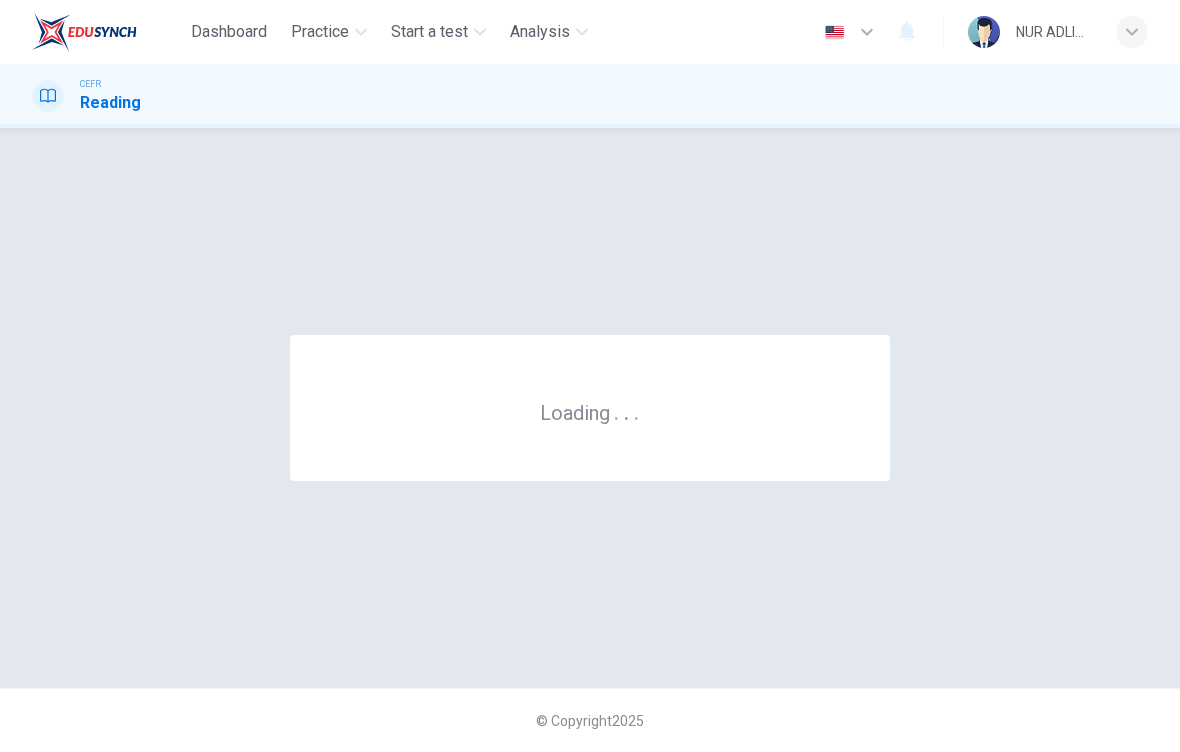 scroll, scrollTop: 0, scrollLeft: 0, axis: both 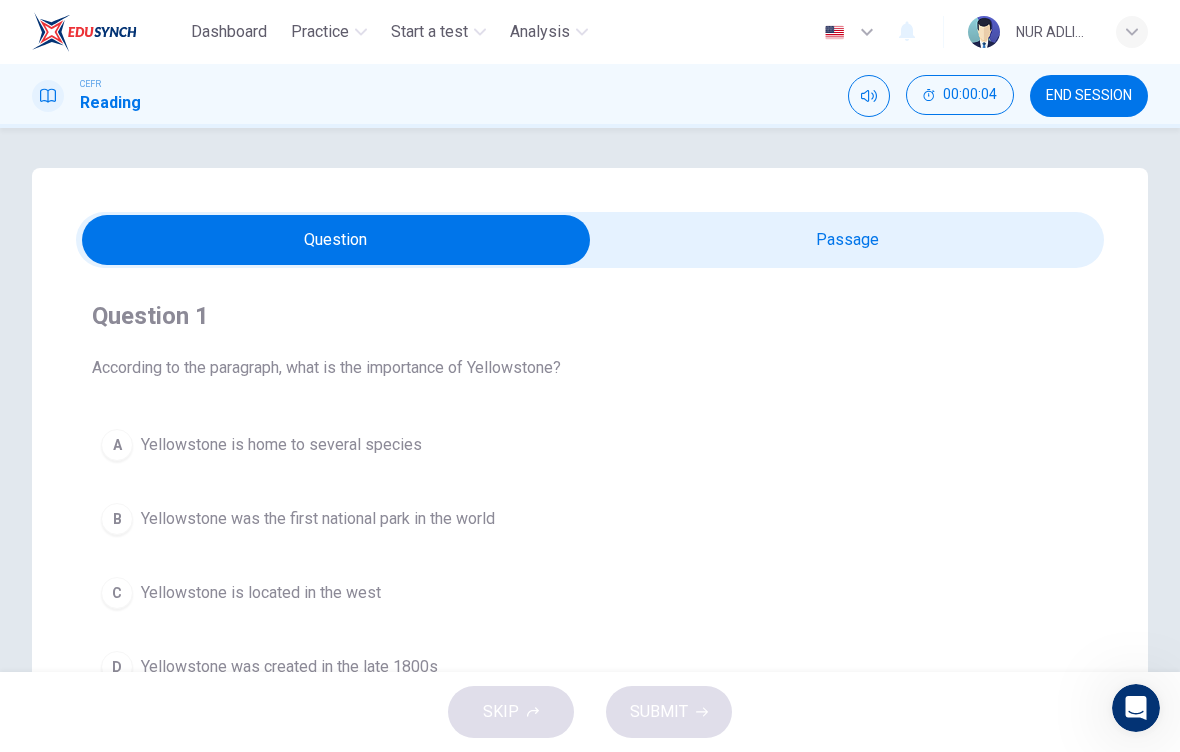 click at bounding box center (336, 240) 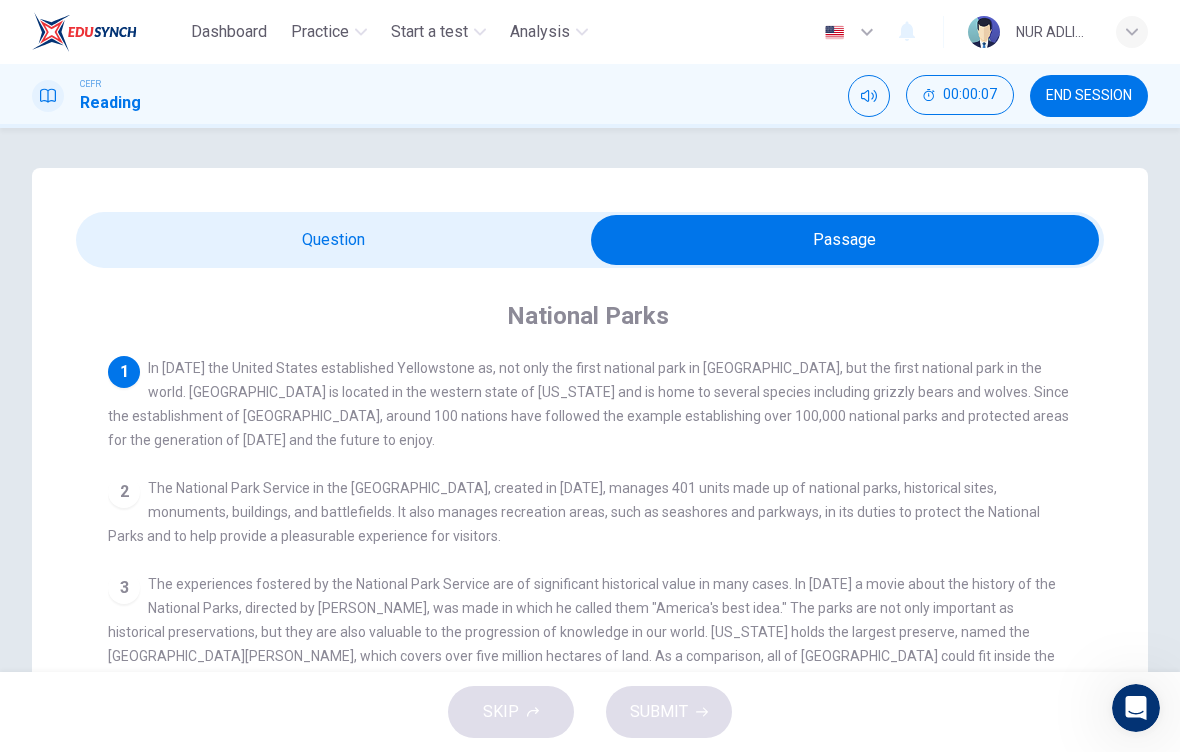 scroll, scrollTop: 0, scrollLeft: 0, axis: both 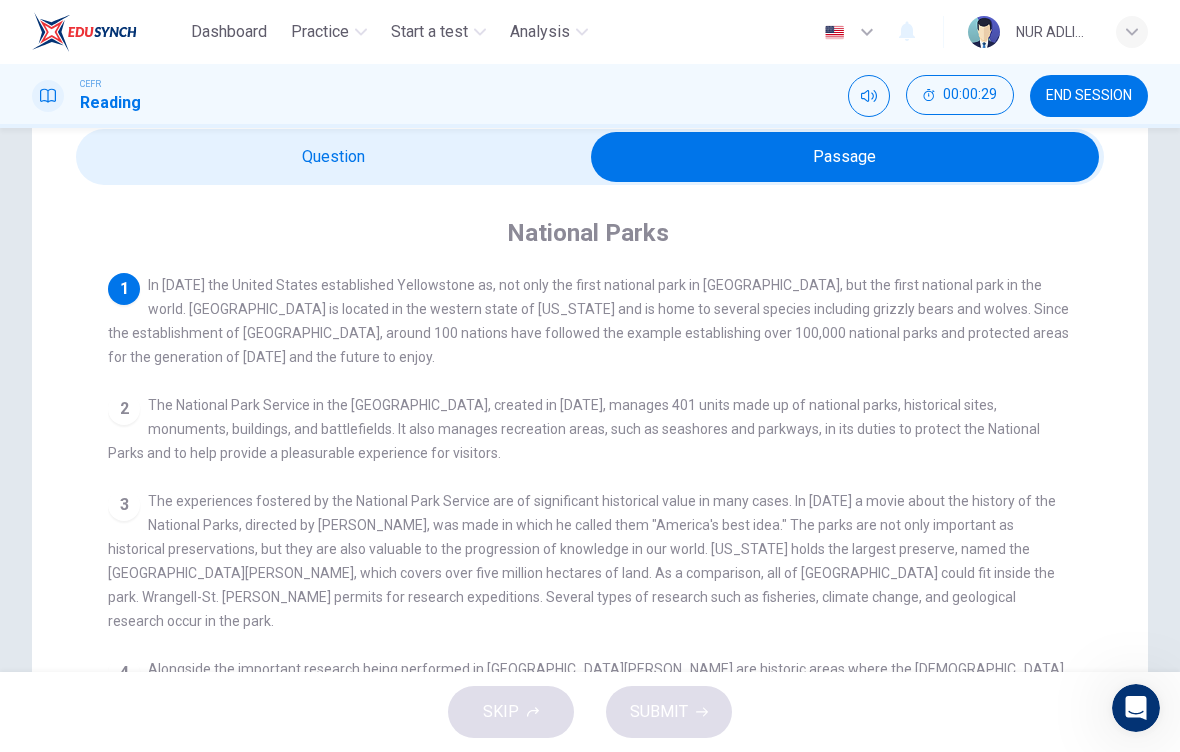 click at bounding box center [845, 157] 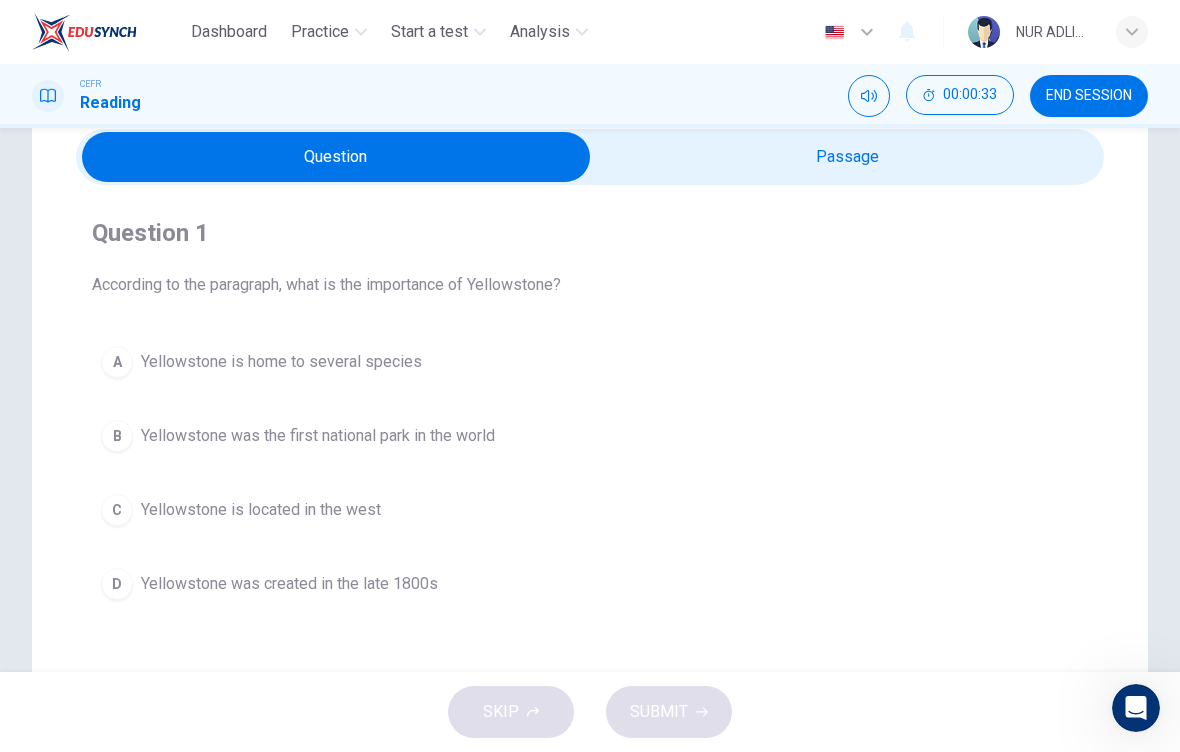 click at bounding box center (336, 157) 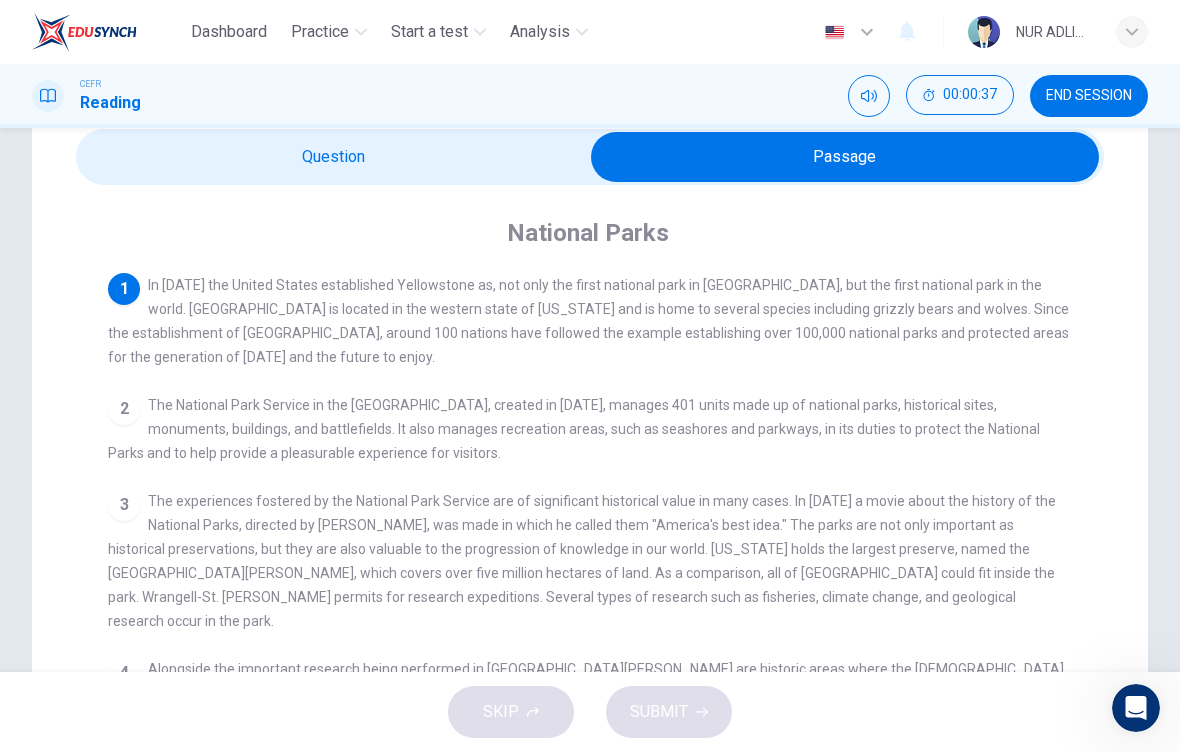 click at bounding box center [845, 157] 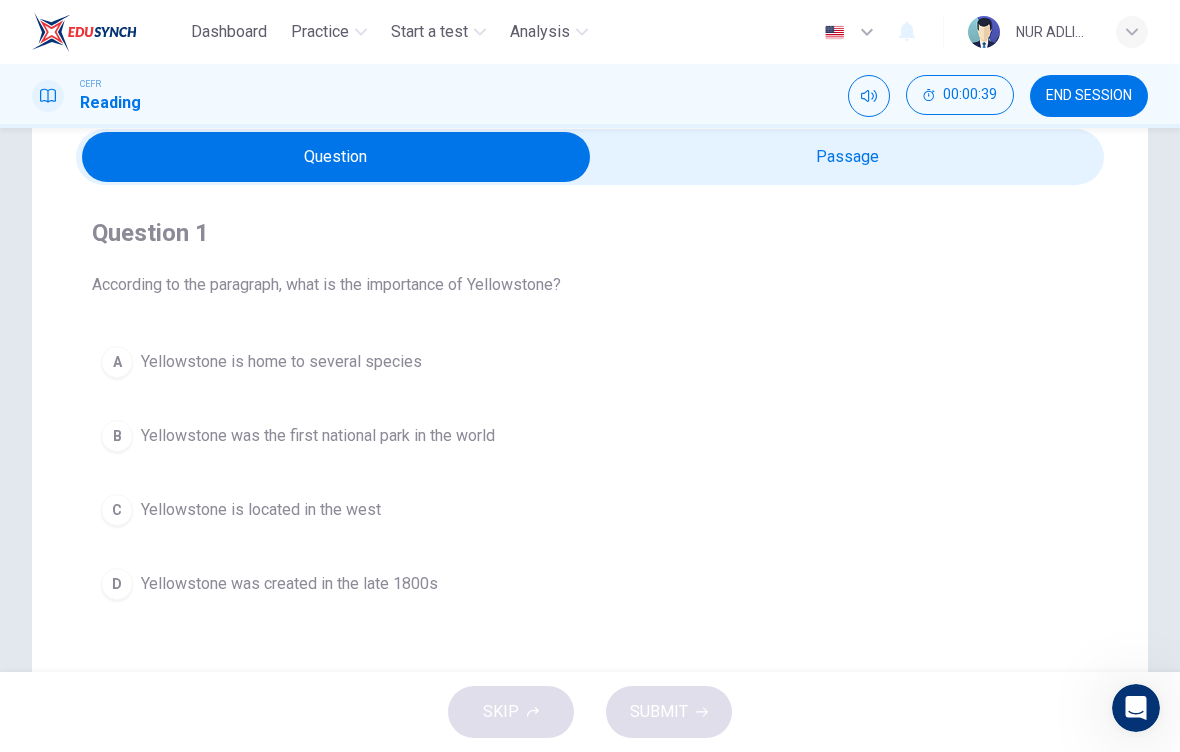 click on "Question 1 According to the paragraph, what is the importance of Yellowstone? A Yellowstone is home to several species B Yellowstone was the first national park in the world C Yellowstone is located in the west D Yellowstone was created in the late 1800s" at bounding box center (590, 413) 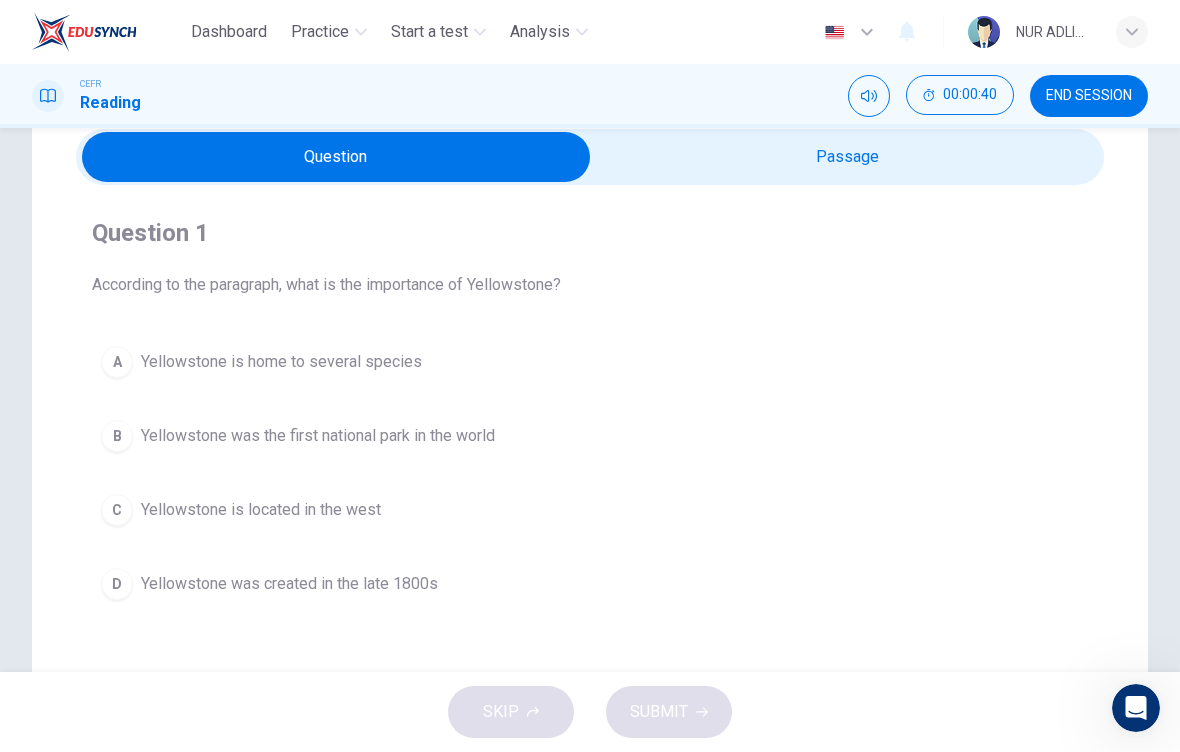 click on "Yellowstone is home to several species" at bounding box center [281, 362] 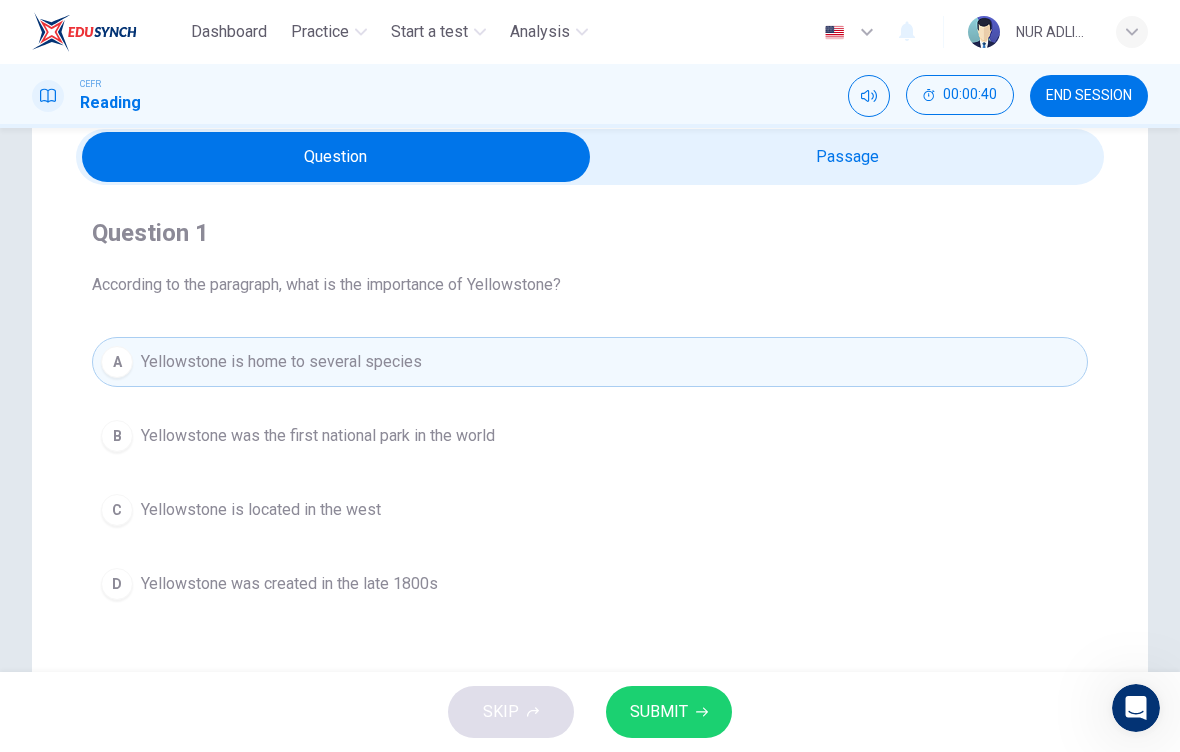 click on "SUBMIT" at bounding box center (669, 712) 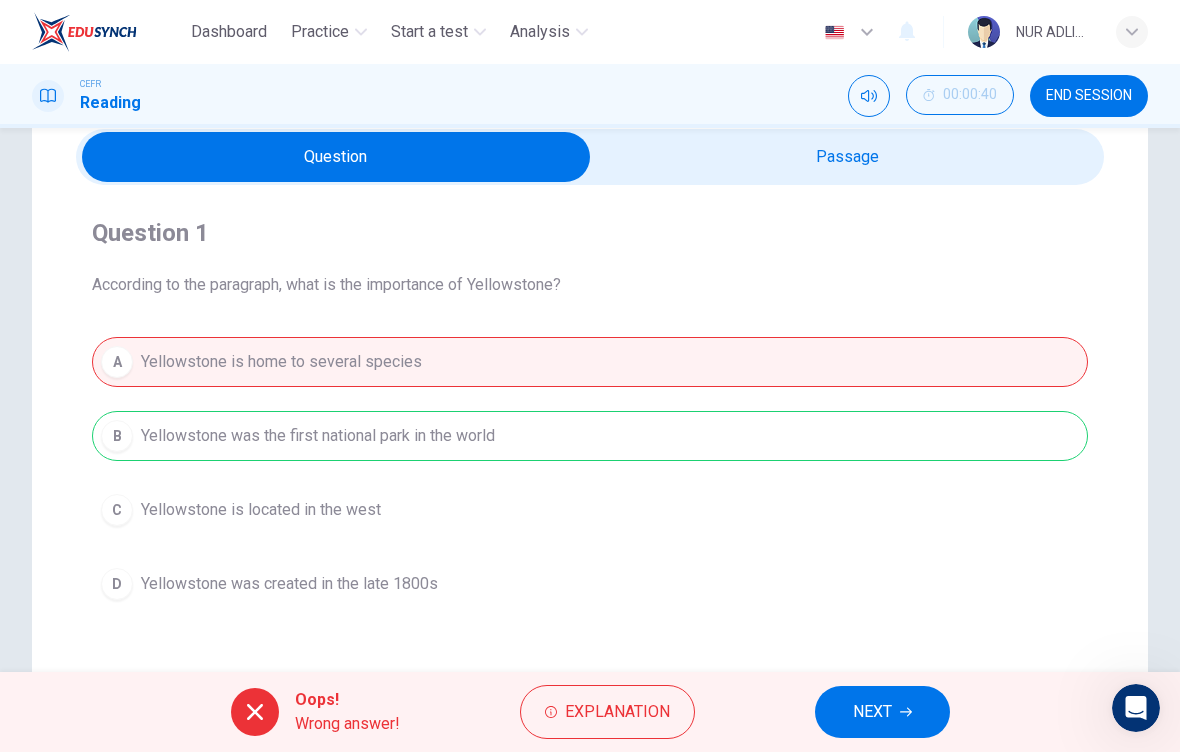 click on "NEXT" at bounding box center [872, 712] 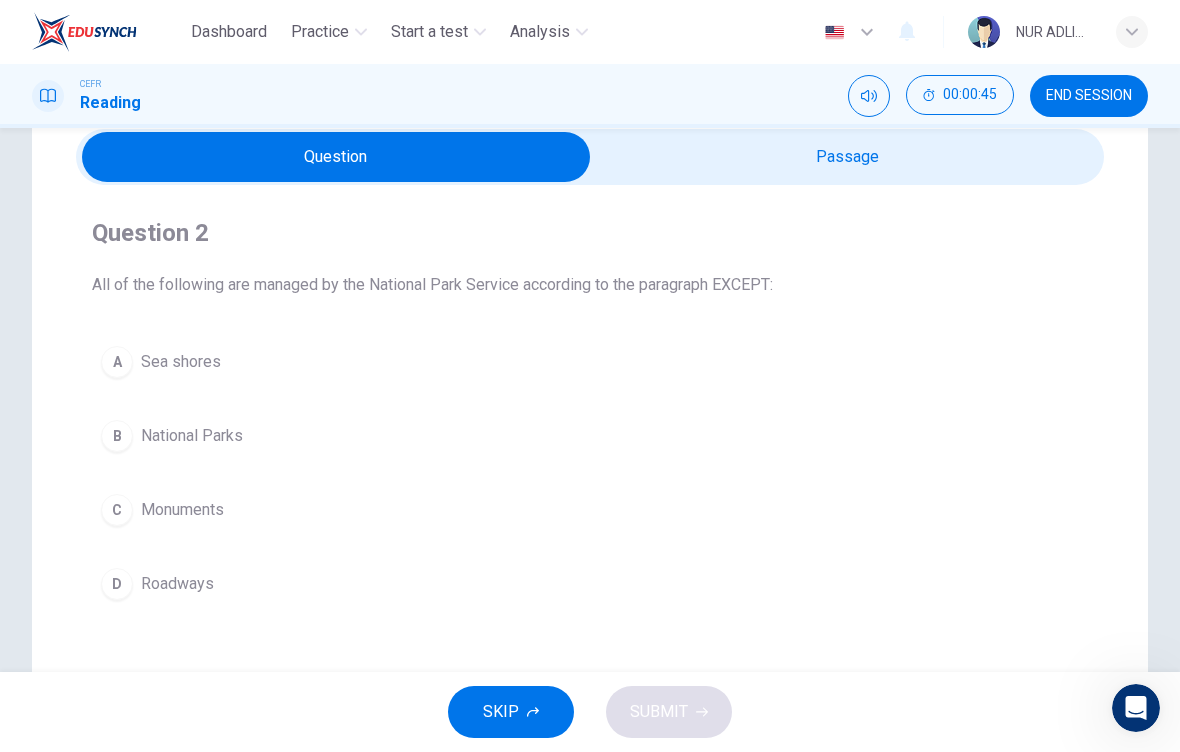 click at bounding box center [336, 157] 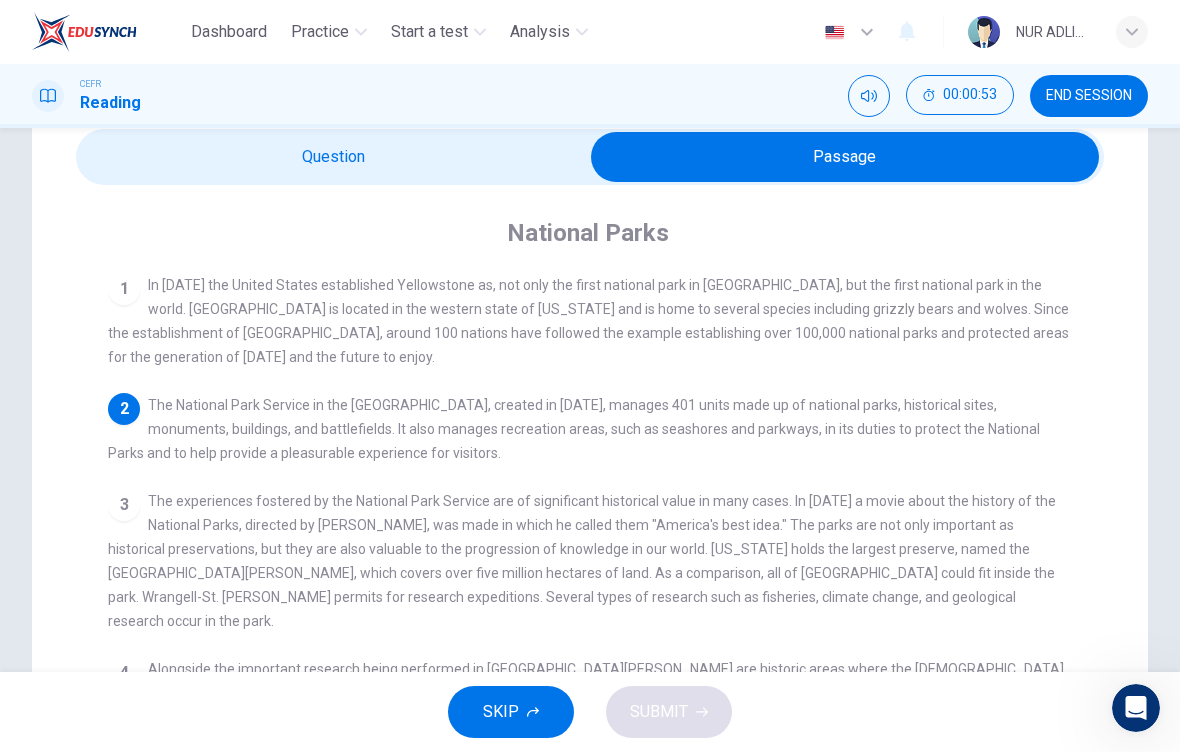 click at bounding box center [845, 157] 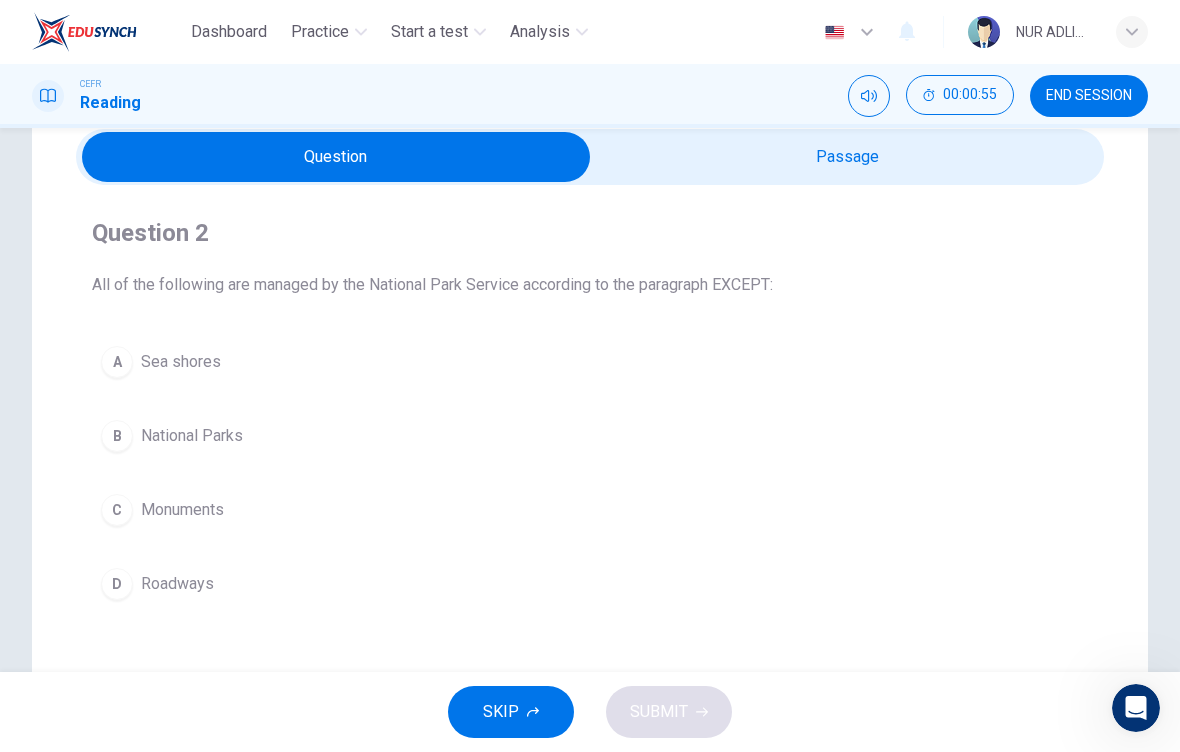 click at bounding box center [336, 157] 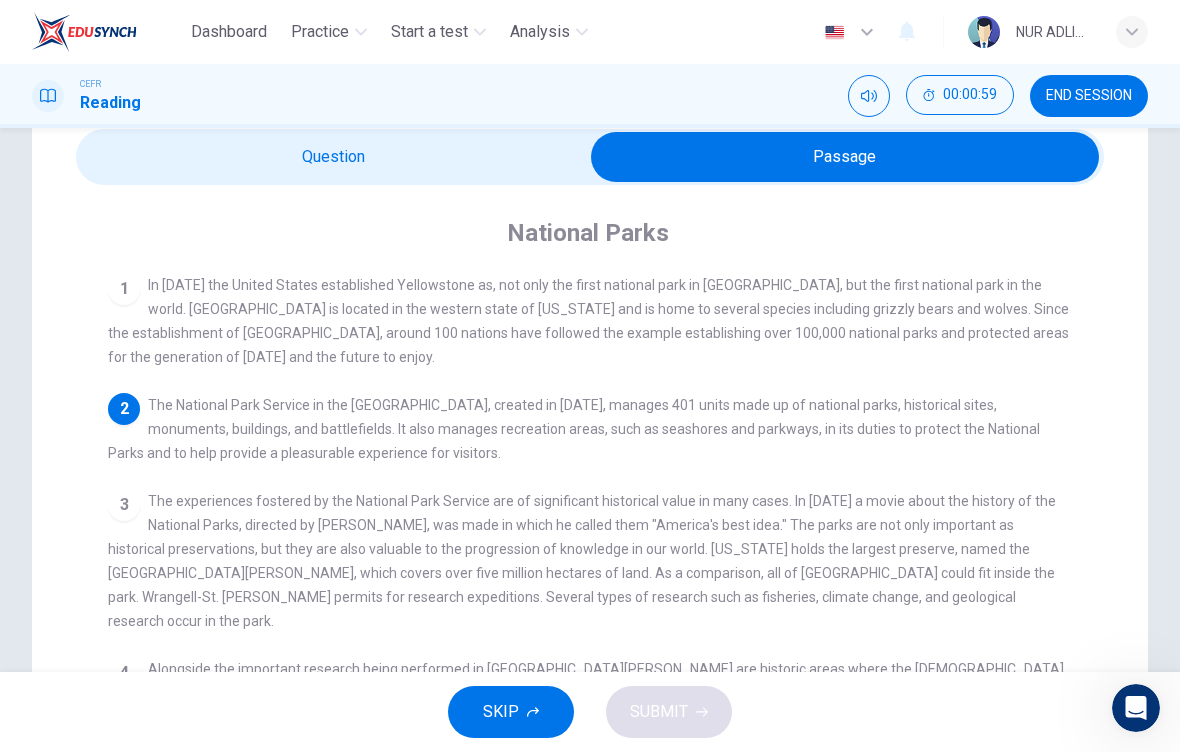 click at bounding box center (845, 157) 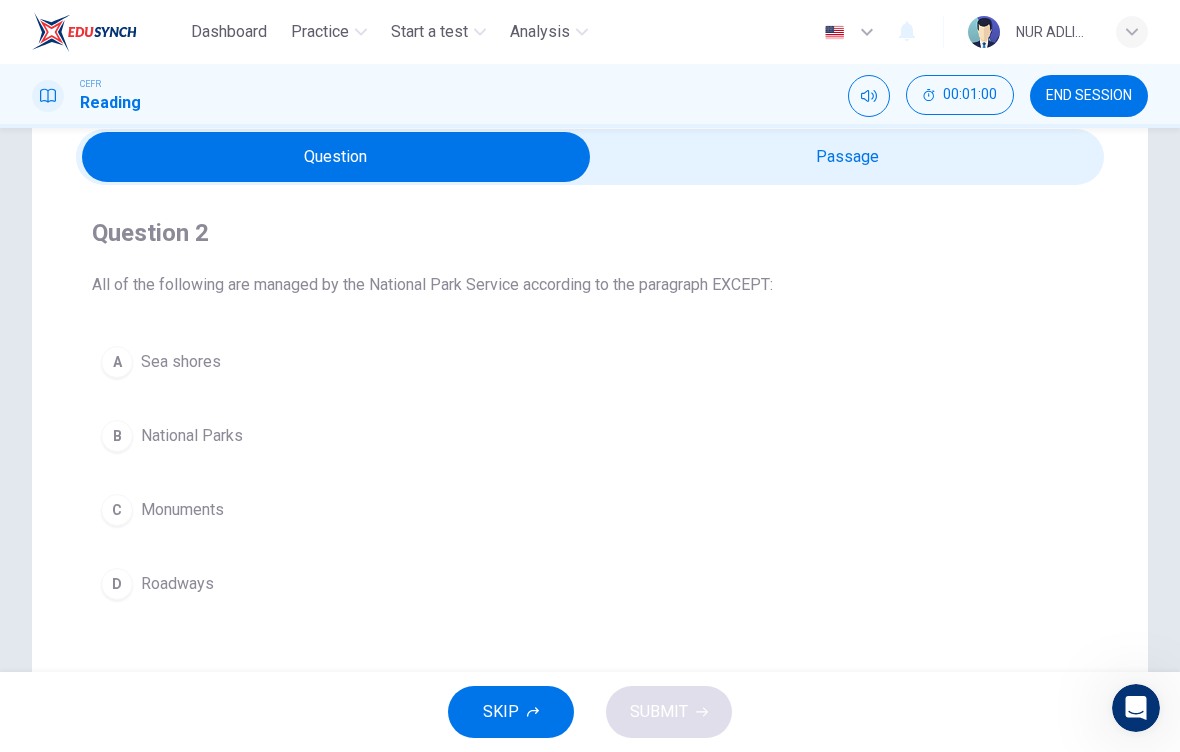 click on "Roadways" at bounding box center [177, 584] 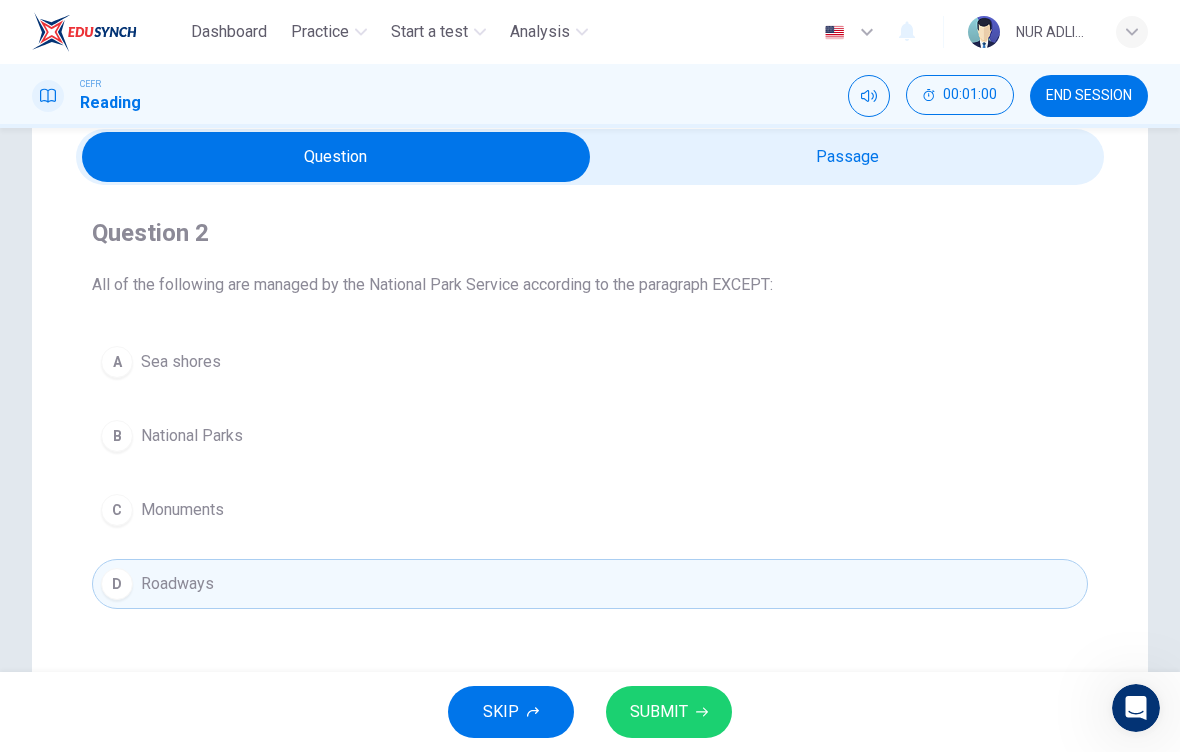 click on "SUBMIT" at bounding box center (659, 712) 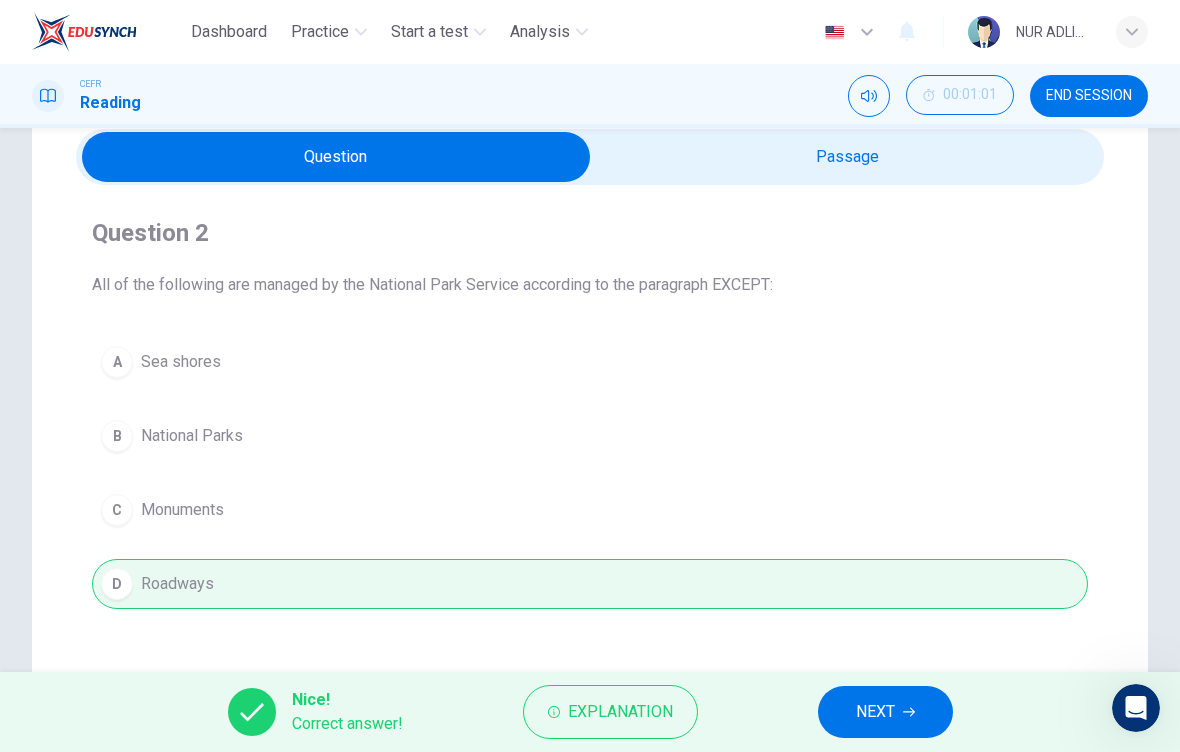 click on "NEXT" at bounding box center [885, 712] 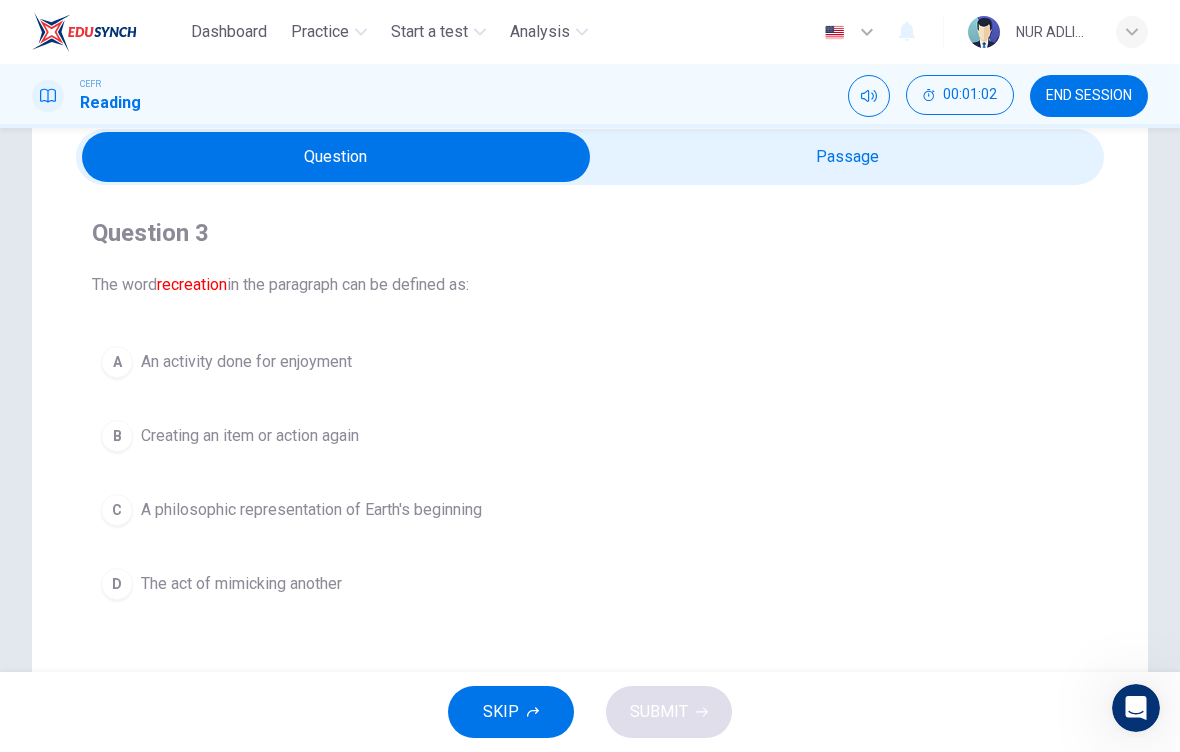 click at bounding box center (336, 157) 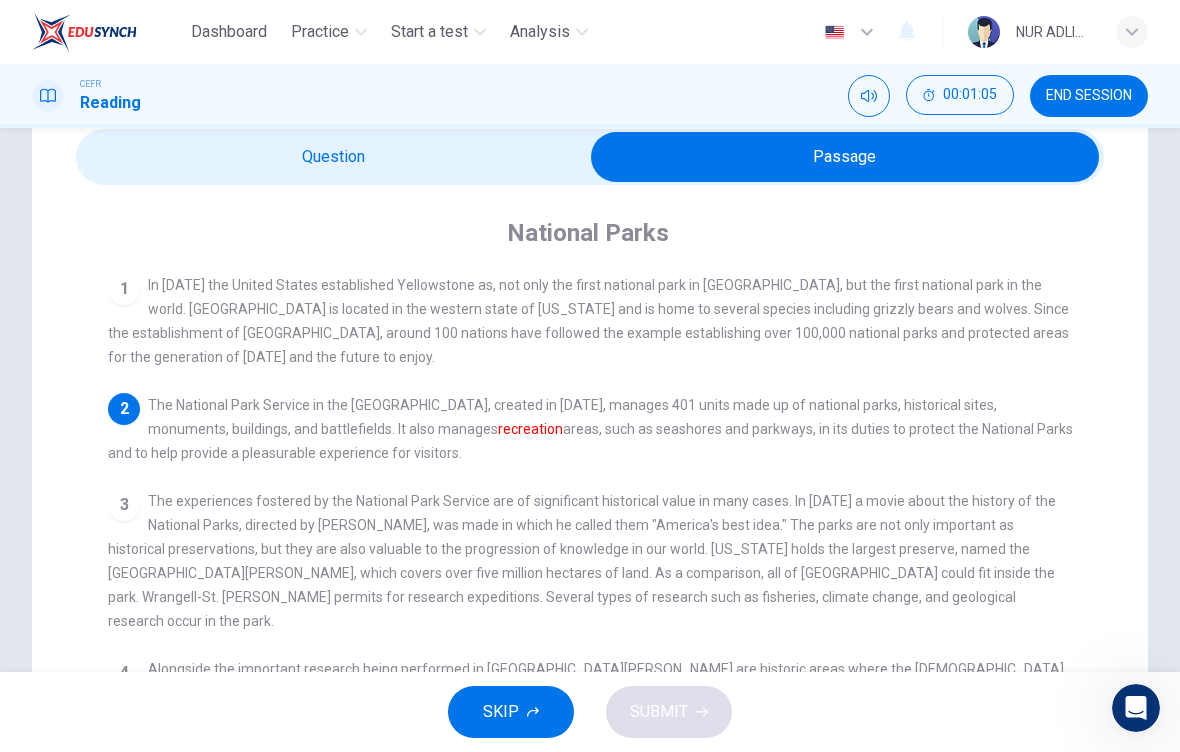 click at bounding box center [845, 157] 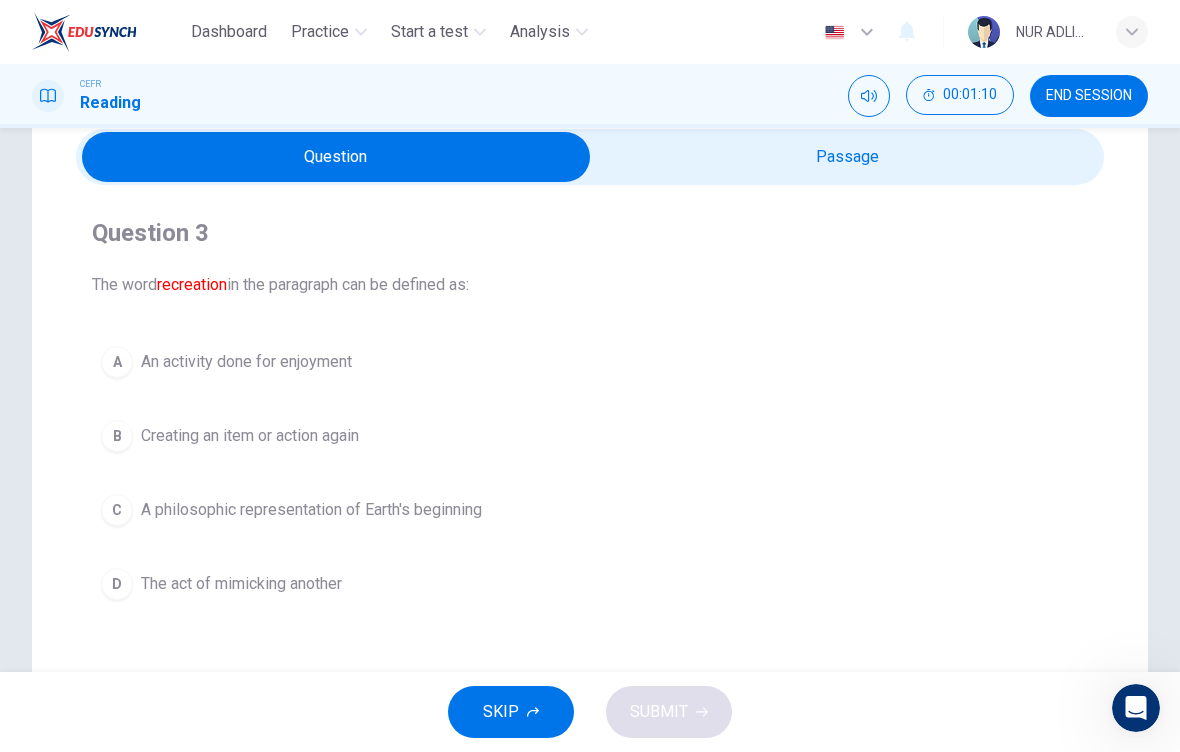 click on "The act of mimicking another" at bounding box center (241, 584) 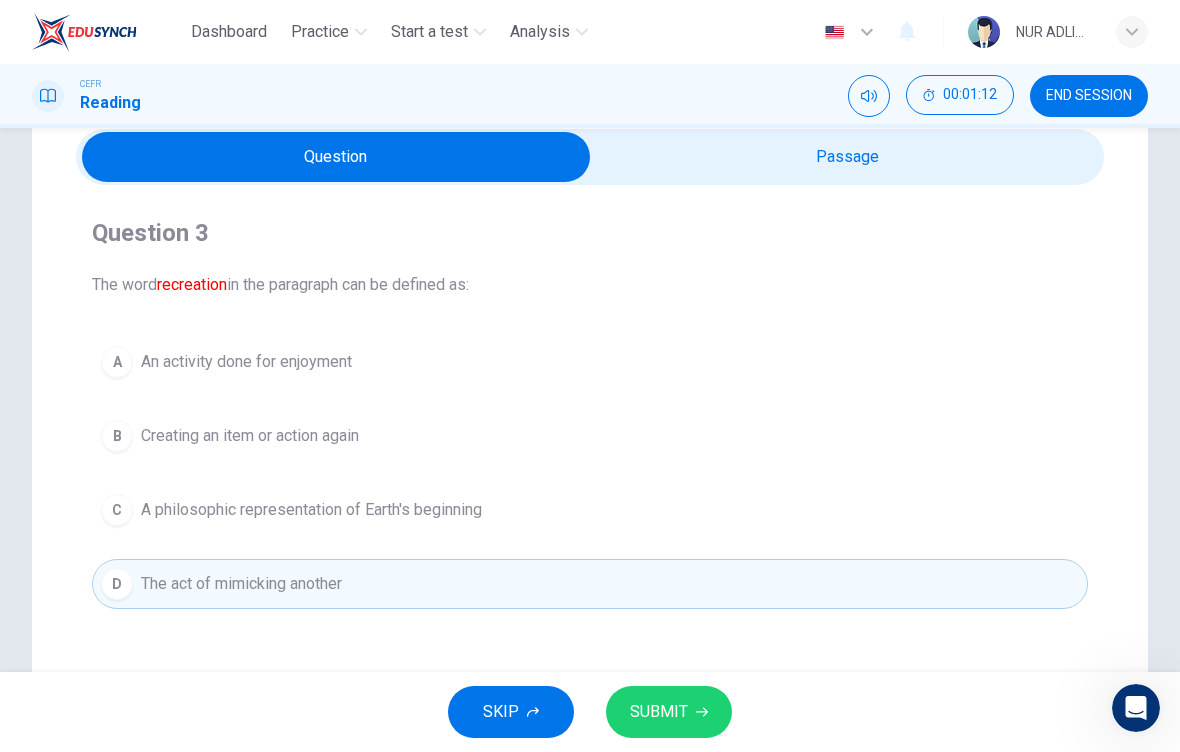 click at bounding box center [336, 157] 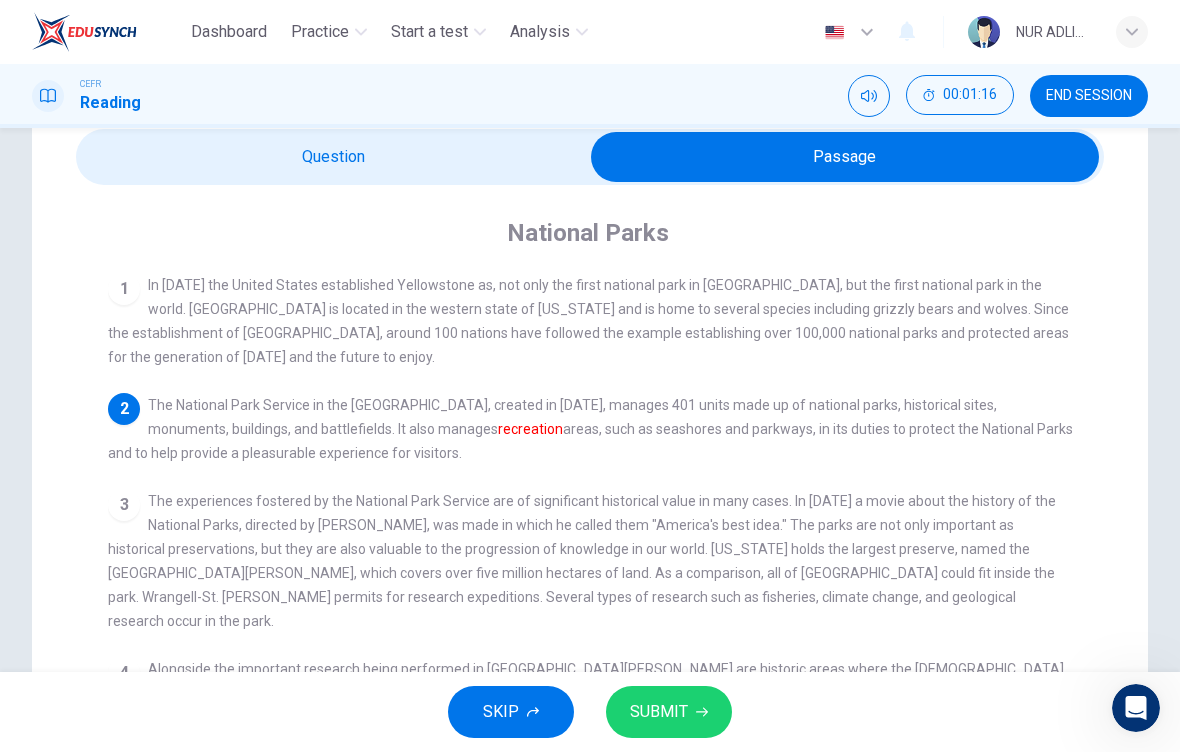 click at bounding box center (845, 157) 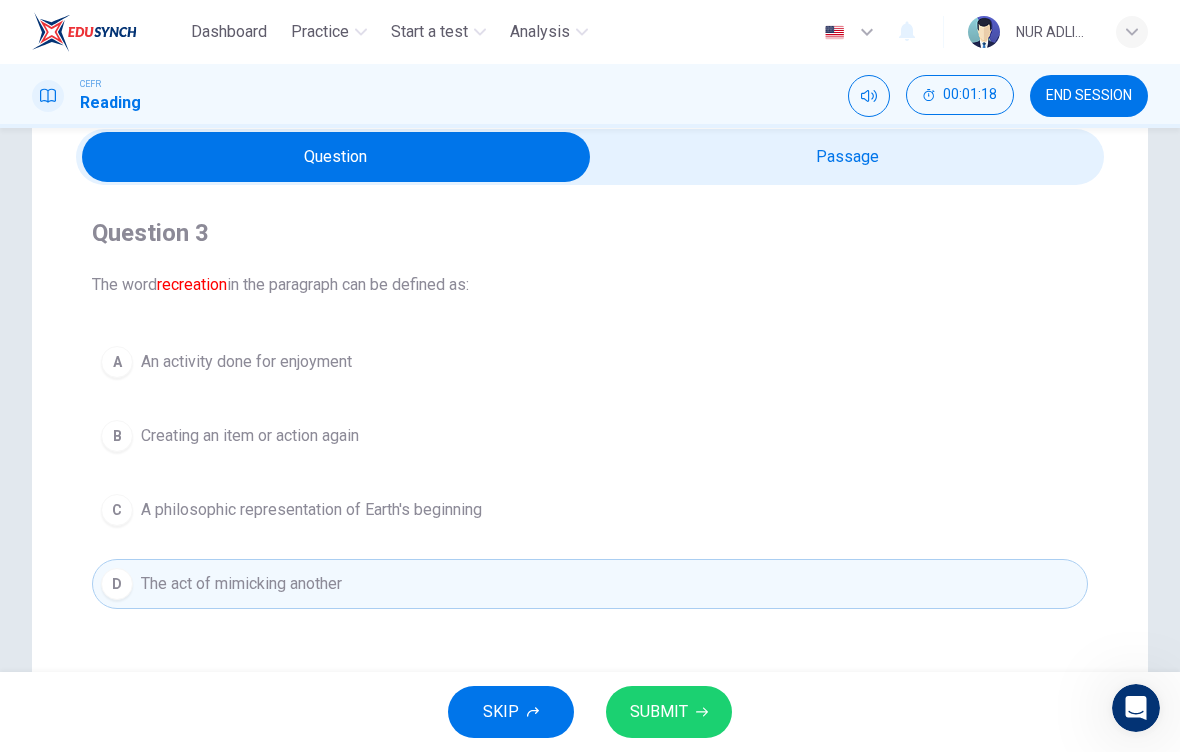 click on "SUBMIT" at bounding box center (659, 712) 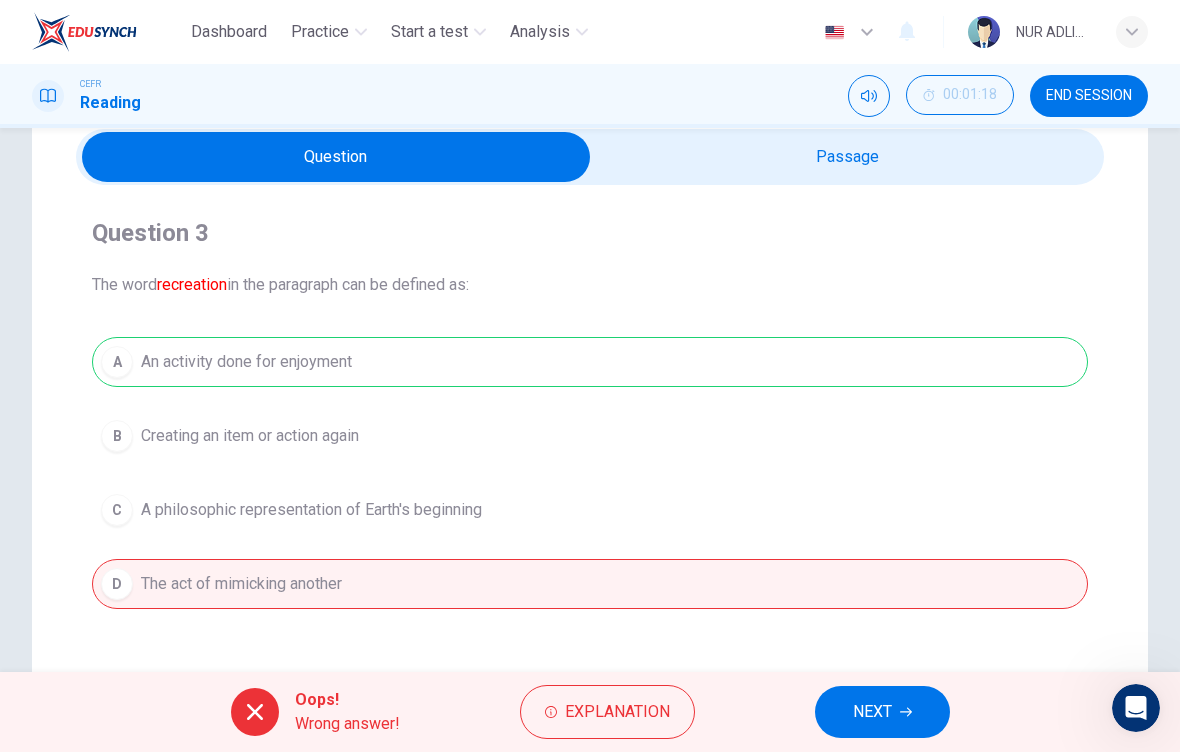 click on "NEXT" at bounding box center [872, 712] 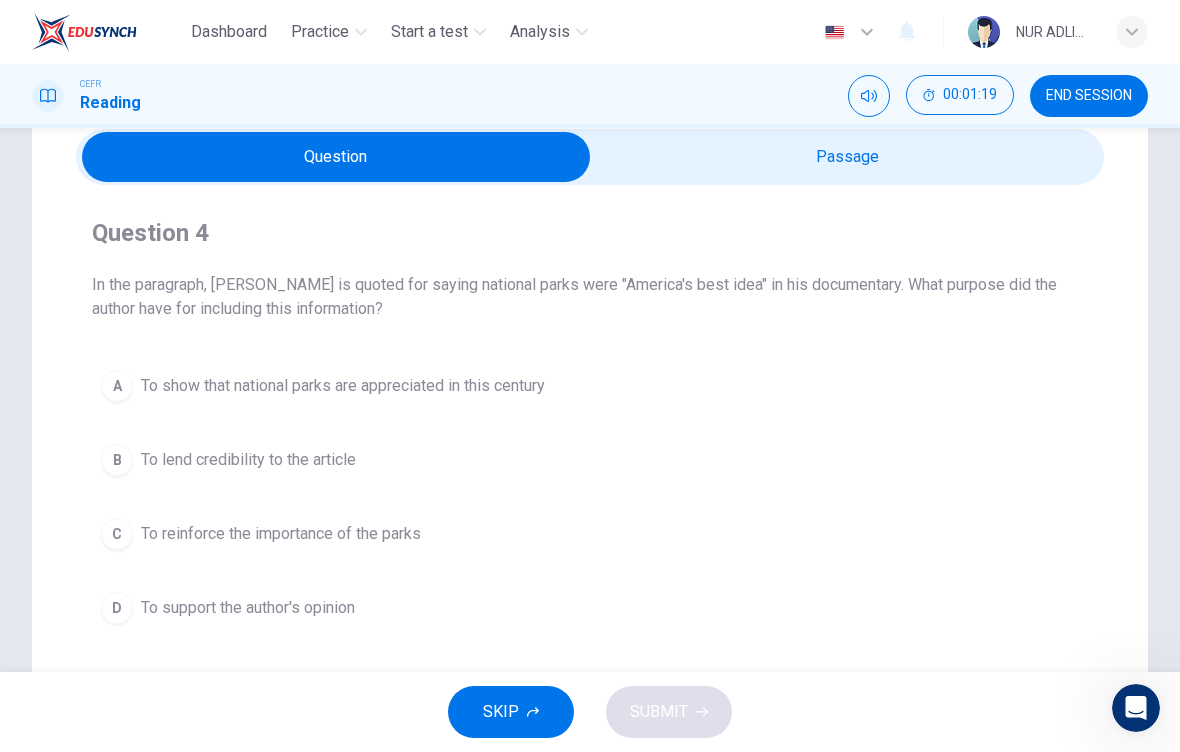 click at bounding box center (336, 157) 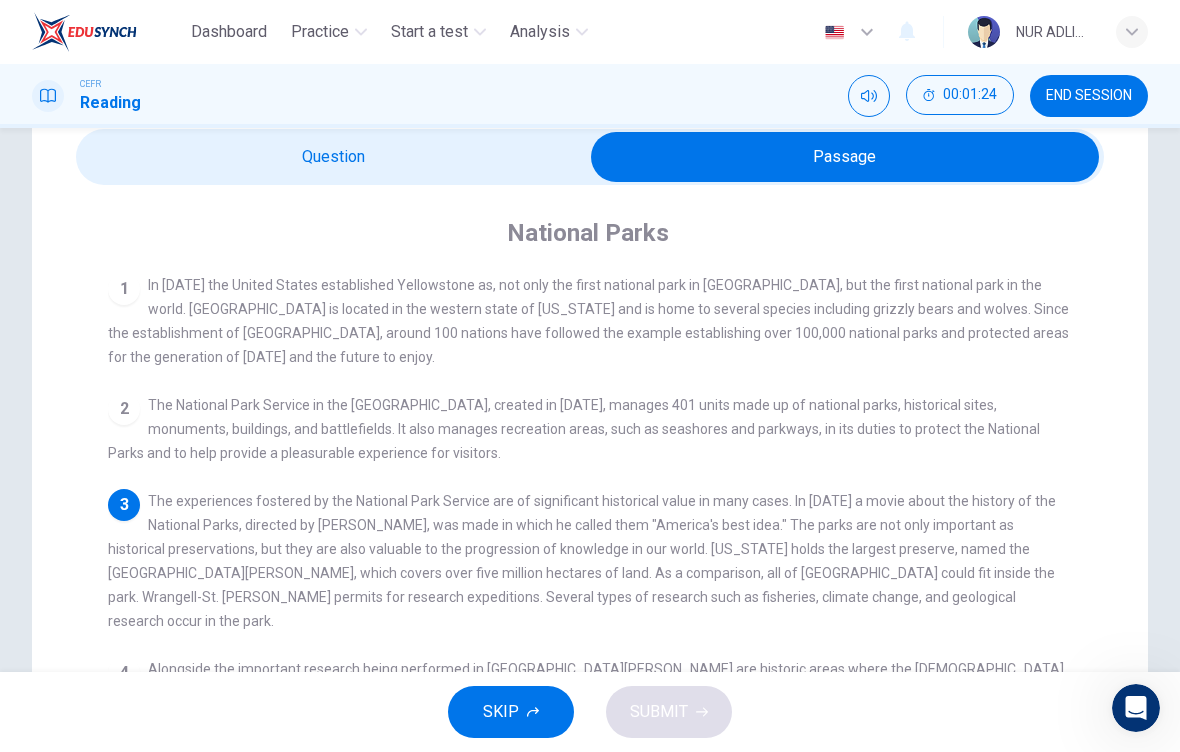click at bounding box center [845, 157] 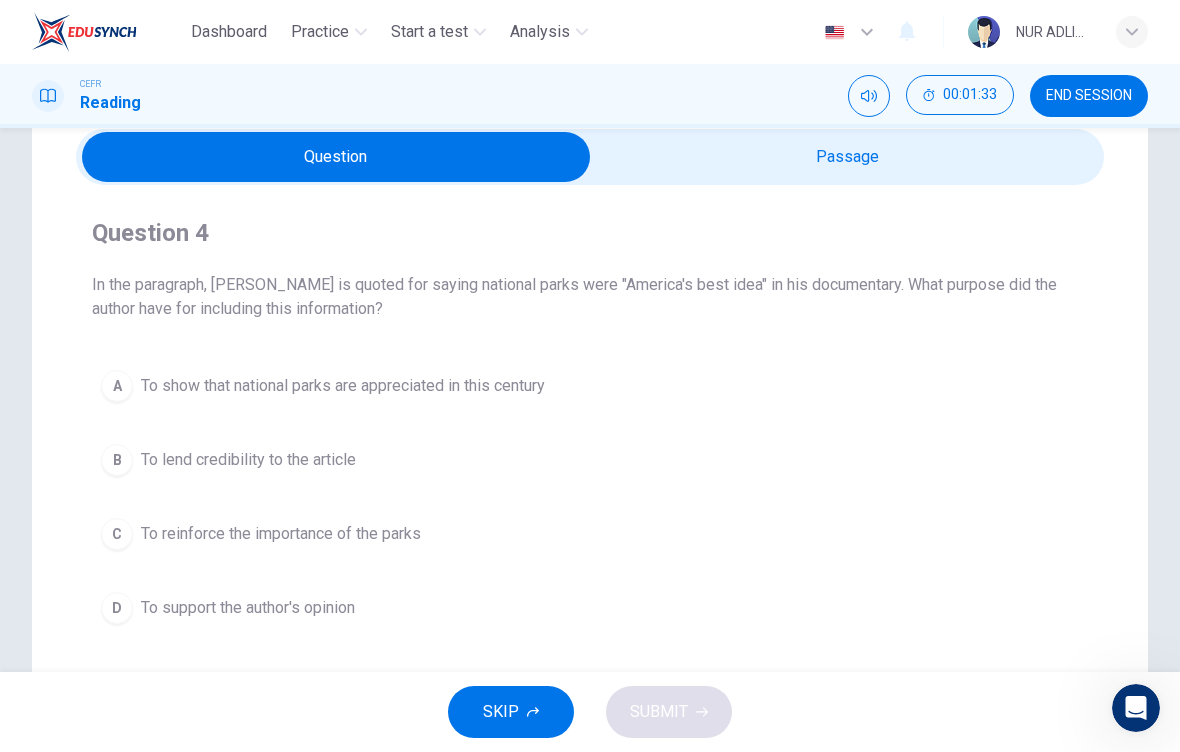 click at bounding box center (336, 157) 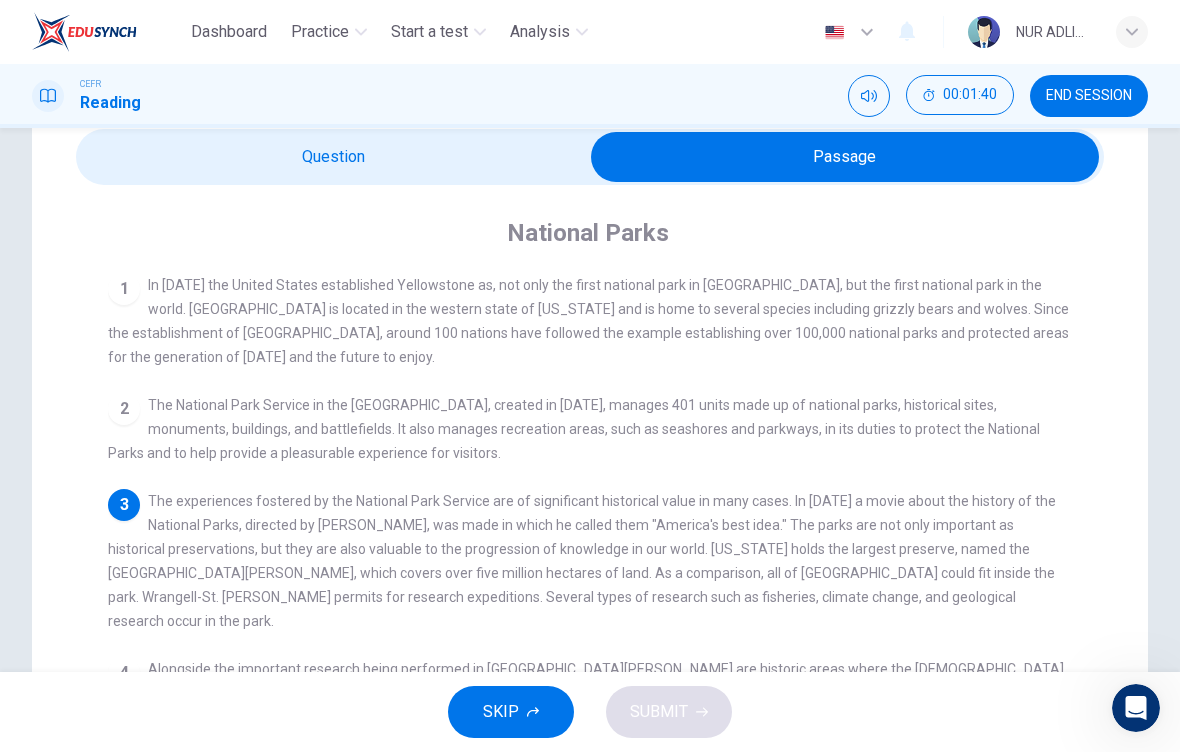 click at bounding box center [845, 157] 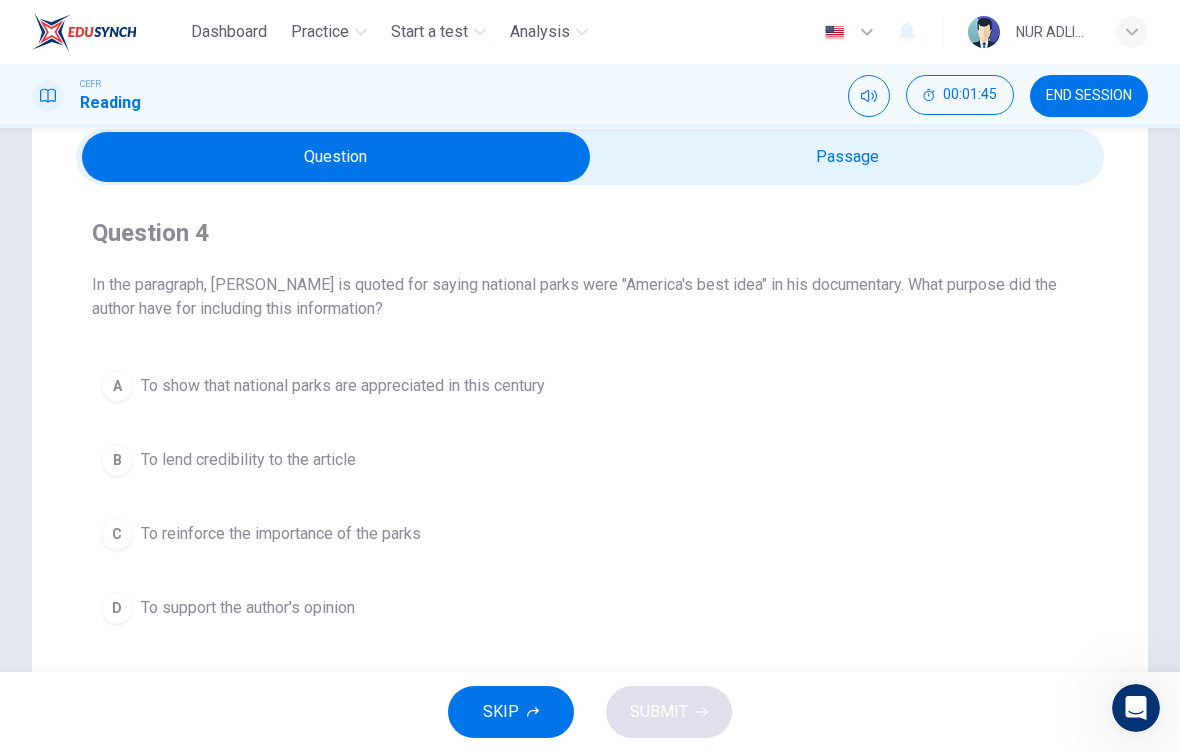 click on "C To reinforce the importance of the parks" at bounding box center (590, 534) 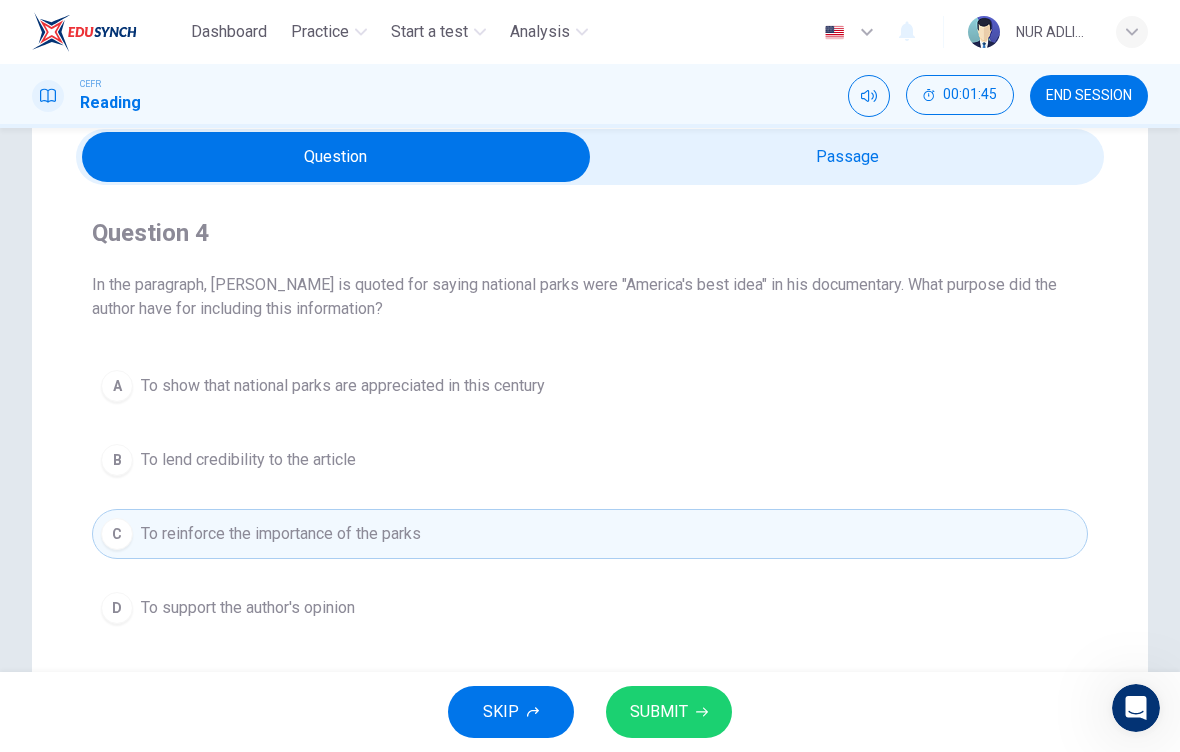 click on "SUBMIT" at bounding box center (669, 712) 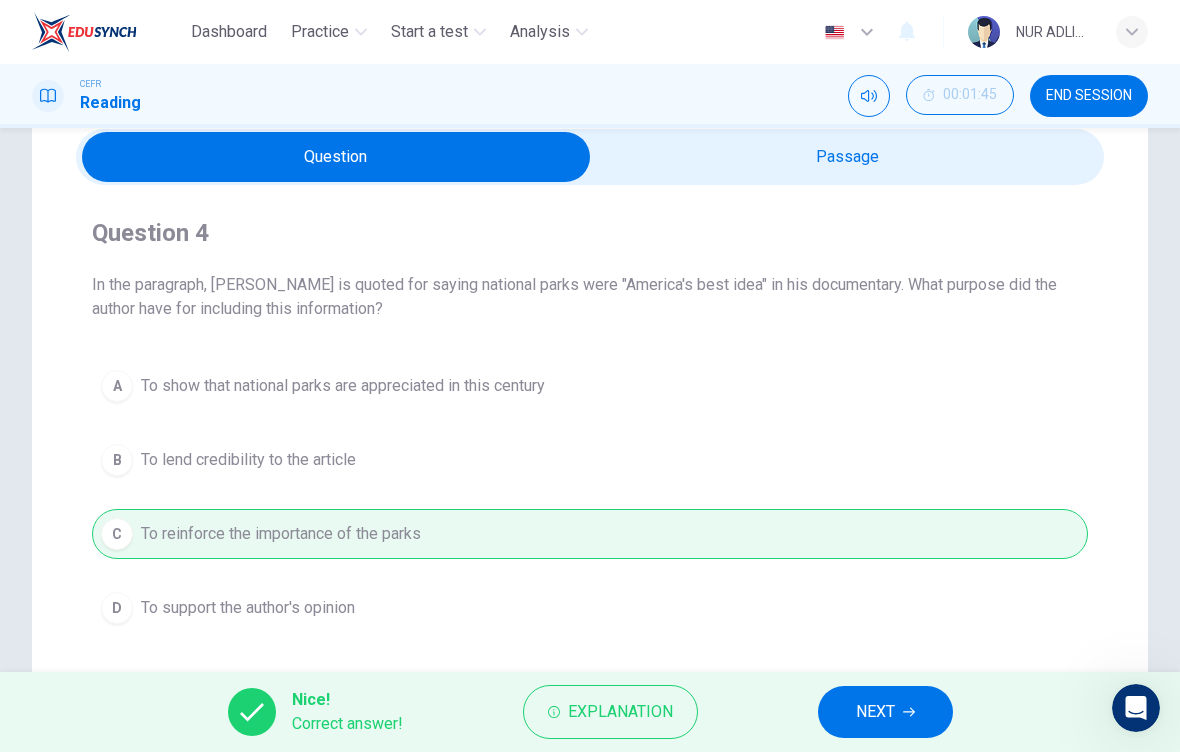 click on "NEXT" at bounding box center [875, 712] 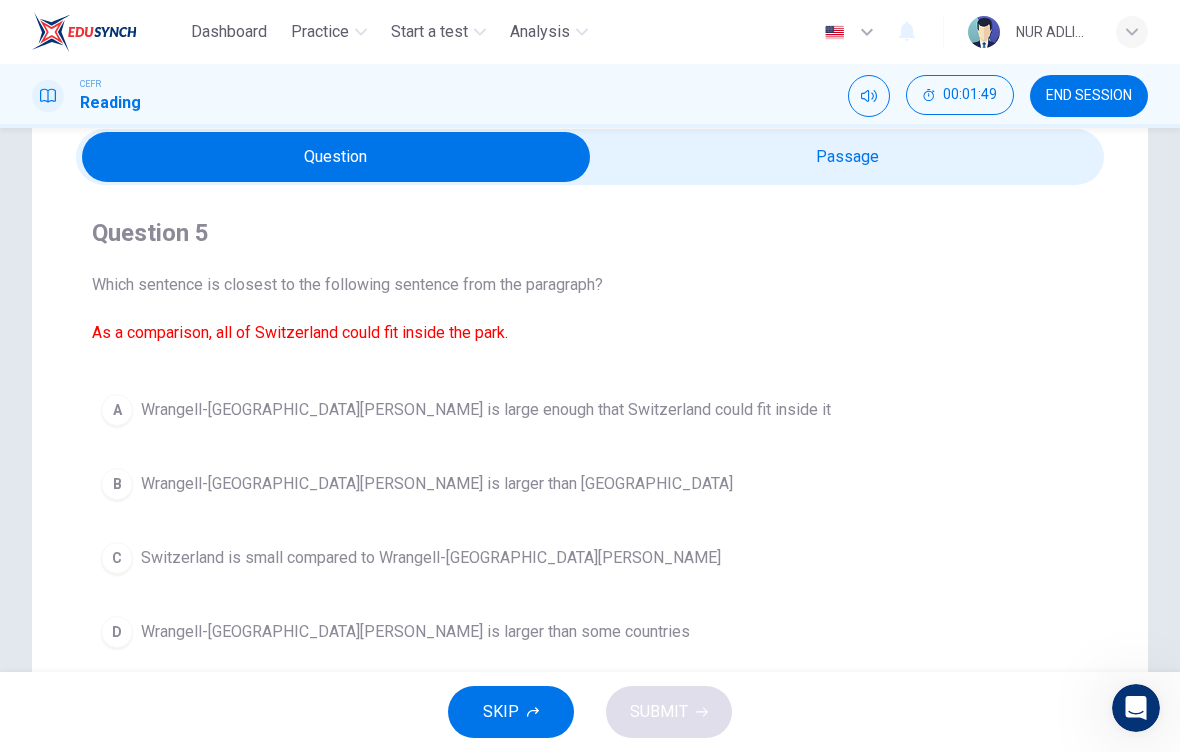 click at bounding box center [336, 157] 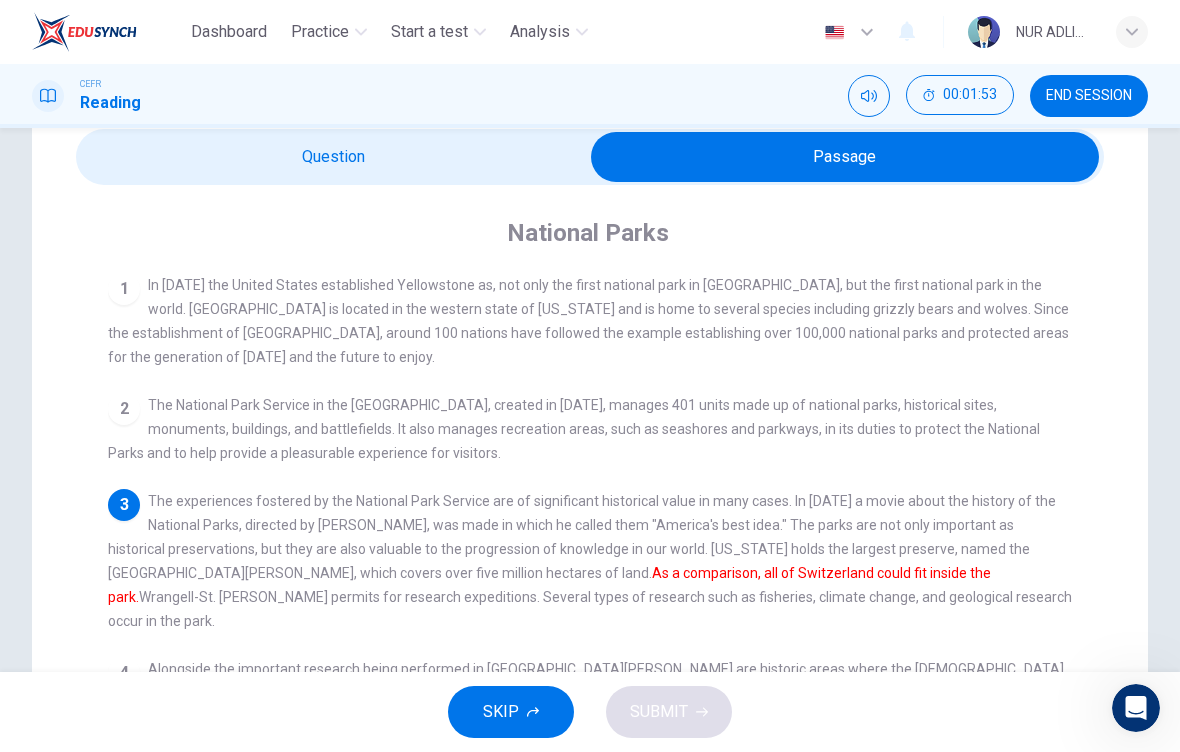 click at bounding box center (845, 157) 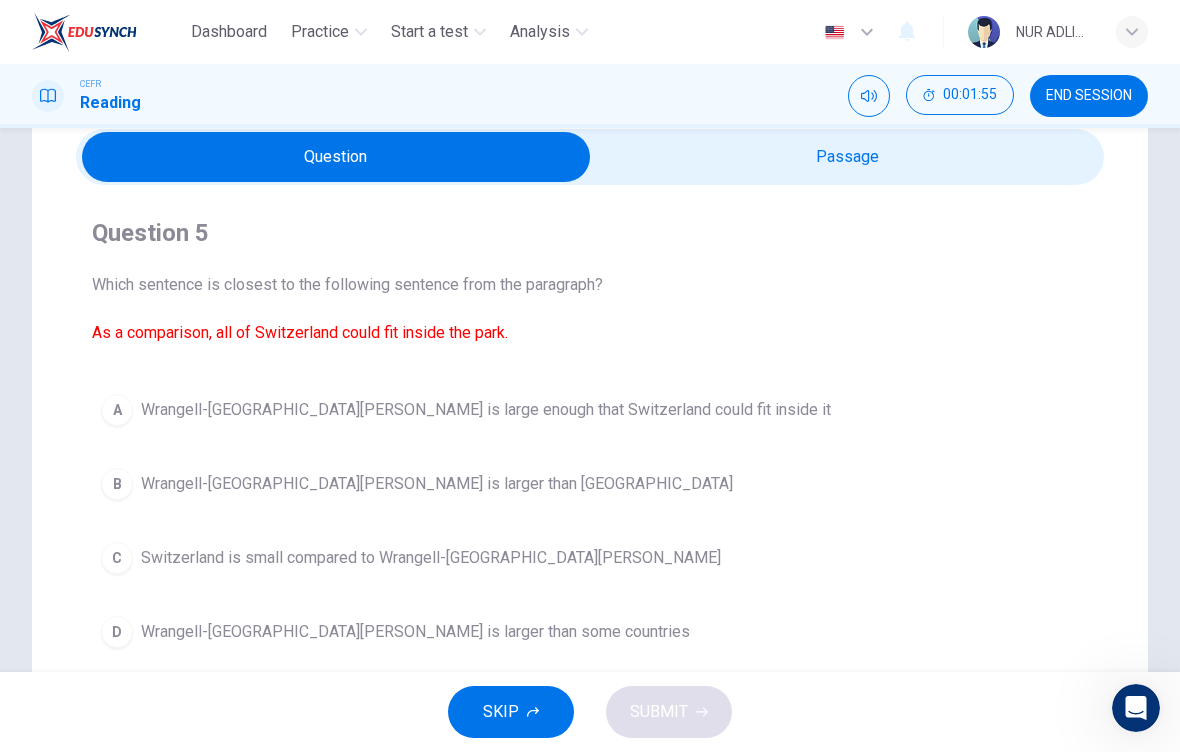 click at bounding box center [336, 157] 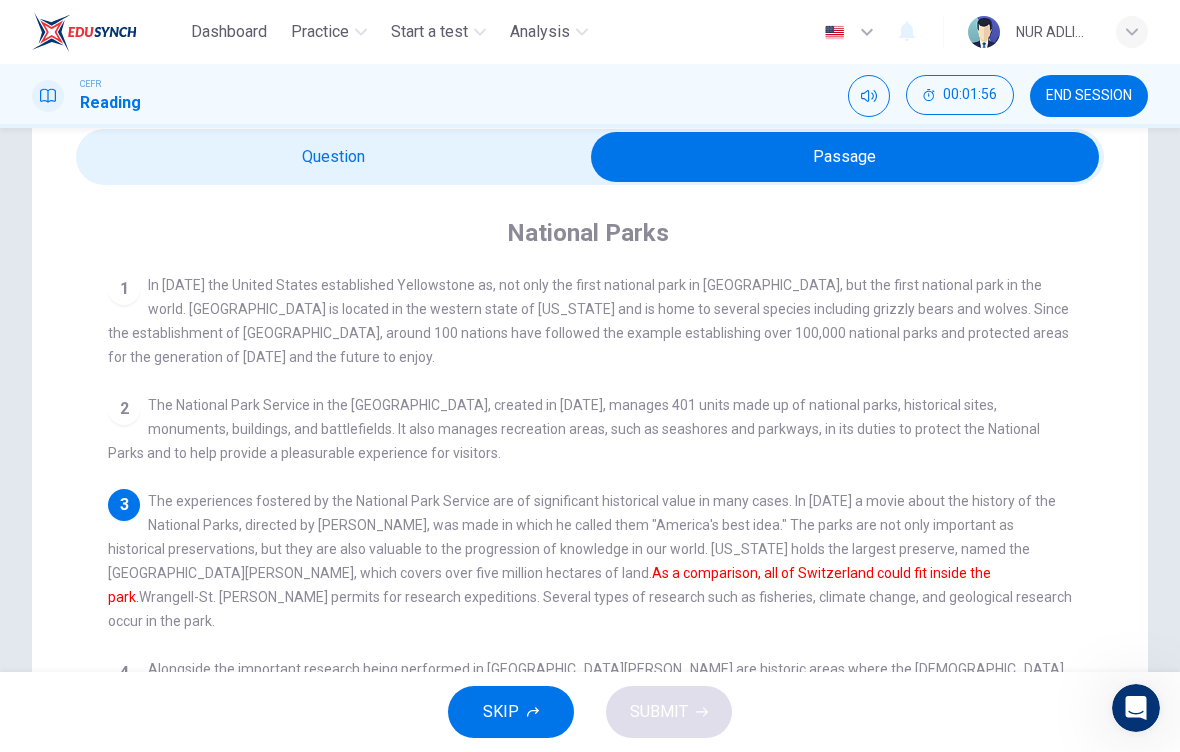 click at bounding box center [845, 157] 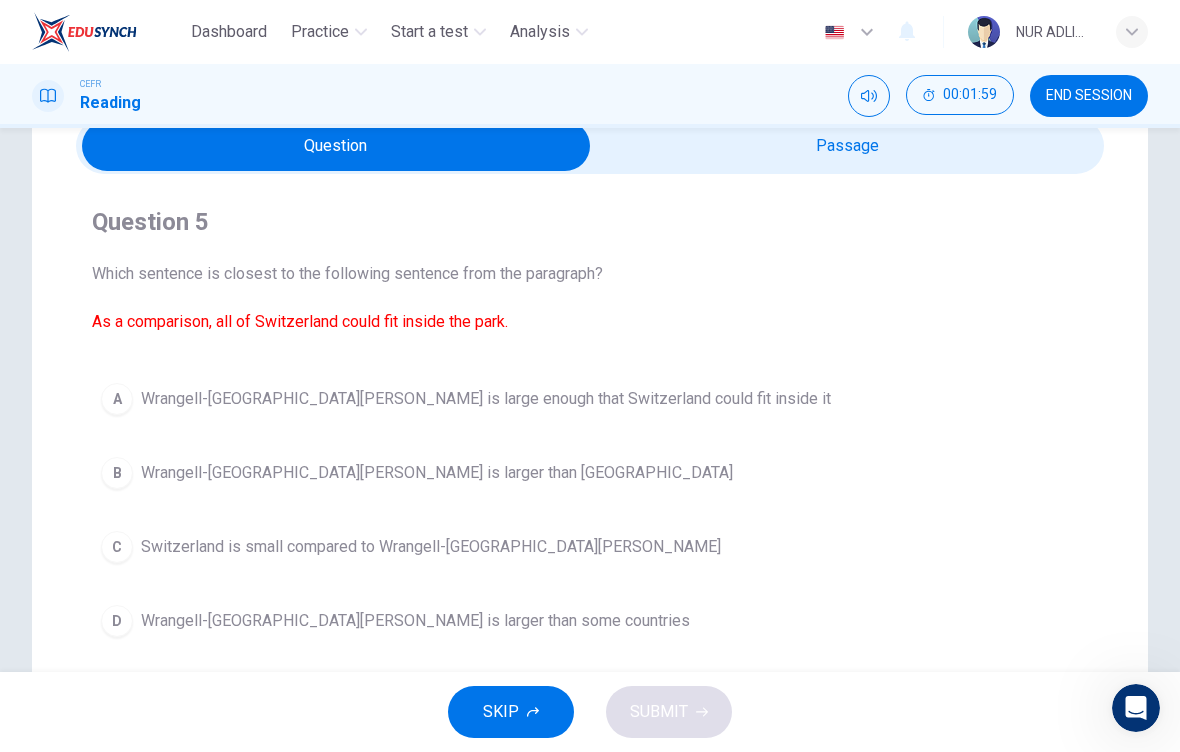scroll, scrollTop: 93, scrollLeft: 0, axis: vertical 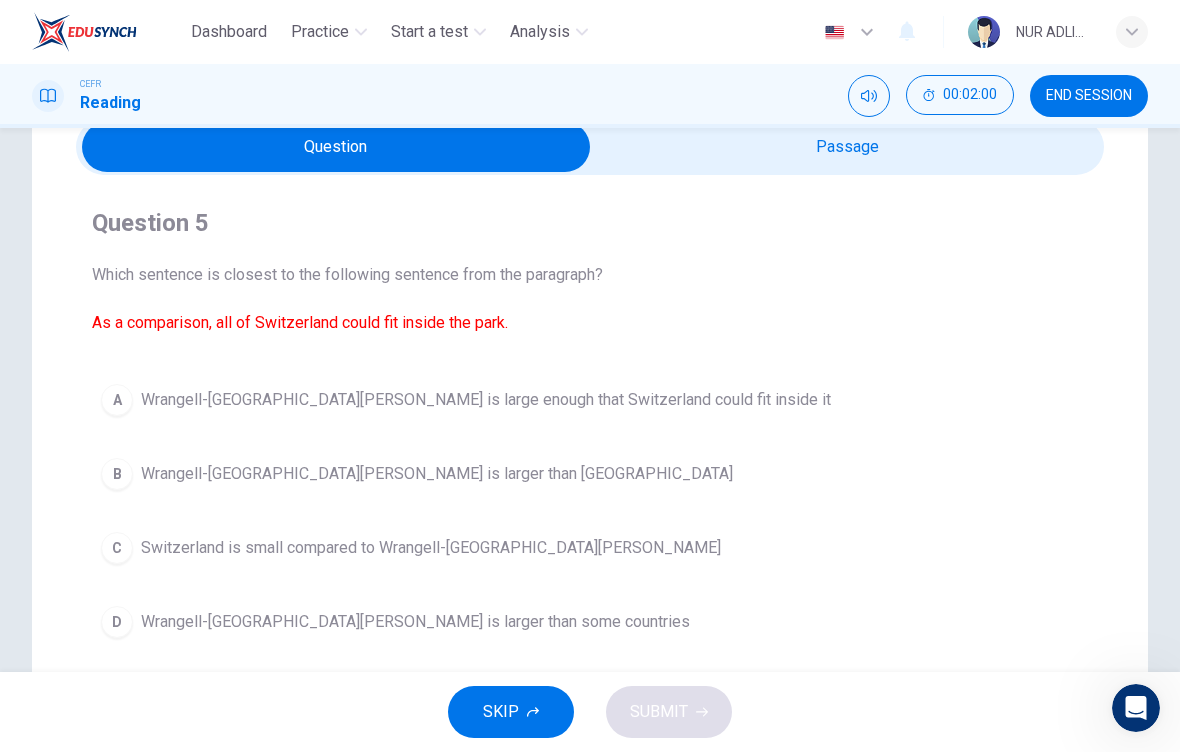 click at bounding box center [336, 147] 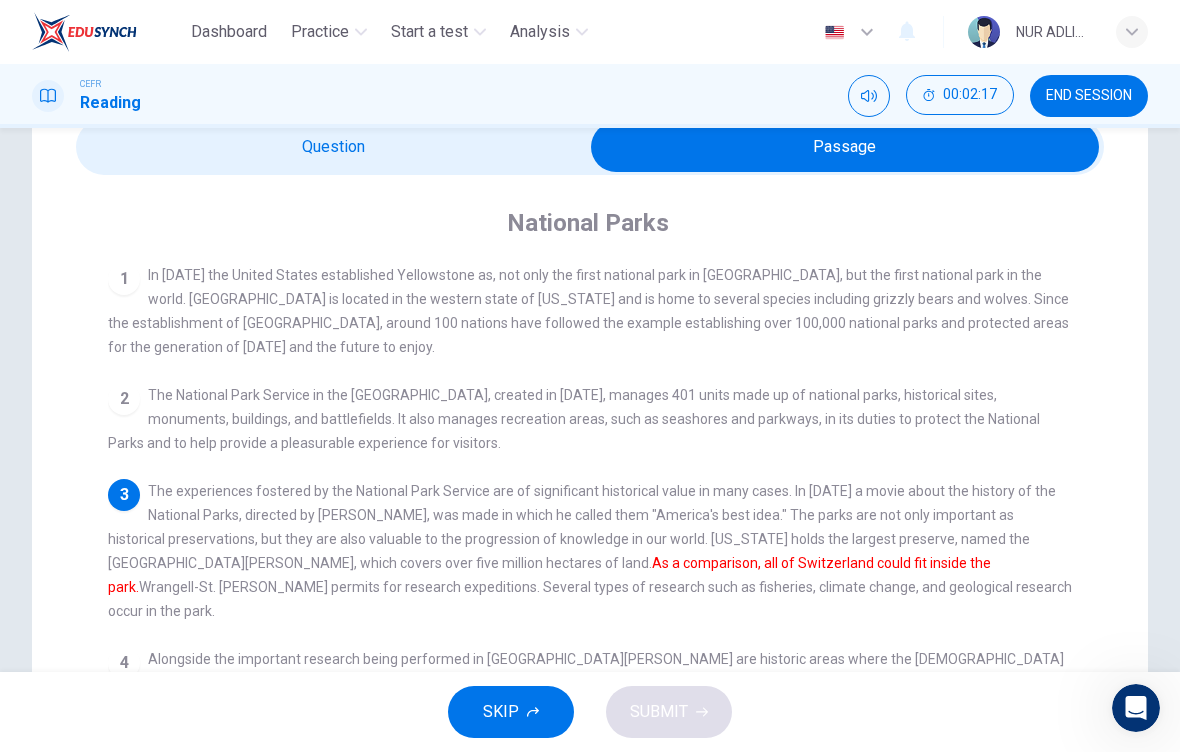 click at bounding box center (845, 147) 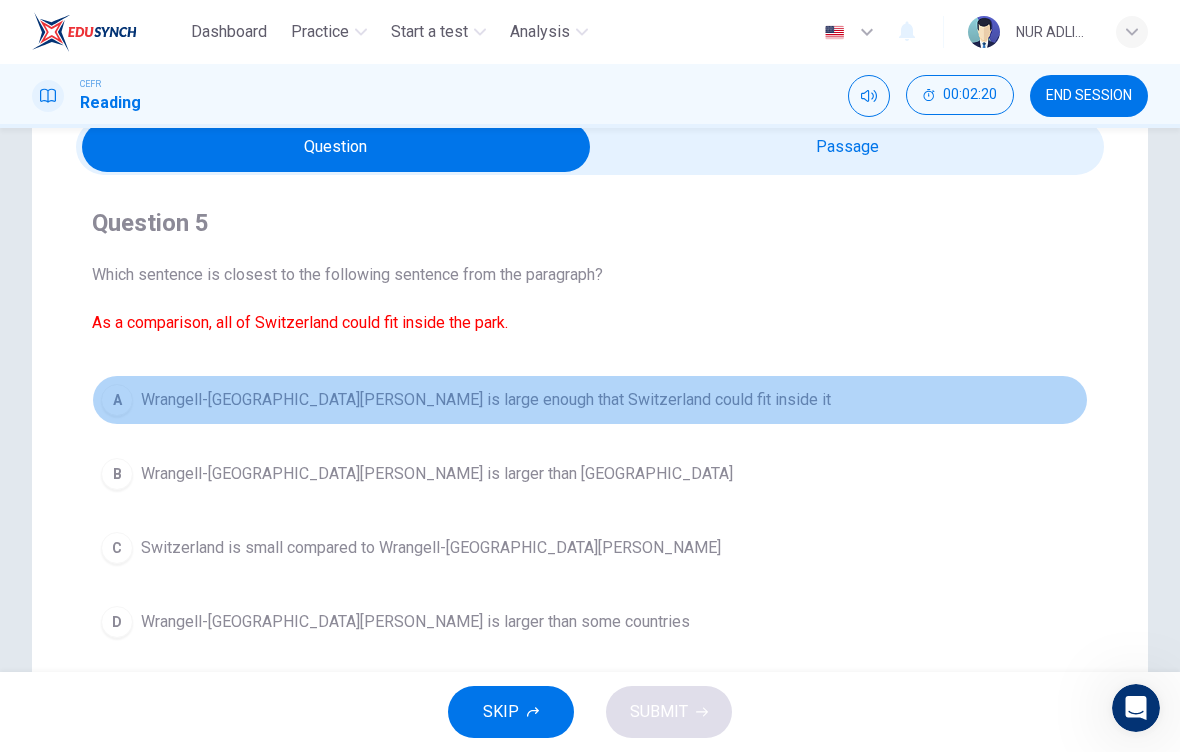 click on "A Wrangell-St. Elias National Park is large enough that Switzerland could fit inside it" at bounding box center [590, 400] 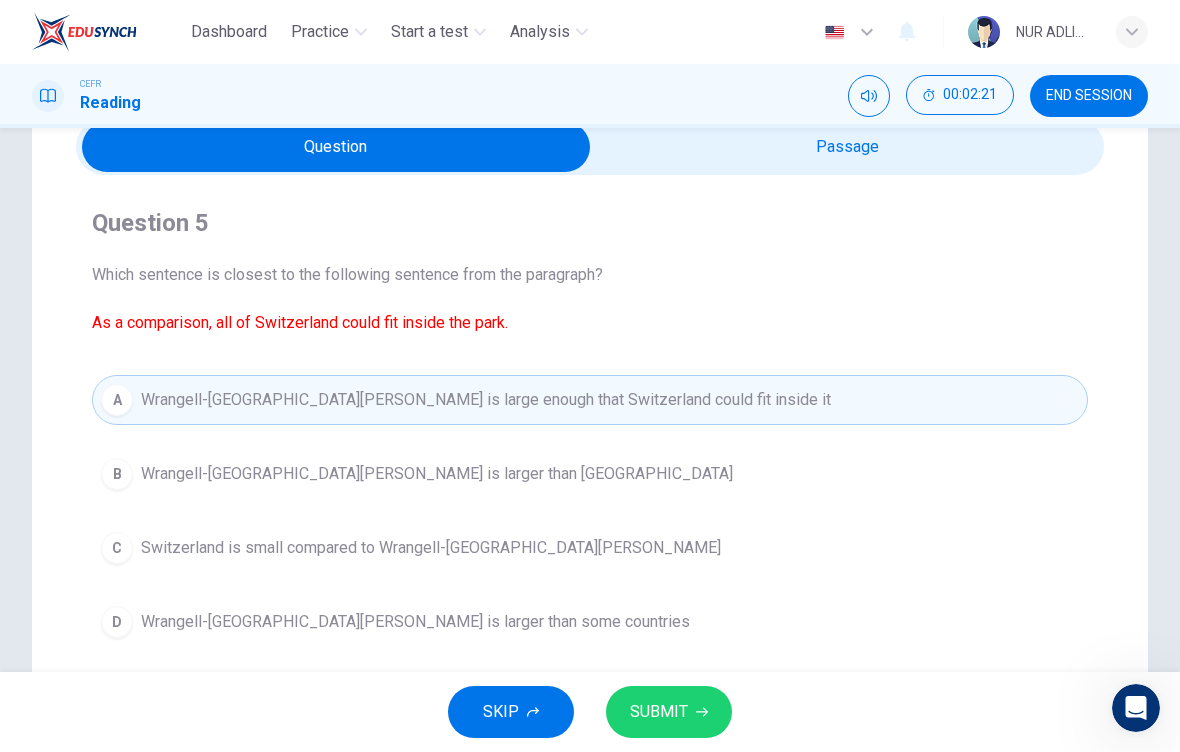 click on "SUBMIT" at bounding box center (669, 712) 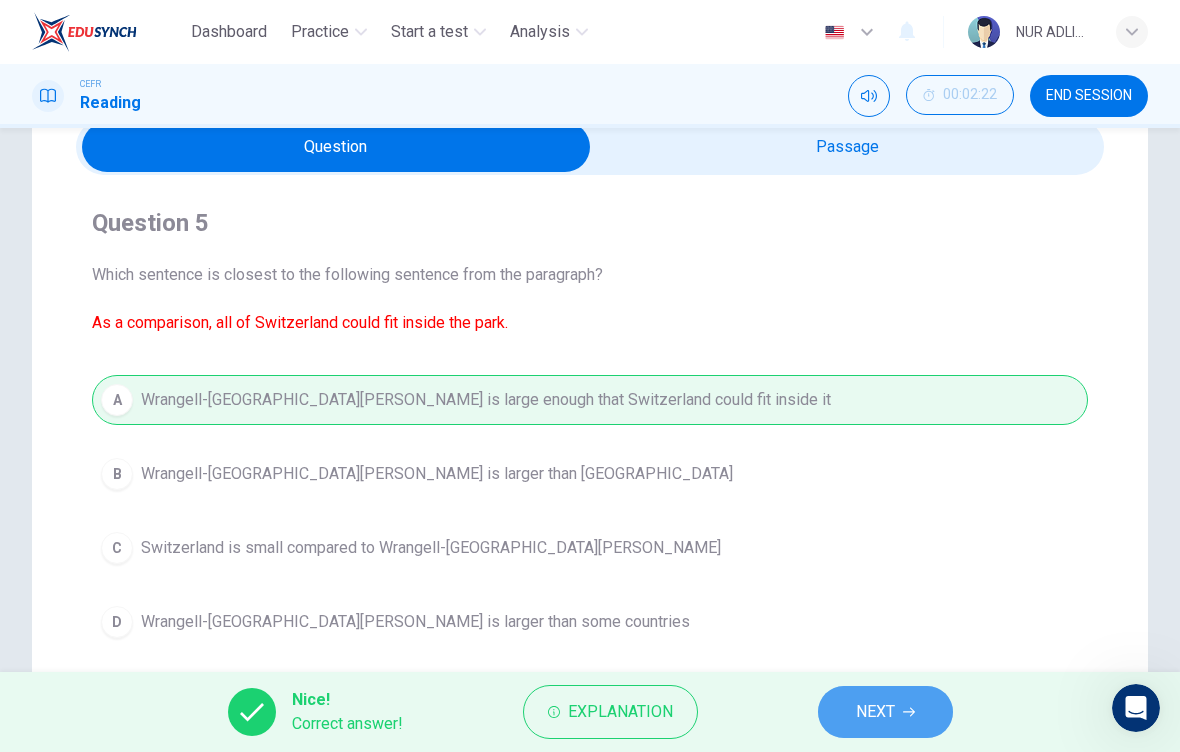 click on "NEXT" at bounding box center [885, 712] 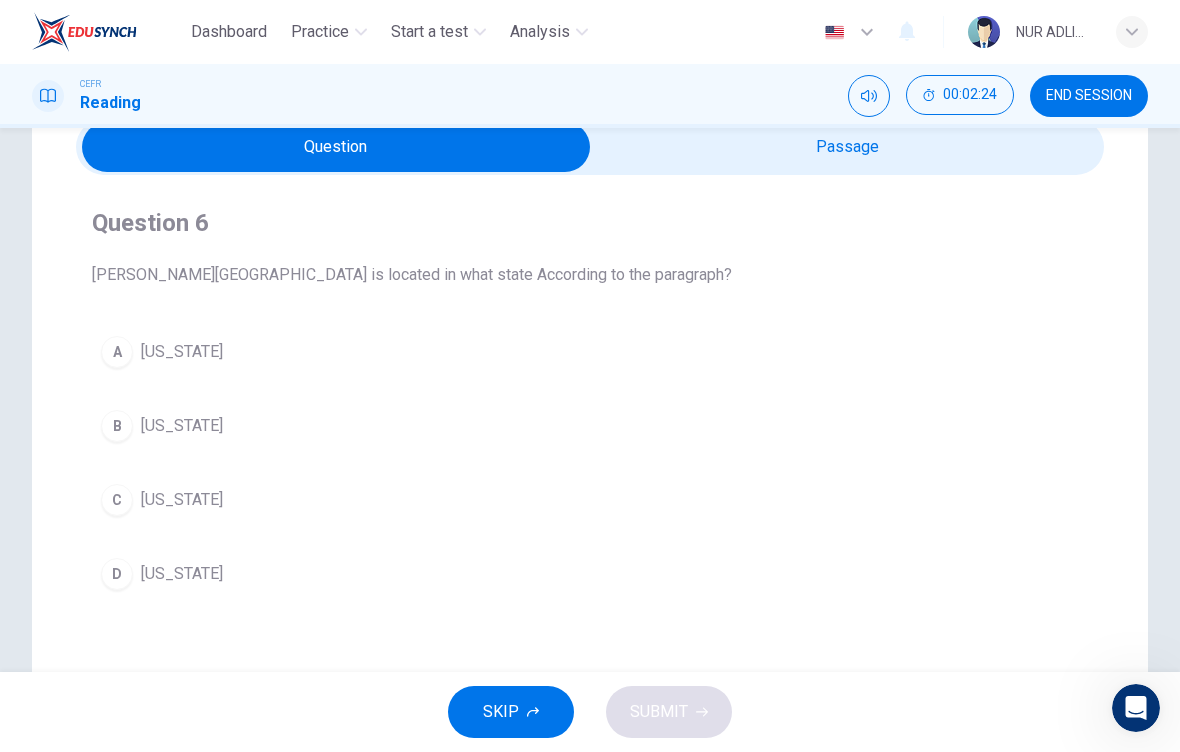 click at bounding box center [336, 147] 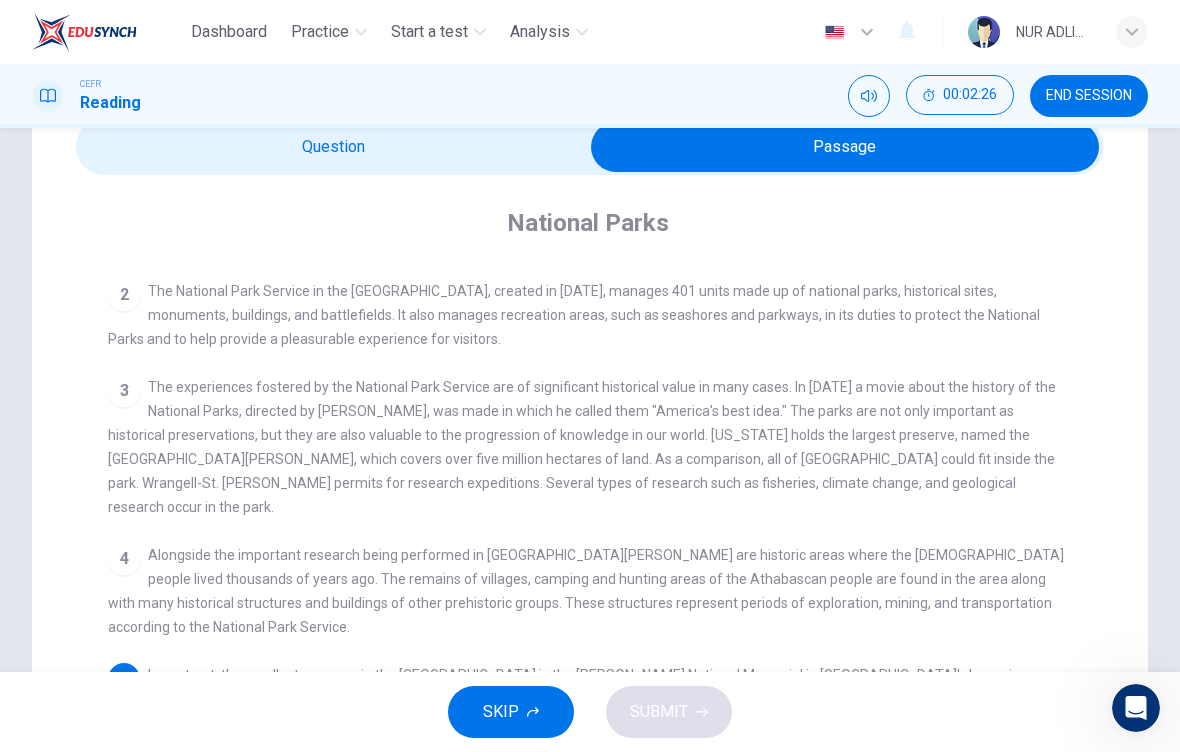 scroll, scrollTop: 102, scrollLeft: 0, axis: vertical 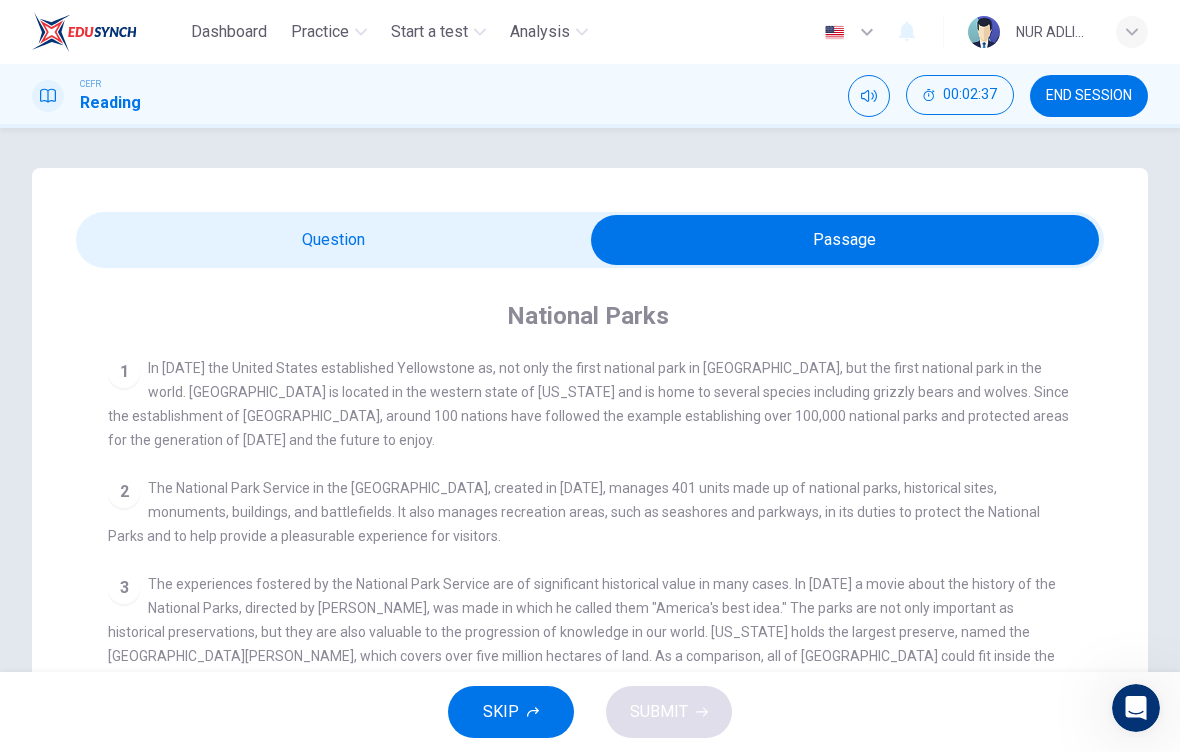 click at bounding box center [845, 240] 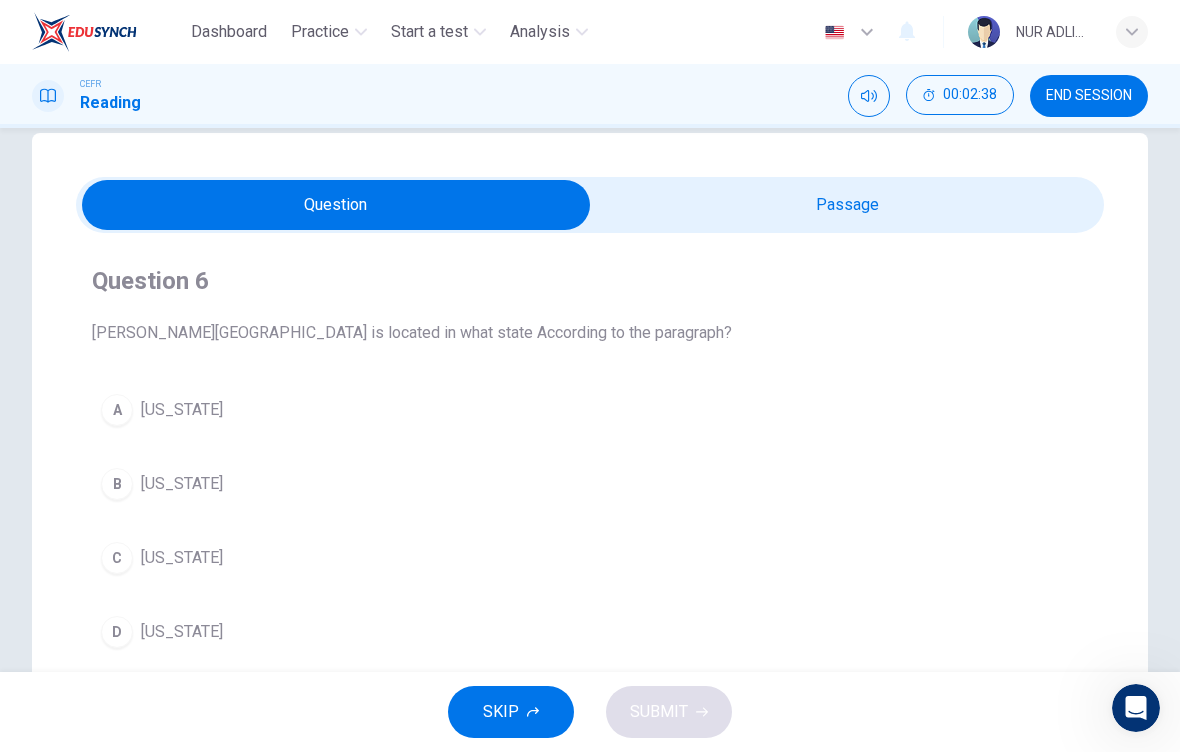 scroll, scrollTop: 41, scrollLeft: 0, axis: vertical 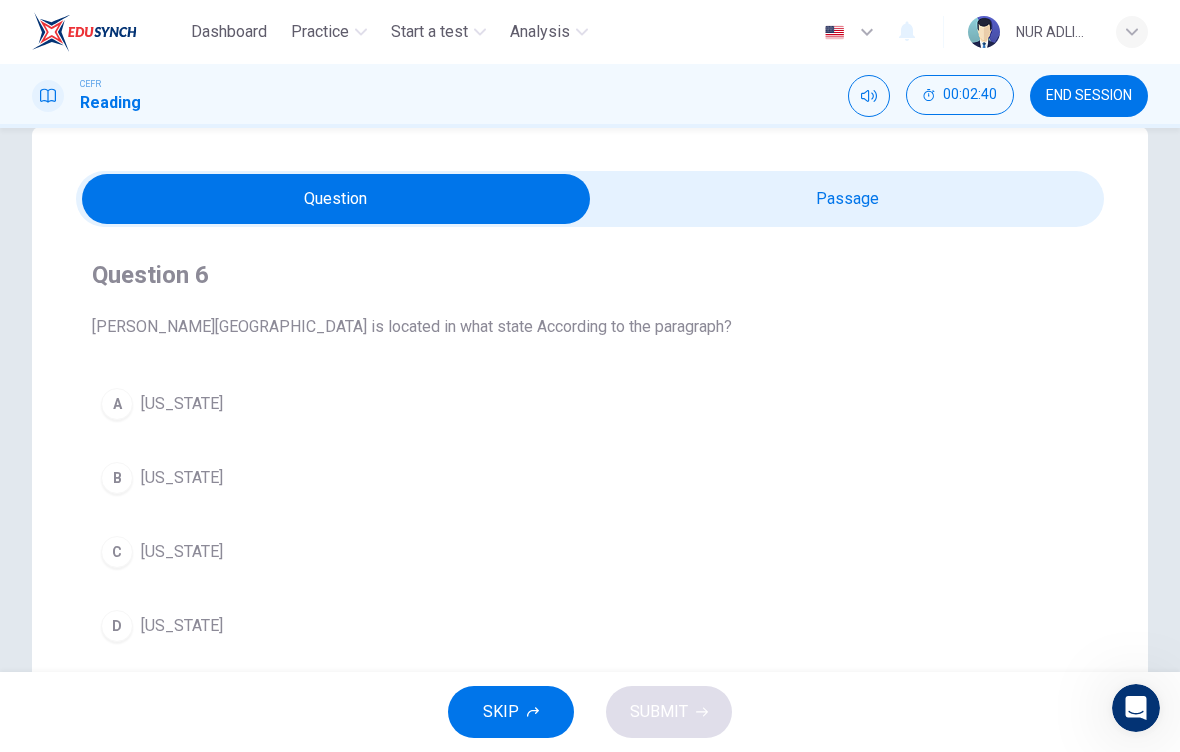 click at bounding box center [336, 199] 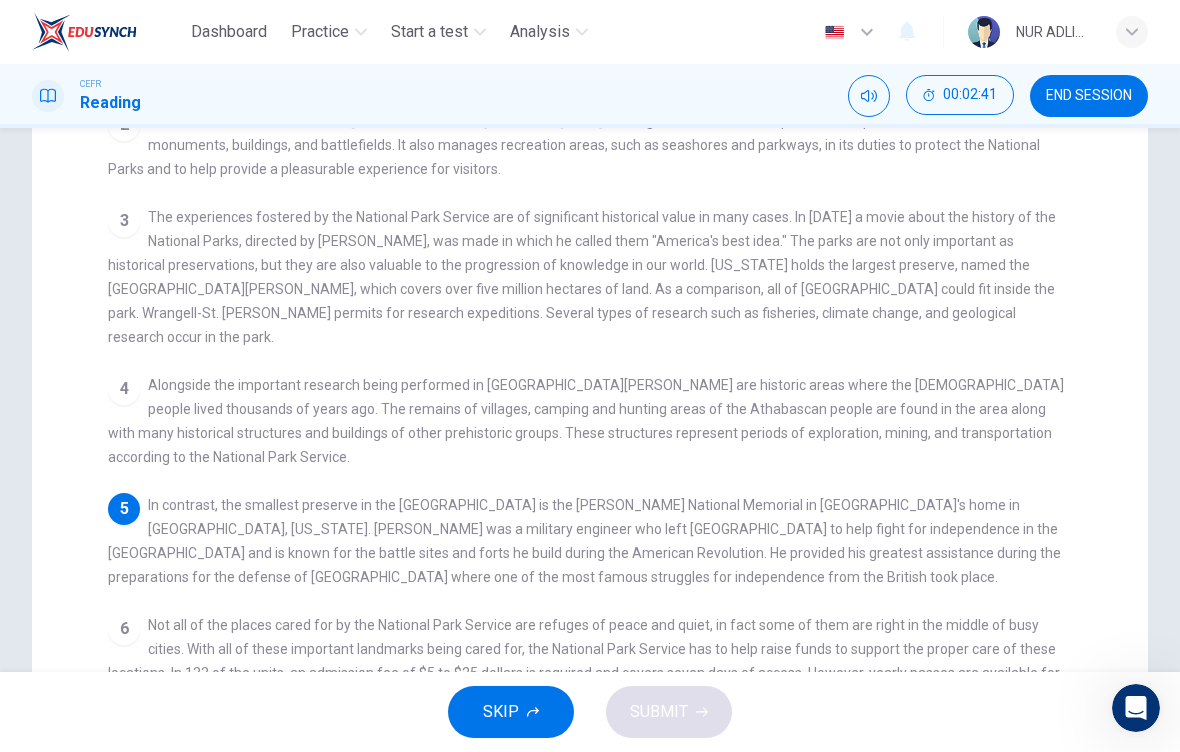scroll, scrollTop: 372, scrollLeft: 0, axis: vertical 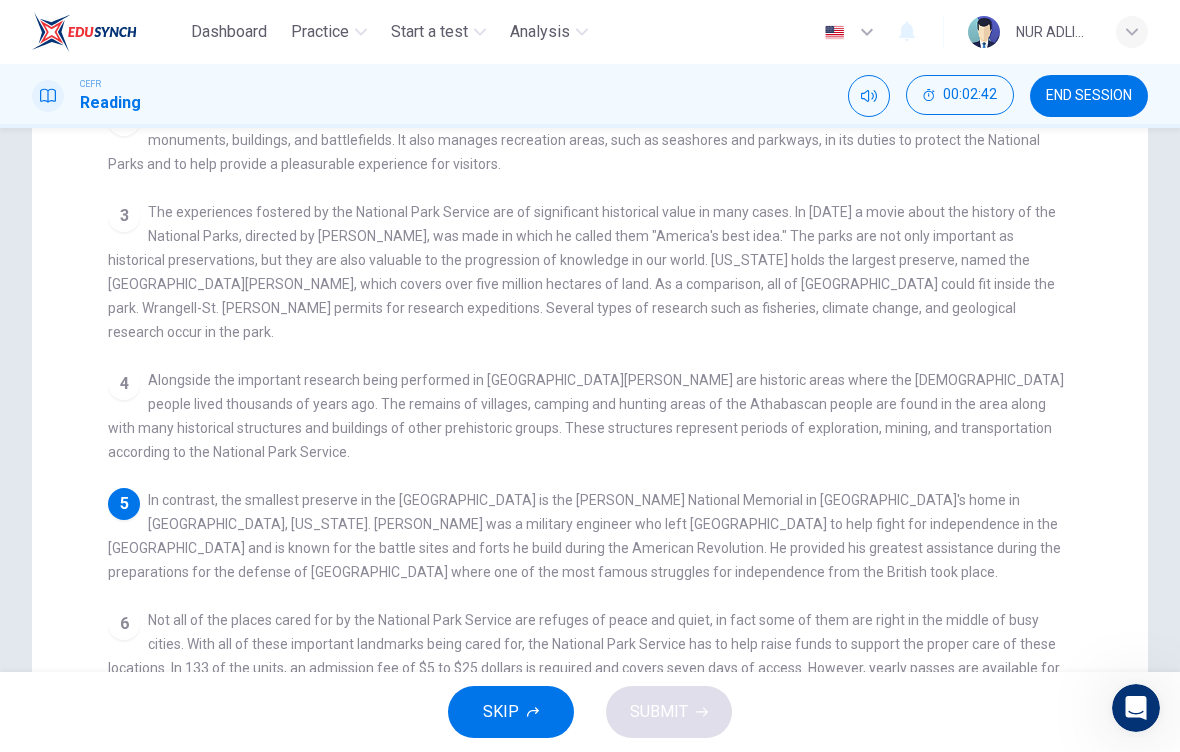 click on "1 In 1872 the United States established Yellowstone as, not only the first national park in America, but the first national park in the world. Yellowstone is located in the western state of Wyoming and is home to several species including grizzly bears and wolves. Since the establishment of Yellowstone, around 100 nations have followed the example establishing over 100,000 national parks and protected areas for the generation of today and the future to enjoy. 2 The National Park Service in the United States, created in 1916, manages 401 units made up of national parks, historical sites, monuments, buildings, and battlefields. It also manages recreation areas, such as seashores and parkways, in its duties to protect the National Parks and to help provide a pleasurable experience for visitors. 3 4 5 6 7" at bounding box center (603, 342) 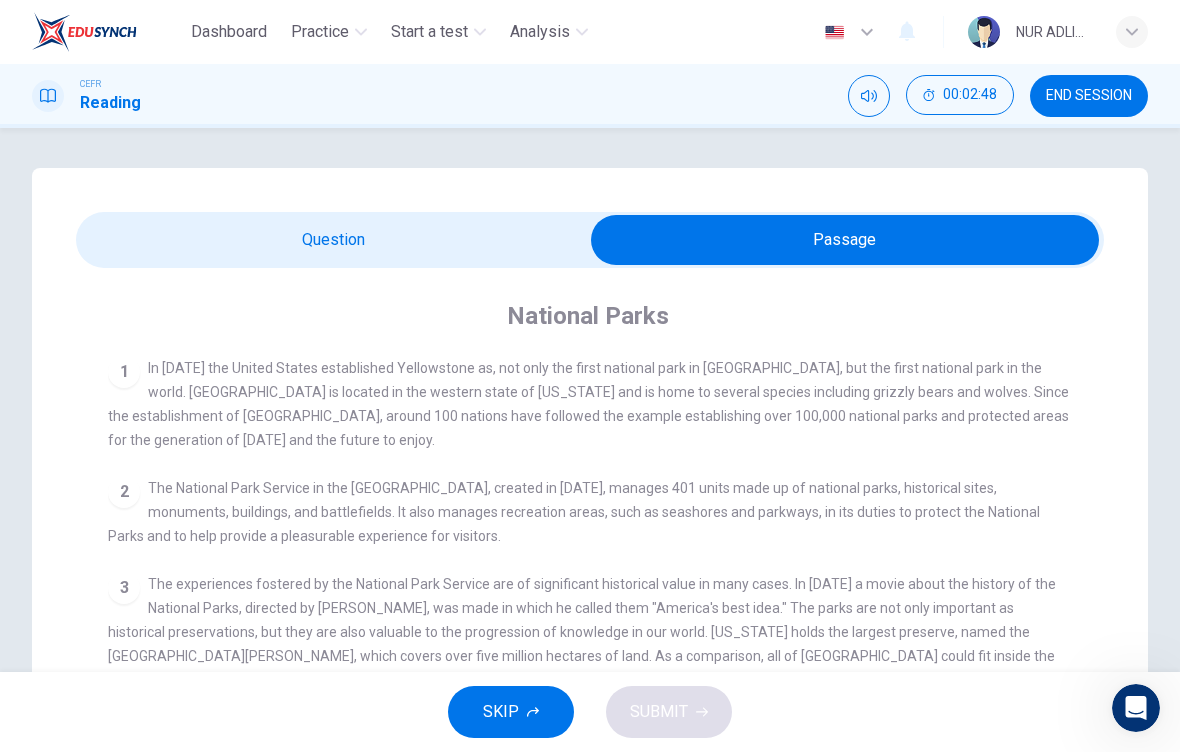 scroll, scrollTop: 0, scrollLeft: 0, axis: both 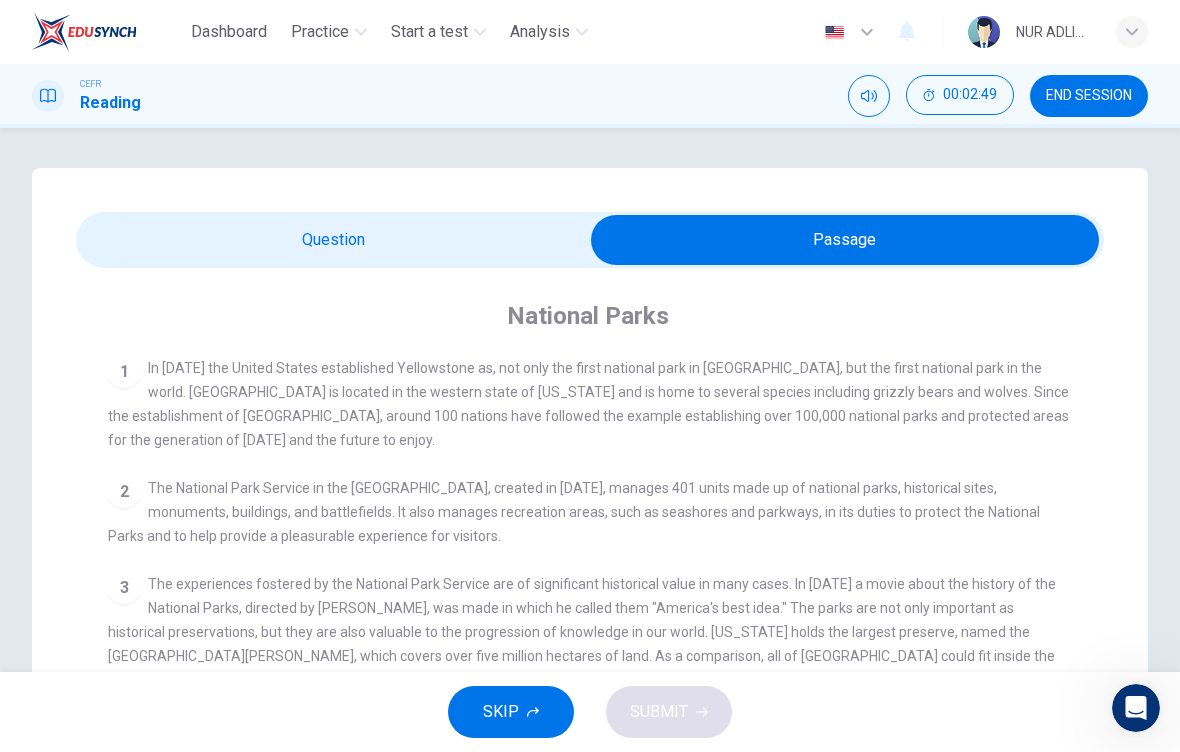 click at bounding box center [845, 240] 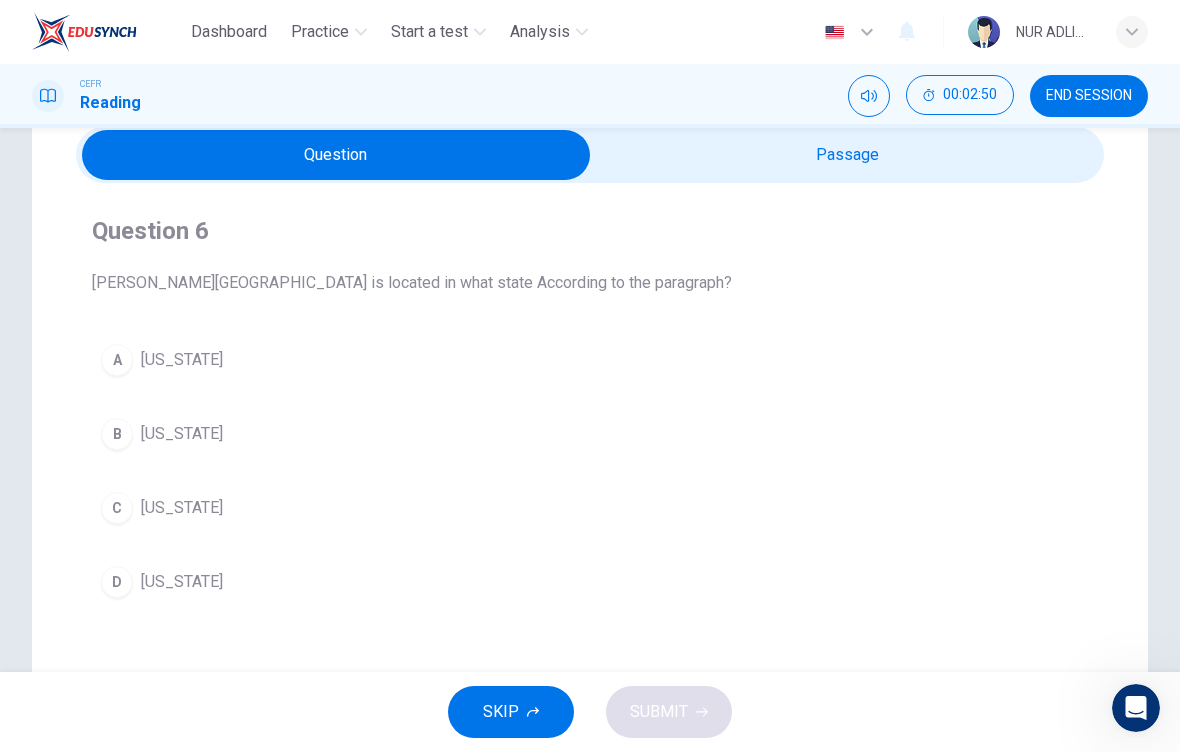 scroll, scrollTop: 87, scrollLeft: 0, axis: vertical 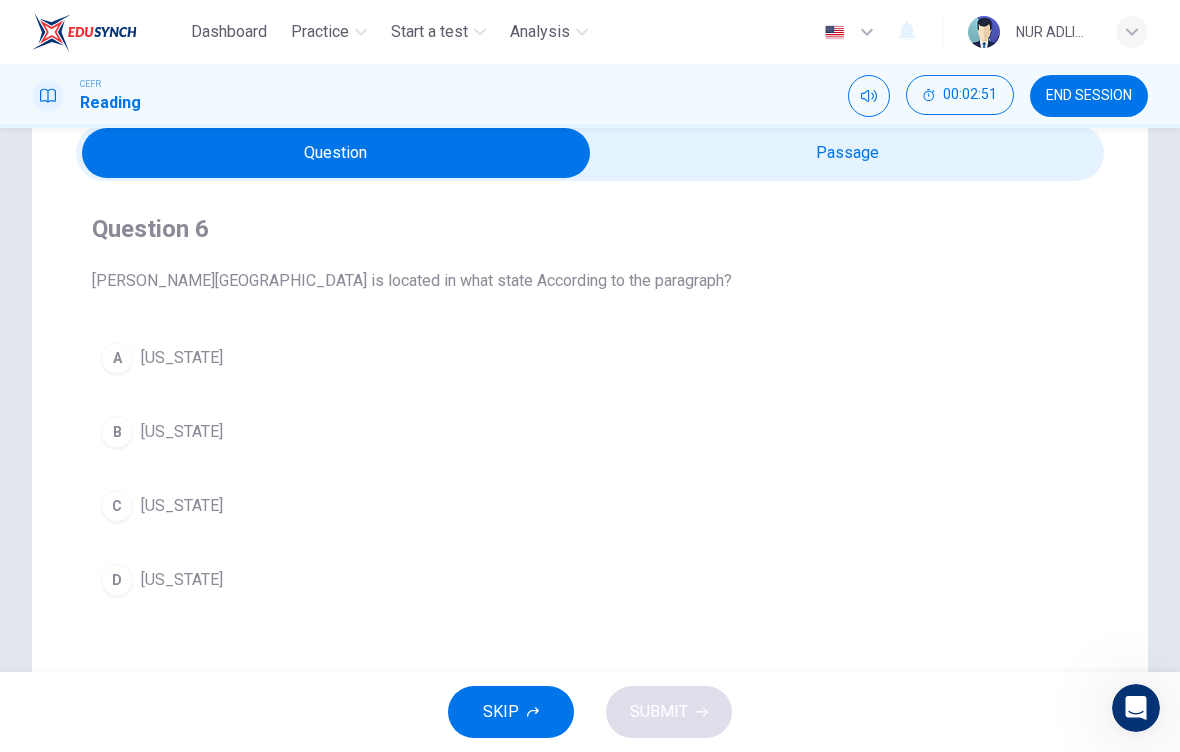 click on "Pennsylvania" at bounding box center (182, 358) 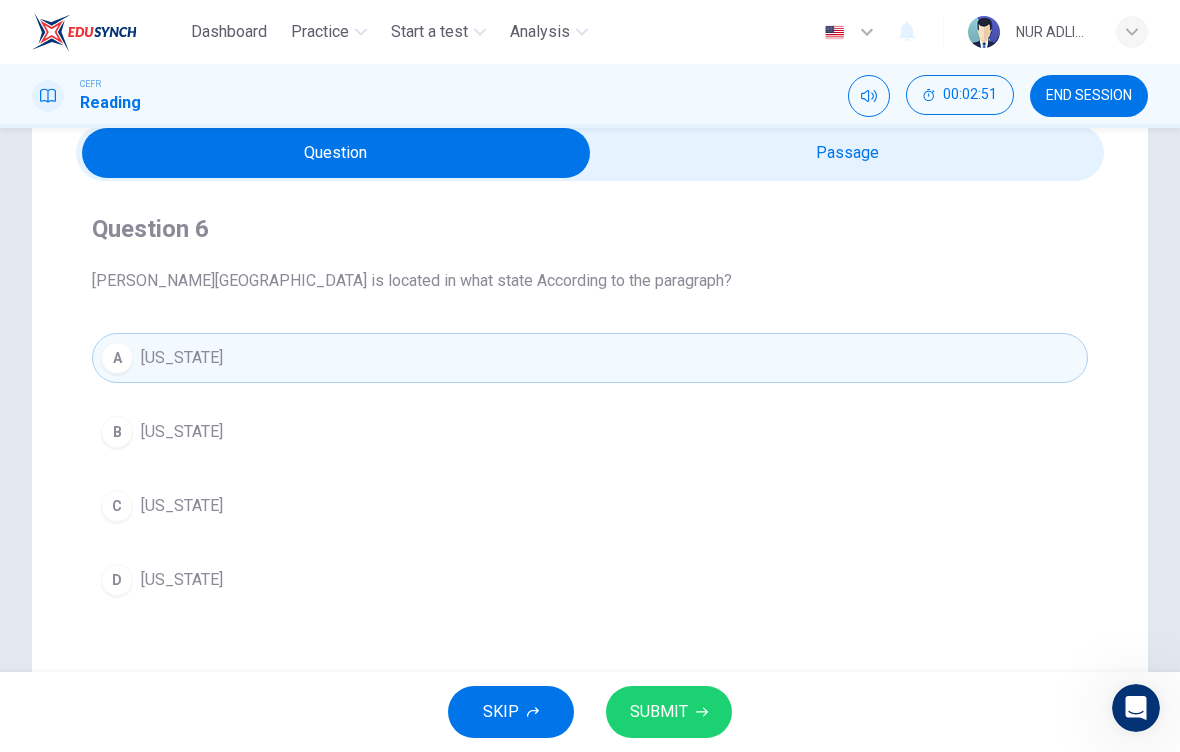 click on "SUBMIT" at bounding box center (669, 712) 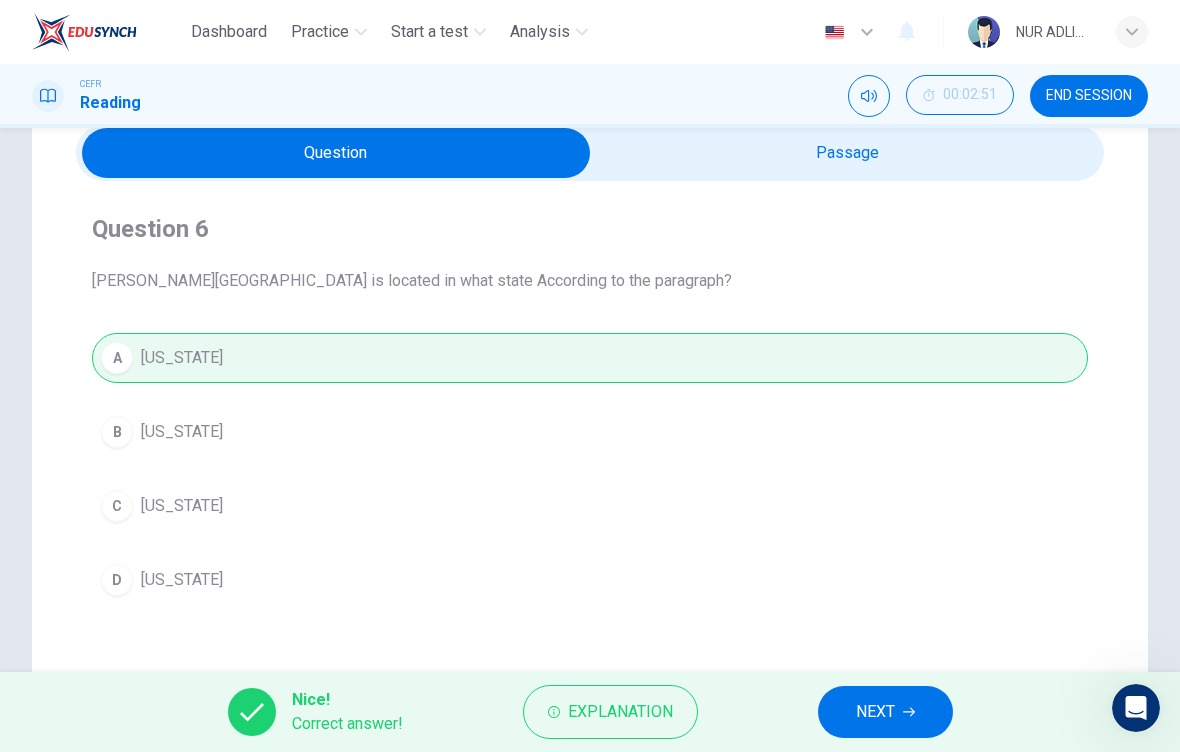 click on "NEXT" at bounding box center (885, 712) 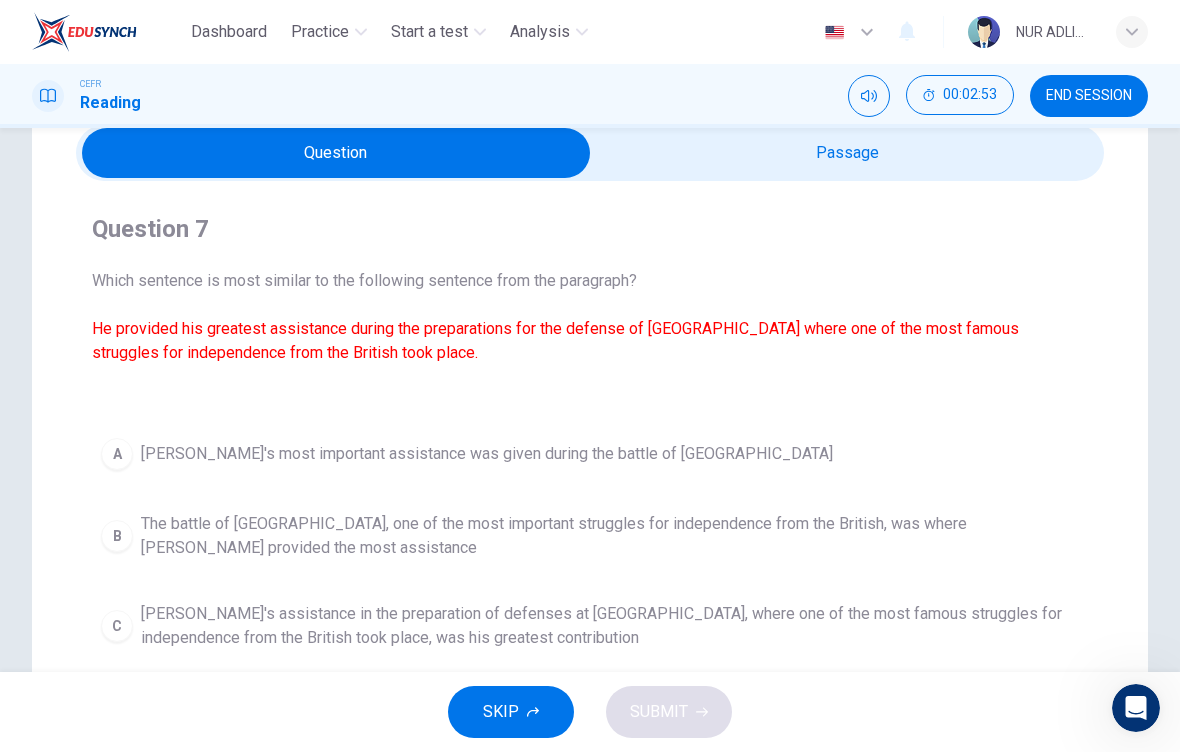 click at bounding box center [336, 153] 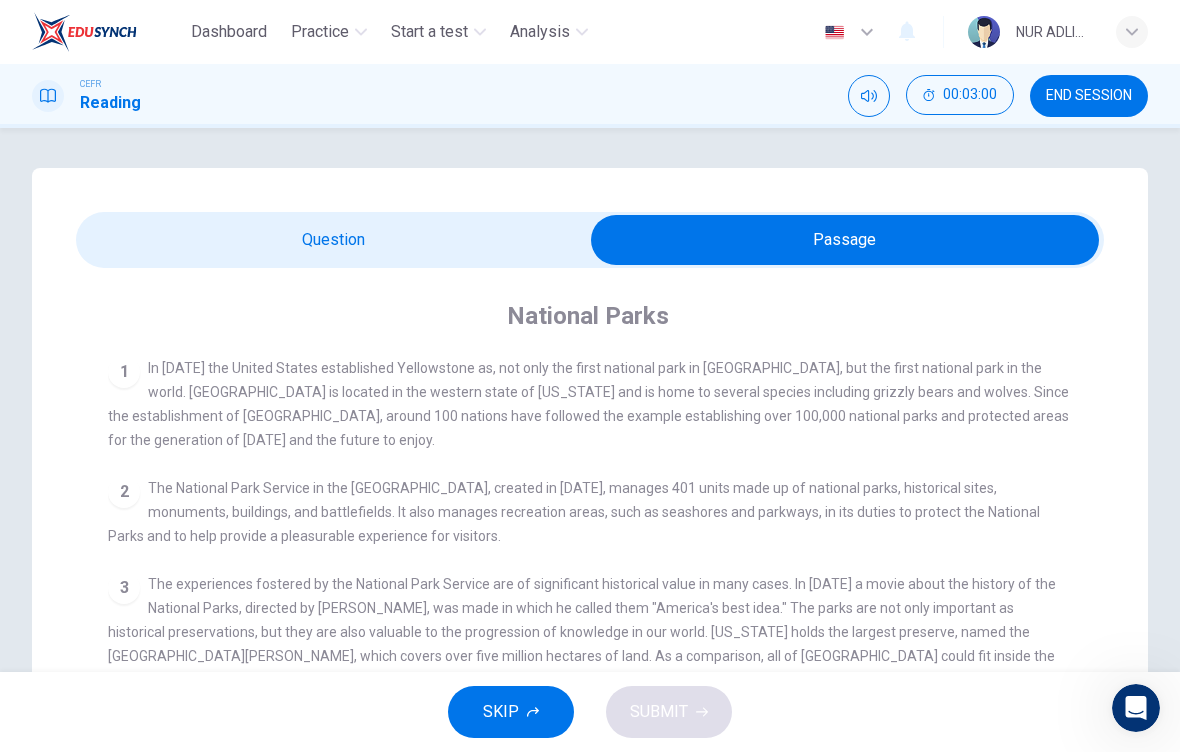 scroll, scrollTop: 0, scrollLeft: 0, axis: both 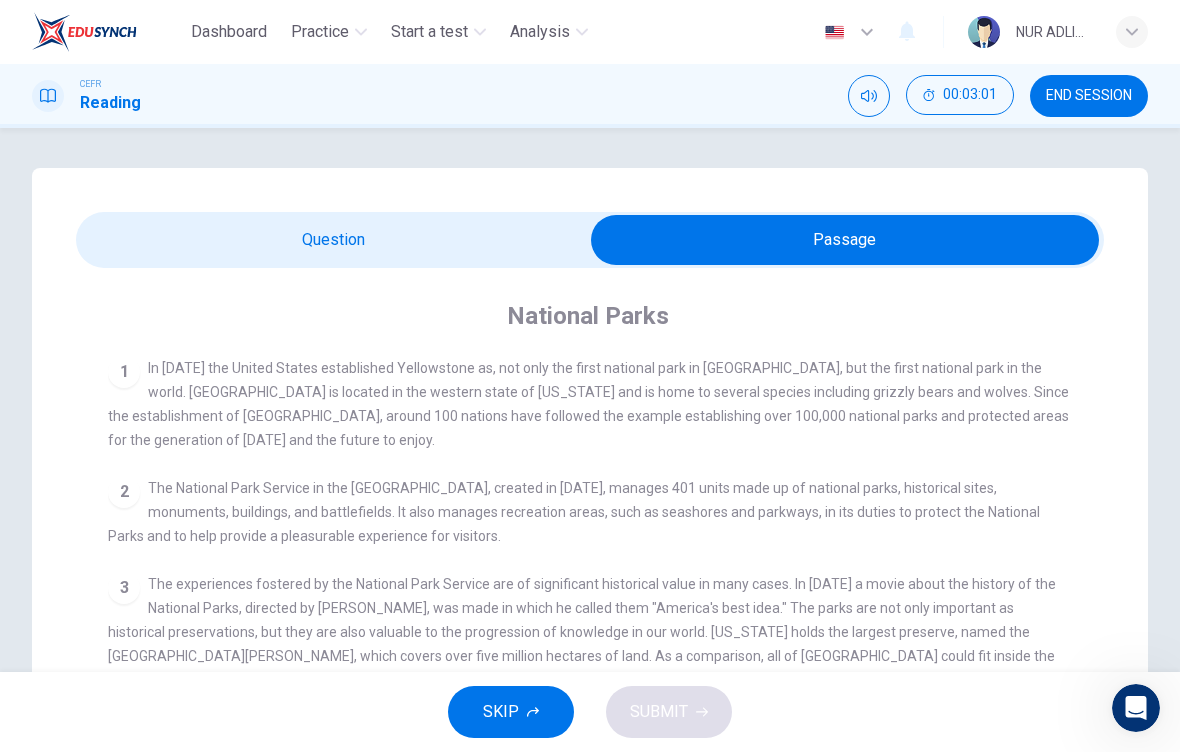 click at bounding box center (845, 240) 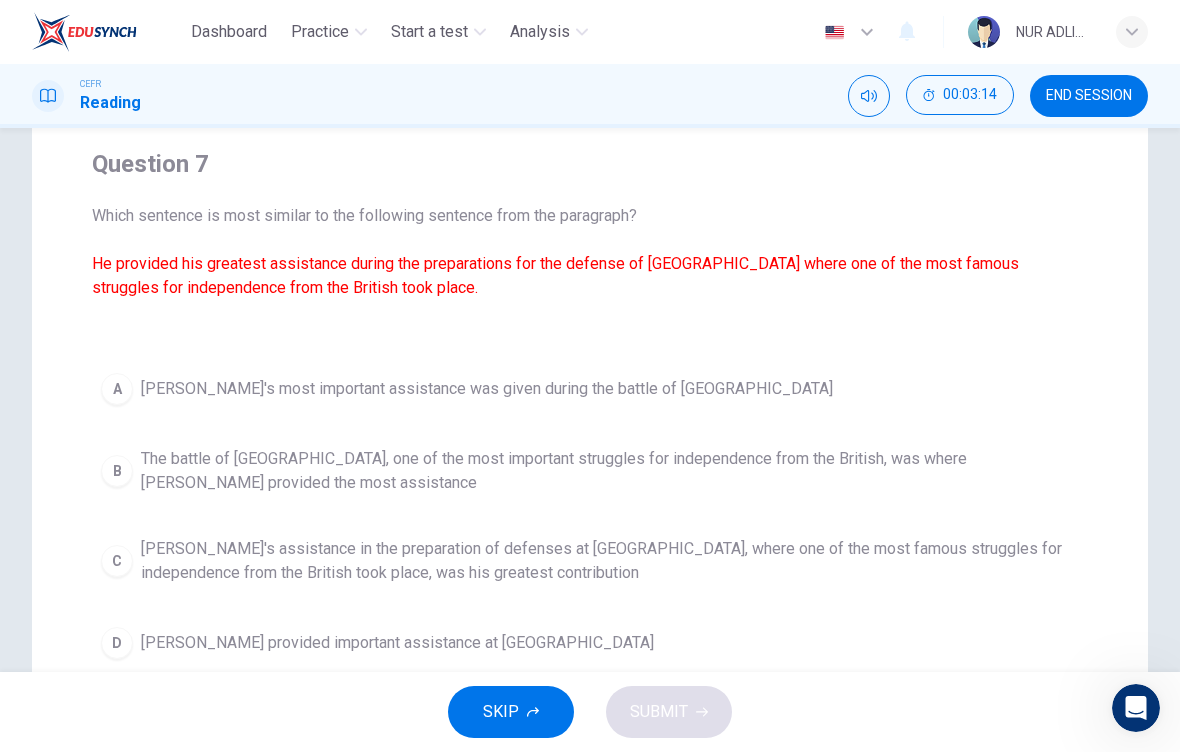scroll, scrollTop: 167, scrollLeft: 0, axis: vertical 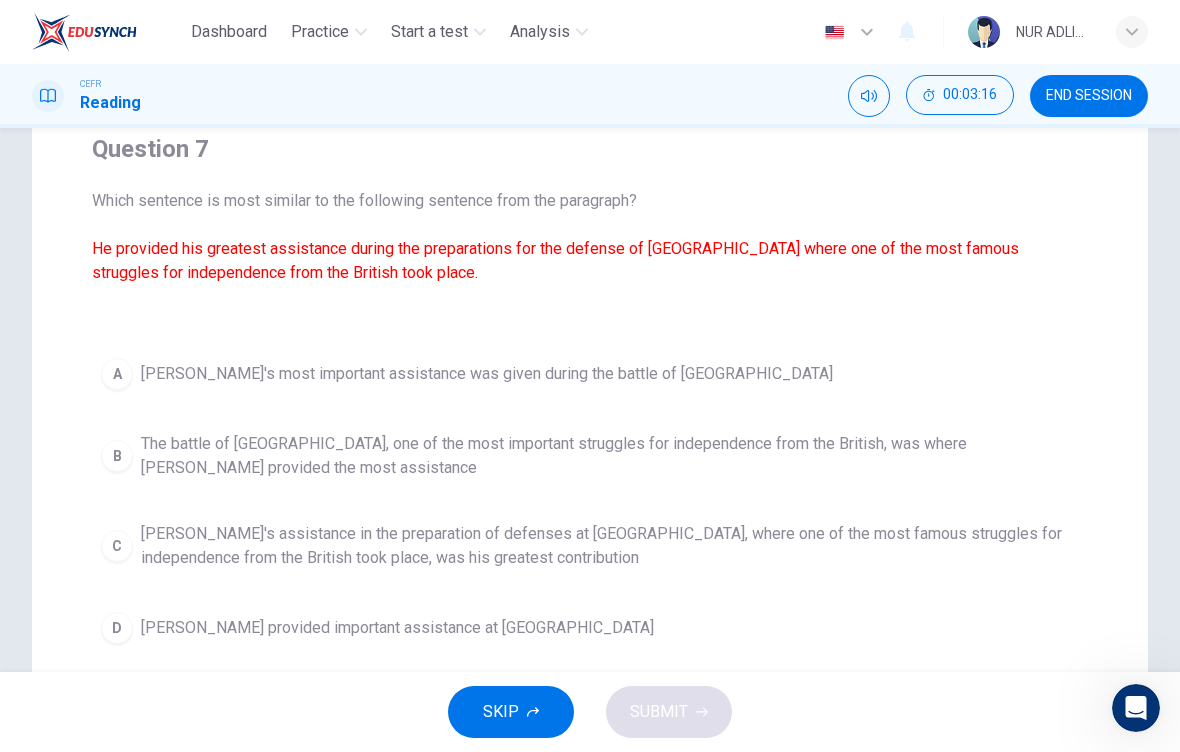 click on "C Kosciuszko's assistance in the preparation of defenses at Saratoga, where one of the most famous struggles for independence from the British took place, was his greatest contribution" at bounding box center [590, 546] 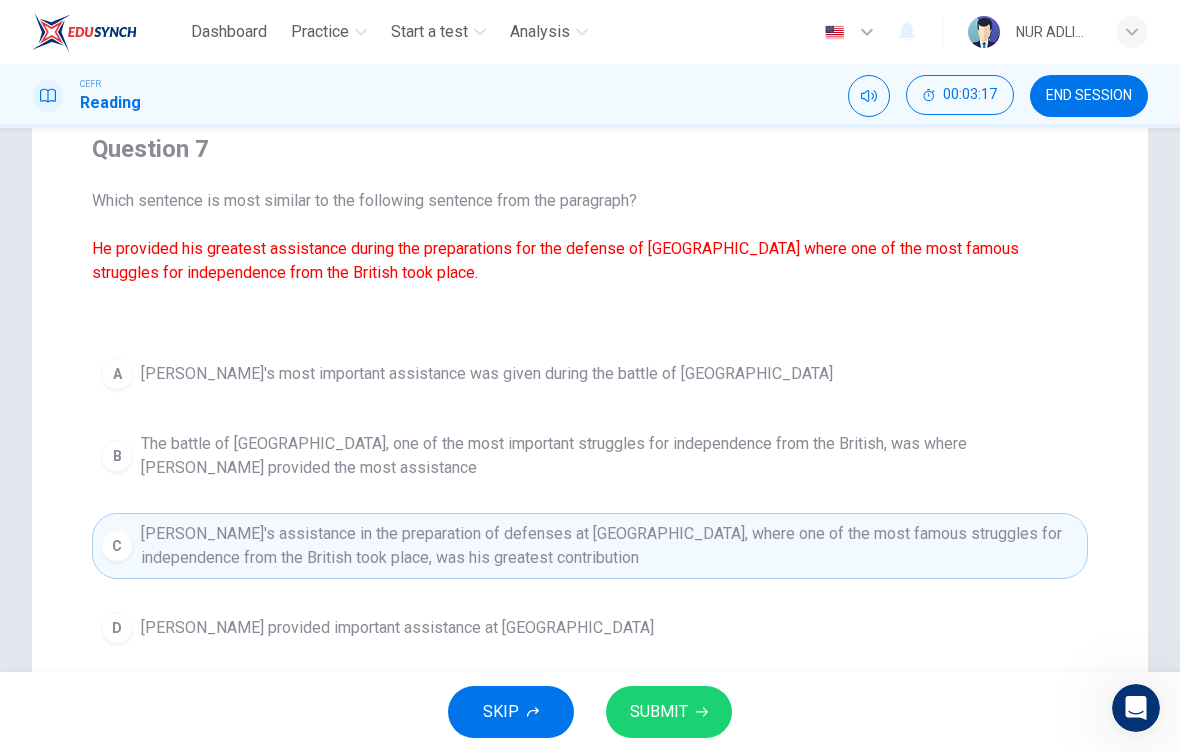 click 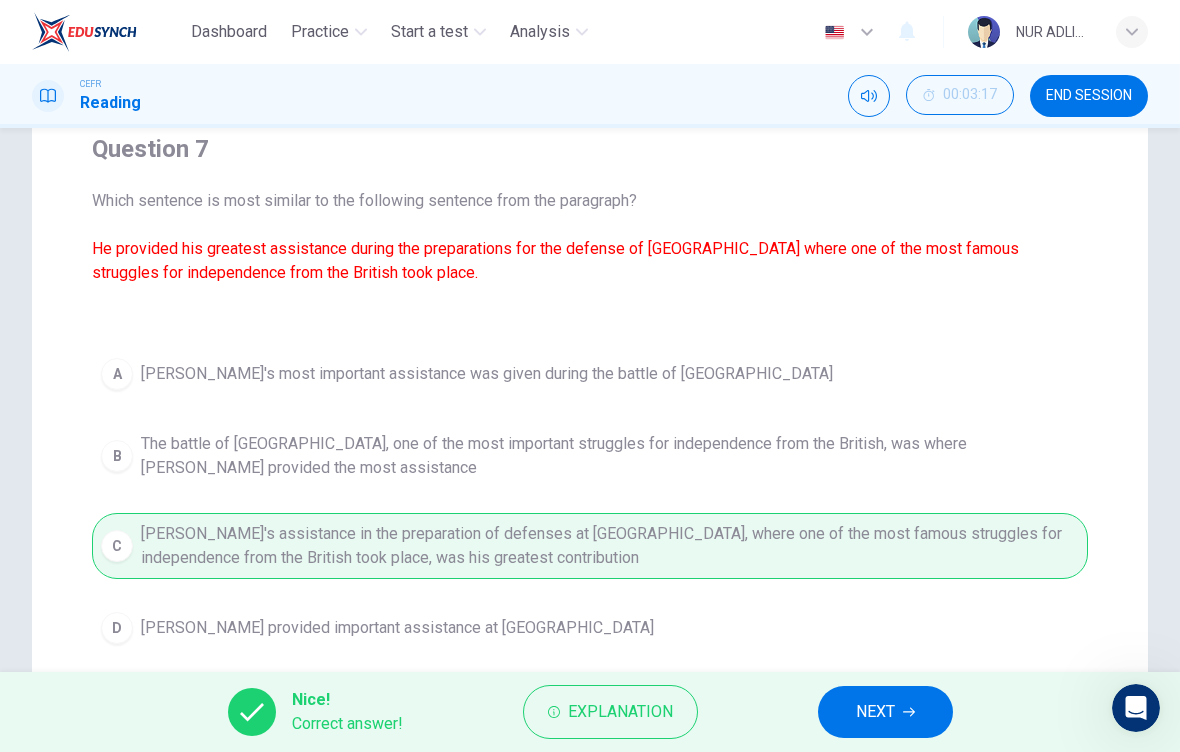 click on "NEXT" at bounding box center (875, 712) 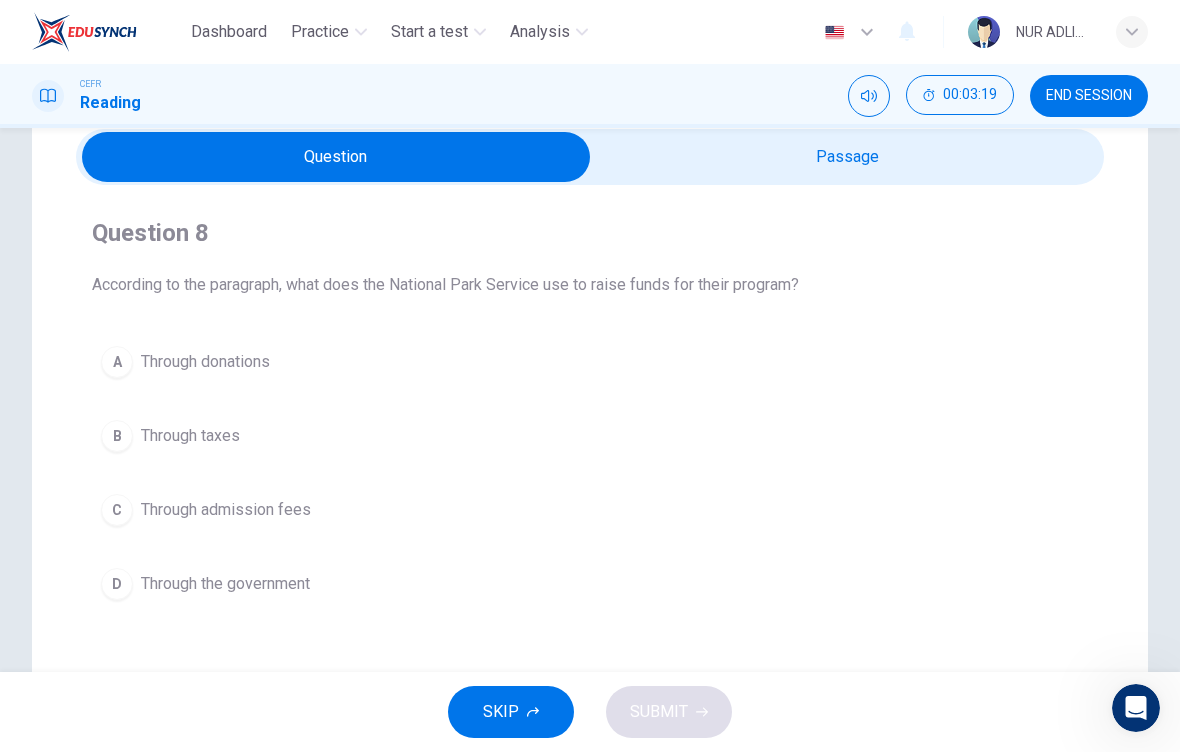 scroll, scrollTop: 81, scrollLeft: 0, axis: vertical 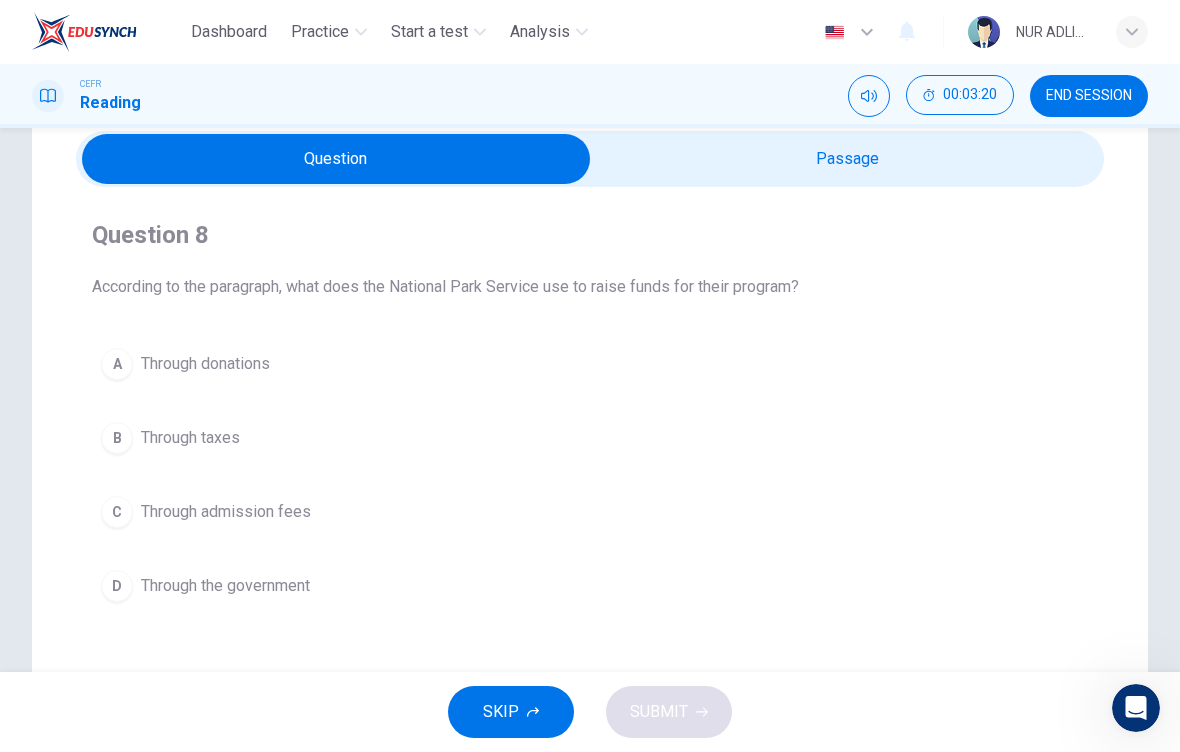 click at bounding box center (336, 159) 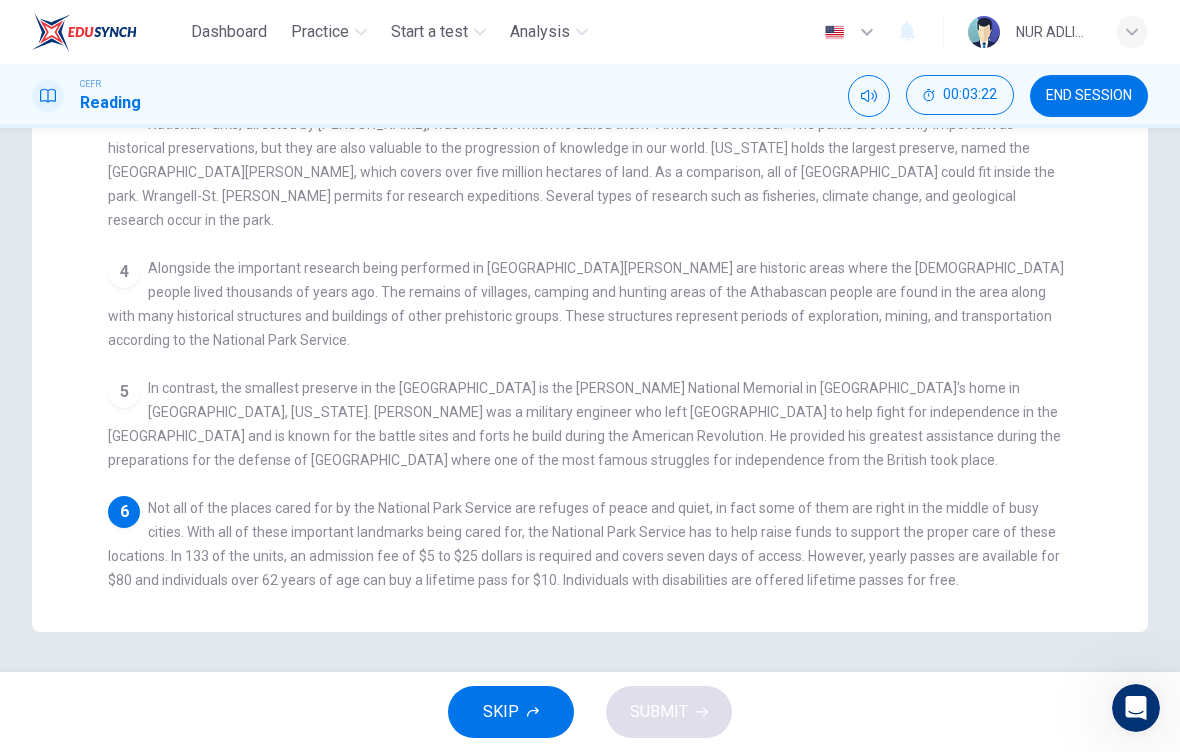 scroll, scrollTop: 484, scrollLeft: 0, axis: vertical 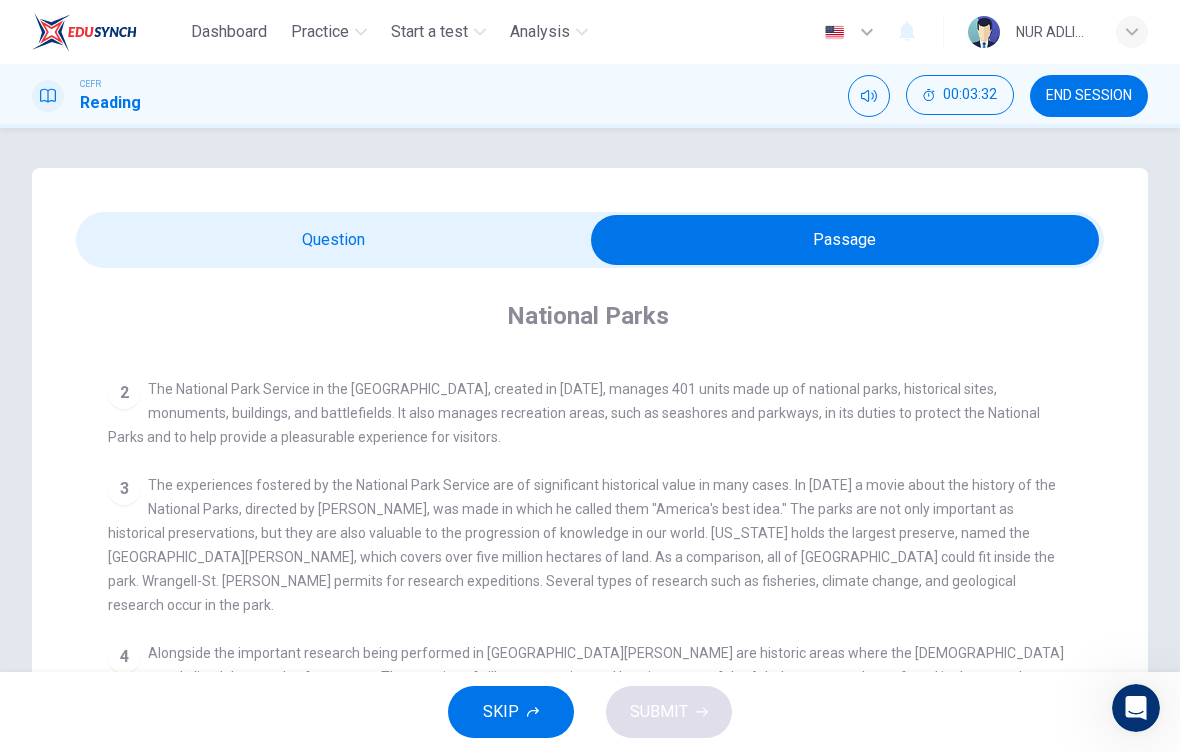 click at bounding box center [845, 240] 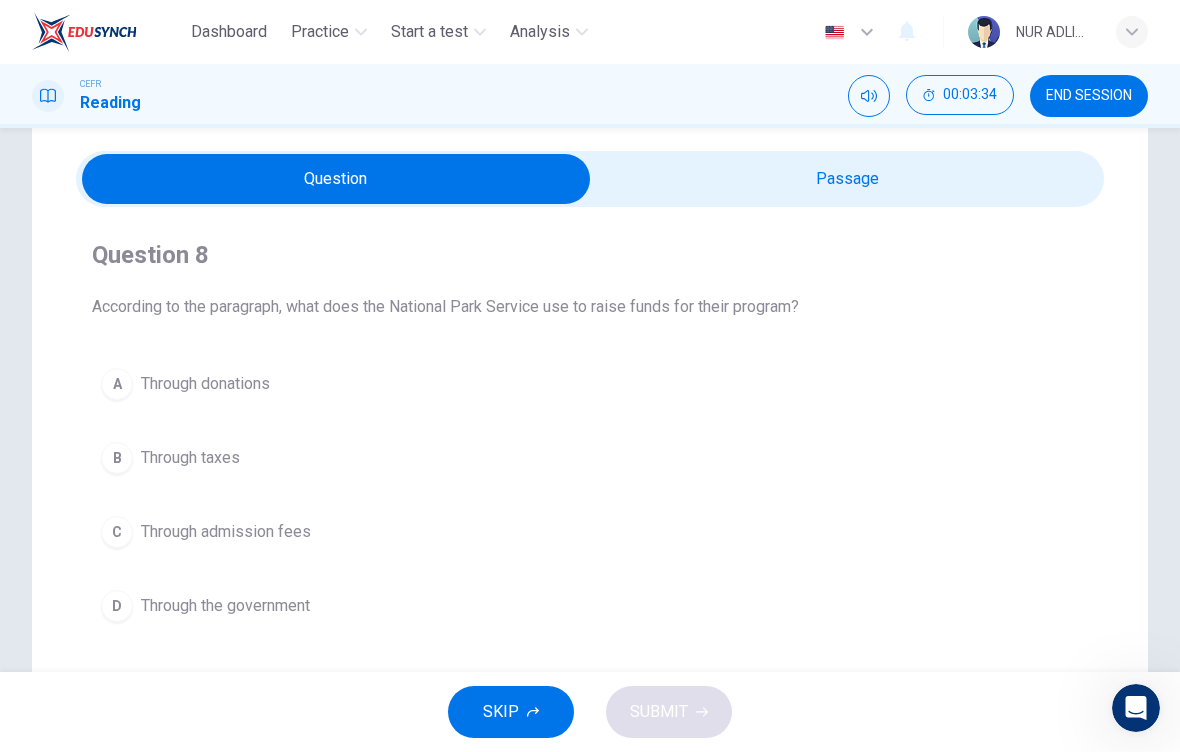 scroll, scrollTop: 64, scrollLeft: 0, axis: vertical 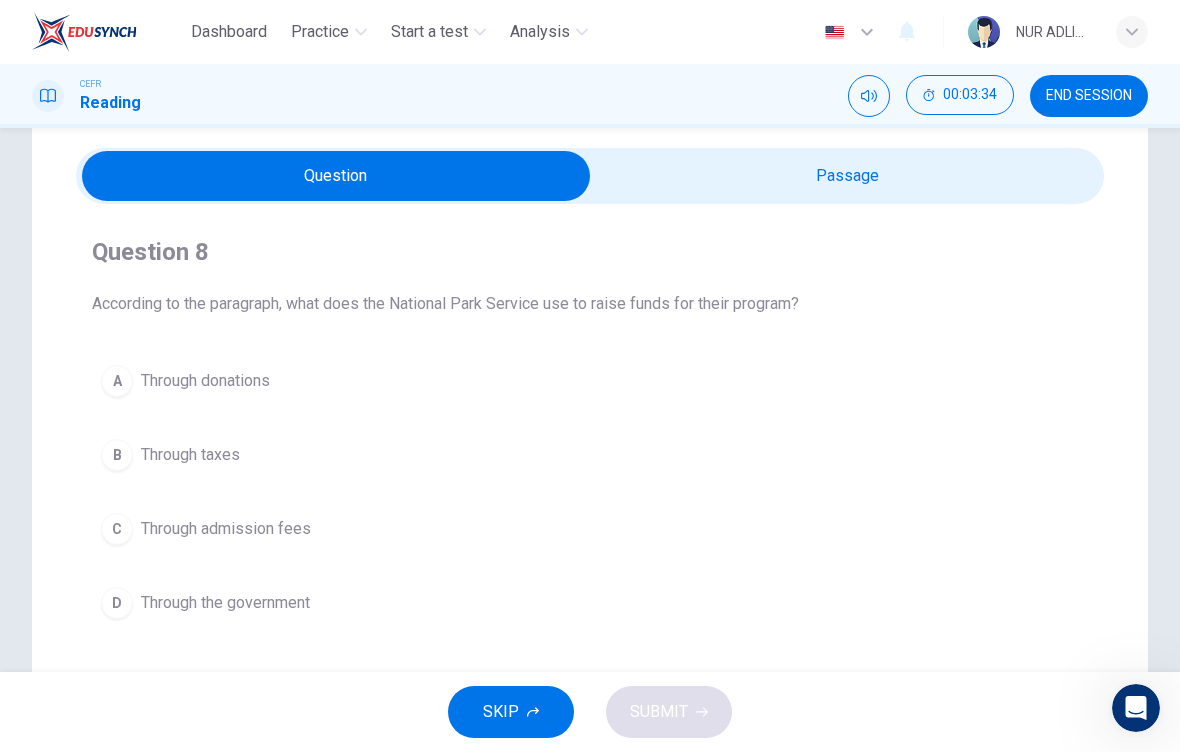 click on "C Through admission fees" at bounding box center [590, 529] 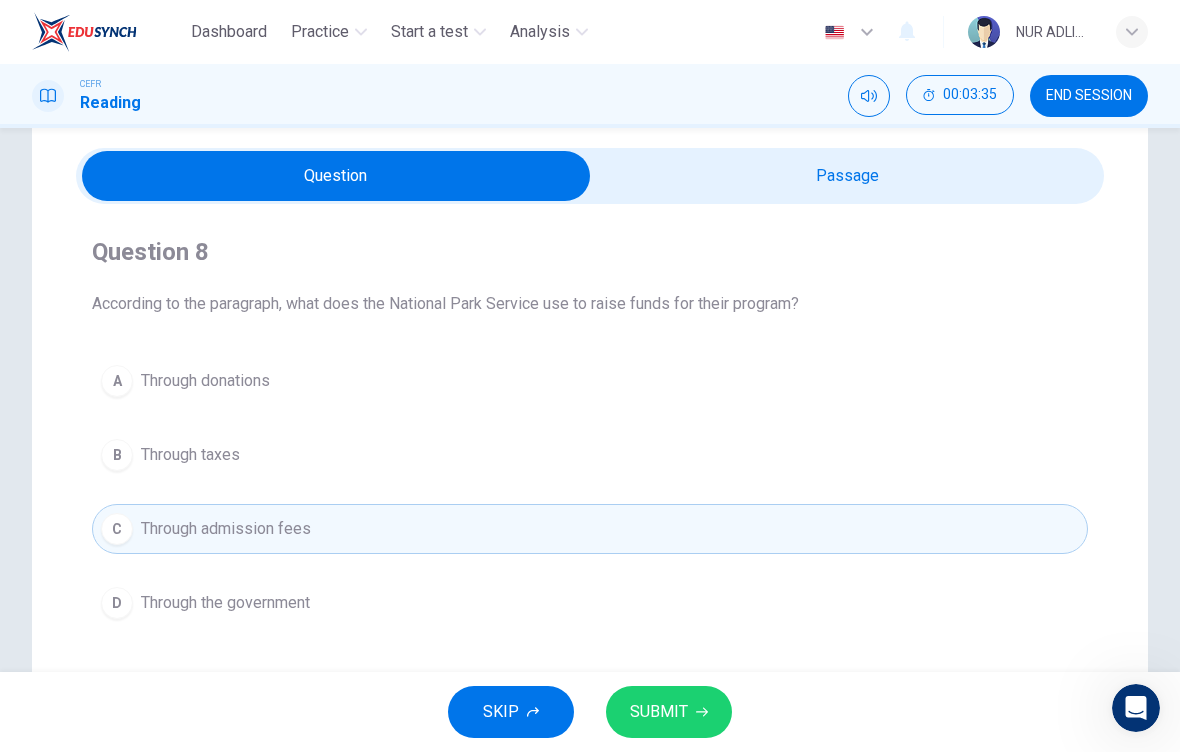 click on "SUBMIT" at bounding box center (669, 712) 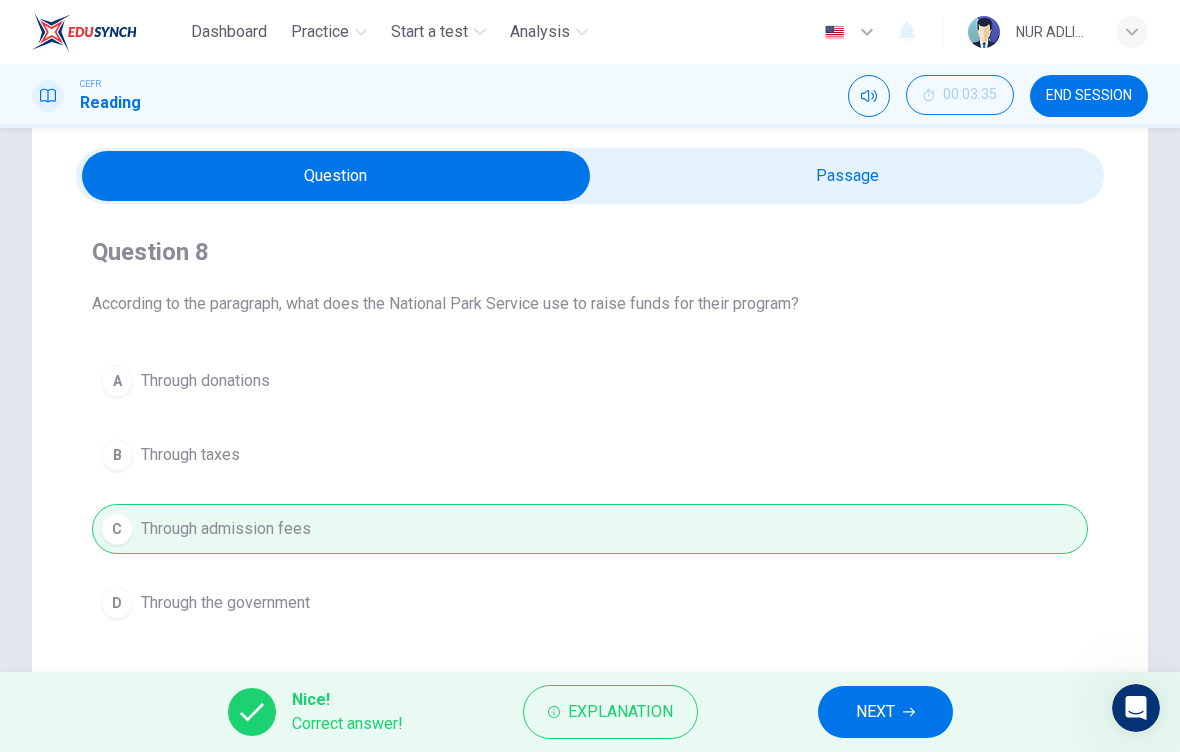 click on "NEXT" at bounding box center (875, 712) 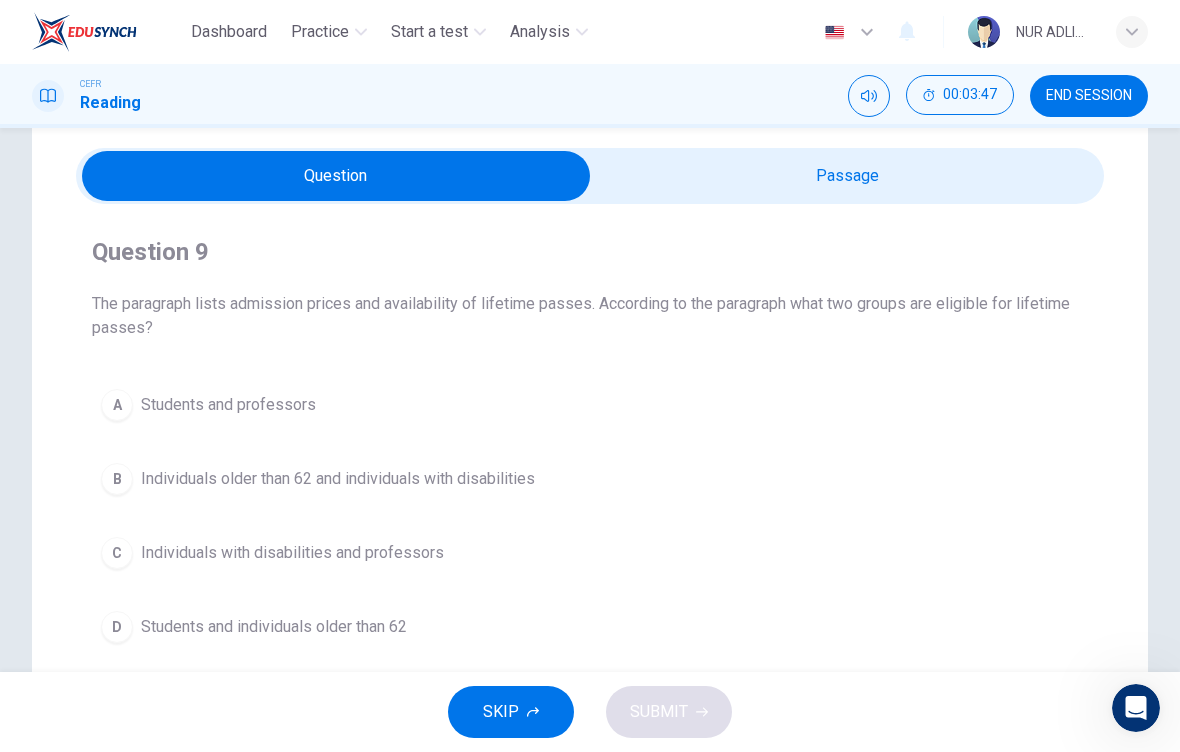 click at bounding box center [336, 176] 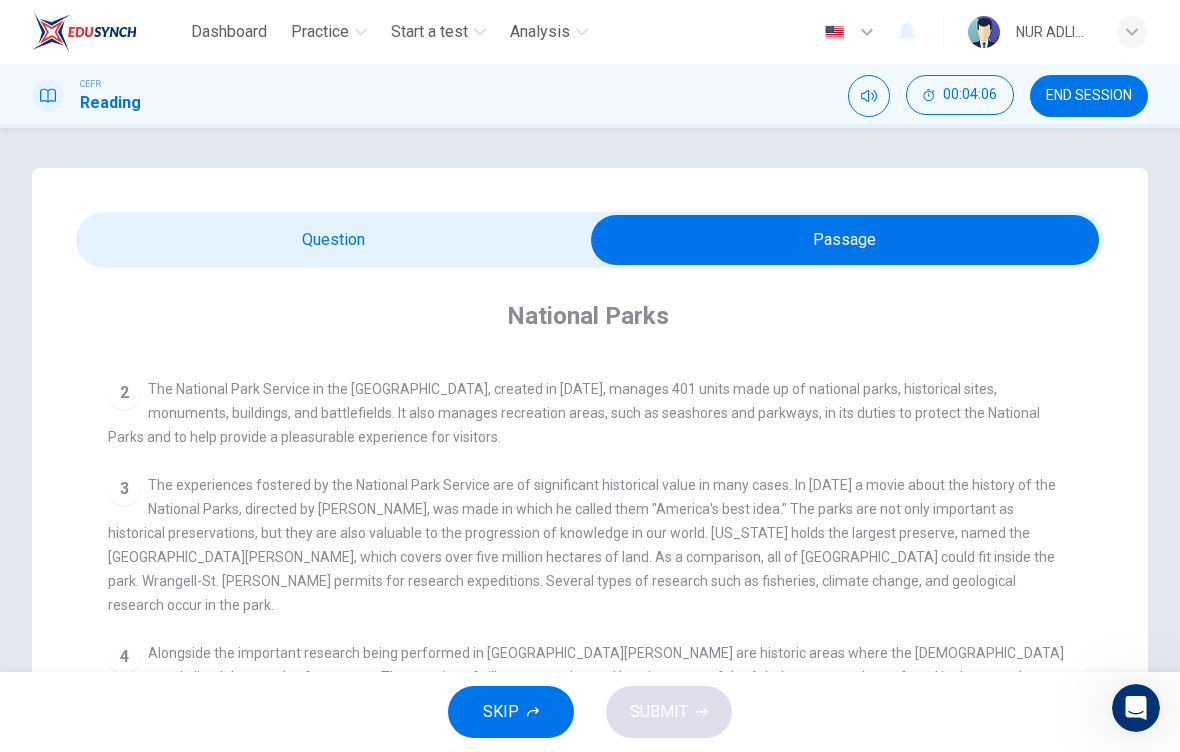 scroll, scrollTop: 0, scrollLeft: 0, axis: both 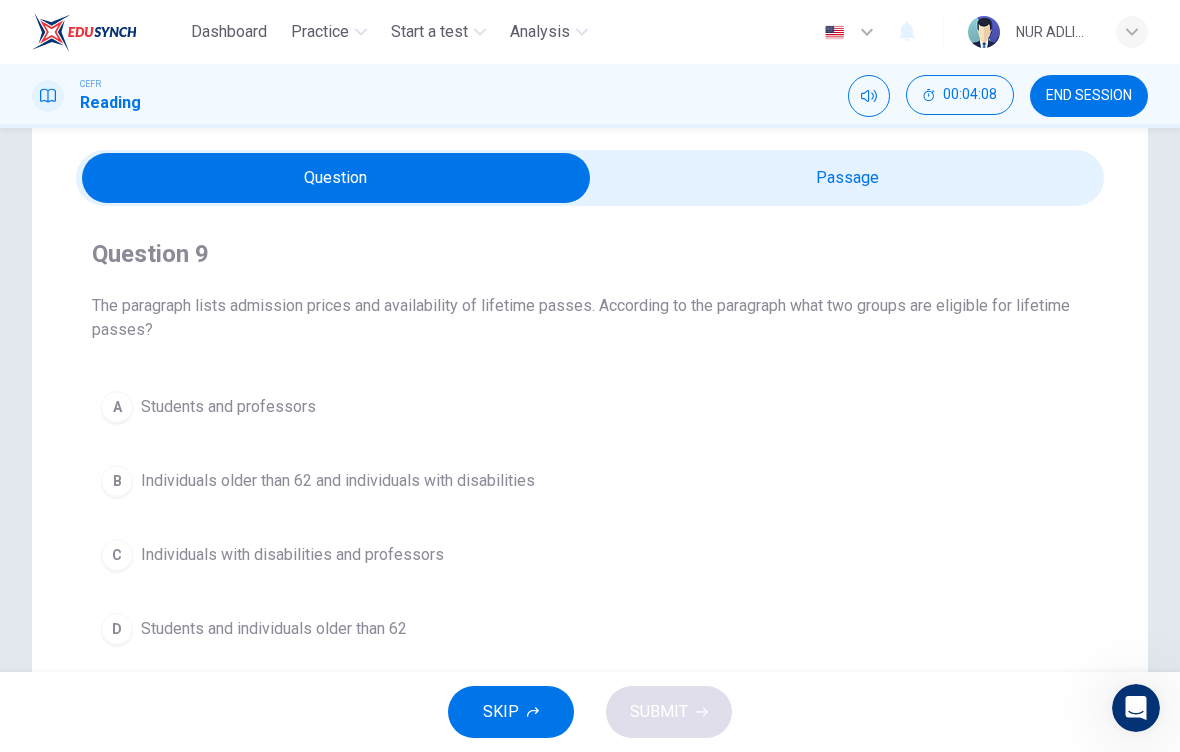 click on "Individuals older than 62 and individuals with disabilities" at bounding box center [338, 481] 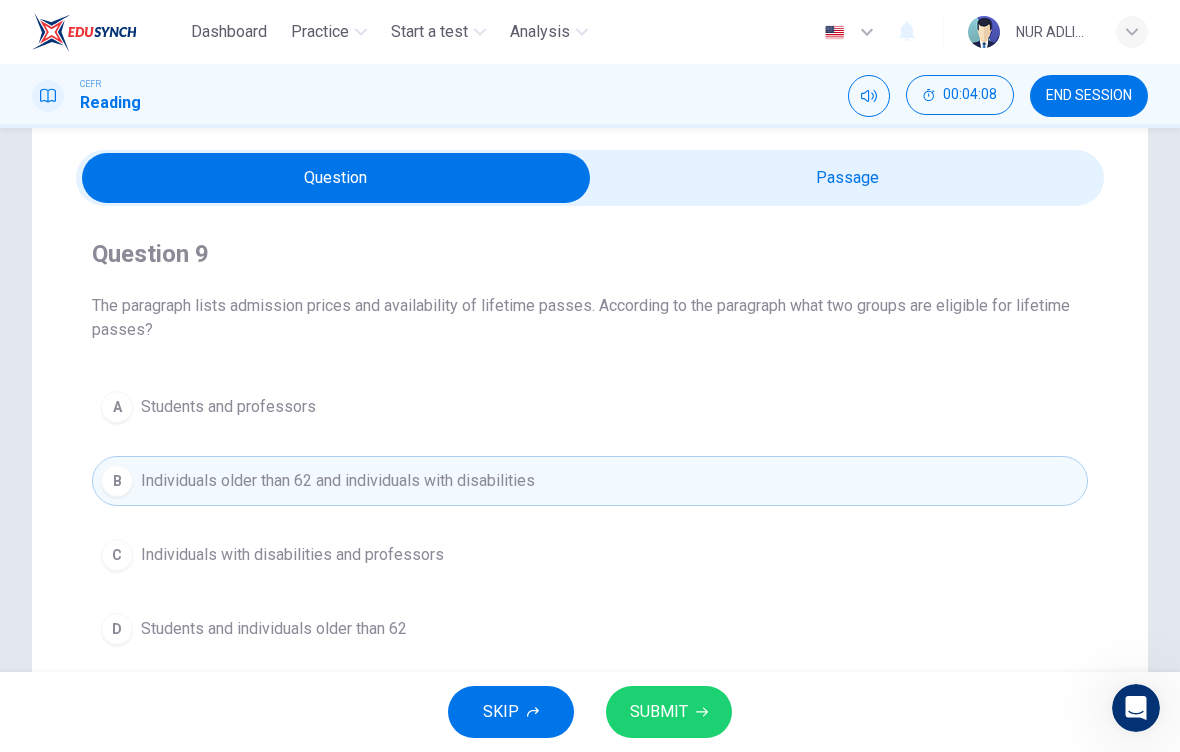 click on "SUBMIT" at bounding box center [659, 712] 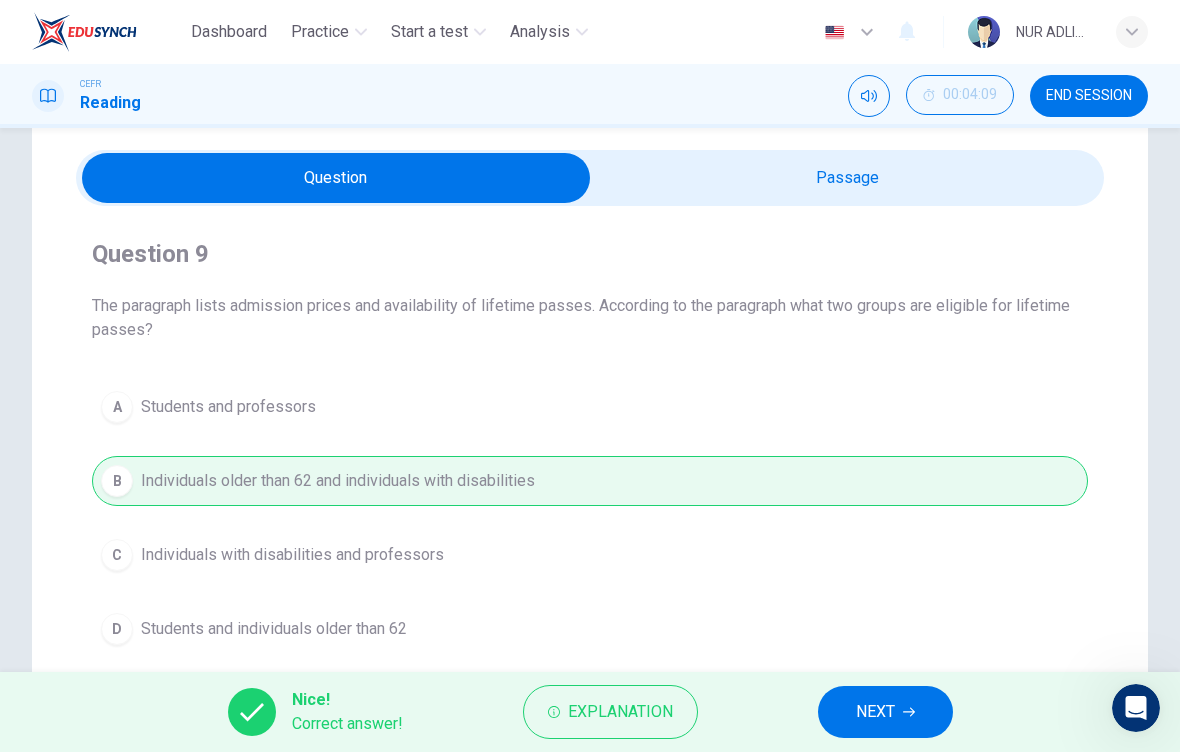 click on "NEXT" at bounding box center [885, 712] 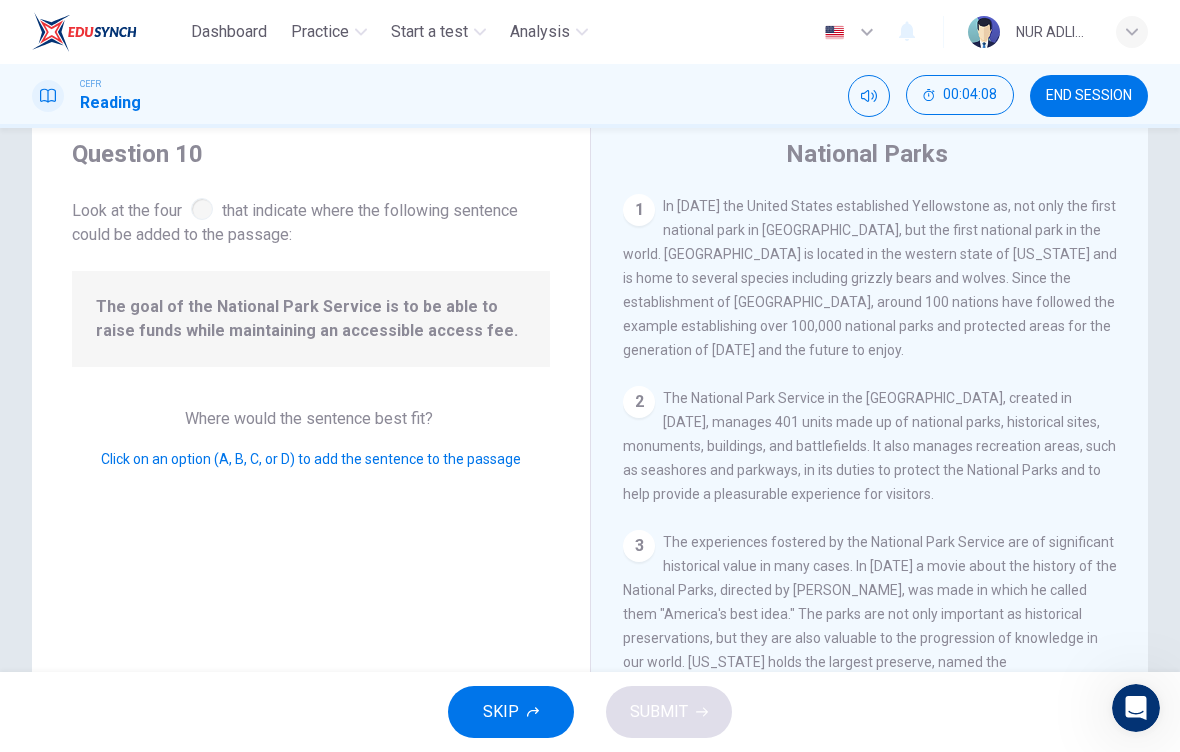 scroll, scrollTop: 842, scrollLeft: 0, axis: vertical 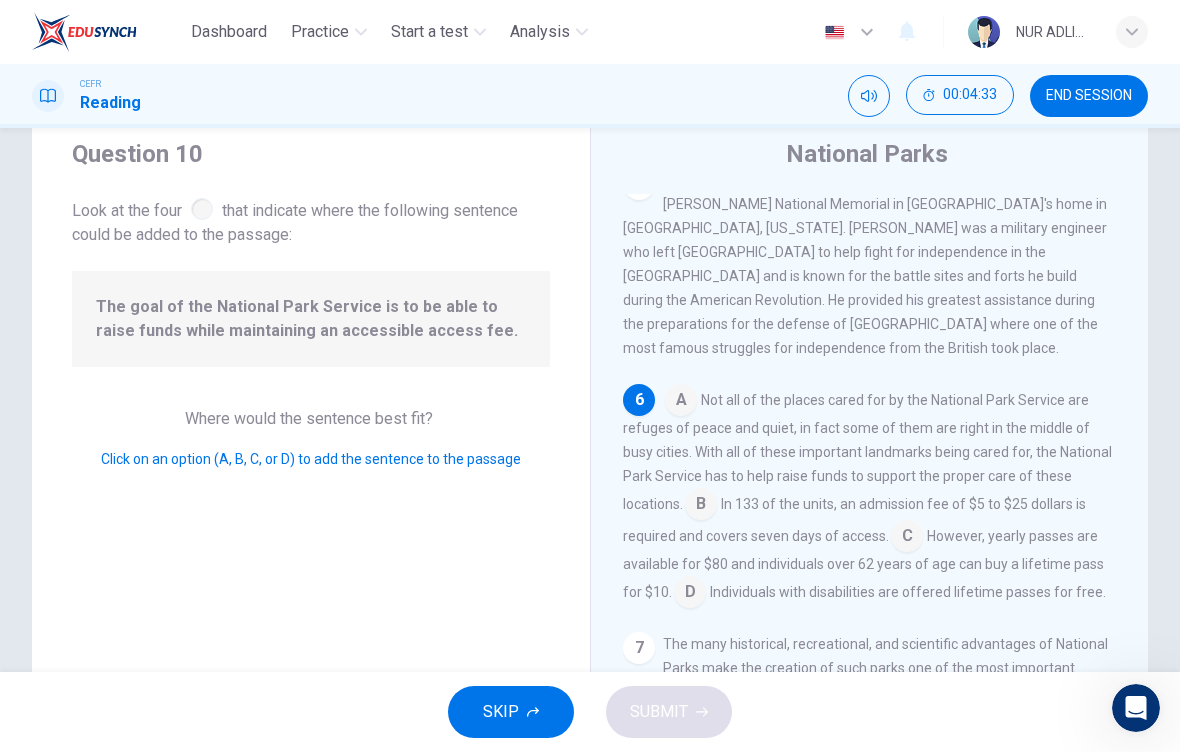 click at bounding box center (701, 506) 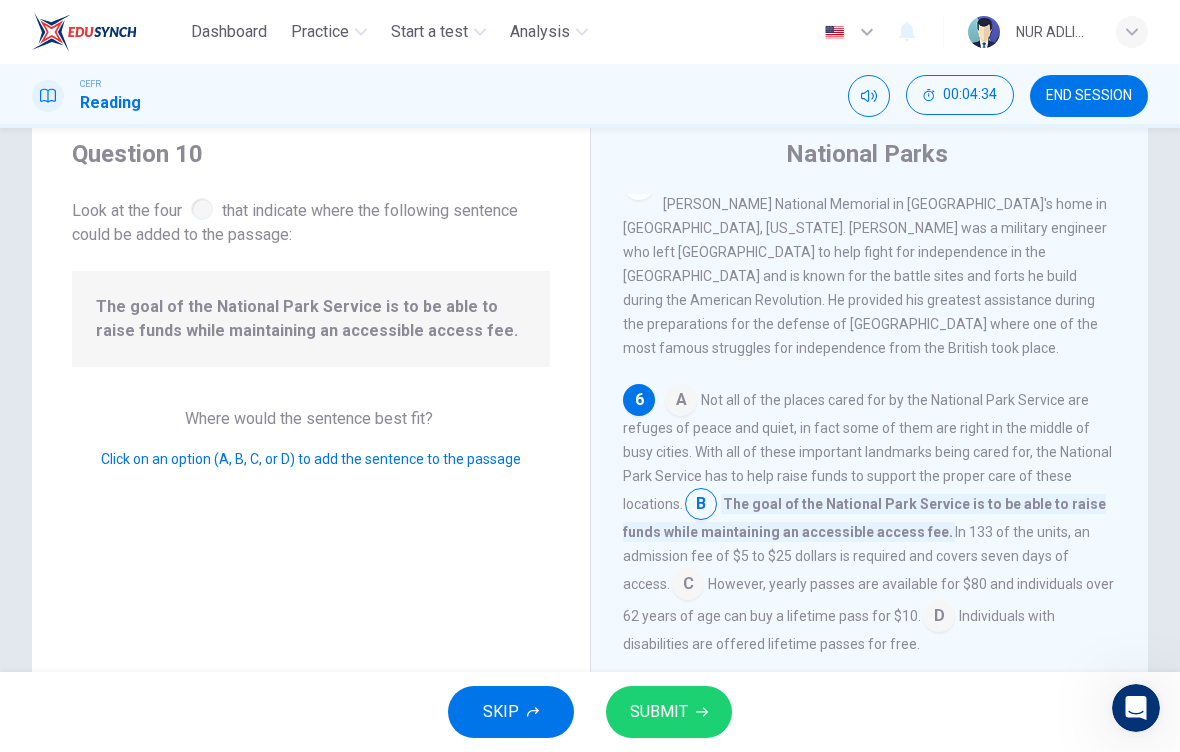 click on "SUBMIT" at bounding box center [659, 712] 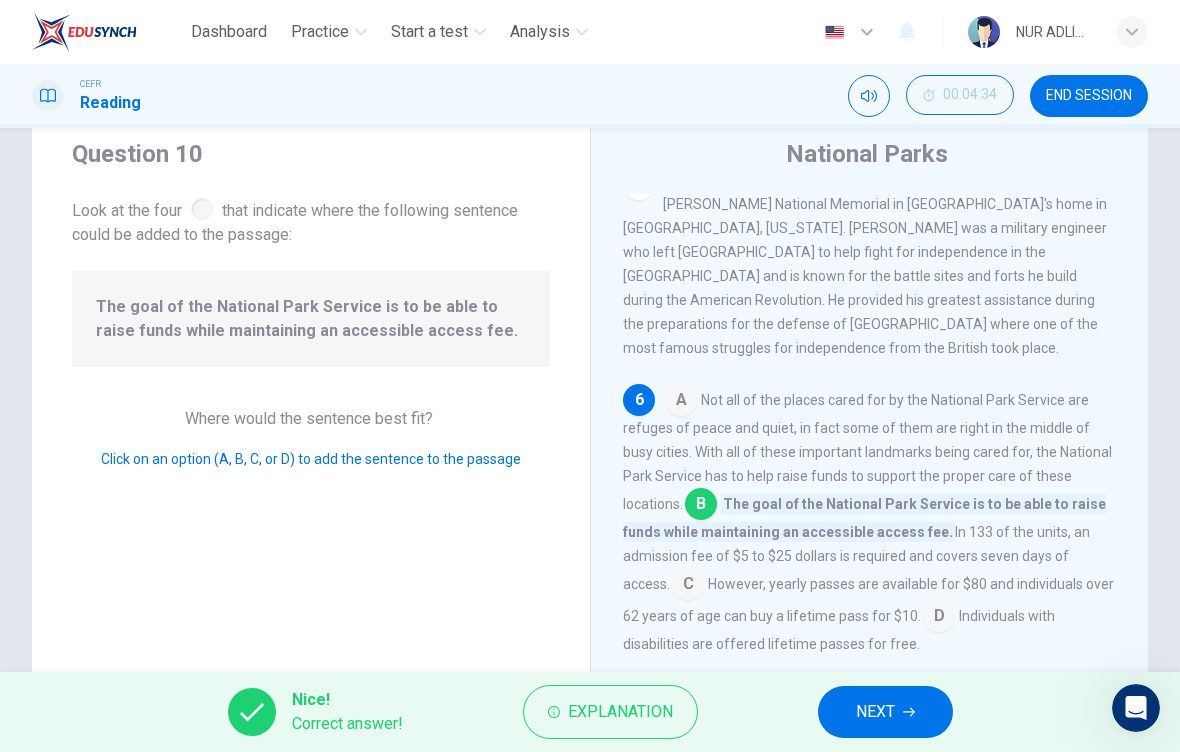 click on "NEXT" at bounding box center [875, 712] 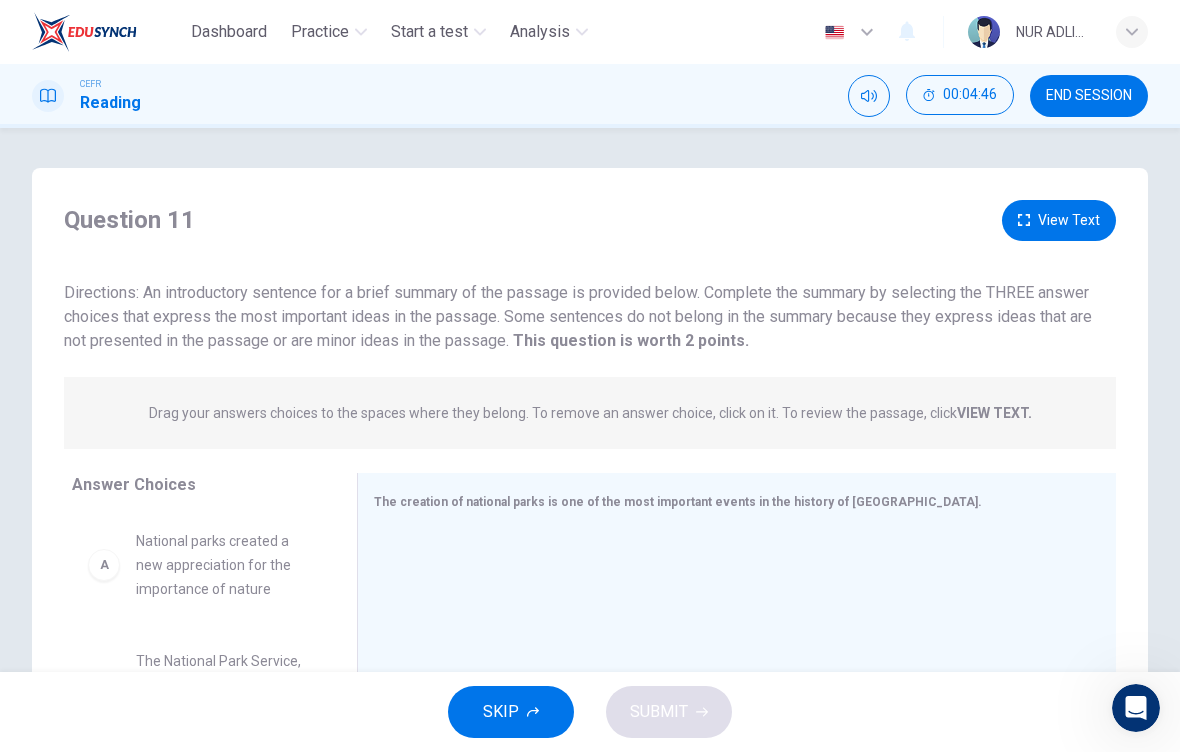 scroll, scrollTop: 22, scrollLeft: 0, axis: vertical 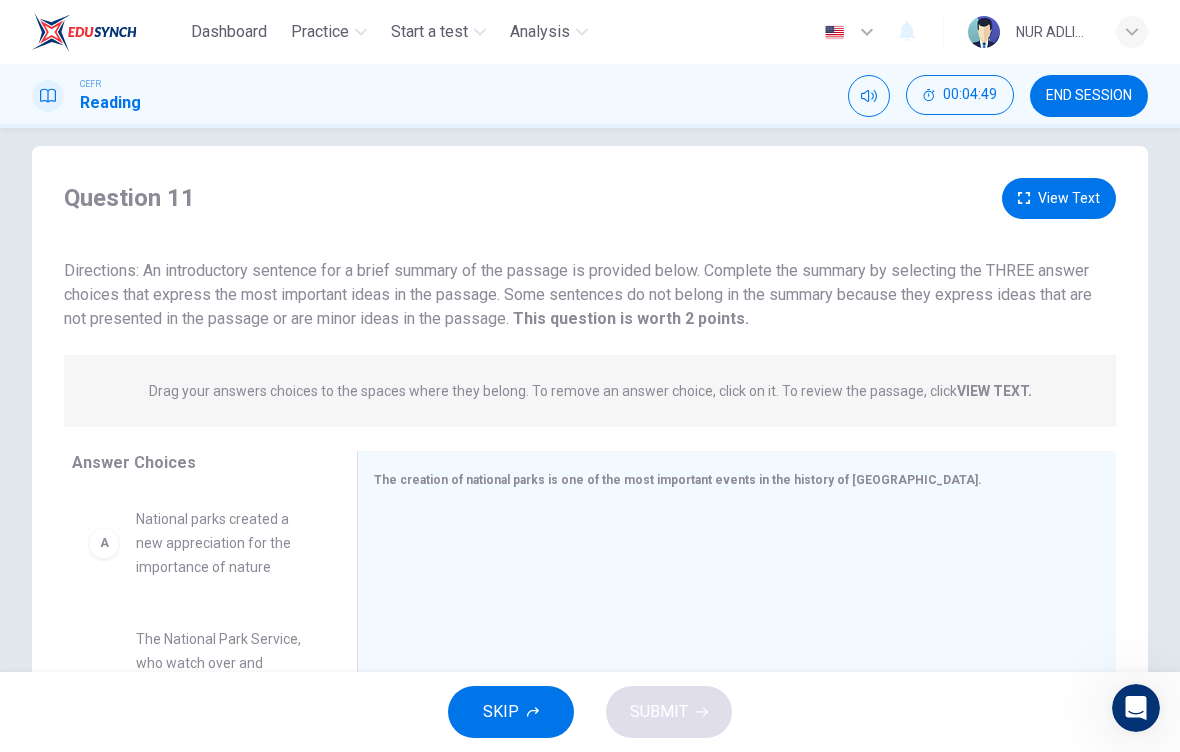 click on "View Text" at bounding box center (1059, 198) 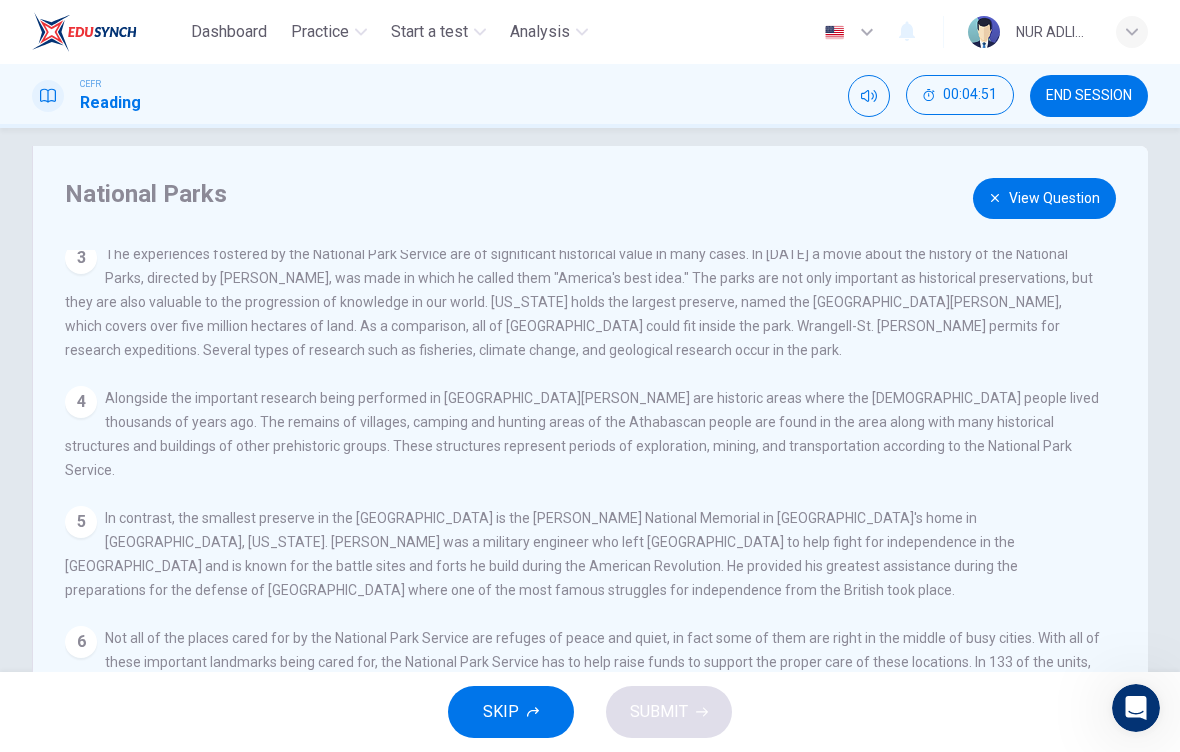 scroll, scrollTop: 221, scrollLeft: 0, axis: vertical 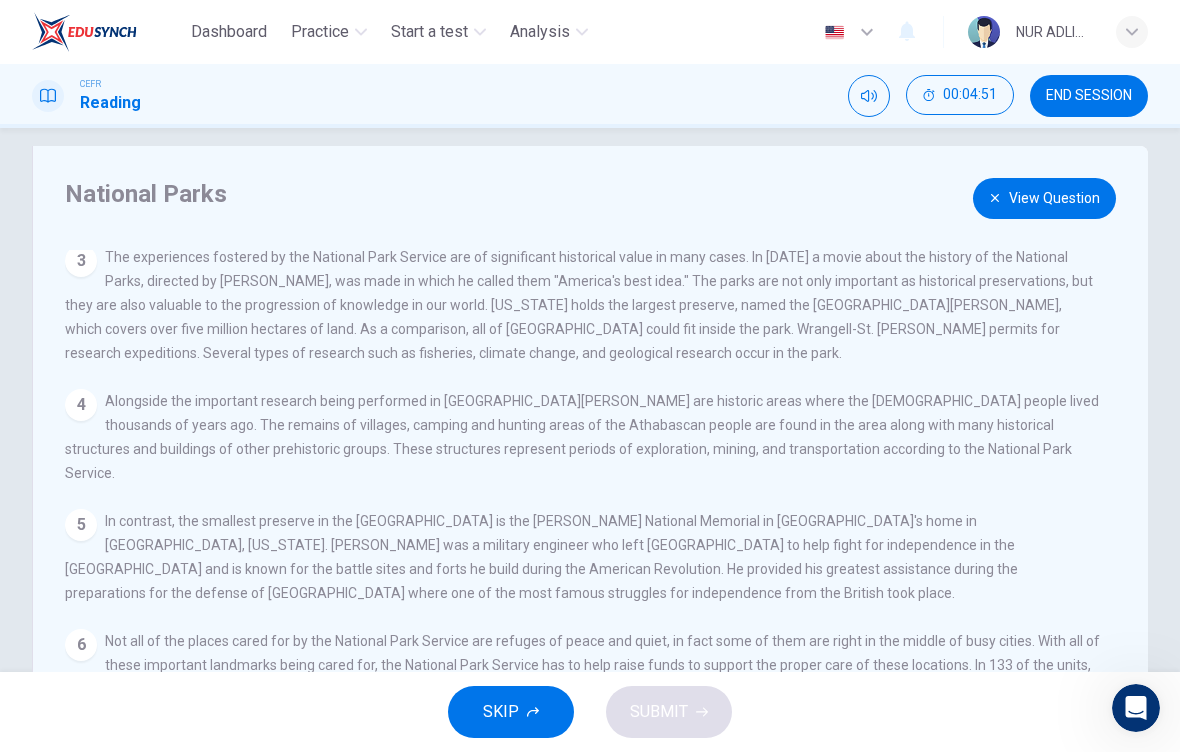 click on "View Question" at bounding box center (1044, 198) 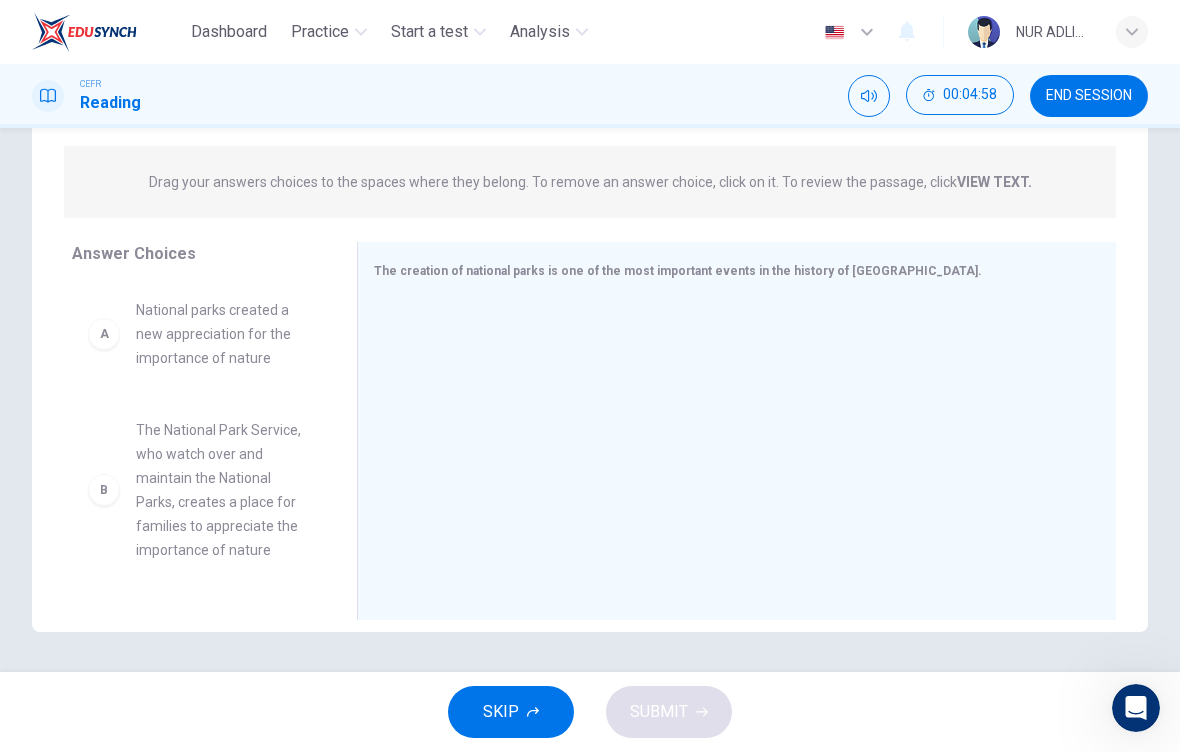 scroll, scrollTop: 231, scrollLeft: 0, axis: vertical 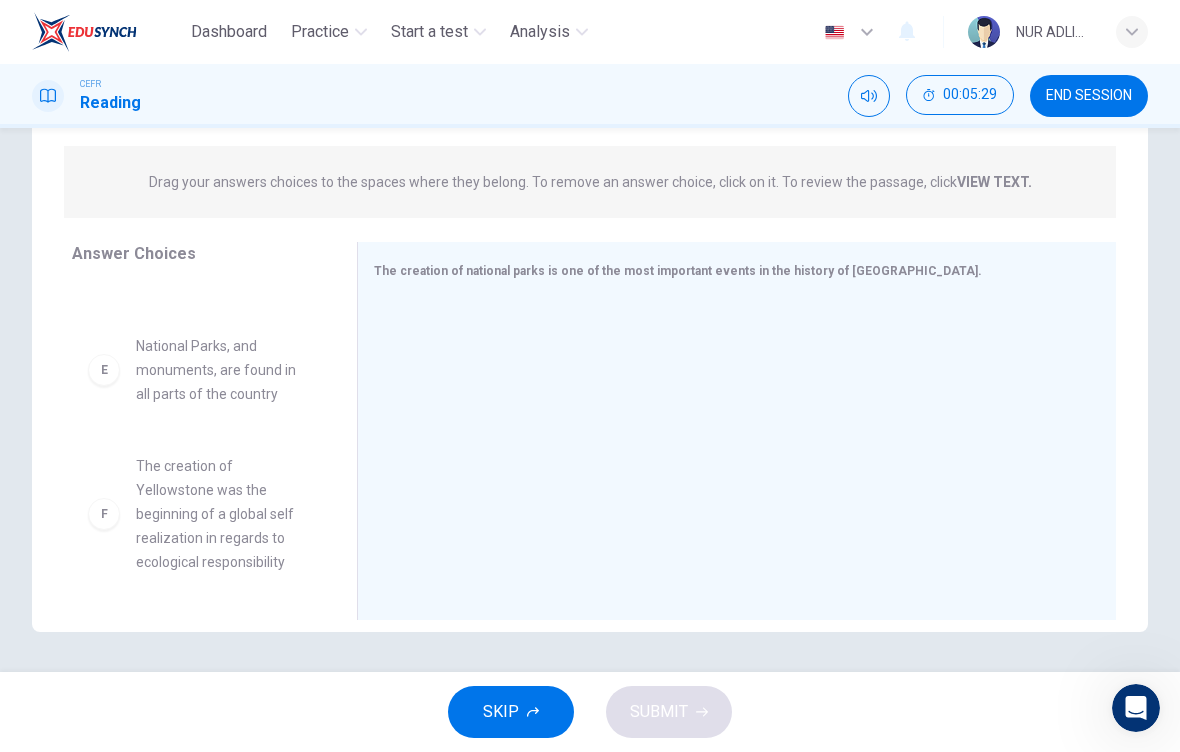 click on "VIEW TEXT." at bounding box center (994, 182) 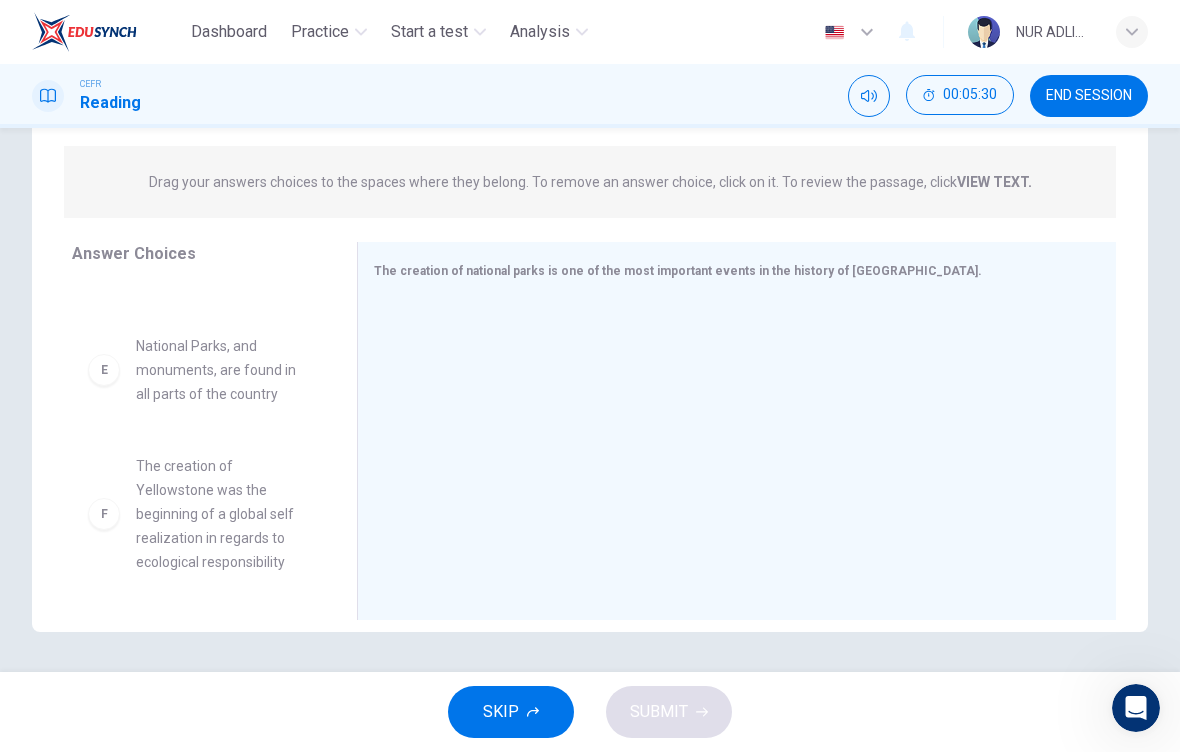 click on "Drag your answers choices to the spaces where they belong. To remove an answer choice, click on it. To review the passage, click   VIEW TEXT. Click on the answer choices below to select your answers. To remove an answer choice, go to the Answers tab and click on it. To review the passage, click the PASSAGE tab." at bounding box center [590, 182] 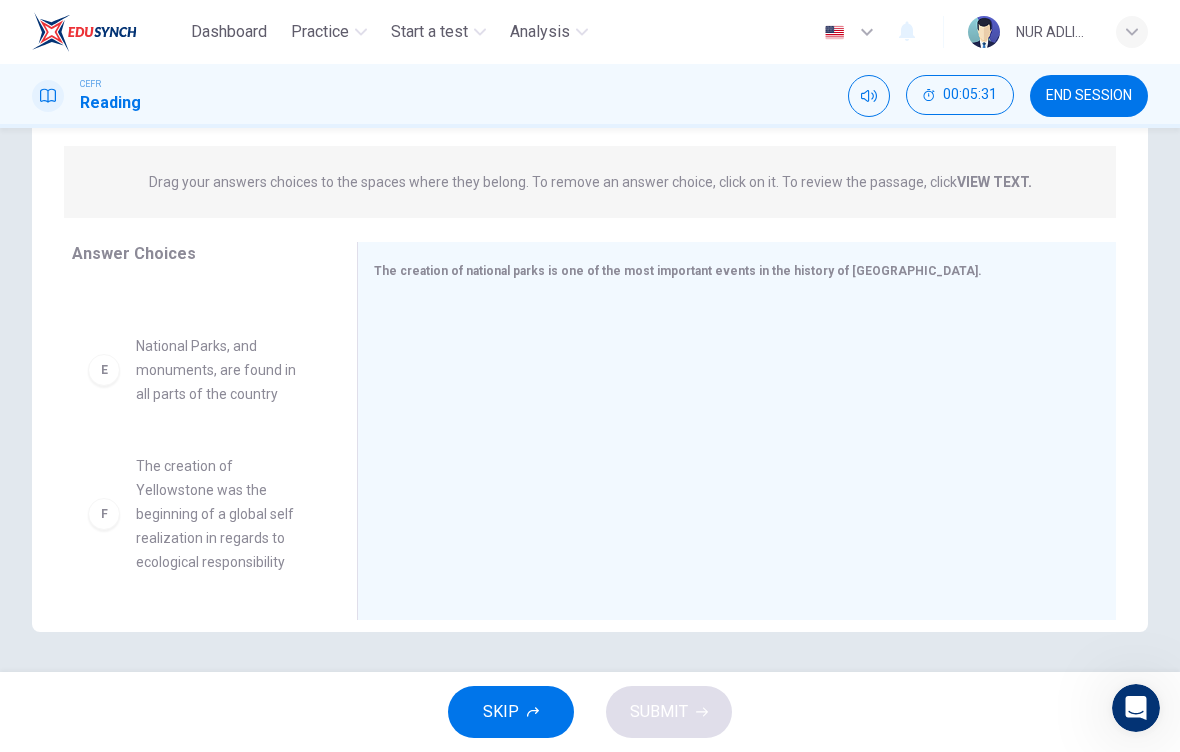 click on "VIEW TEXT." at bounding box center (994, 182) 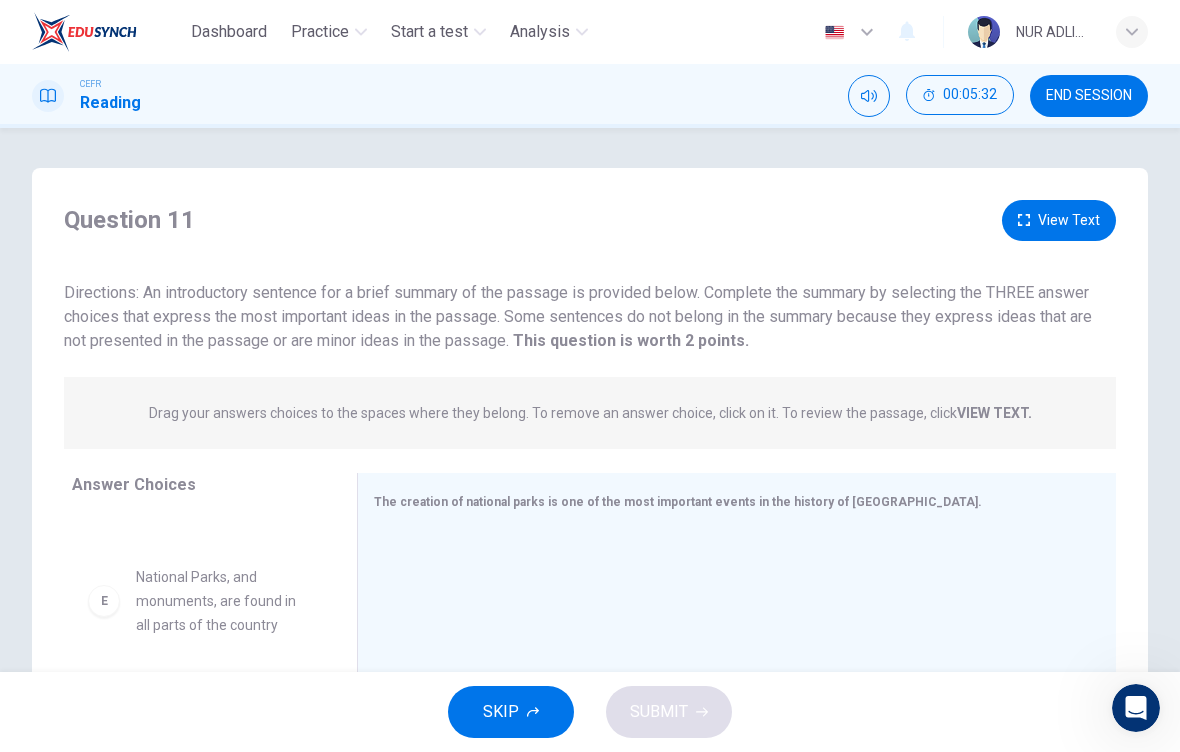 scroll, scrollTop: 0, scrollLeft: 0, axis: both 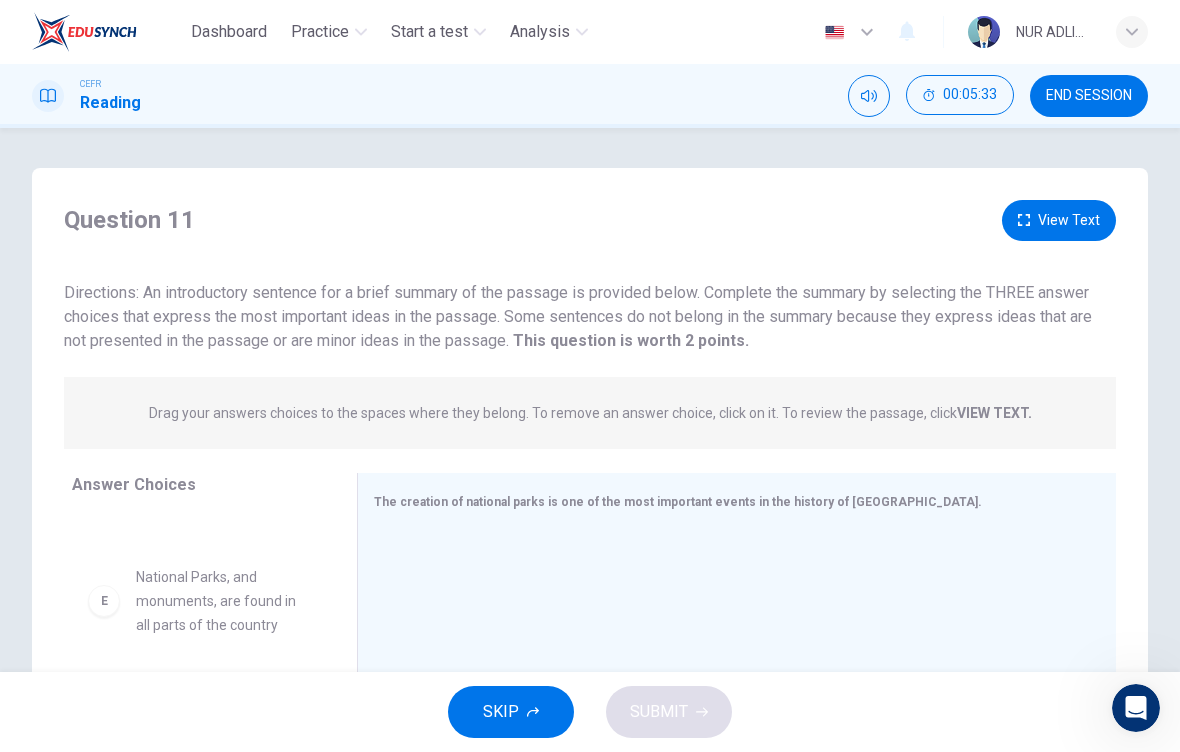 click on "View Text" at bounding box center [1059, 220] 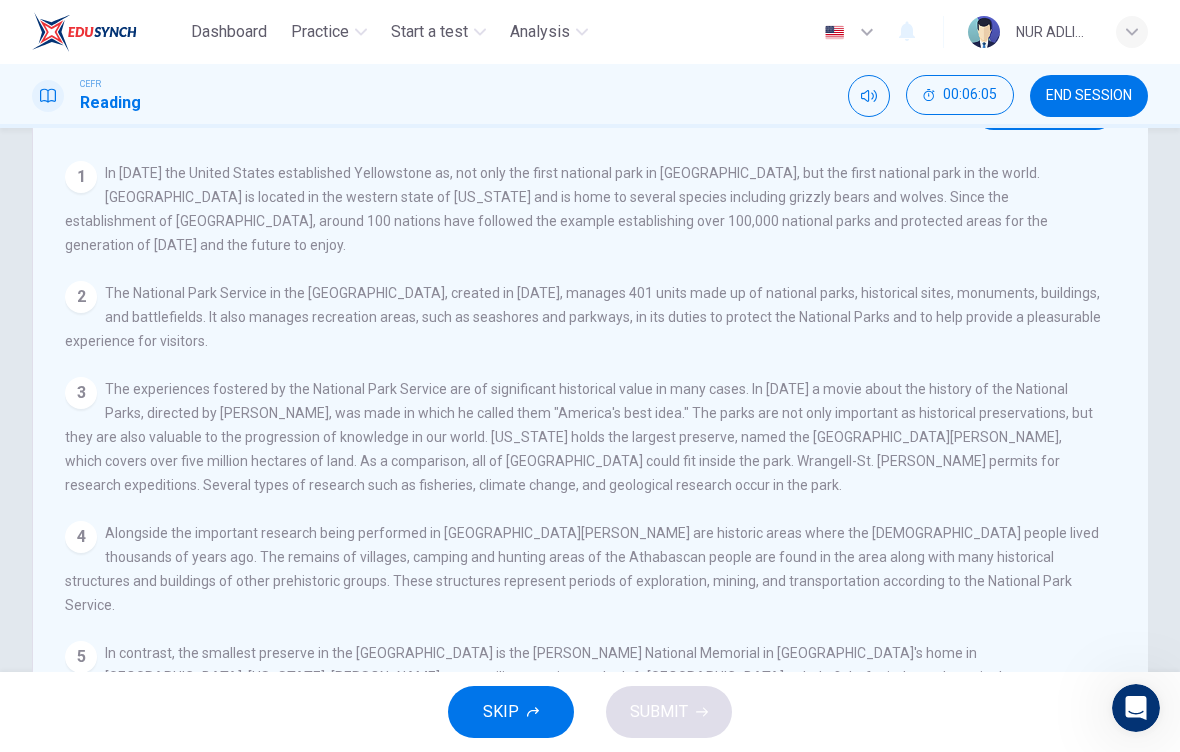 scroll, scrollTop: 113, scrollLeft: 0, axis: vertical 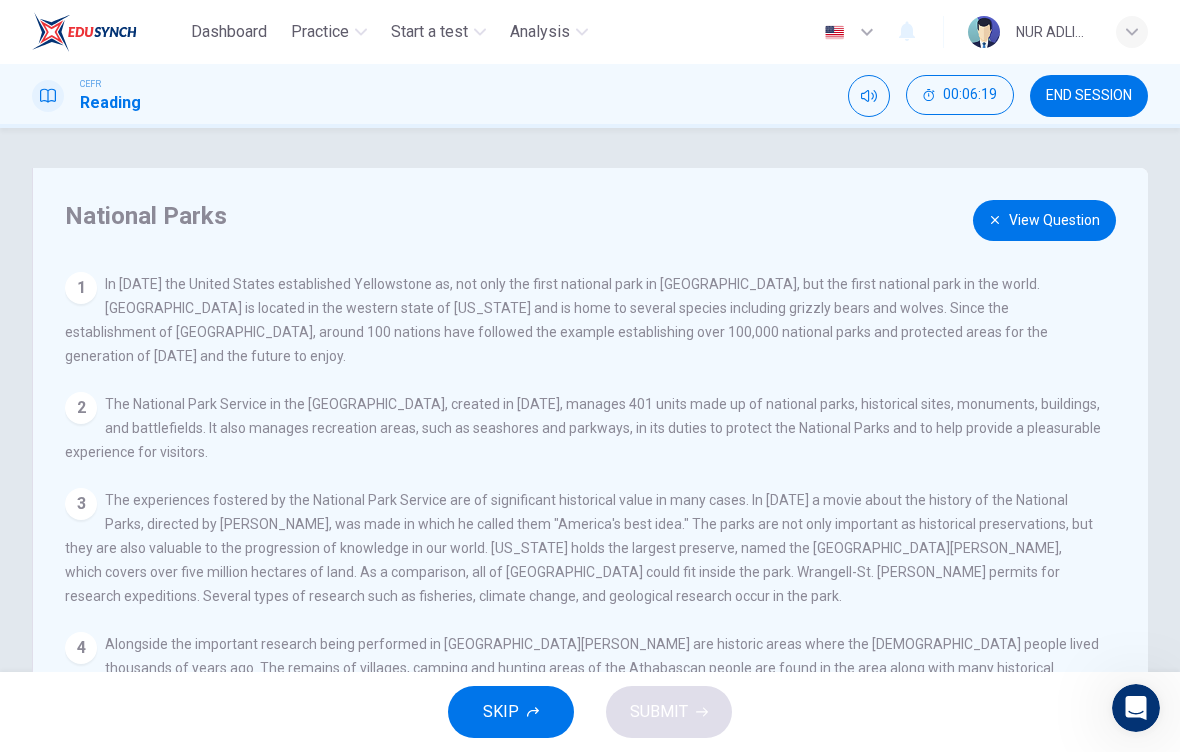 click on "View Question" at bounding box center [1044, 220] 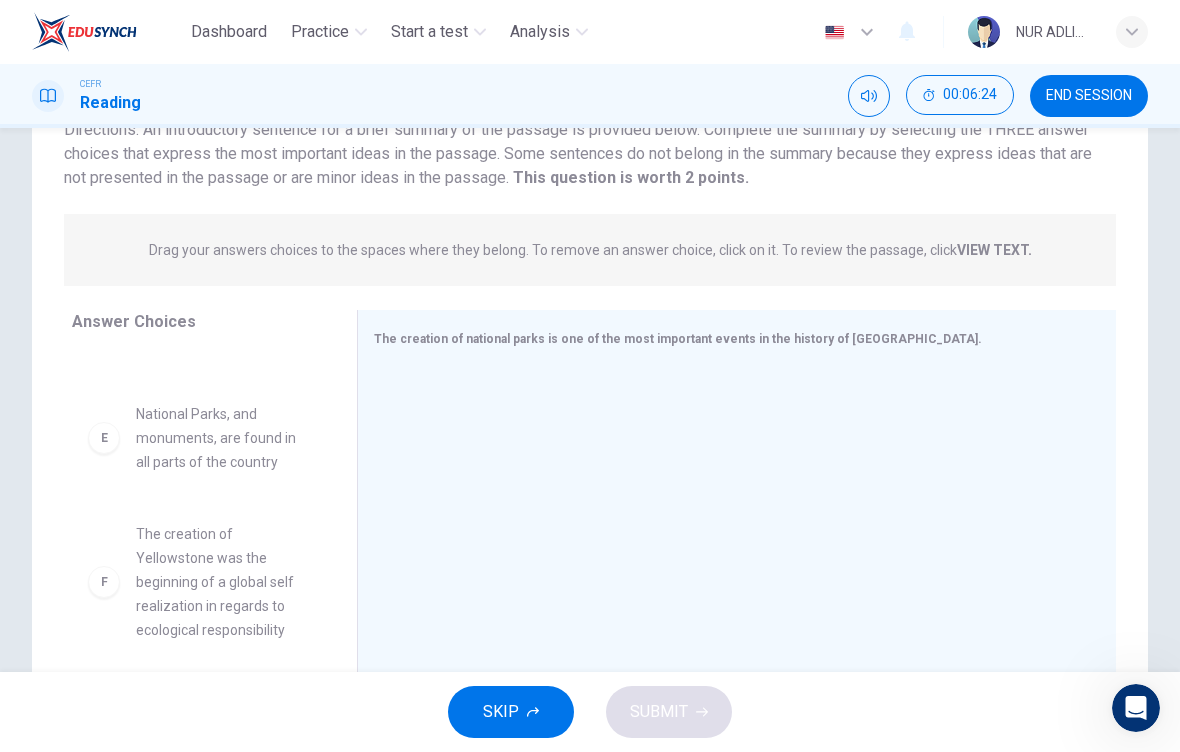 scroll, scrollTop: 171, scrollLeft: 0, axis: vertical 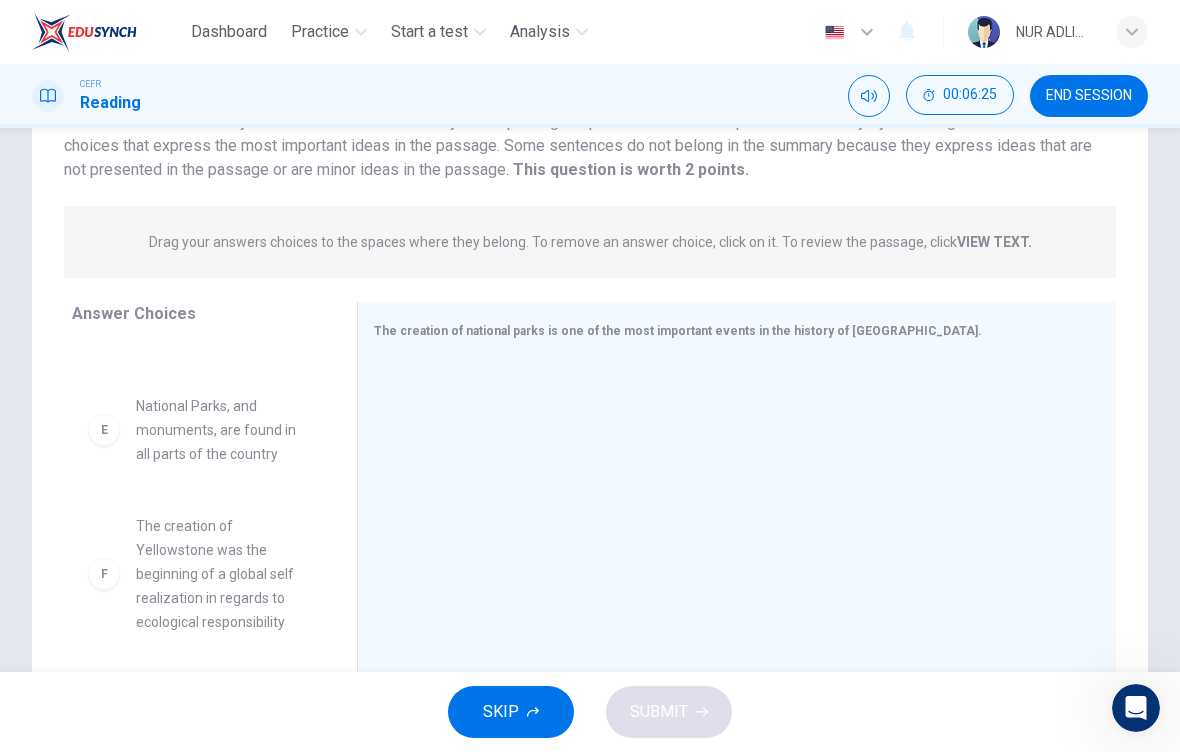 click on "The creation of Yellowstone was the beginning of a global self realization in regards to ecological responsibility" at bounding box center (222, 574) 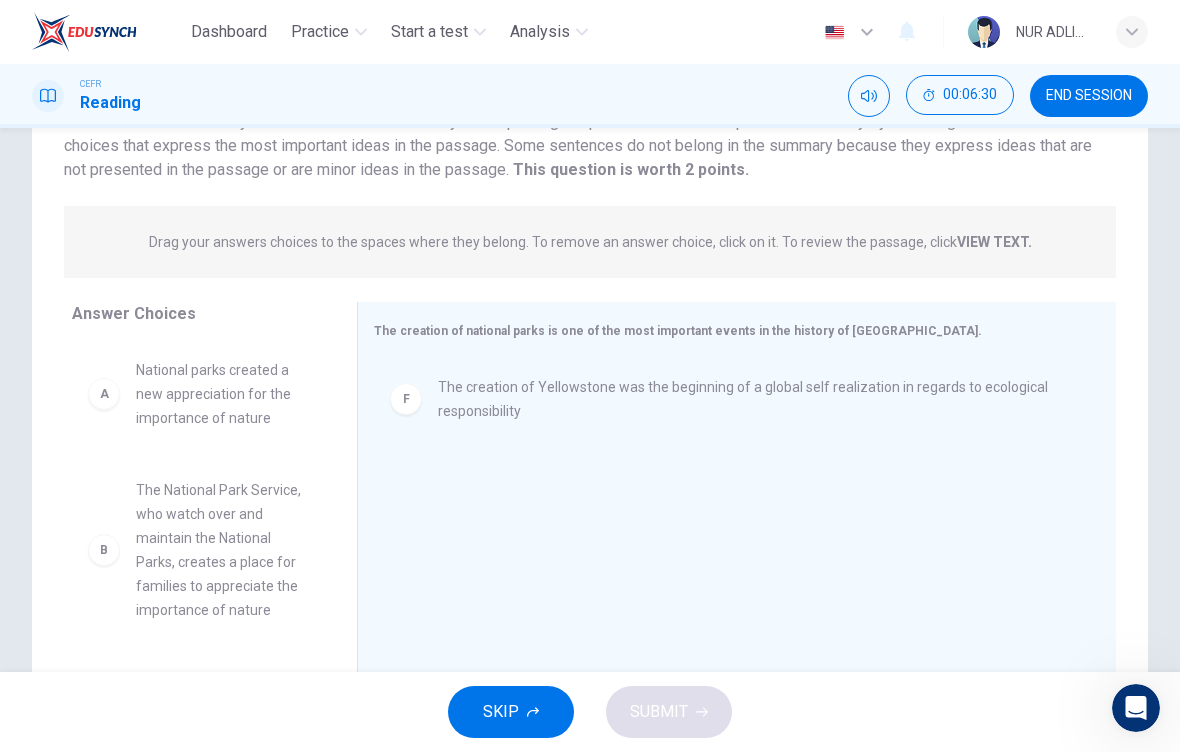 scroll, scrollTop: 0, scrollLeft: 0, axis: both 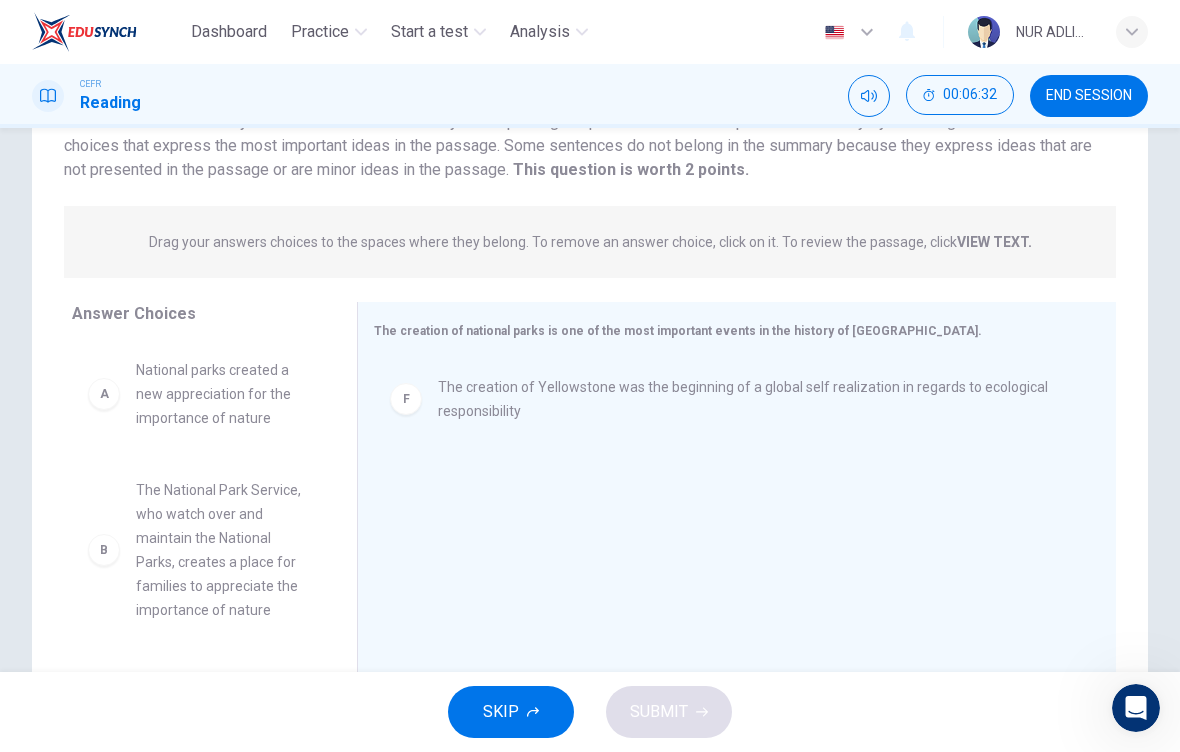 click on "National parks created a new appreciation for the importance of nature" at bounding box center (222, 394) 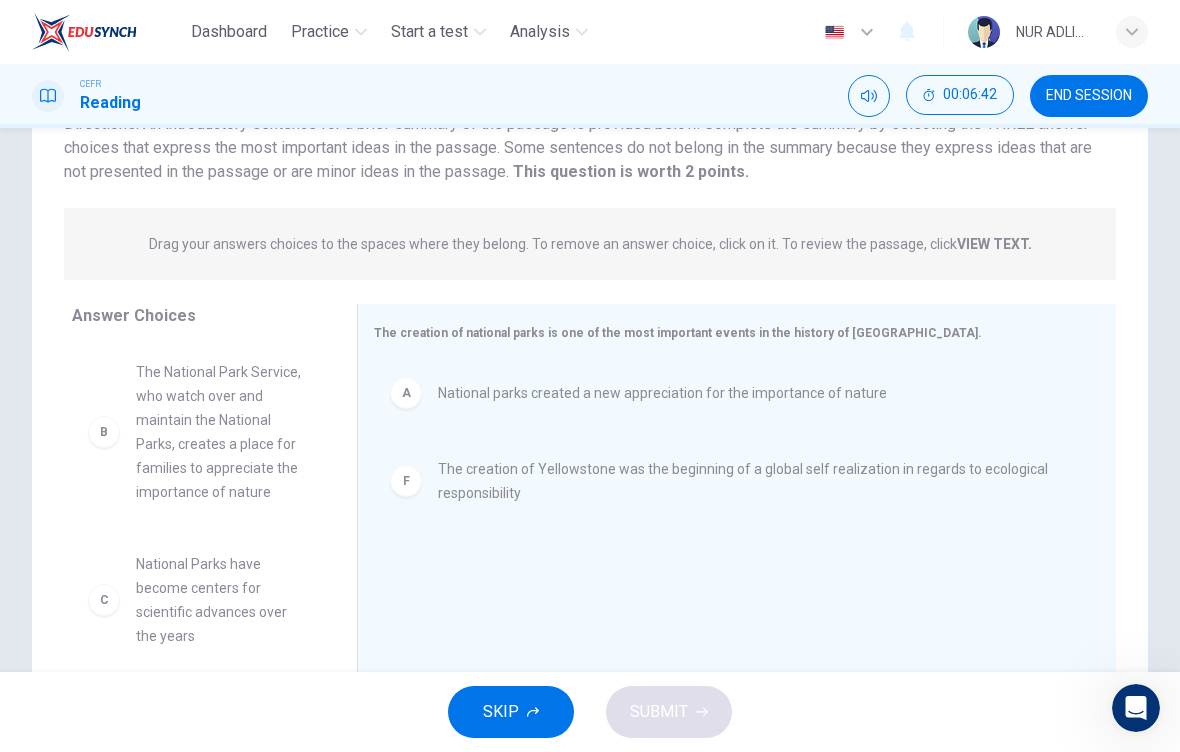 scroll, scrollTop: 166, scrollLeft: 0, axis: vertical 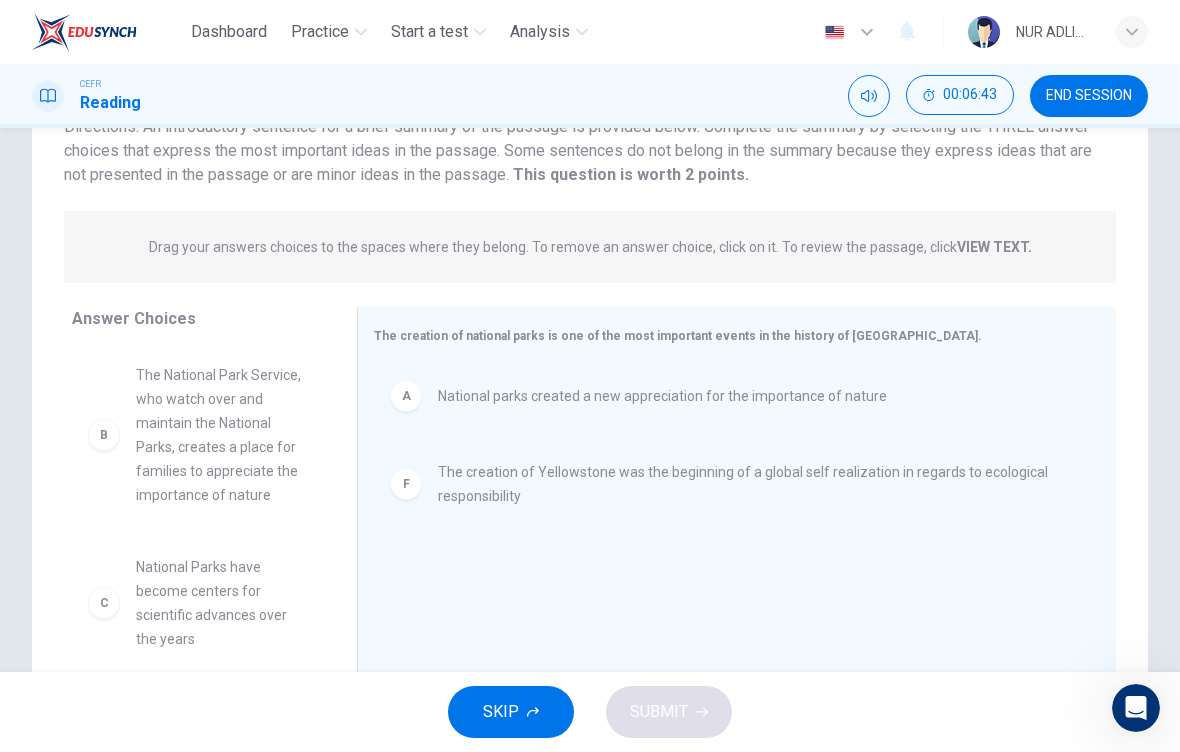 click on "The National Park Service, who watch over and maintain the National Parks, creates a place for families to appreciate the importance of nature" at bounding box center [222, 435] 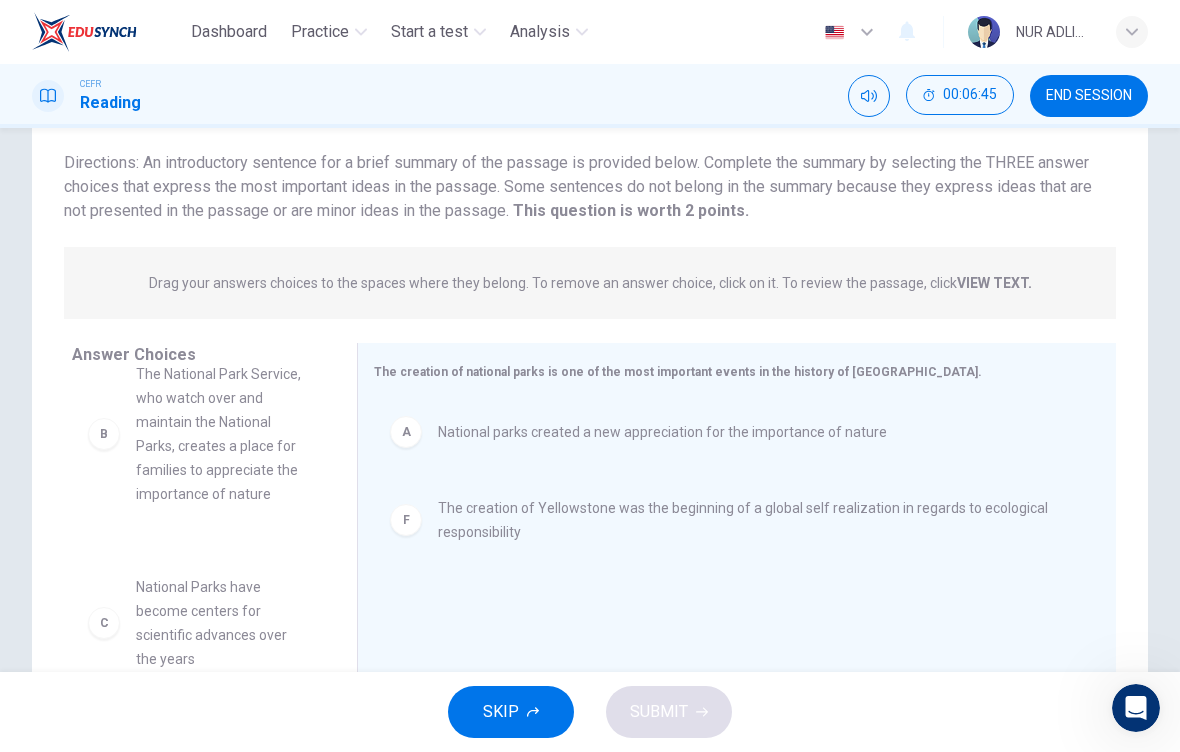 scroll, scrollTop: 125, scrollLeft: 0, axis: vertical 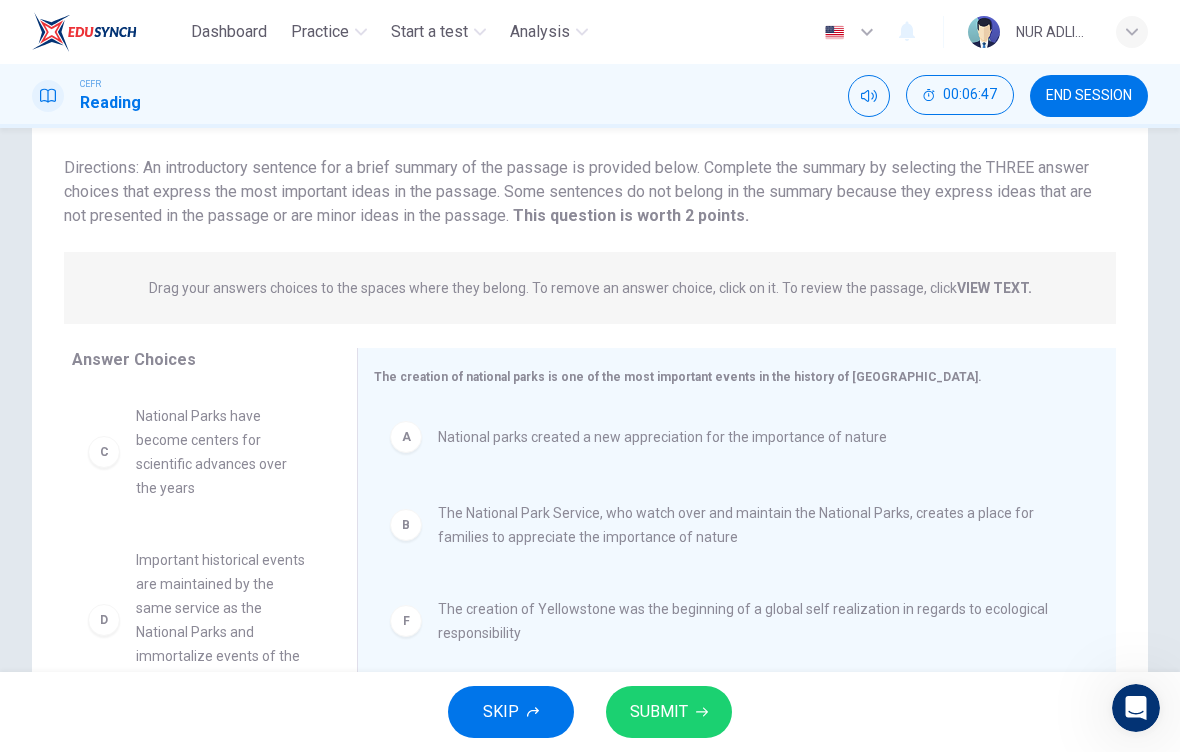 click on "SUBMIT" at bounding box center [669, 712] 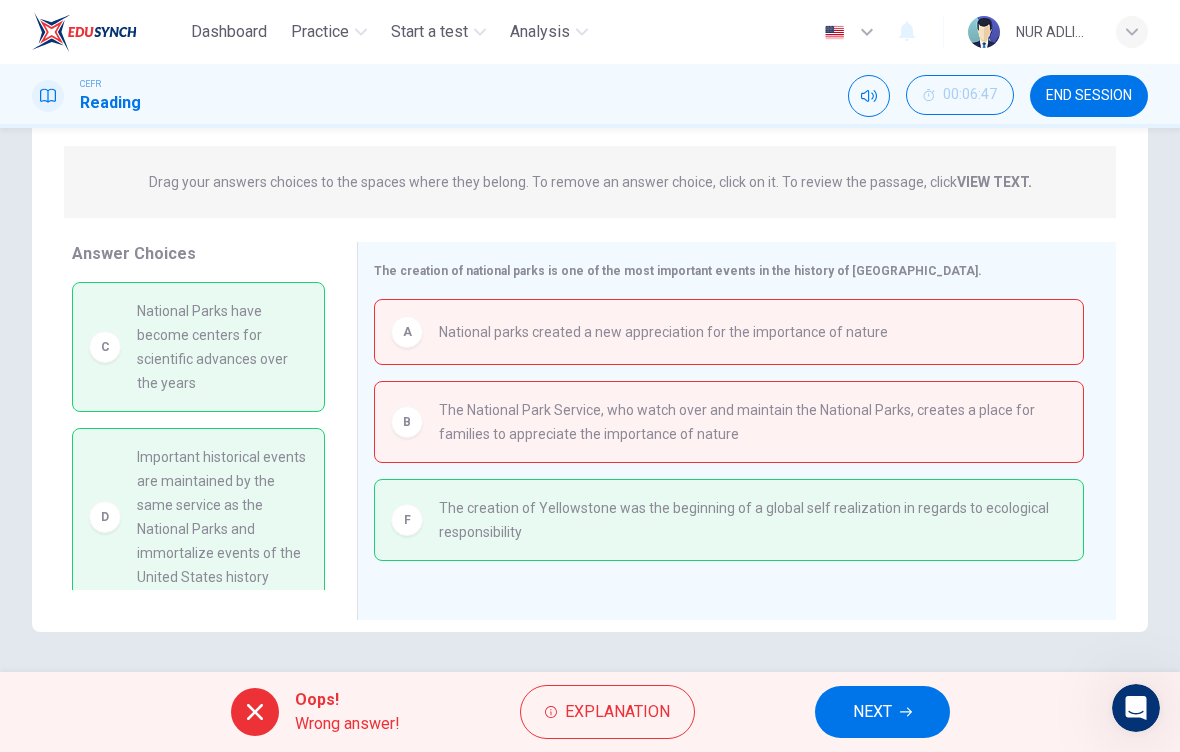 scroll, scrollTop: 231, scrollLeft: 0, axis: vertical 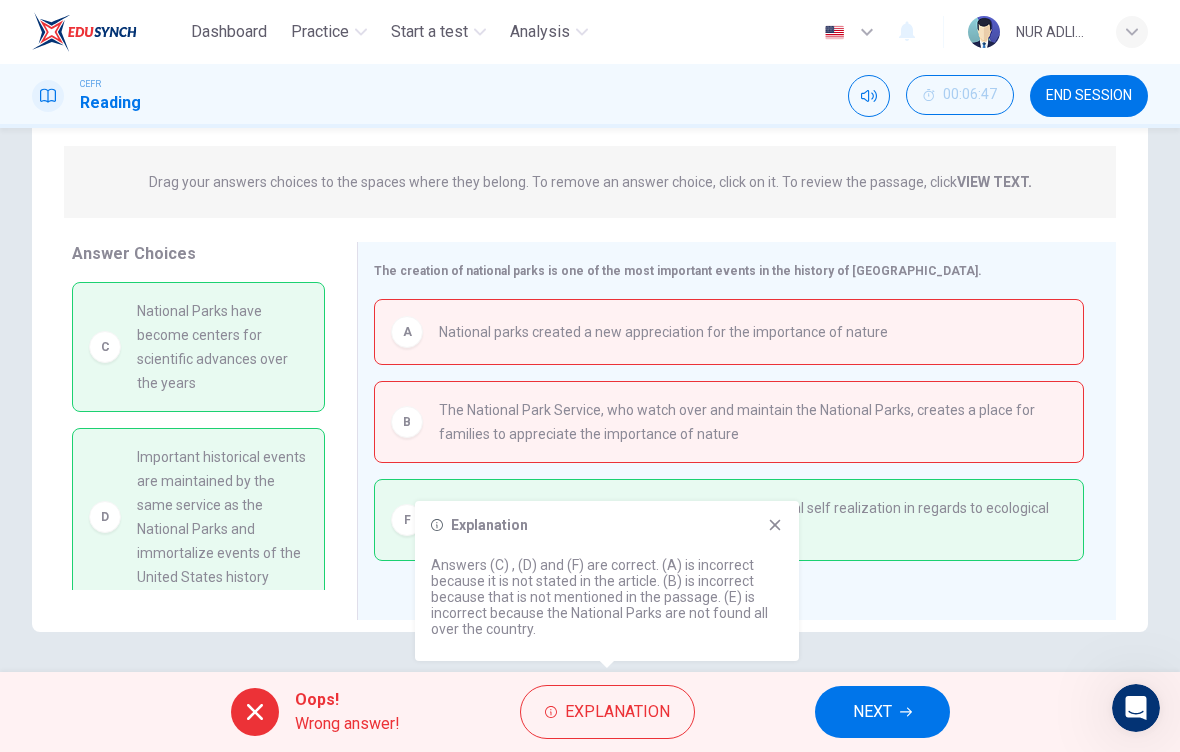 click 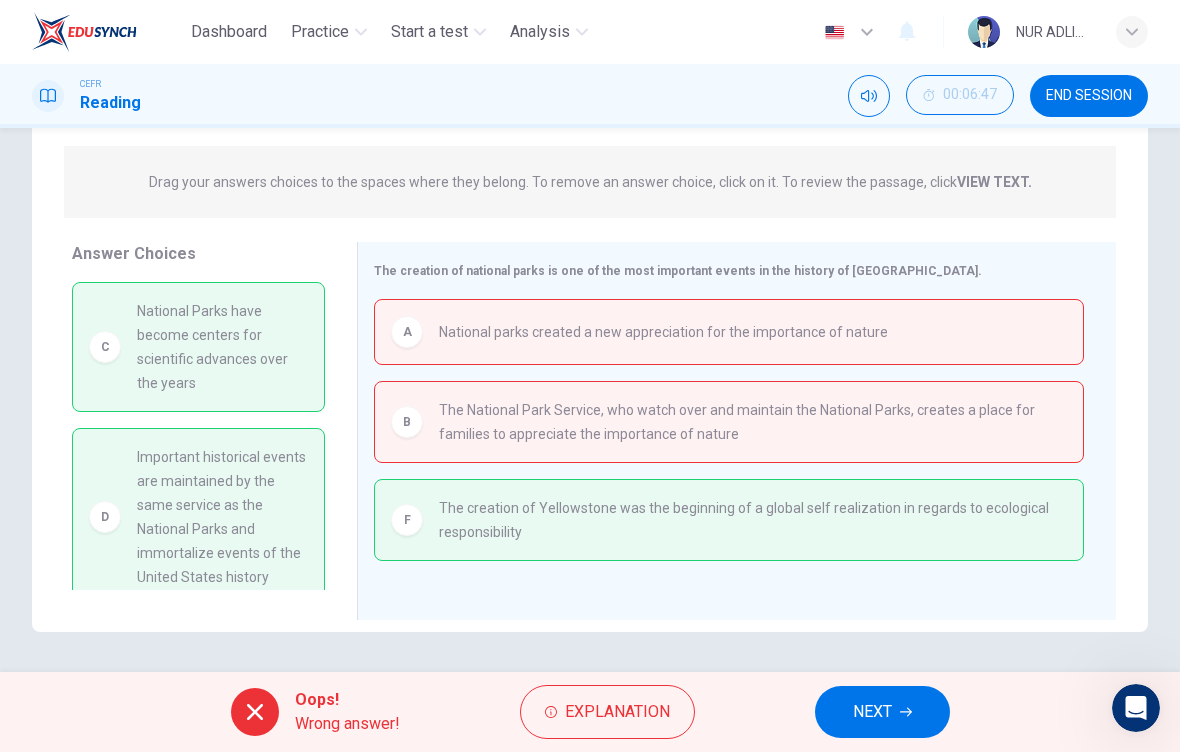 click on "NEXT" at bounding box center (872, 712) 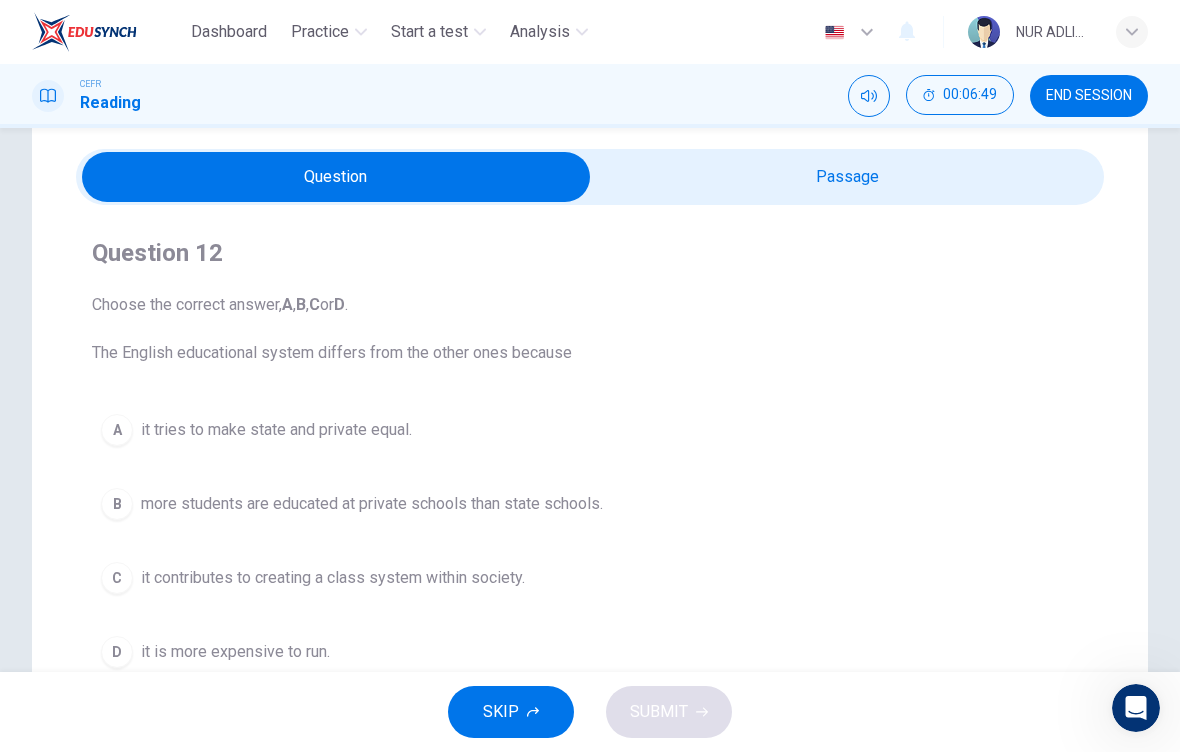 scroll, scrollTop: 67, scrollLeft: 0, axis: vertical 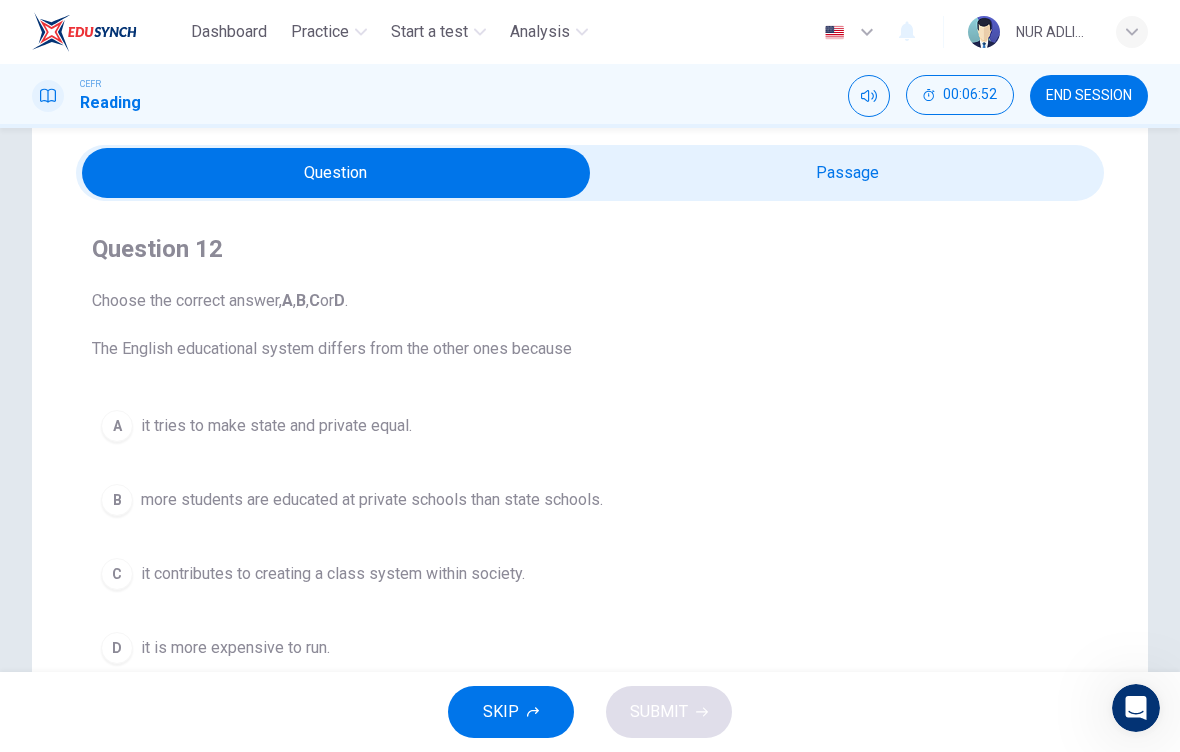 click at bounding box center [336, 173] 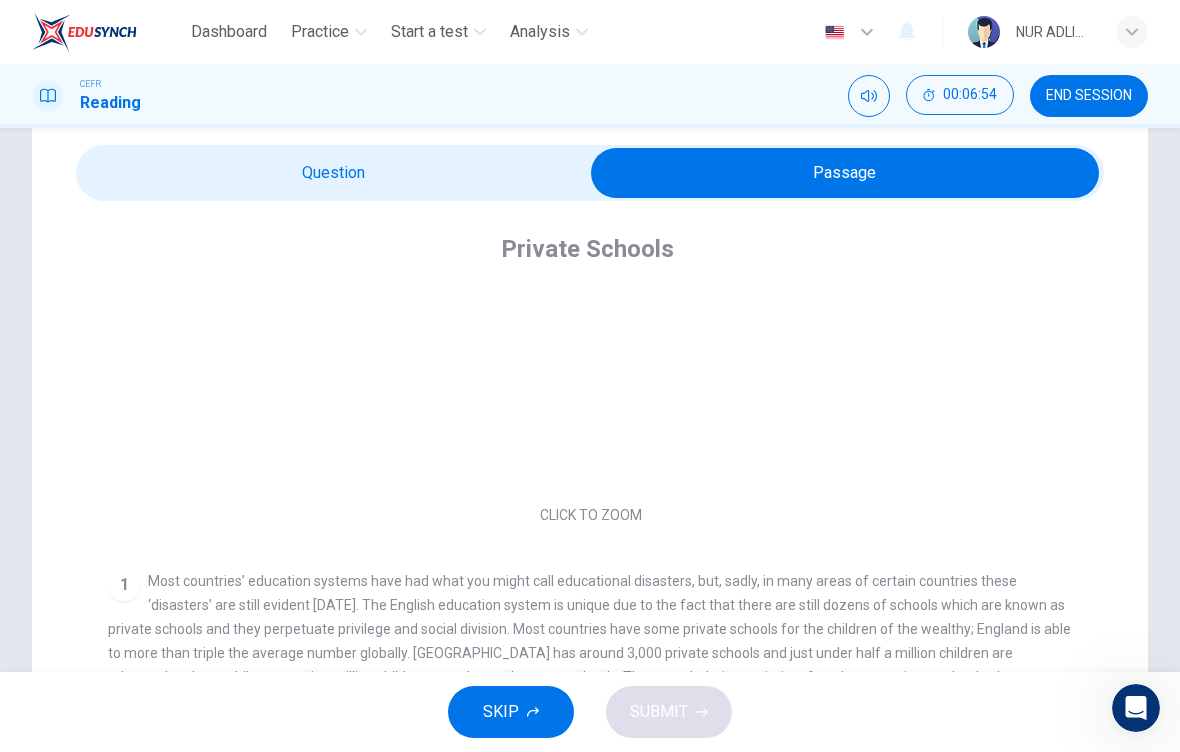 scroll, scrollTop: 101, scrollLeft: 0, axis: vertical 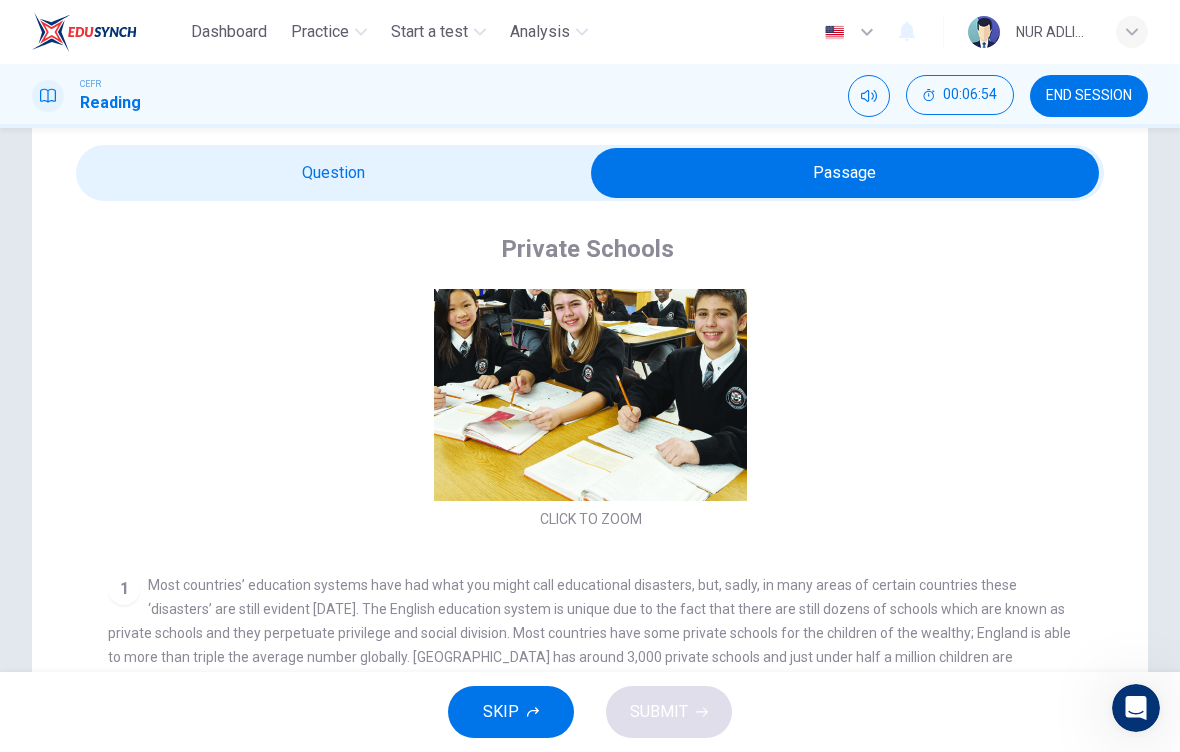 click at bounding box center (845, 173) 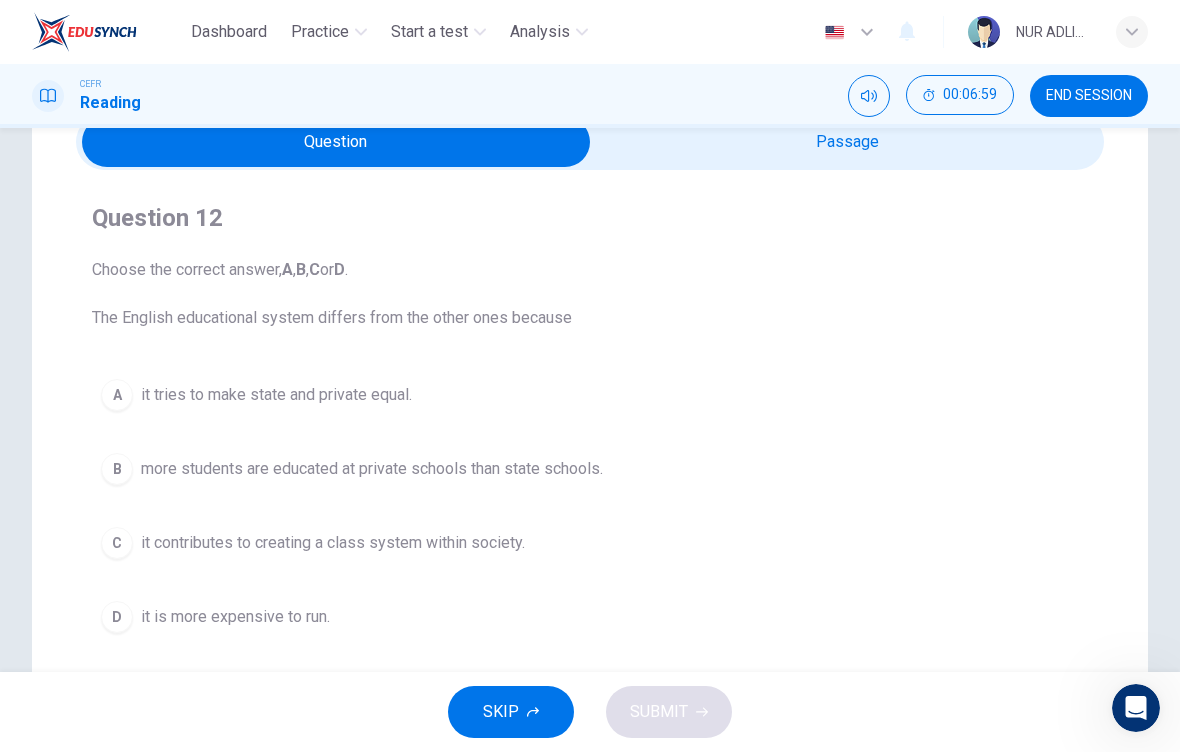 scroll, scrollTop: 74, scrollLeft: 0, axis: vertical 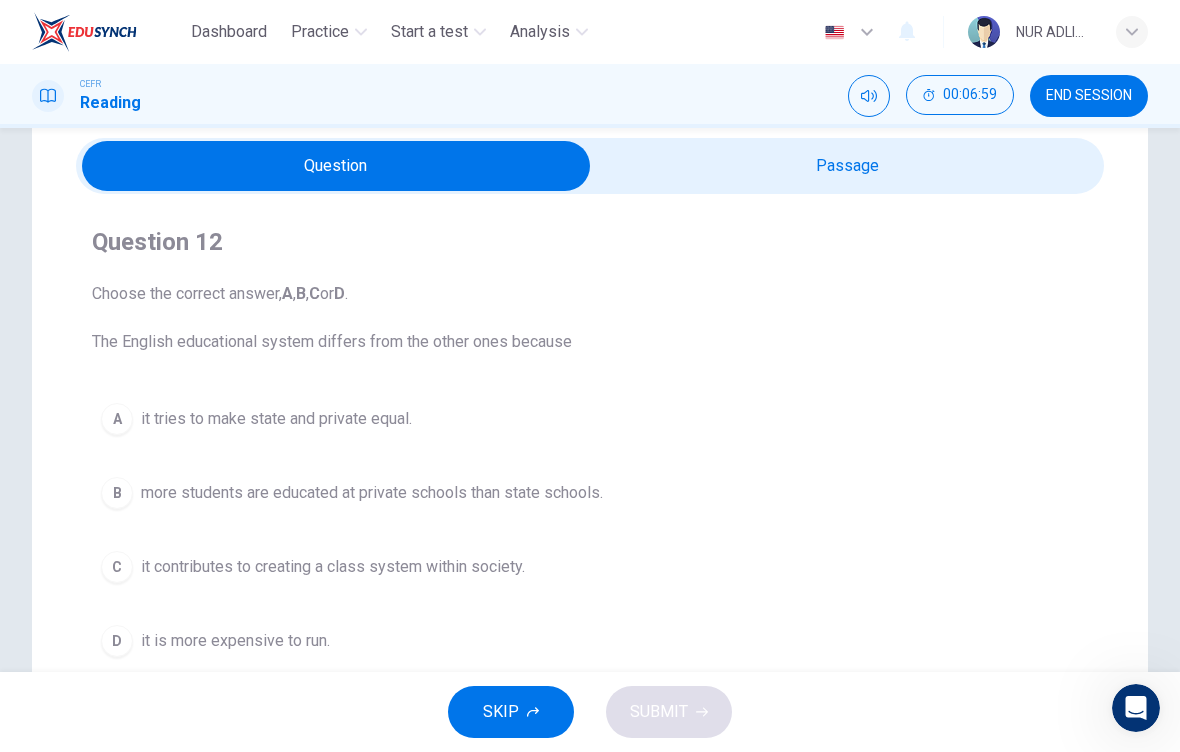 click at bounding box center [336, 166] 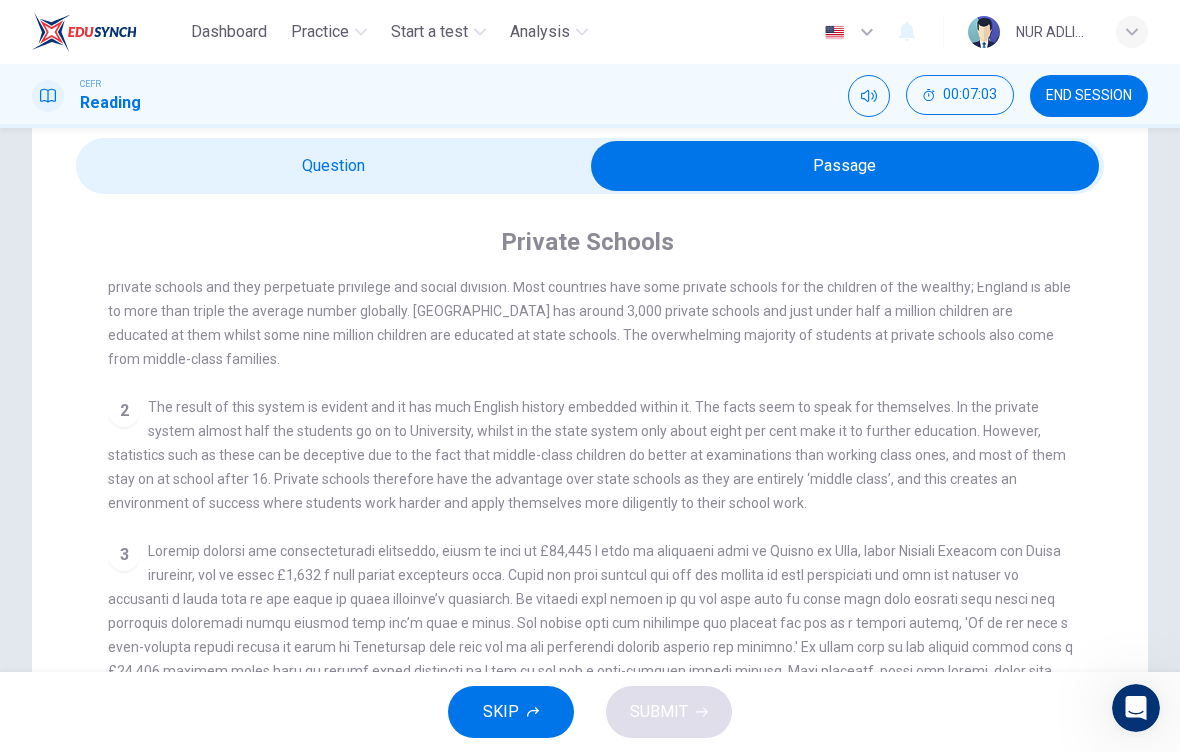 scroll, scrollTop: 296, scrollLeft: 0, axis: vertical 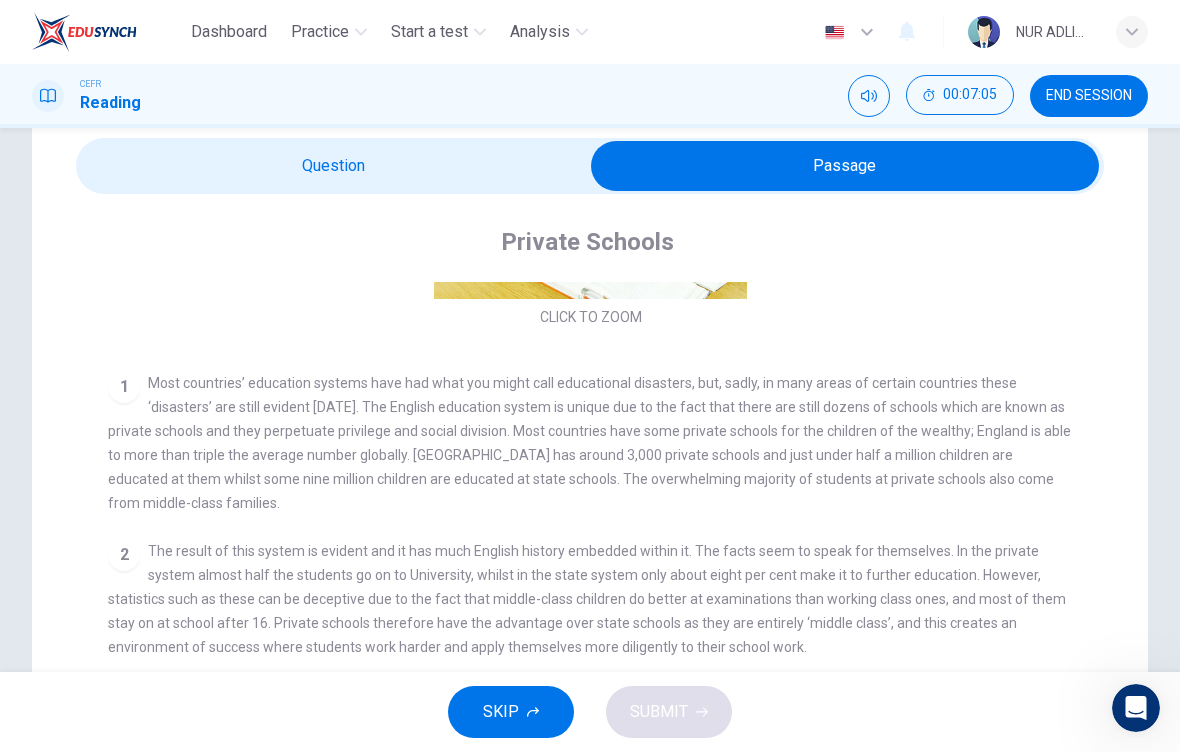 click at bounding box center (845, 166) 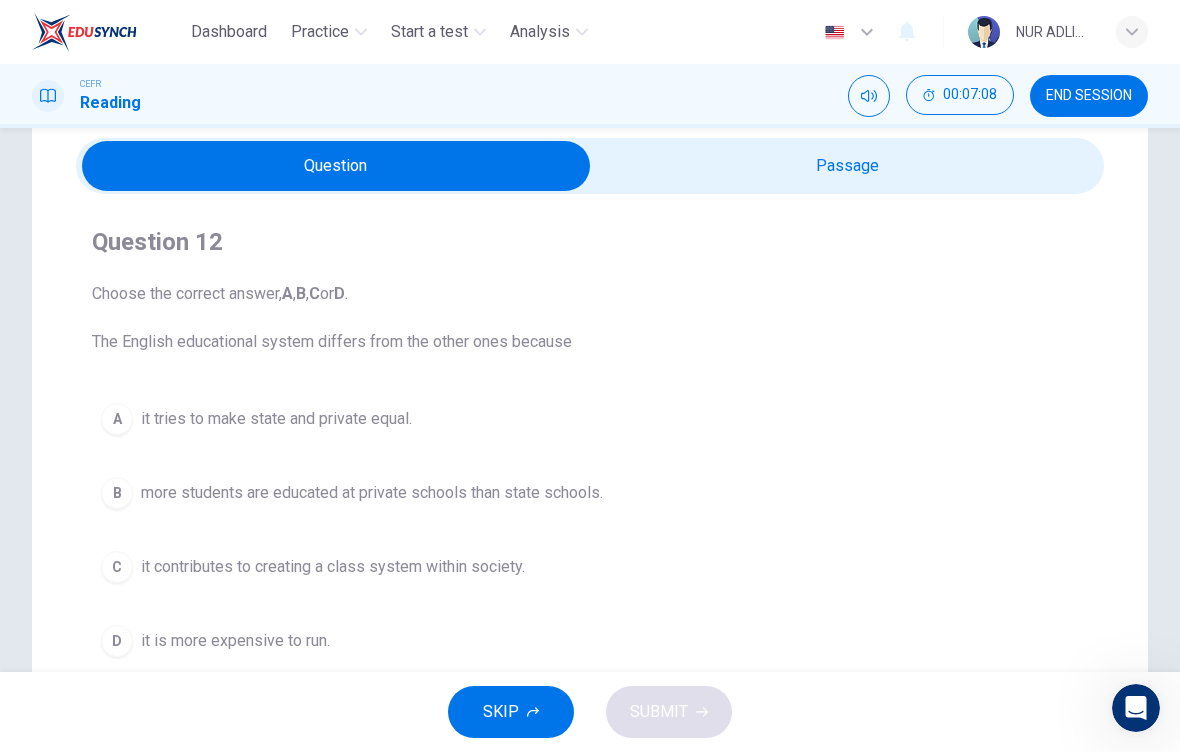 click at bounding box center [336, 166] 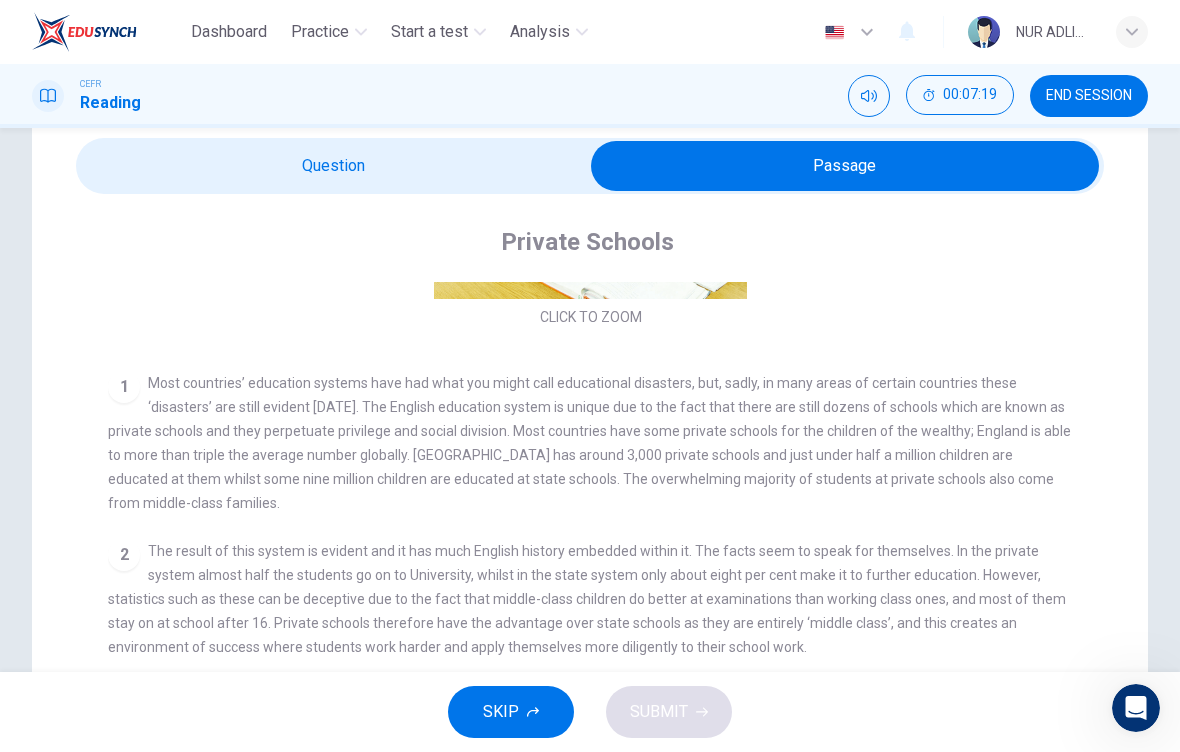 click at bounding box center [845, 166] 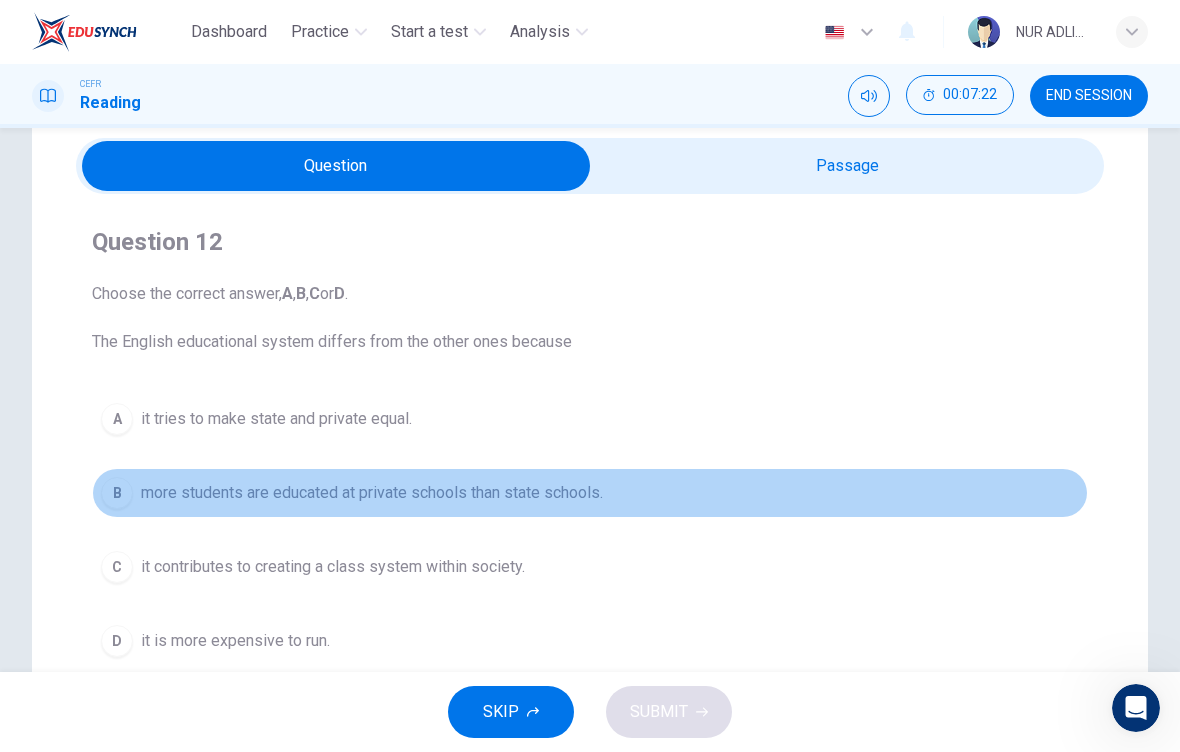 click on "more students are educated at private schools than state schools." at bounding box center [372, 493] 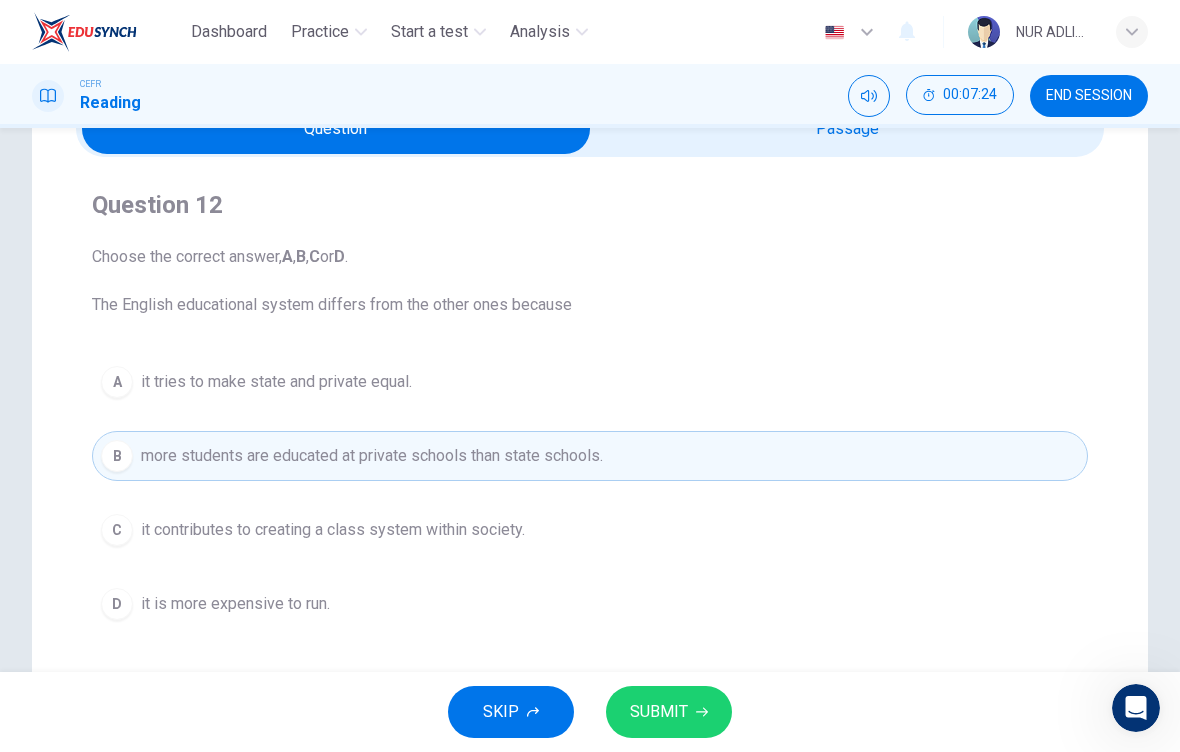 scroll, scrollTop: 112, scrollLeft: 0, axis: vertical 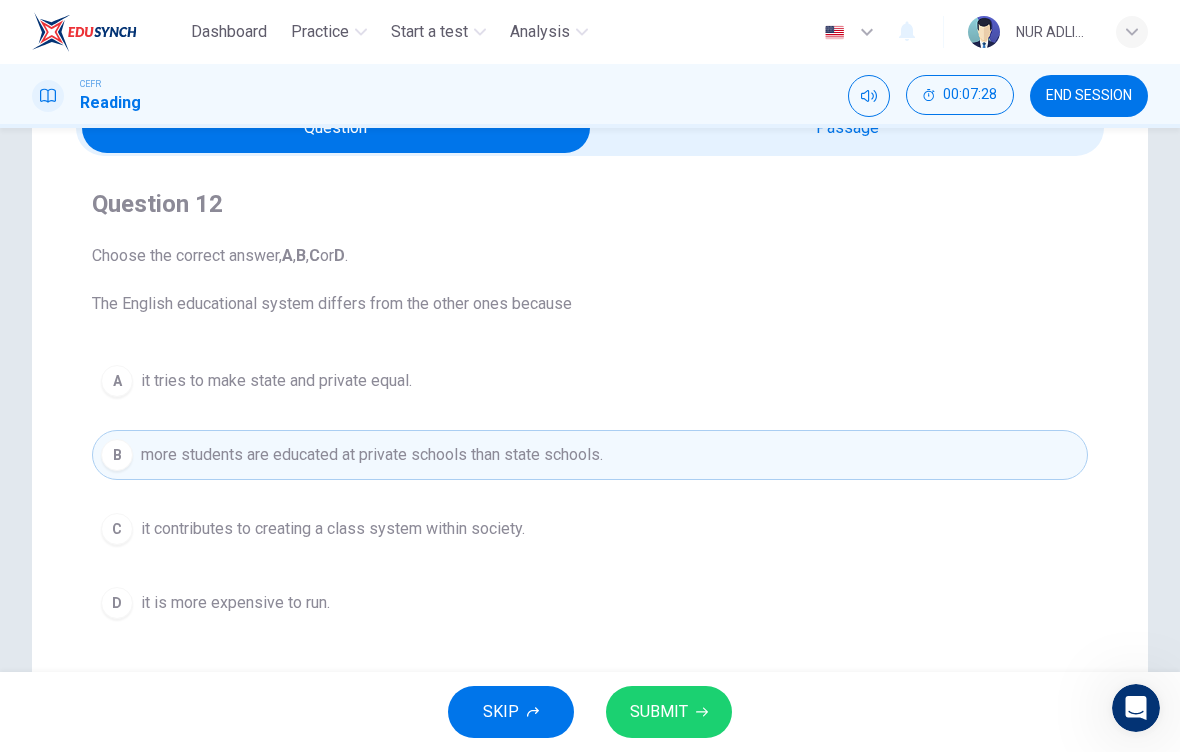 click on "SUBMIT" at bounding box center (669, 712) 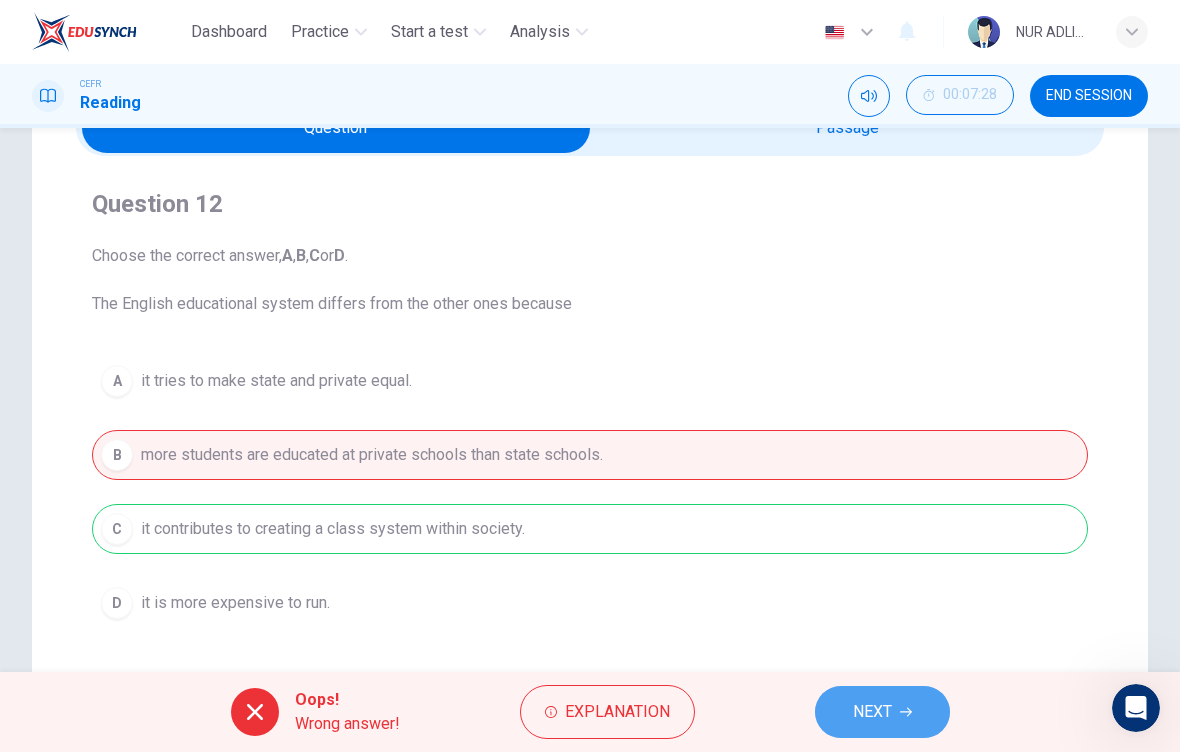 click on "NEXT" at bounding box center [882, 712] 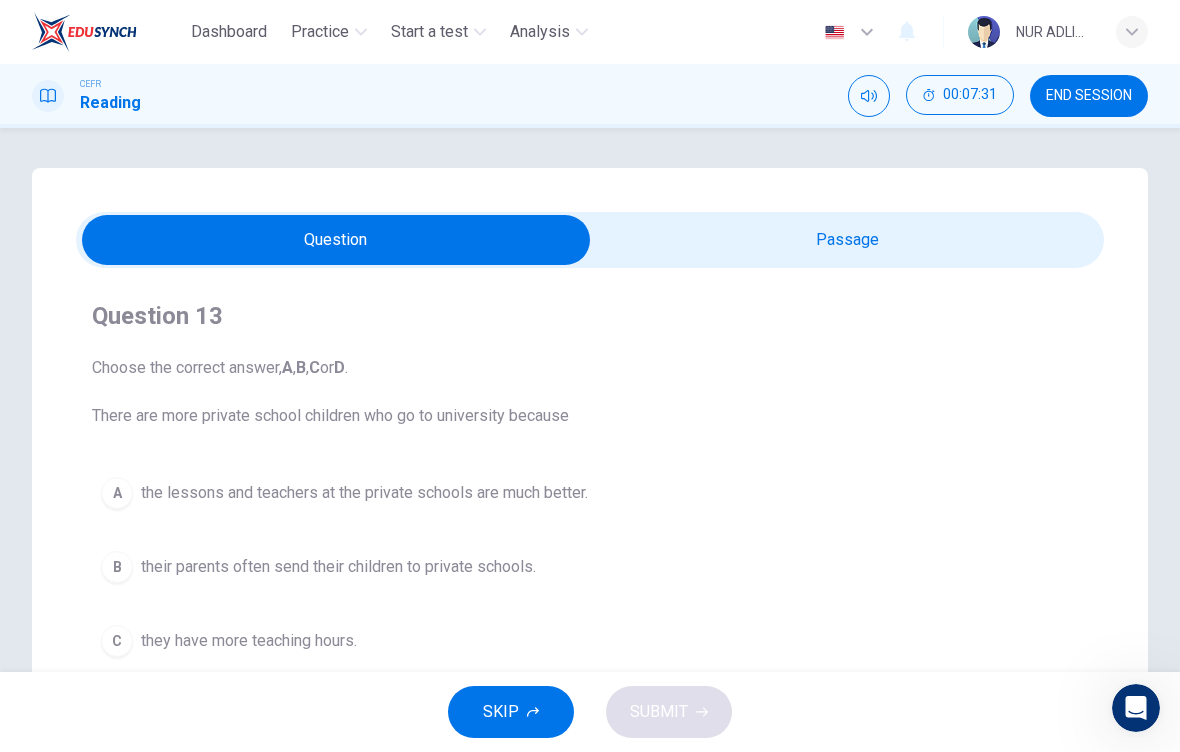 scroll, scrollTop: -1, scrollLeft: 0, axis: vertical 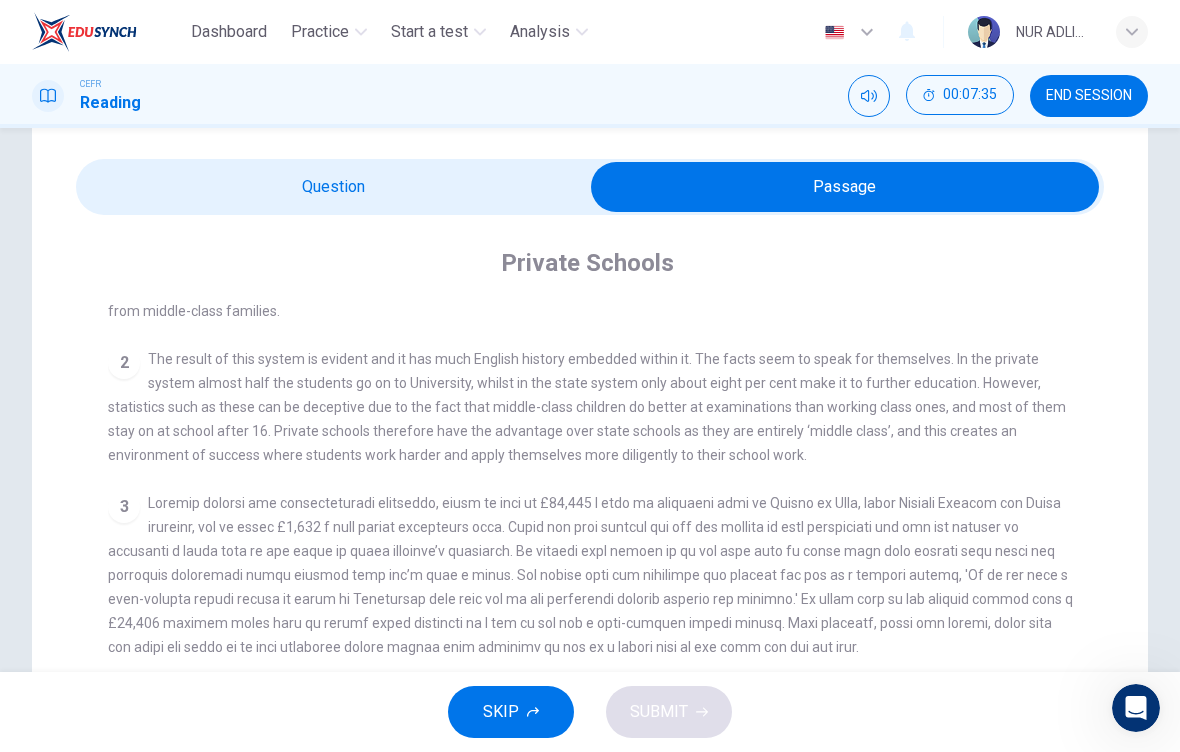 click at bounding box center [845, 187] 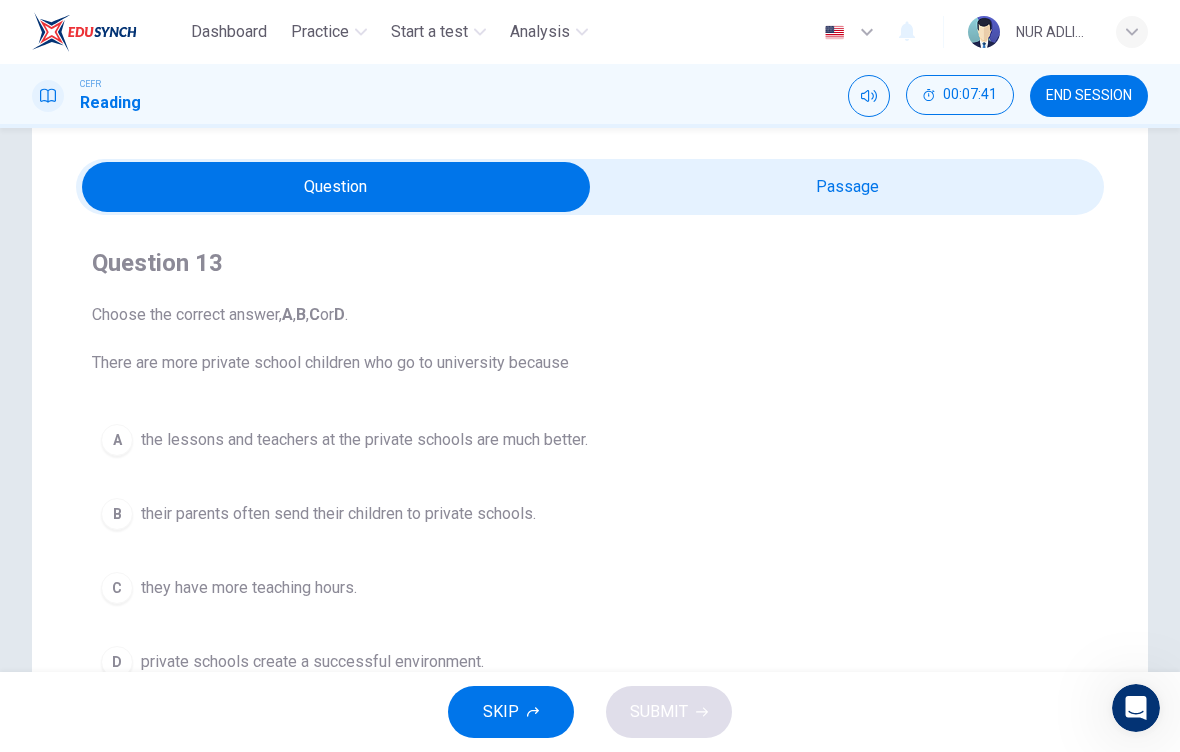 click at bounding box center [336, 187] 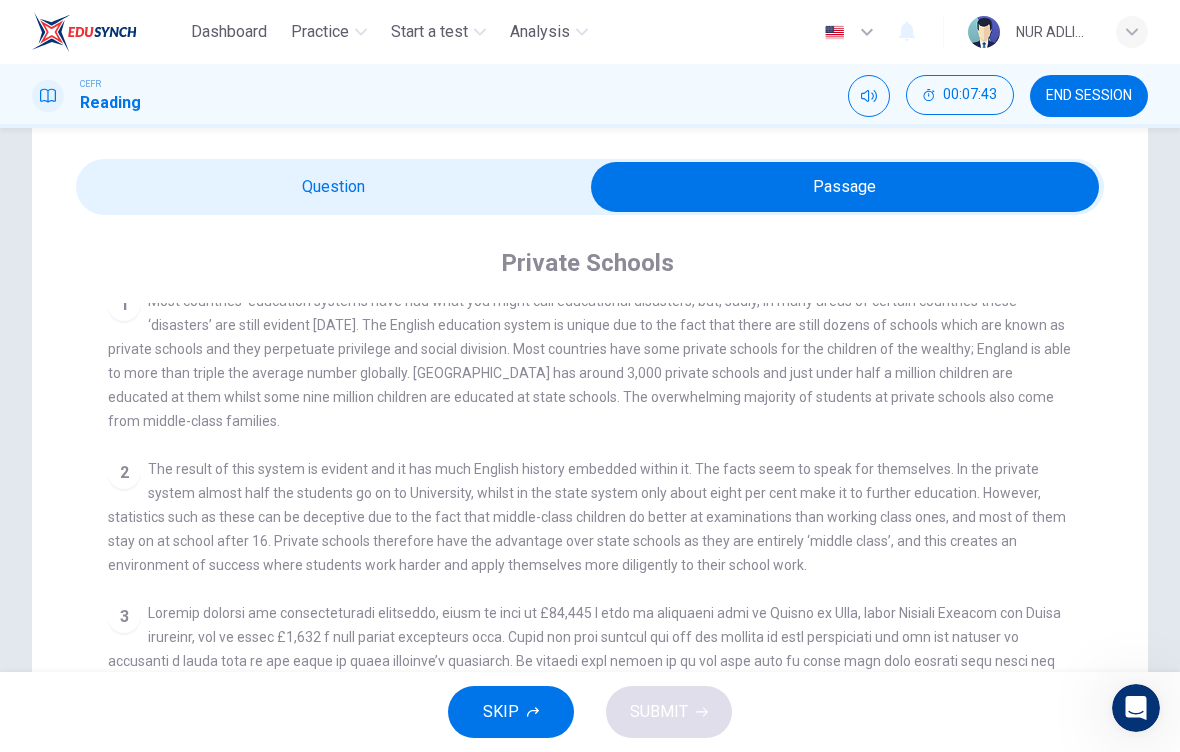 scroll, scrollTop: 397, scrollLeft: 0, axis: vertical 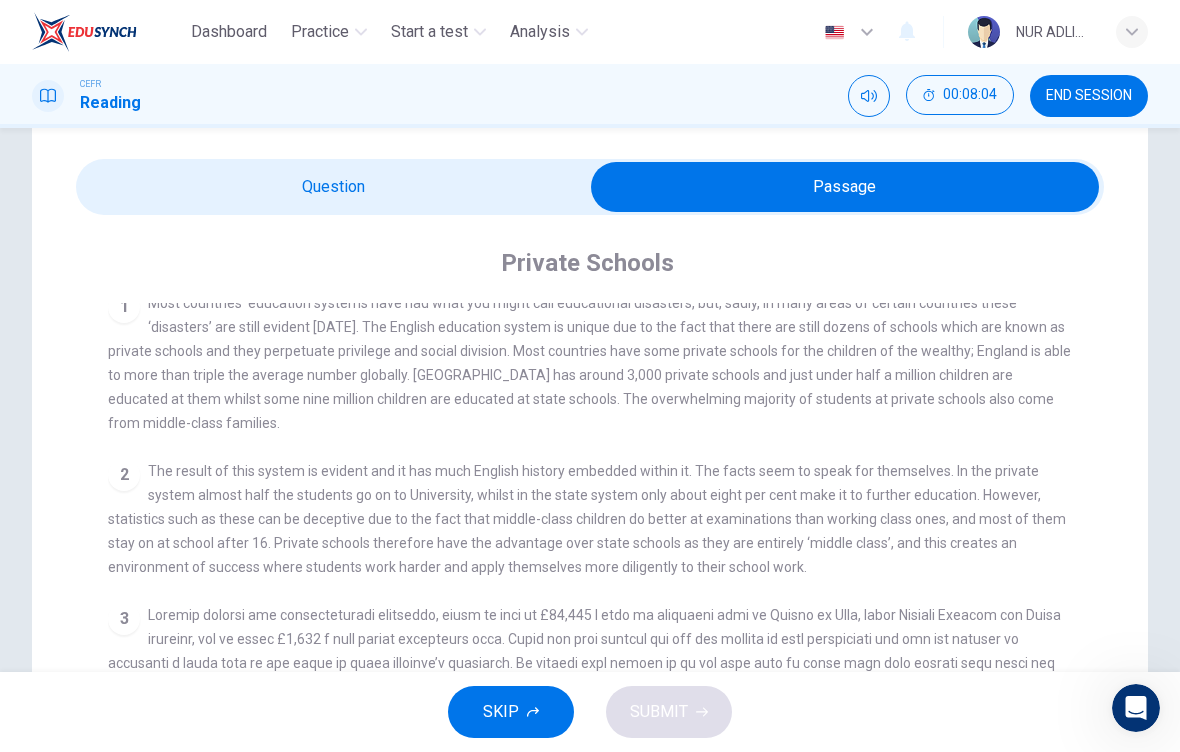 click at bounding box center (845, 187) 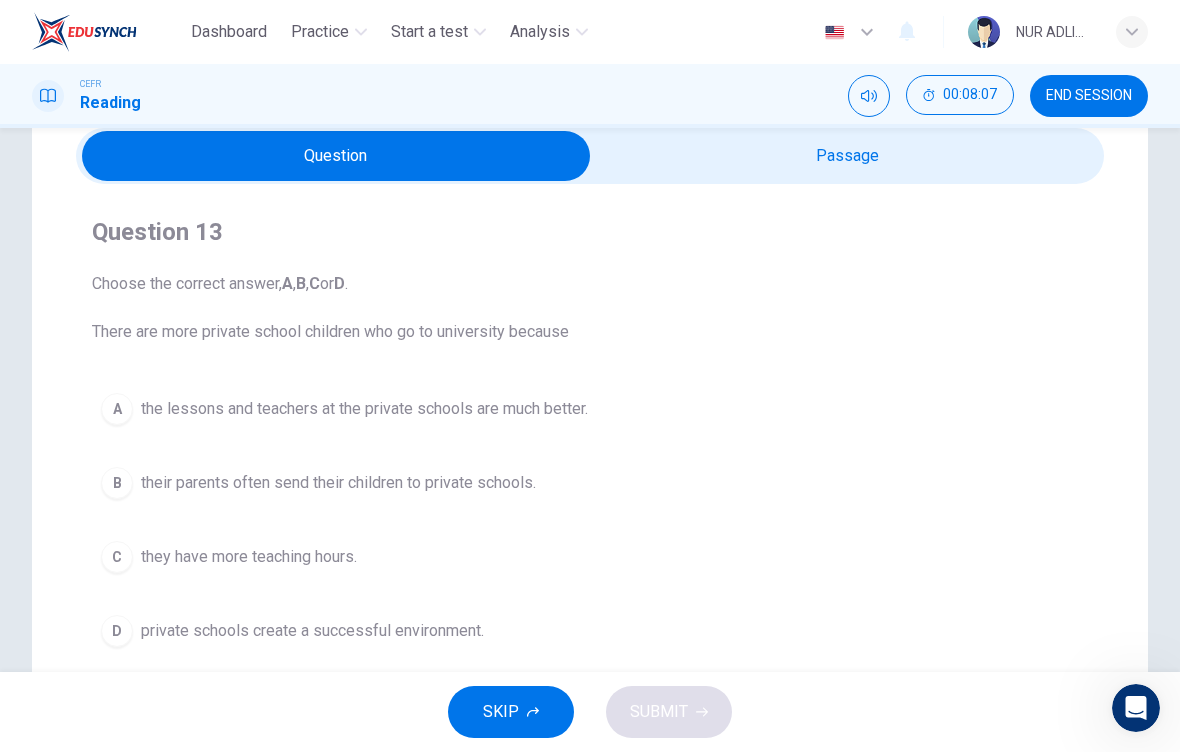 scroll, scrollTop: 71, scrollLeft: 0, axis: vertical 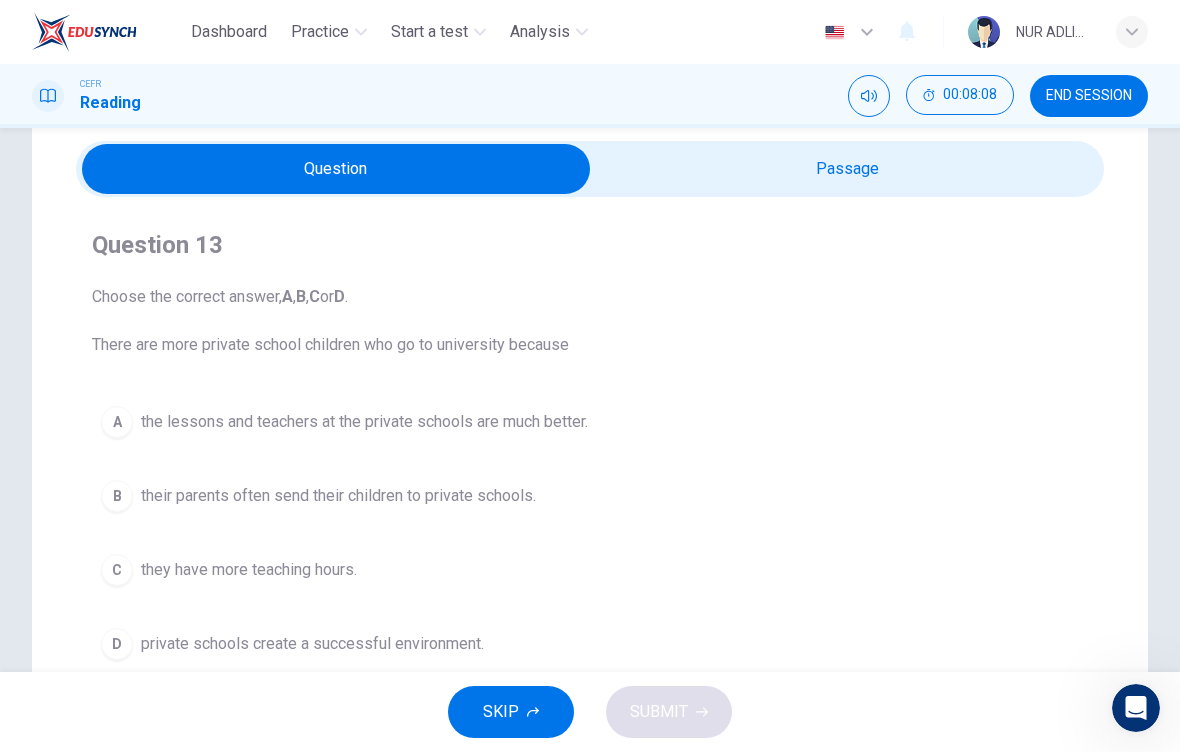 click at bounding box center [336, 169] 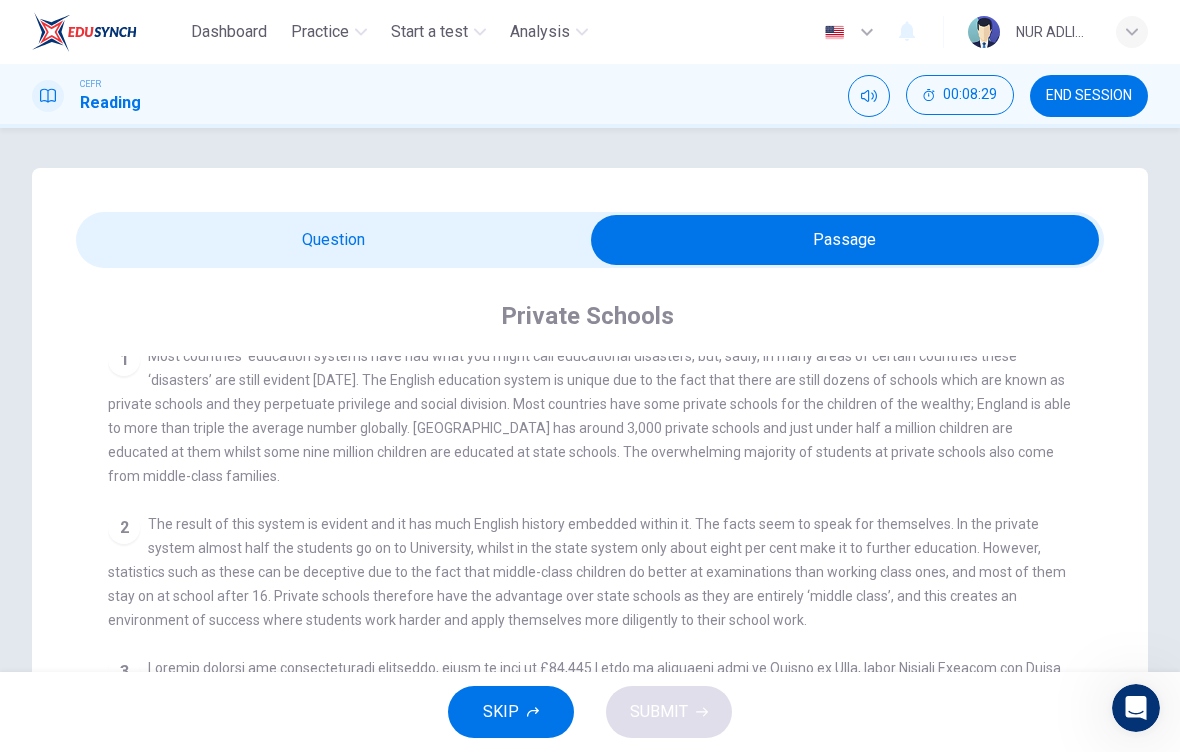scroll, scrollTop: 0, scrollLeft: 0, axis: both 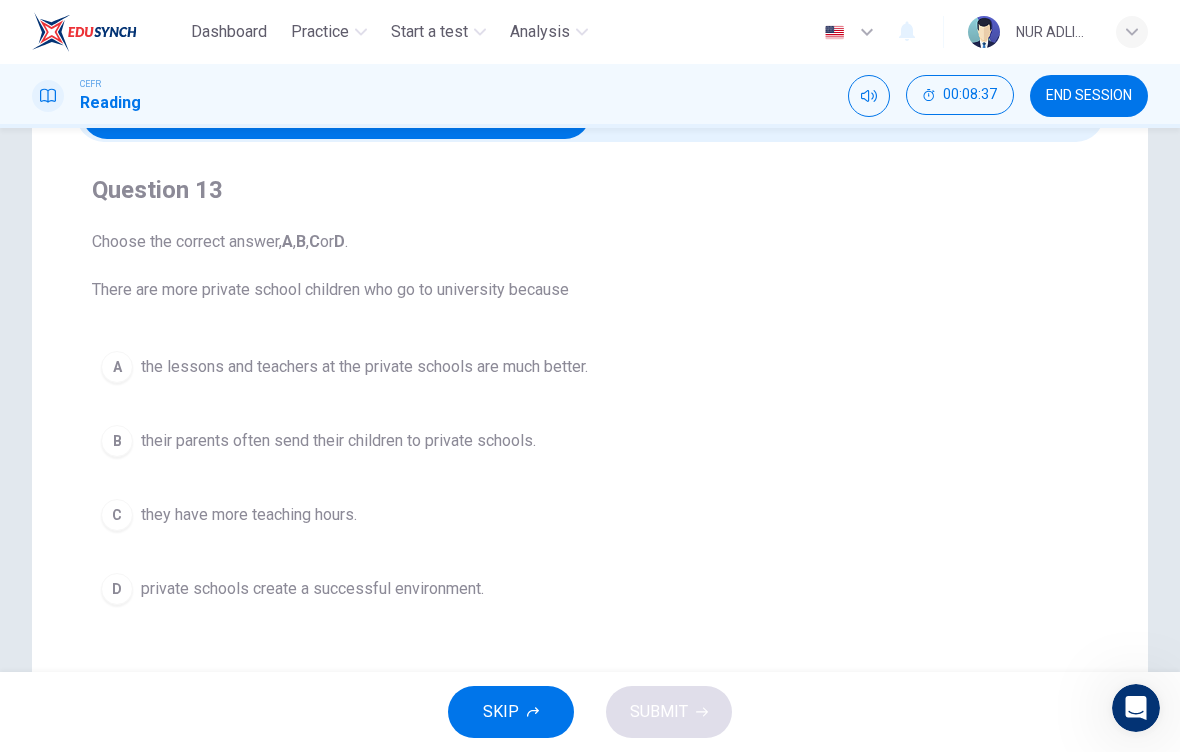 click on "private schools create a successful environment." at bounding box center (312, 589) 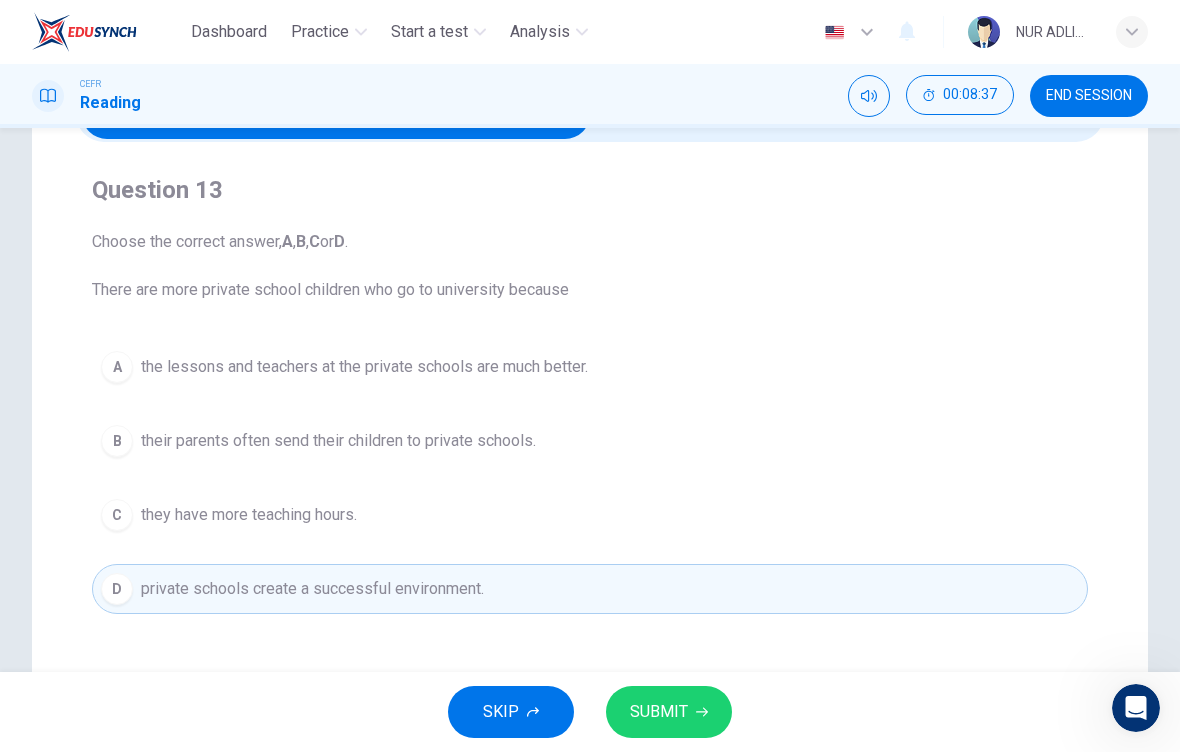 click on "SUBMIT" at bounding box center [669, 712] 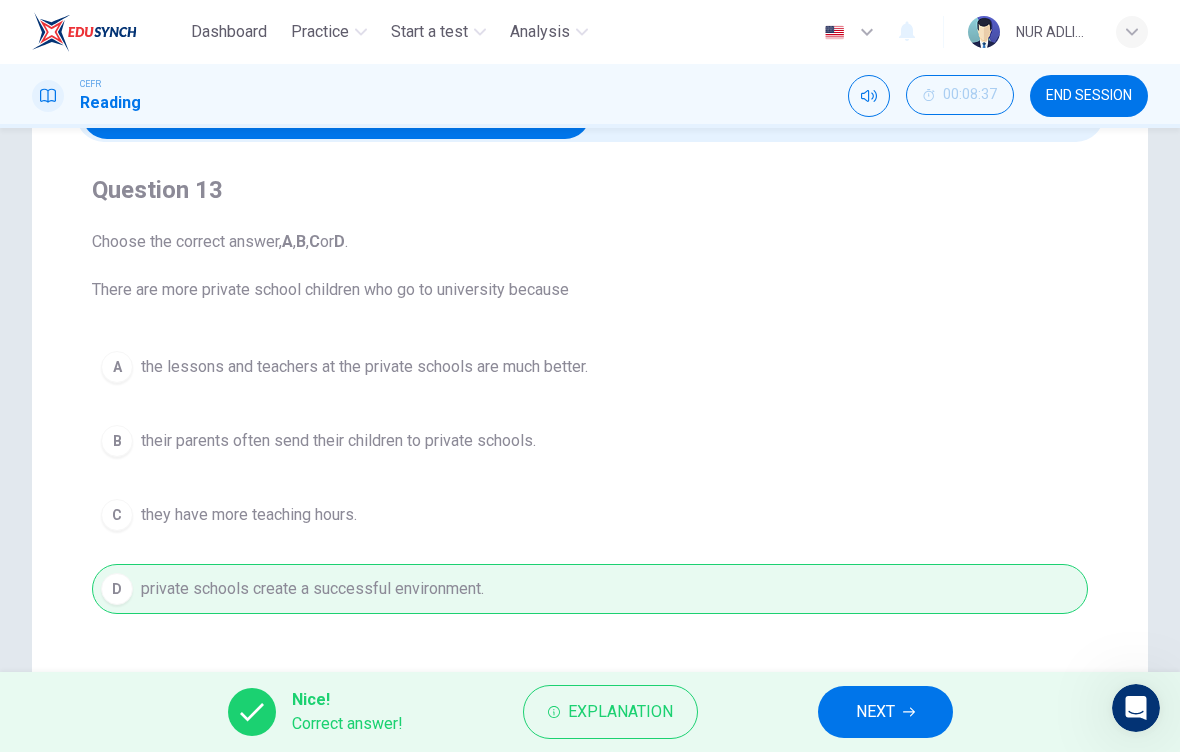 click on "NEXT" at bounding box center [885, 712] 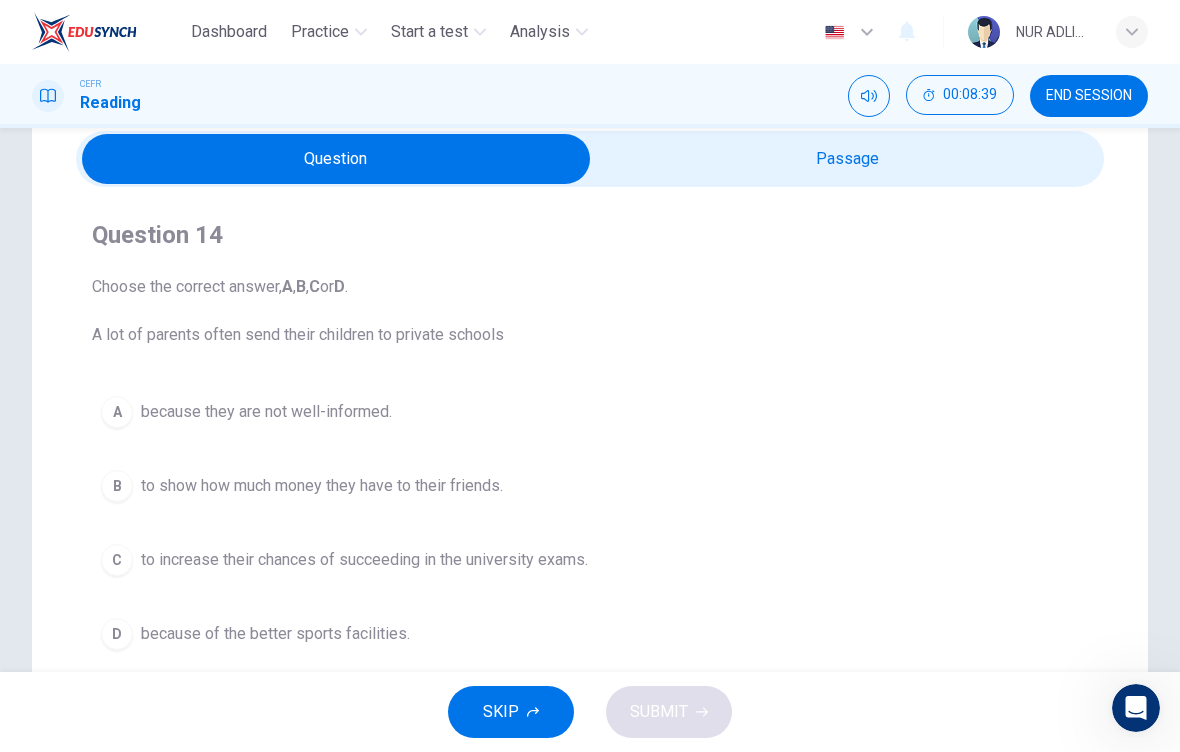 scroll, scrollTop: 80, scrollLeft: 0, axis: vertical 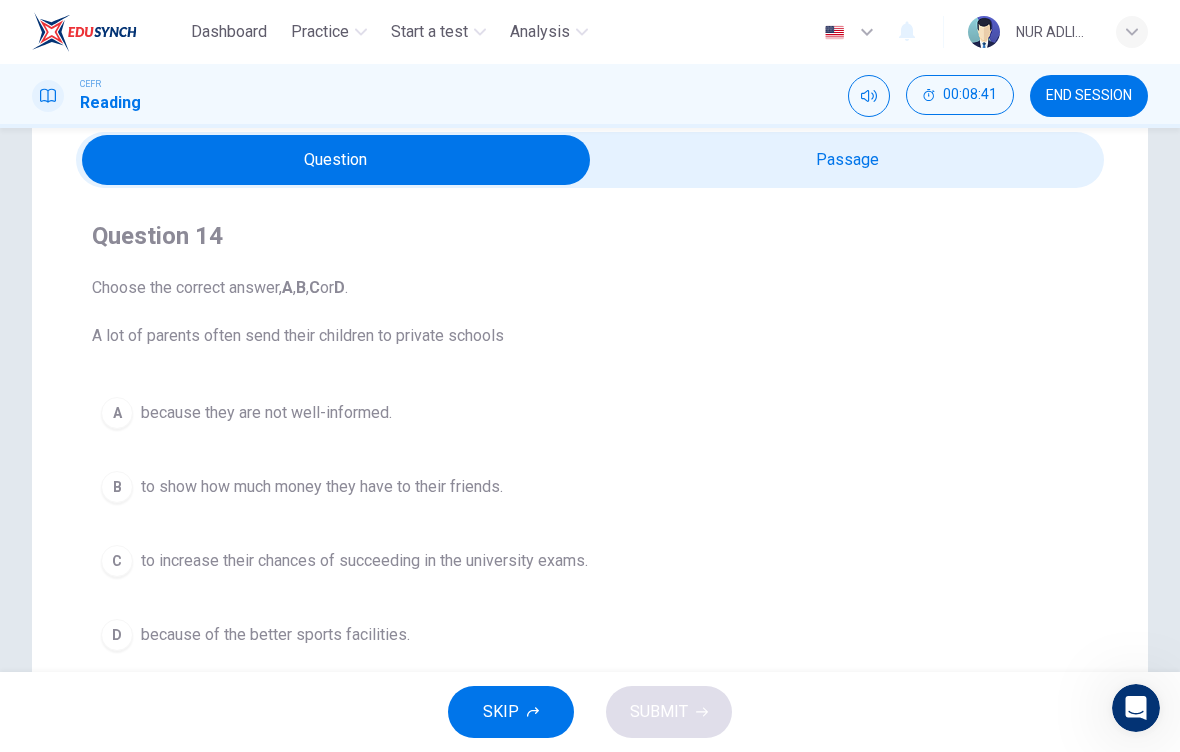 click at bounding box center [336, 160] 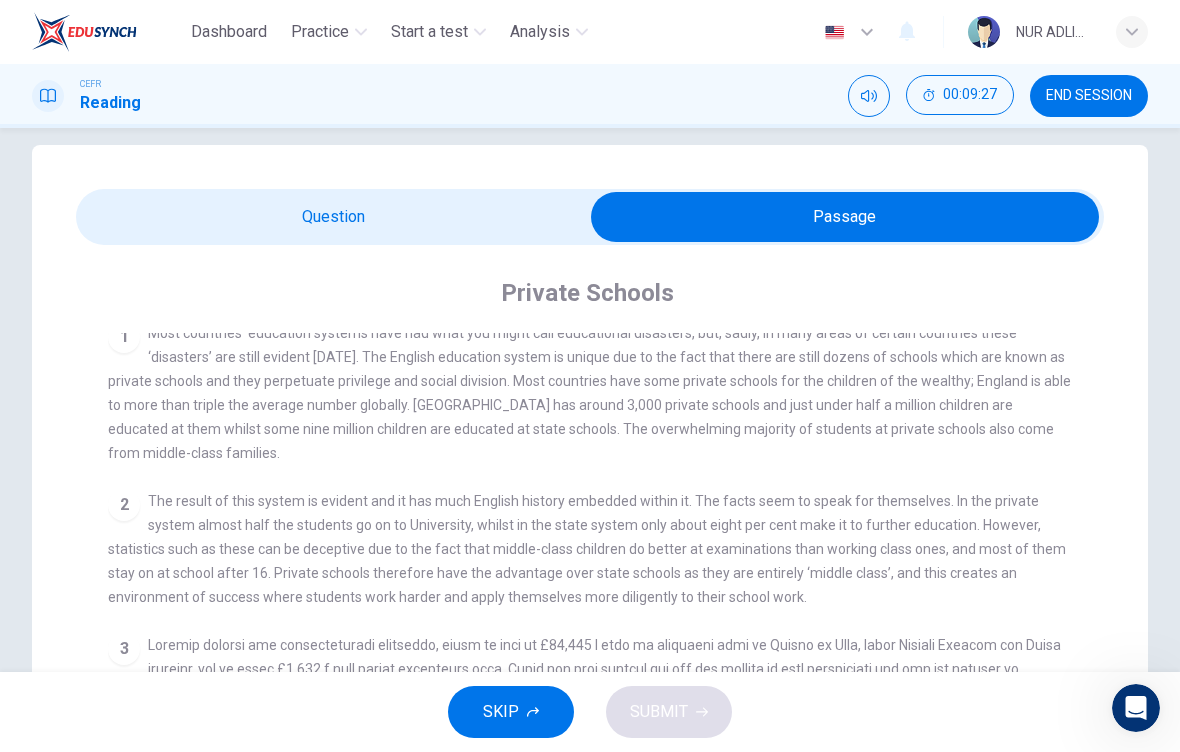 scroll, scrollTop: 7, scrollLeft: 0, axis: vertical 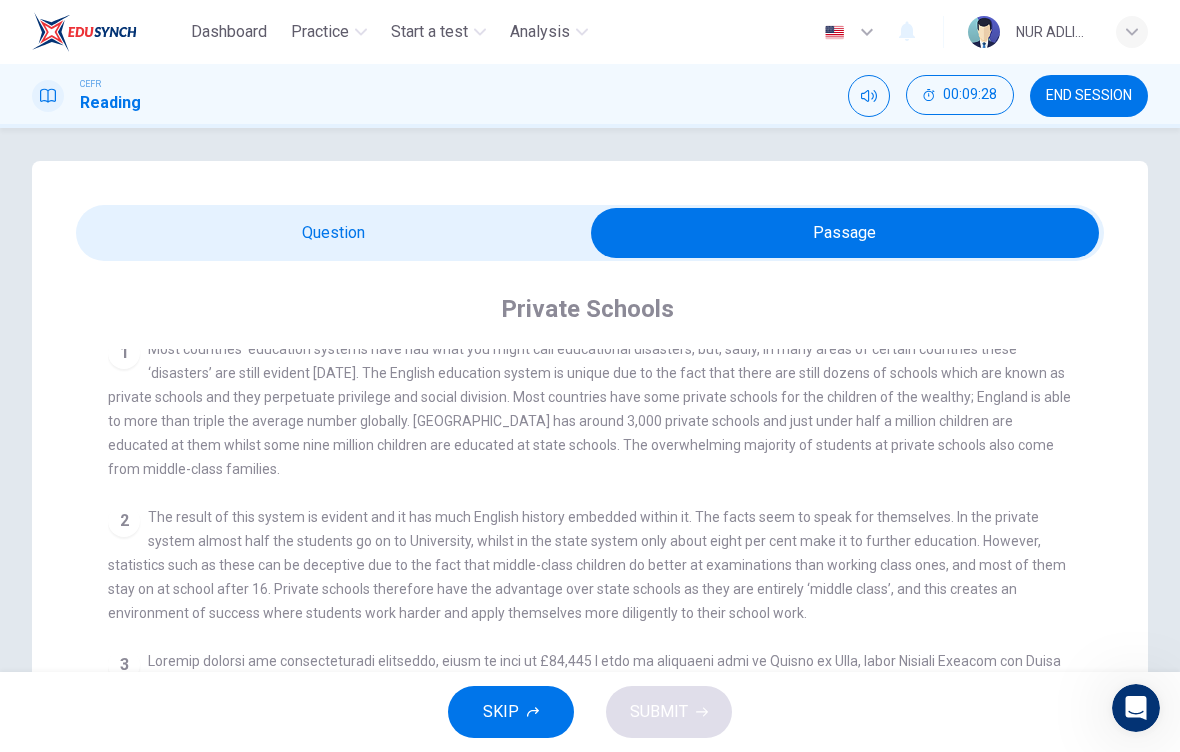 click at bounding box center [845, 233] 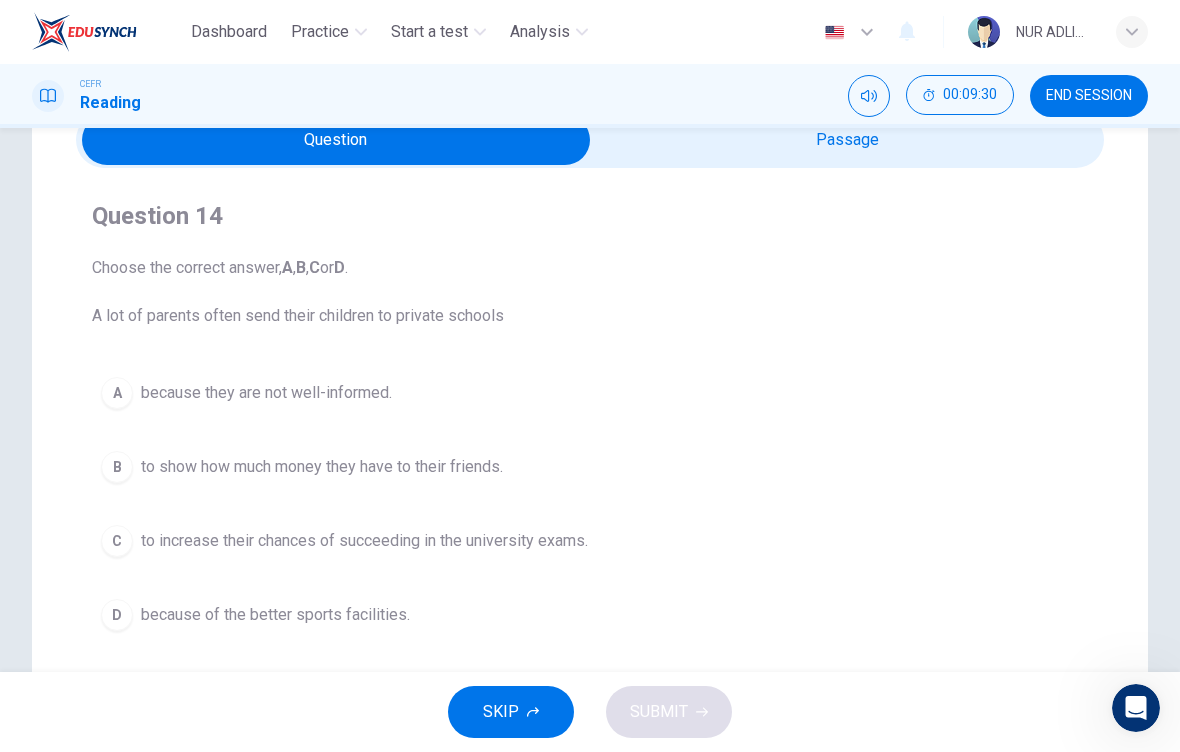 scroll, scrollTop: 107, scrollLeft: 0, axis: vertical 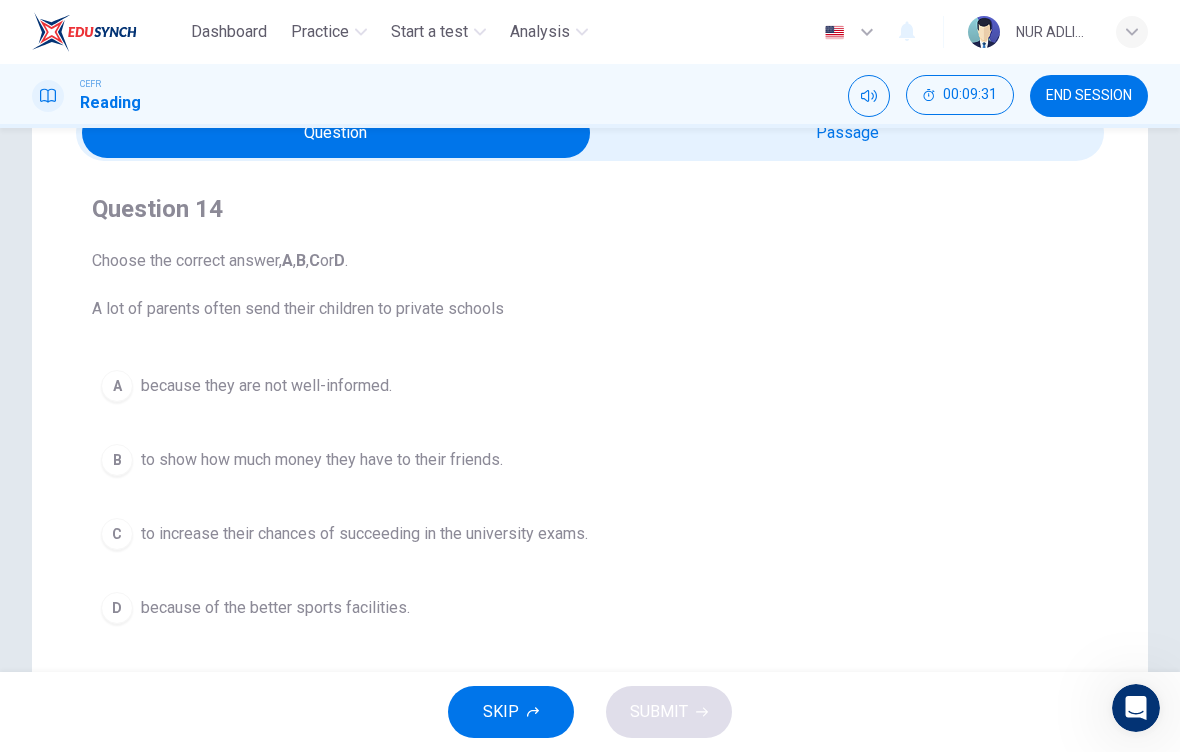 click on "because of the better sports facilities." at bounding box center (275, 608) 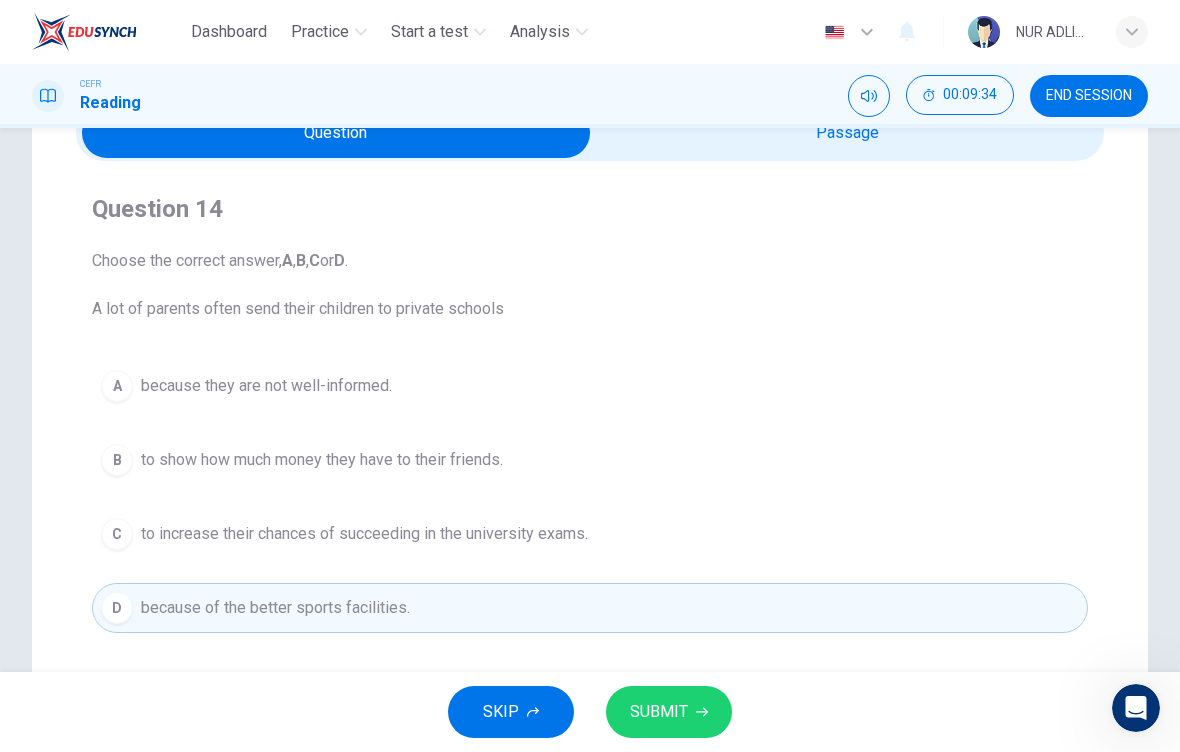 click on "to increase their chances of succeeding in the university exams." at bounding box center (364, 534) 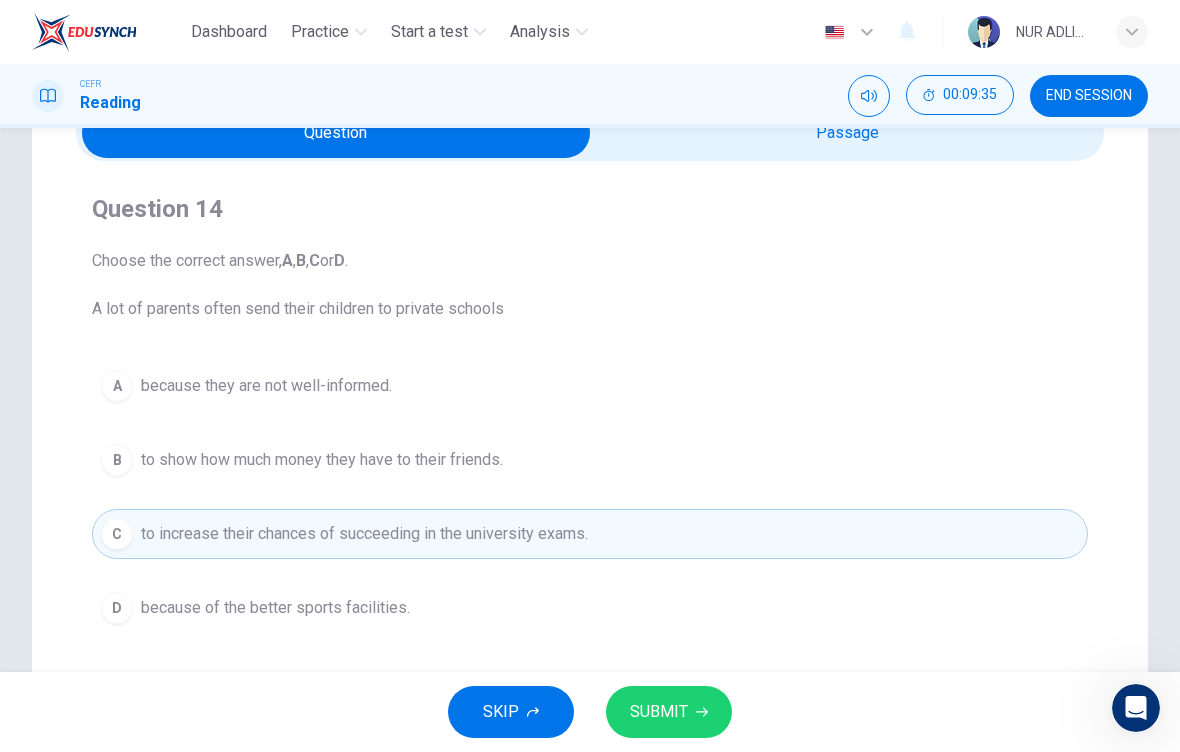 click on "SUBMIT" at bounding box center (659, 712) 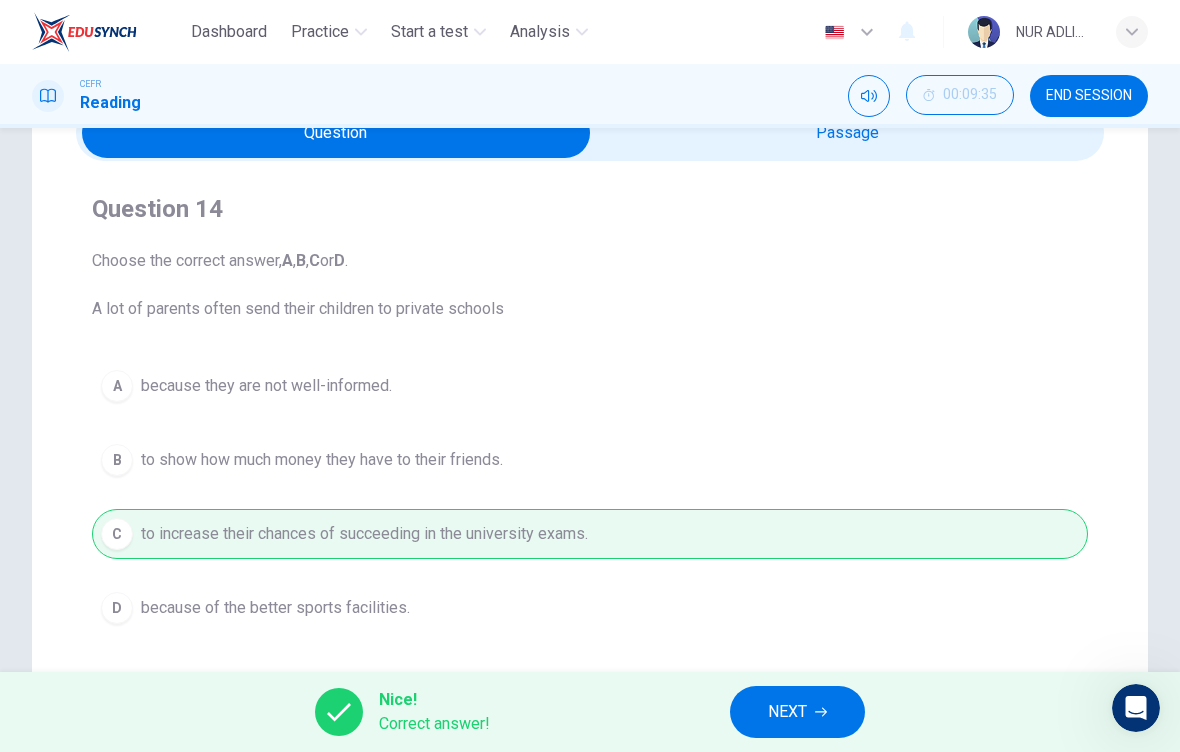 click on "NEXT" at bounding box center (797, 712) 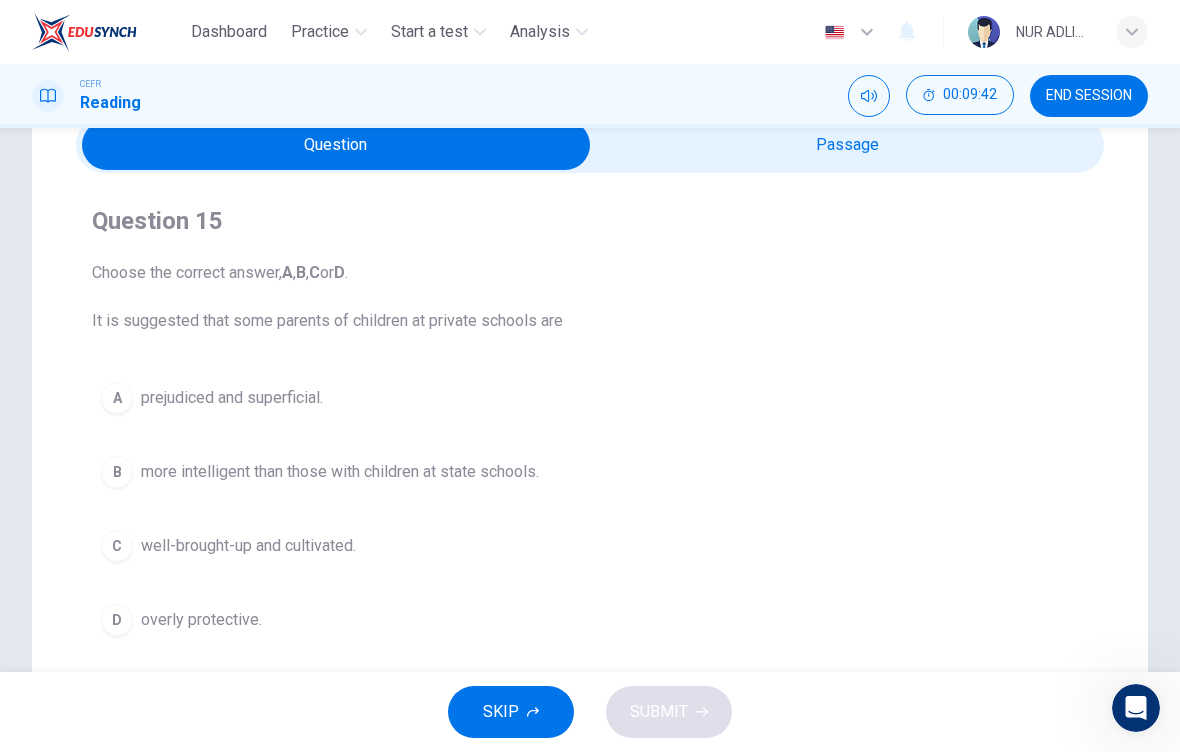 scroll, scrollTop: 91, scrollLeft: 0, axis: vertical 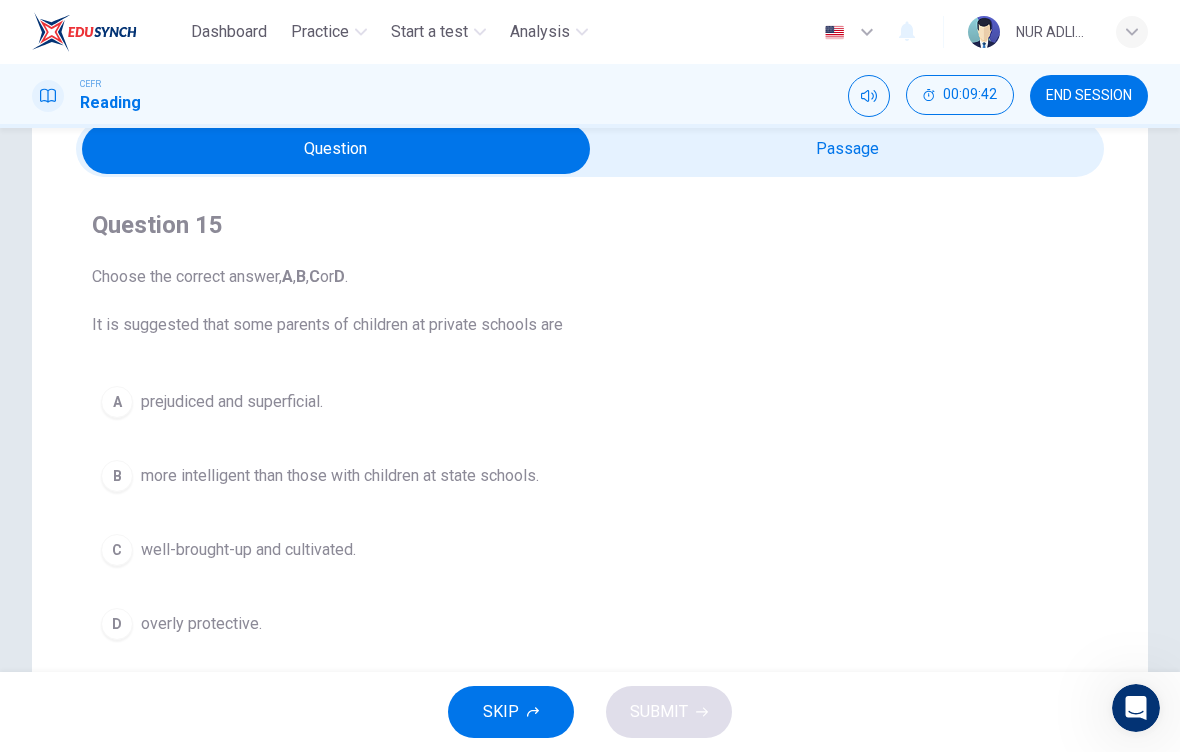 click on "prejudiced and superficial." at bounding box center [232, 402] 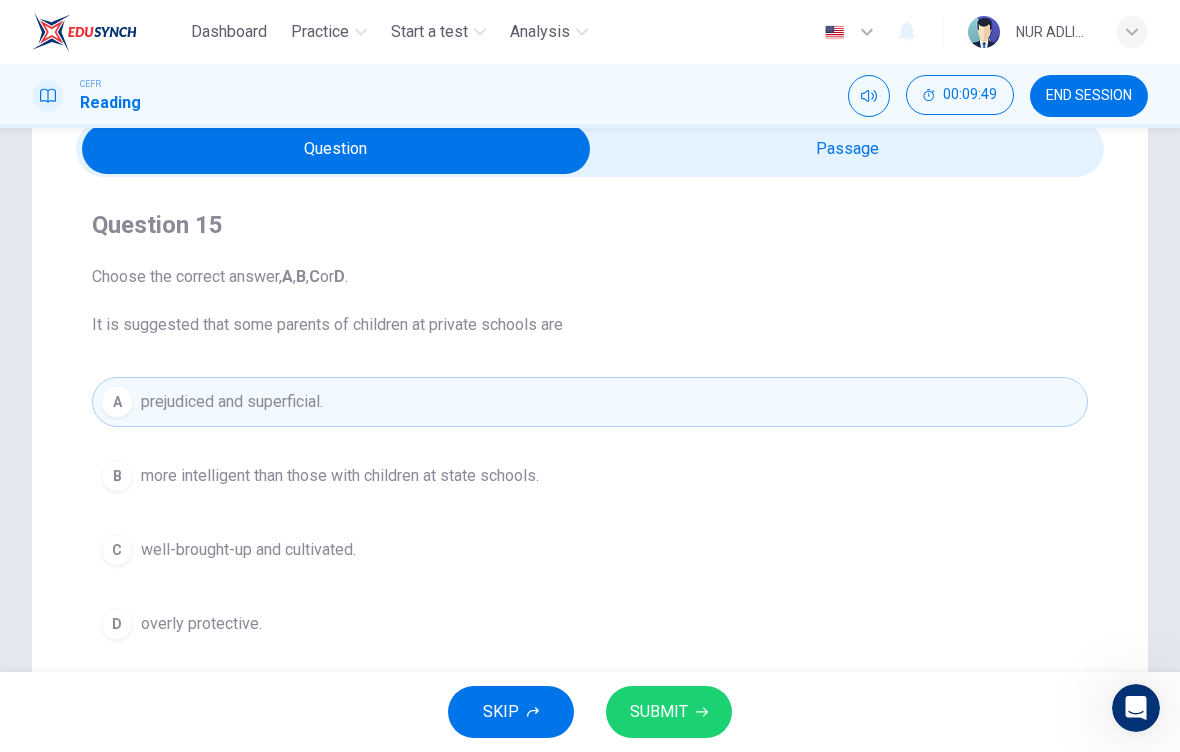 click at bounding box center [336, 149] 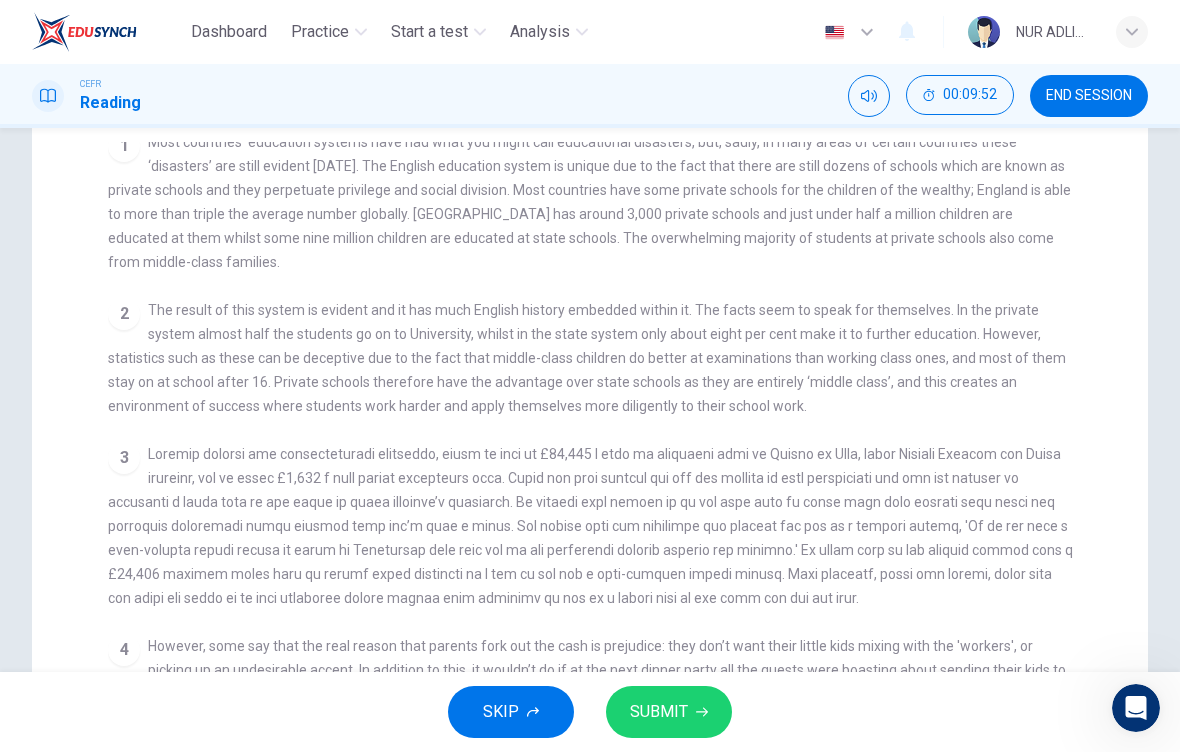 scroll, scrollTop: 217, scrollLeft: 0, axis: vertical 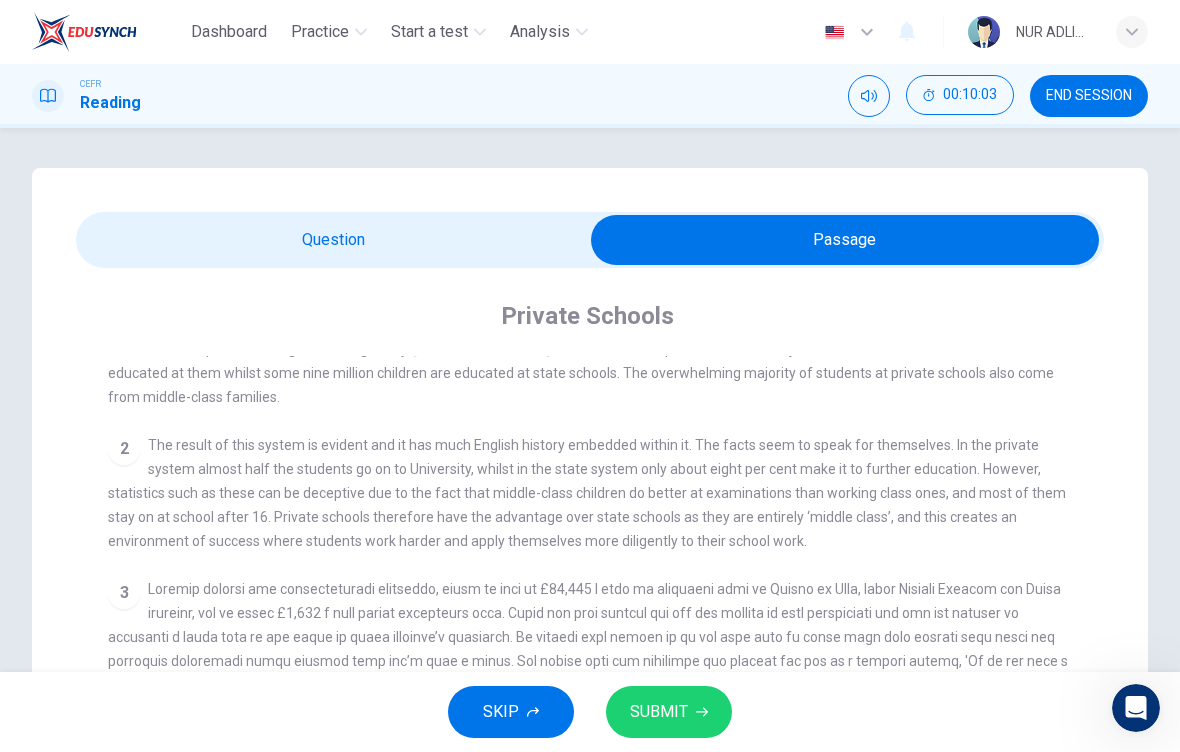 click at bounding box center (845, 240) 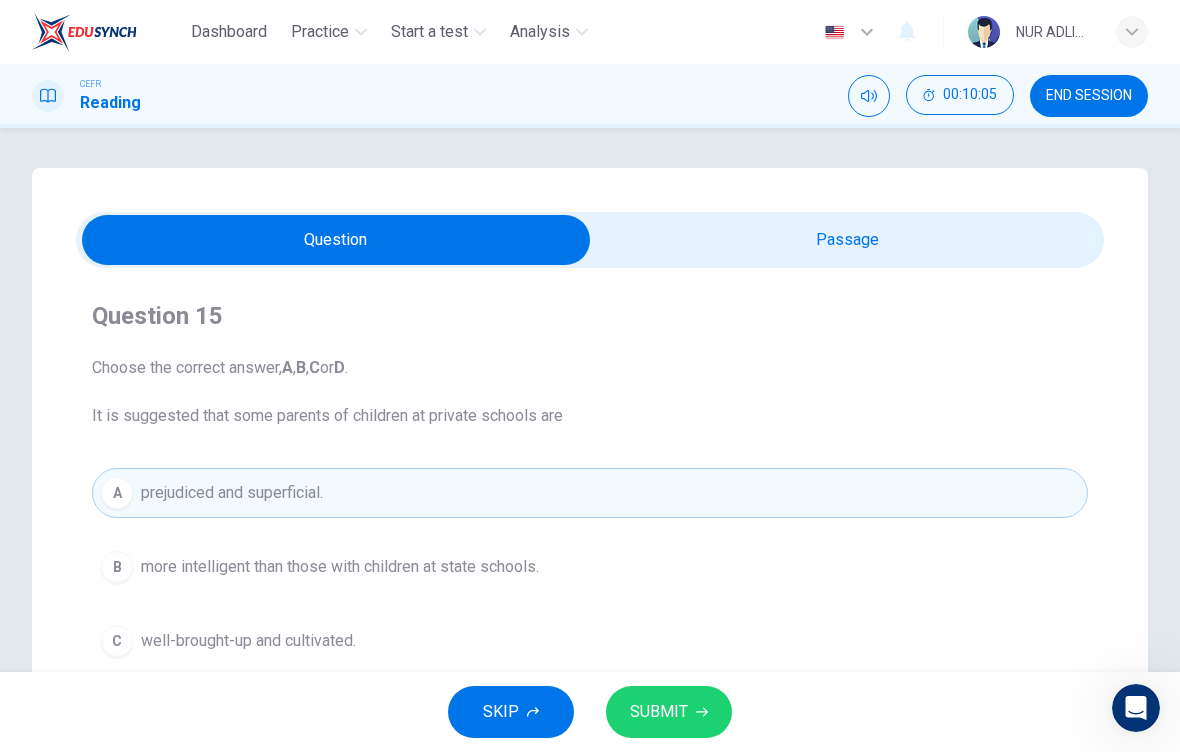 click on "SUBMIT" at bounding box center (659, 712) 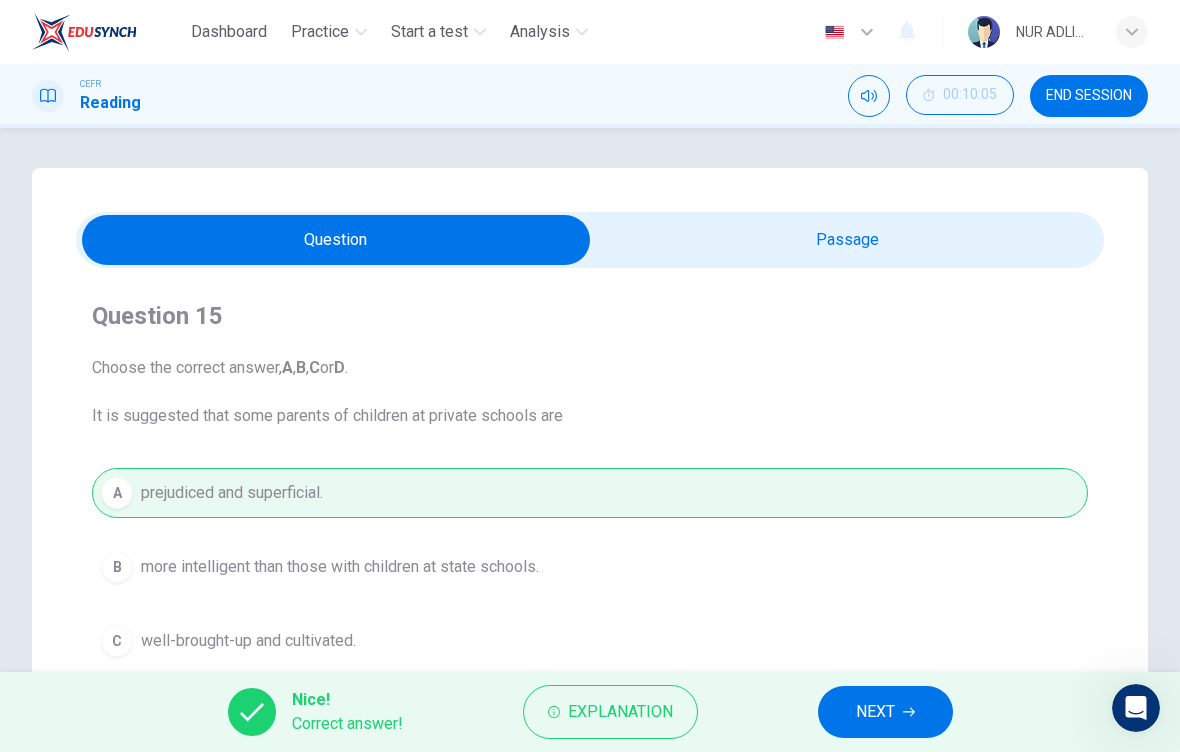 click on "NEXT" at bounding box center [875, 712] 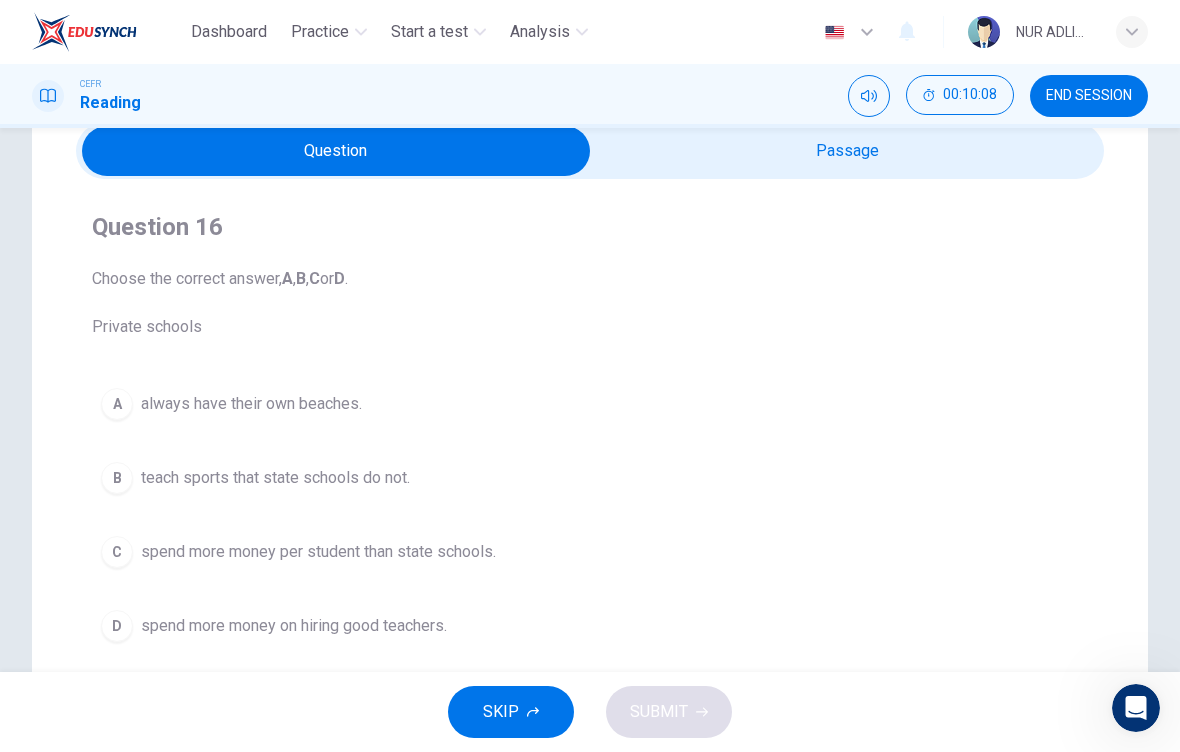 scroll, scrollTop: 87, scrollLeft: 0, axis: vertical 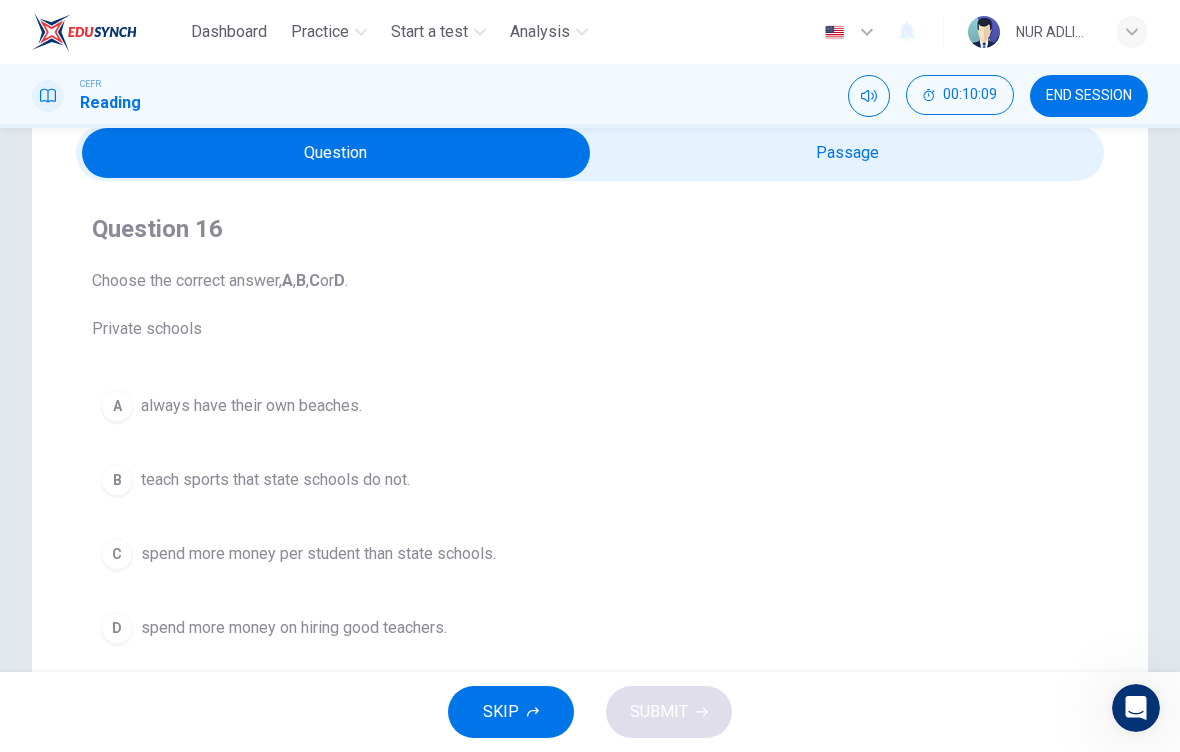 click at bounding box center [336, 153] 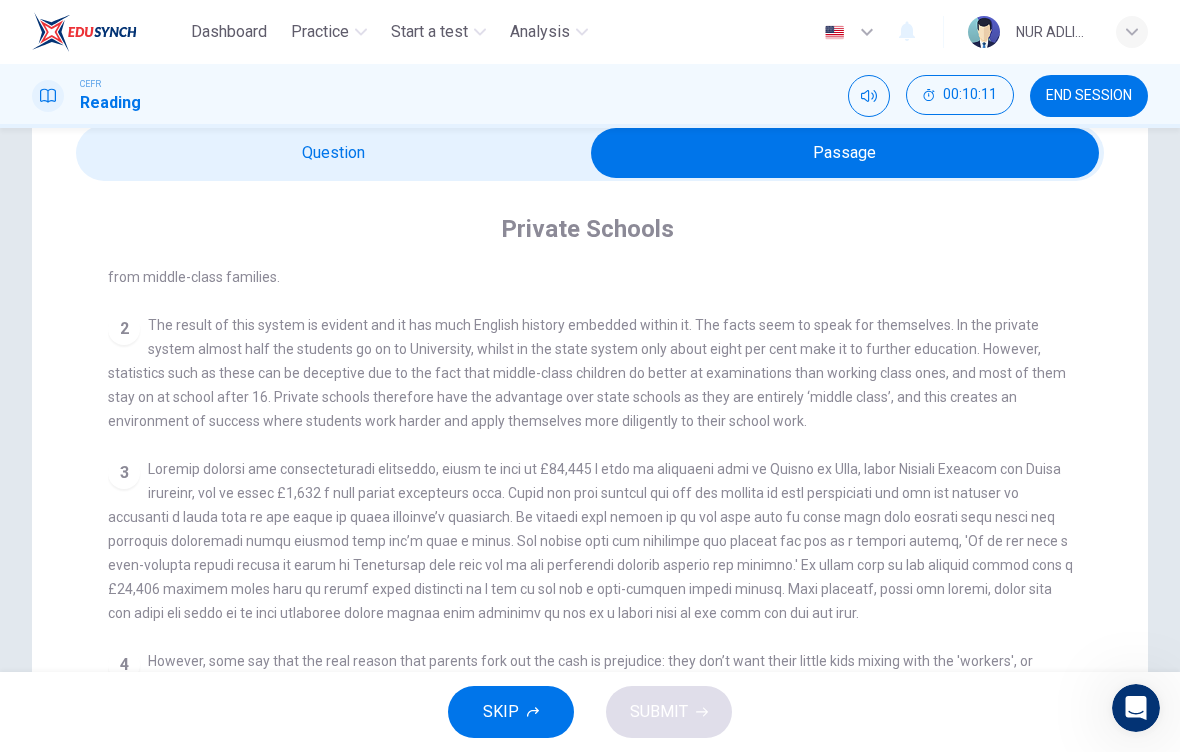 scroll, scrollTop: 513, scrollLeft: 0, axis: vertical 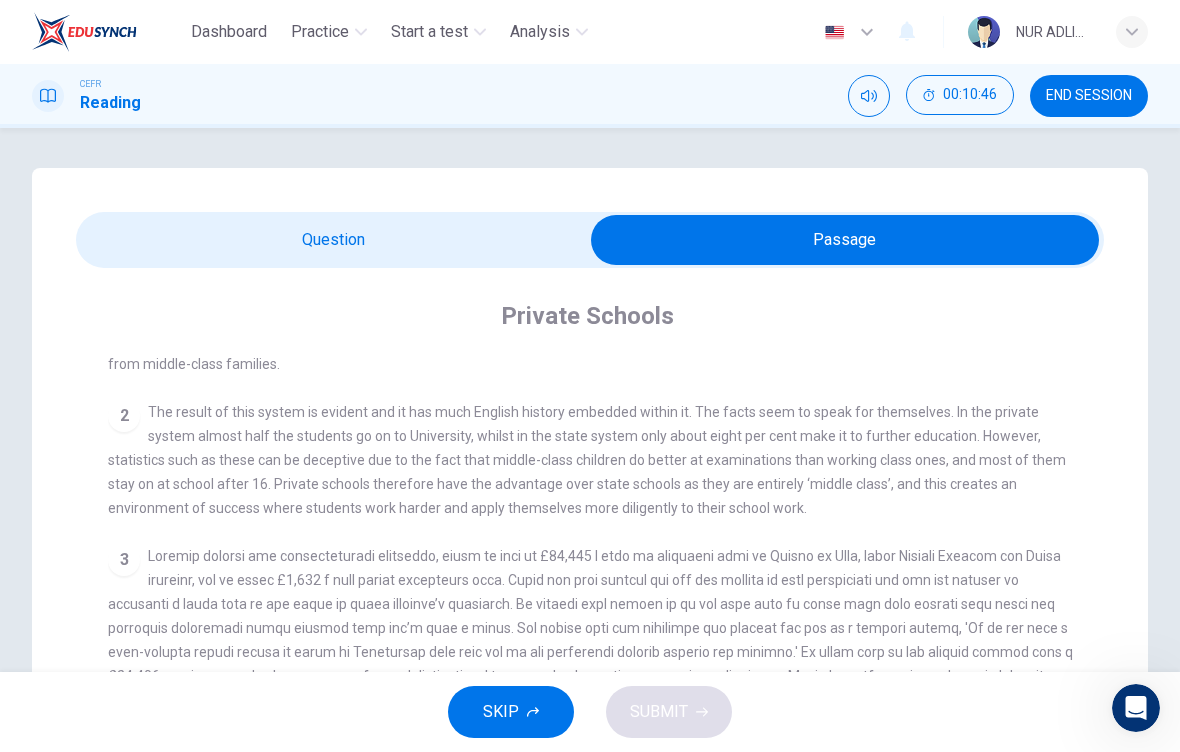 click at bounding box center [845, 240] 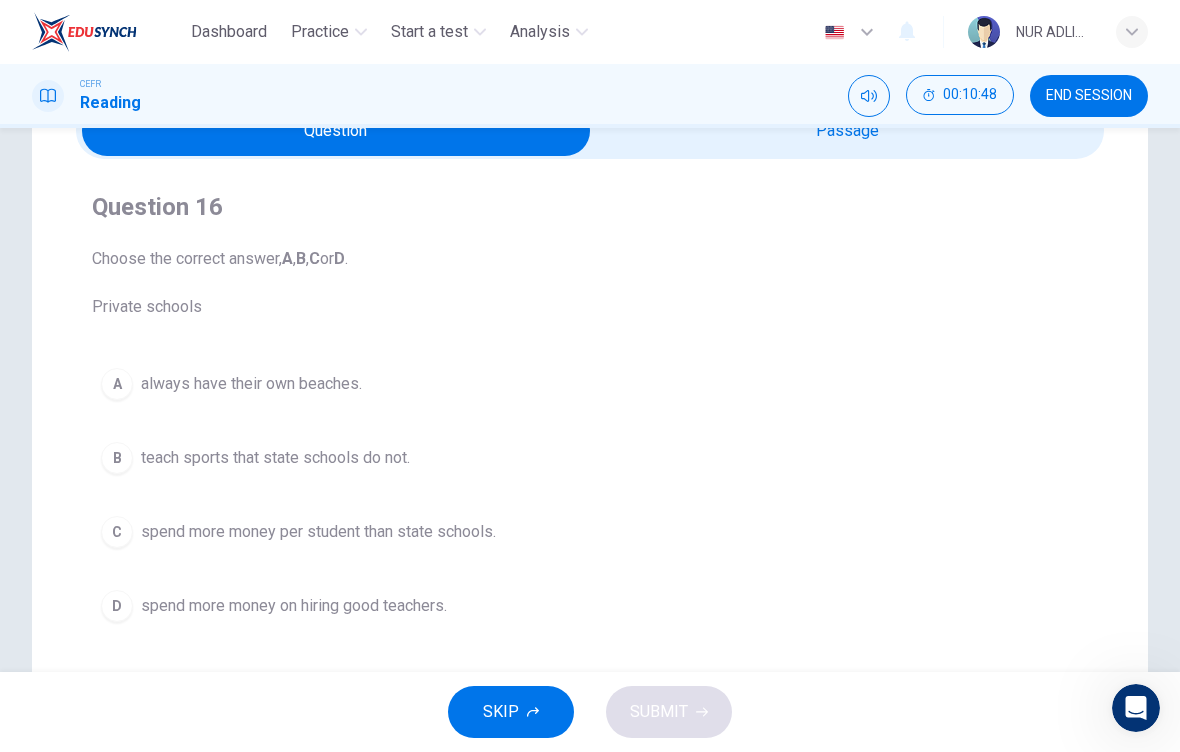 scroll, scrollTop: 123, scrollLeft: 0, axis: vertical 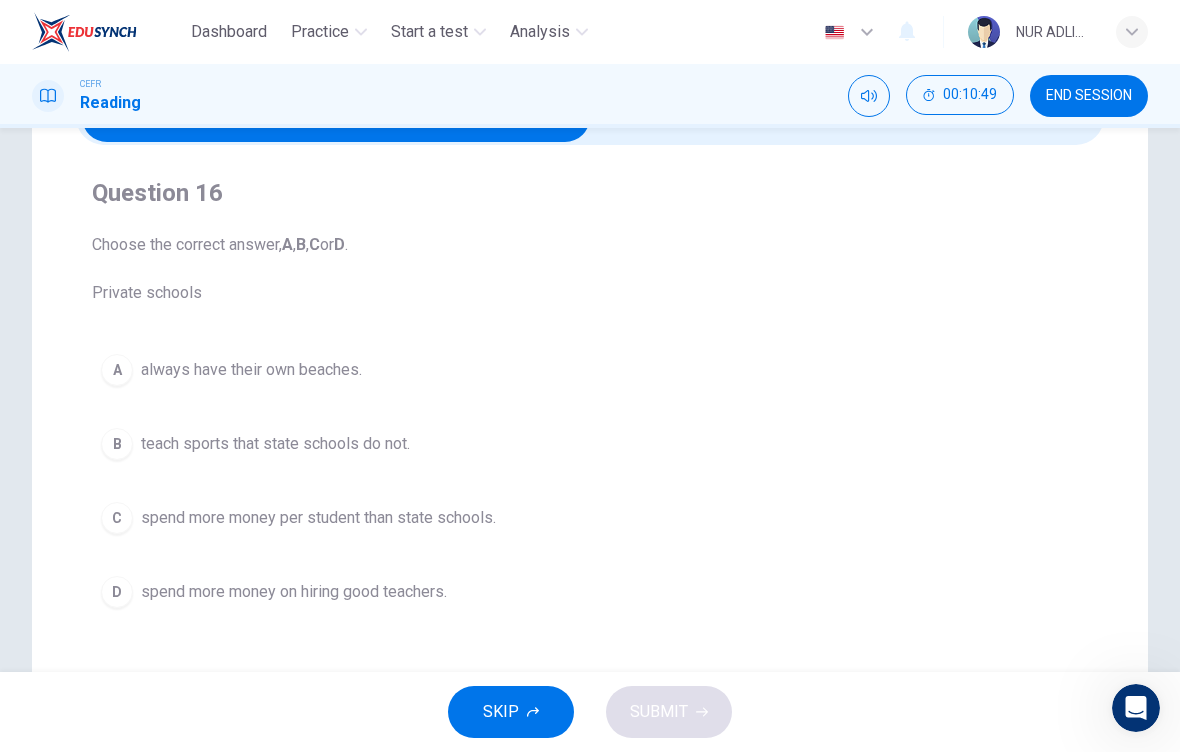 click on "spend more money per student than state schools." at bounding box center [318, 518] 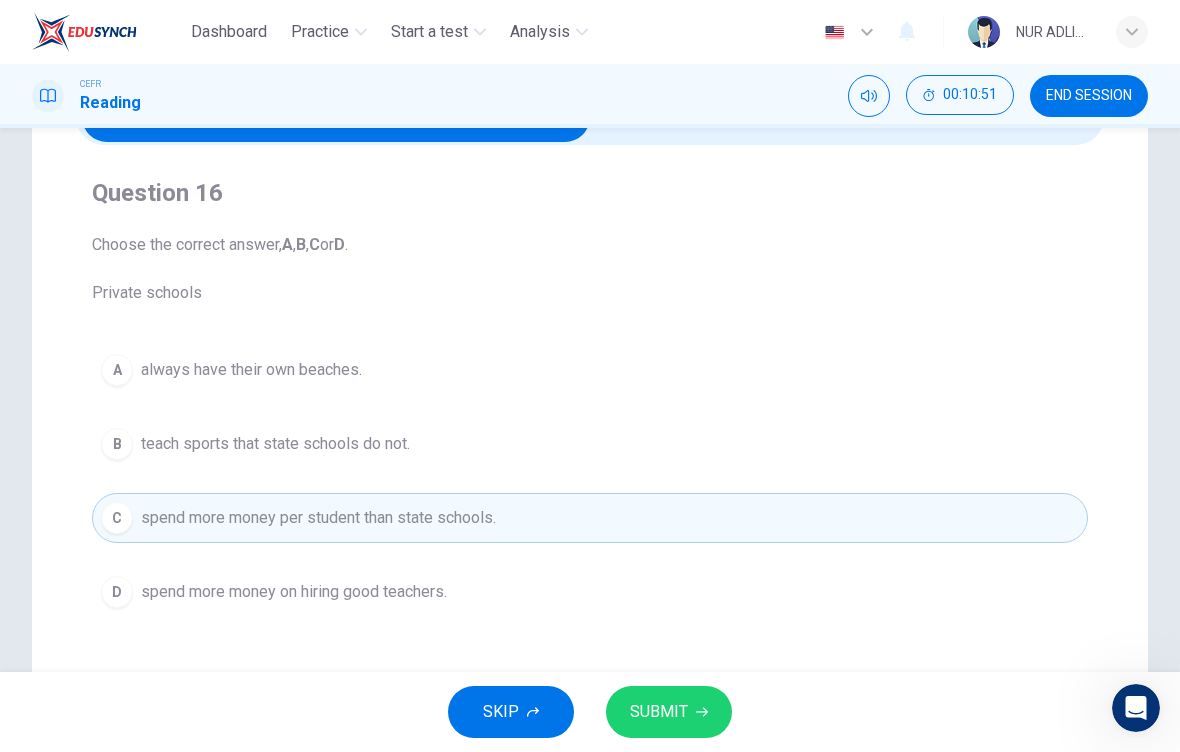 click on "SUBMIT" at bounding box center (669, 712) 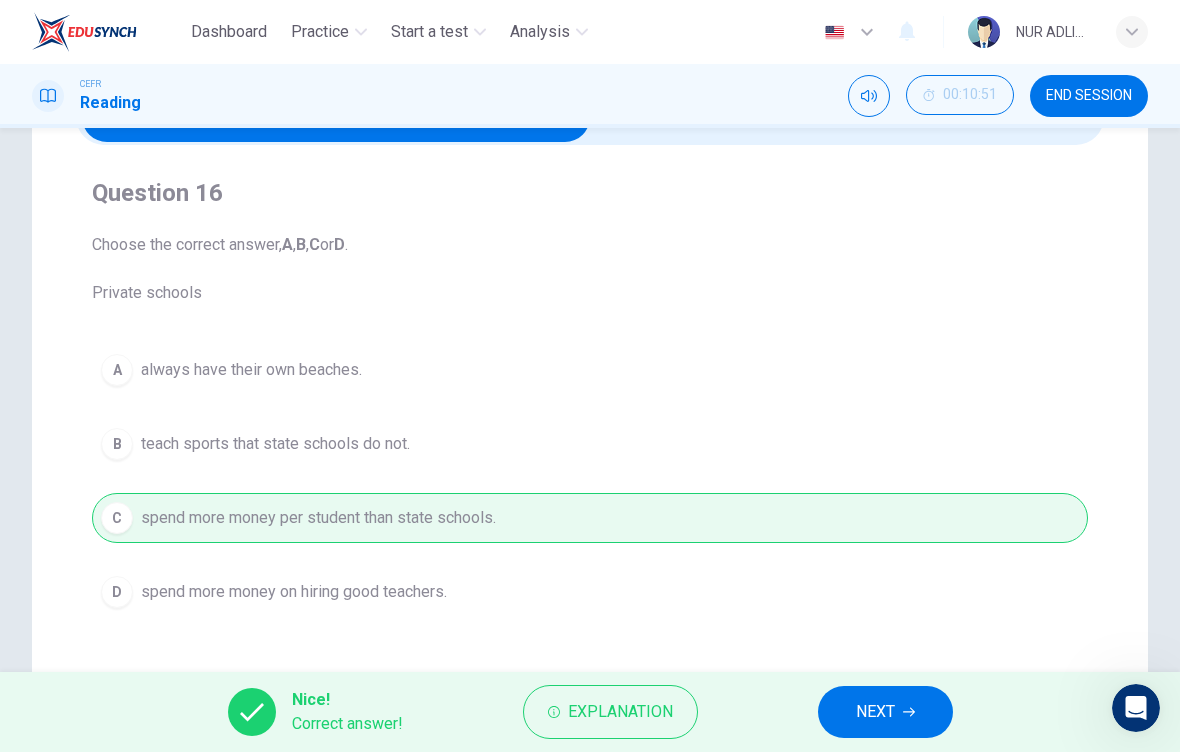 click on "NEXT" at bounding box center [875, 712] 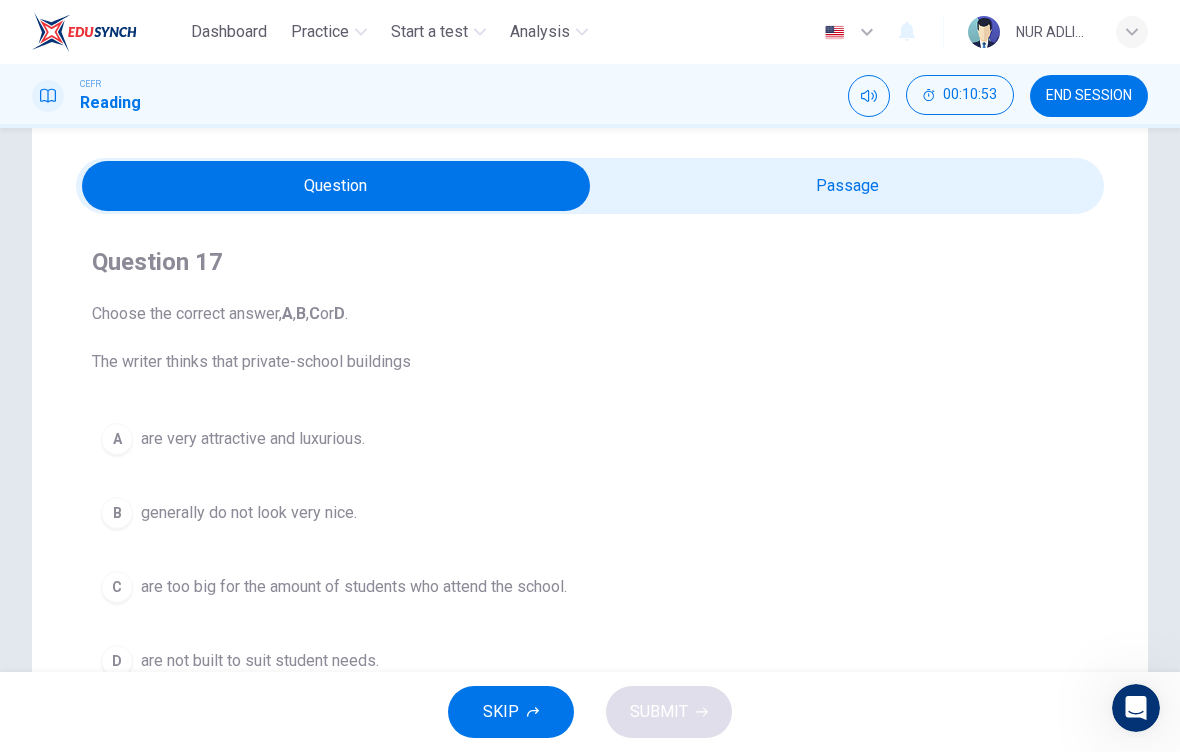 scroll, scrollTop: 53, scrollLeft: 0, axis: vertical 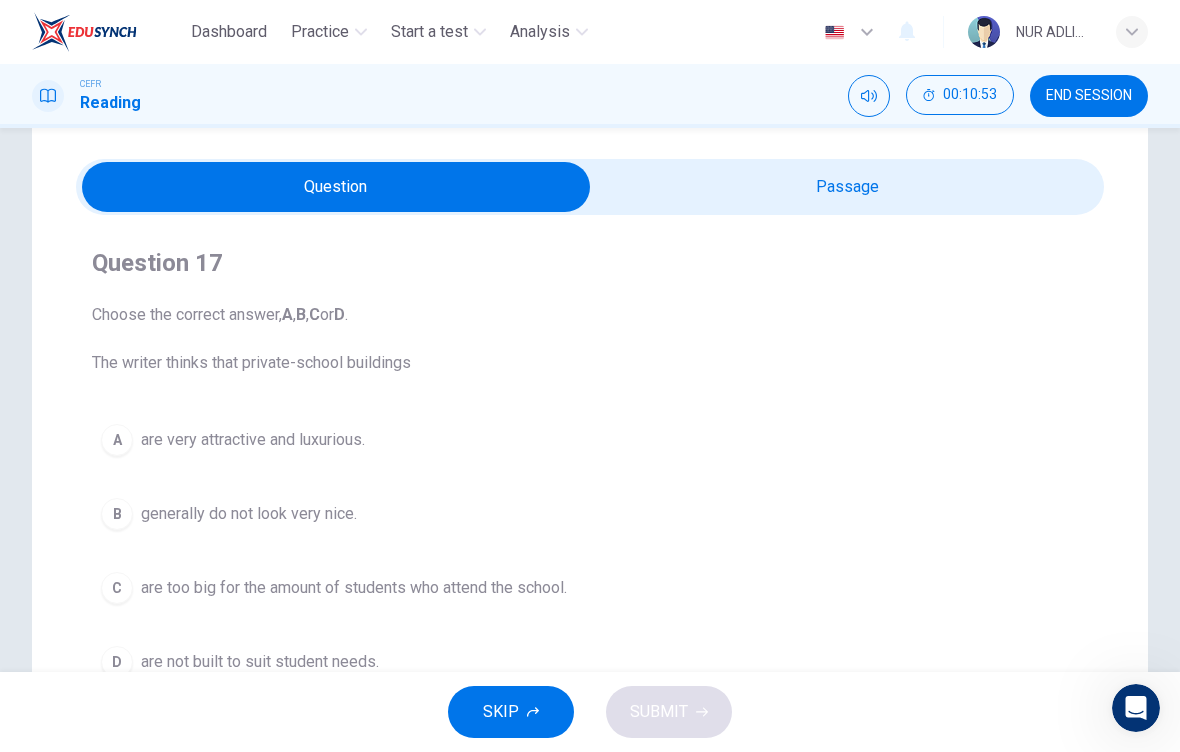 click at bounding box center [336, 187] 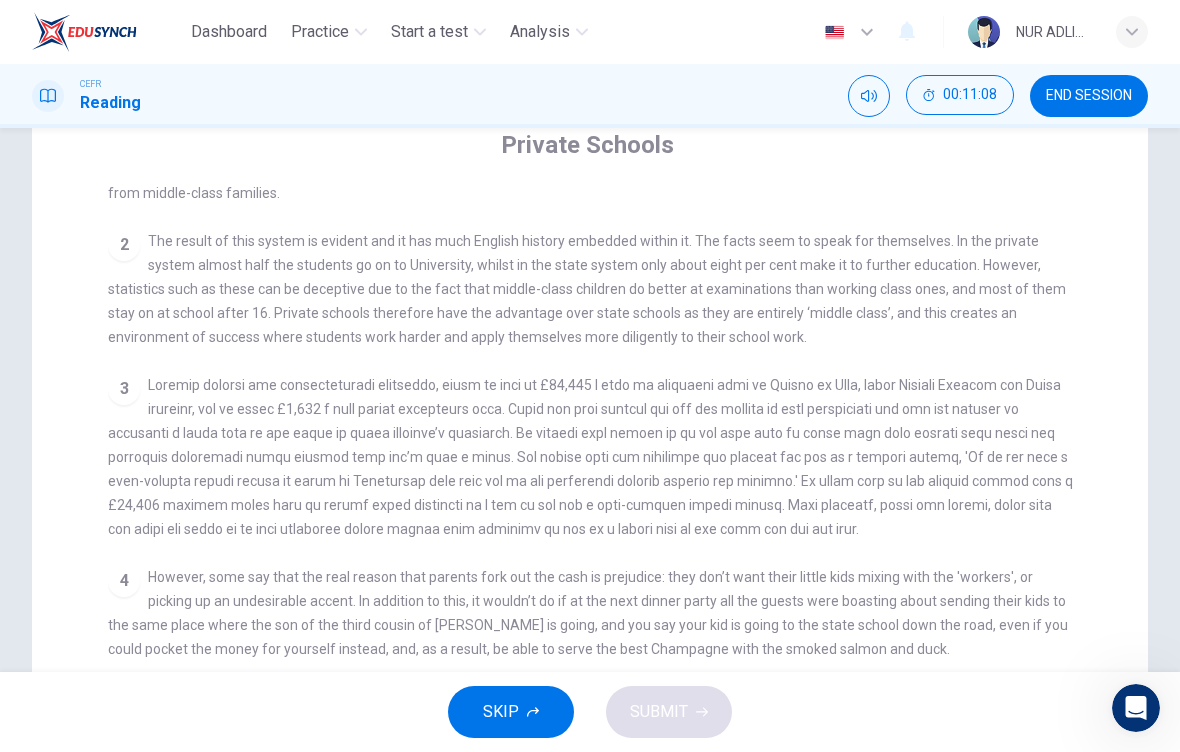scroll, scrollTop: 164, scrollLeft: 0, axis: vertical 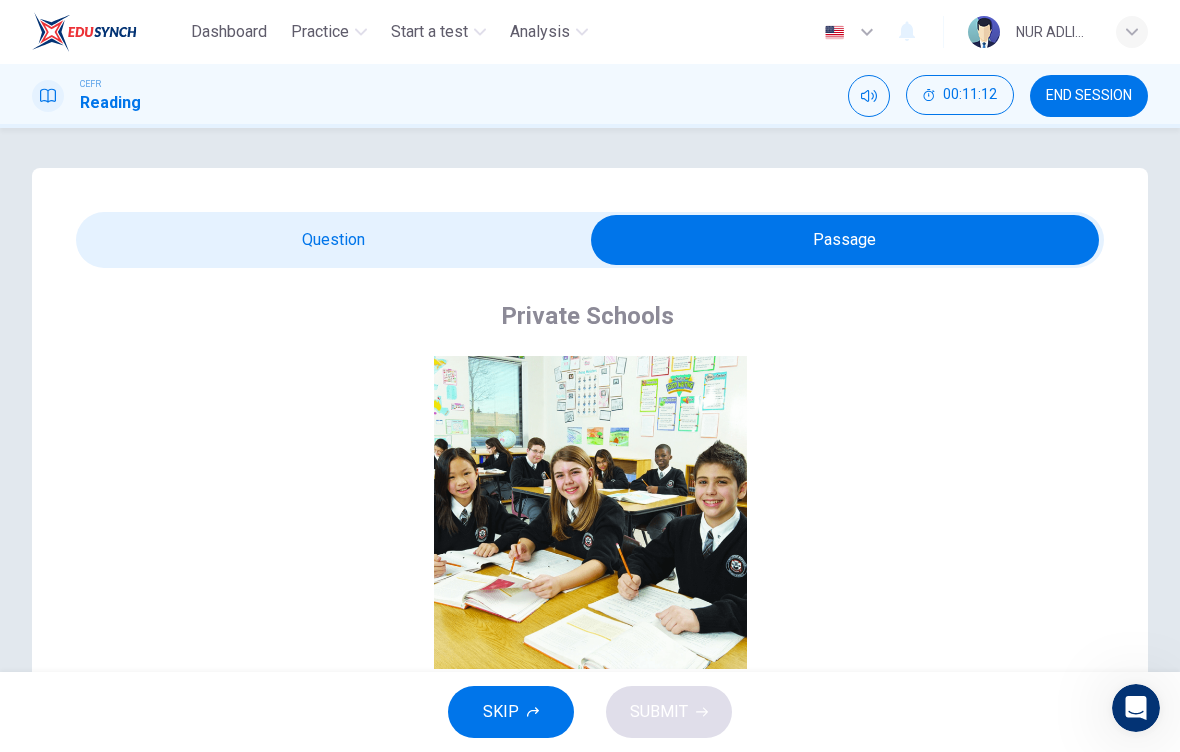 click at bounding box center (845, 240) 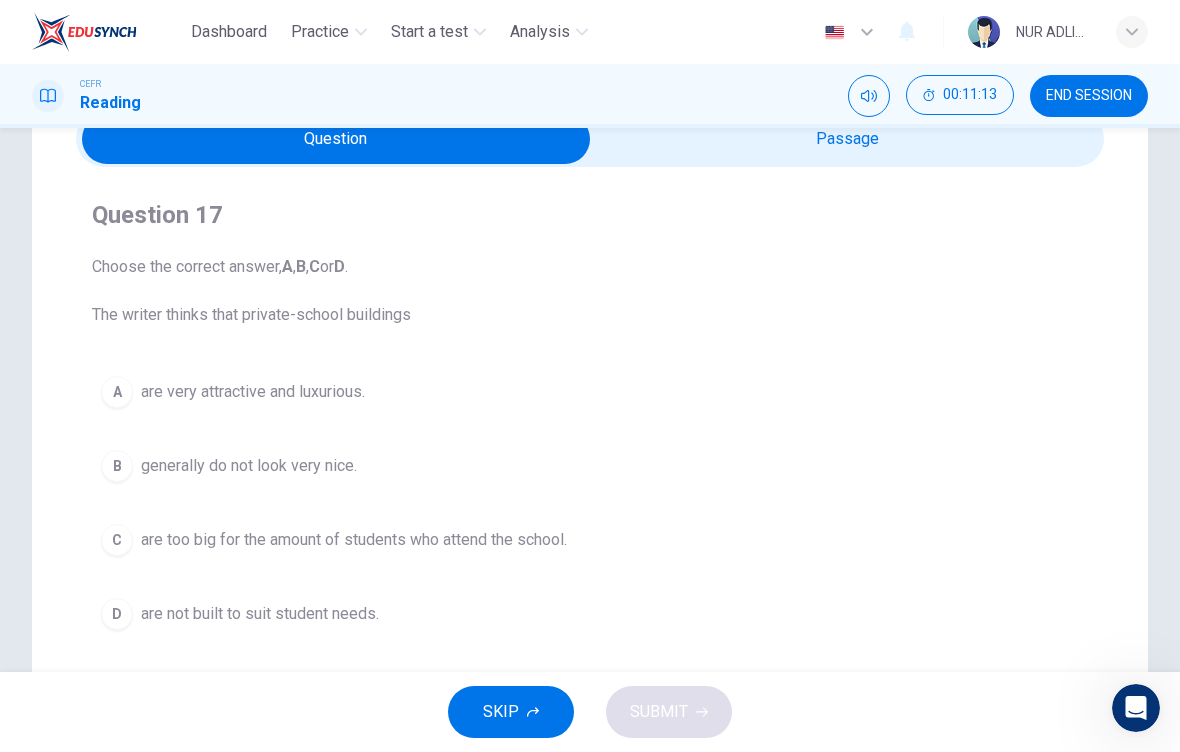 scroll, scrollTop: 116, scrollLeft: 0, axis: vertical 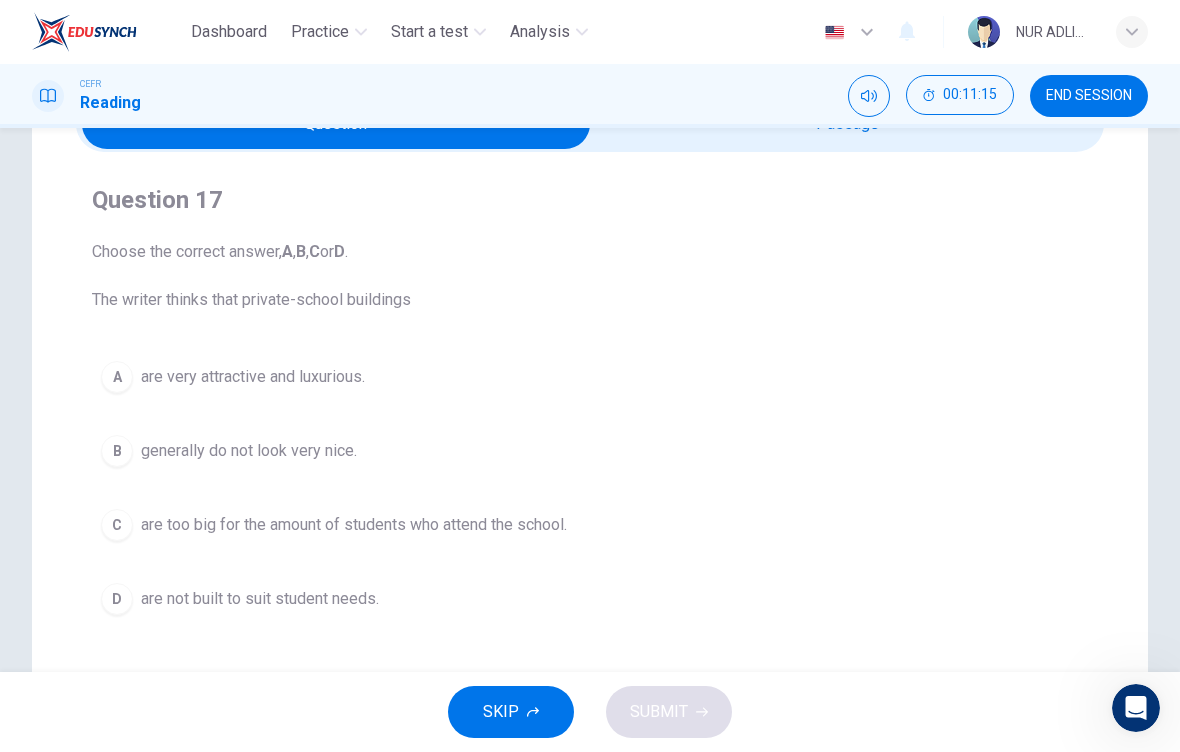 click on "A are very attractive and luxurious." at bounding box center (590, 377) 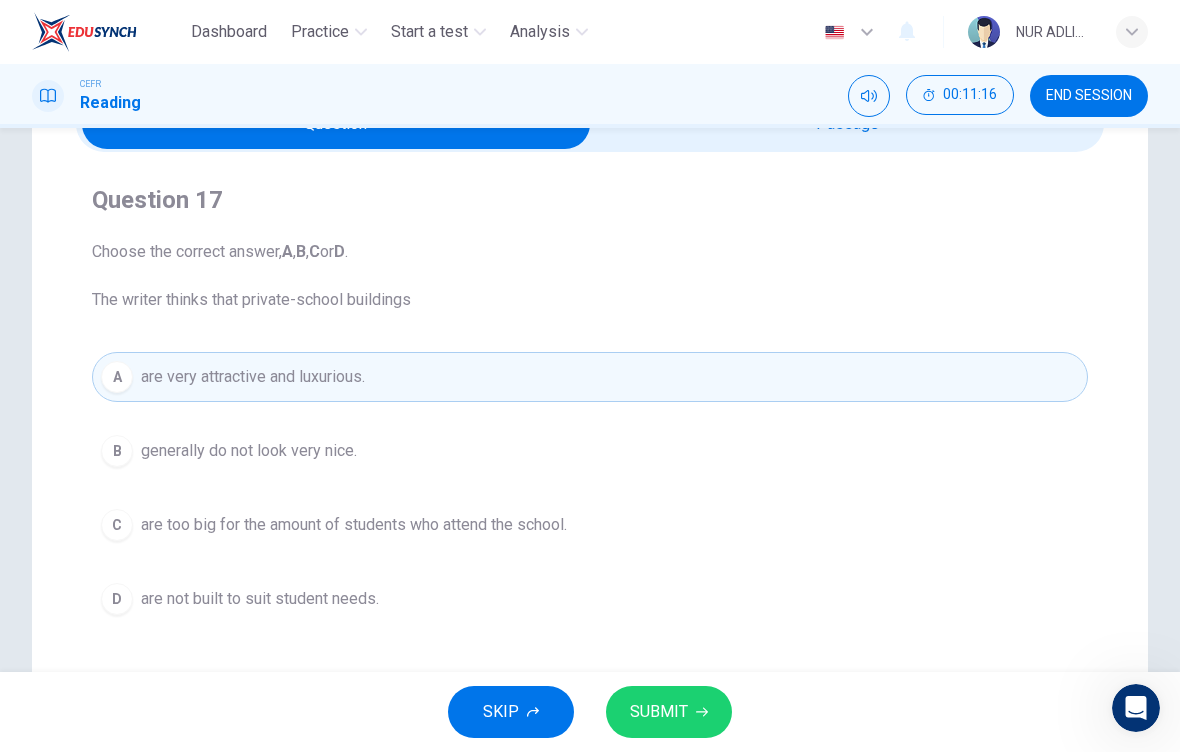 click on "SUBMIT" at bounding box center [669, 712] 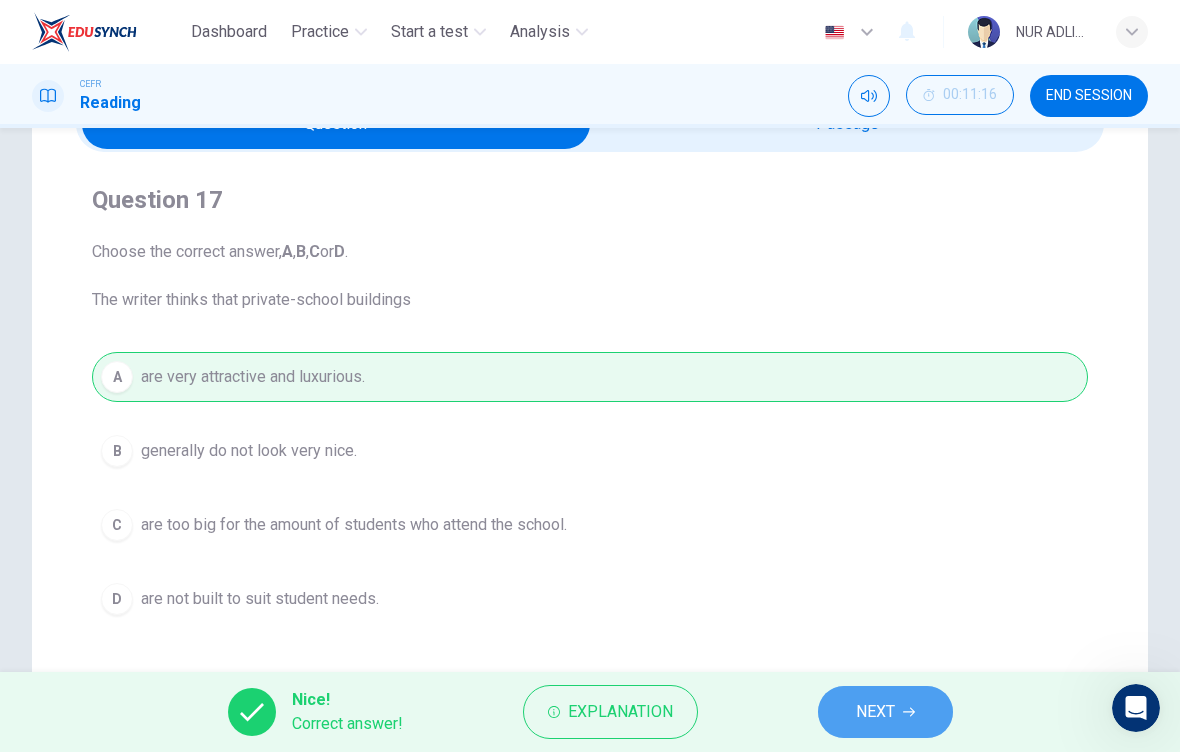 click on "NEXT" at bounding box center [875, 712] 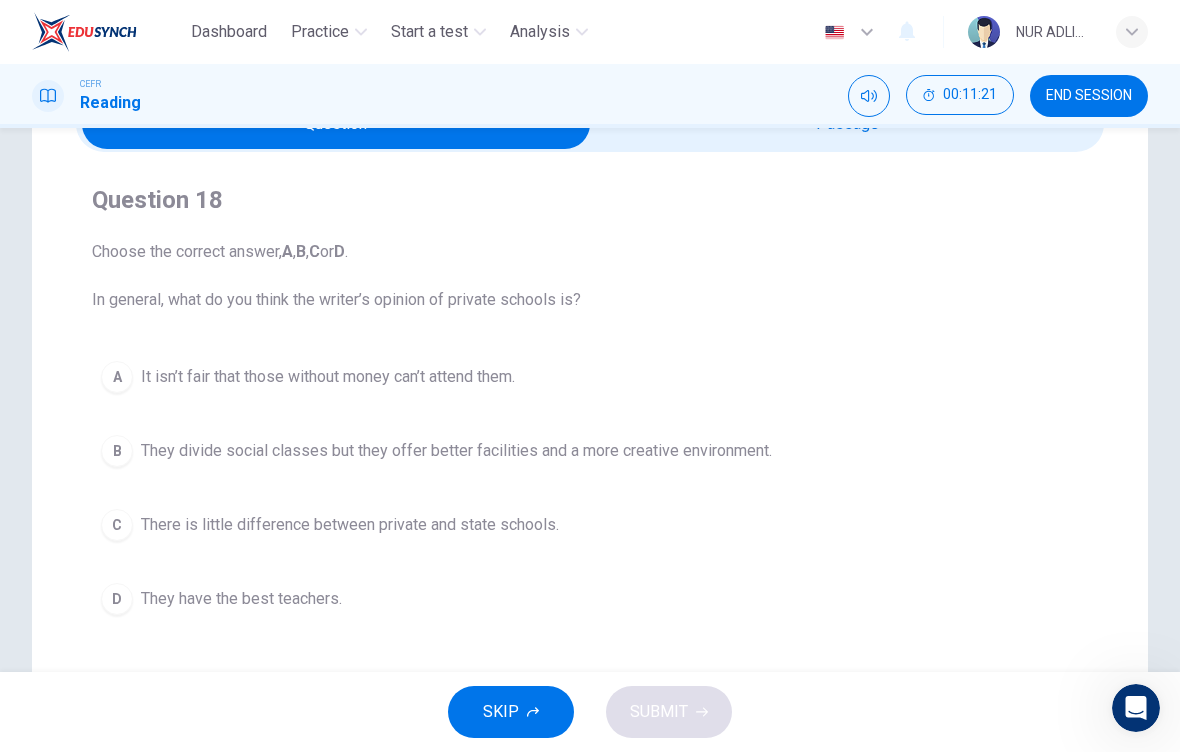 click on "They divide social classes but they offer better facilities and a more
creative environment." at bounding box center (456, 451) 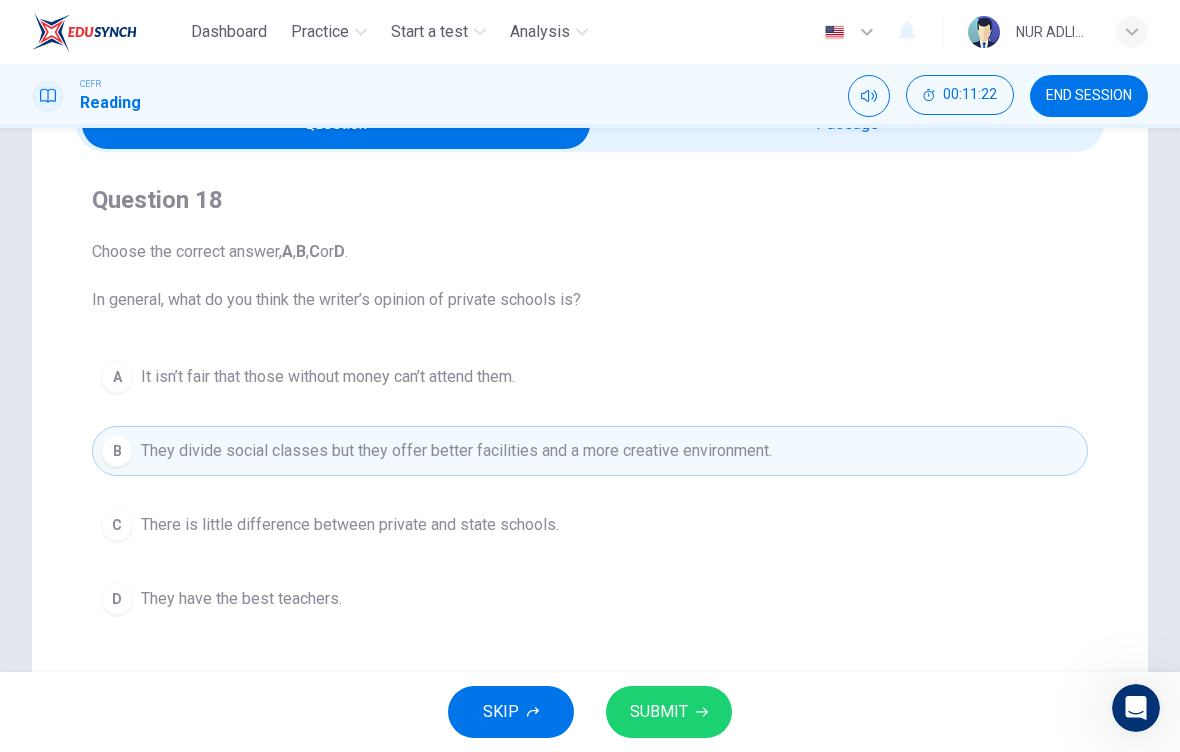 click on "SUBMIT" at bounding box center [659, 712] 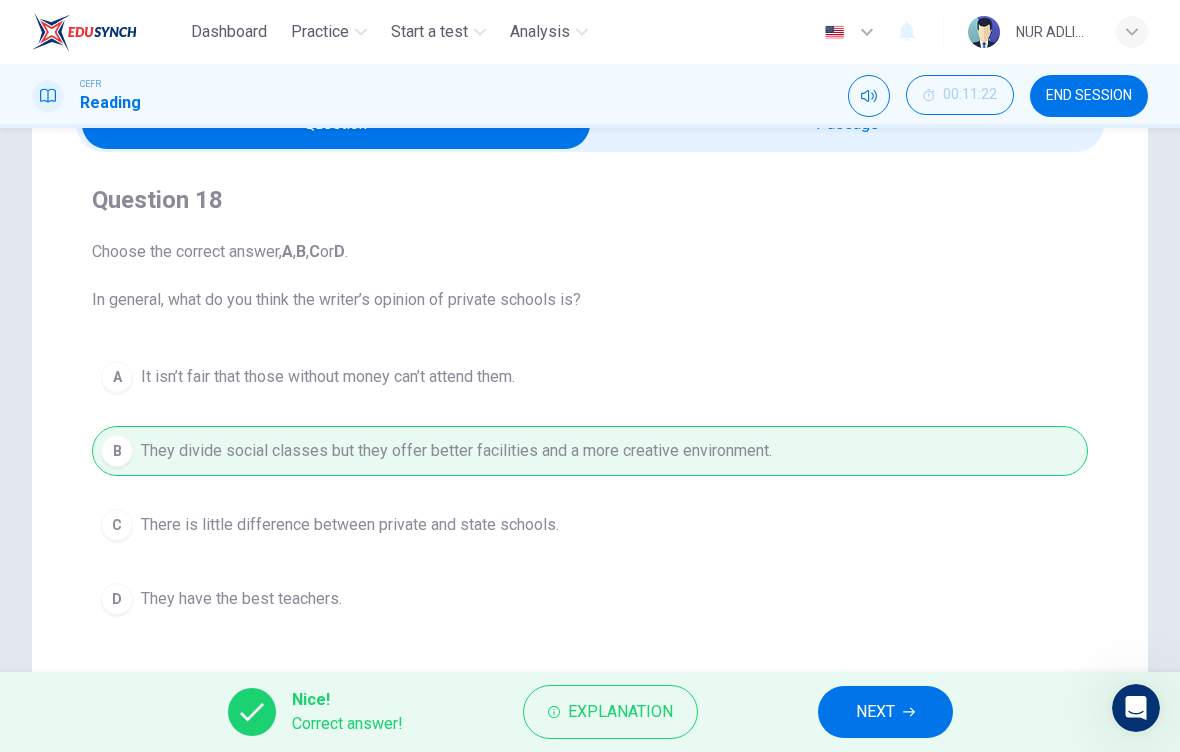 click on "NEXT" at bounding box center (875, 712) 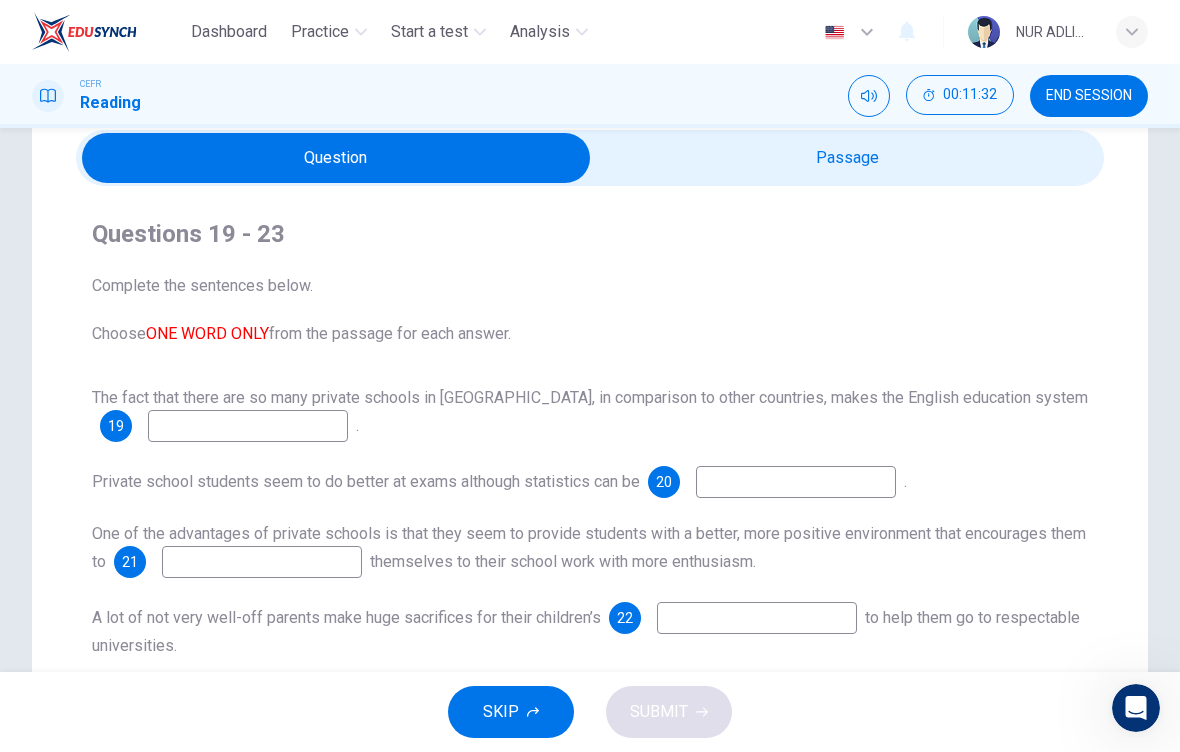 scroll, scrollTop: 67, scrollLeft: 0, axis: vertical 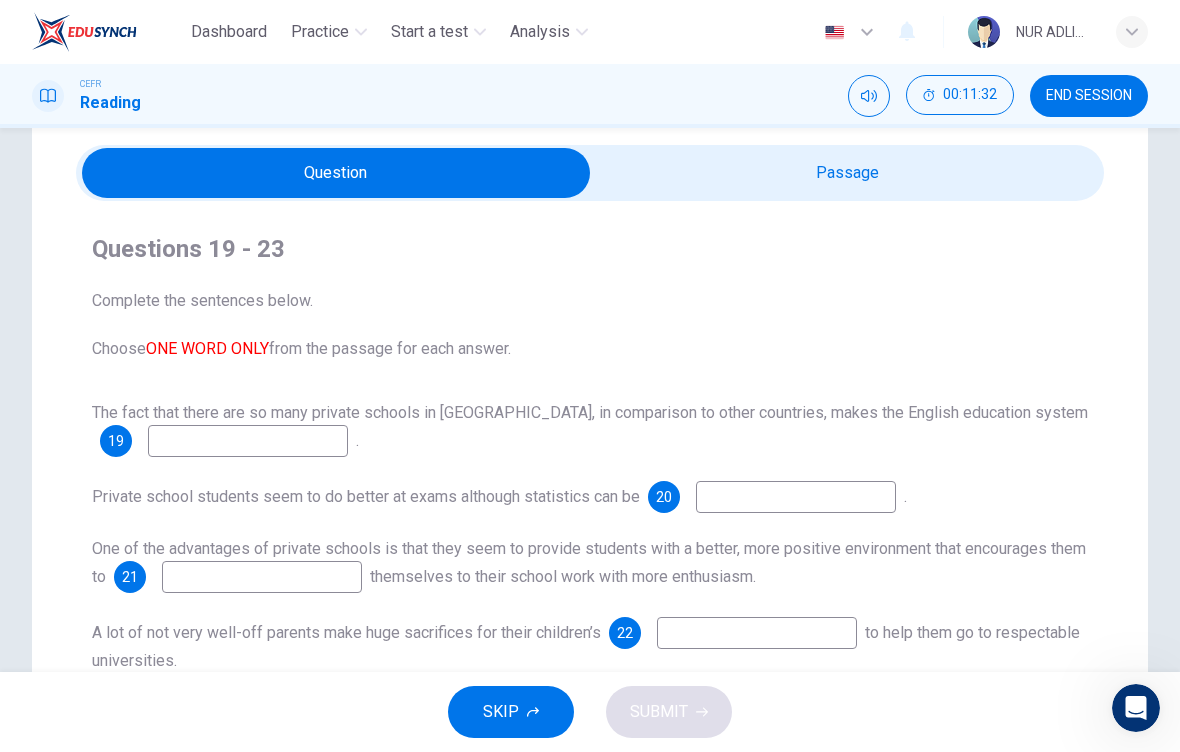 click at bounding box center (336, 173) 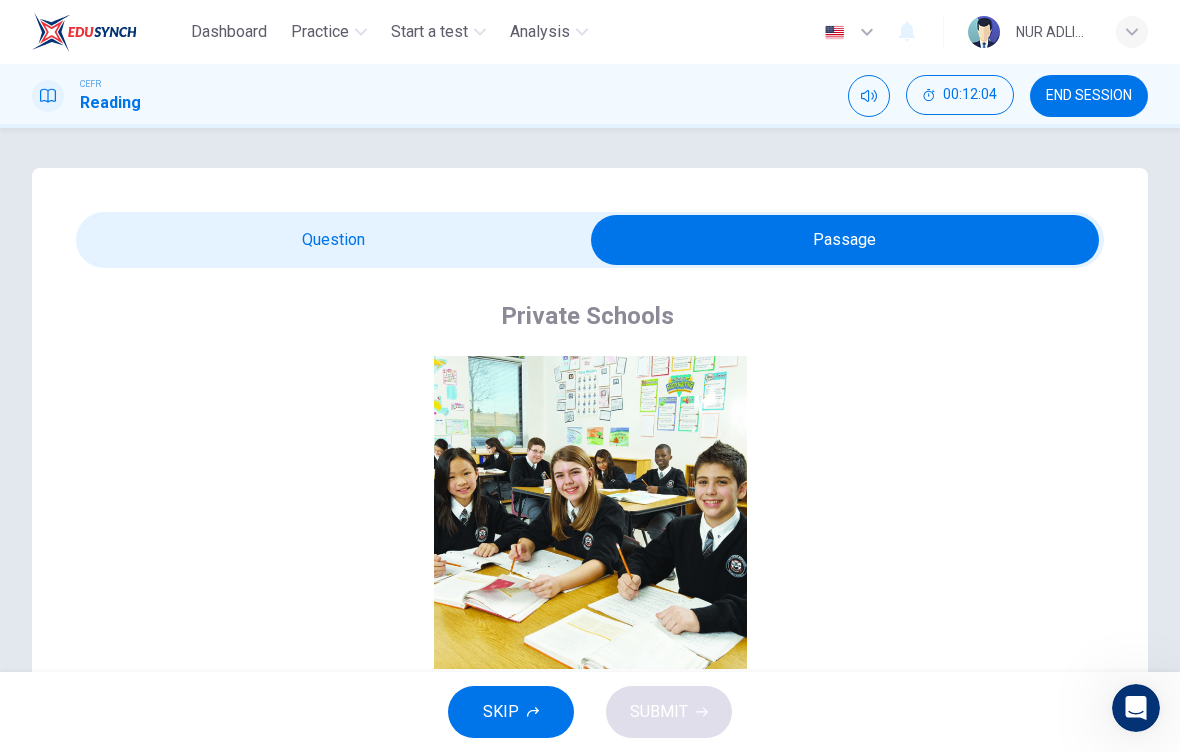 scroll, scrollTop: 0, scrollLeft: 0, axis: both 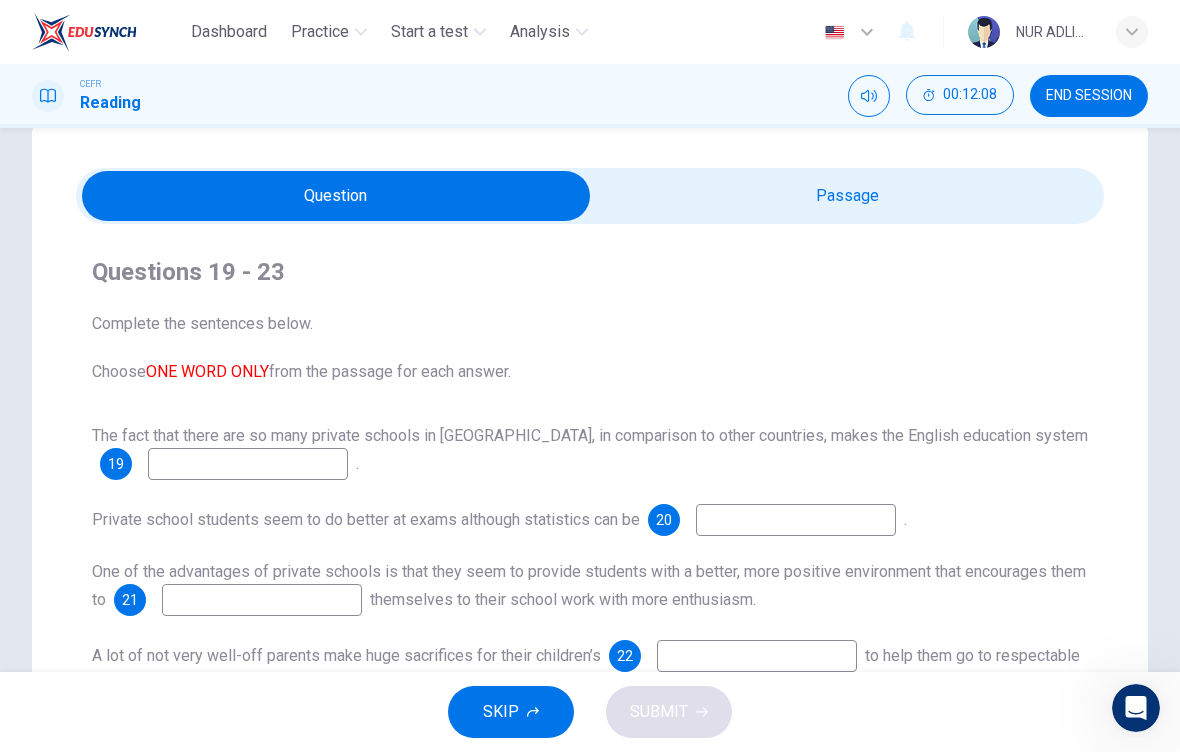 click at bounding box center [336, 196] 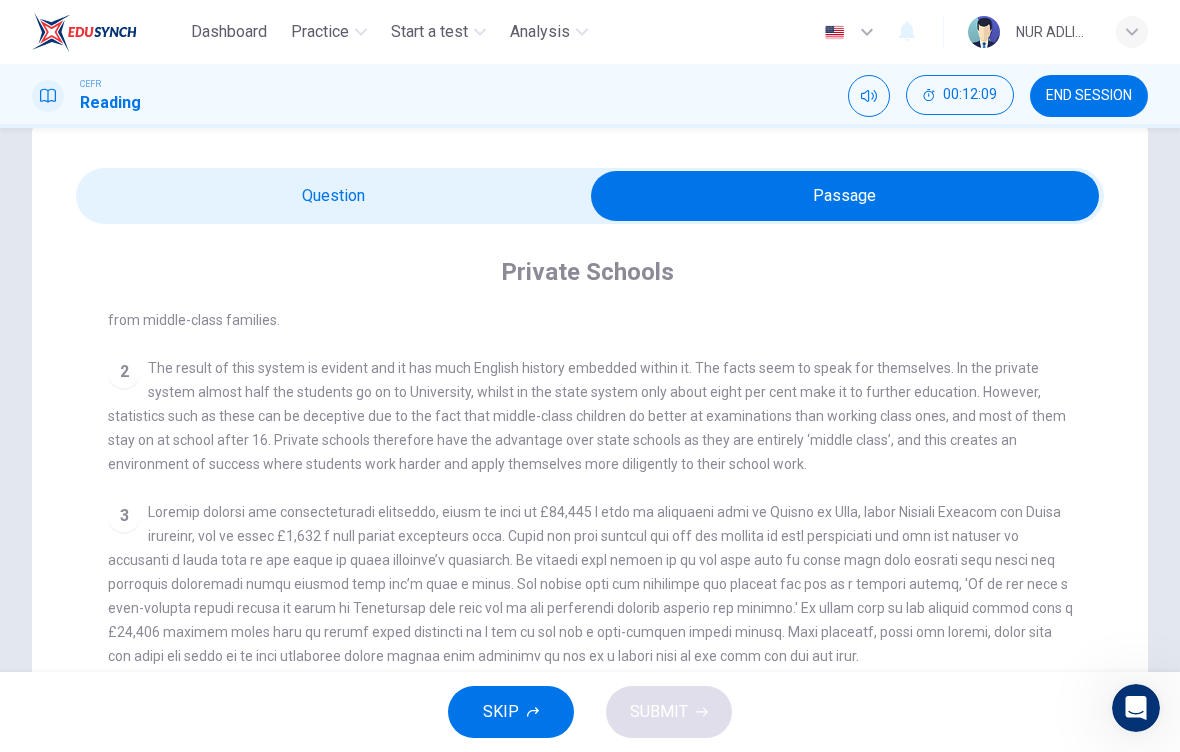 scroll, scrollTop: 545, scrollLeft: 0, axis: vertical 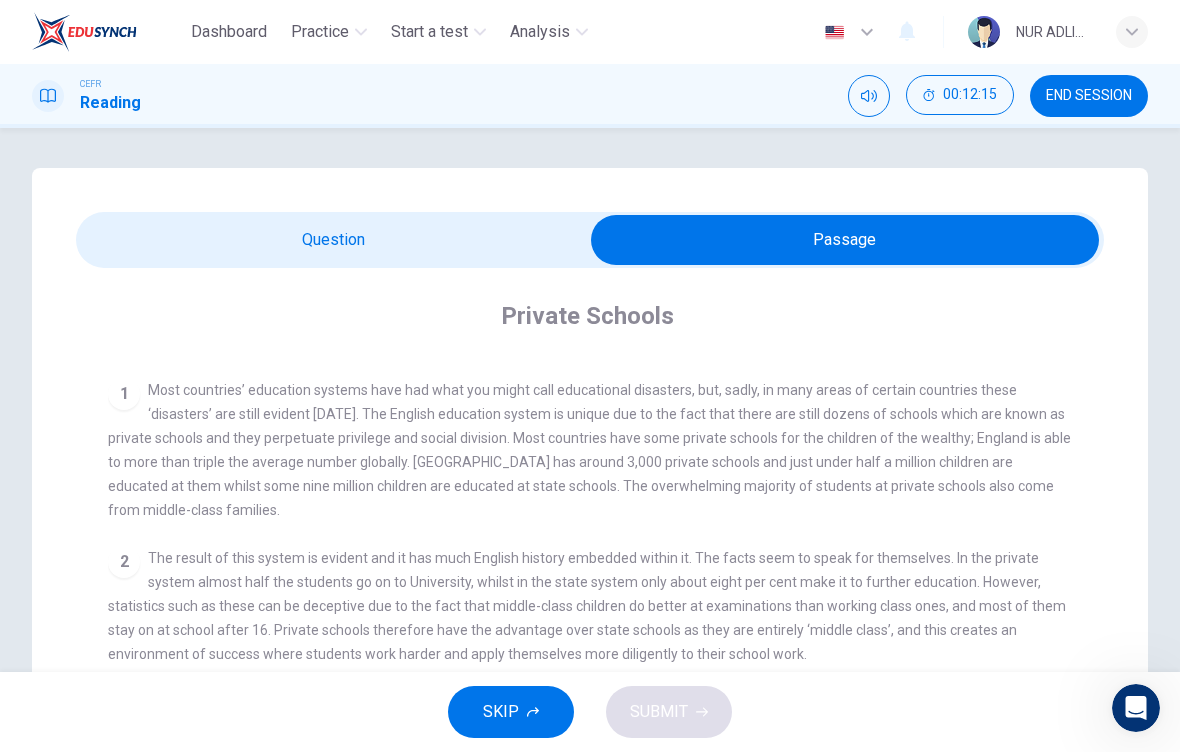 click at bounding box center (845, 240) 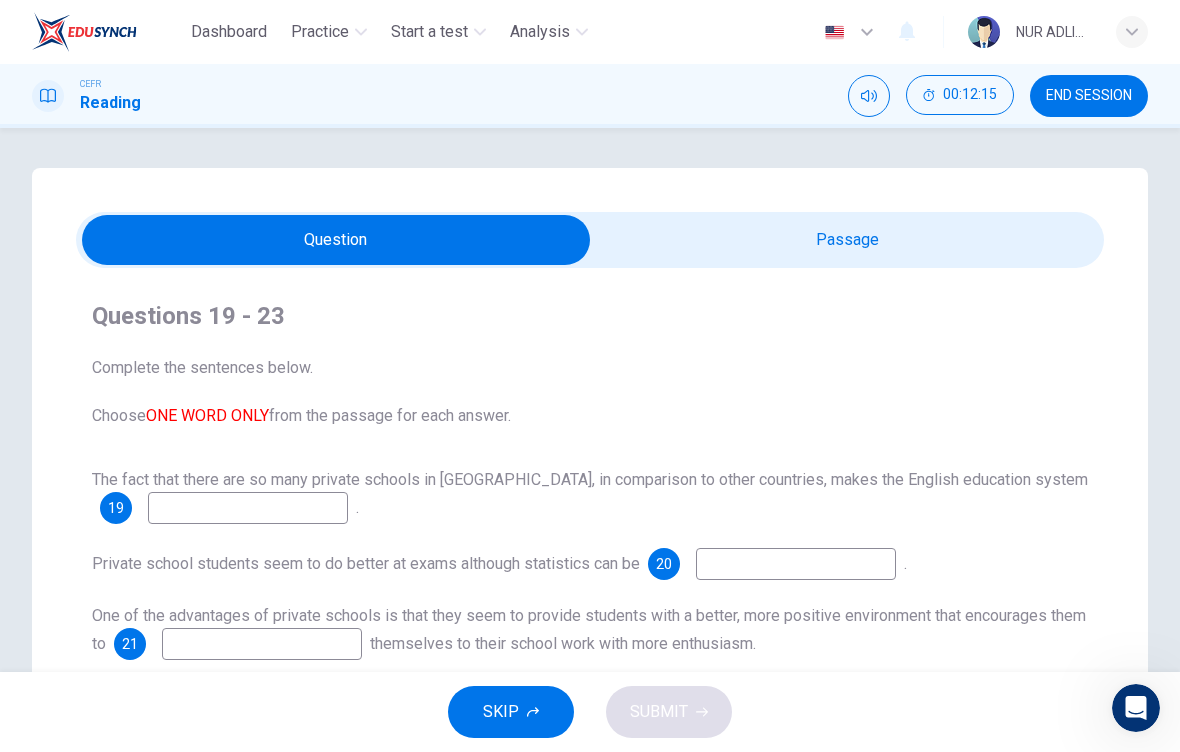click at bounding box center (248, 508) 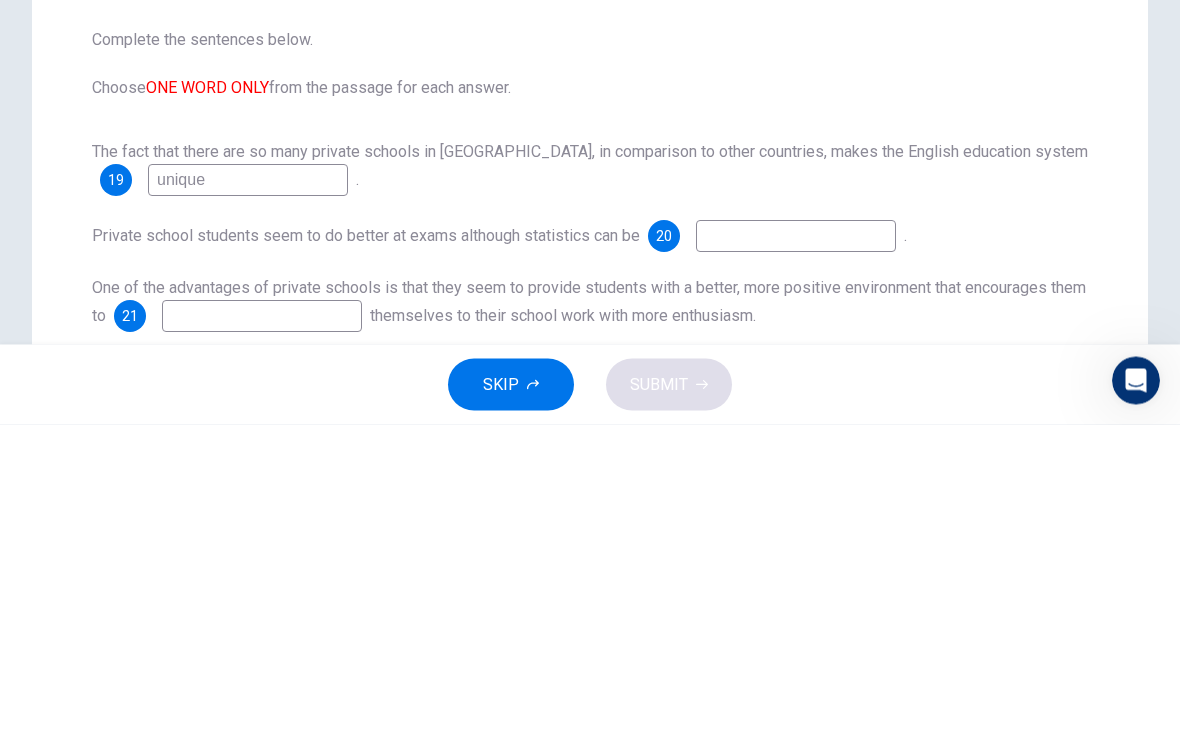 type on "unique" 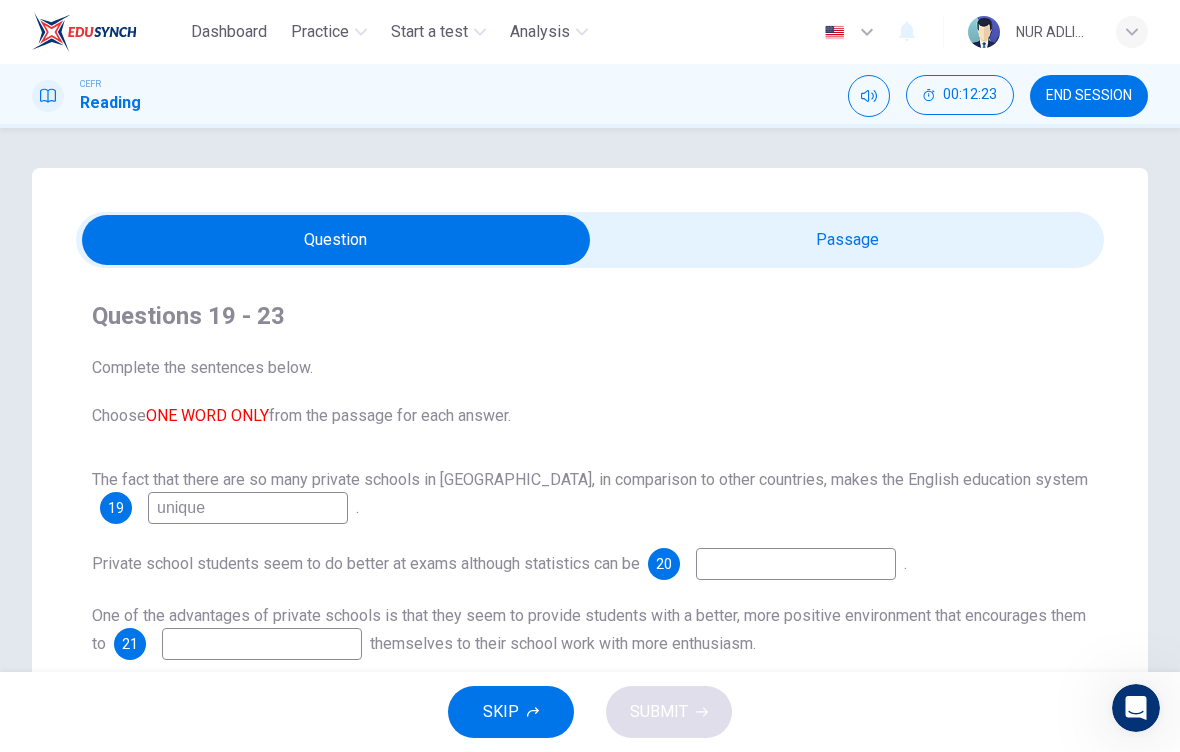 click at bounding box center (336, 240) 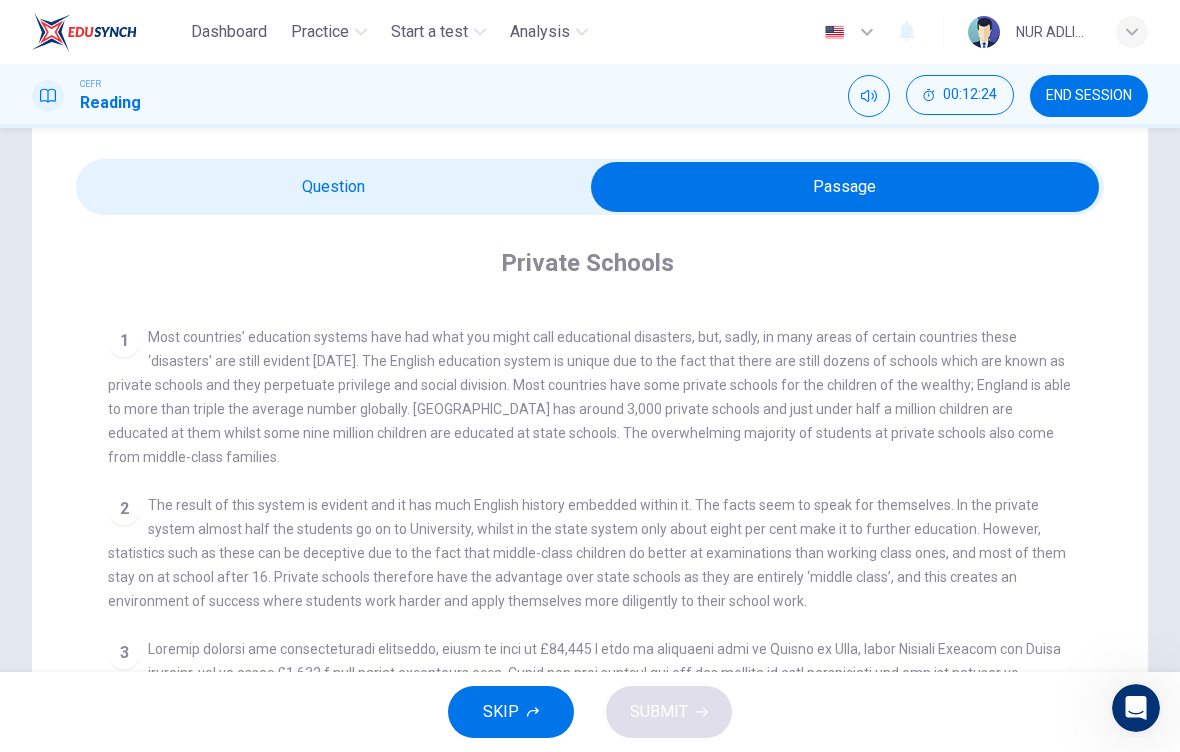 scroll, scrollTop: 70, scrollLeft: 0, axis: vertical 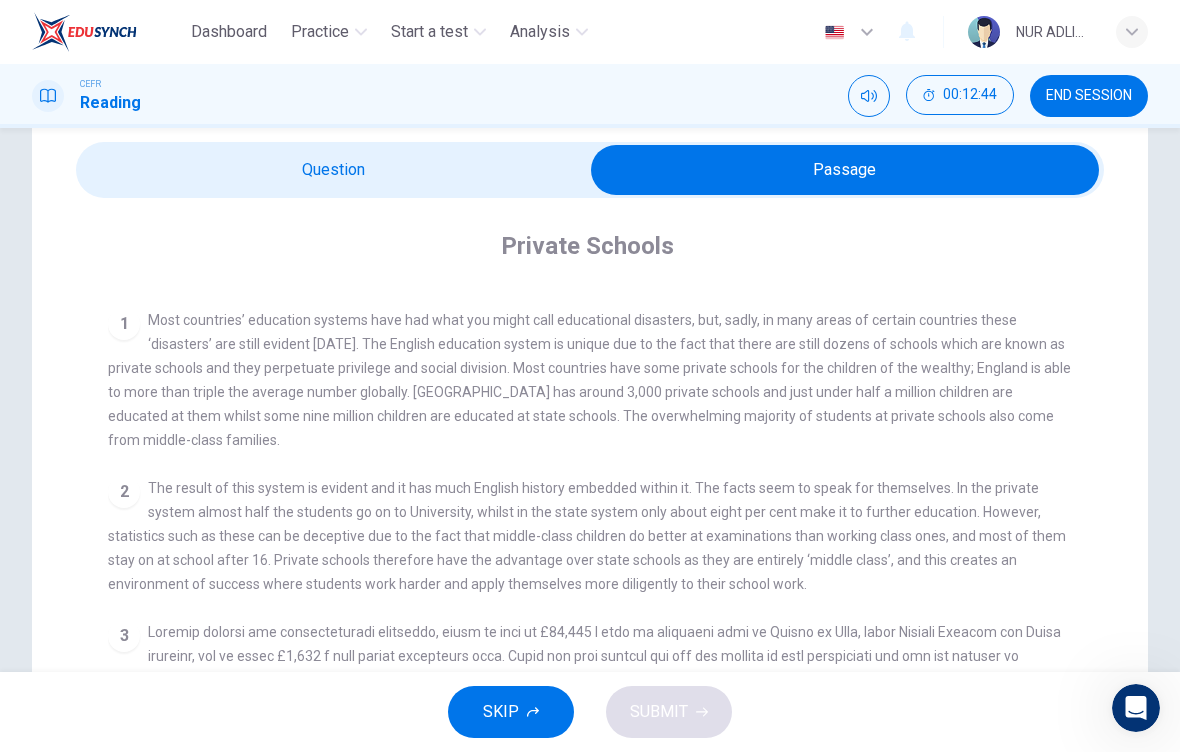 click at bounding box center (845, 170) 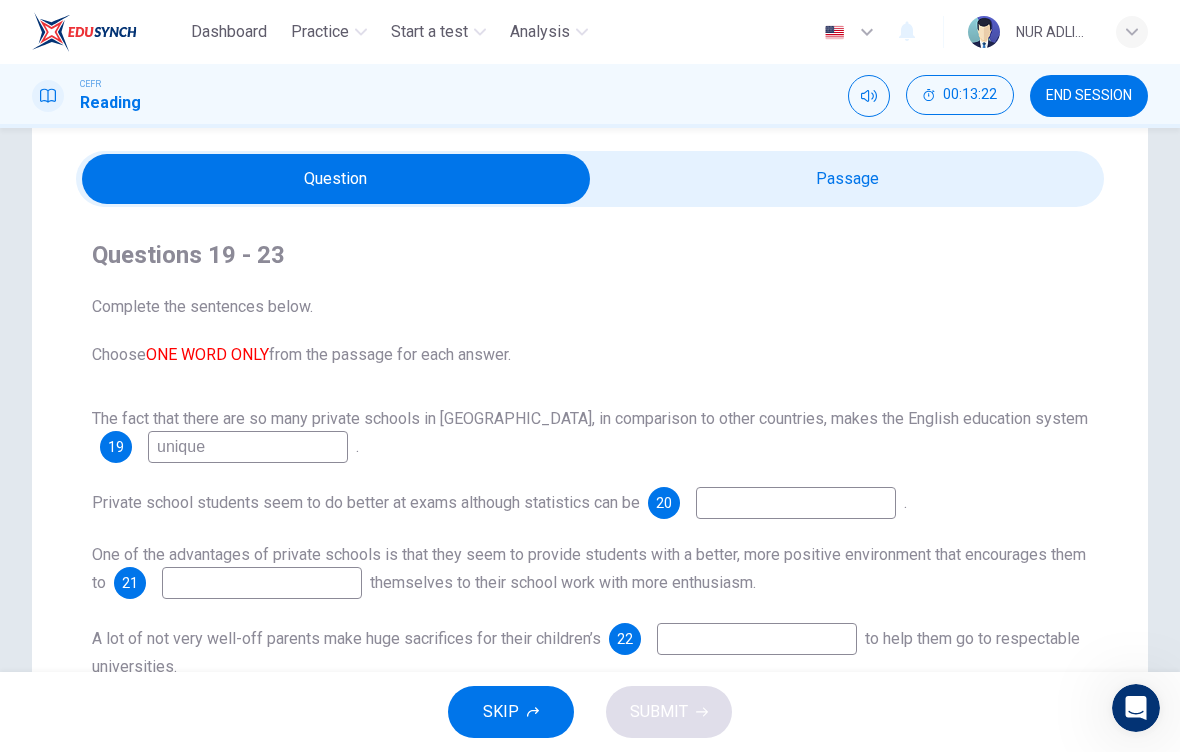 scroll, scrollTop: 54, scrollLeft: 0, axis: vertical 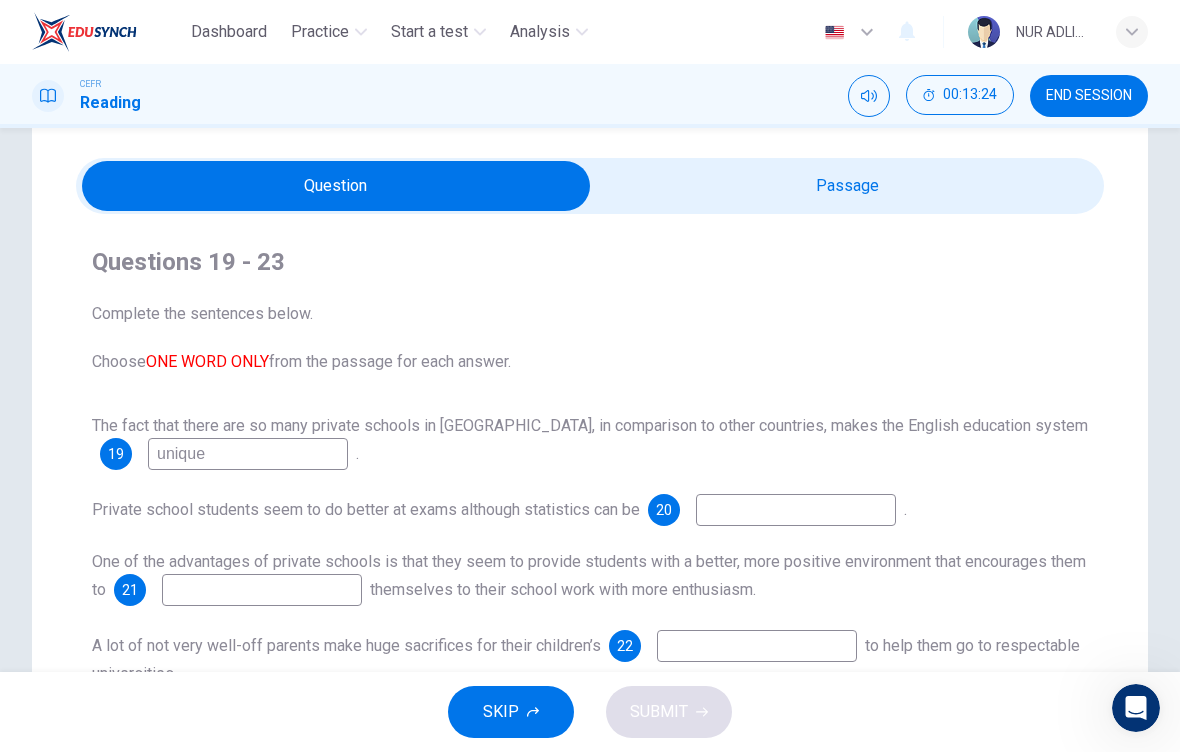 click at bounding box center (336, 186) 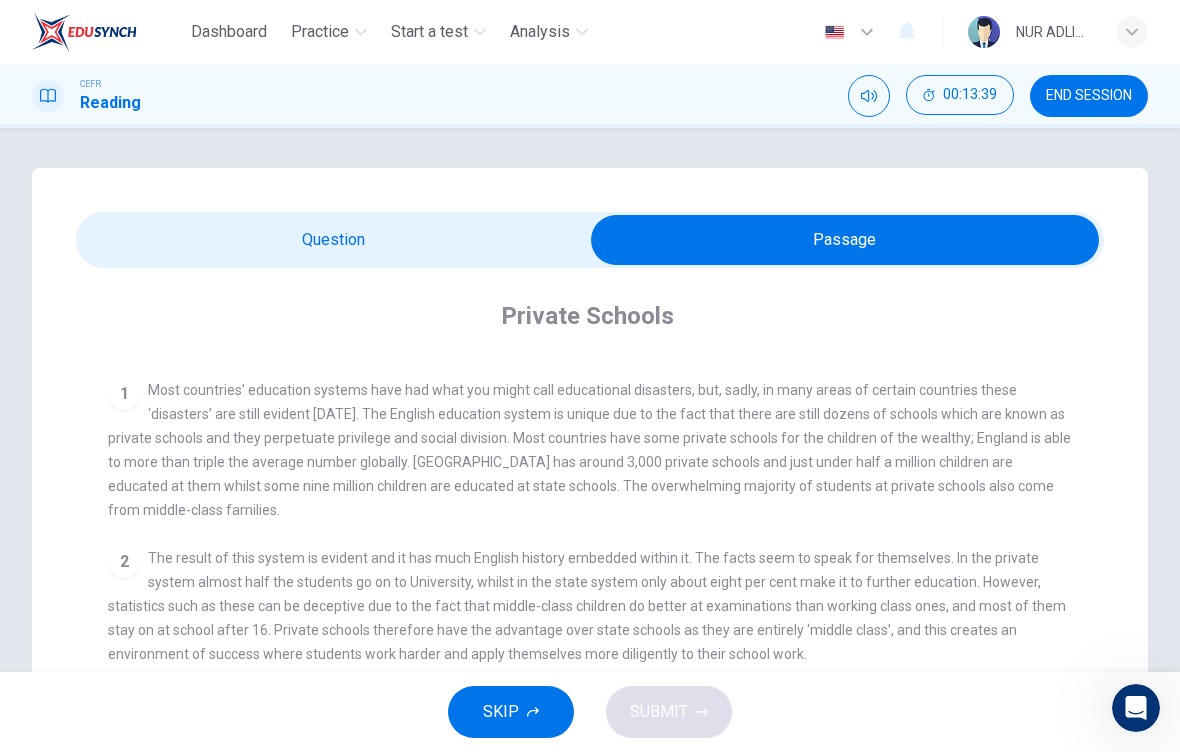 scroll, scrollTop: -1, scrollLeft: 0, axis: vertical 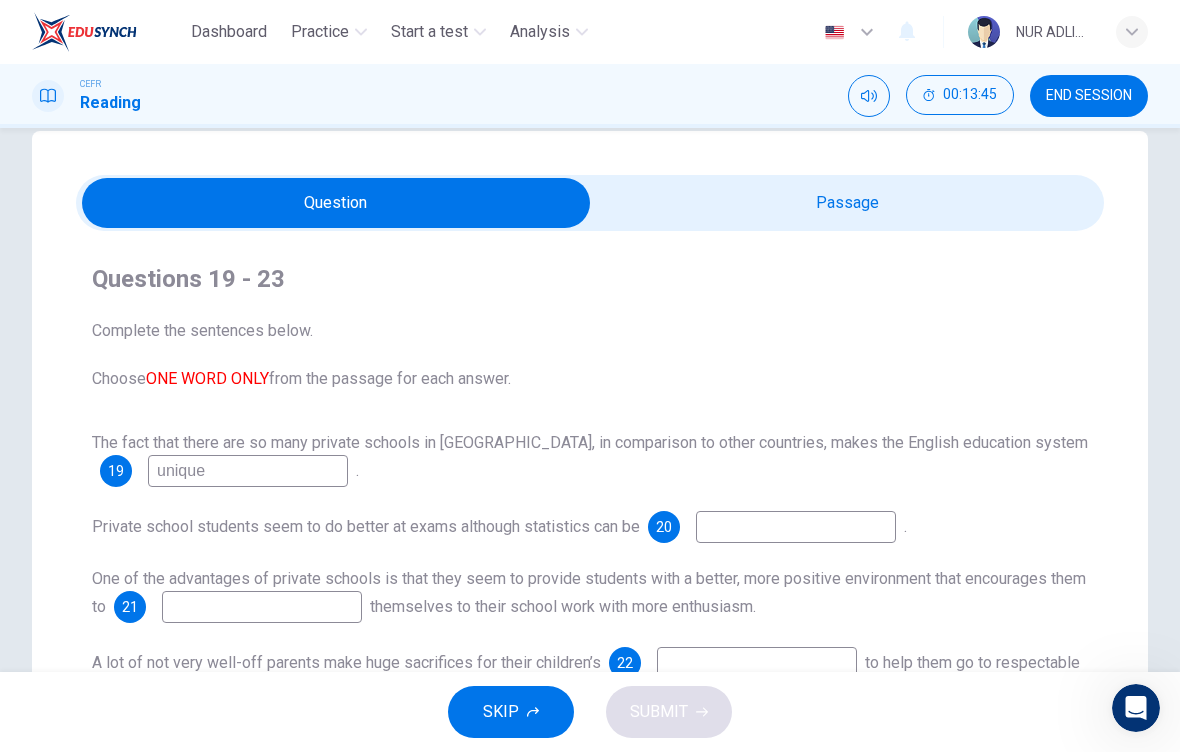 click at bounding box center [336, 203] 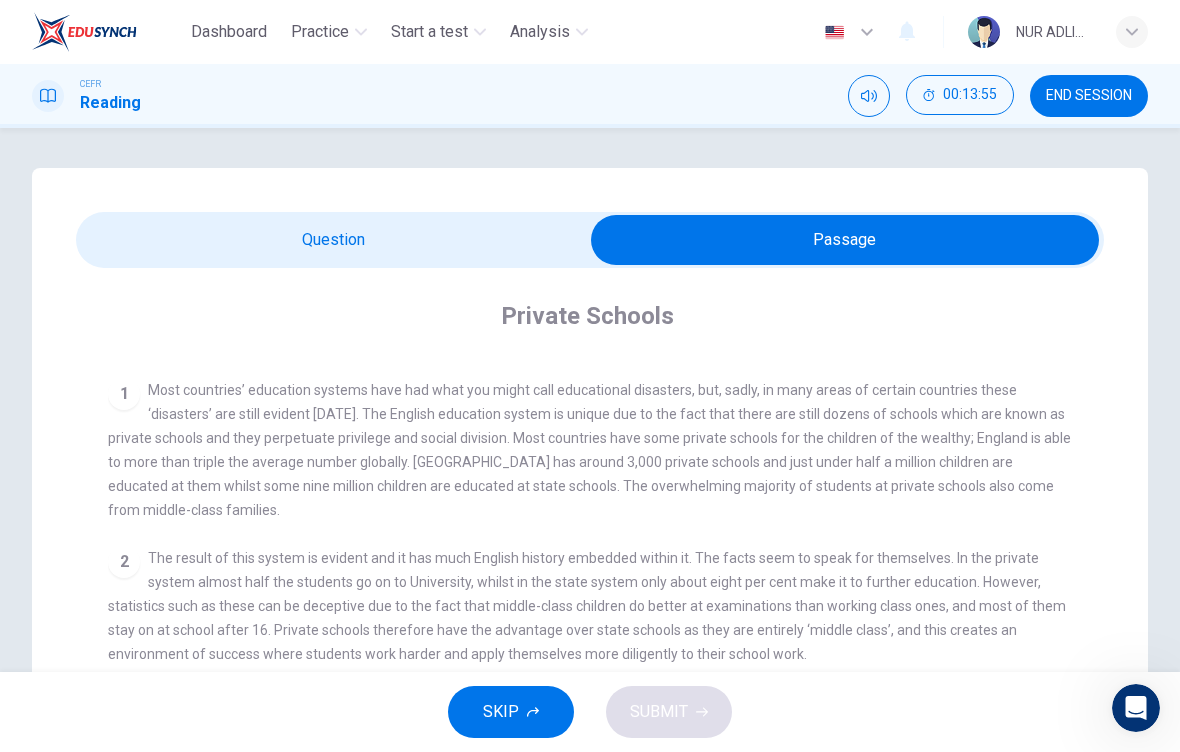 scroll, scrollTop: 0, scrollLeft: 0, axis: both 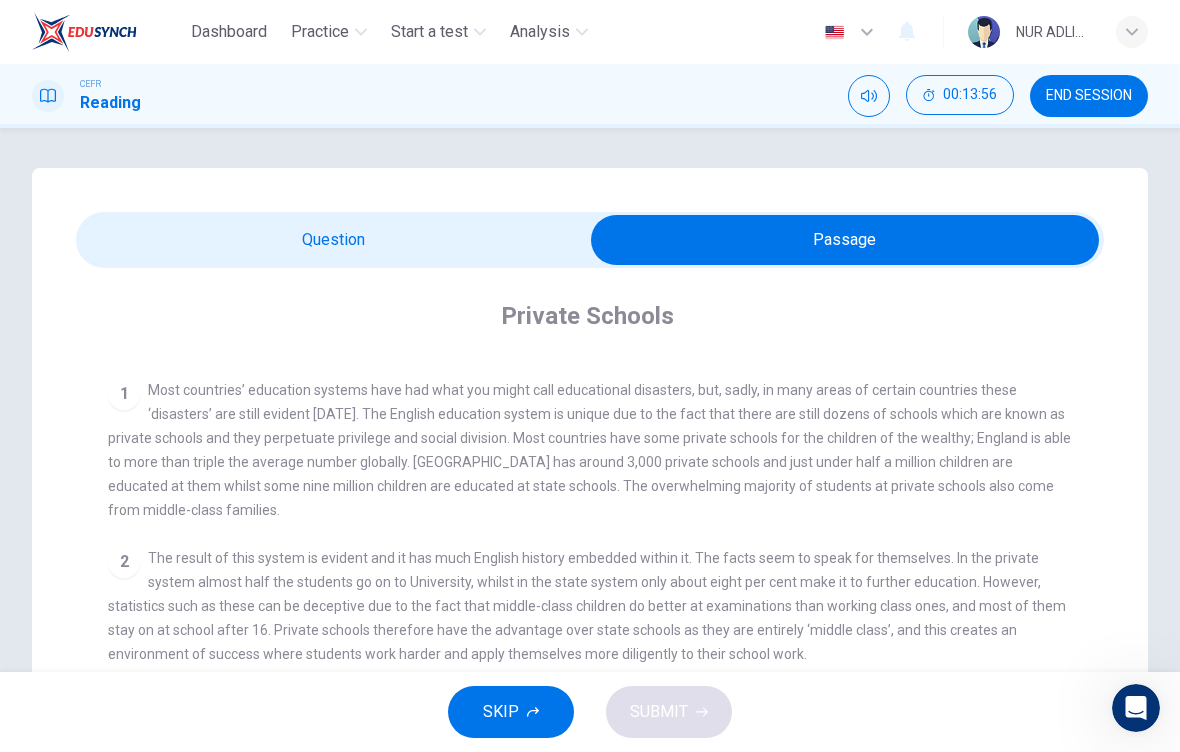 click at bounding box center [845, 240] 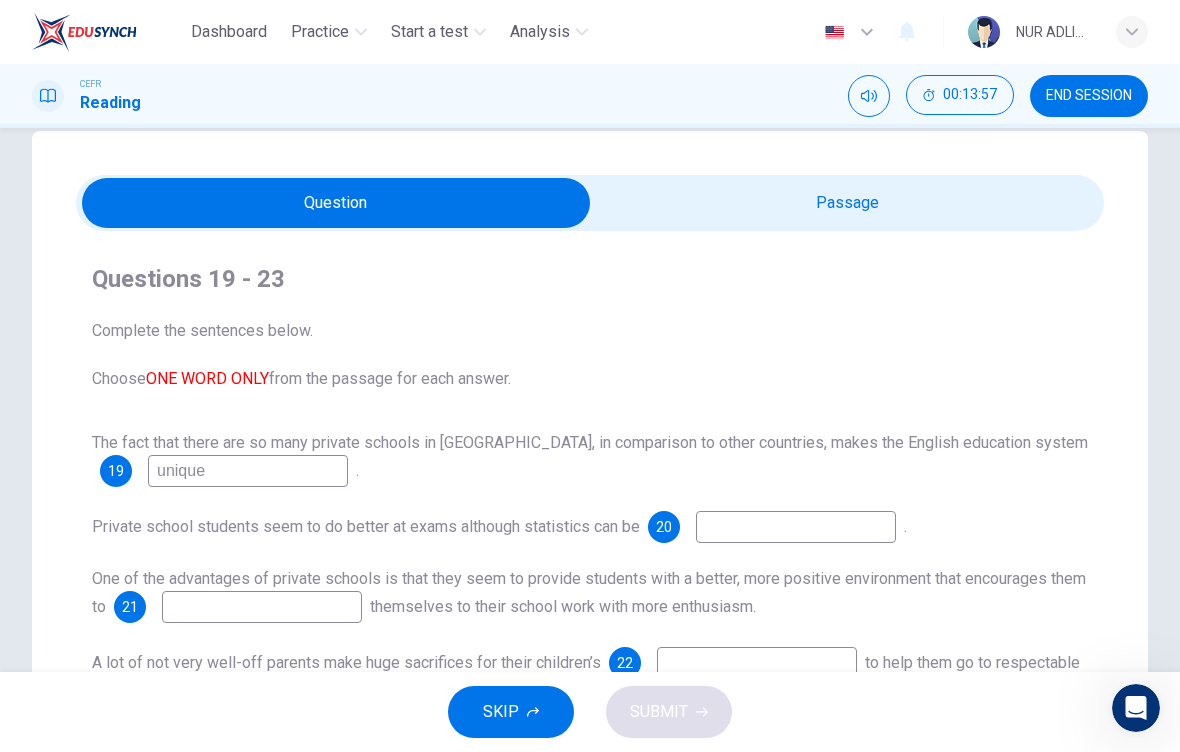 scroll, scrollTop: 46, scrollLeft: 0, axis: vertical 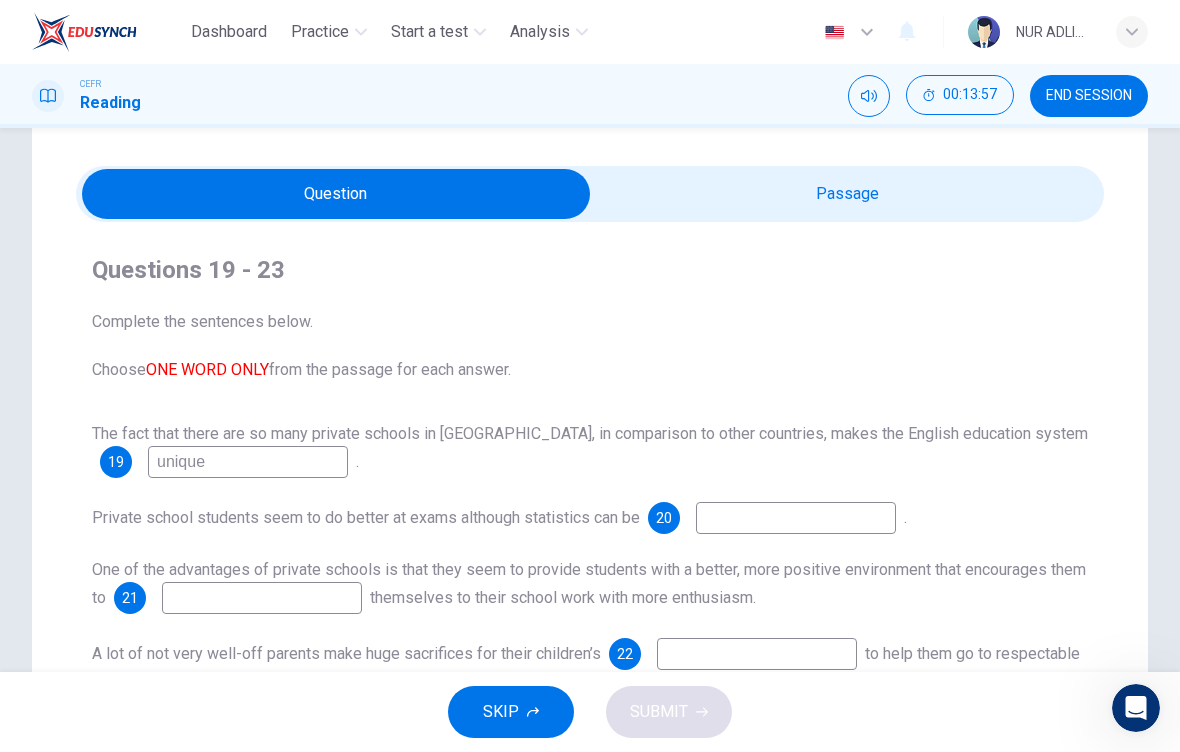 click at bounding box center [796, 518] 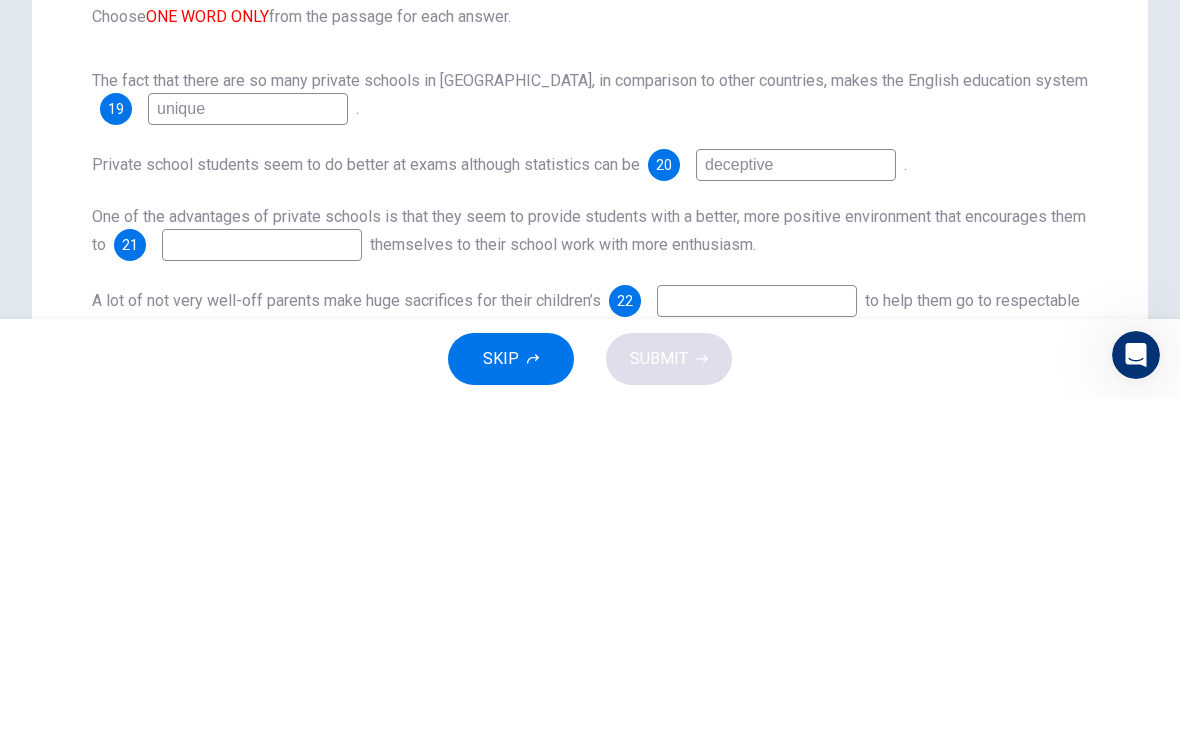 type on "deceptive" 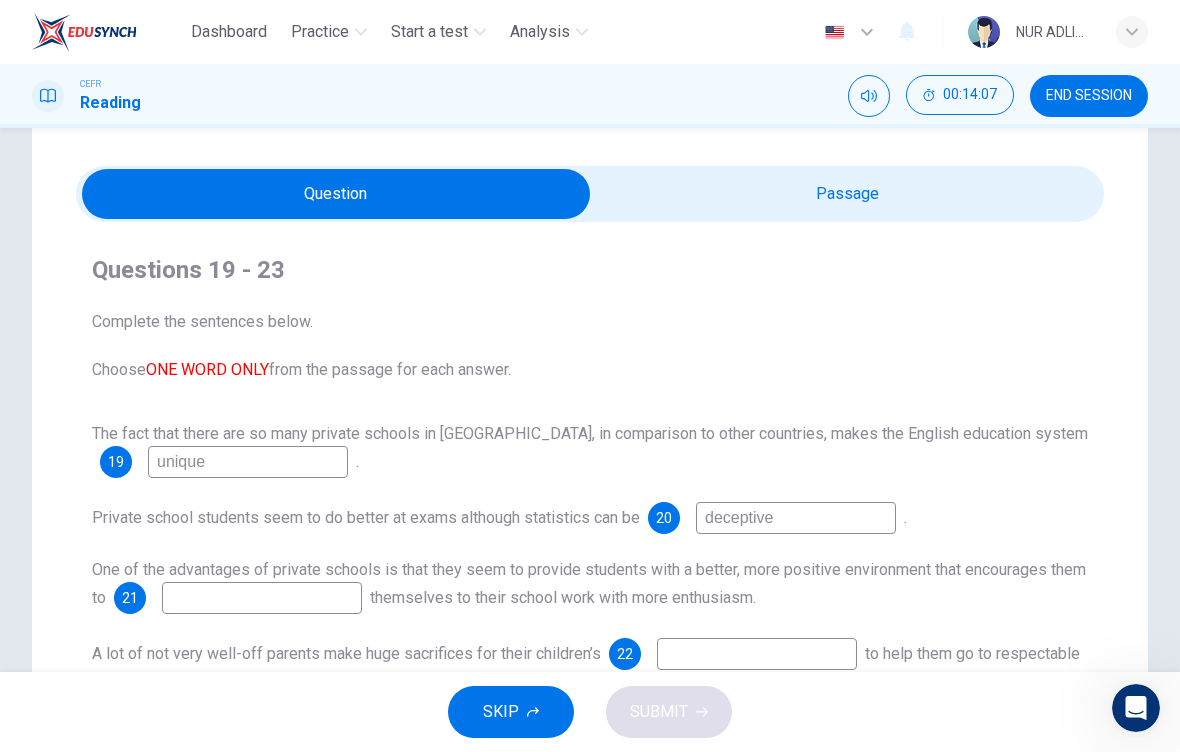 click at bounding box center [336, 194] 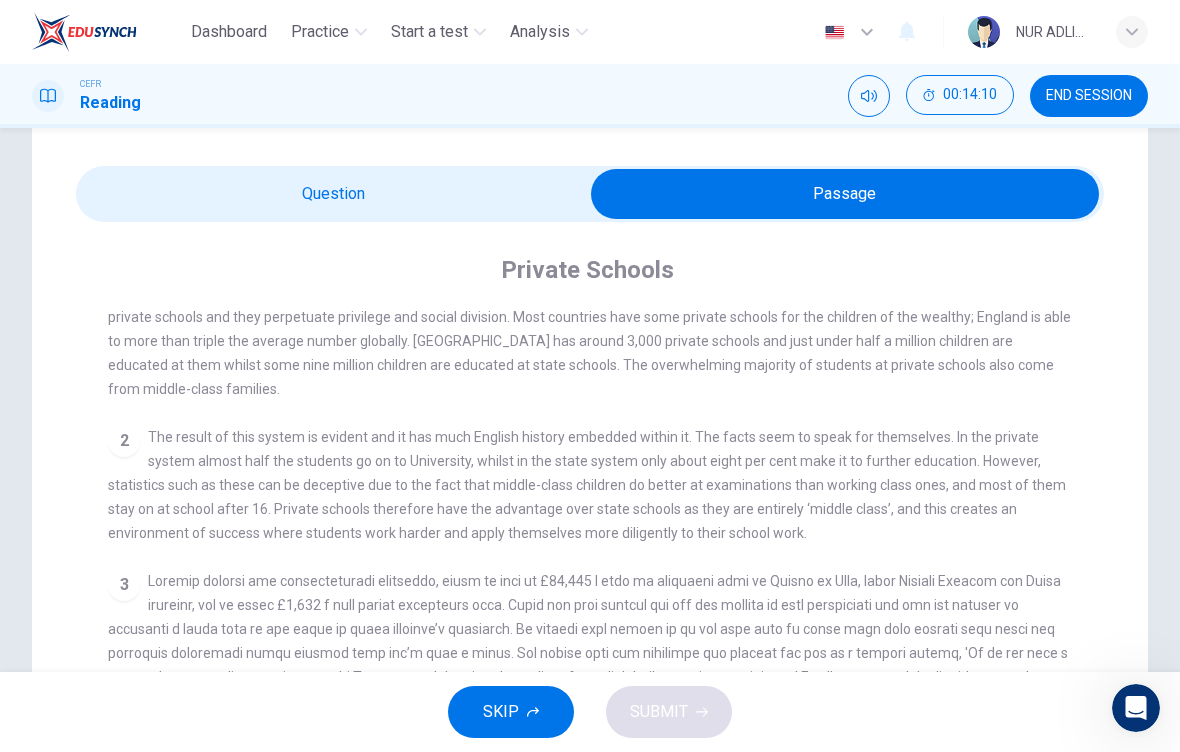 scroll, scrollTop: 437, scrollLeft: 0, axis: vertical 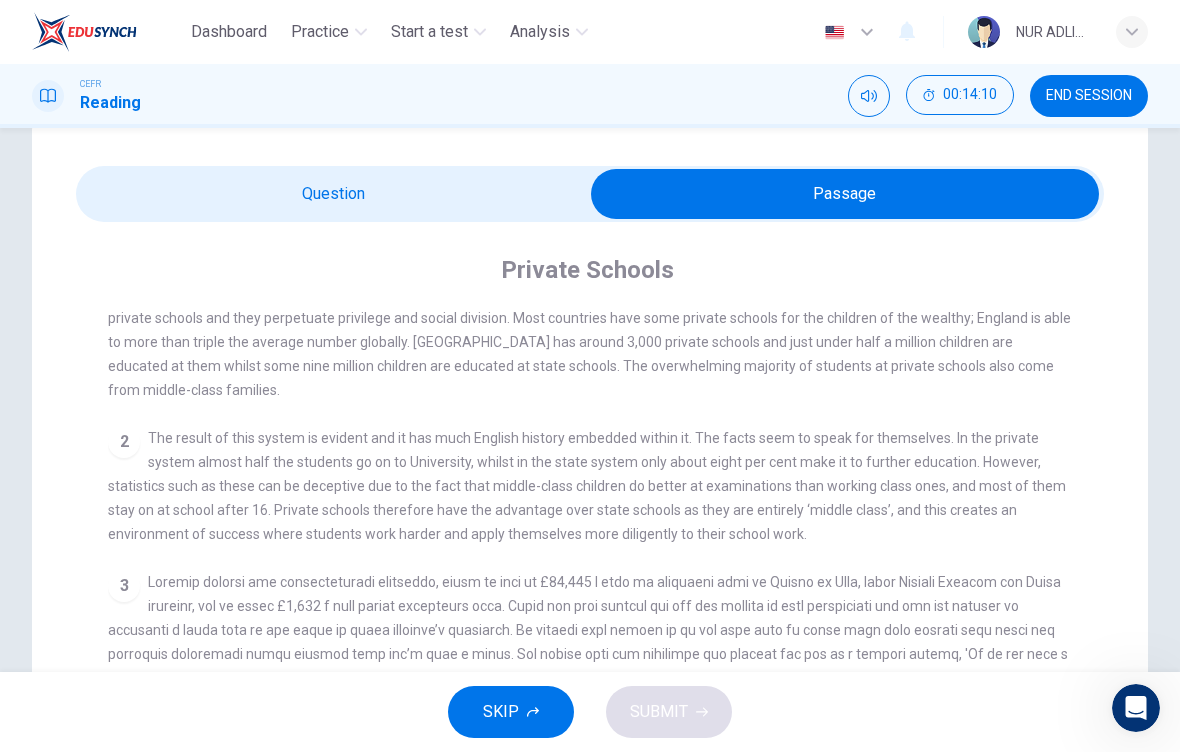 click at bounding box center [845, 194] 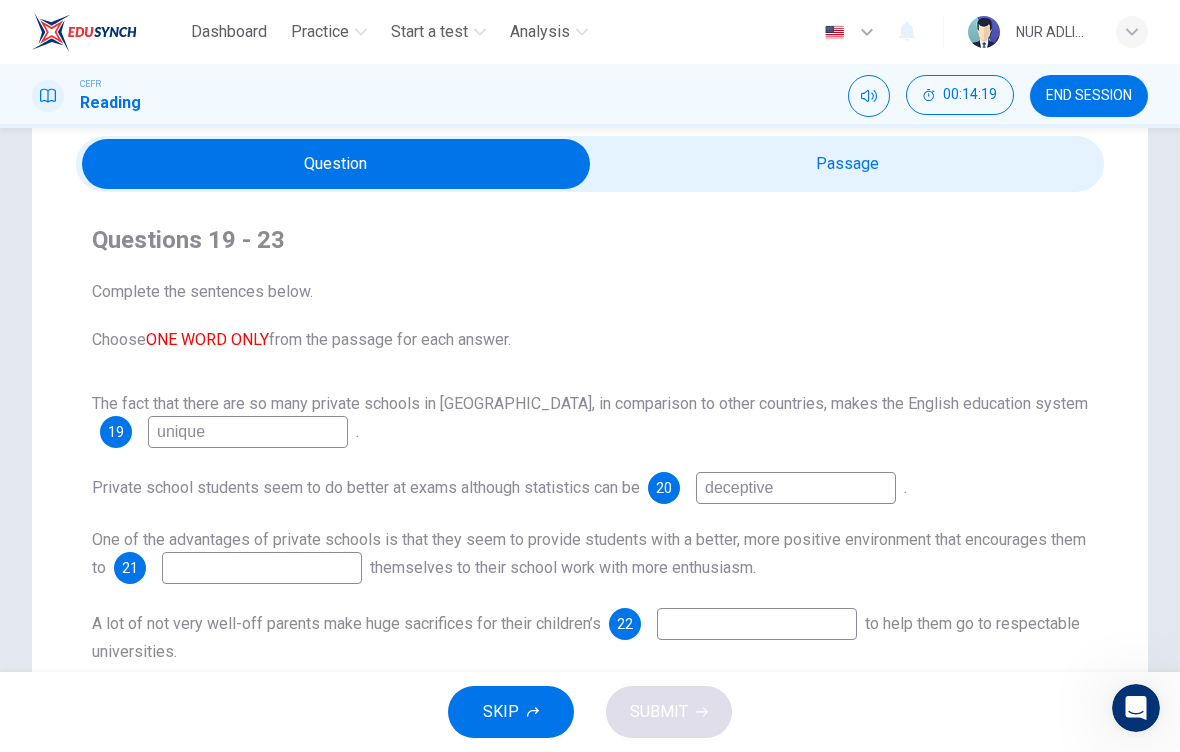 scroll, scrollTop: 76, scrollLeft: 0, axis: vertical 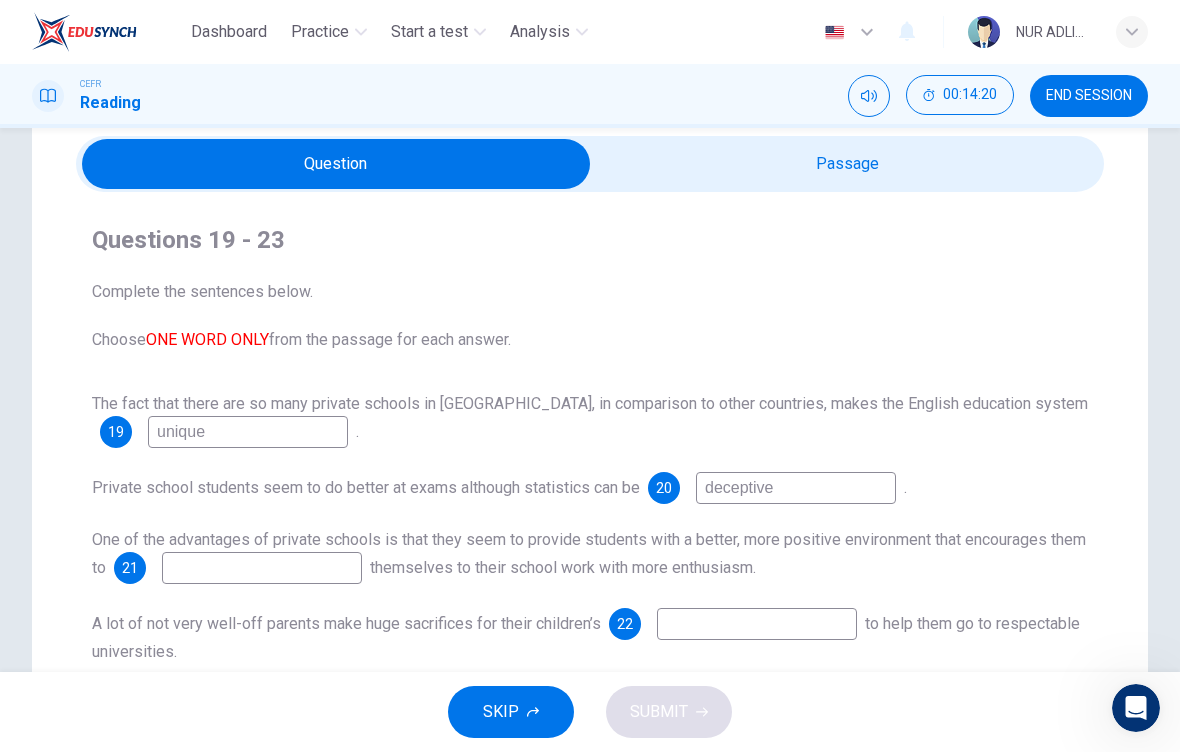 click at bounding box center (336, 164) 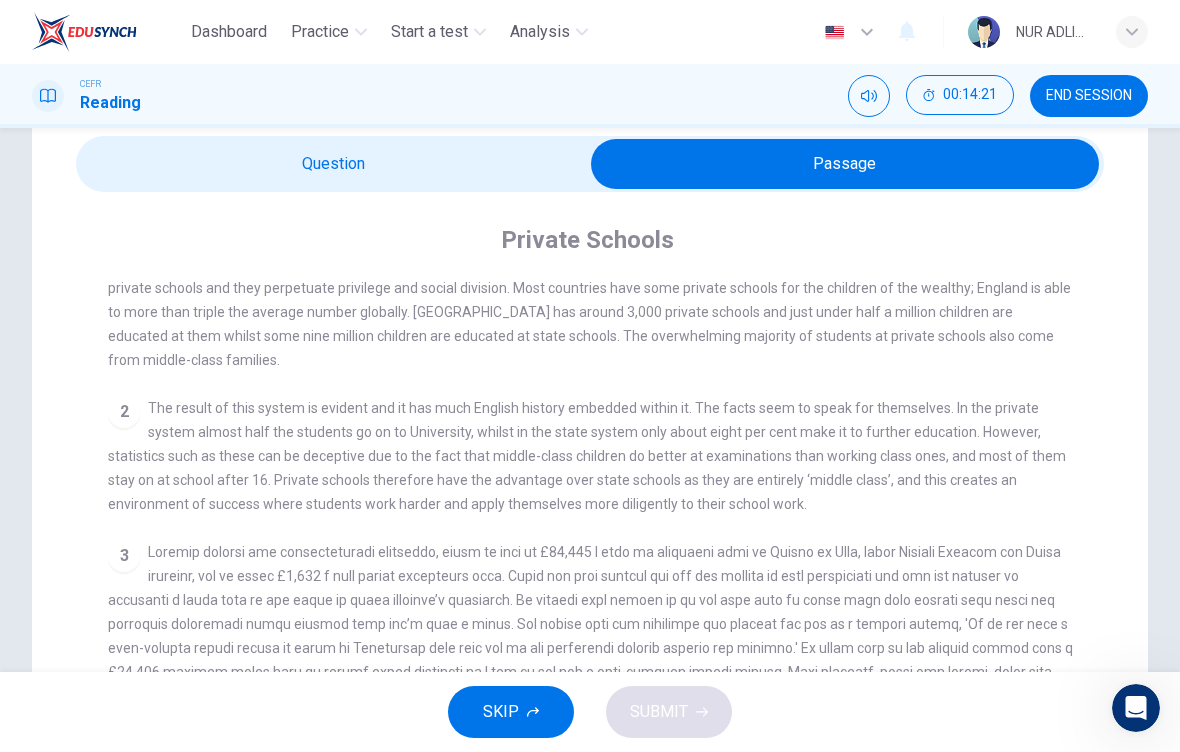 click at bounding box center [845, 164] 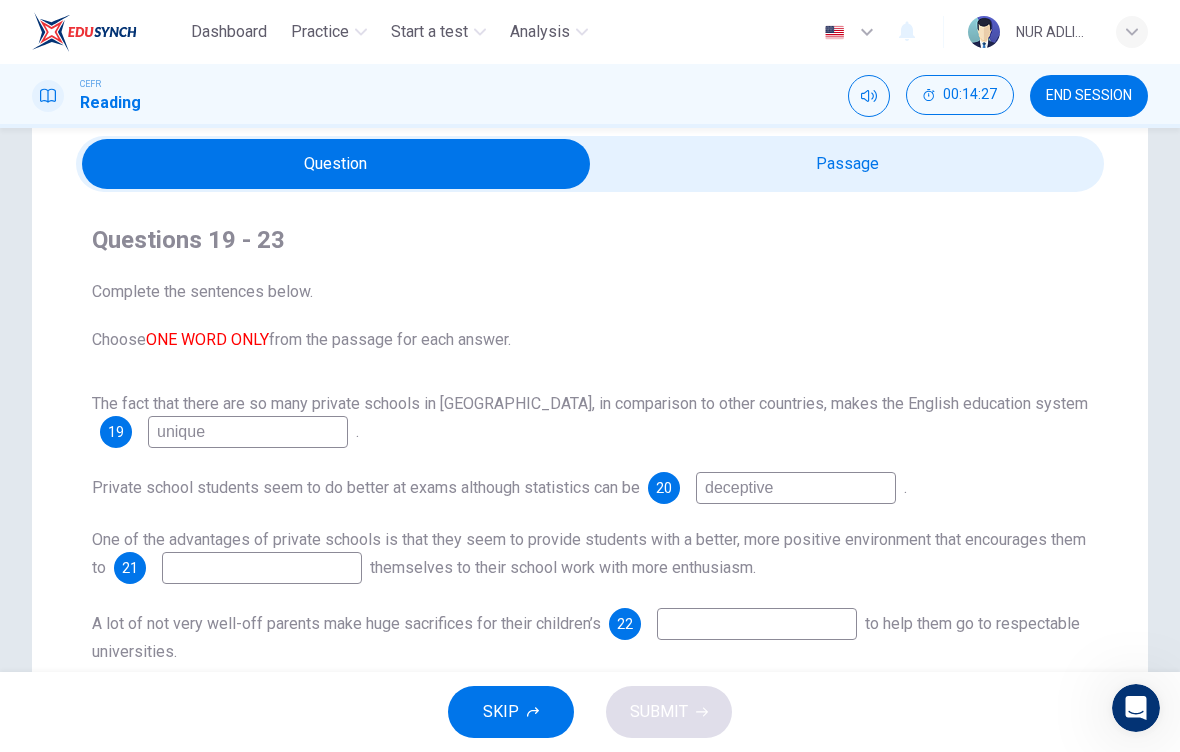 click at bounding box center (336, 164) 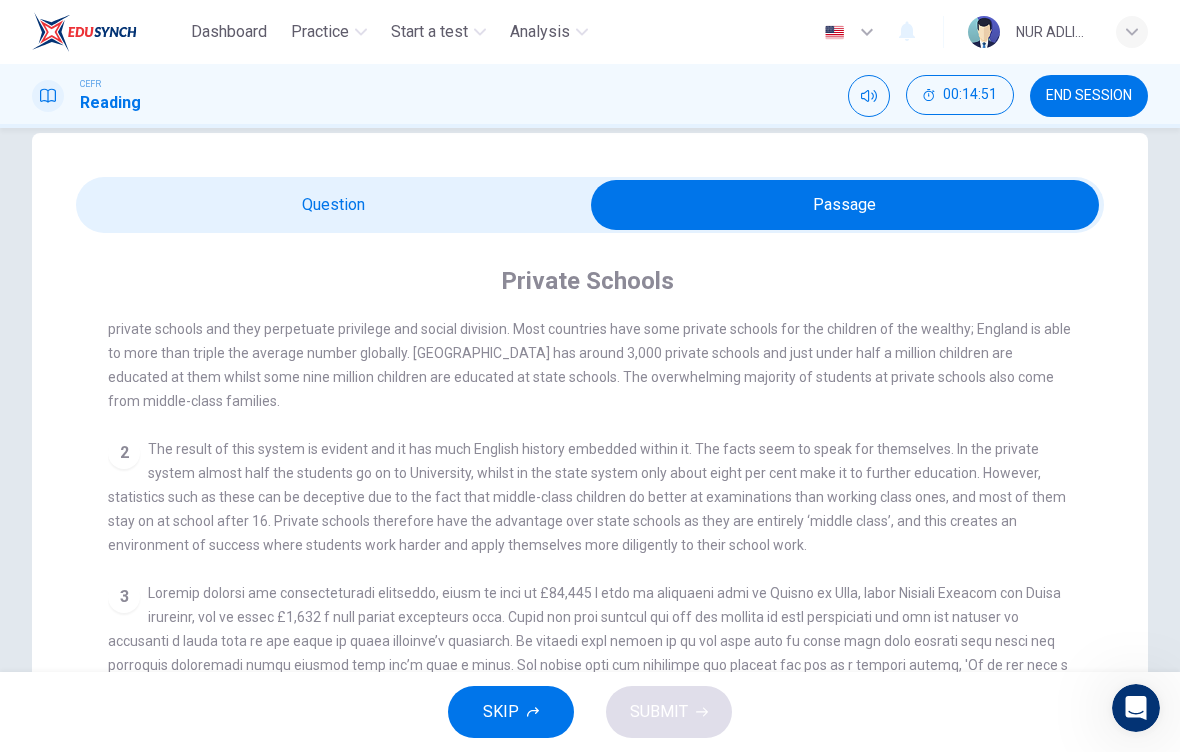 scroll, scrollTop: 15, scrollLeft: 0, axis: vertical 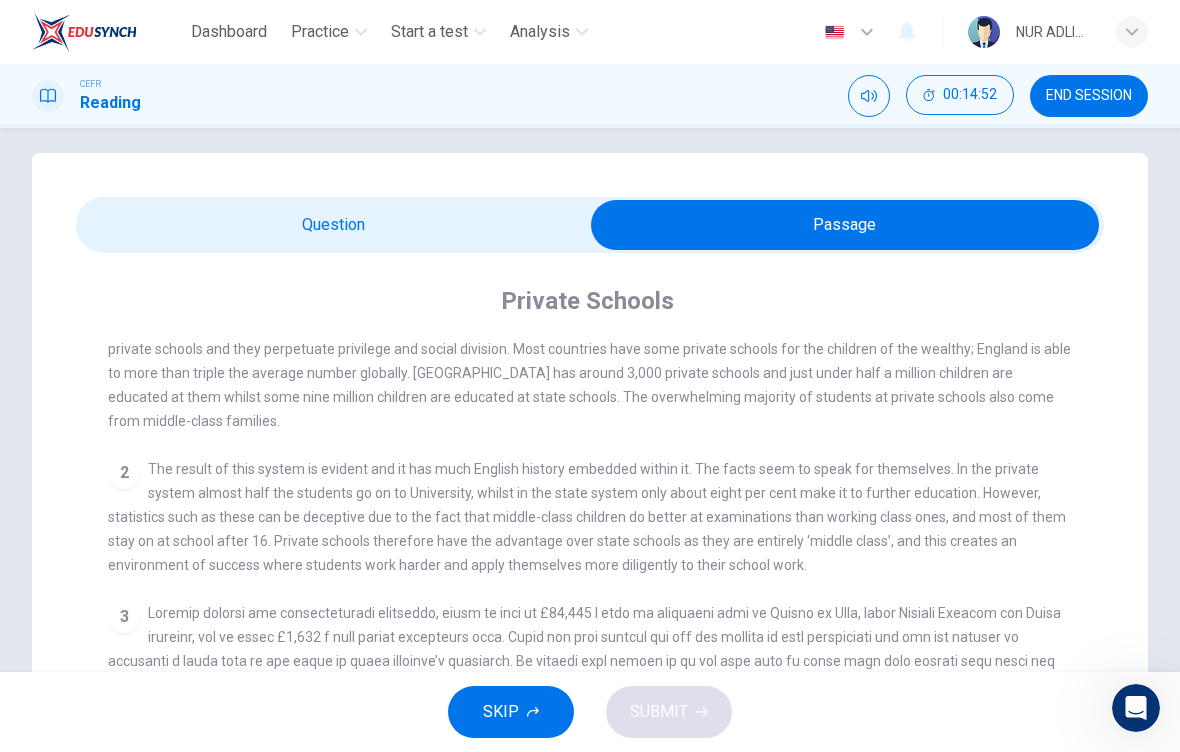 click at bounding box center (845, 225) 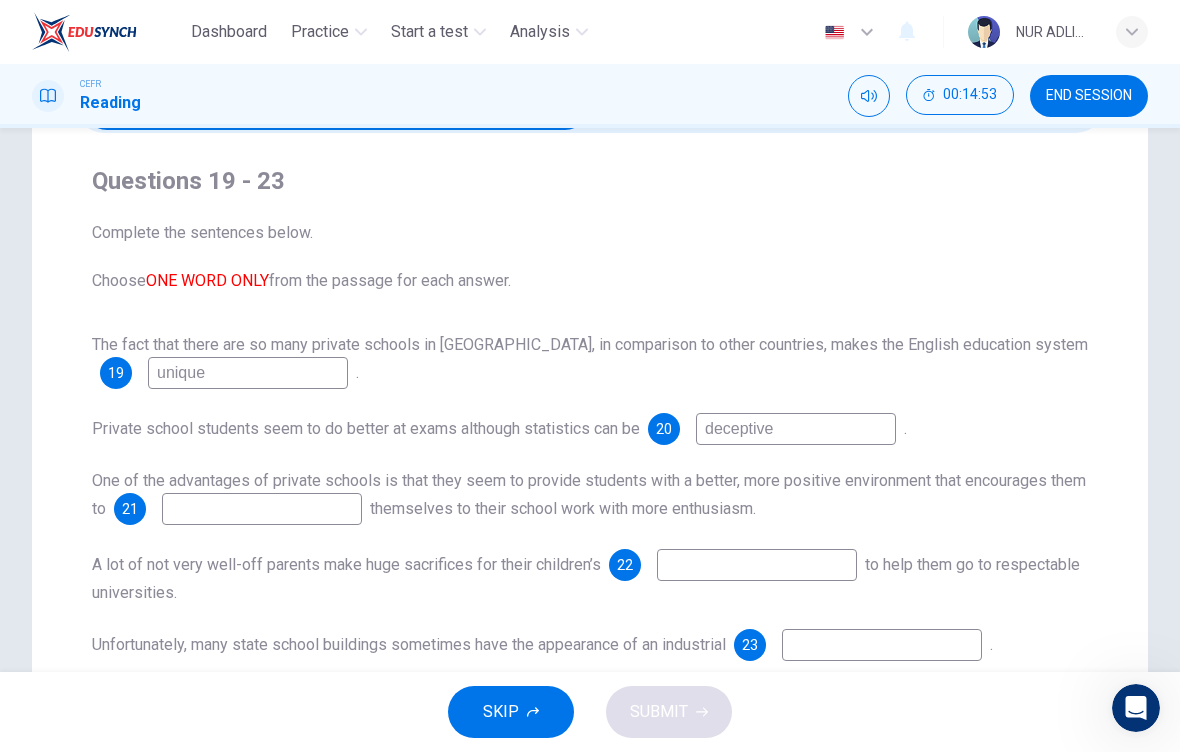 scroll, scrollTop: 136, scrollLeft: 0, axis: vertical 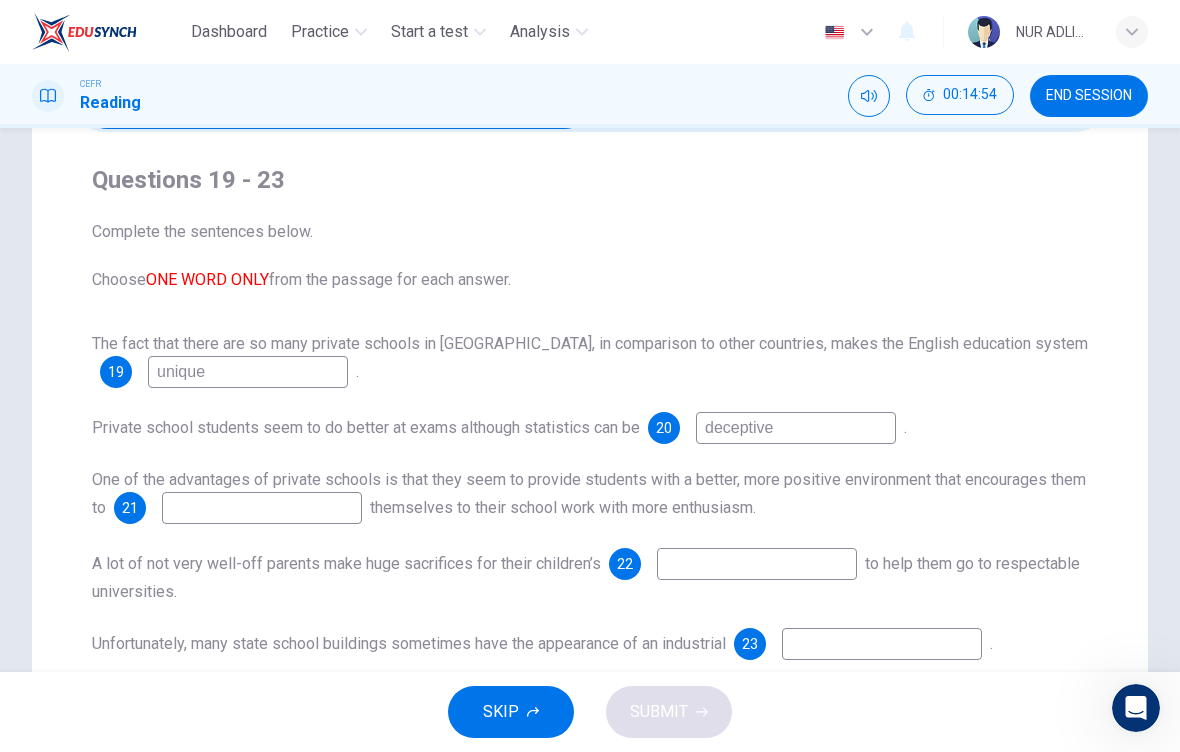 click at bounding box center (262, 508) 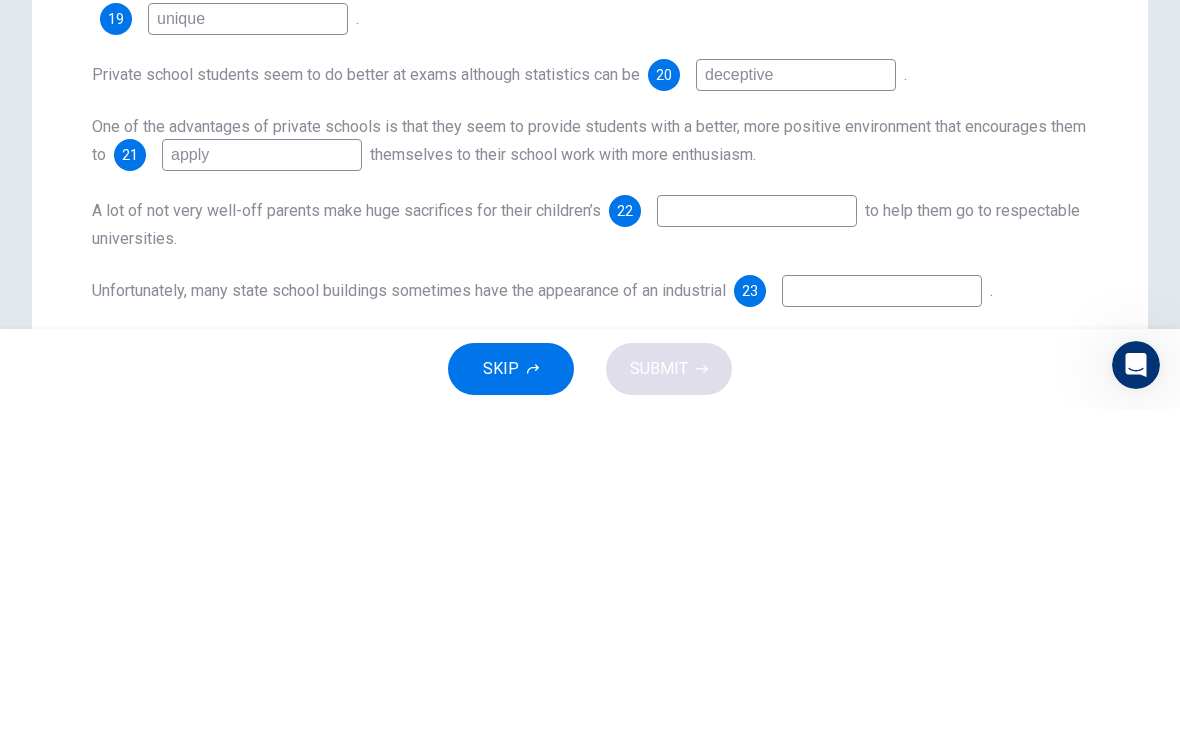scroll, scrollTop: 147, scrollLeft: 0, axis: vertical 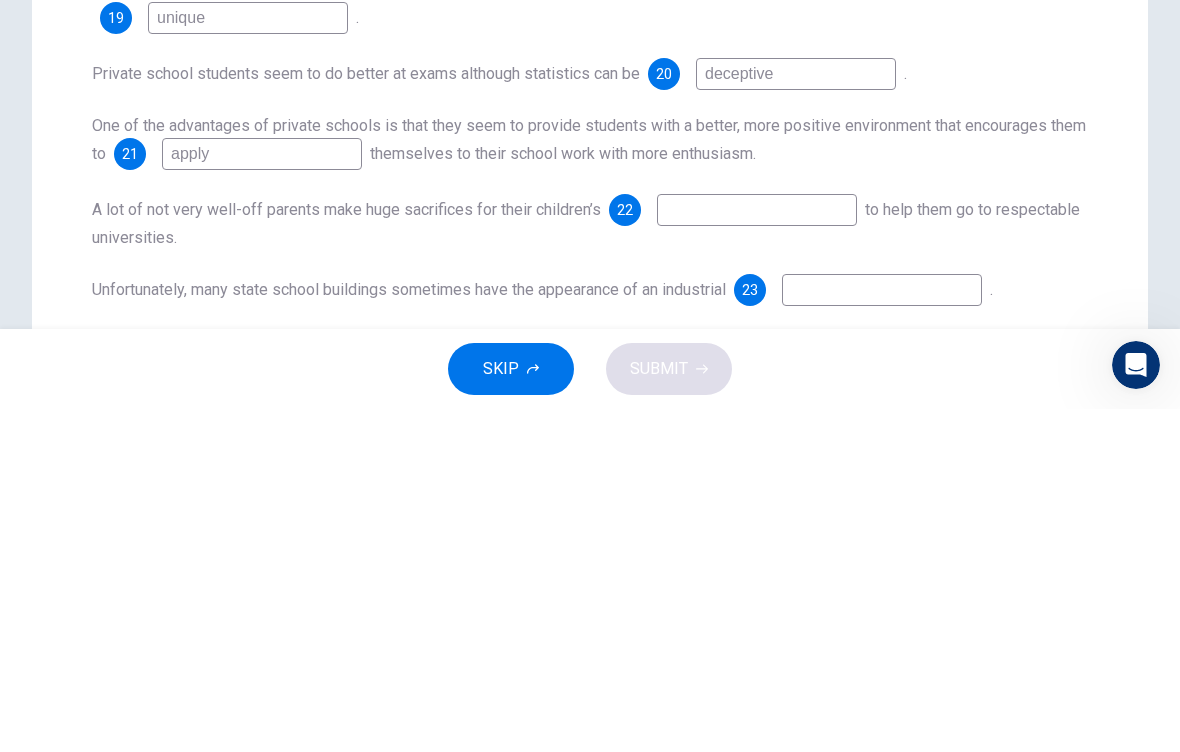 type on "apply" 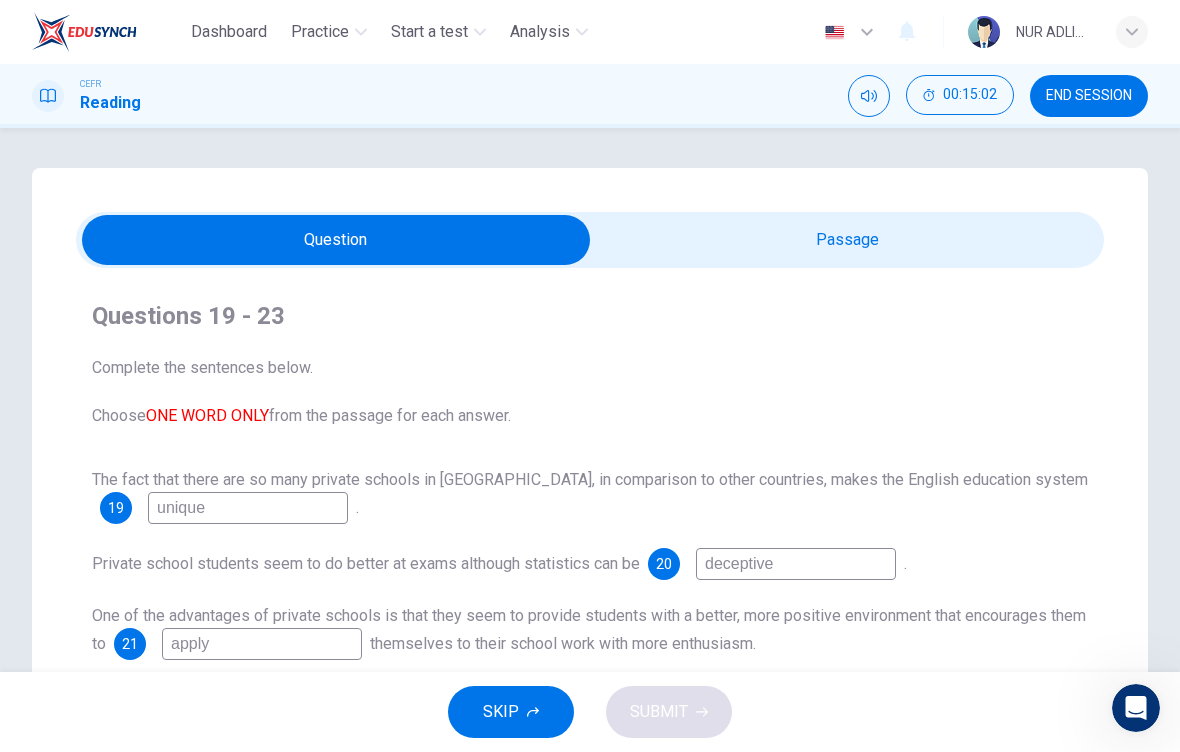 scroll, scrollTop: 0, scrollLeft: 0, axis: both 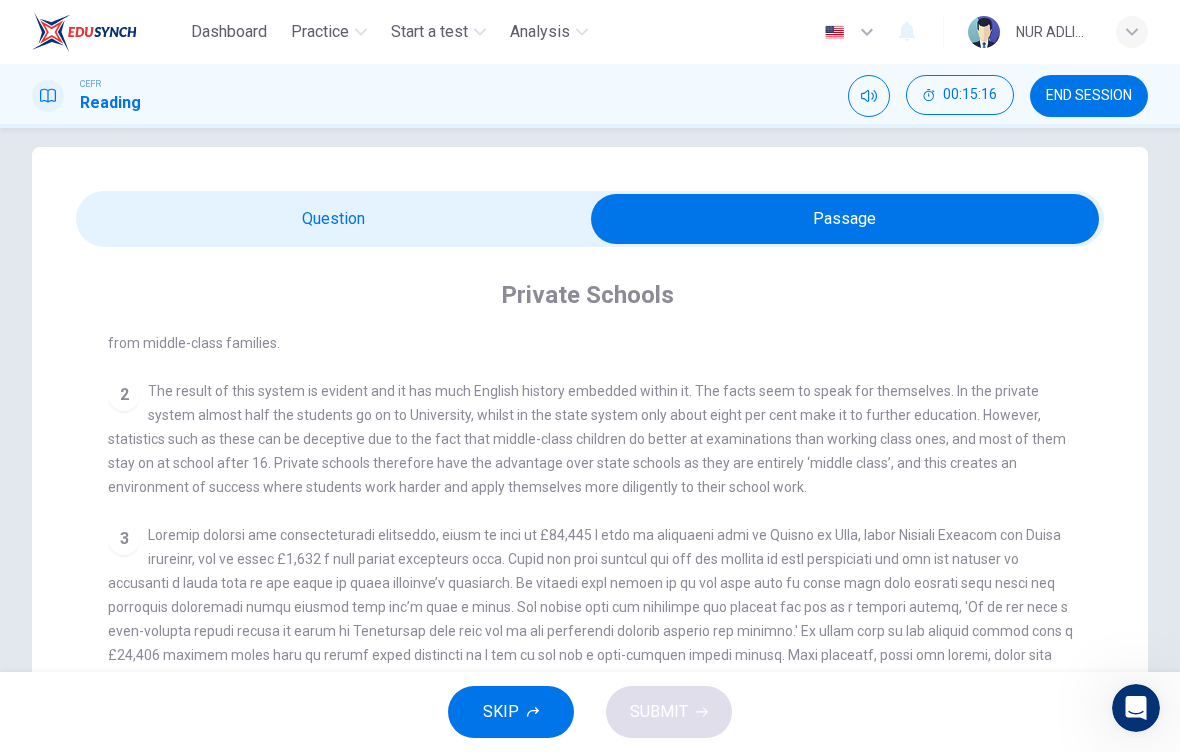 click at bounding box center [845, 219] 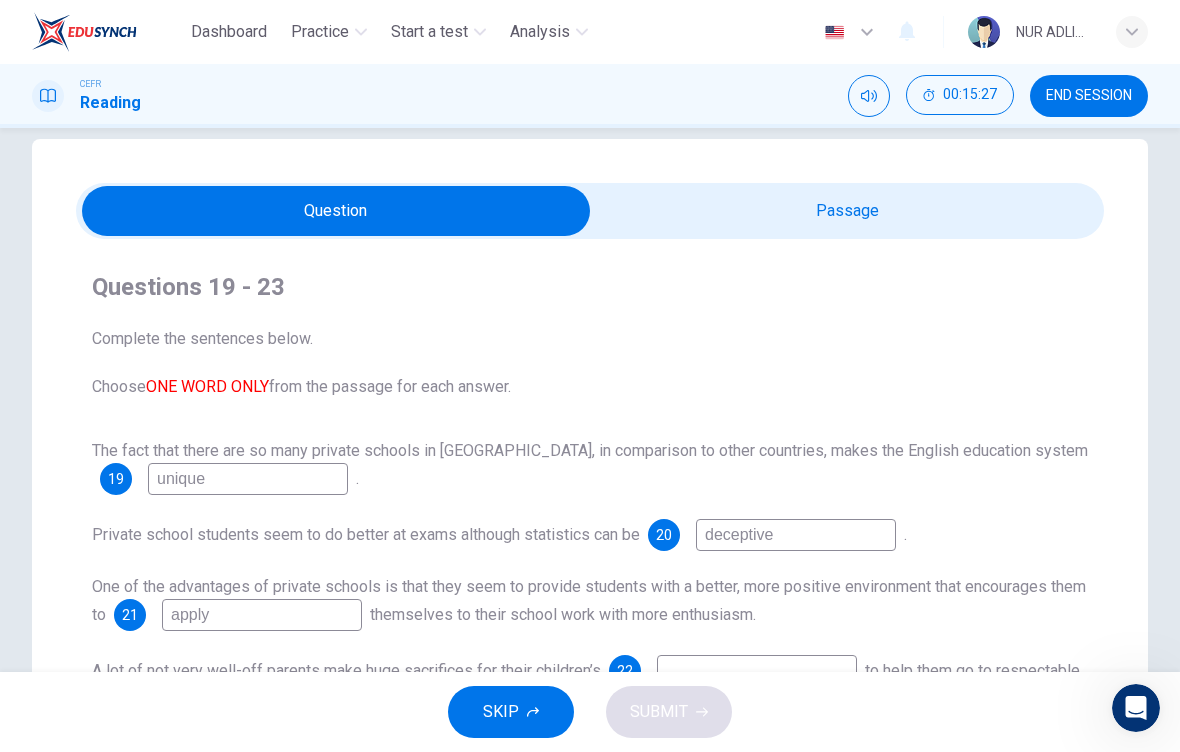 scroll, scrollTop: 26, scrollLeft: 0, axis: vertical 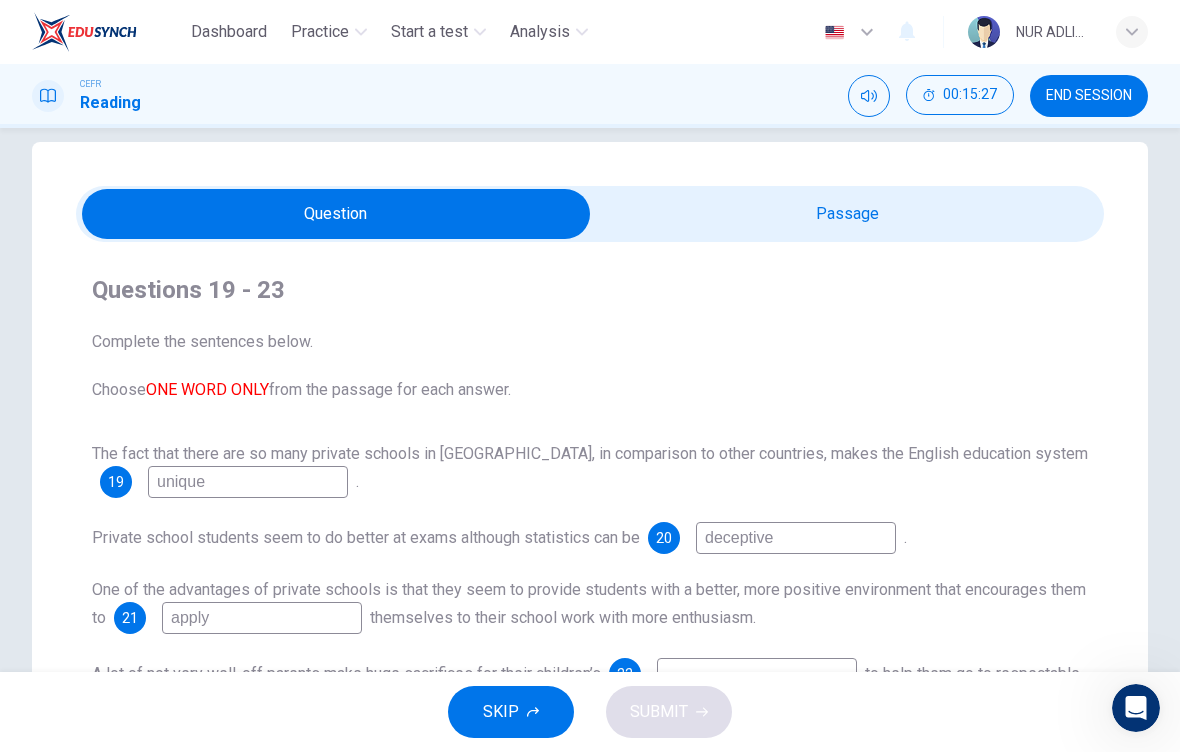 click at bounding box center (336, 214) 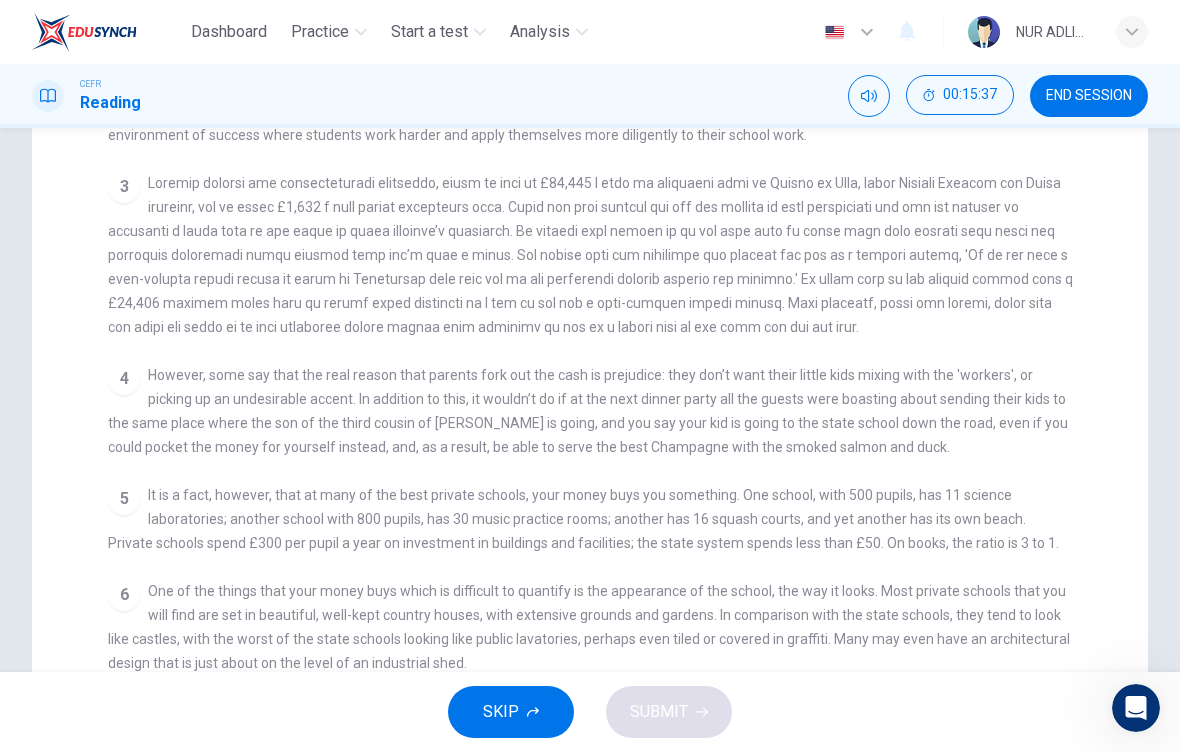 scroll, scrollTop: 400, scrollLeft: 0, axis: vertical 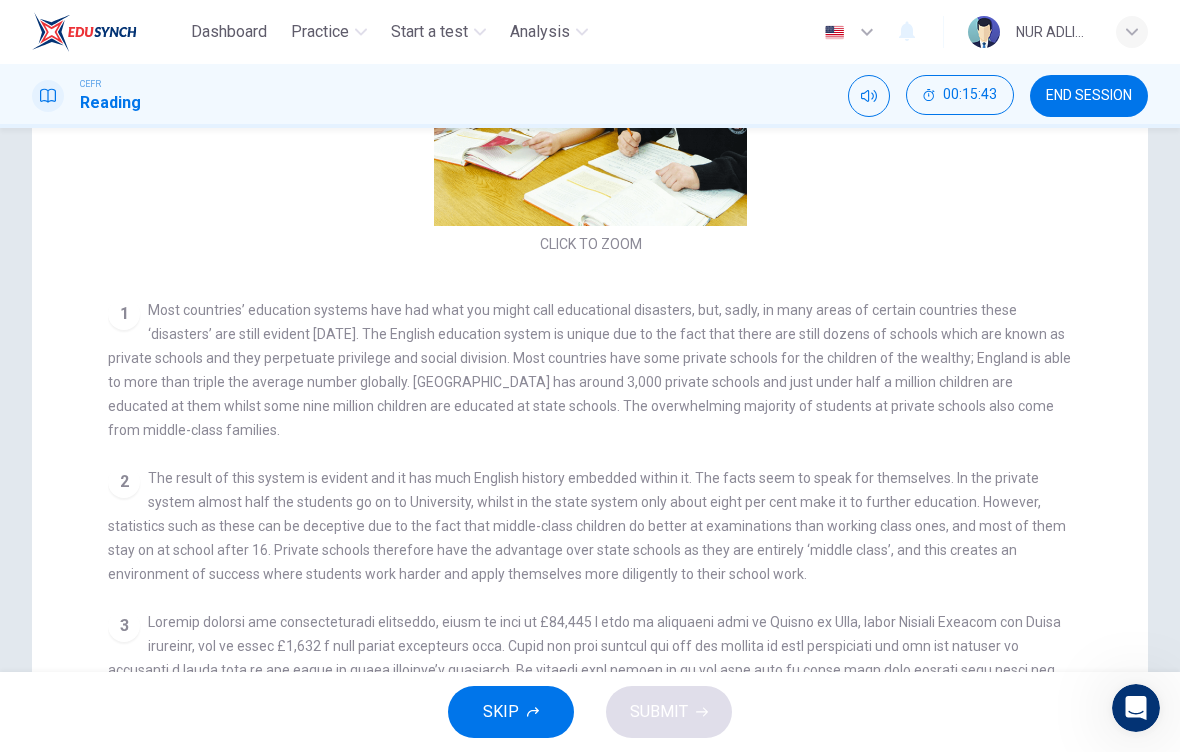 click on "CLICK TO ZOOM Click to Zoom 1 Most countries’ education systems have had what you might call educational disasters, but, sadly, in many areas of certain countries these ‘disasters’ are still evident today. The English education system is unique due to the fact that there are still dozens of schools which are known as private schools and they perpetuate privilege and social division. Most countries have some private schools for the children of the wealthy; England is able to more than triple the average number globally. England has around 3,000 private schools and just under half a million children are educated at them whilst some nine million children are educated at state schools. The overwhelming majority of students at private schools also come from middle-class families. 2 3 4 5 6" at bounding box center [603, 314] 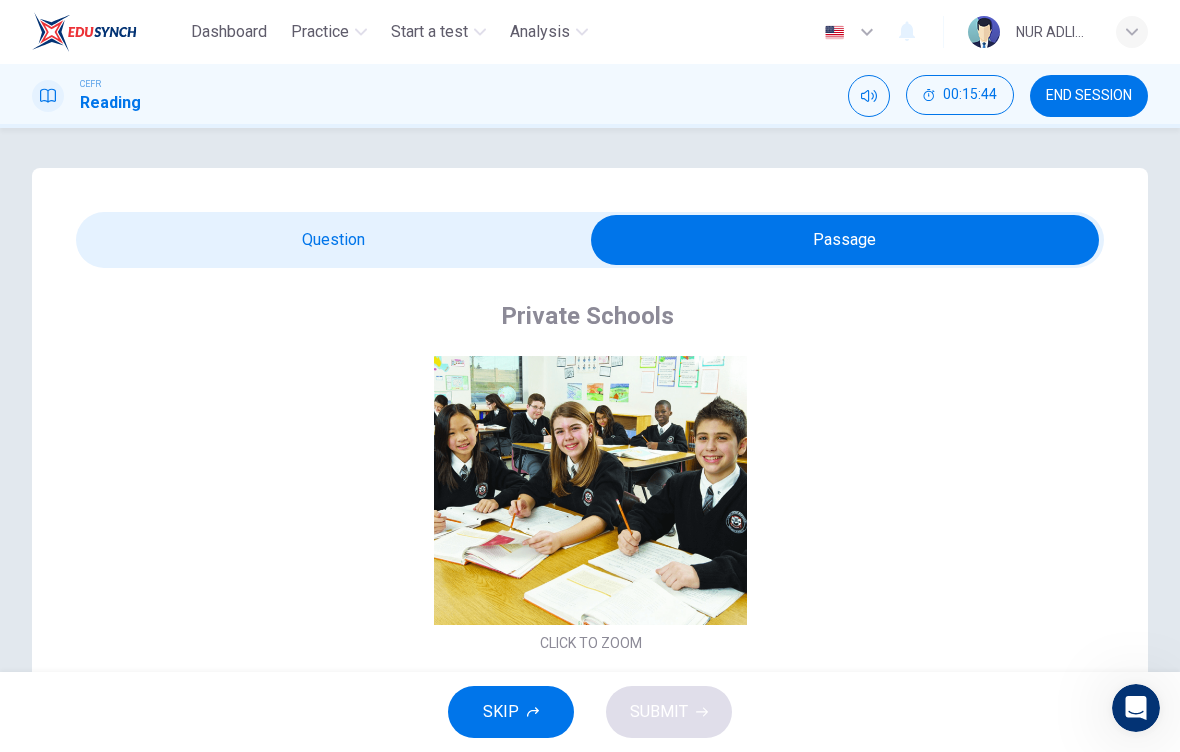scroll, scrollTop: 0, scrollLeft: 0, axis: both 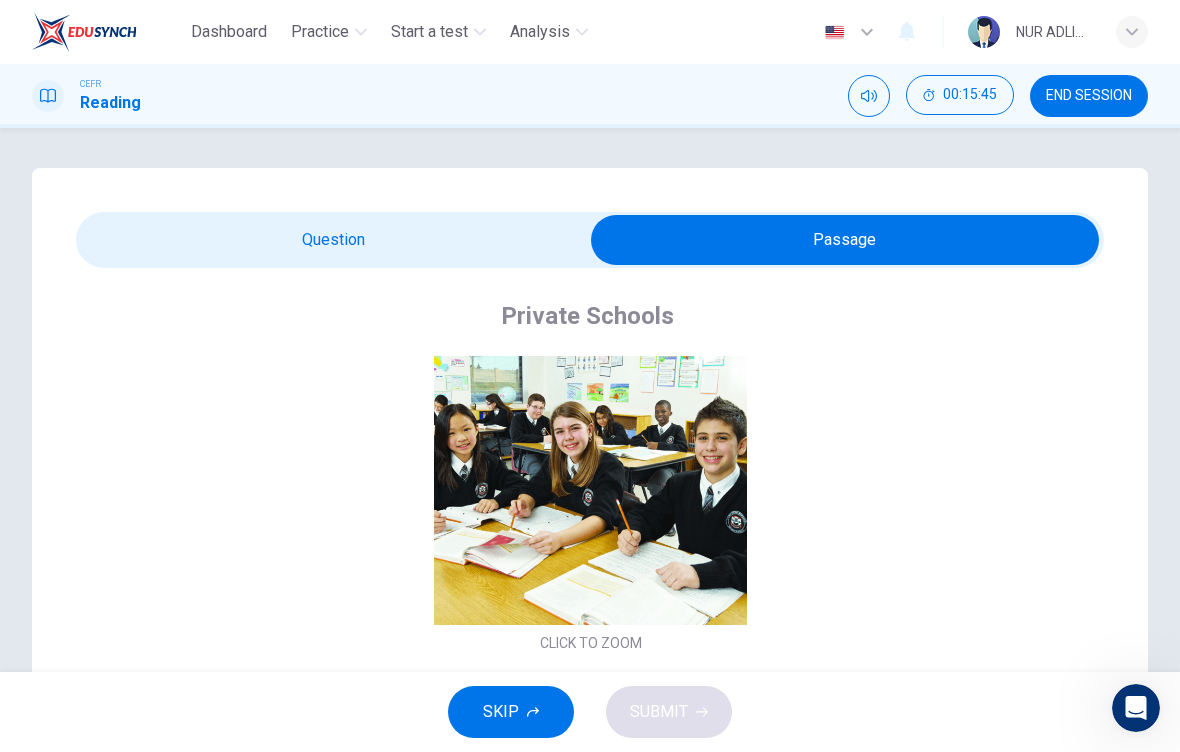 click at bounding box center (845, 240) 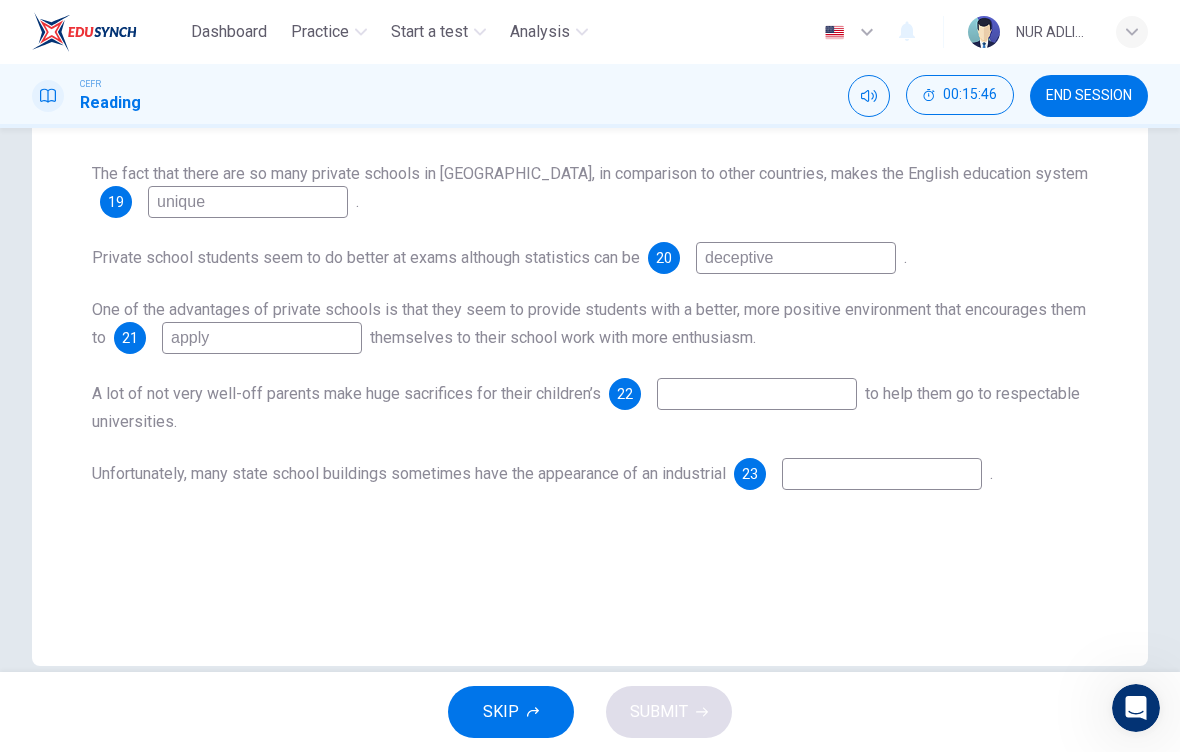 scroll, scrollTop: 294, scrollLeft: 0, axis: vertical 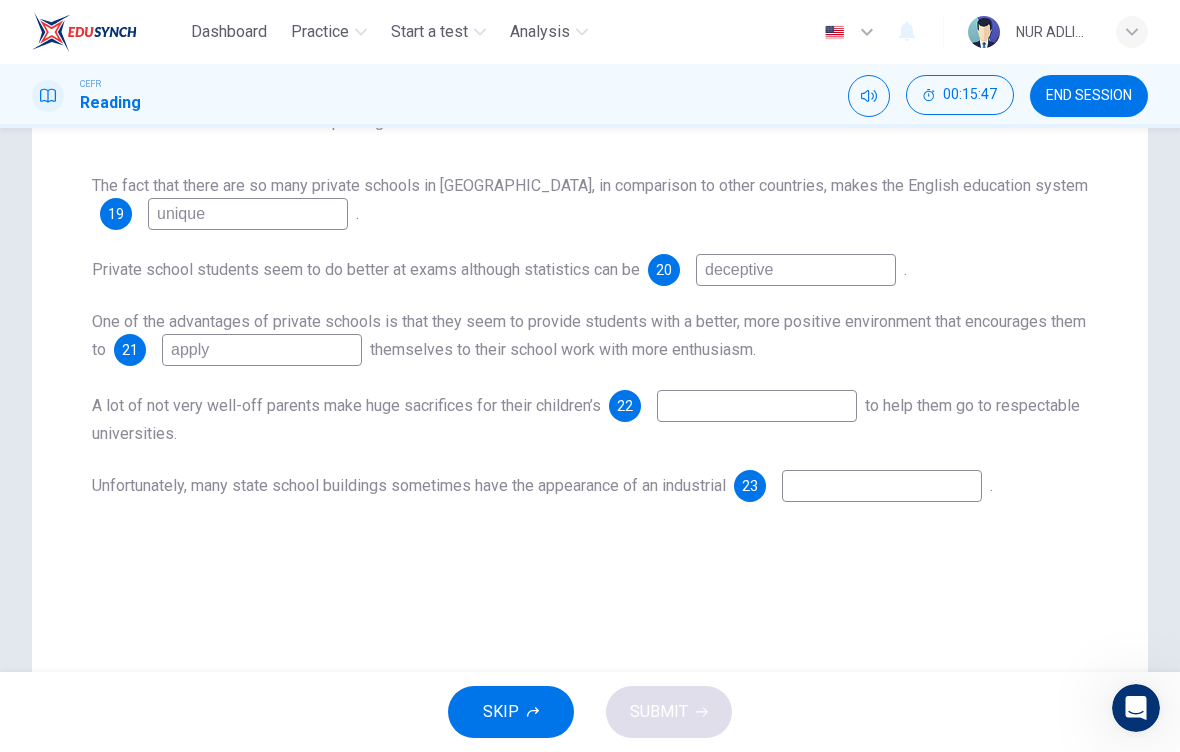 click at bounding box center (757, 406) 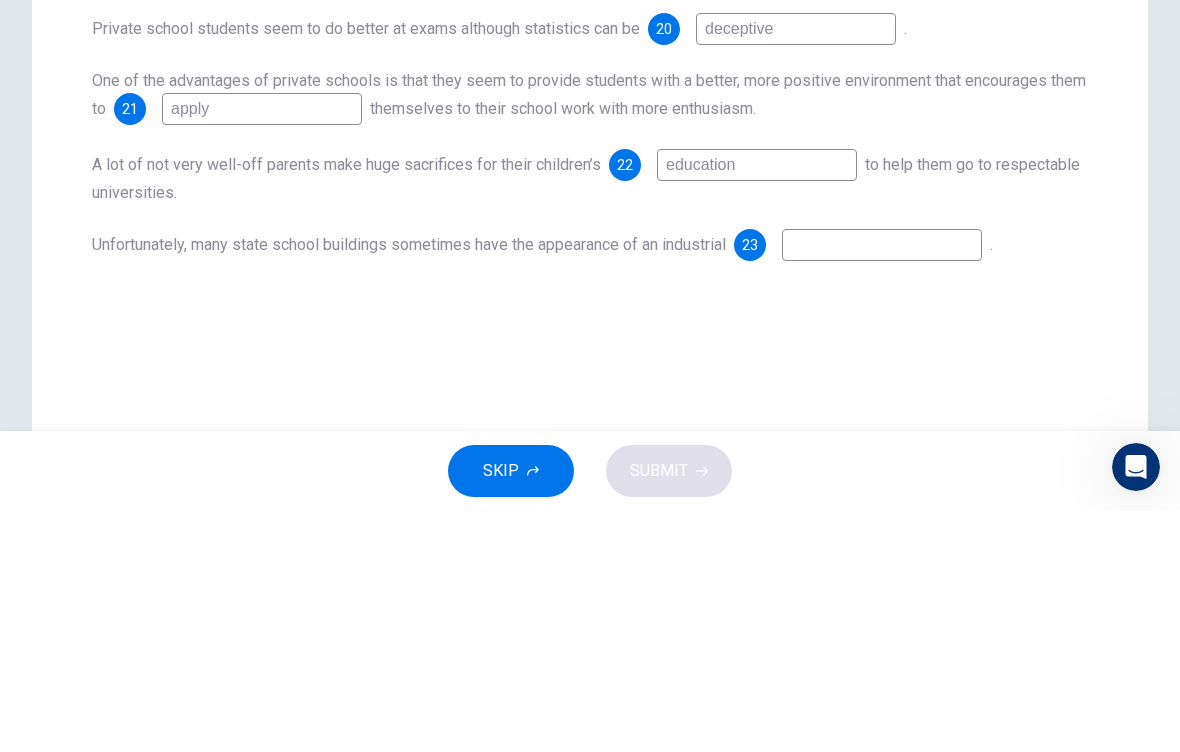 type on "education" 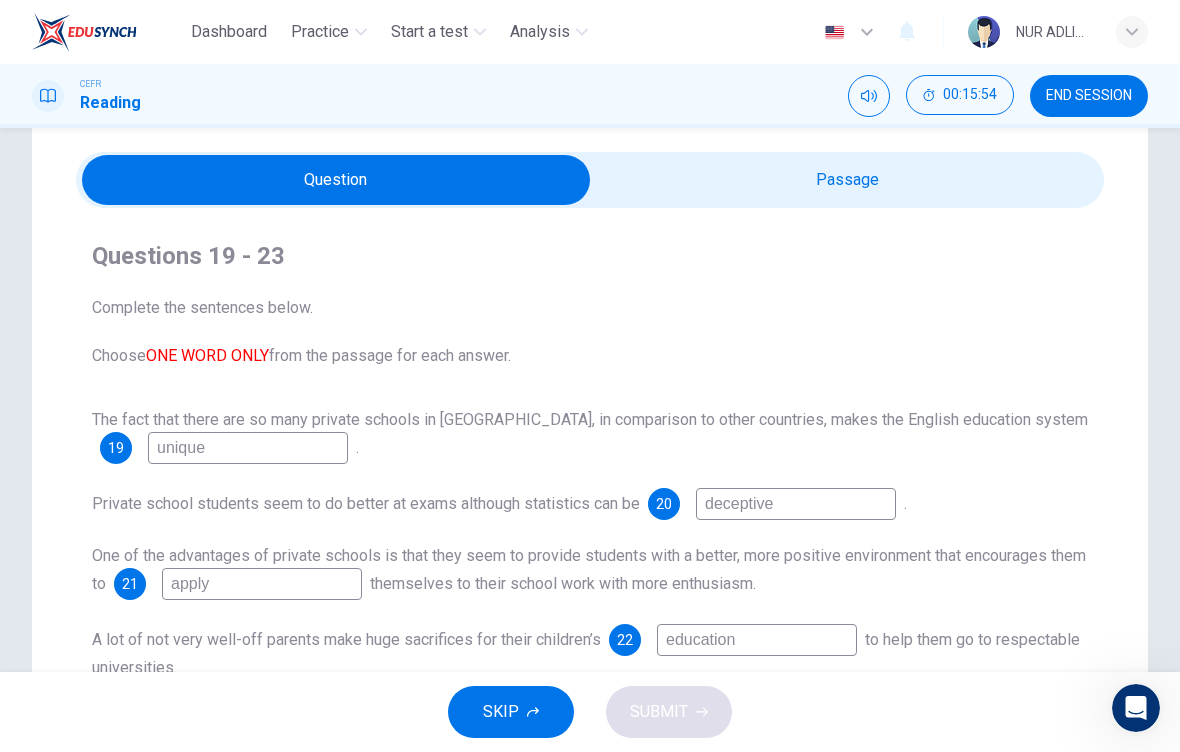 scroll, scrollTop: 62, scrollLeft: 0, axis: vertical 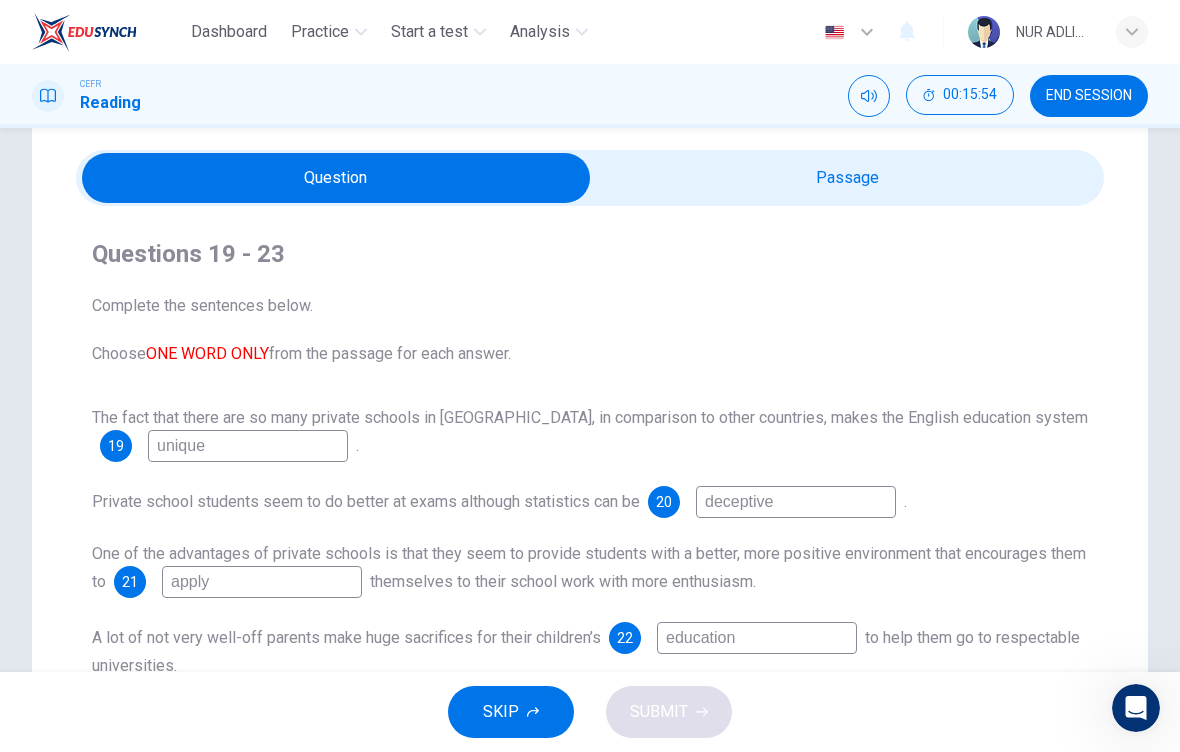 click at bounding box center (336, 178) 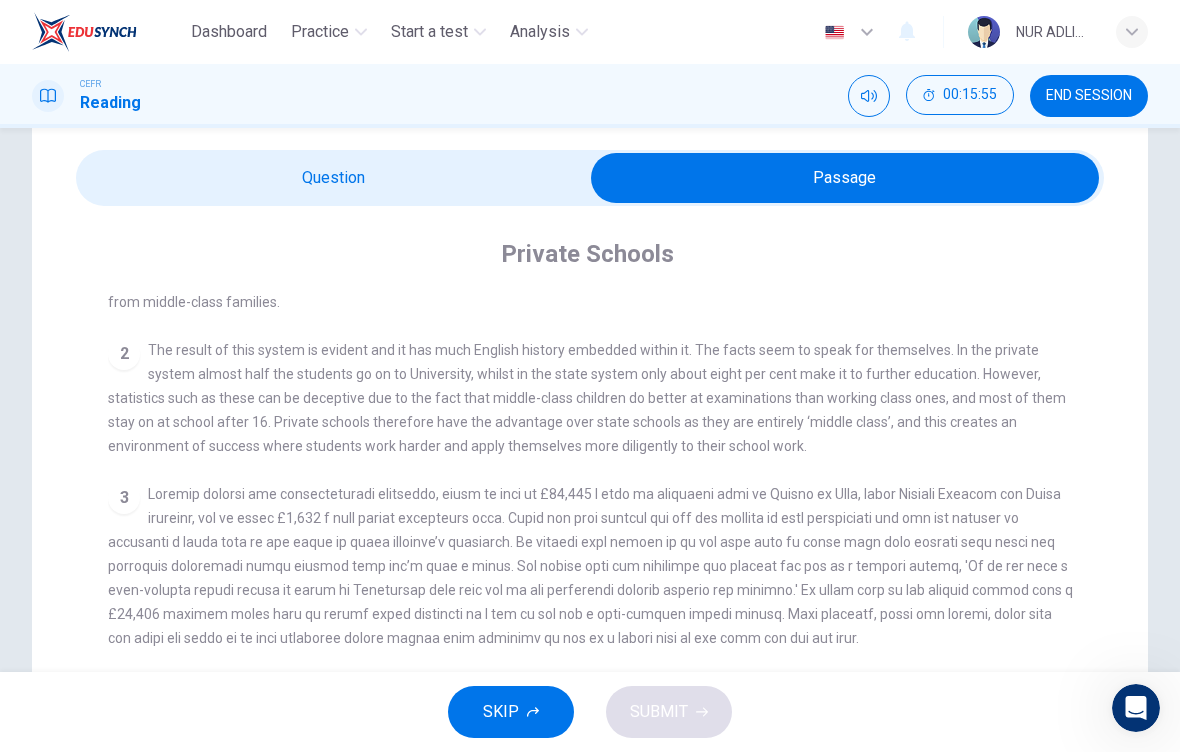 scroll, scrollTop: 517, scrollLeft: 0, axis: vertical 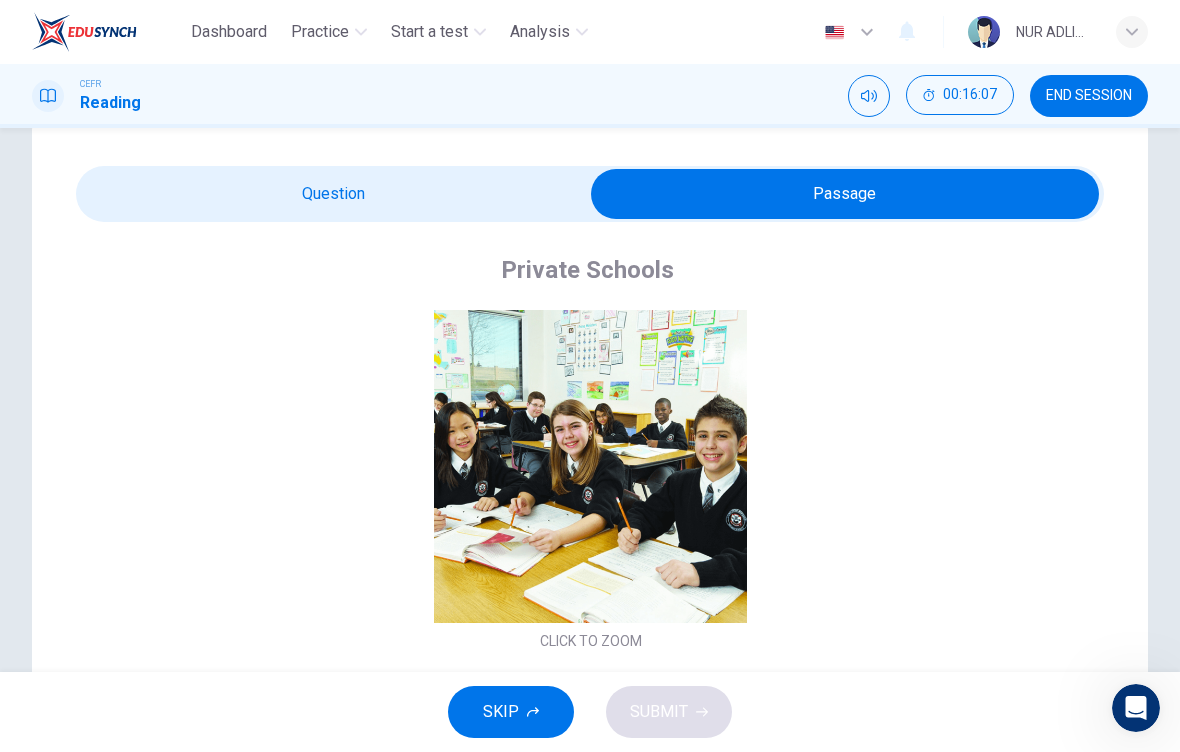 click at bounding box center (845, 194) 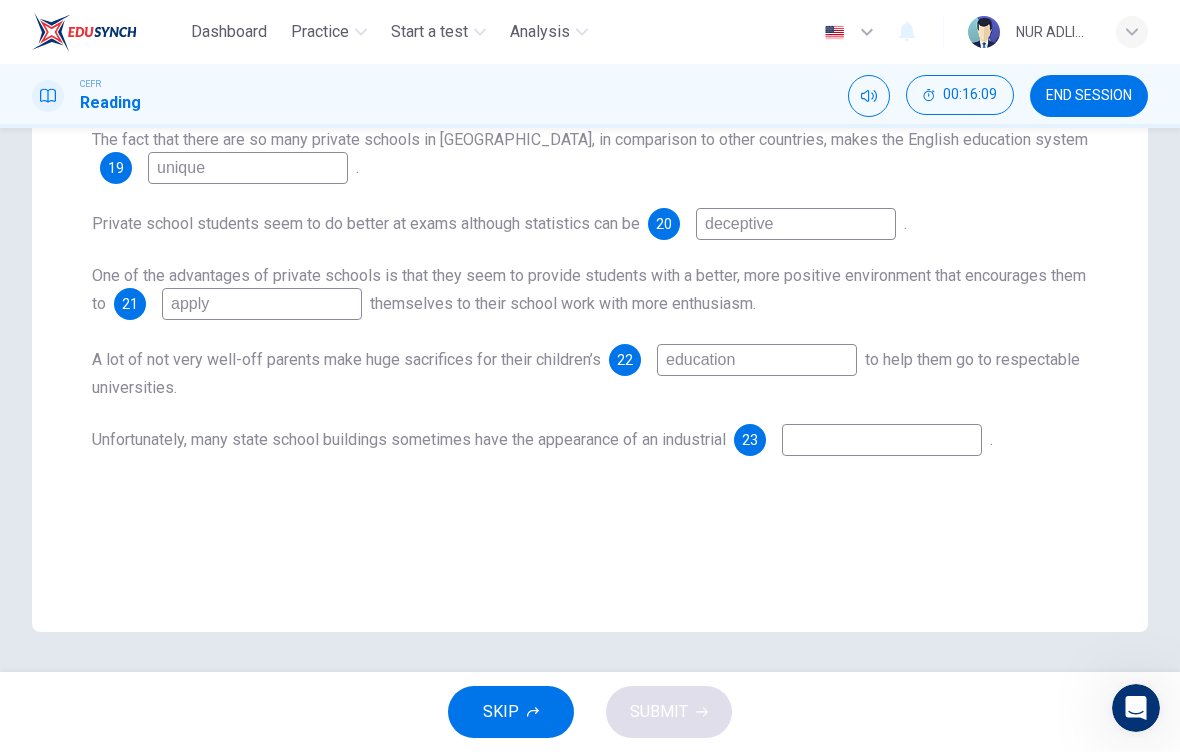 scroll, scrollTop: 340, scrollLeft: 0, axis: vertical 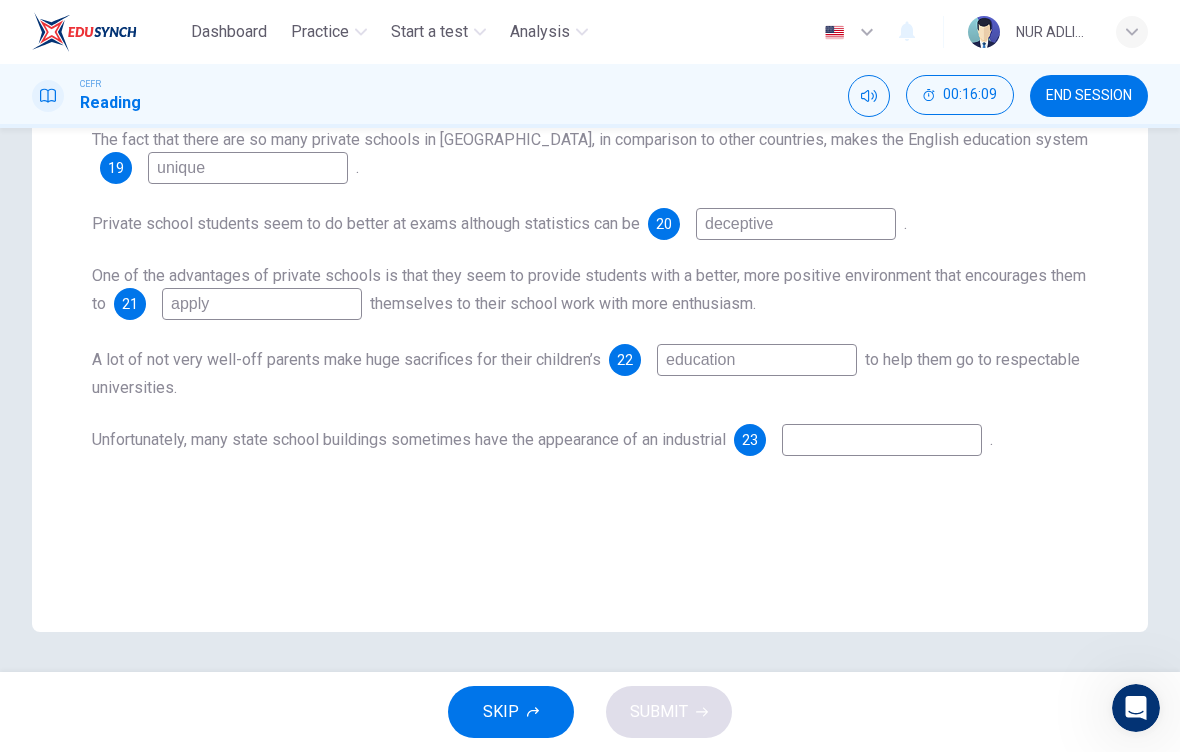 click at bounding box center (882, 440) 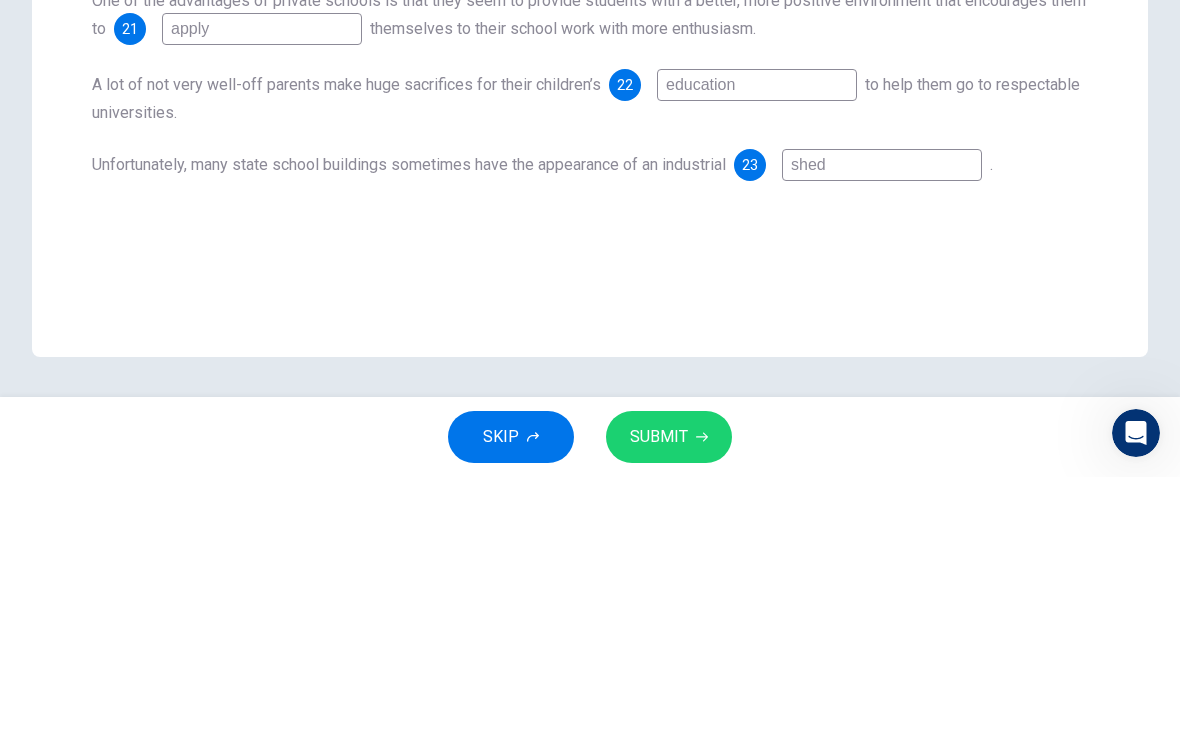 type on "shed" 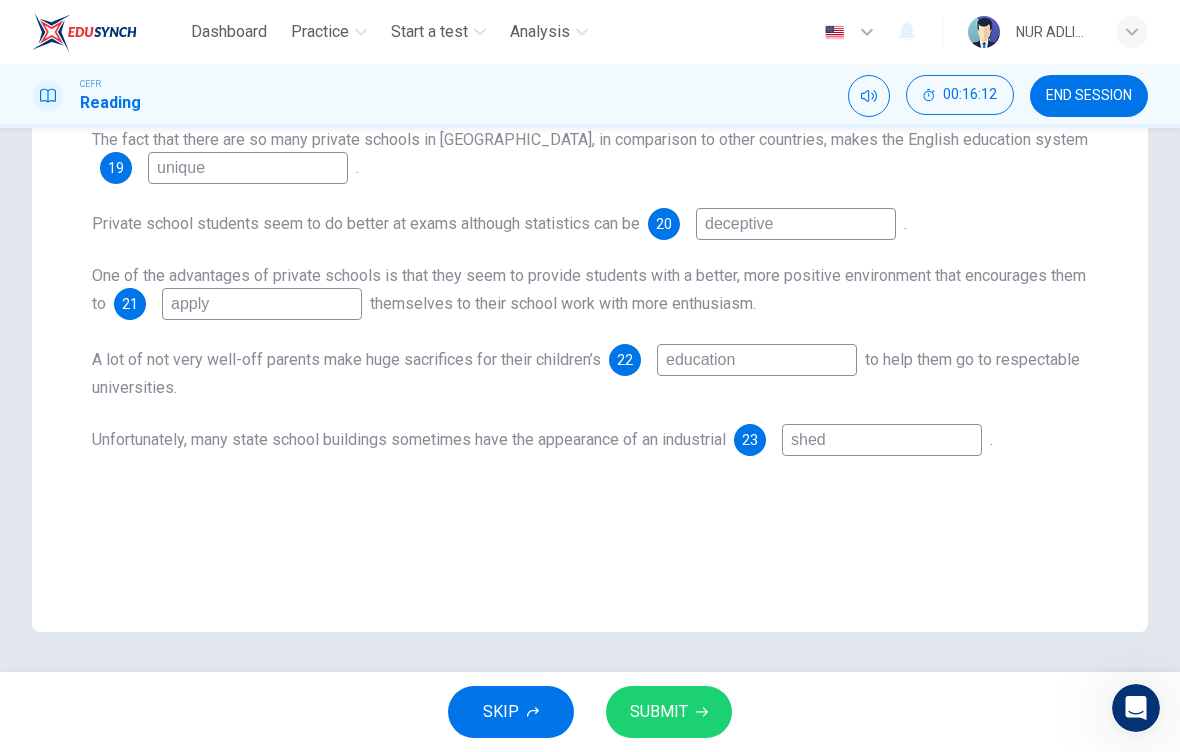 click on "SUBMIT" at bounding box center [659, 712] 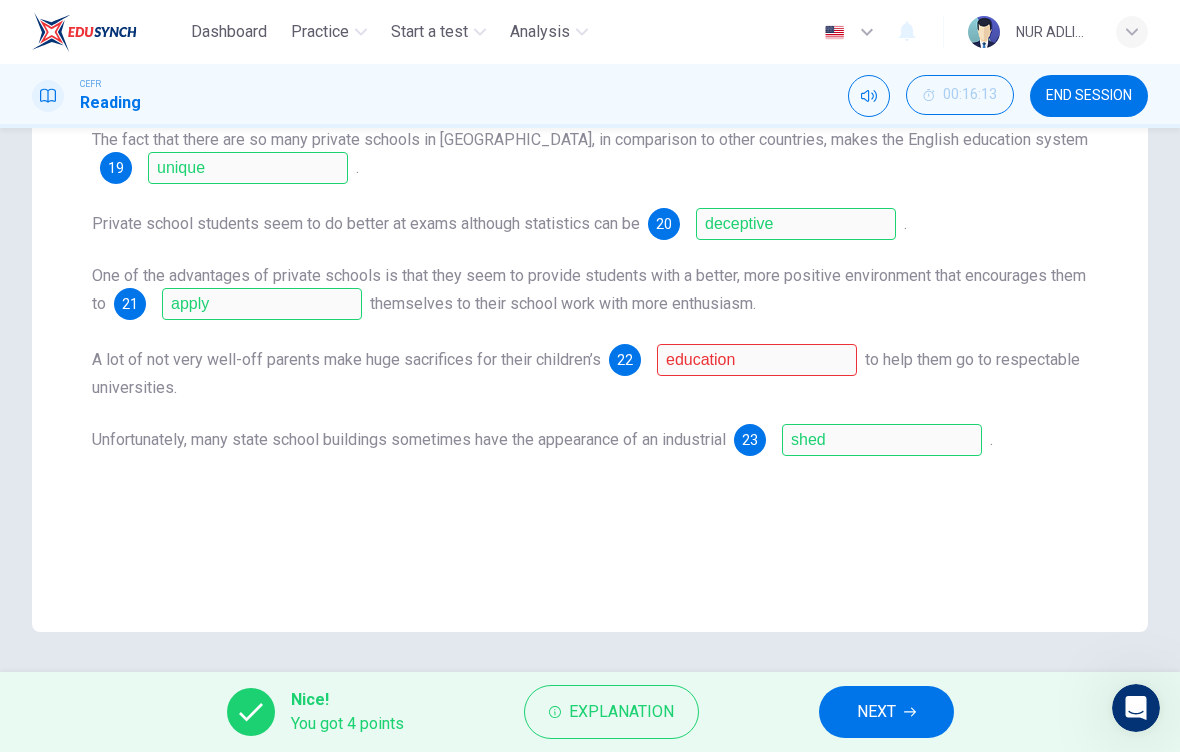 click on "A lot of not very well-off parents make huge sacrifices for their children’s  22 education  to help them go to respectable universities." at bounding box center [590, 372] 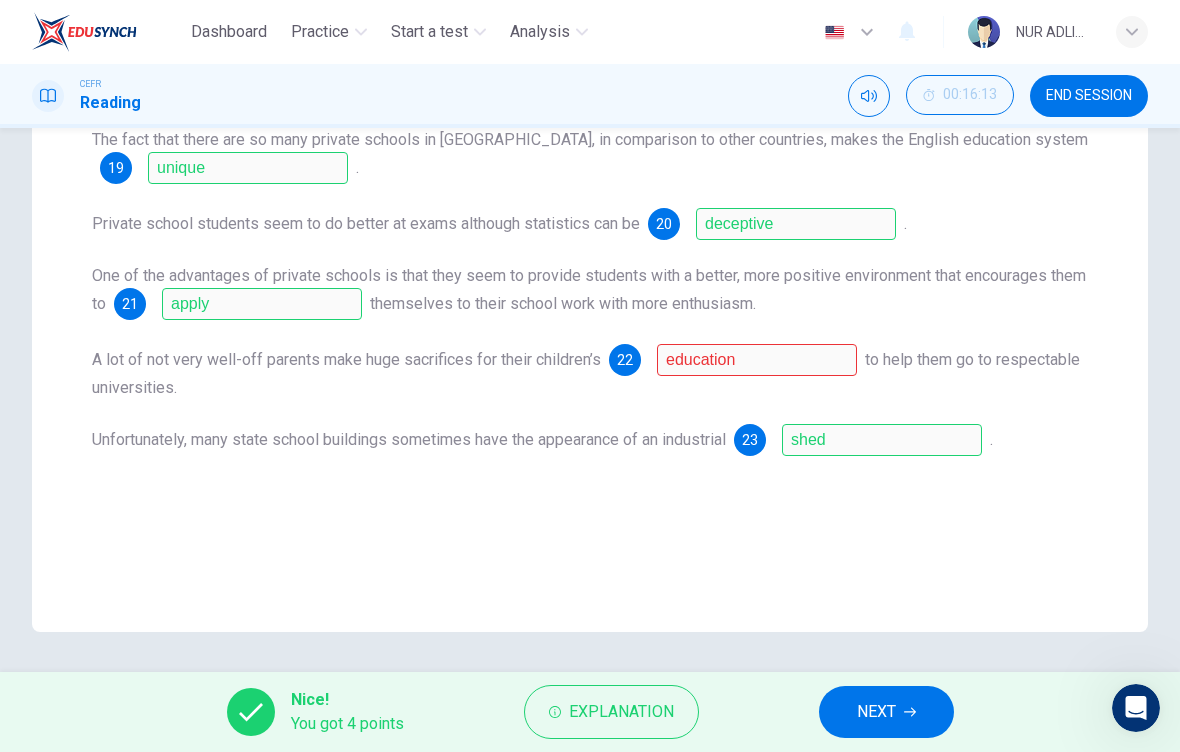 click on "A lot of not very well-off parents make huge sacrifices for their children’s  22 education  to help them go to respectable universities." at bounding box center (590, 372) 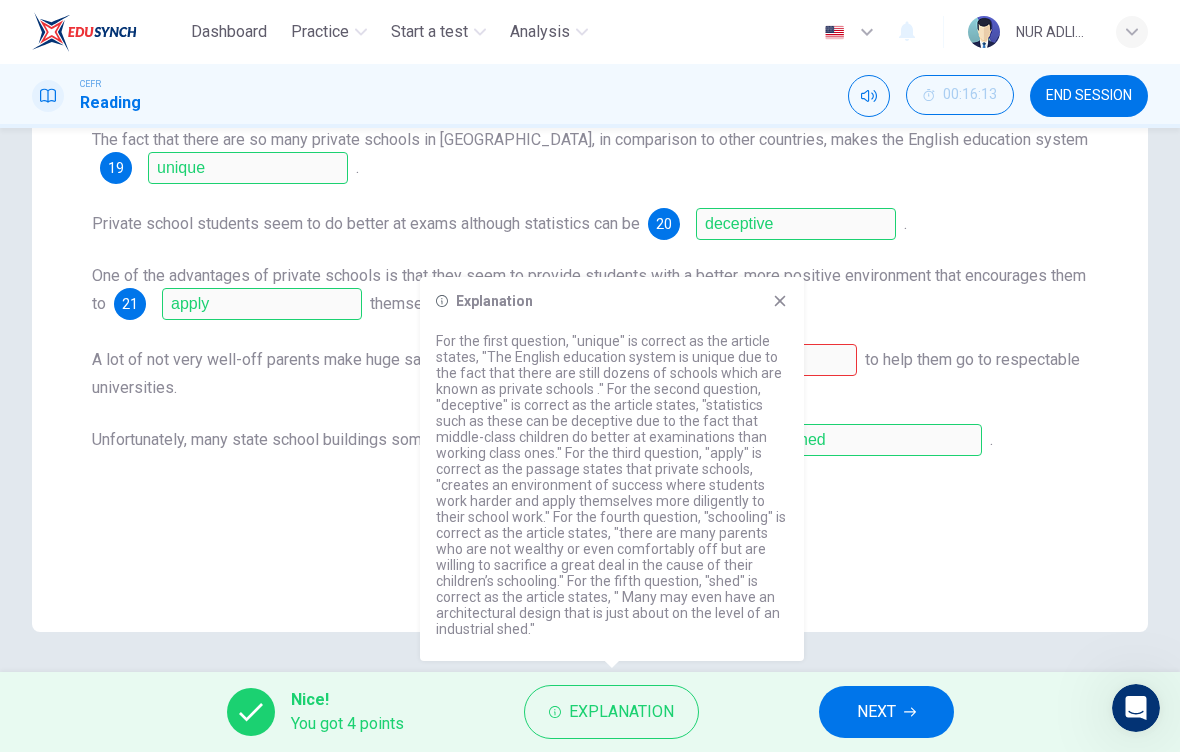 click on "Questions 19 - 23 Complete the sentences below.
Choose  ONE WORD ONLY  from the passage for each answer. The fact that there are so many private schools in England, in comparison to other countries, makes the English education system  19 unique . Private school students seem to do better at exams although statistics can
be  20 deceptive . One of the advantages of private schools is that they seem to provide students with a better, more positive environment that encourages them to  21 apply  themselves to their school work with more enthusiasm. A lot of not very well-off parents make huge sacrifices for their children’s  22 education  to help them go to respectable universities. Unfortunately, many state school buildings sometimes have the appearance of an industrial  23 shed . Private Schools CLICK TO ZOOM Click to Zoom 1 2 3 4 5 6" at bounding box center (590, 230) 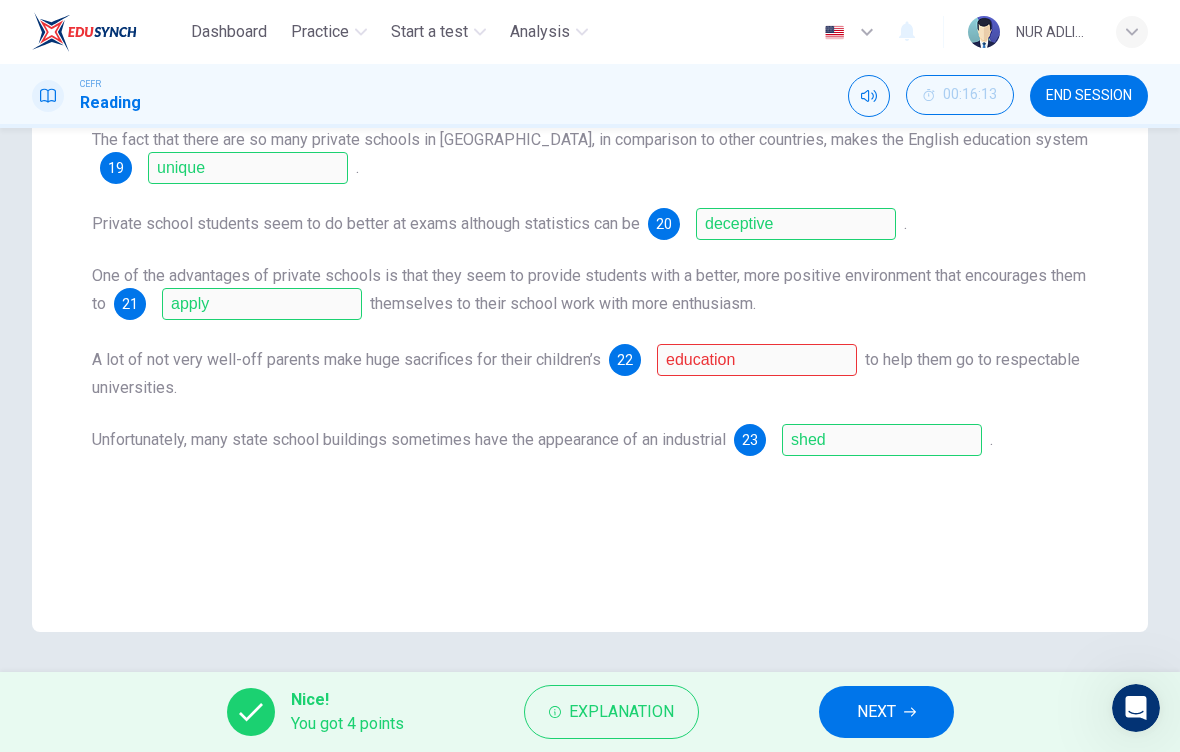 click on "NEXT" at bounding box center [876, 712] 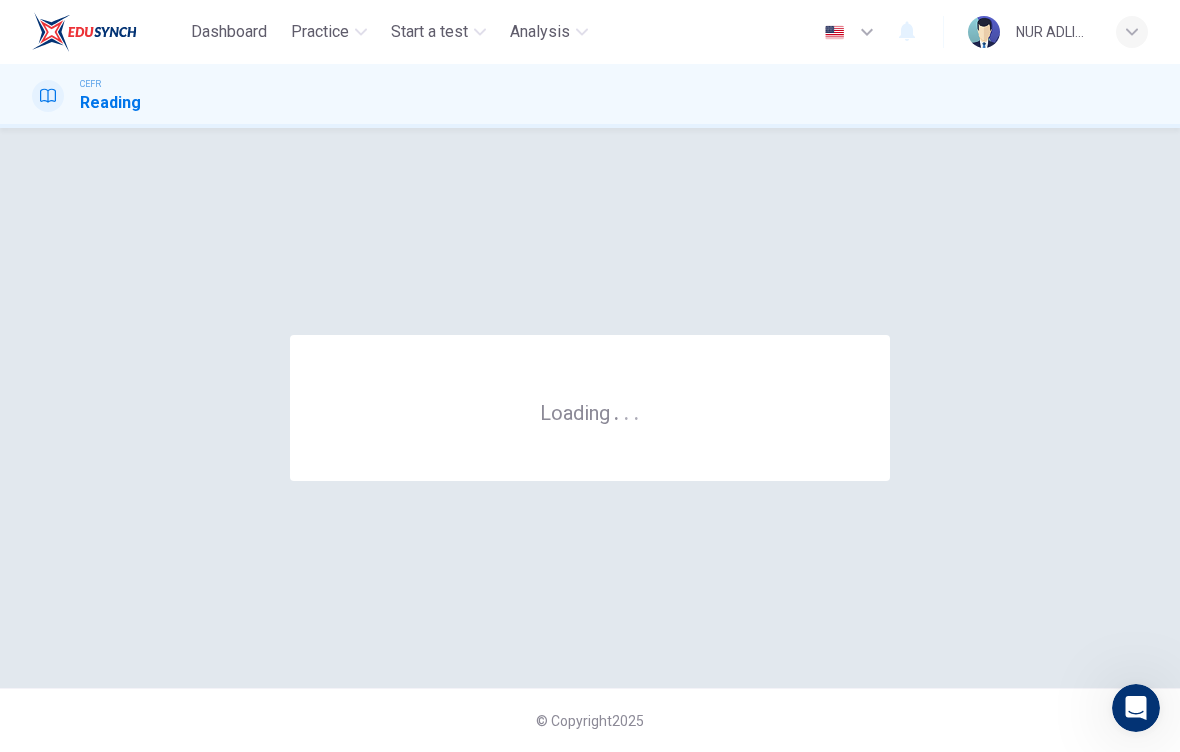 scroll, scrollTop: 0, scrollLeft: 0, axis: both 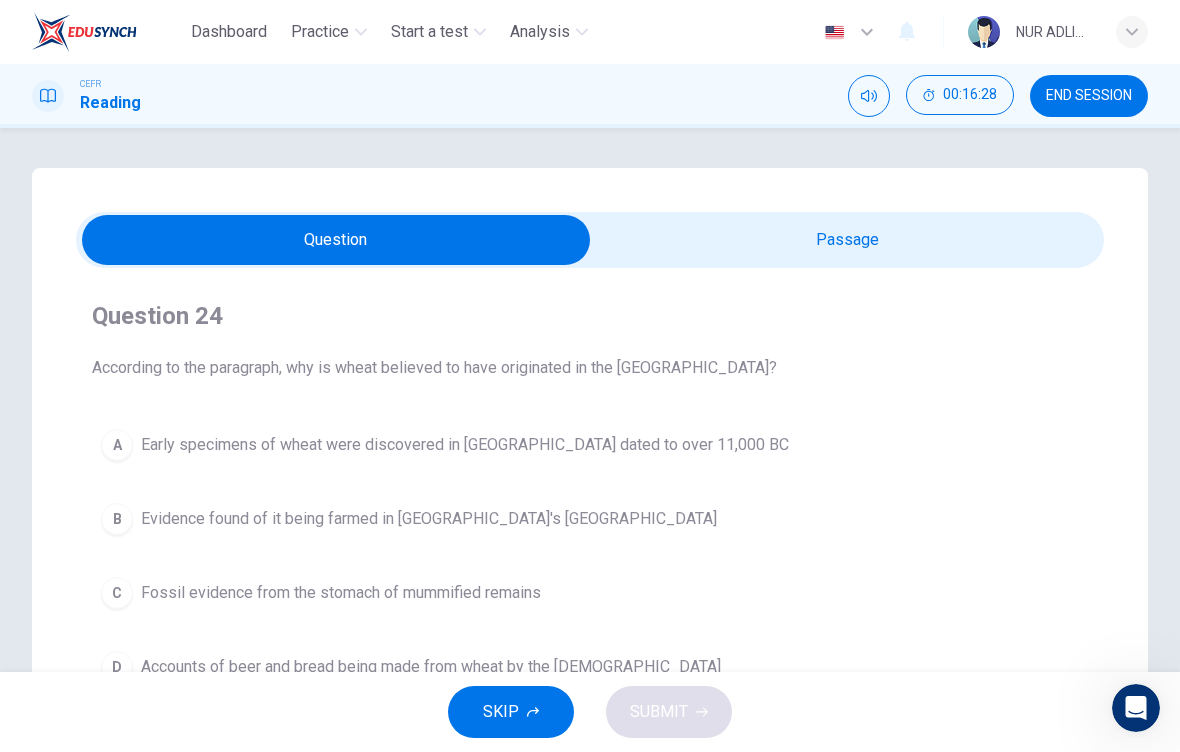 click at bounding box center (336, 240) 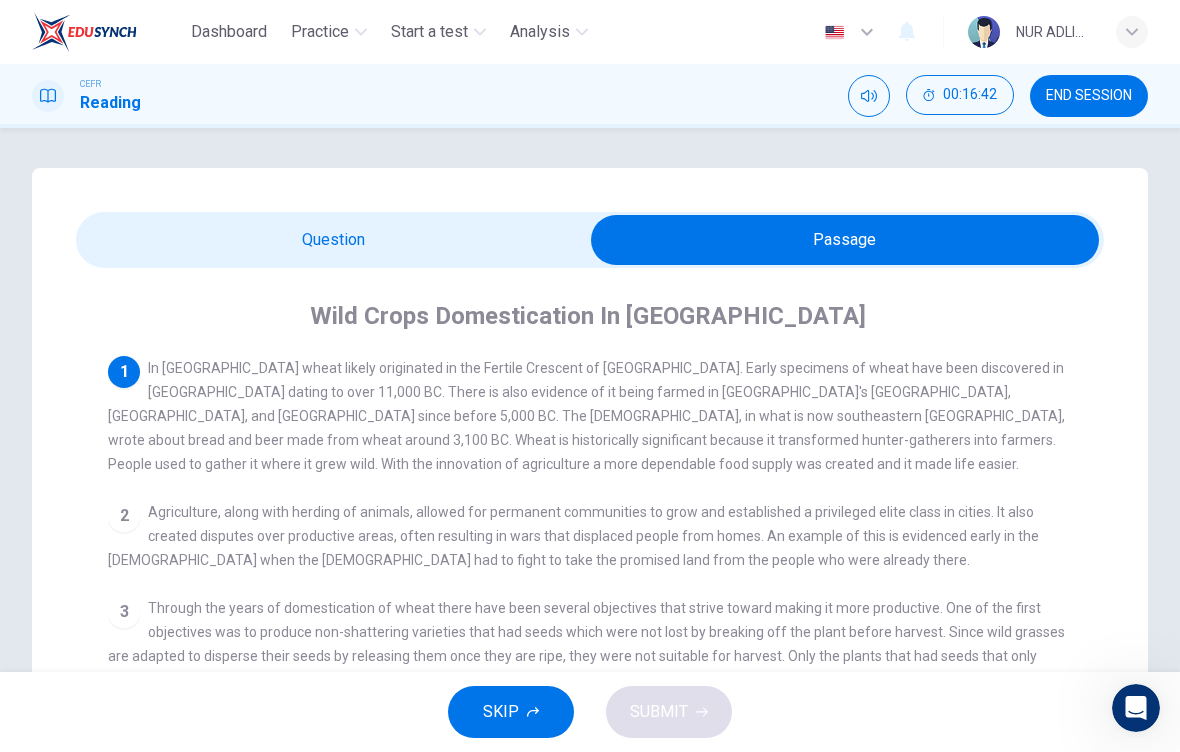 click at bounding box center (845, 240) 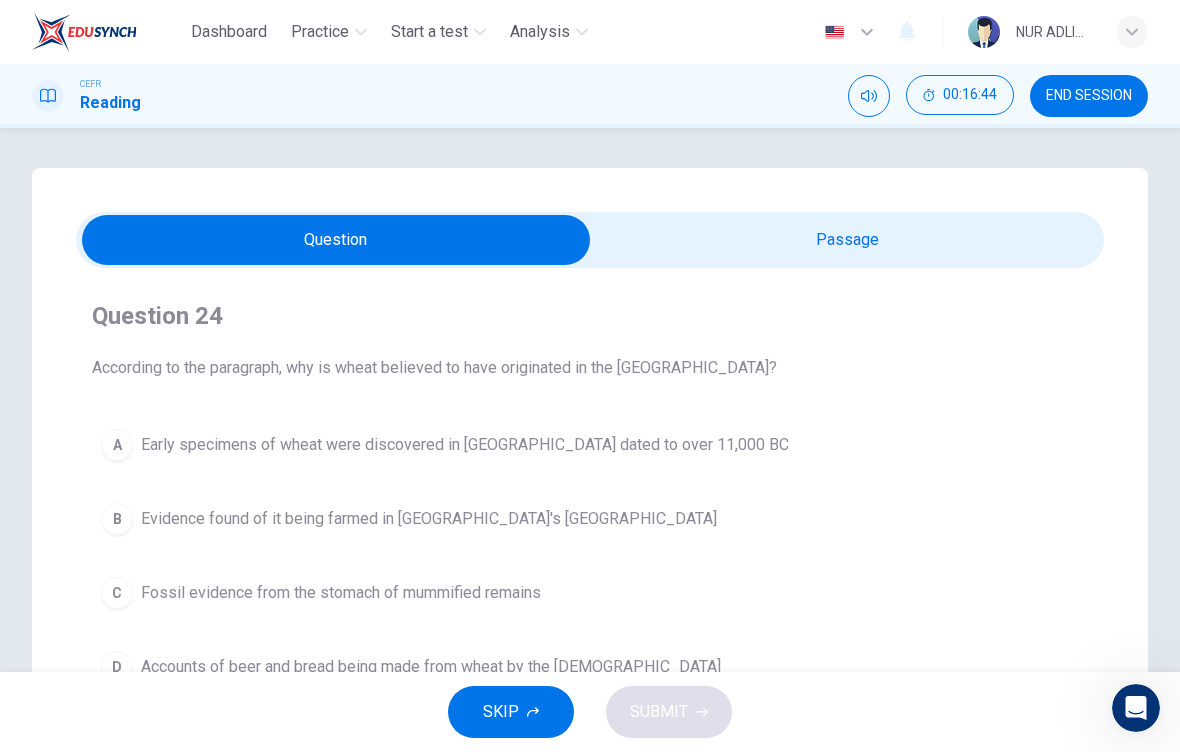 click at bounding box center (336, 240) 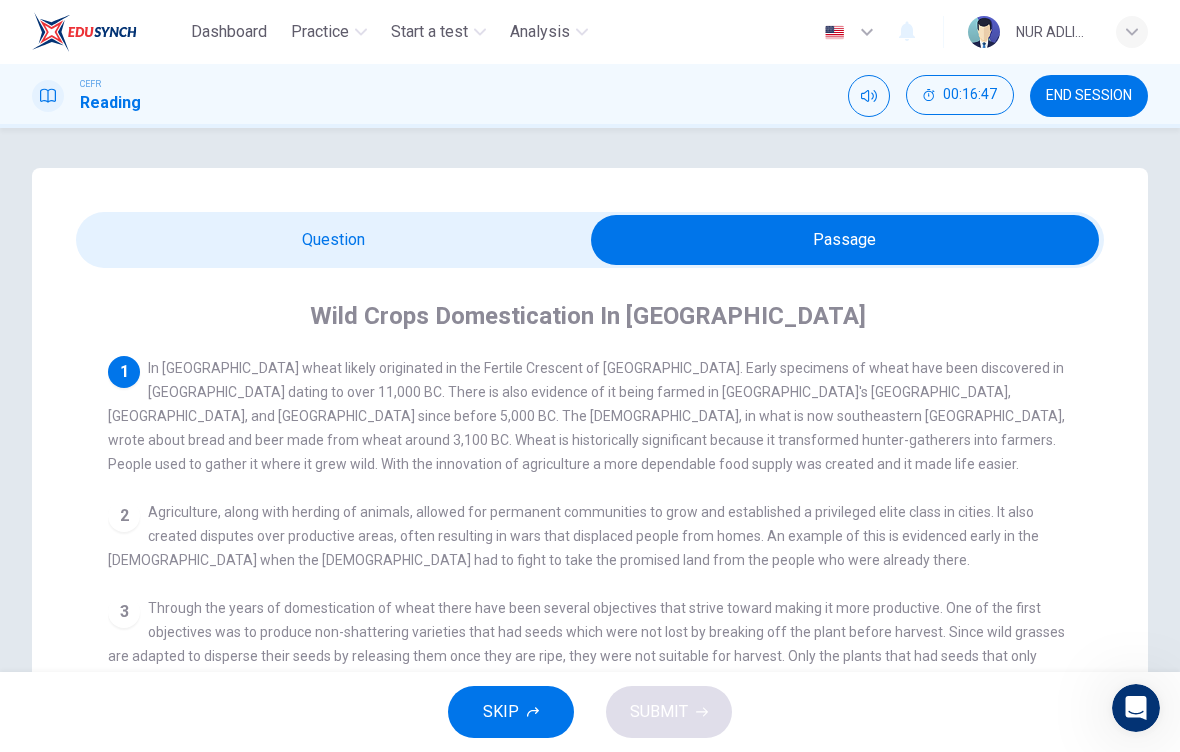 click at bounding box center [845, 240] 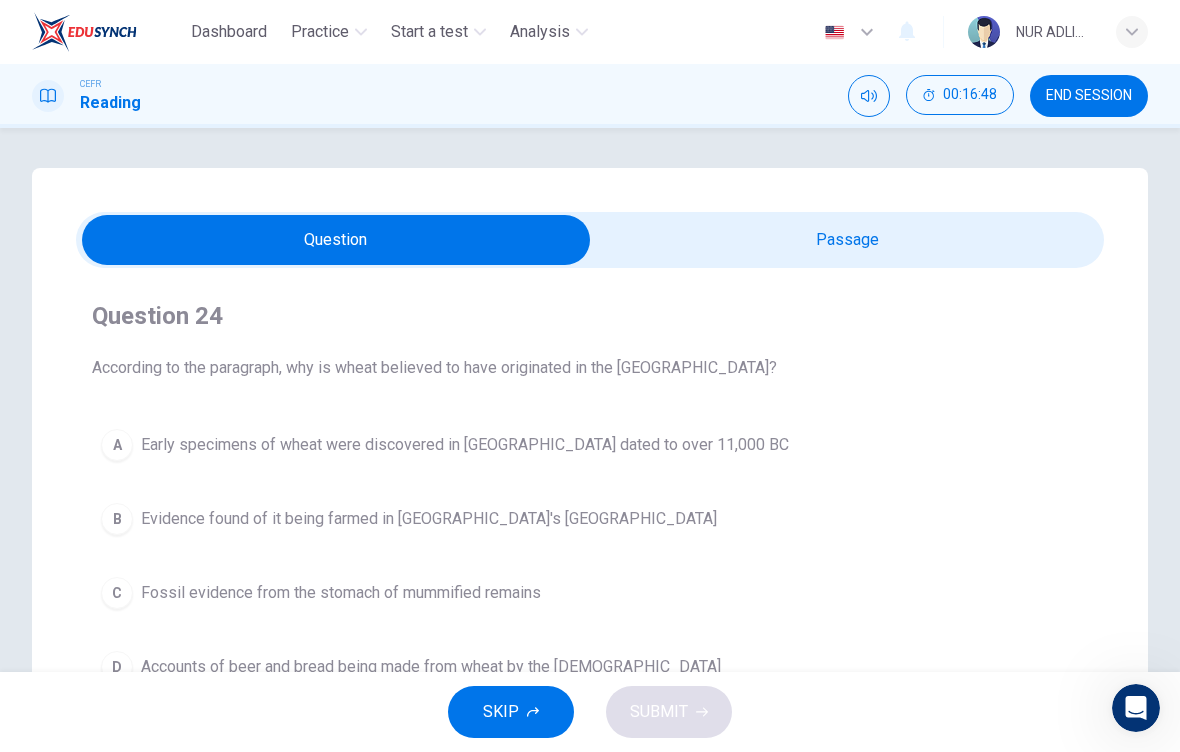 click on "Early specimens of wheat were discovered in Iraq dated to over 11,000 BC" at bounding box center (465, 445) 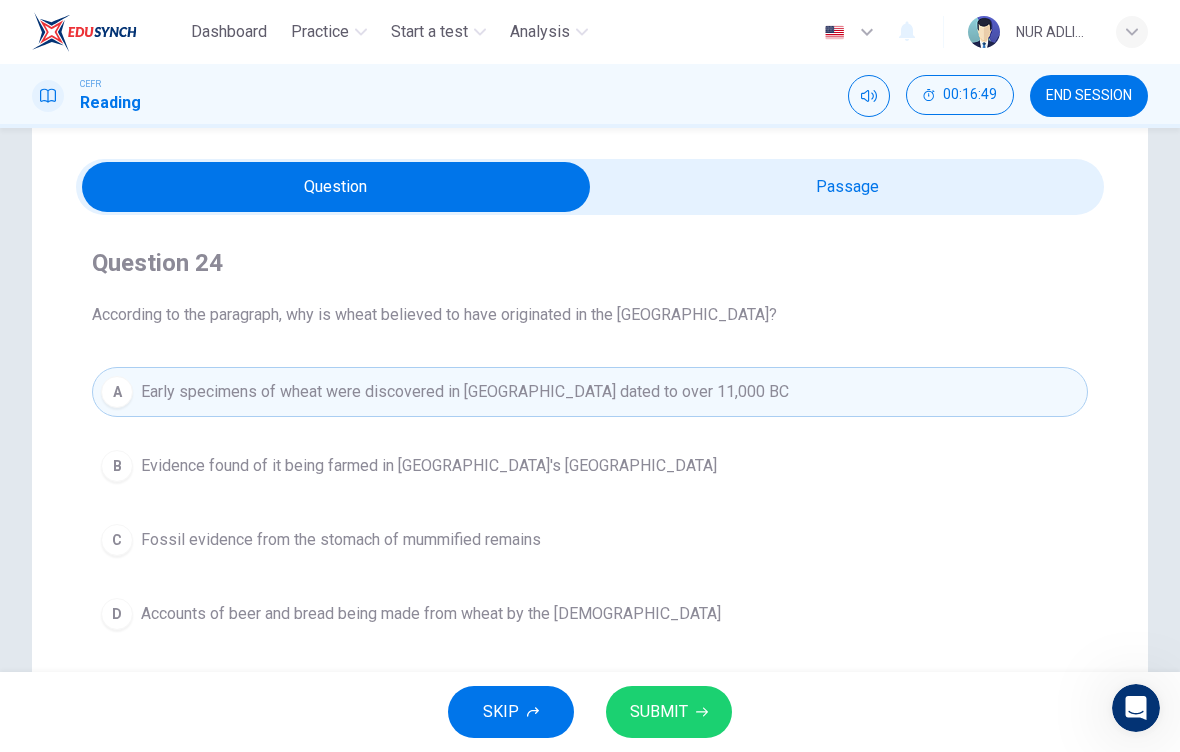 scroll, scrollTop: 64, scrollLeft: 0, axis: vertical 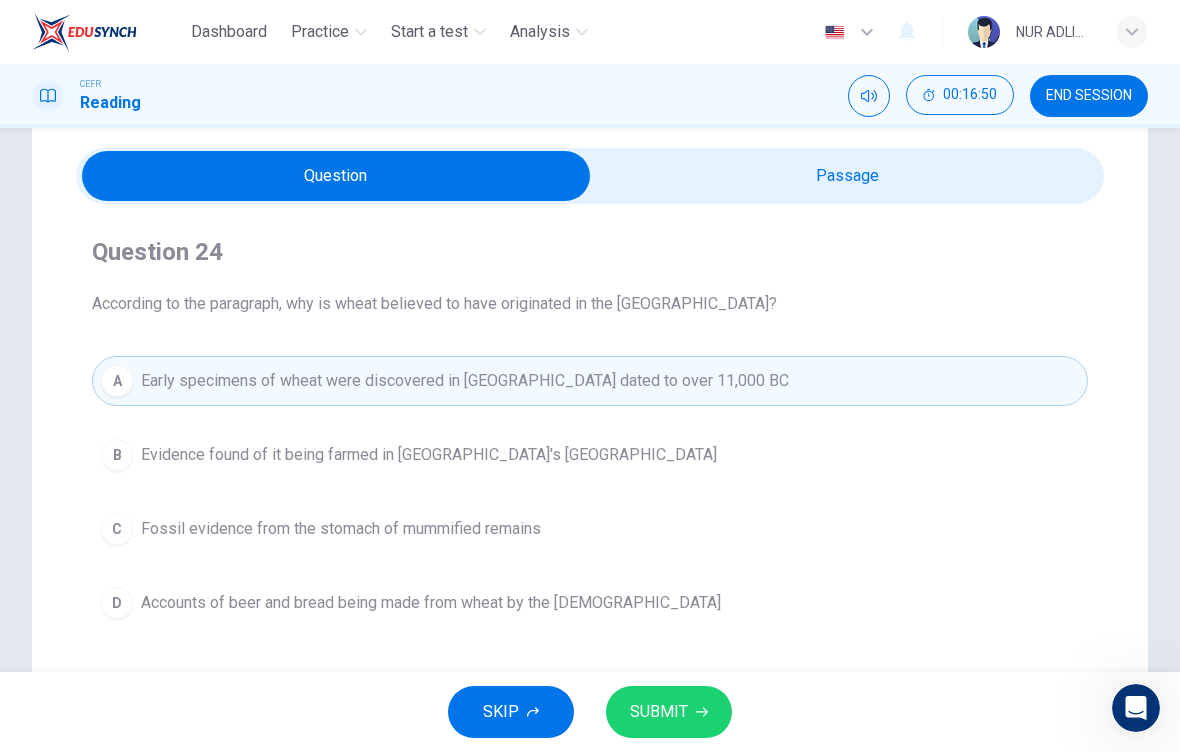 click at bounding box center (336, 176) 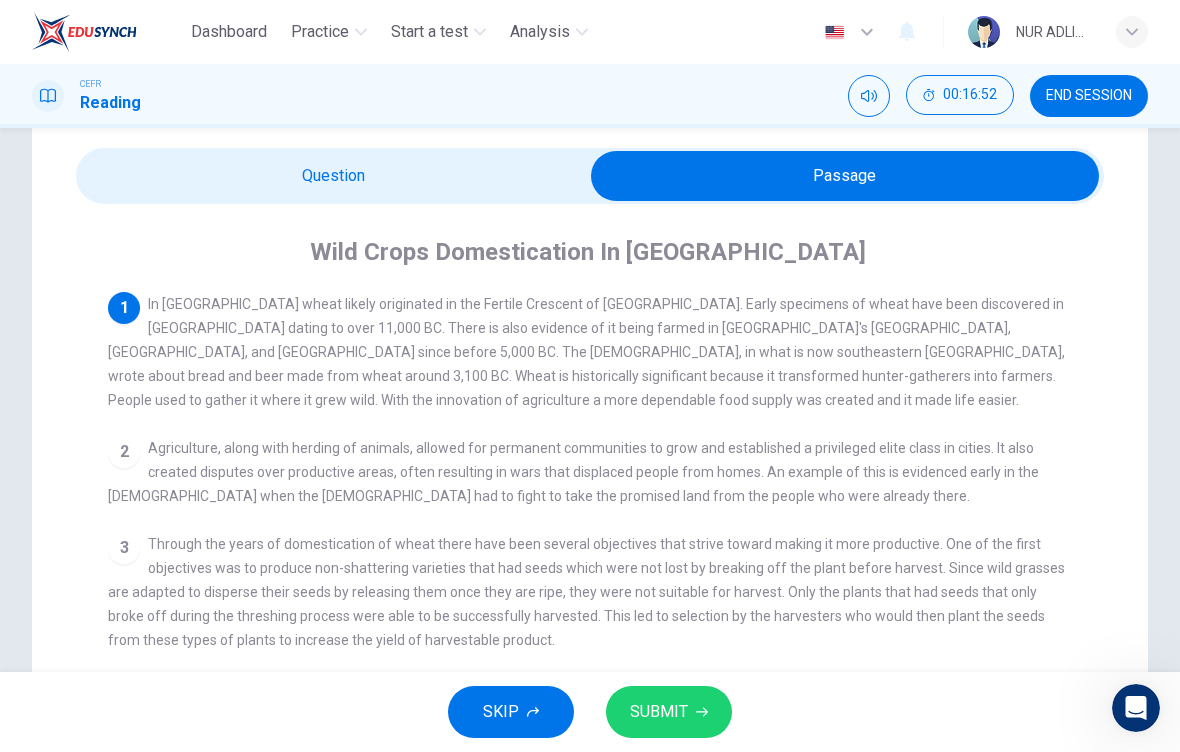 click at bounding box center [845, 176] 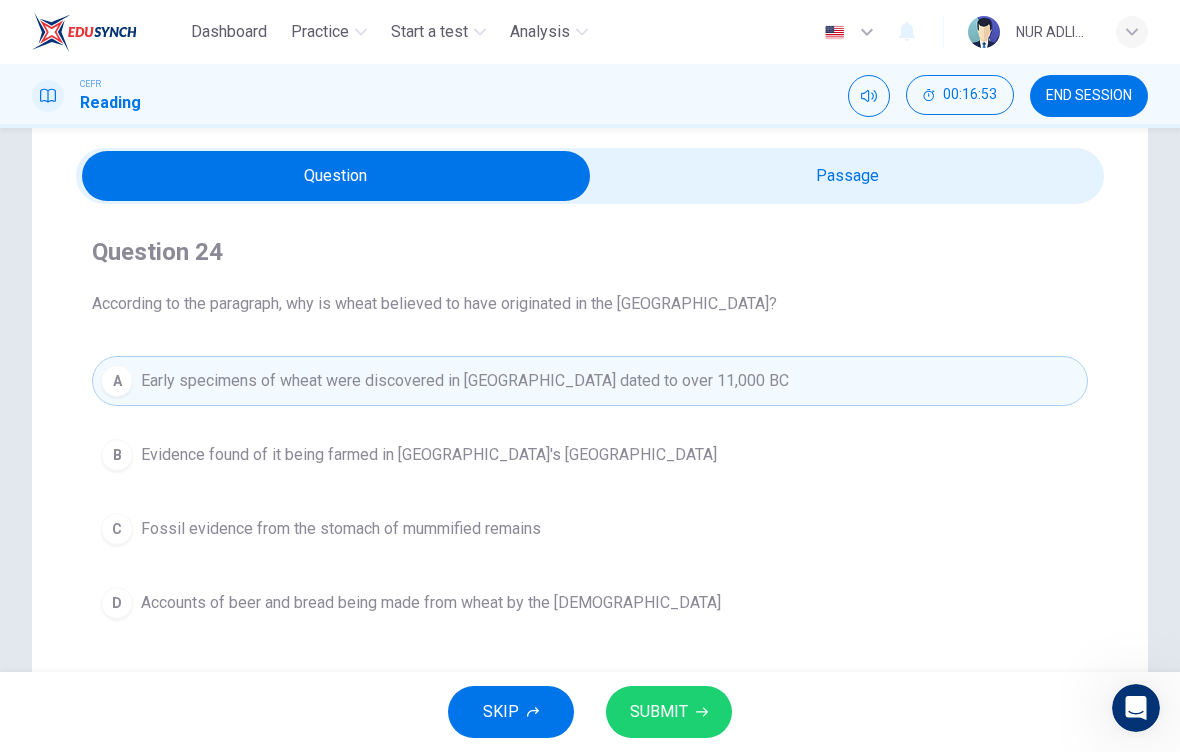 click on "SUBMIT" at bounding box center (659, 712) 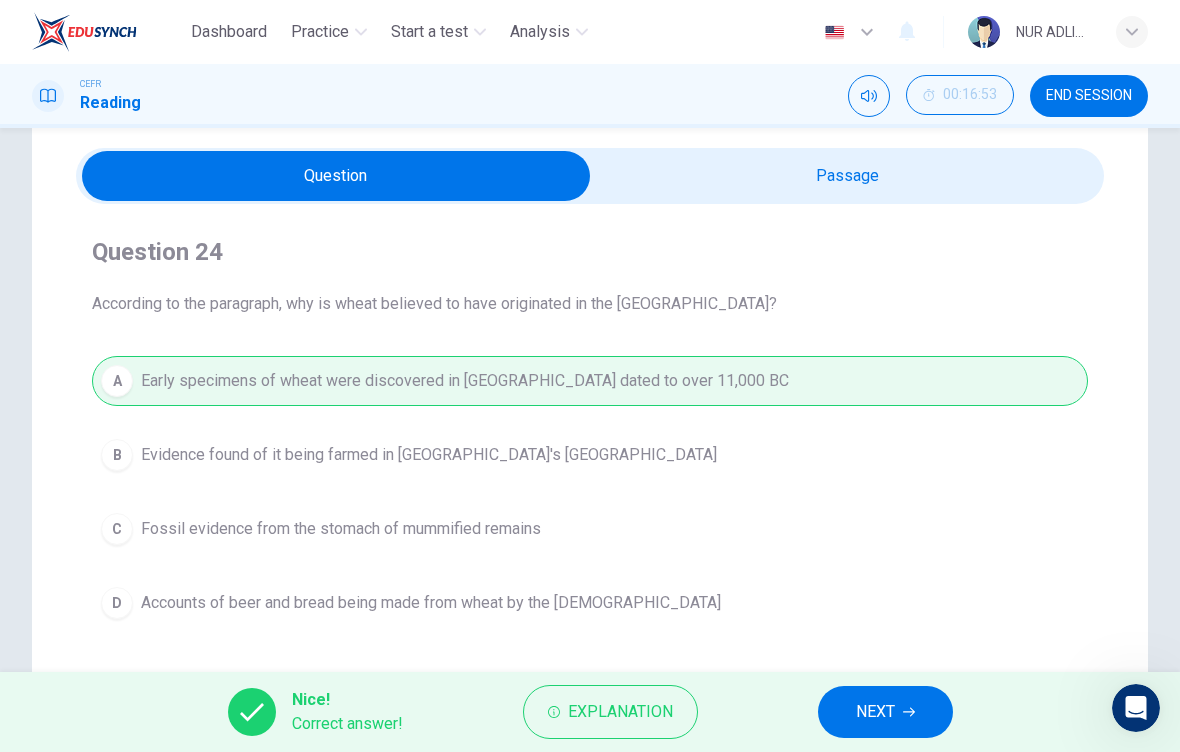 click on "NEXT" at bounding box center (875, 712) 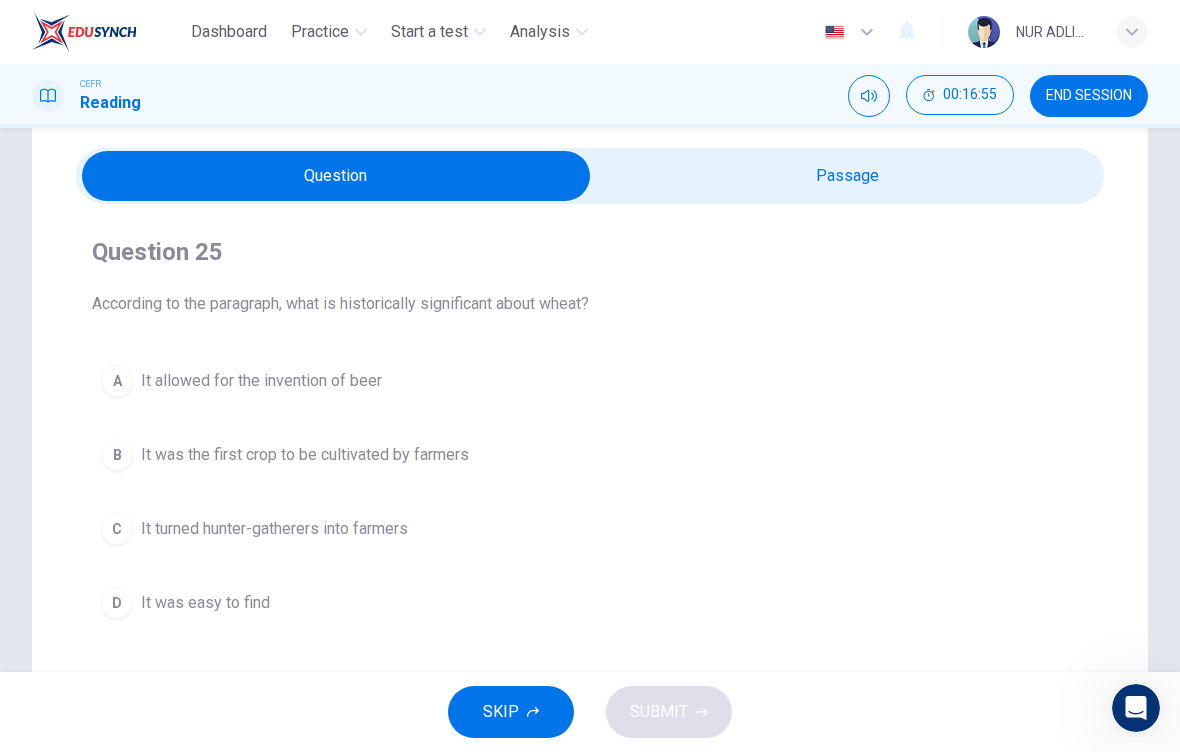 click at bounding box center (336, 176) 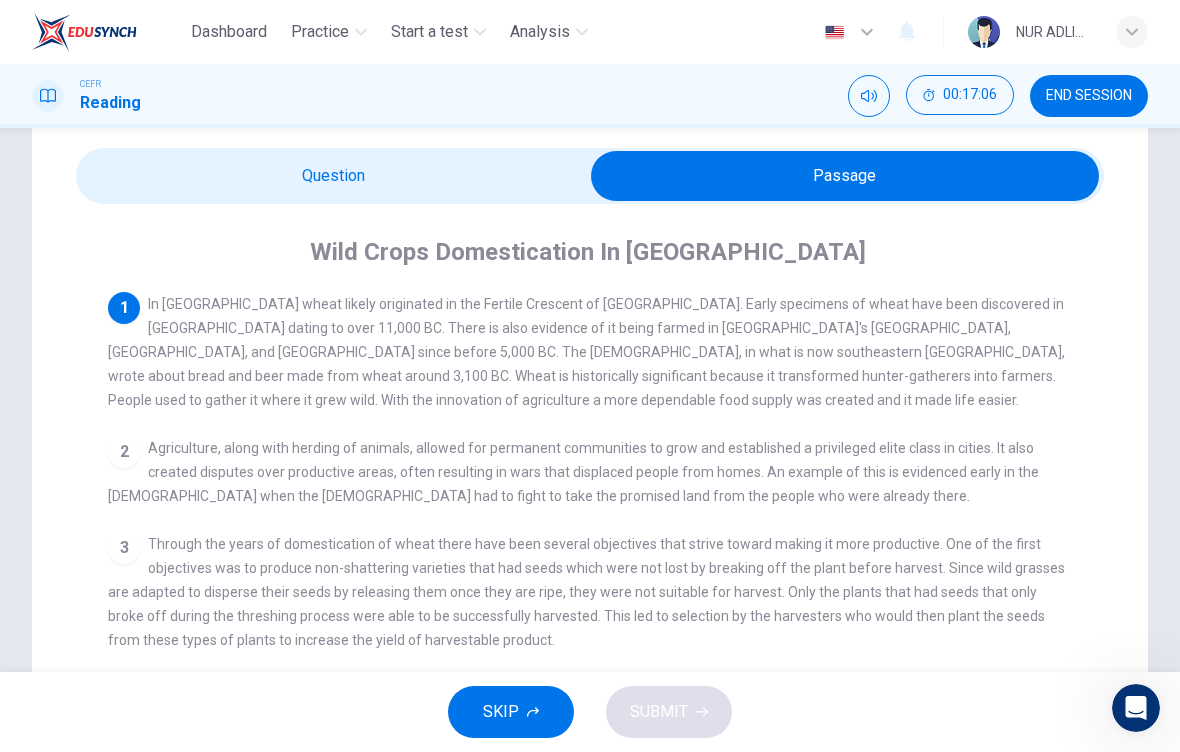 click at bounding box center (845, 176) 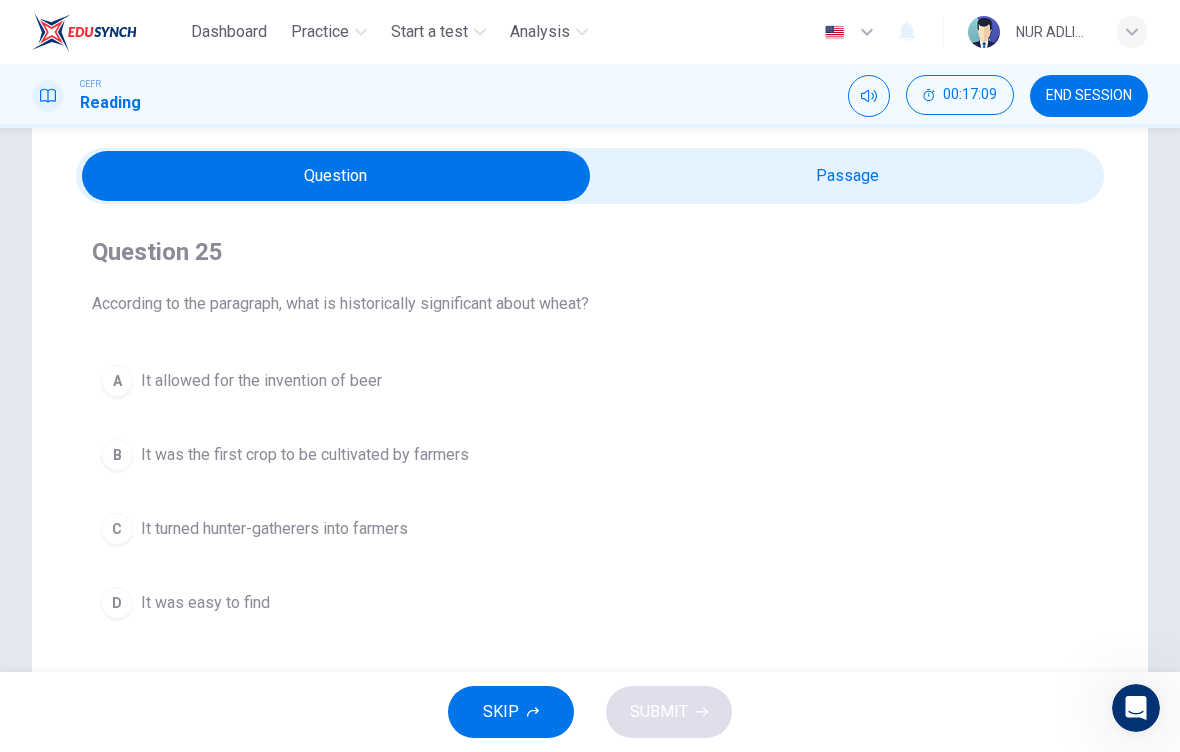 click on "It turned hunter-gatherers into farmers" at bounding box center [274, 529] 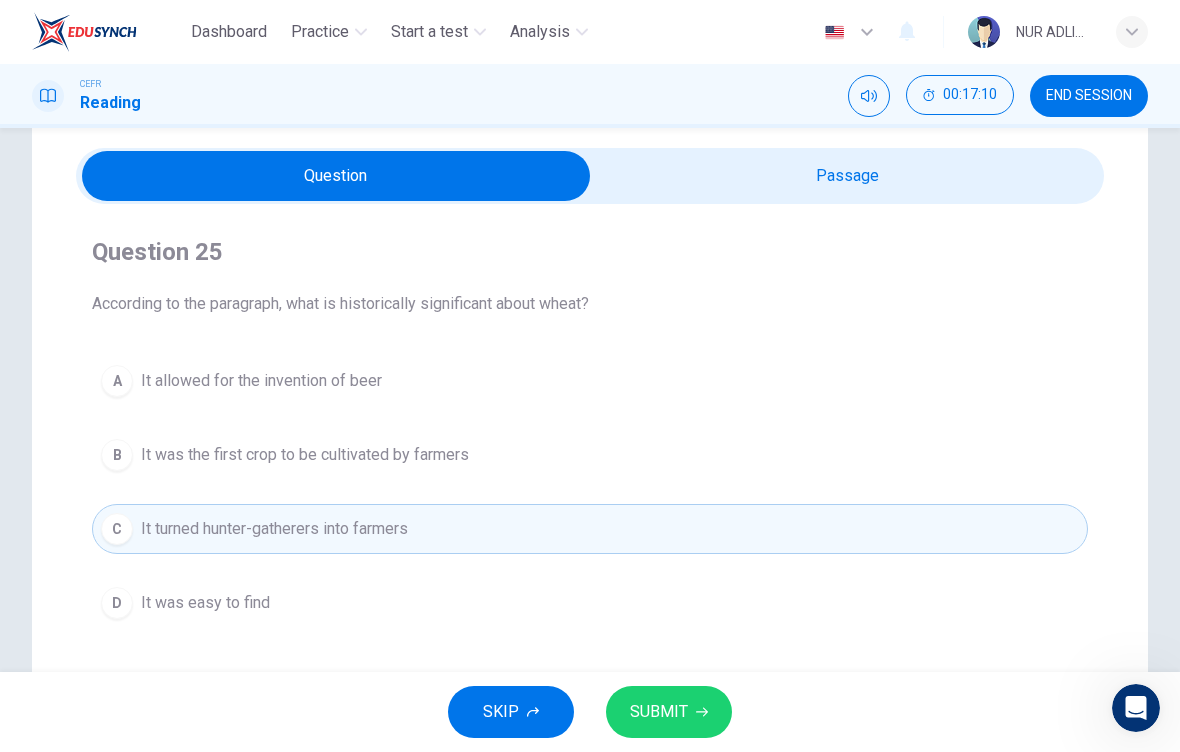 click on "SUBMIT" at bounding box center (659, 712) 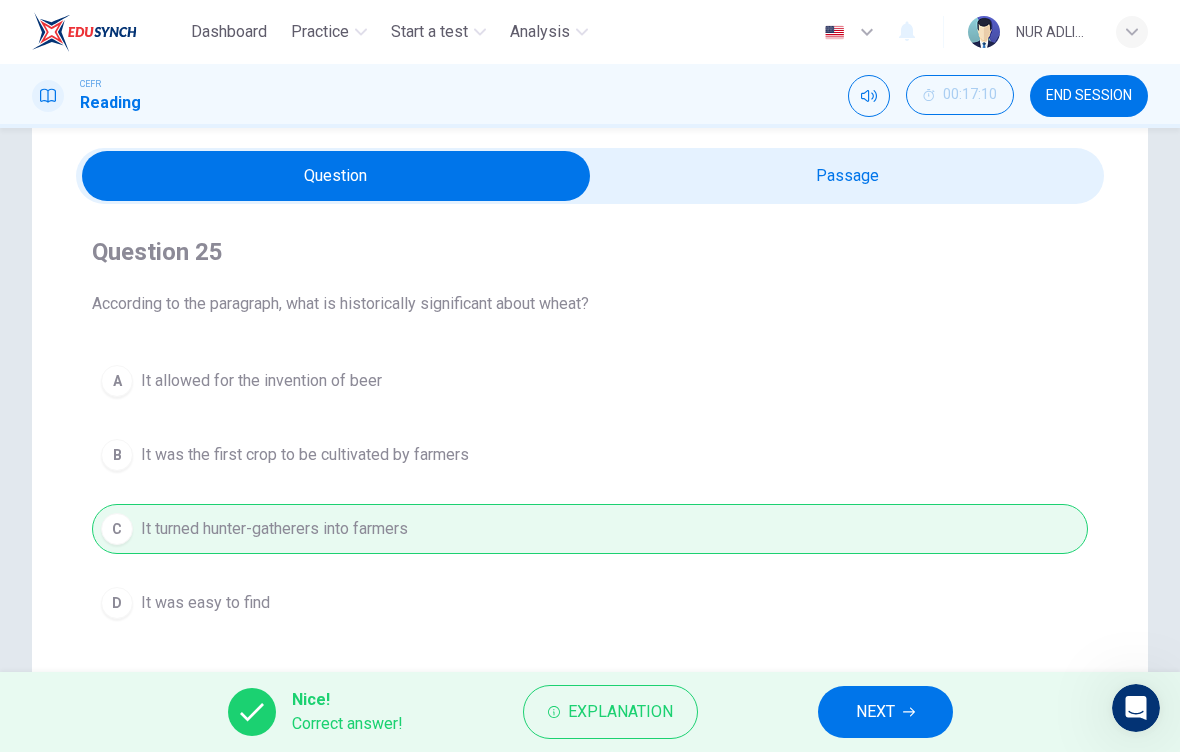 click on "NEXT" at bounding box center [875, 712] 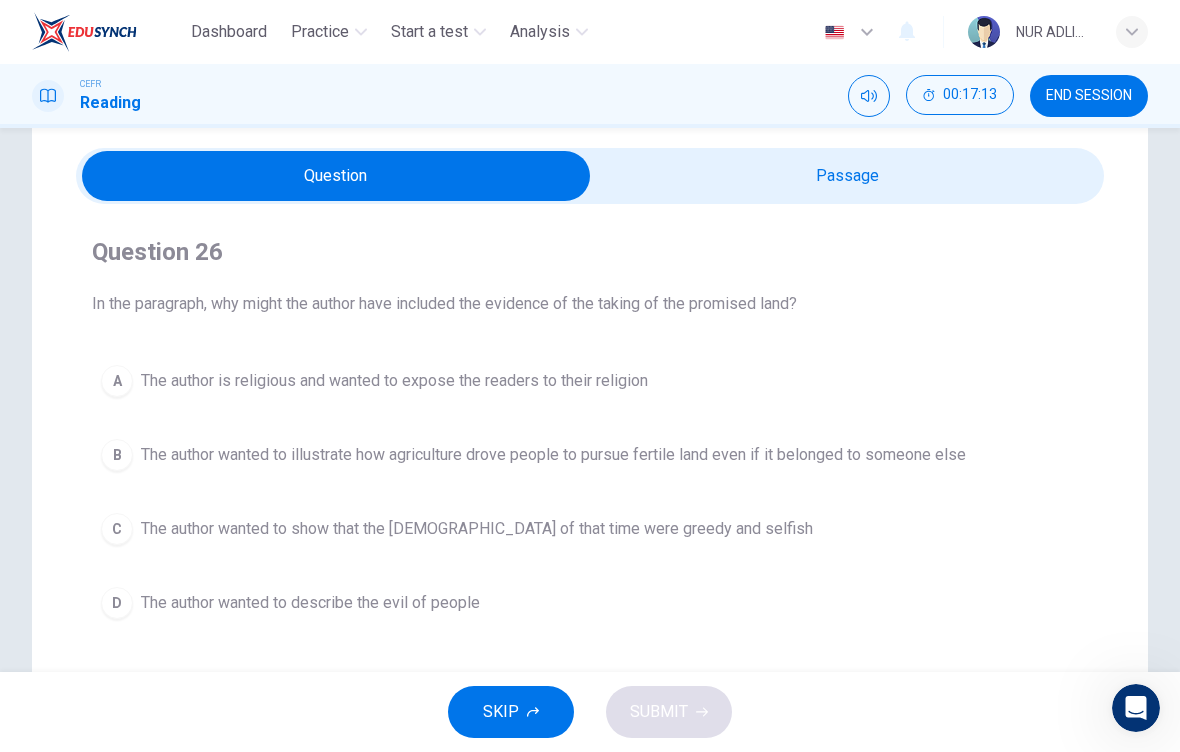 click at bounding box center (336, 176) 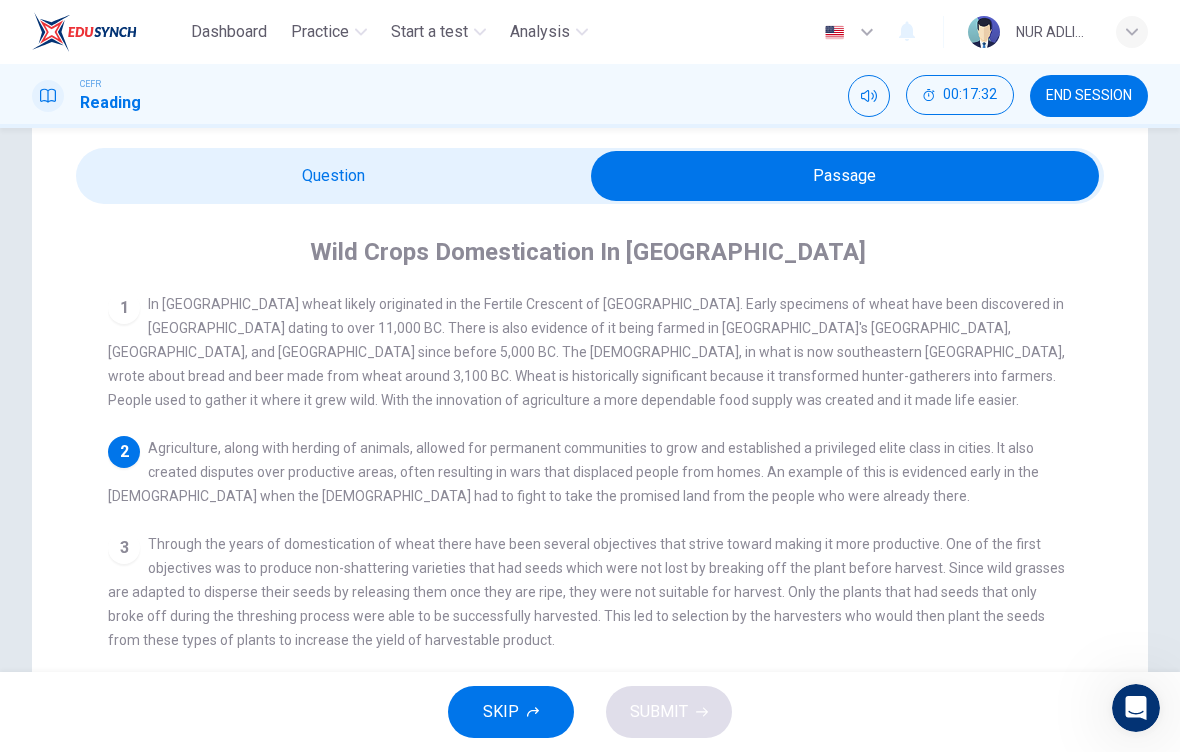 click at bounding box center [845, 176] 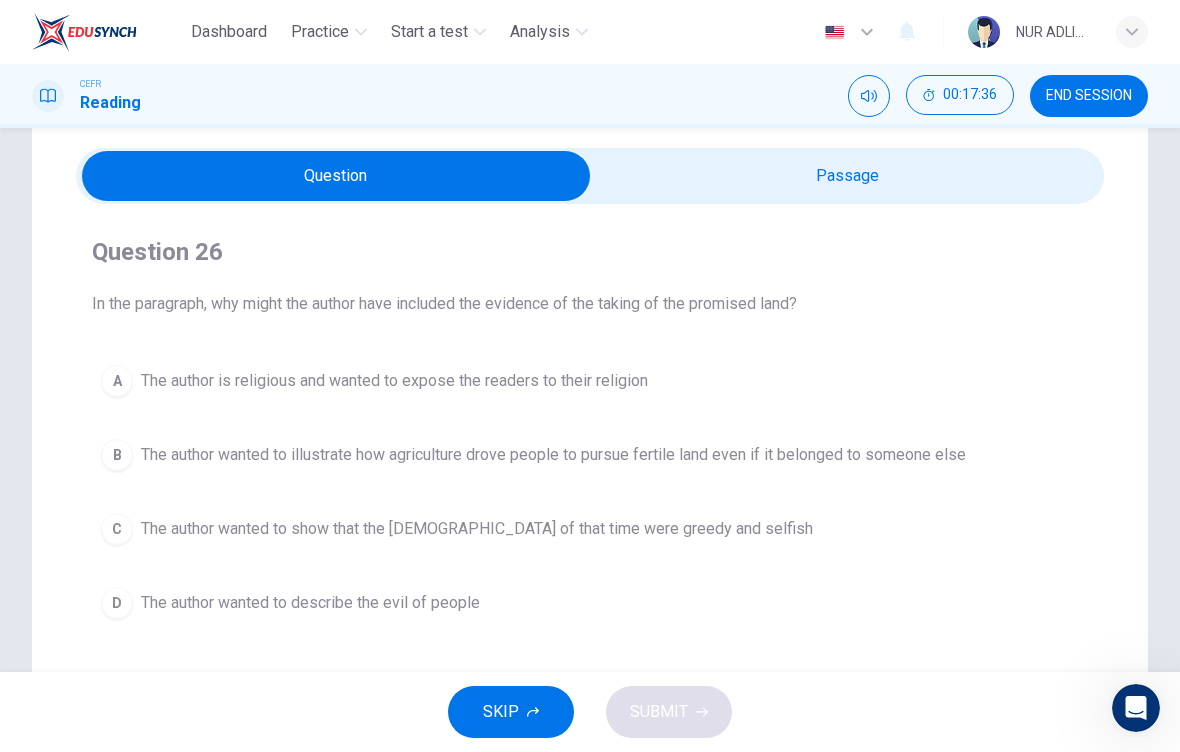 click at bounding box center (336, 176) 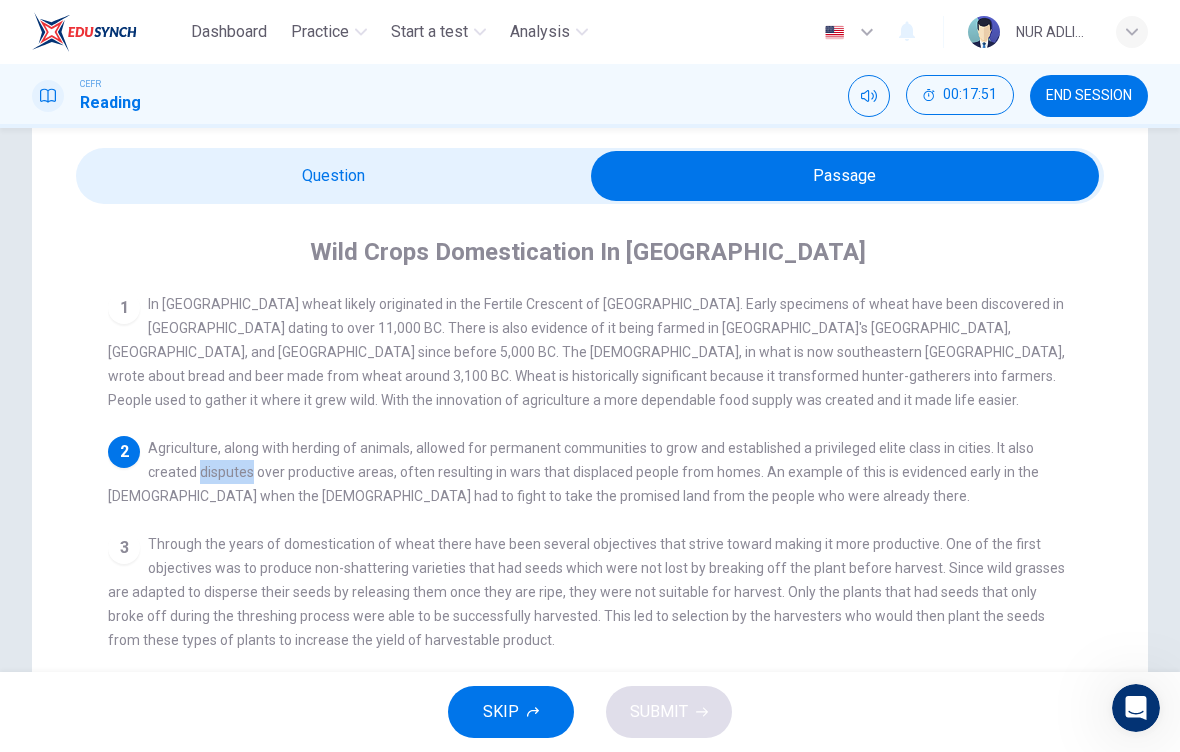click on "1 In Southwest Asia wheat likely originated in the Fertile Crescent of the Middle East. Early specimens of wheat have been discovered in Iraq dating to over 11,000 BC. There is also evidence of it being farmed in Egypt's Nile Valley, China, and India since before 5,000 BC. The Sumerians, in what is now southeastern Iraq, wrote about bread and beer made from wheat around 3,100 BC. Wheat is historically significant because it transformed hunter-gatherers into farmers. People used to gather it where it grew wild. With the innovation of agriculture a more dependable food supply was created and it made life easier. 2 Agriculture, along with herding of animals, allowed for permanent communities to grow and established a privileged elite class in cities. It also created disputes over productive areas, often resulting in wars that displaced people from homes. An example of this is evidenced early in the Bible when the Israelites had to fight to take the promised land from the people who were already there. 3 4 5" at bounding box center (603, 592) 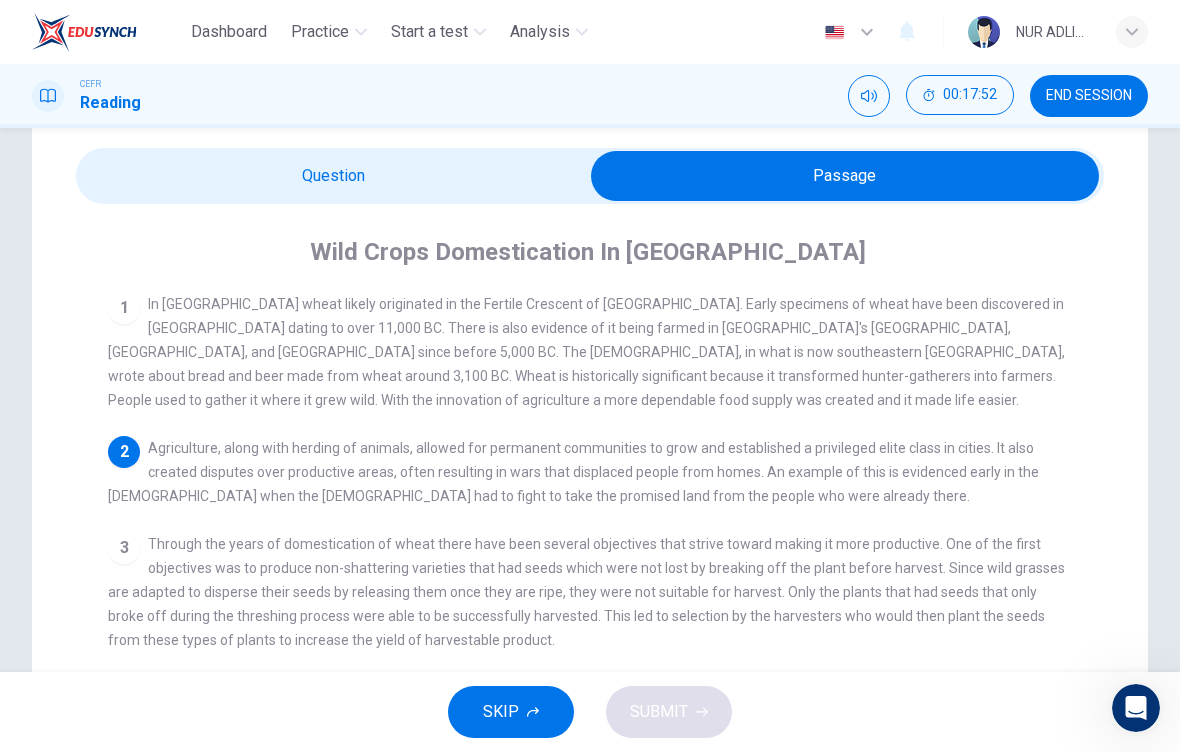click at bounding box center [845, 176] 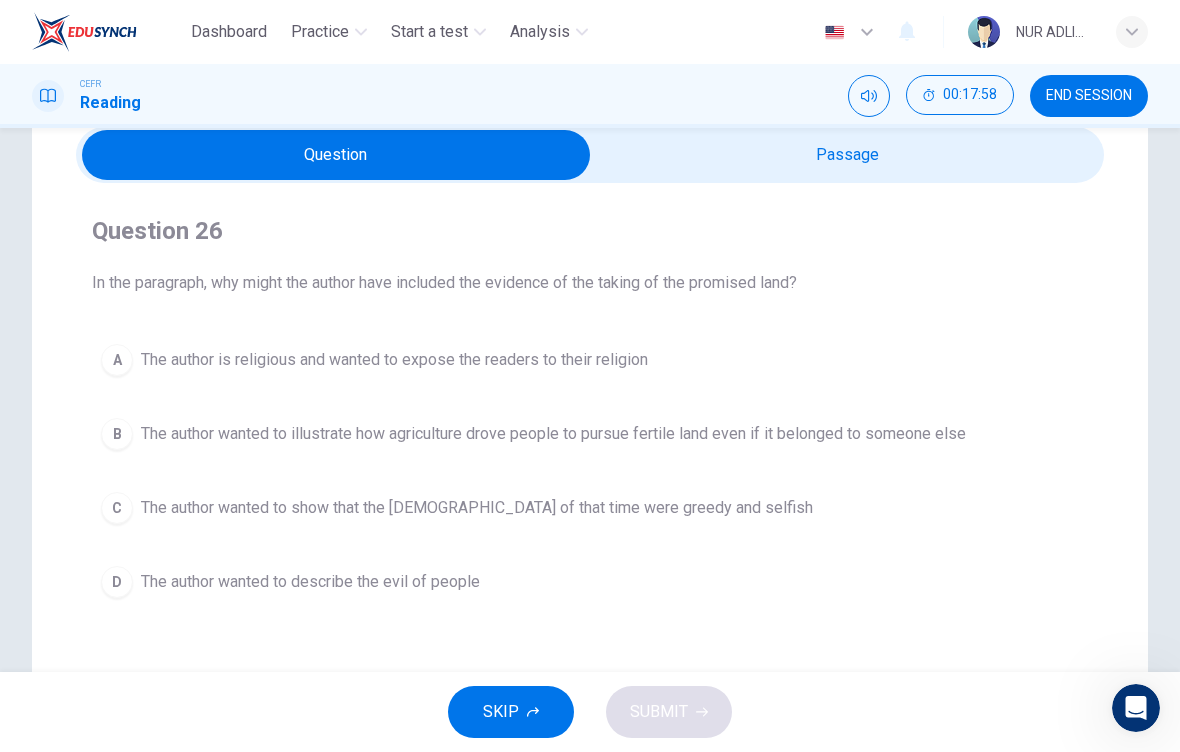 scroll, scrollTop: 80, scrollLeft: 0, axis: vertical 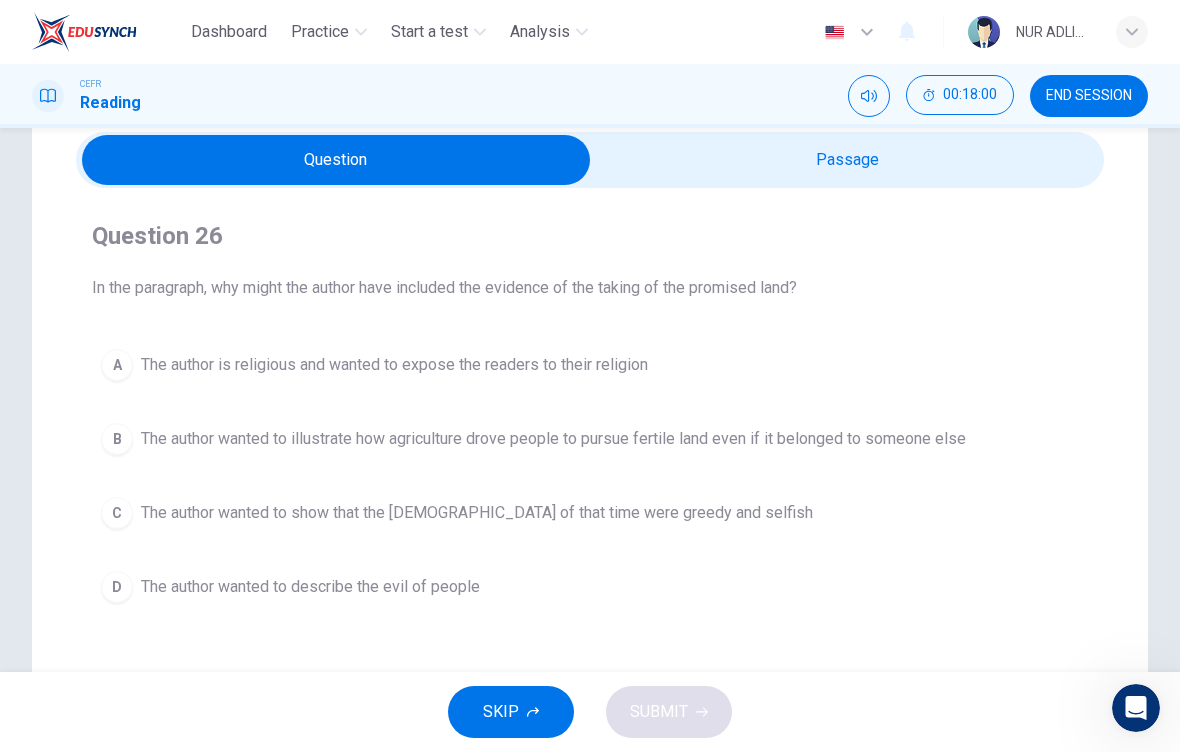 click at bounding box center (336, 160) 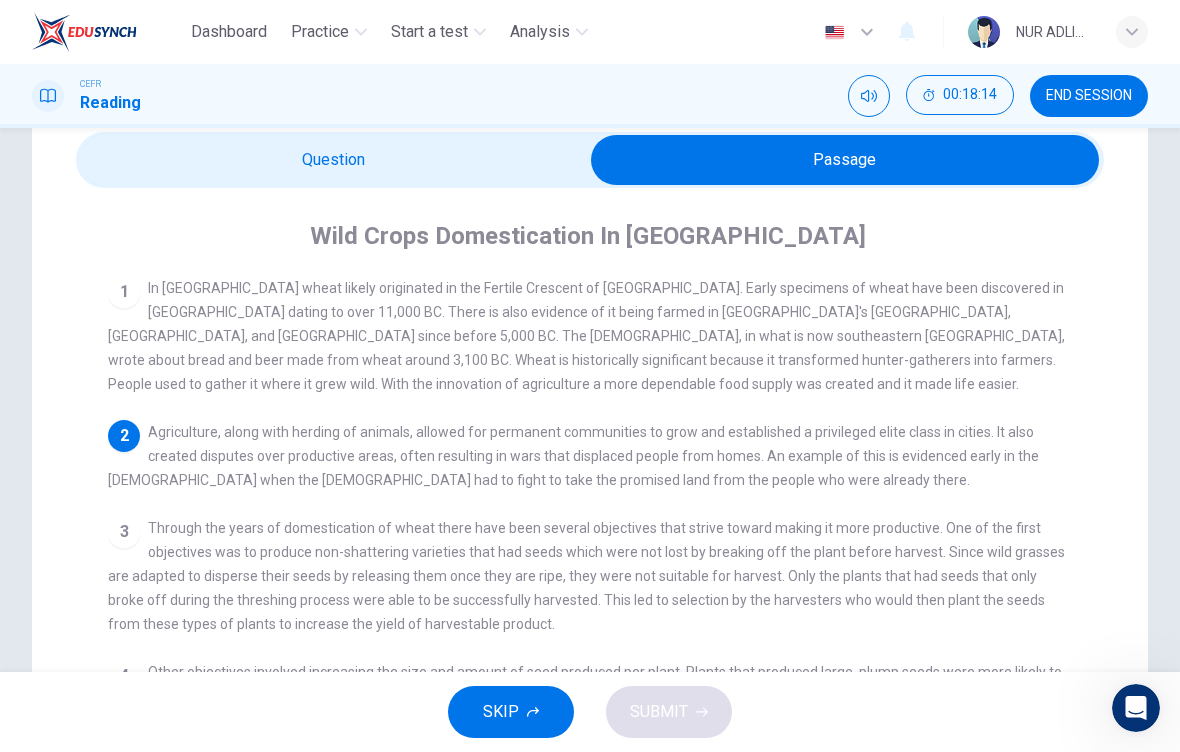 click at bounding box center [845, 160] 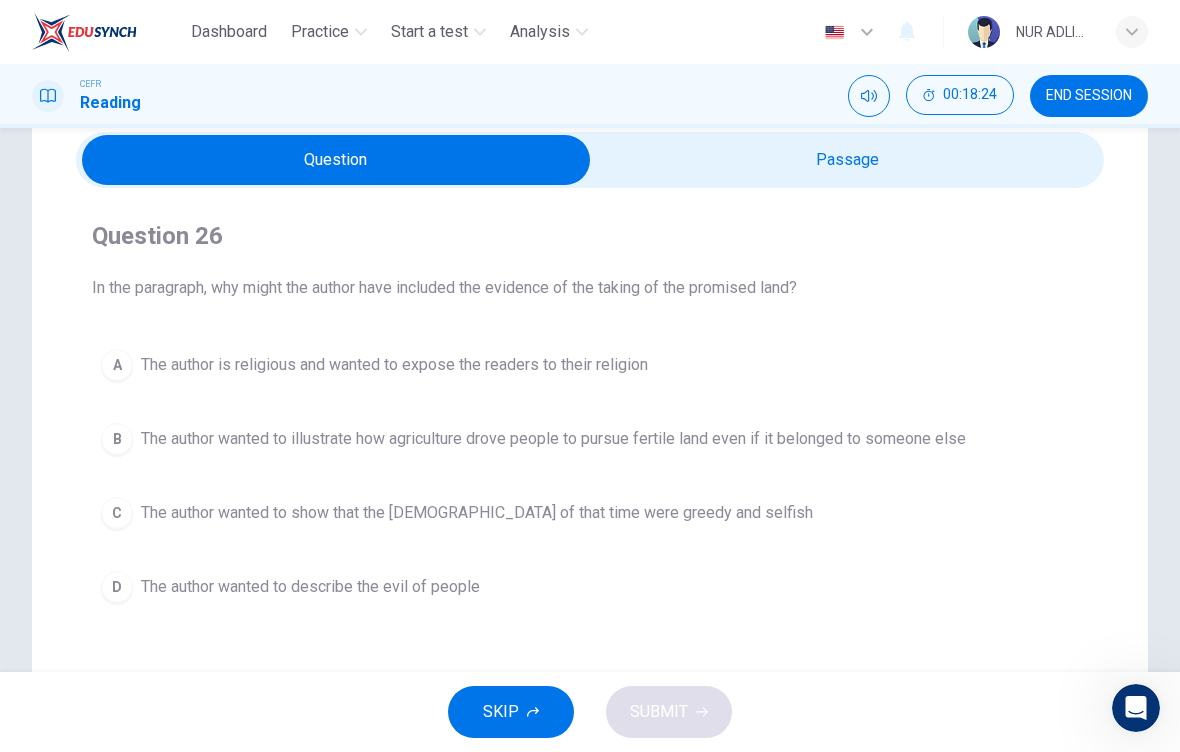 click on "The author wanted to show that the Israelites of that time were greedy and selfish" at bounding box center [477, 513] 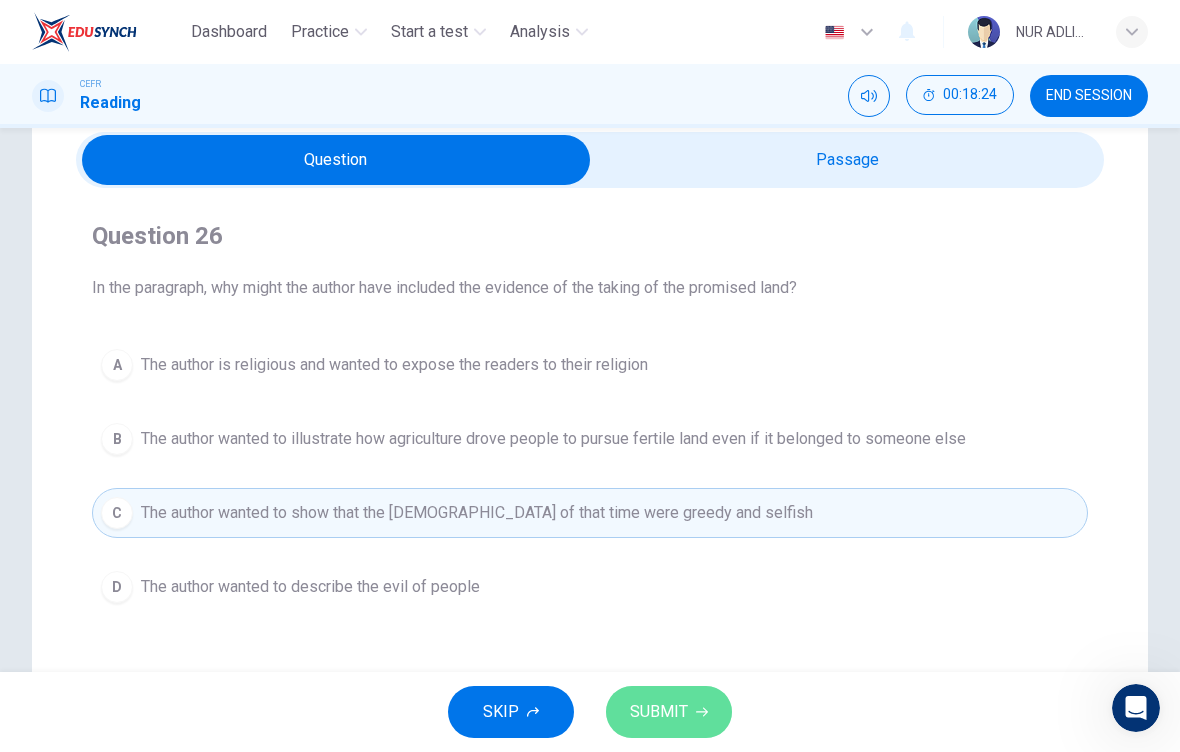 click on "SUBMIT" at bounding box center [659, 712] 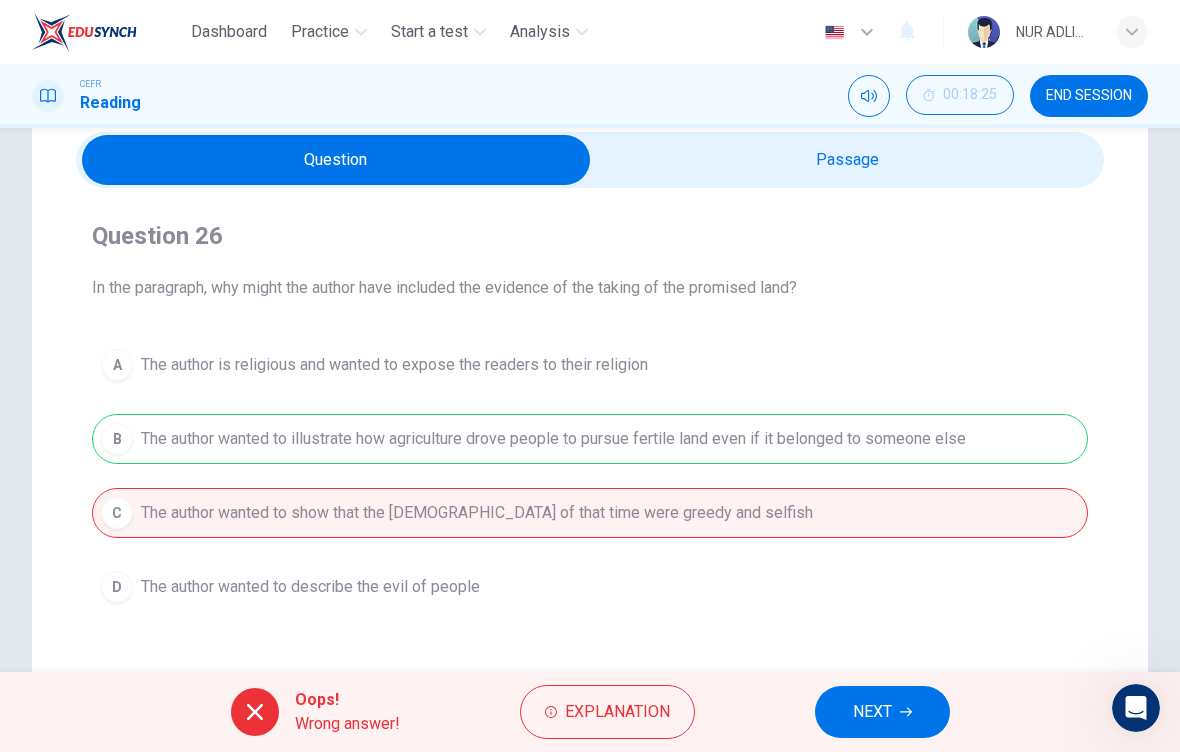 click on "NEXT" at bounding box center [882, 712] 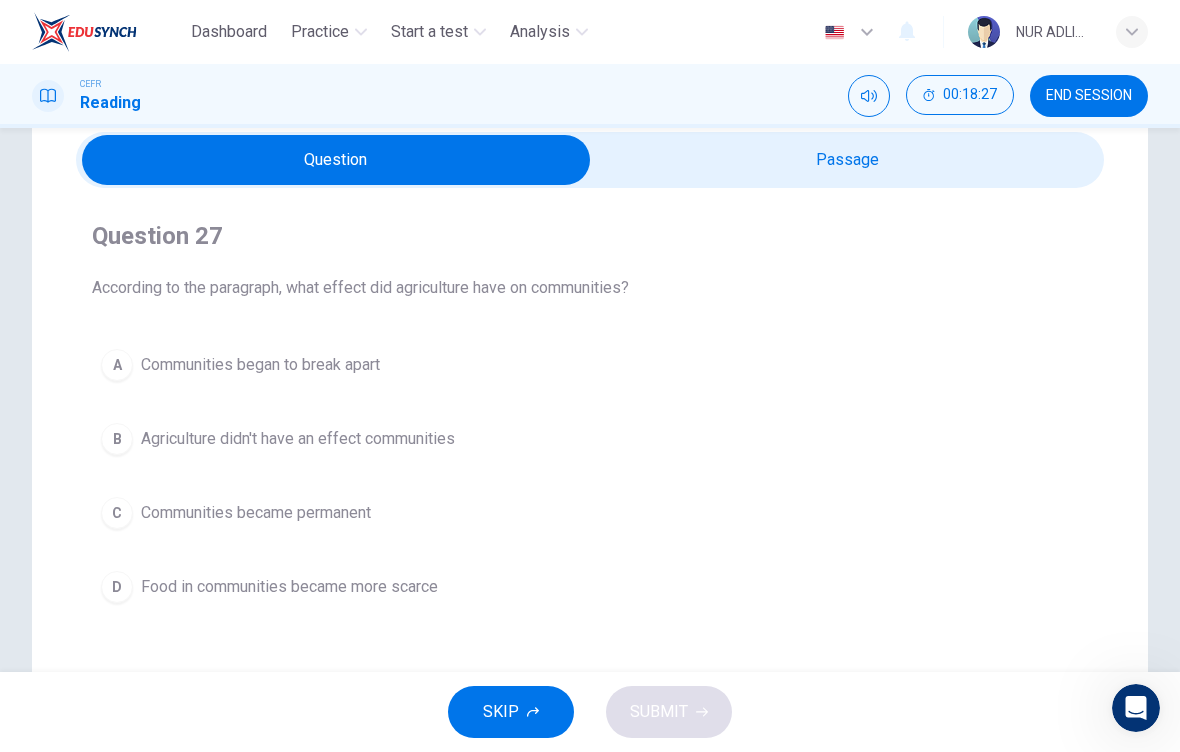 click at bounding box center (336, 160) 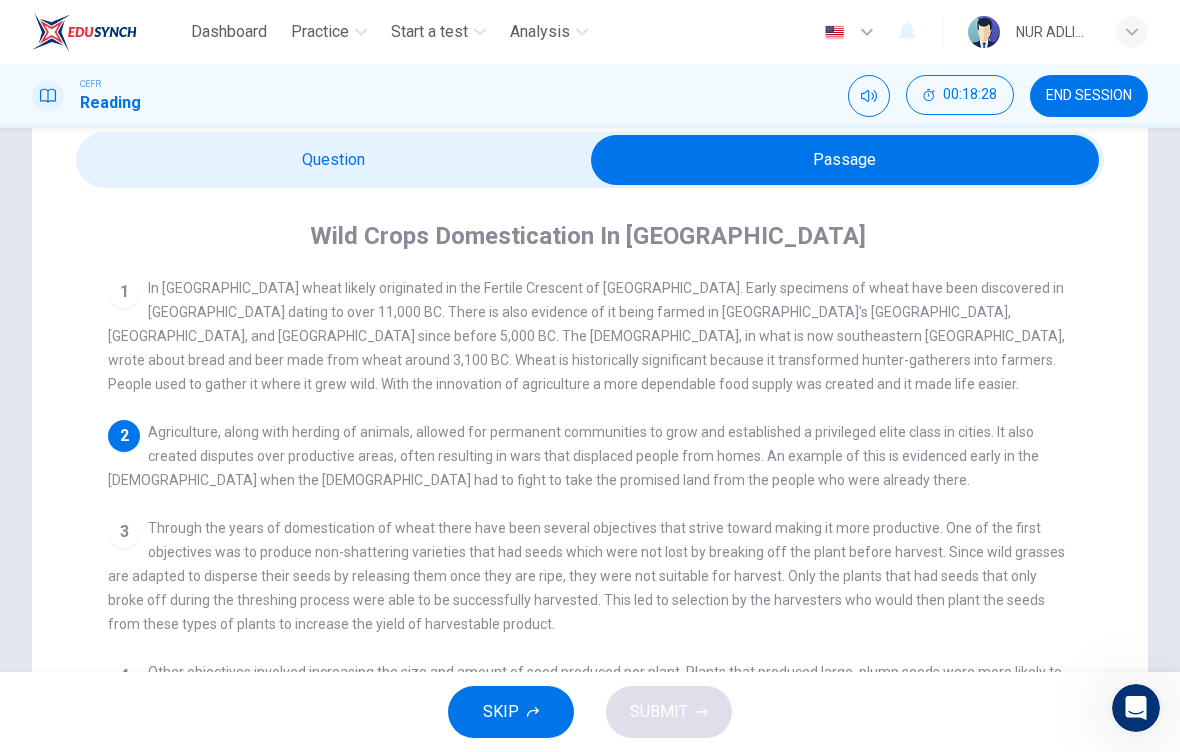 click on "CEFR Reading 00:18:28 END SESSION" at bounding box center [590, 96] 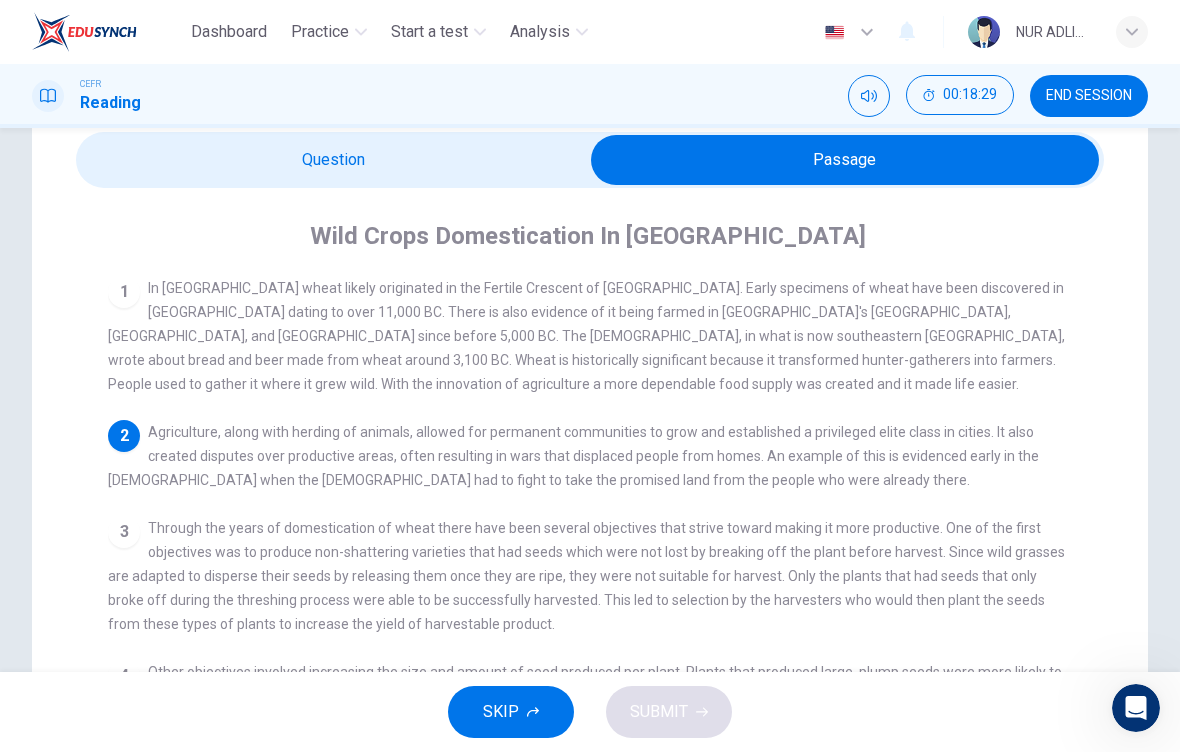 click at bounding box center [845, 160] 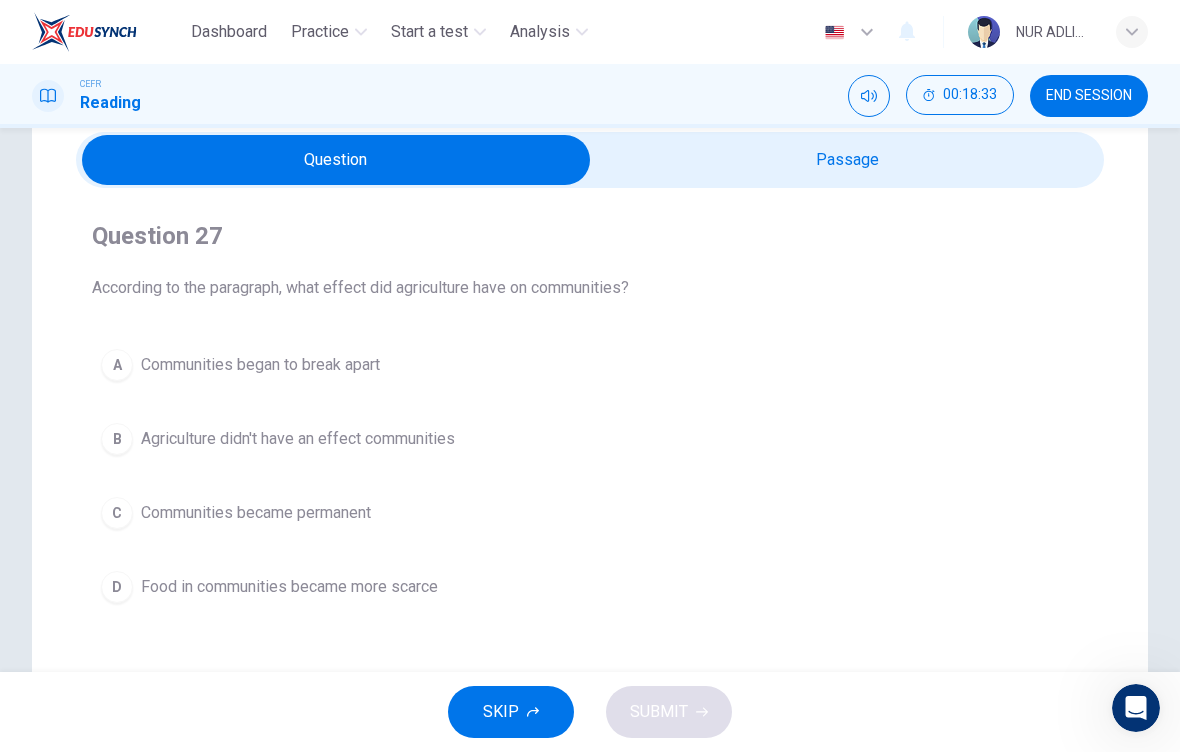 click on "Communities became permanent" at bounding box center [256, 513] 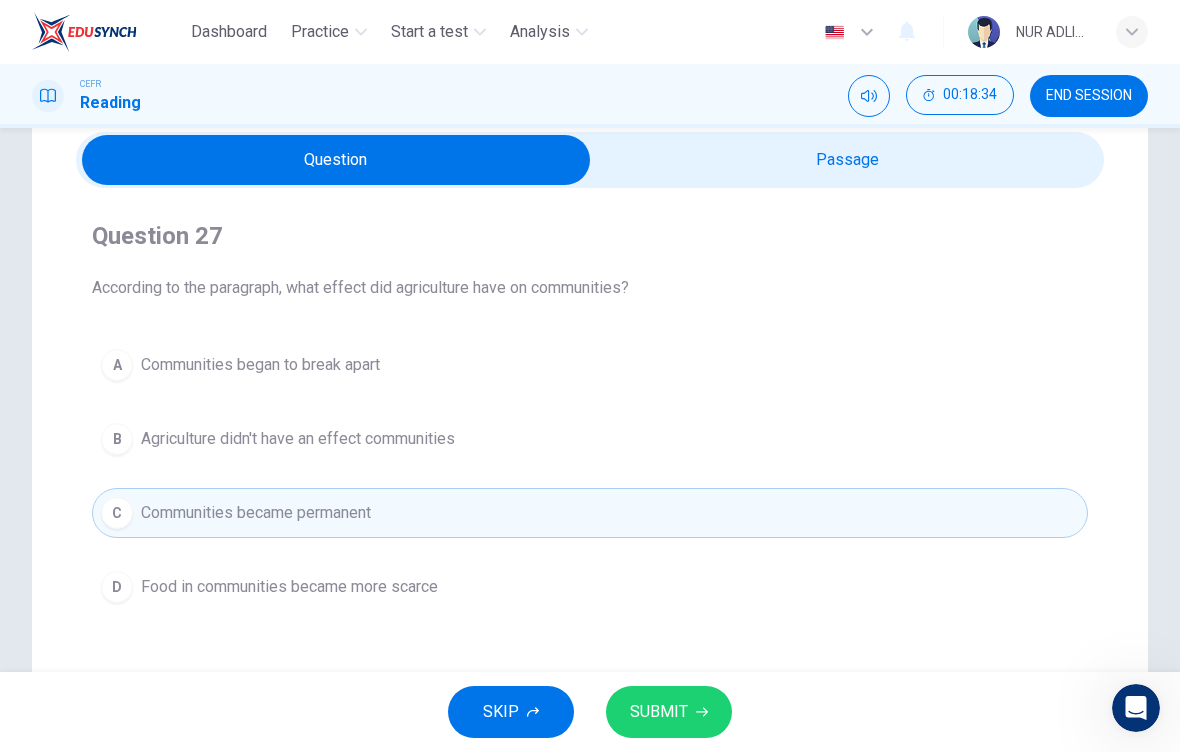 click 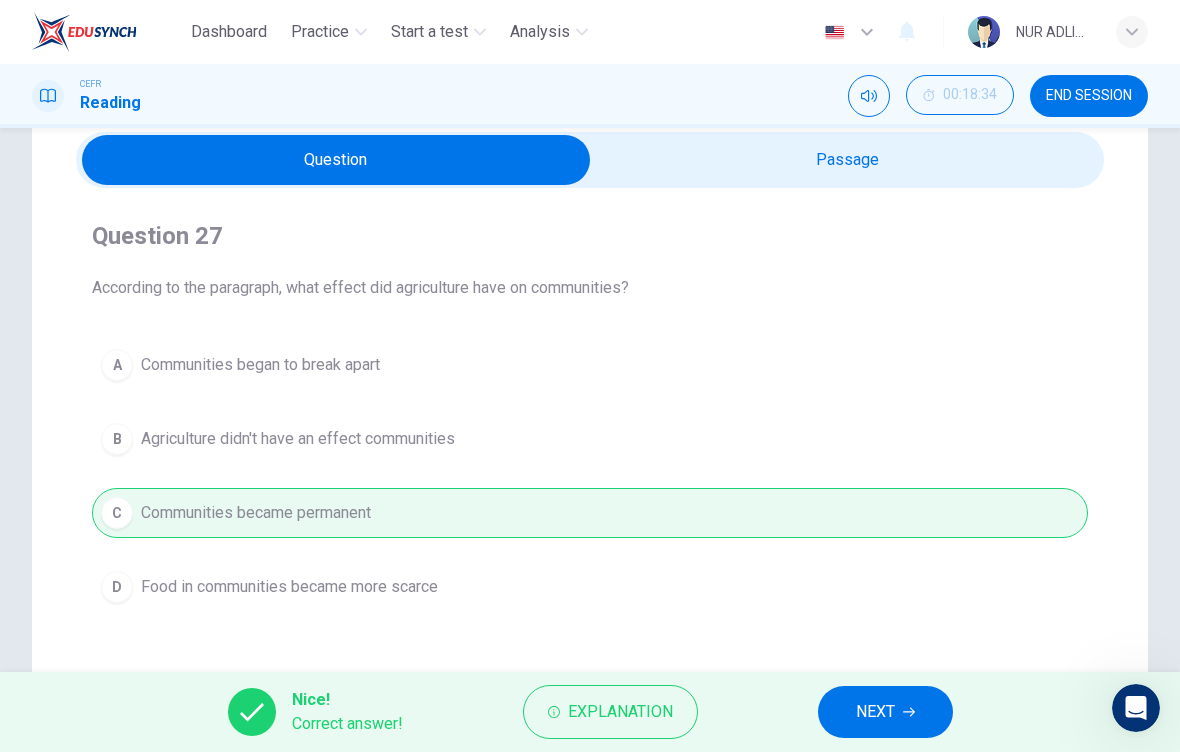 click on "NEXT" at bounding box center (885, 712) 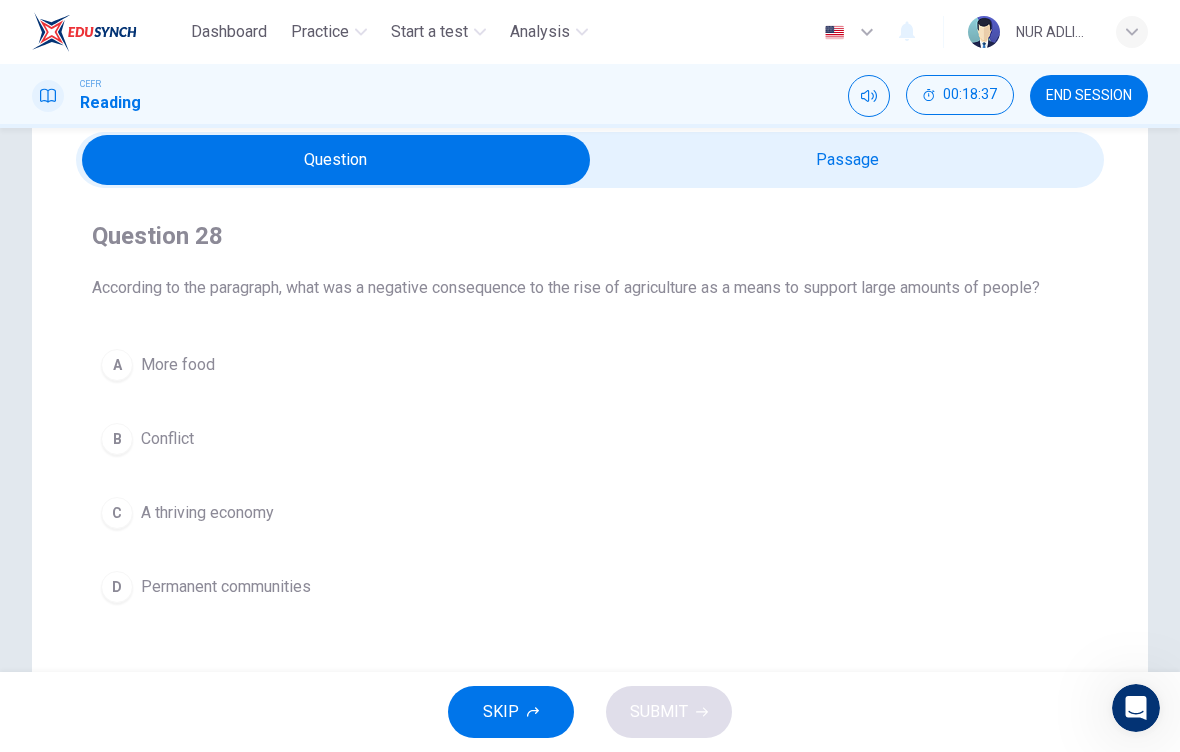 click at bounding box center (336, 160) 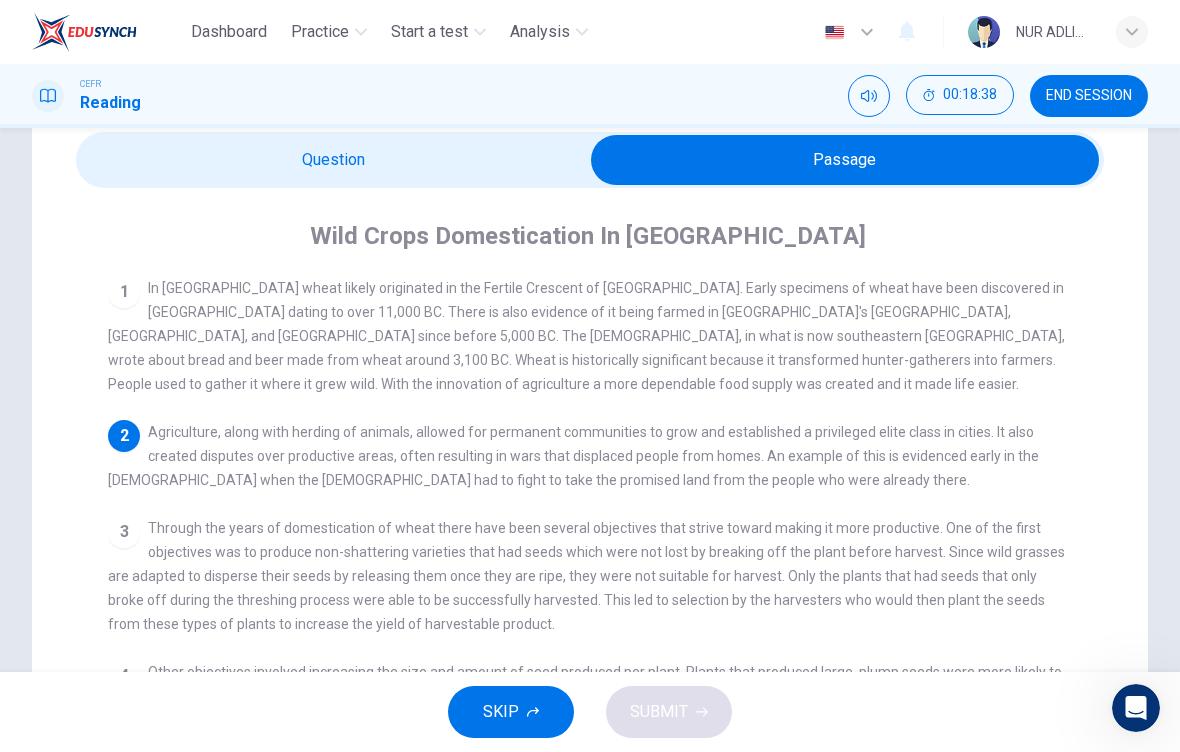 click at bounding box center [845, 160] 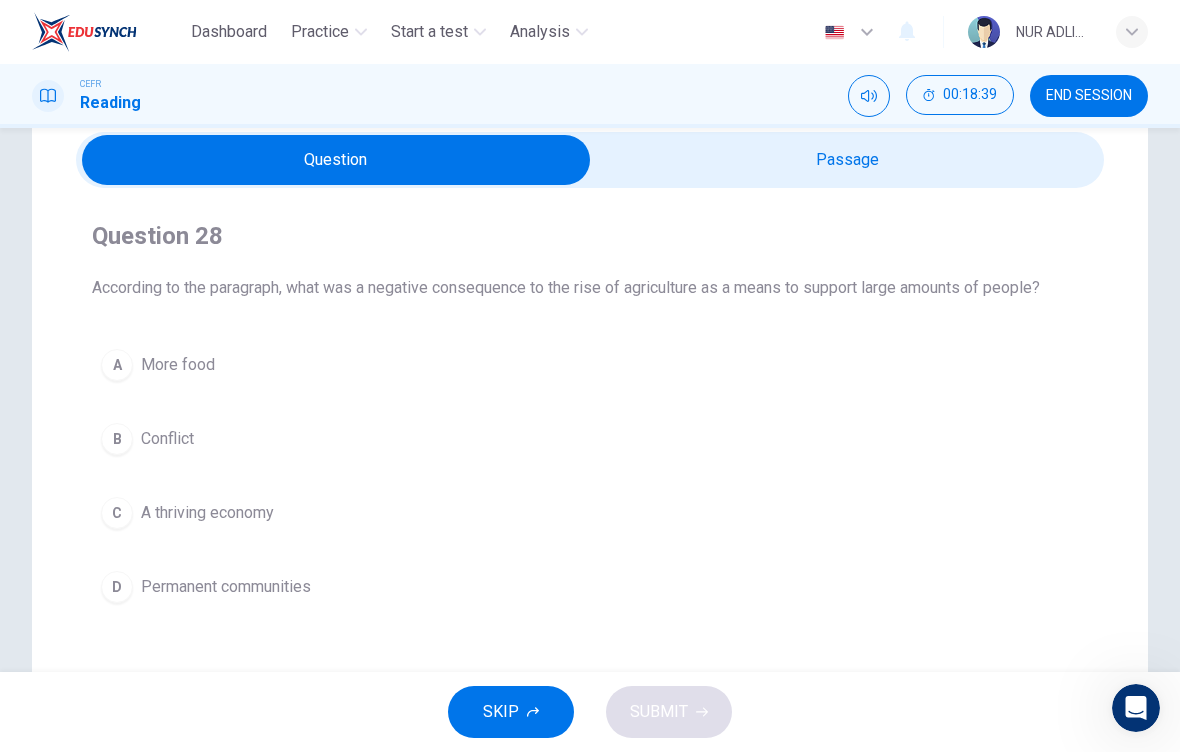 click on "Conflict" at bounding box center [167, 439] 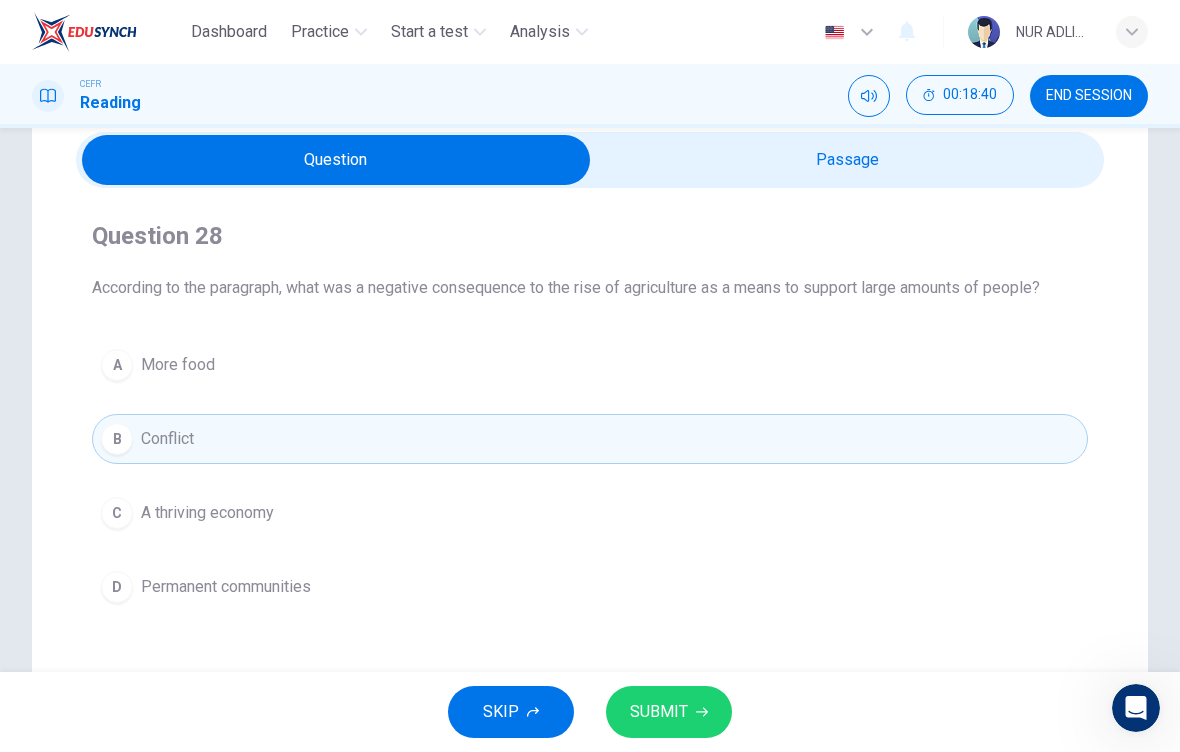 click on "SUBMIT" at bounding box center [659, 712] 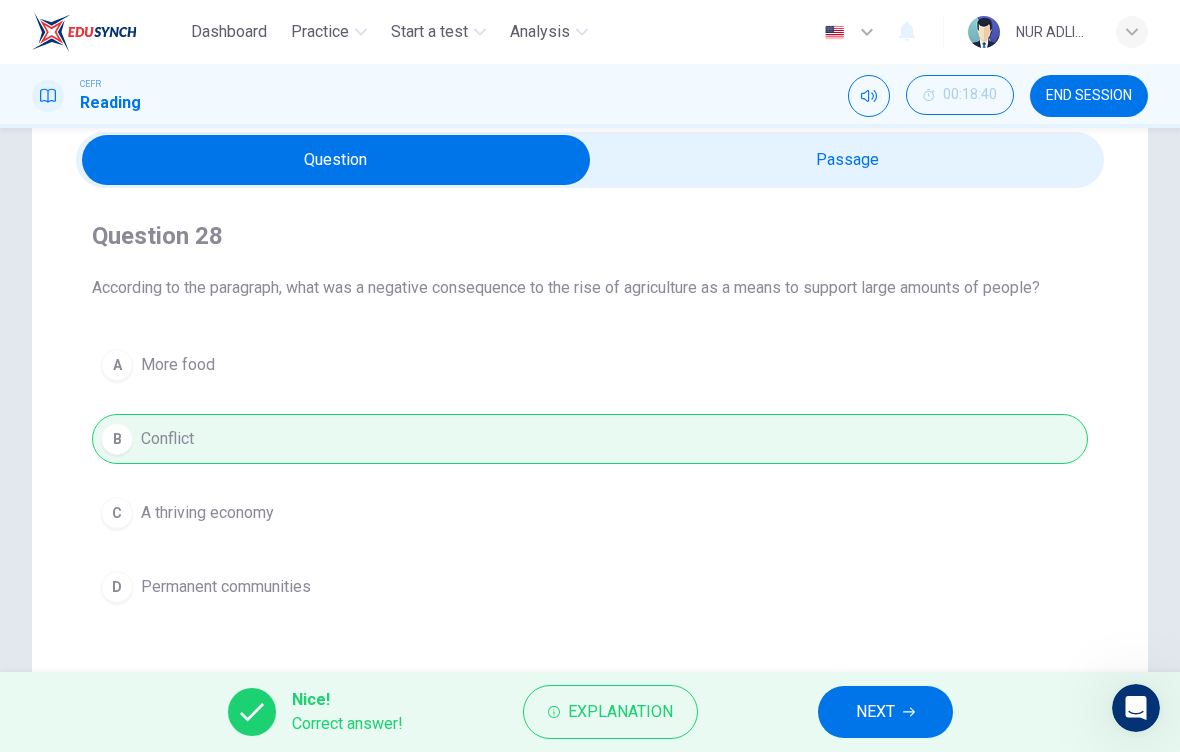 click on "NEXT" at bounding box center [875, 712] 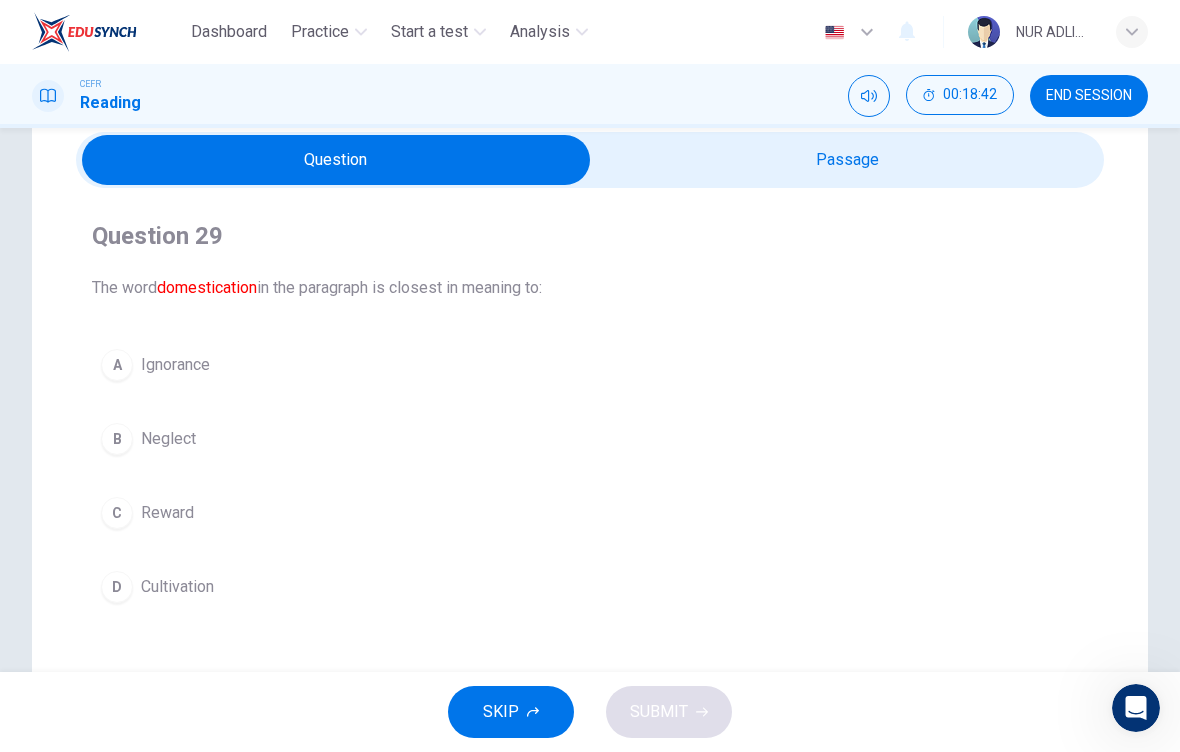 click at bounding box center (336, 160) 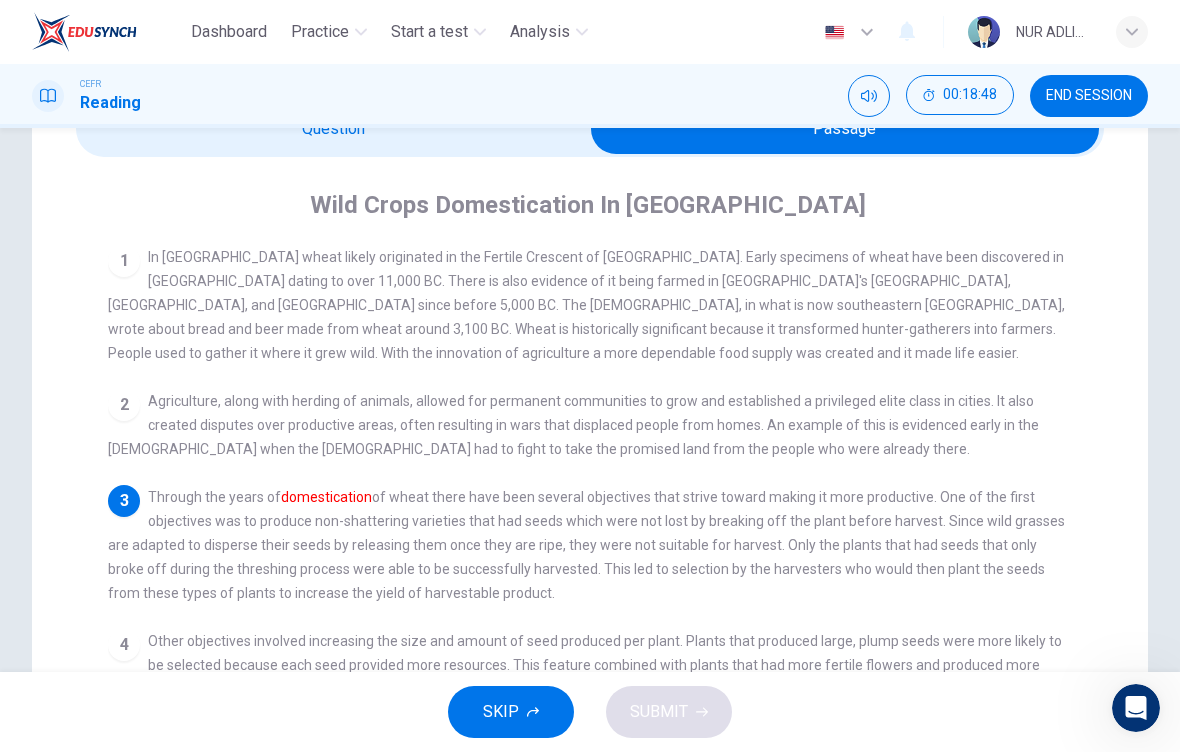 scroll, scrollTop: 91, scrollLeft: 0, axis: vertical 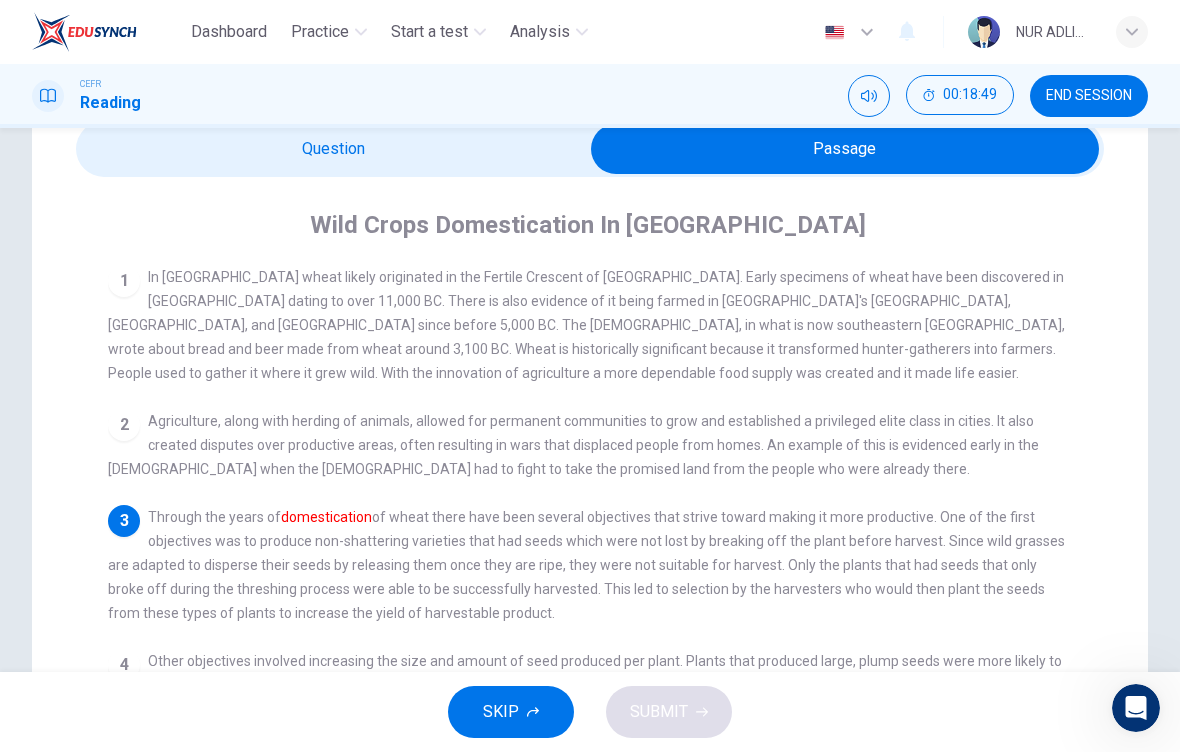 click on "CEFR Reading 00:18:49 END SESSION" at bounding box center [590, 96] 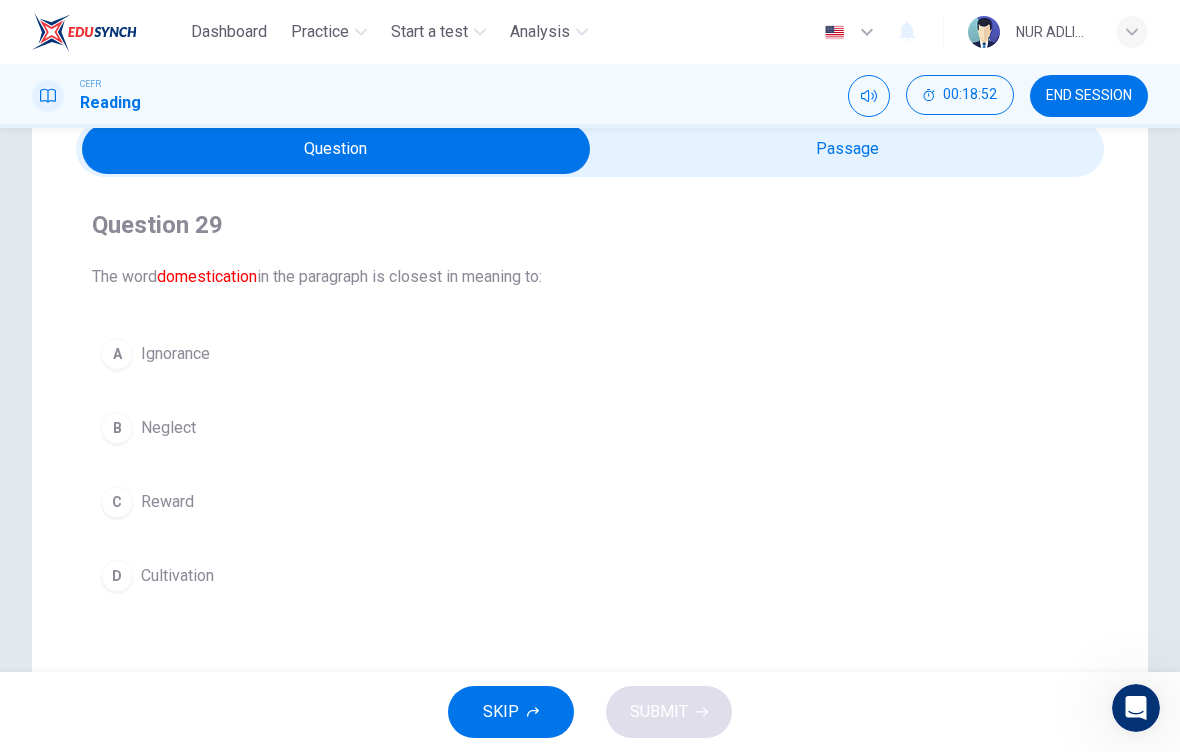 click on "Cultivation" at bounding box center [177, 576] 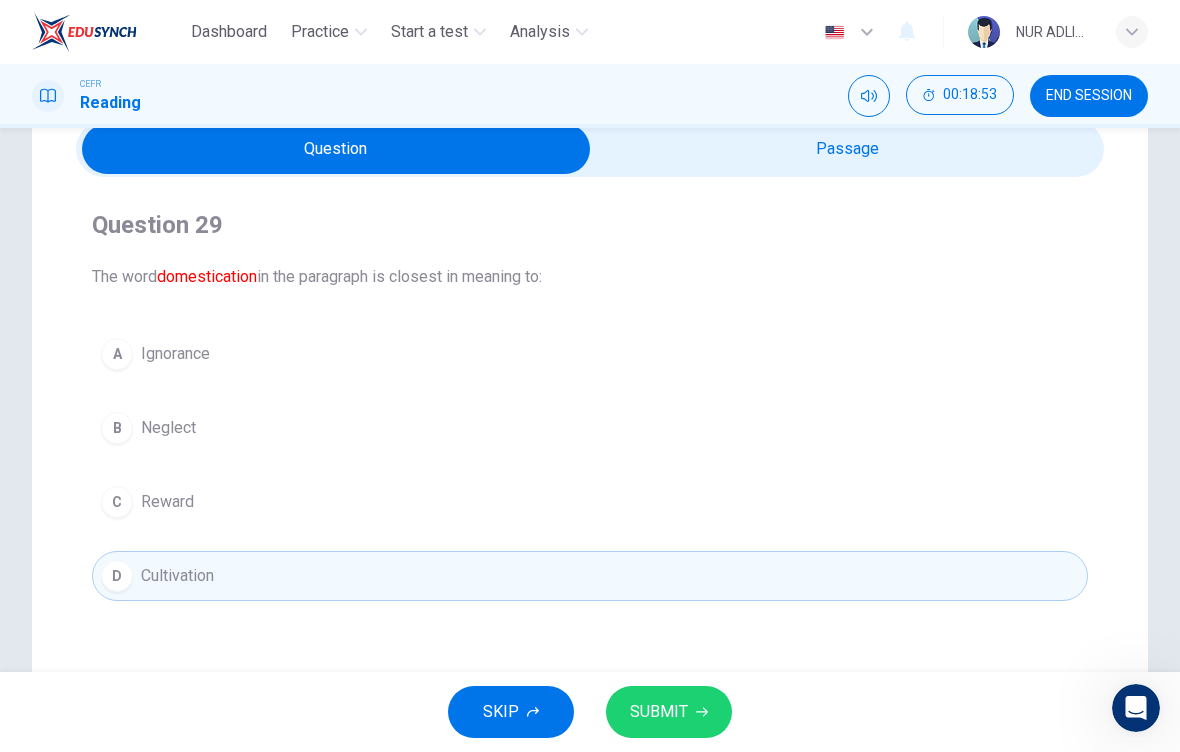 click at bounding box center [336, 149] 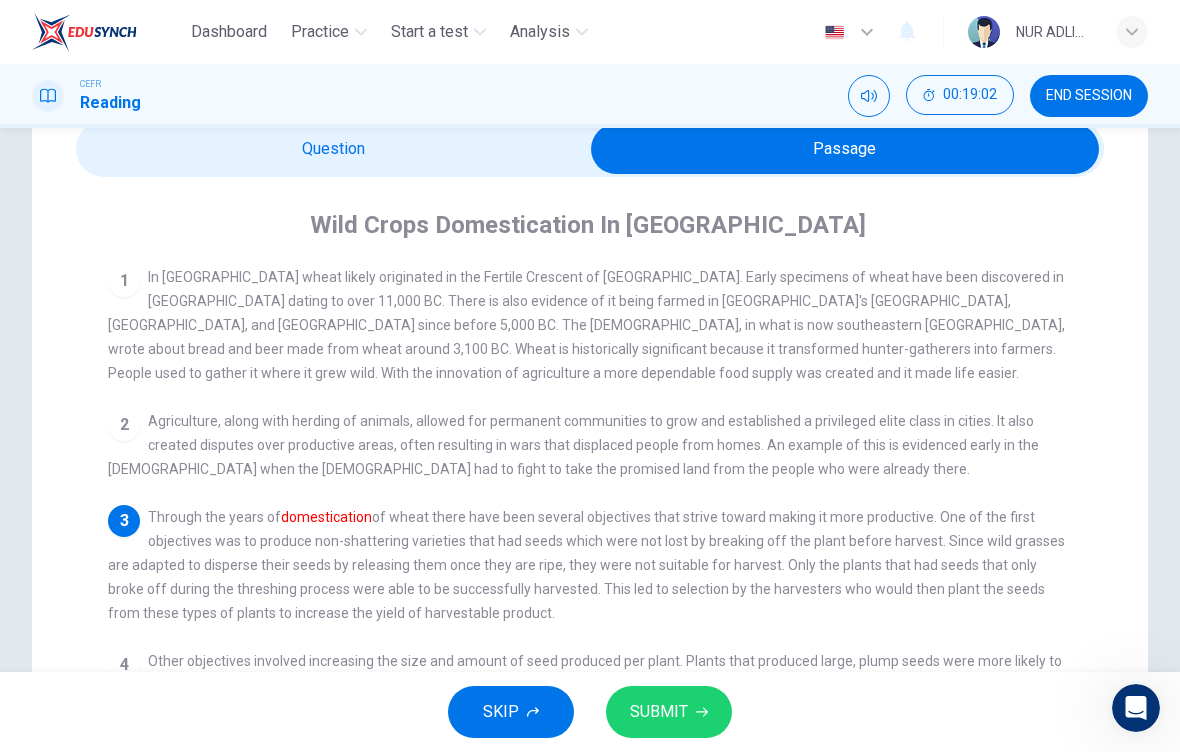 click at bounding box center (845, 149) 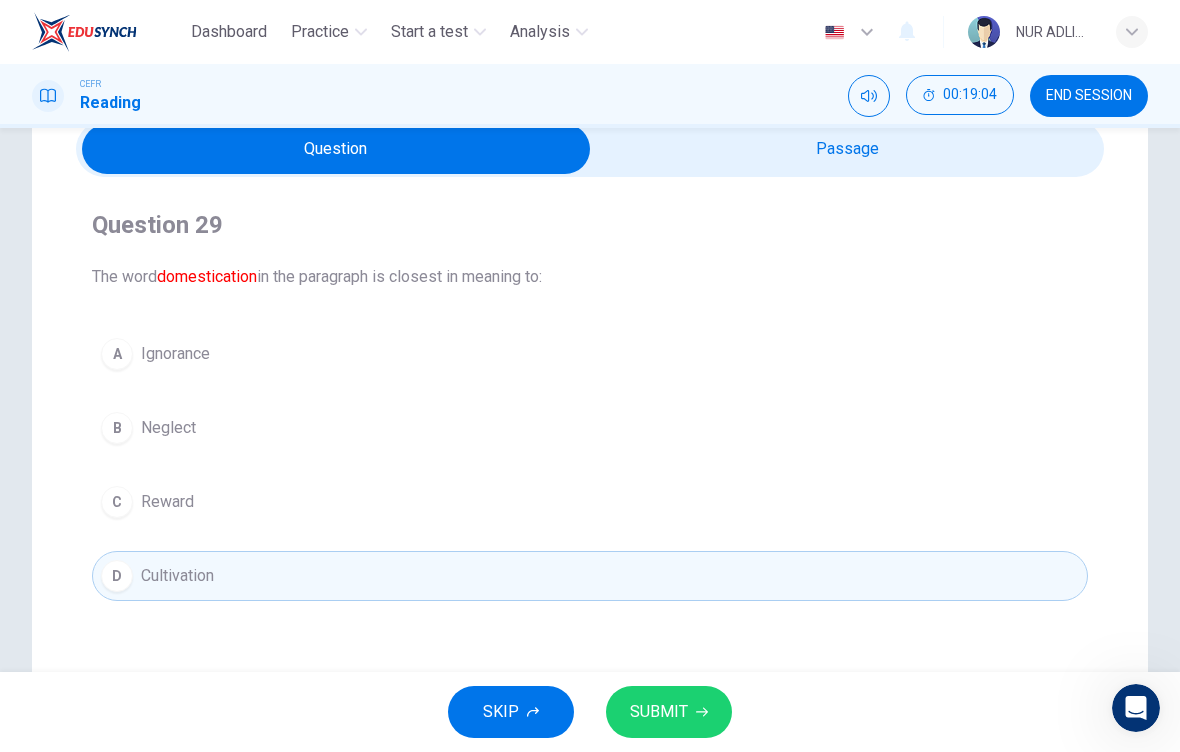 click on "SUBMIT" at bounding box center [669, 712] 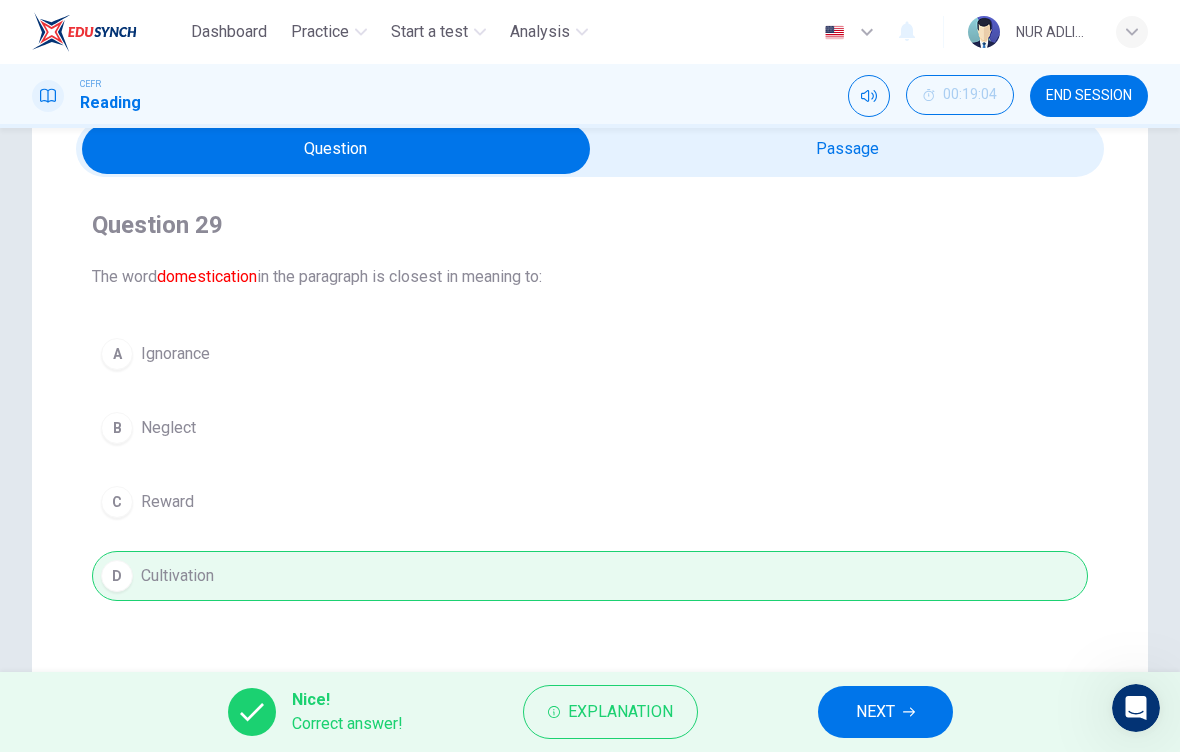 click on "NEXT" at bounding box center [875, 712] 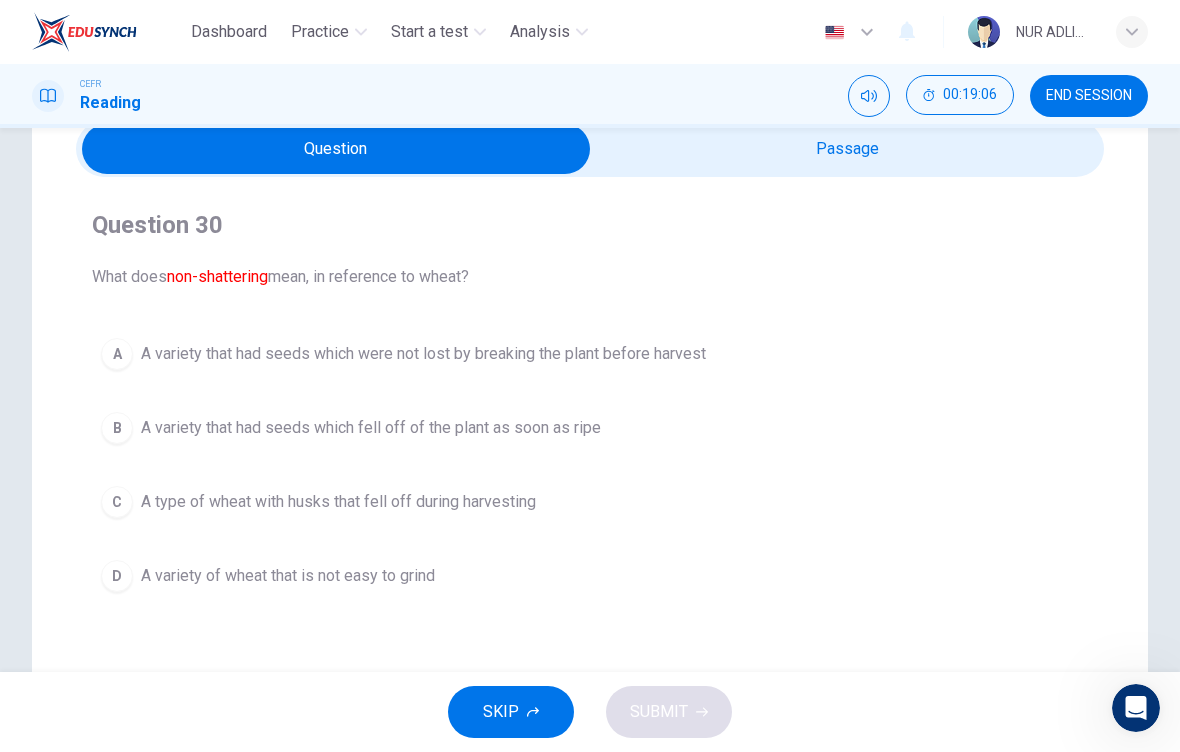 click at bounding box center [336, 149] 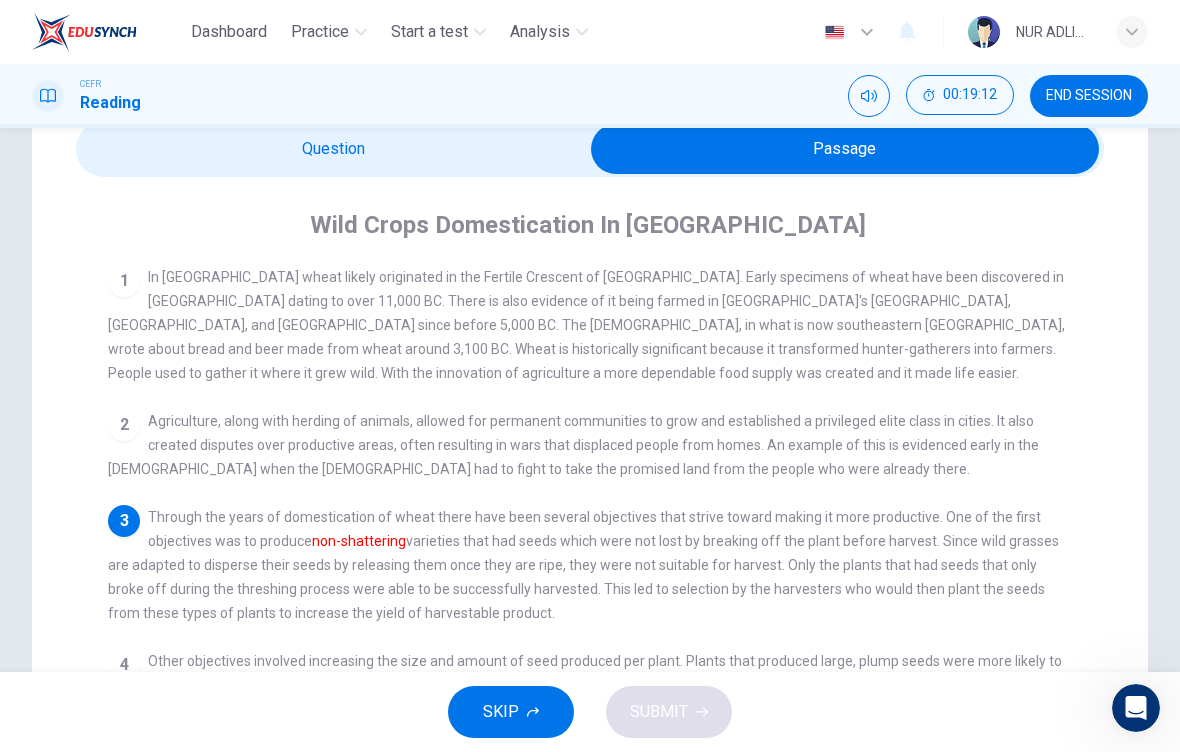 click at bounding box center [845, 149] 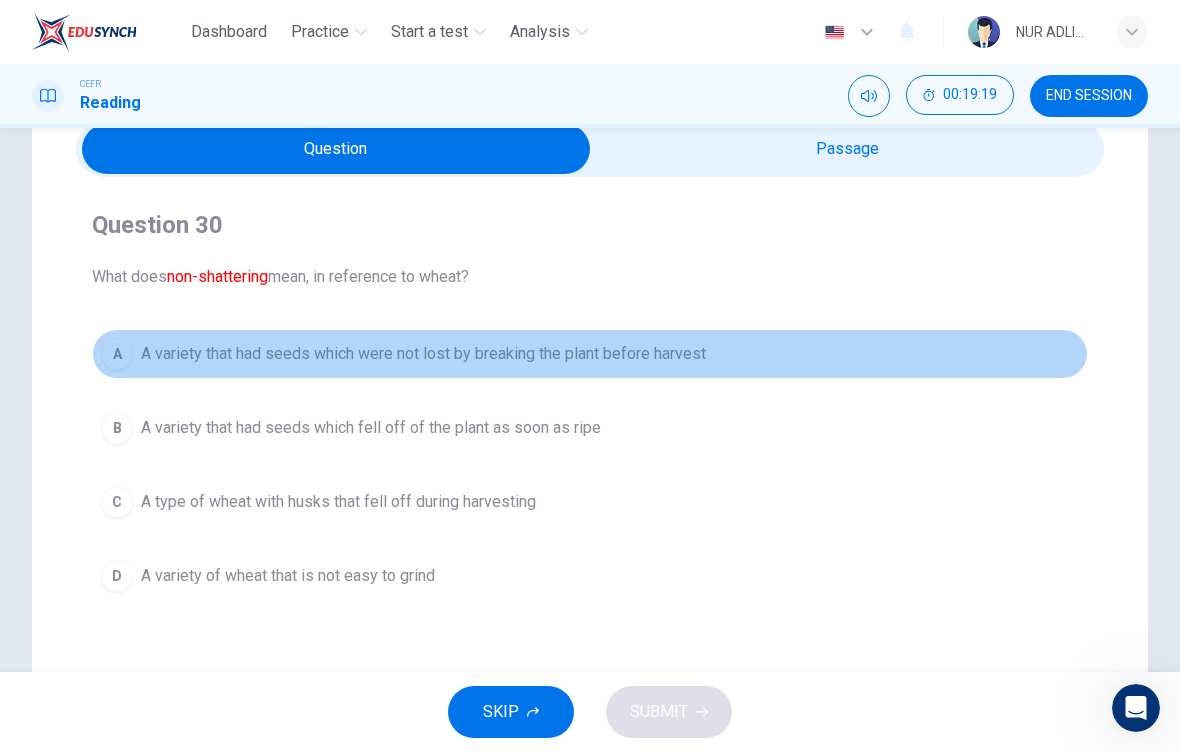 click on "A variety that had seeds which were not lost by breaking the plant before harvest" at bounding box center [423, 354] 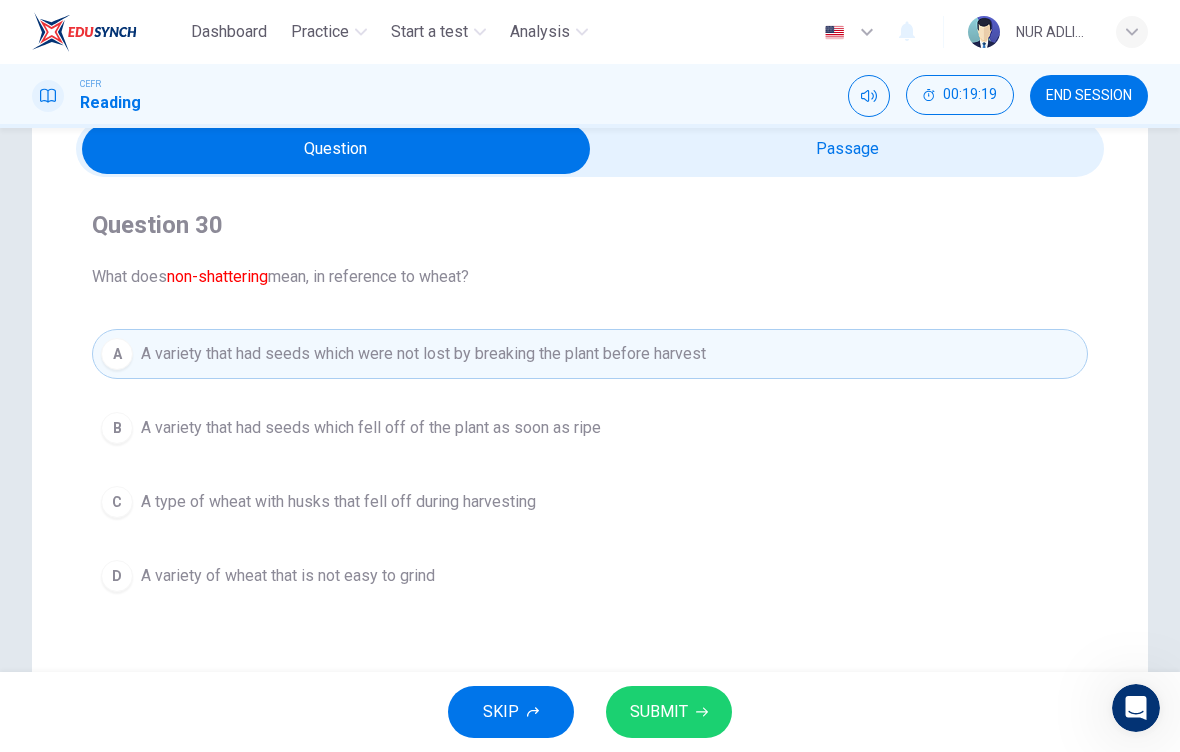 click on "SUBMIT" at bounding box center [659, 712] 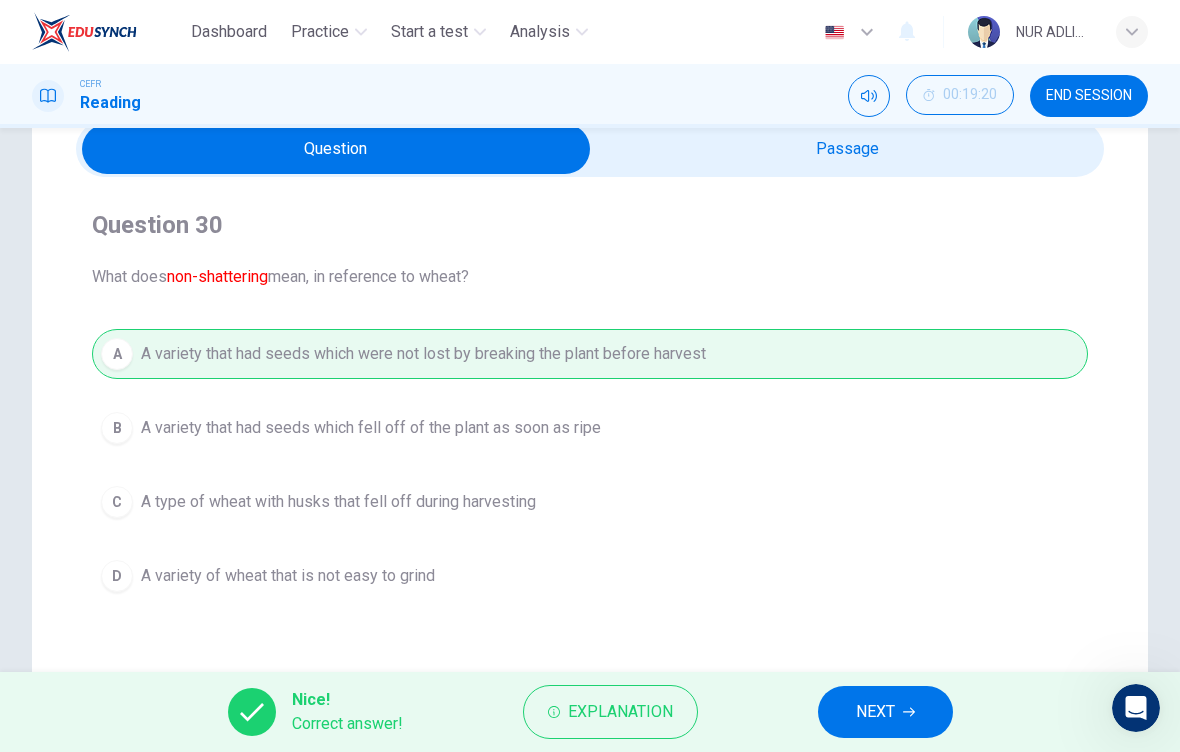 click on "NEXT" at bounding box center [885, 712] 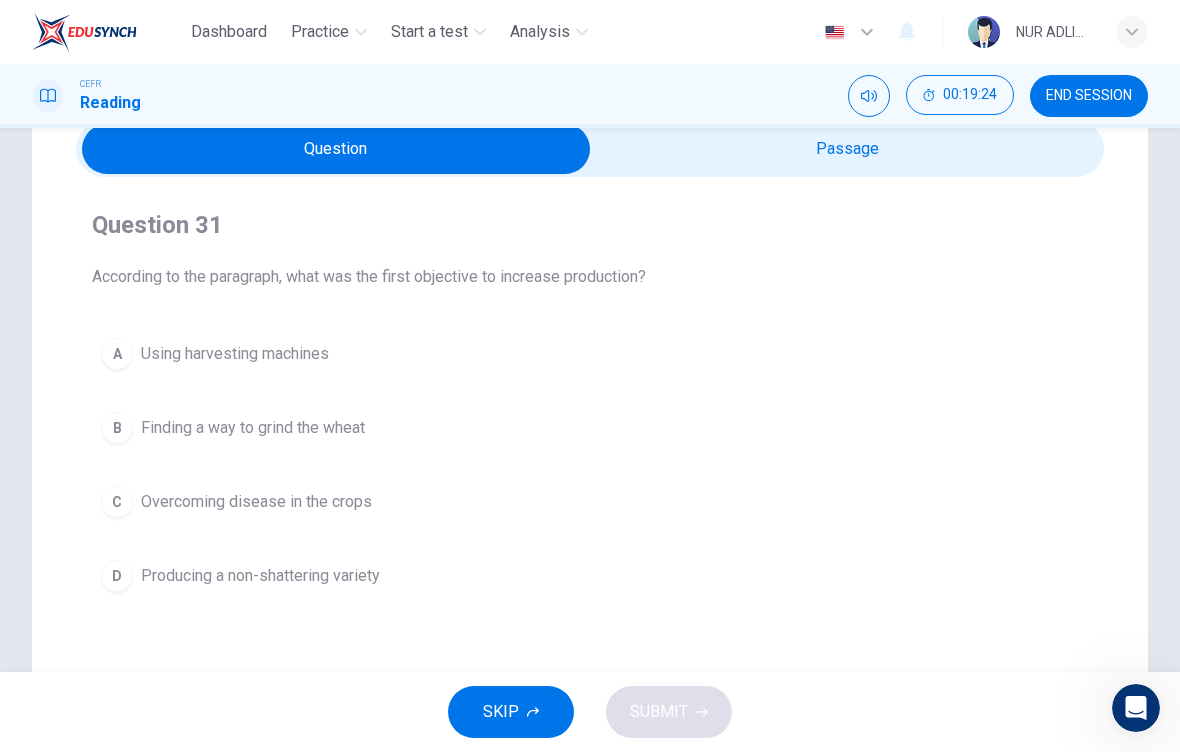 click at bounding box center [336, 149] 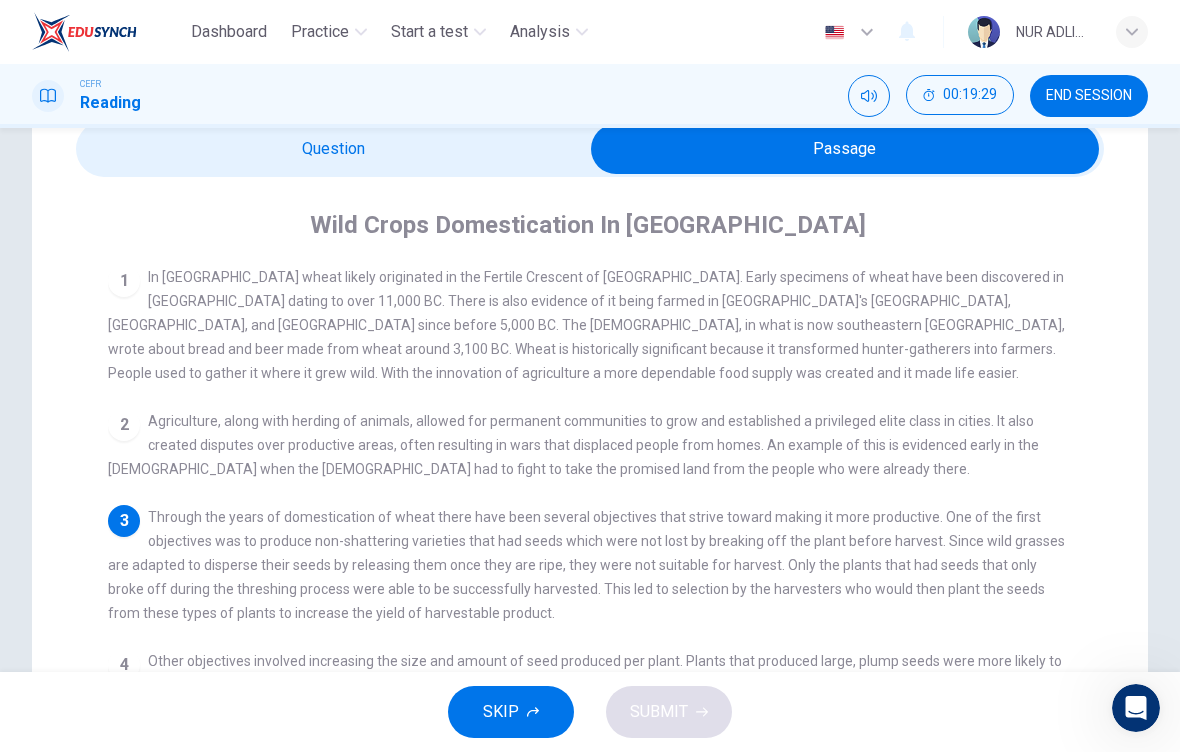 click at bounding box center [845, 149] 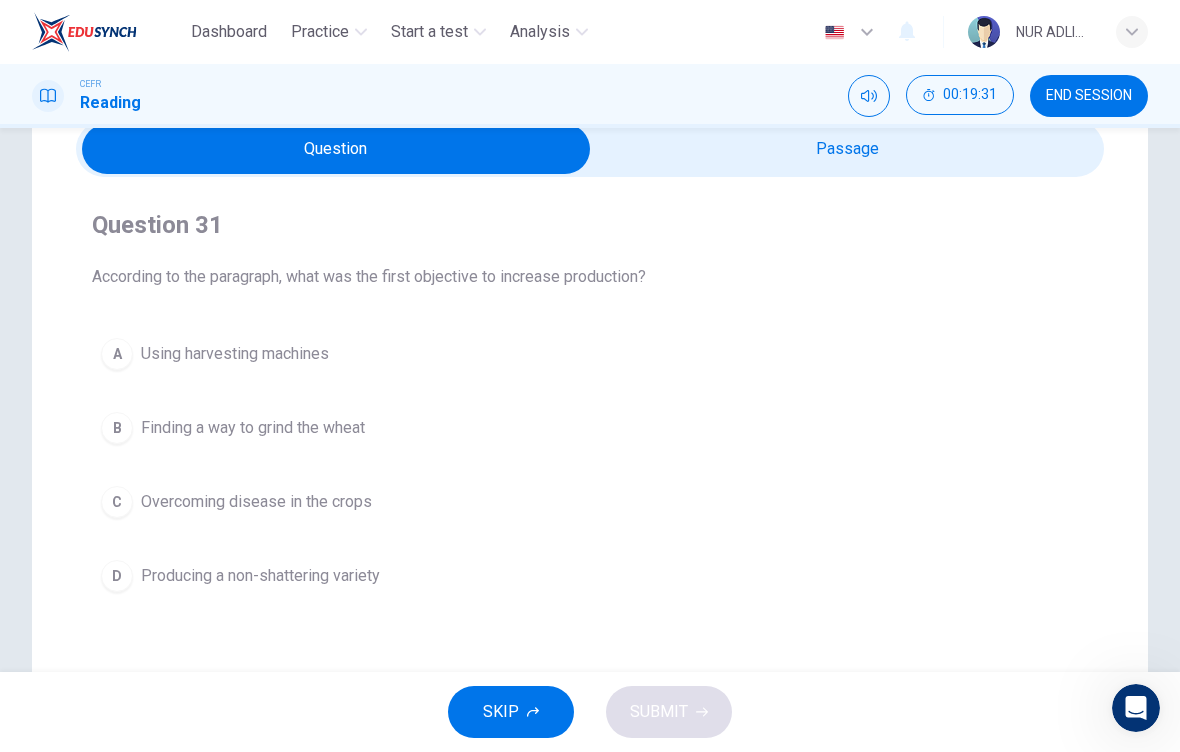 click on "Producing a non-shattering variety" at bounding box center [260, 576] 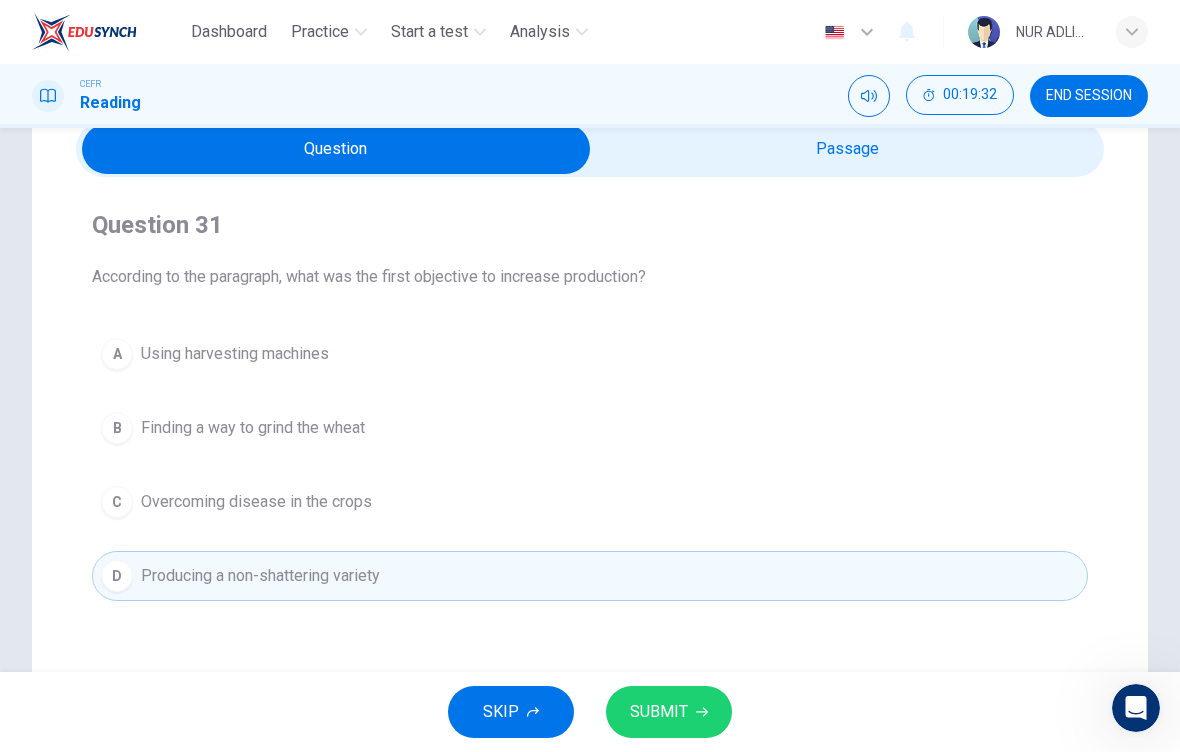 click on "SUBMIT" at bounding box center [659, 712] 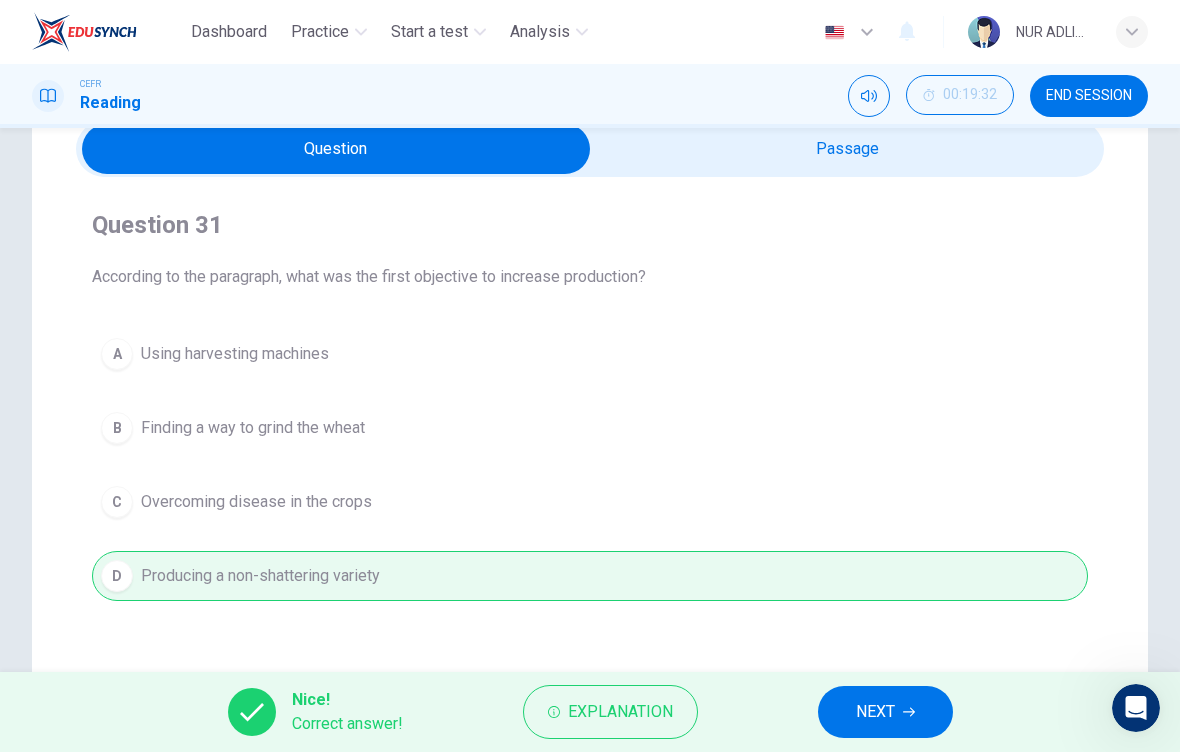 click on "NEXT" at bounding box center (885, 712) 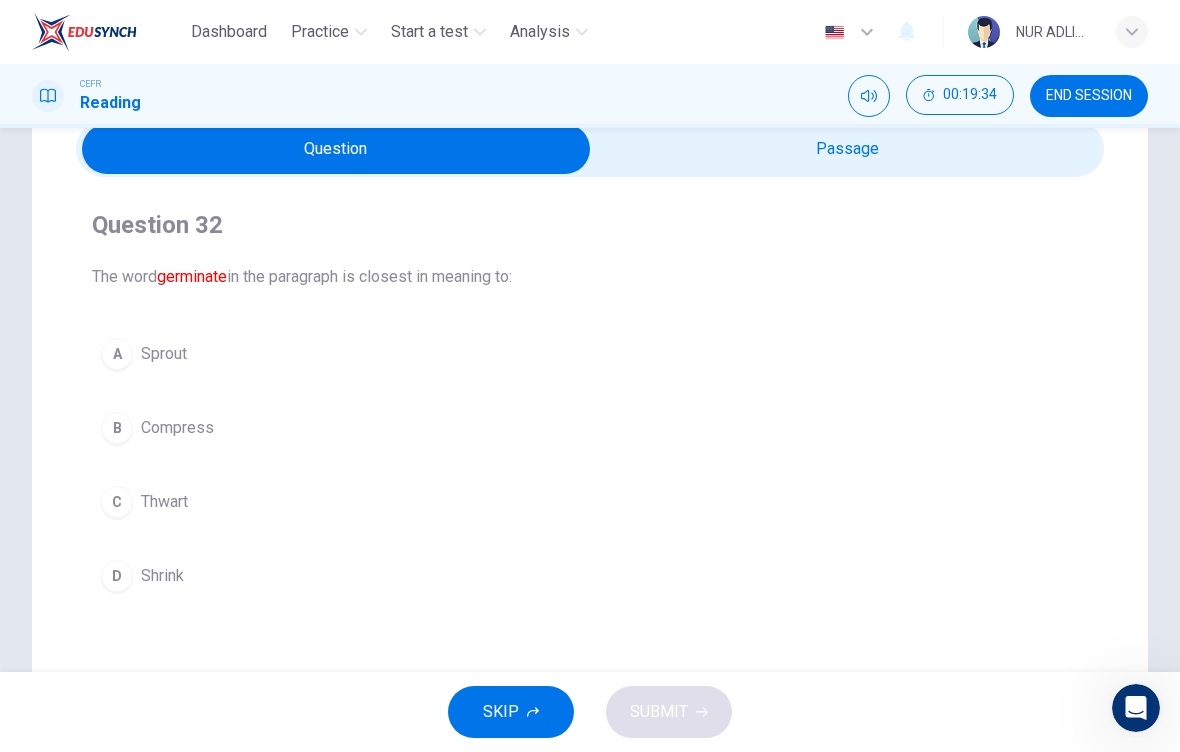 click at bounding box center (336, 149) 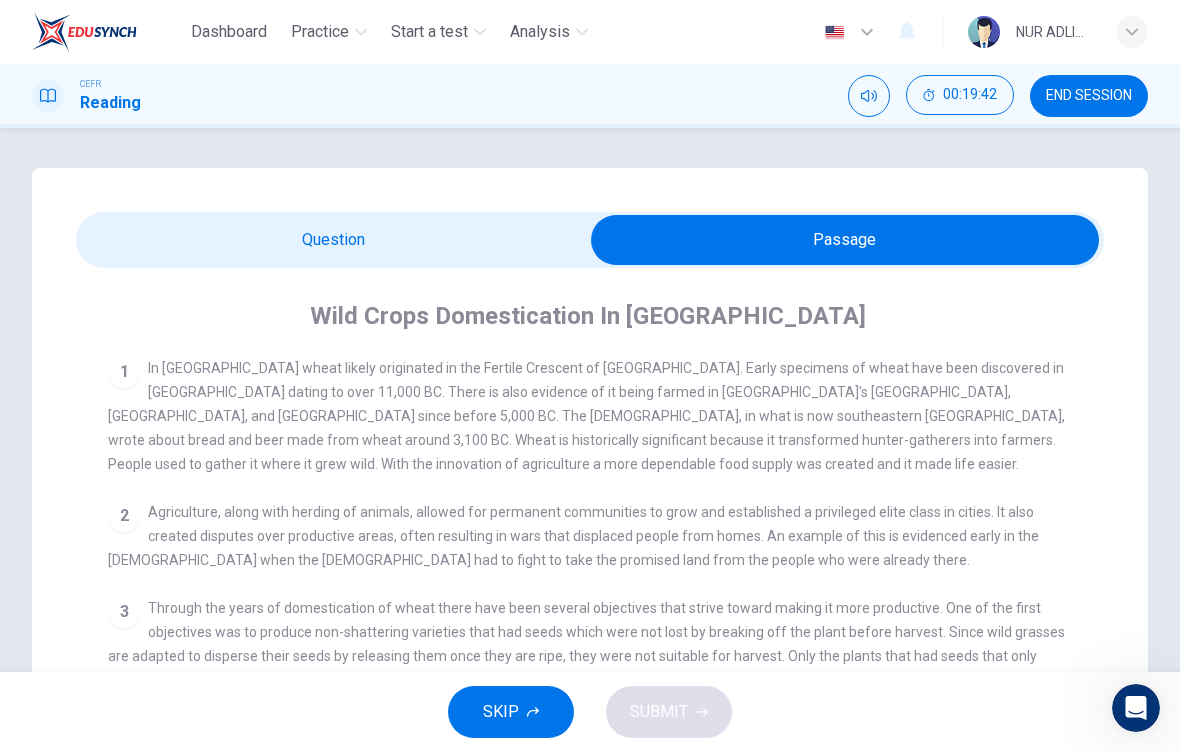 scroll, scrollTop: 0, scrollLeft: 0, axis: both 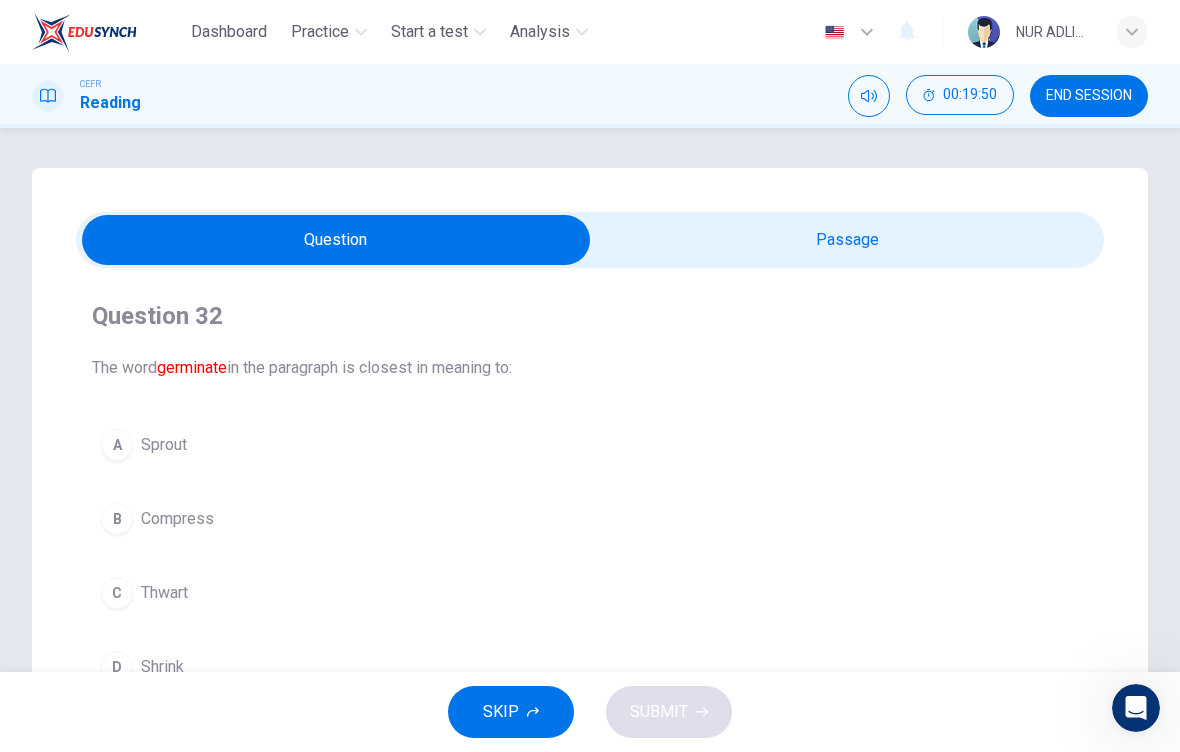 click on "Sprout" at bounding box center (164, 445) 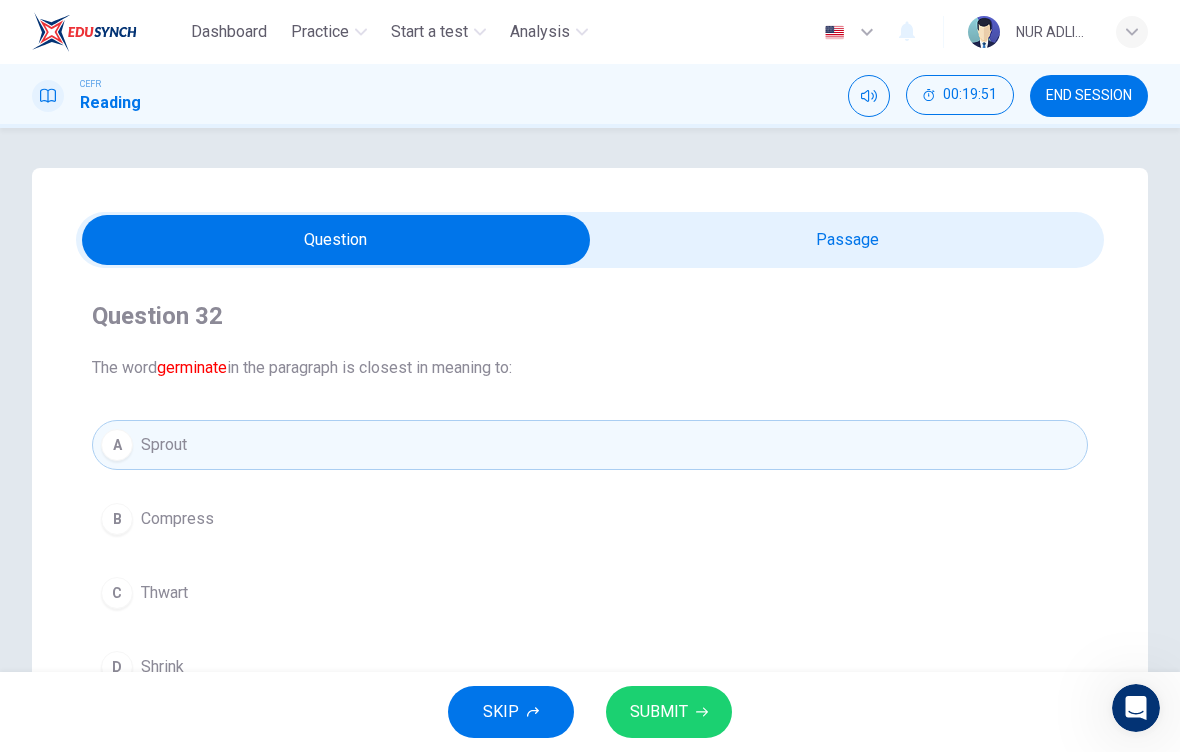 click on "SUBMIT" at bounding box center (659, 712) 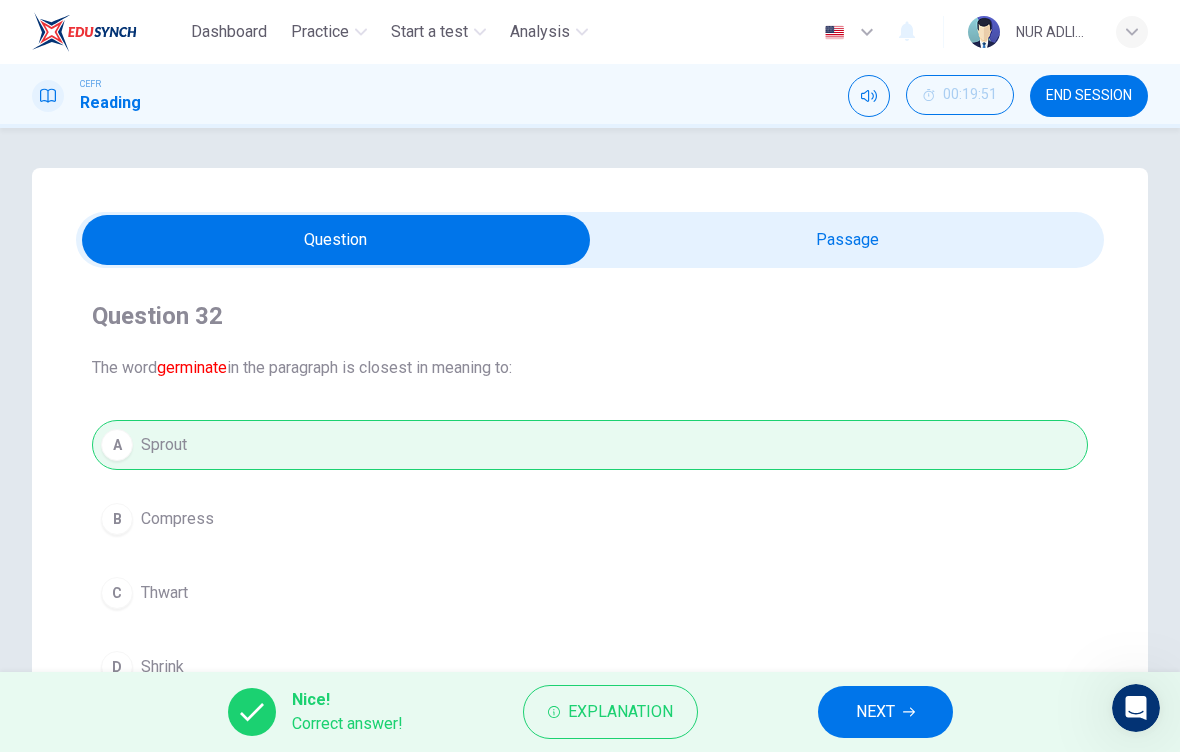 click on "A Sprout B Compress C Thwart D Shrink" at bounding box center (590, 556) 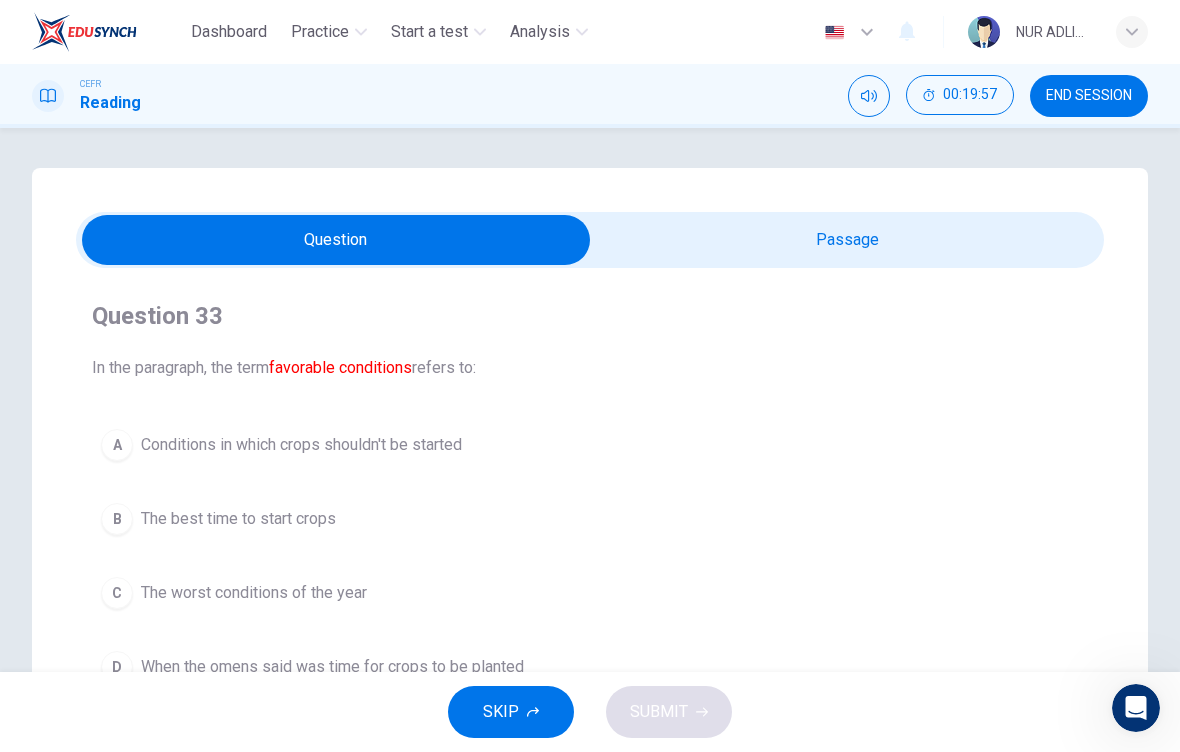 click at bounding box center [336, 240] 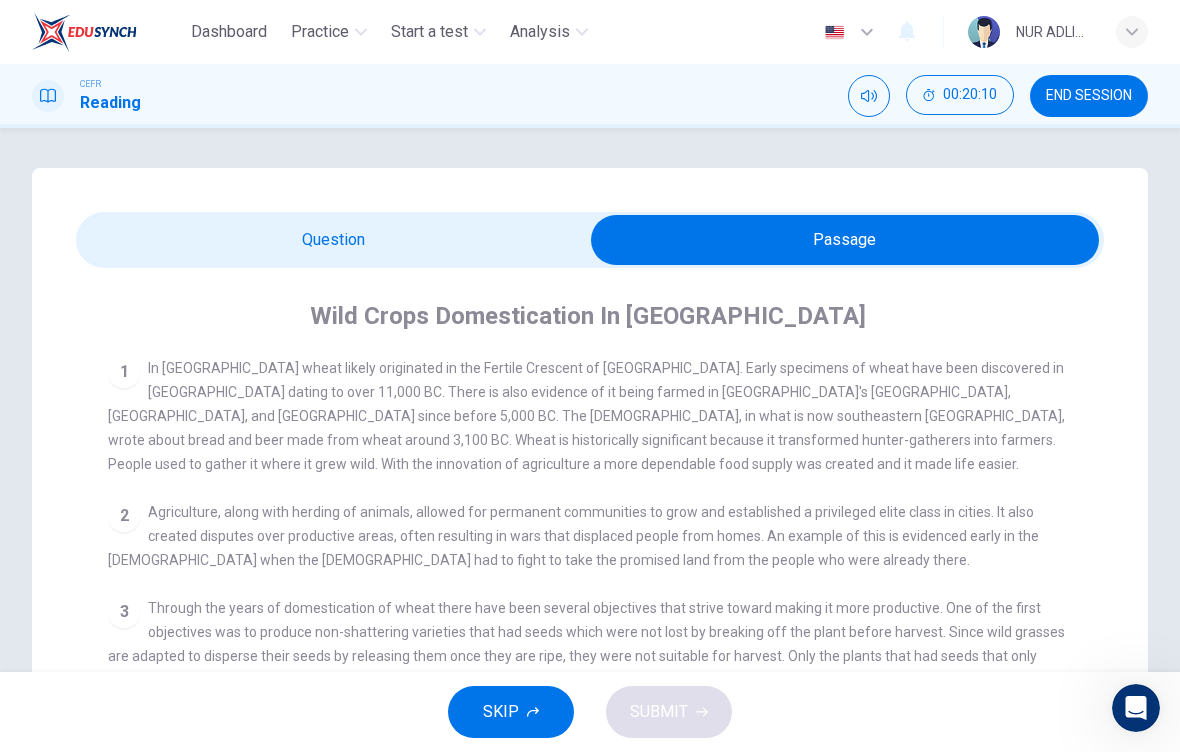 scroll, scrollTop: 0, scrollLeft: 0, axis: both 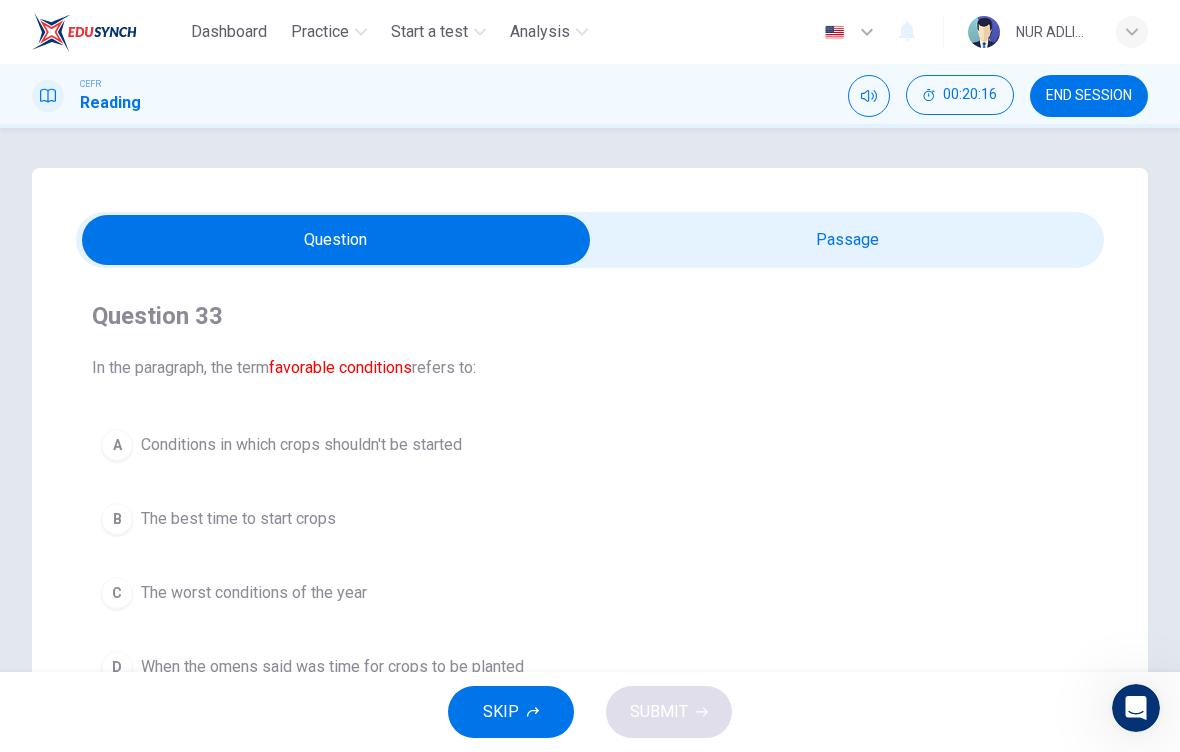 click on "B The best time to start crops" at bounding box center (590, 519) 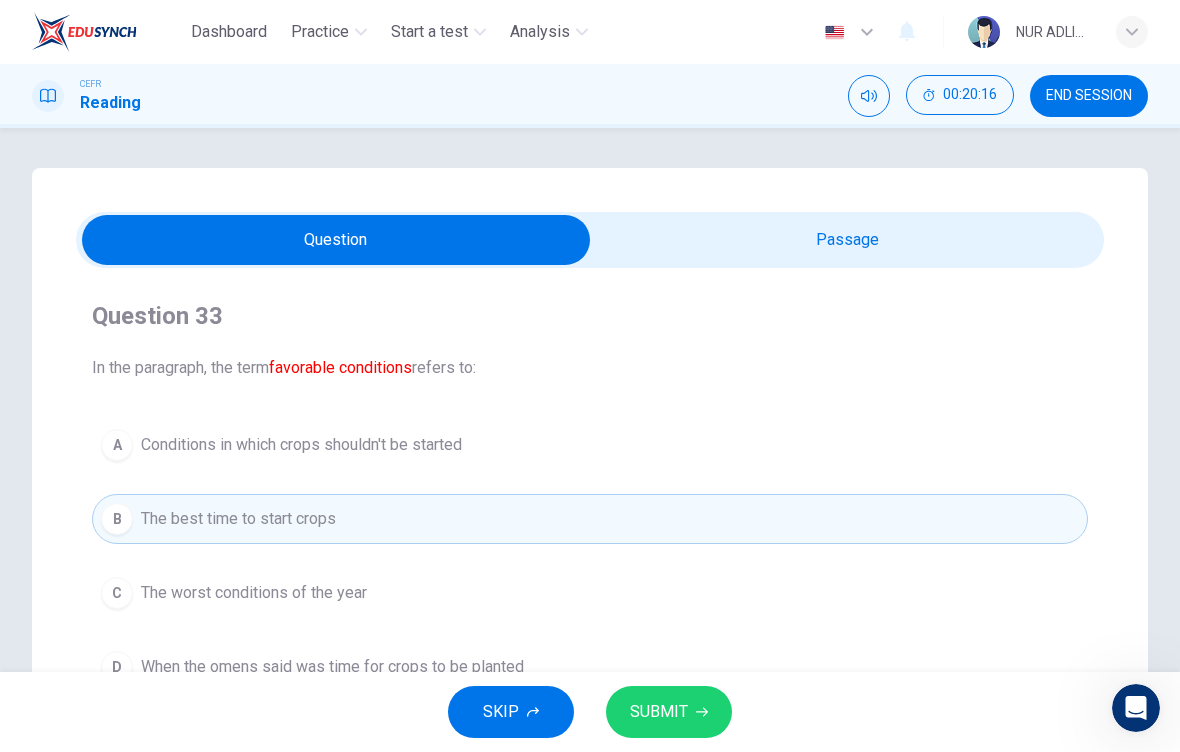 click on "SUBMIT" at bounding box center [669, 712] 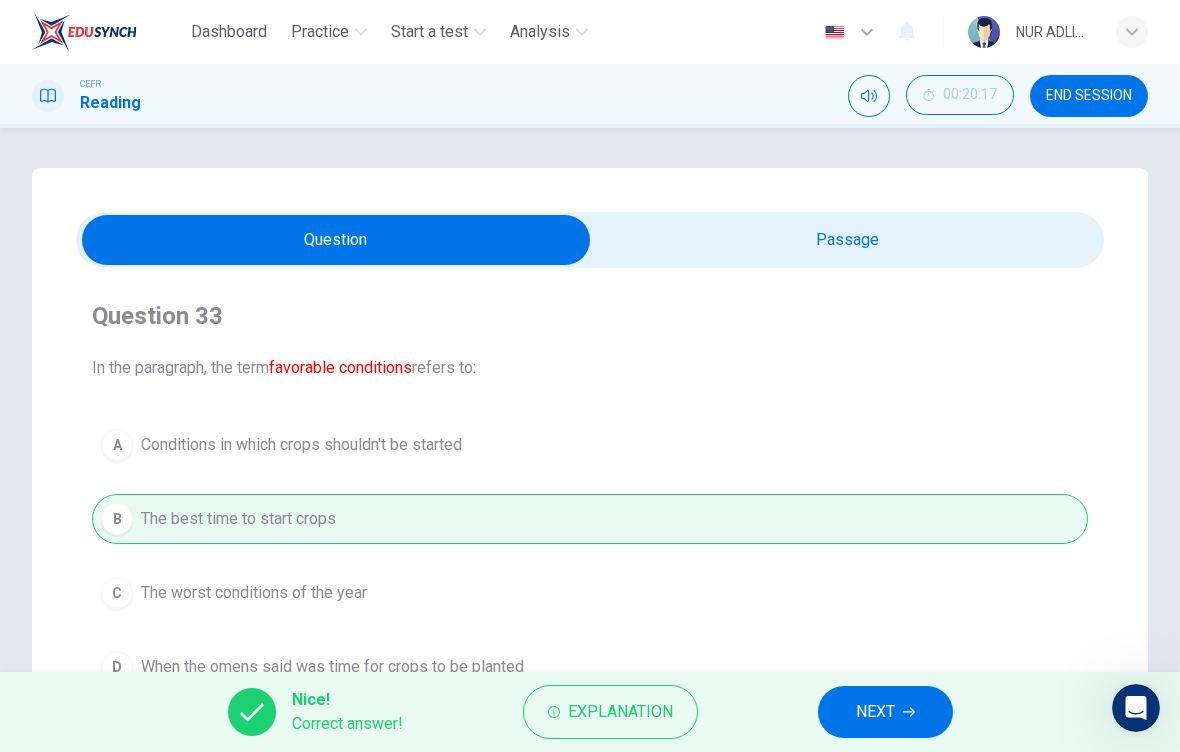 click on "NEXT" at bounding box center (875, 712) 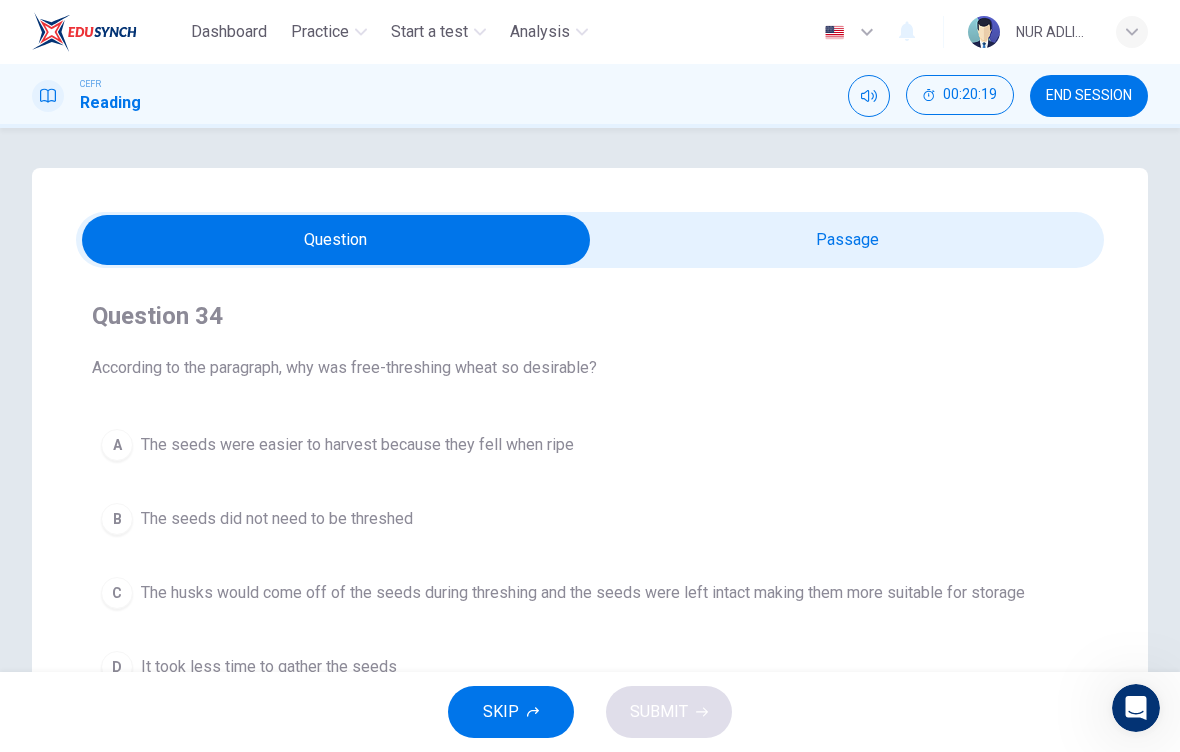 click at bounding box center (336, 240) 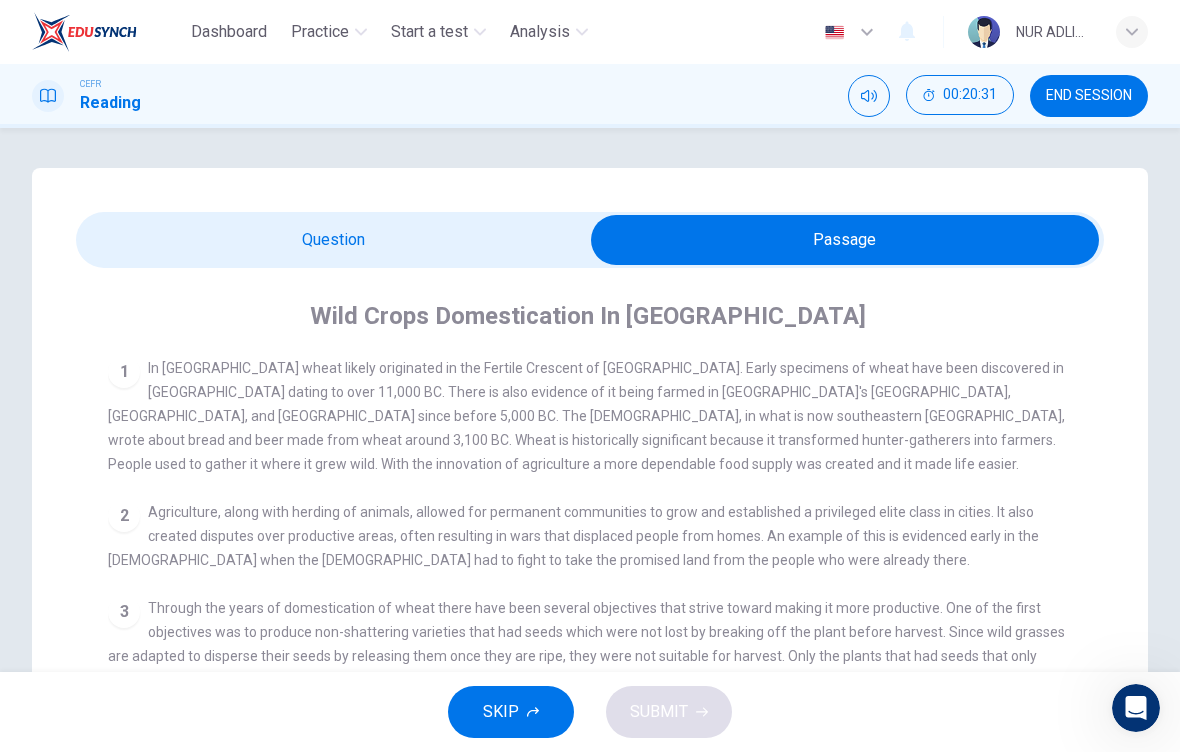 scroll, scrollTop: -1, scrollLeft: 0, axis: vertical 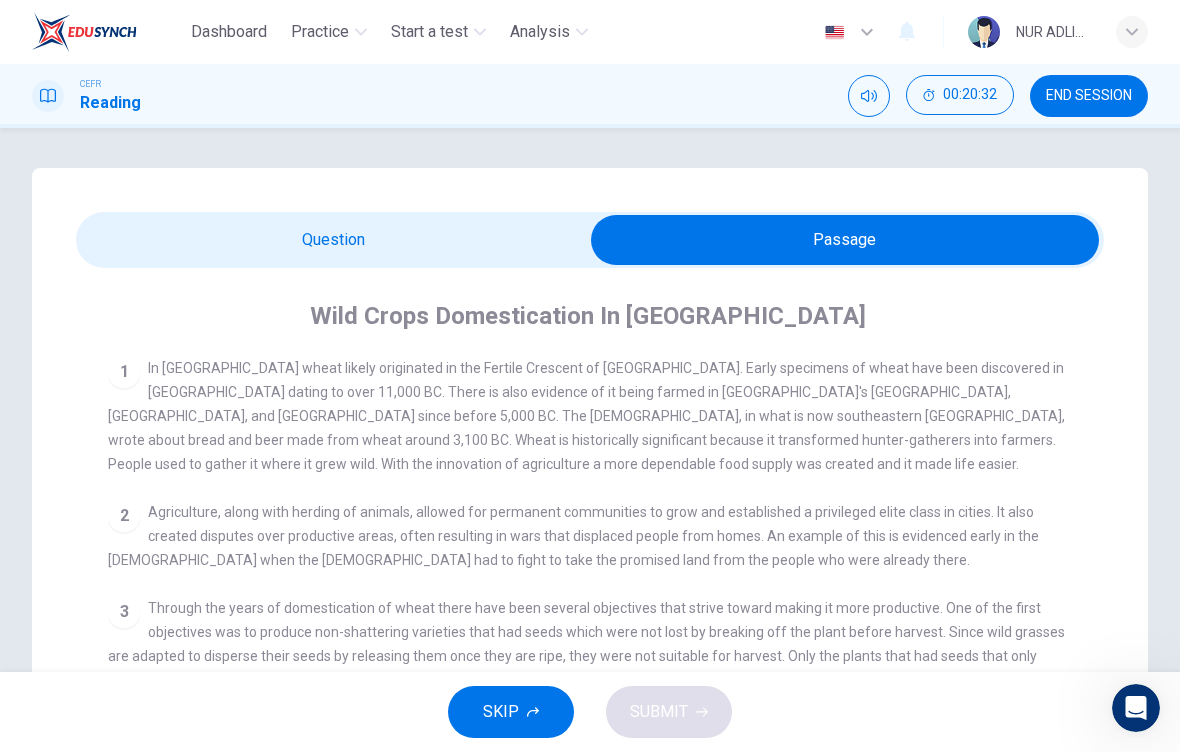 click at bounding box center (845, 240) 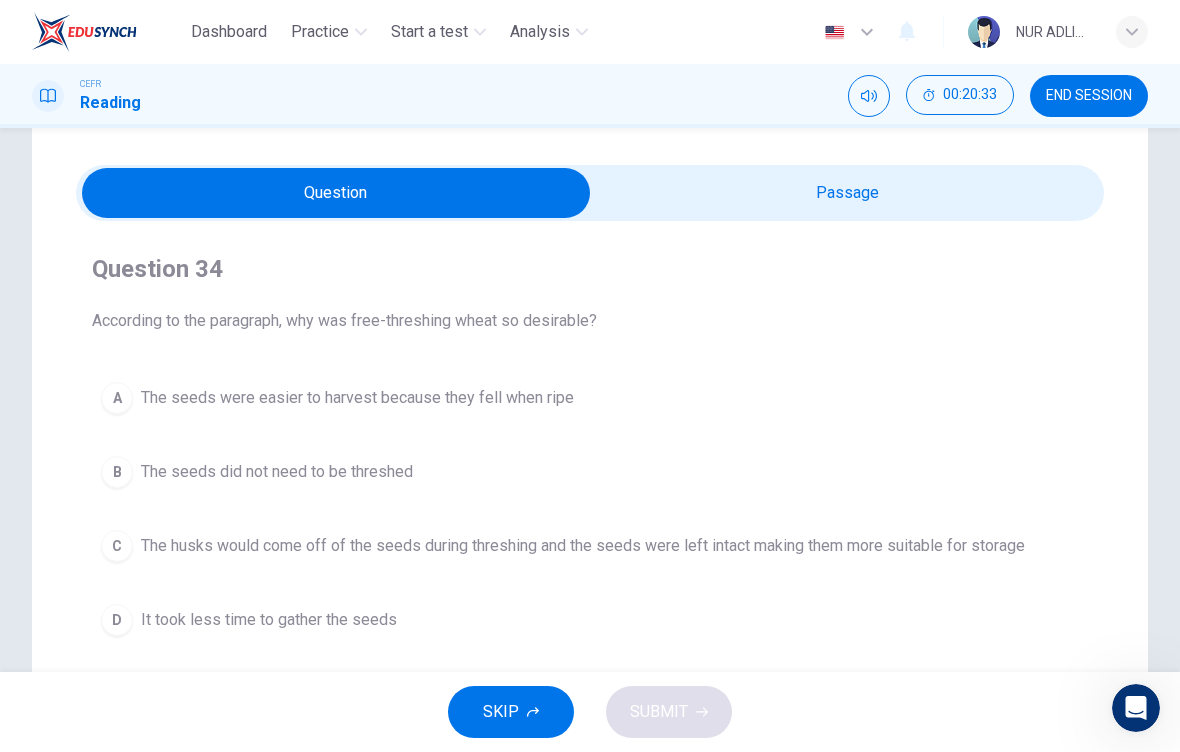 scroll, scrollTop: 46, scrollLeft: 0, axis: vertical 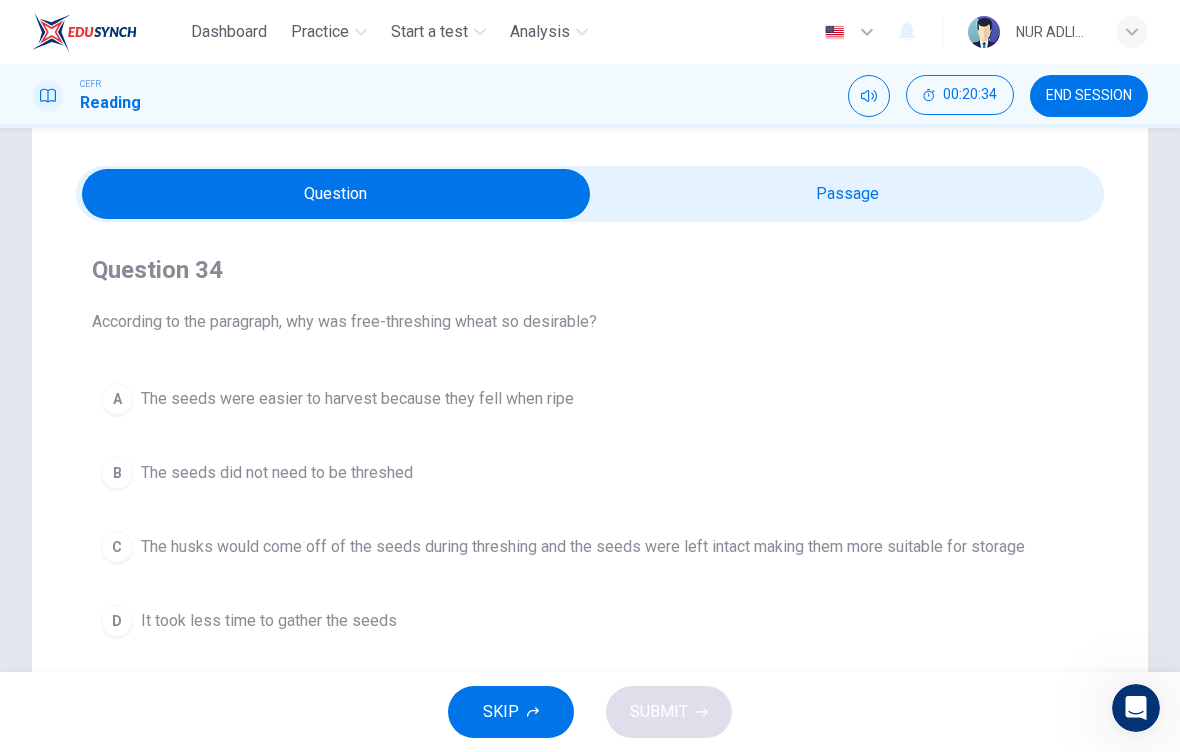 click at bounding box center (336, 194) 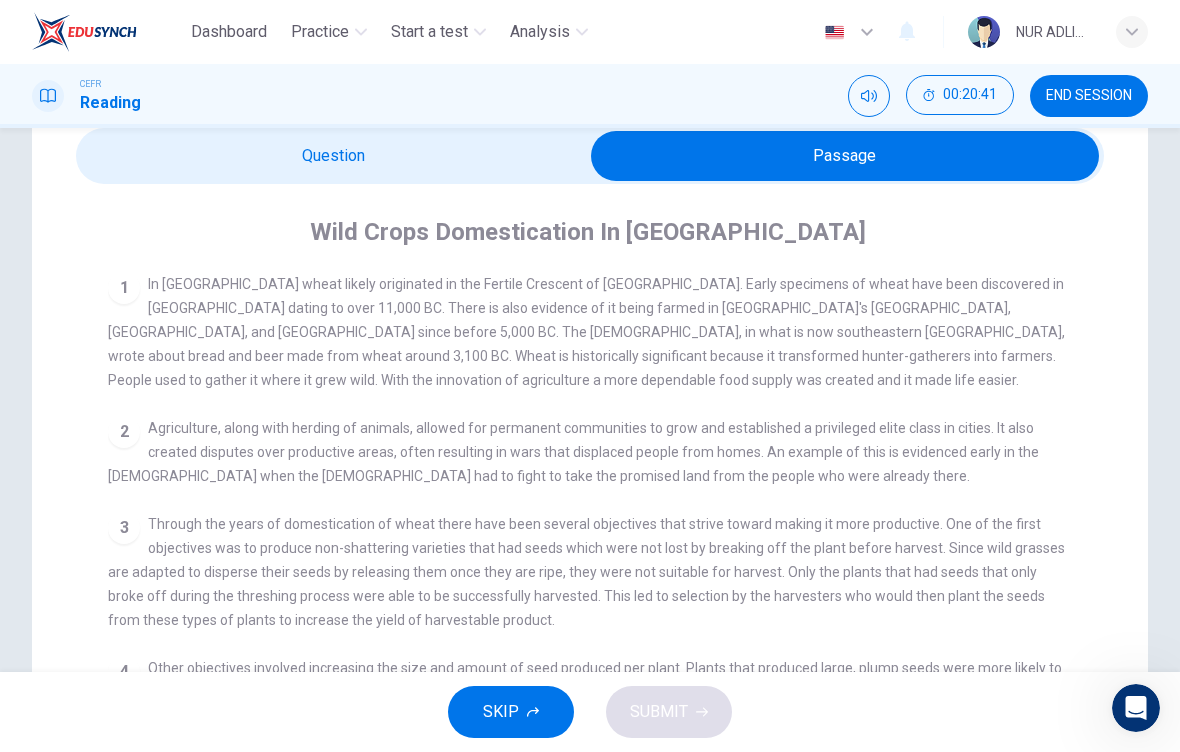 scroll, scrollTop: 70, scrollLeft: 0, axis: vertical 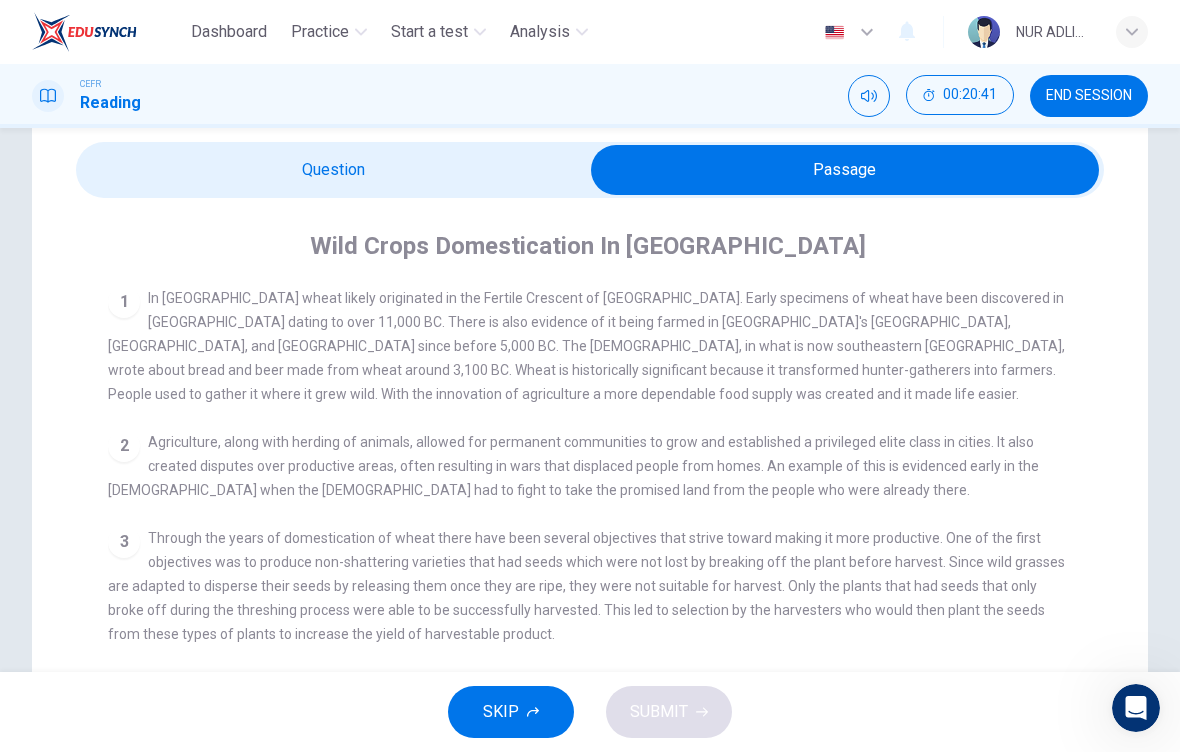 click at bounding box center (845, 170) 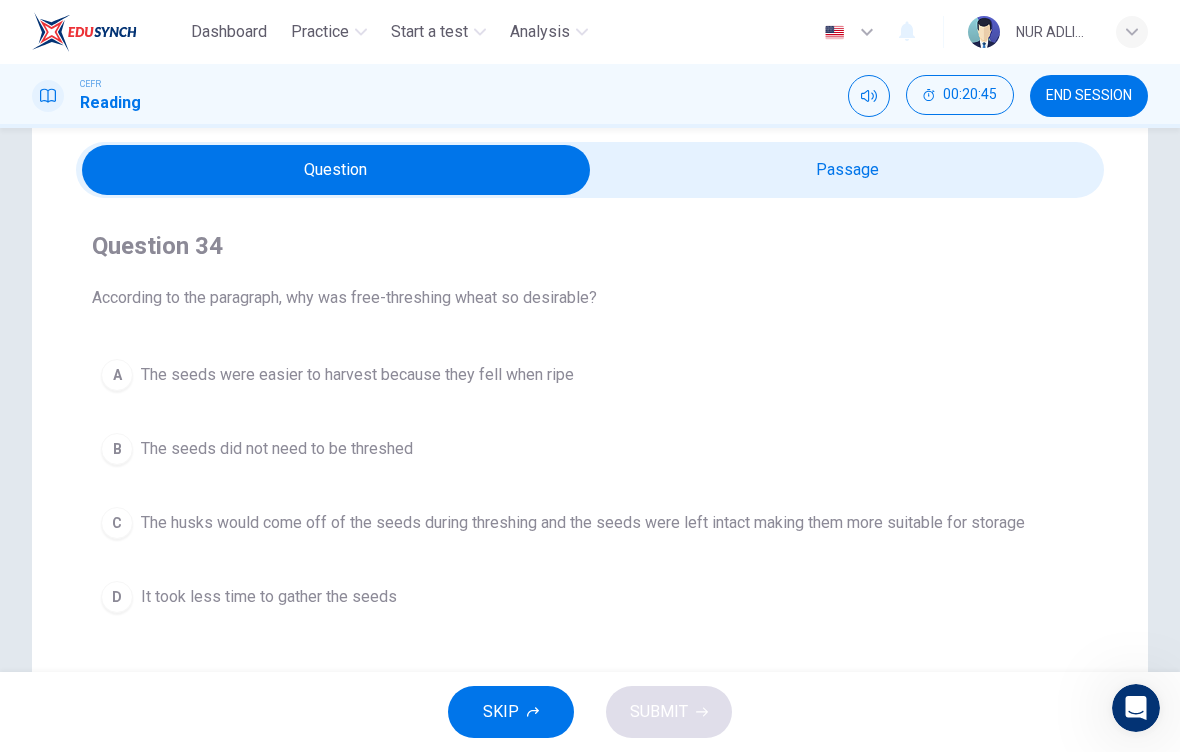 click at bounding box center [336, 170] 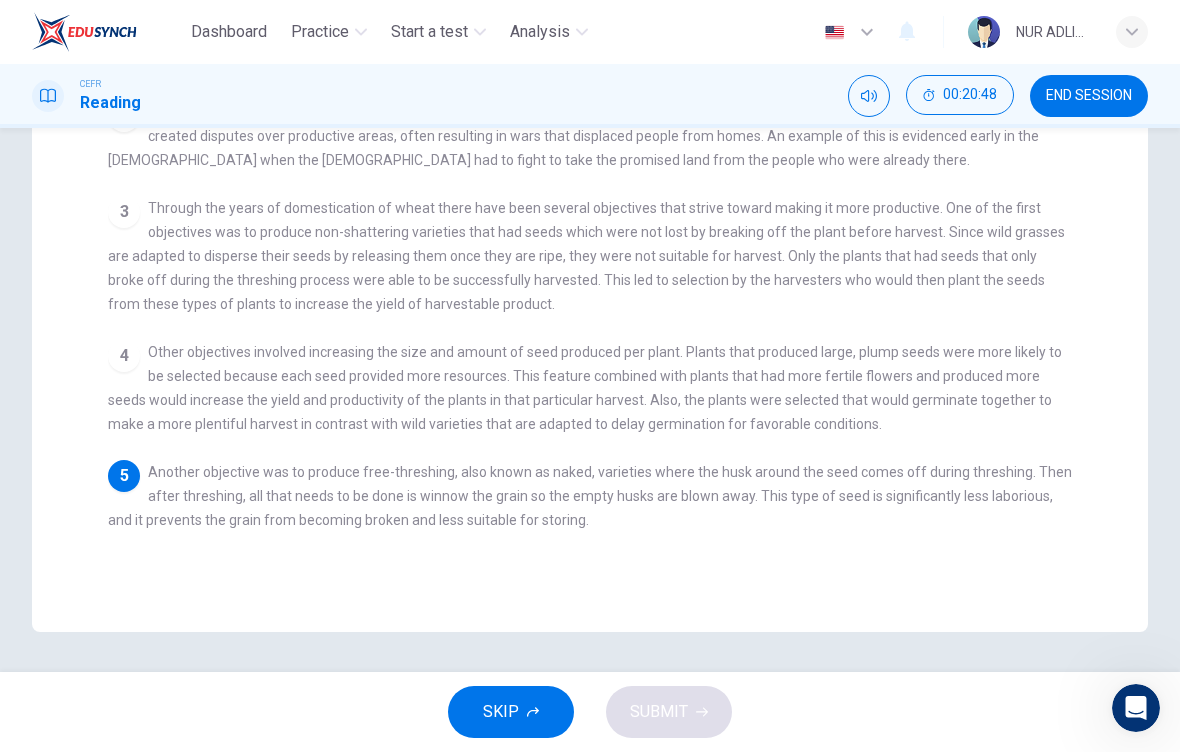 scroll, scrollTop: 410, scrollLeft: 0, axis: vertical 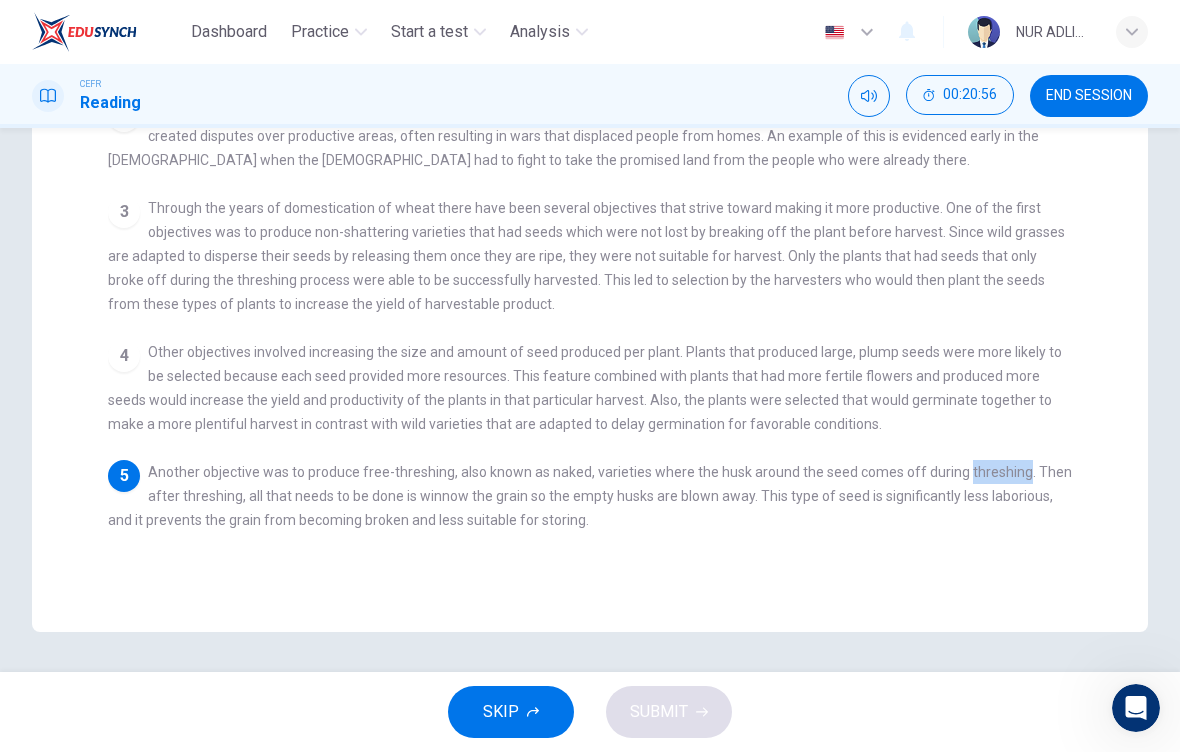 click on "Other objectives involved increasing the size and amount of seed produced per plant. Plants that produced large, plump seeds were more likely to be selected because each seed provided more resources. This feature combined with plants that had more fertile flowers and produced more seeds would increase the yield and productivity of the plants in that particular harvest. Also, the plants were selected that would germinate together to make a more plentiful harvest in contrast with wild varieties that are adapted to delay germination for favorable conditions." at bounding box center (585, 388) 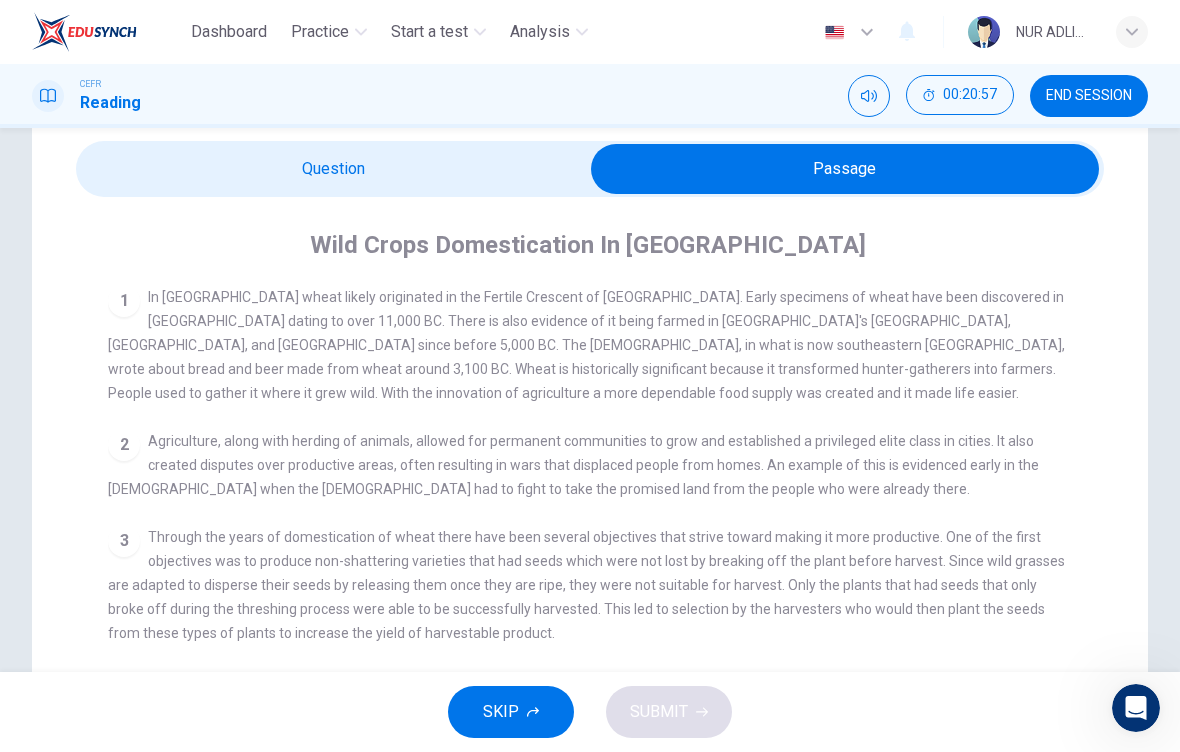 scroll, scrollTop: 27, scrollLeft: 0, axis: vertical 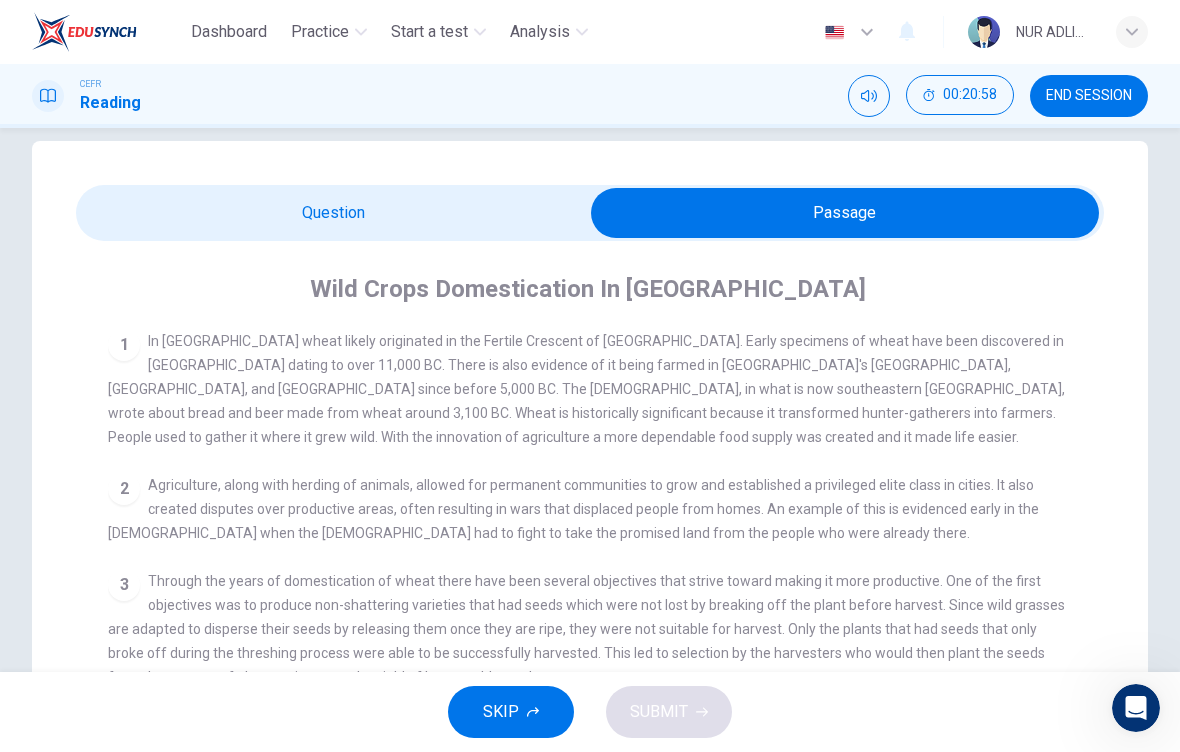 click at bounding box center (845, 213) 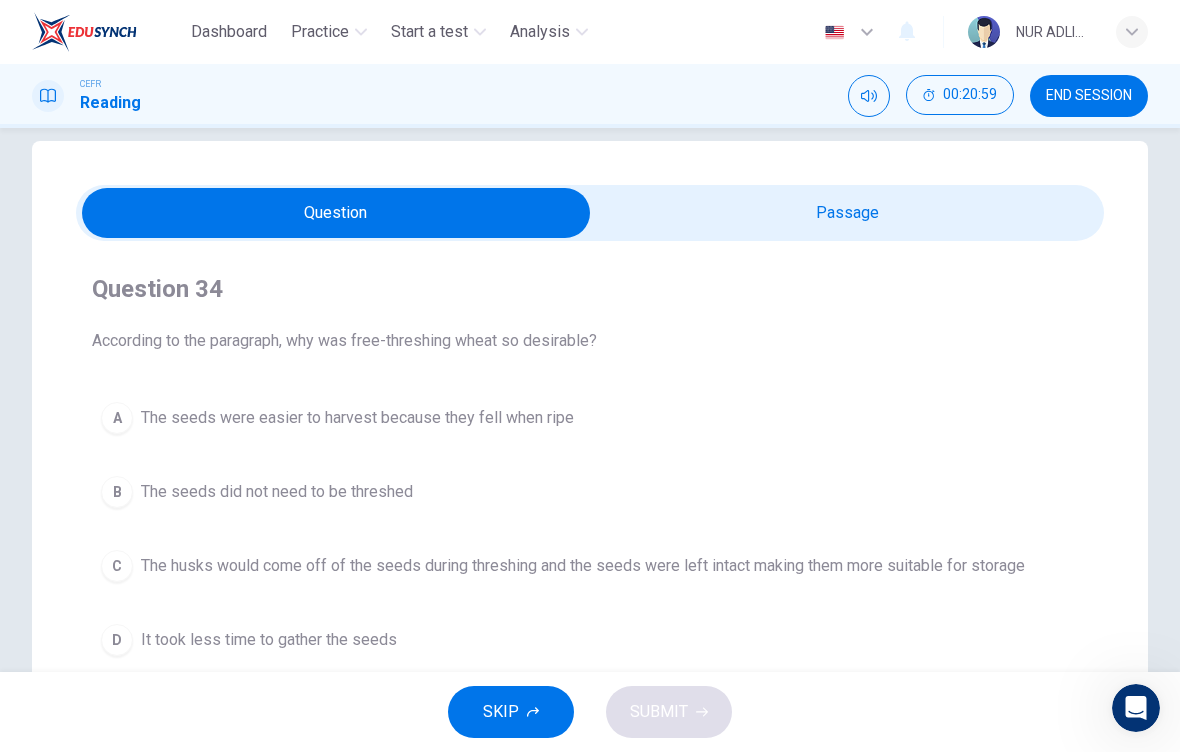 click on "The seeds did not need to be threshed" at bounding box center (277, 492) 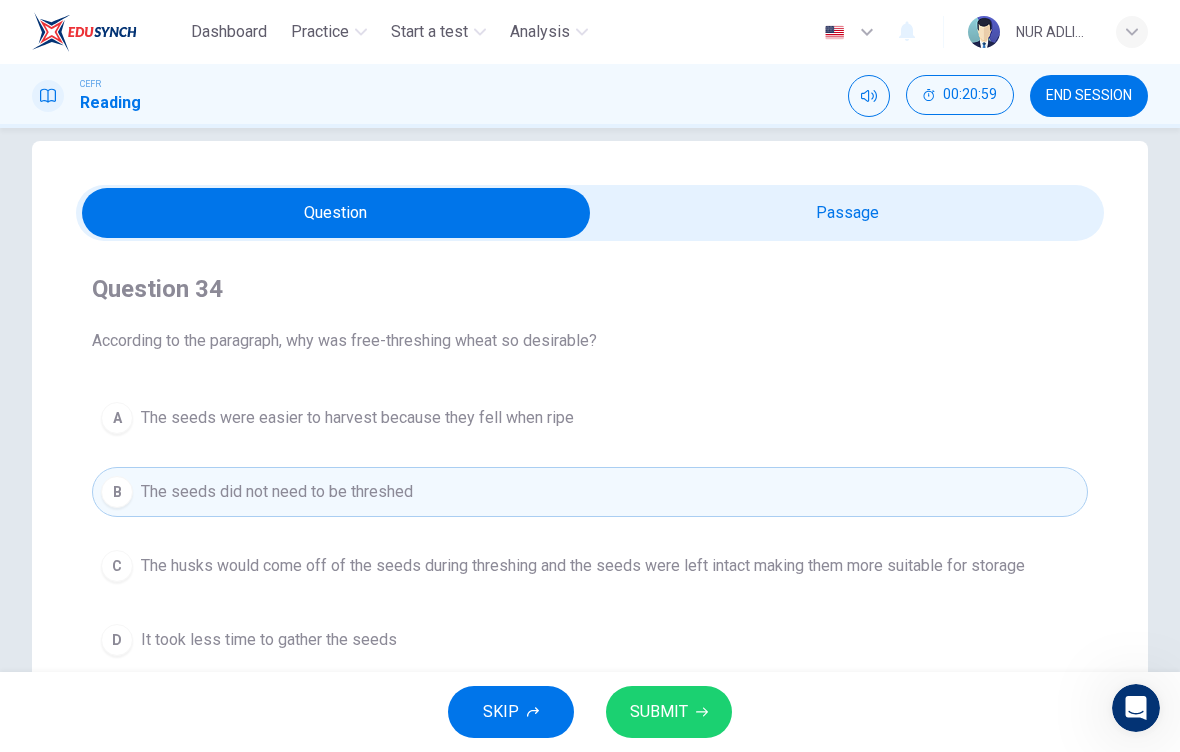 click on "SUBMIT" at bounding box center [659, 712] 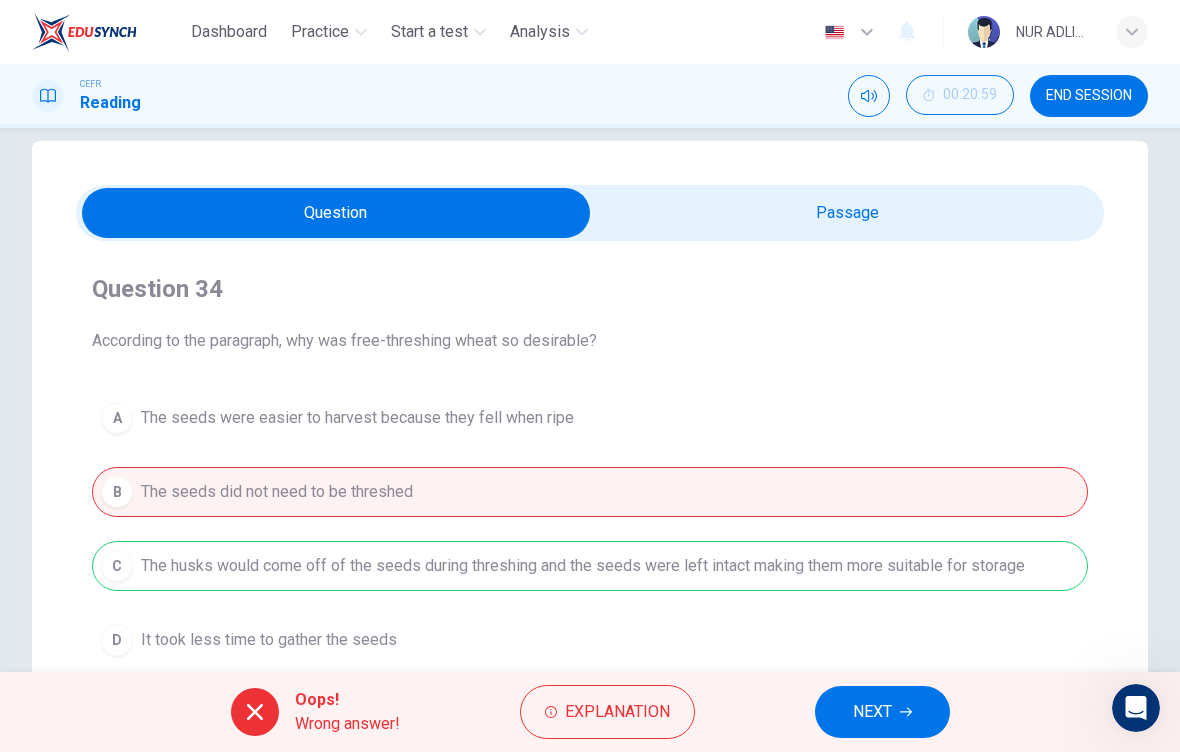 click on "NEXT" at bounding box center (872, 712) 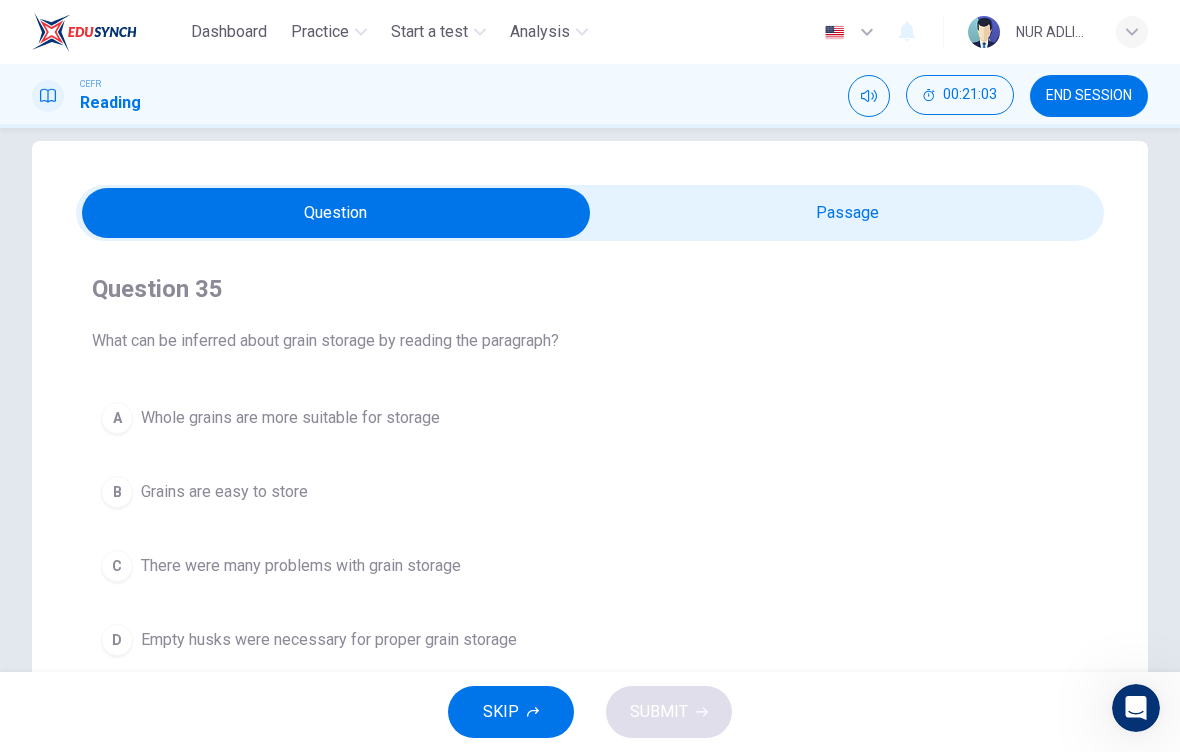 click at bounding box center [336, 213] 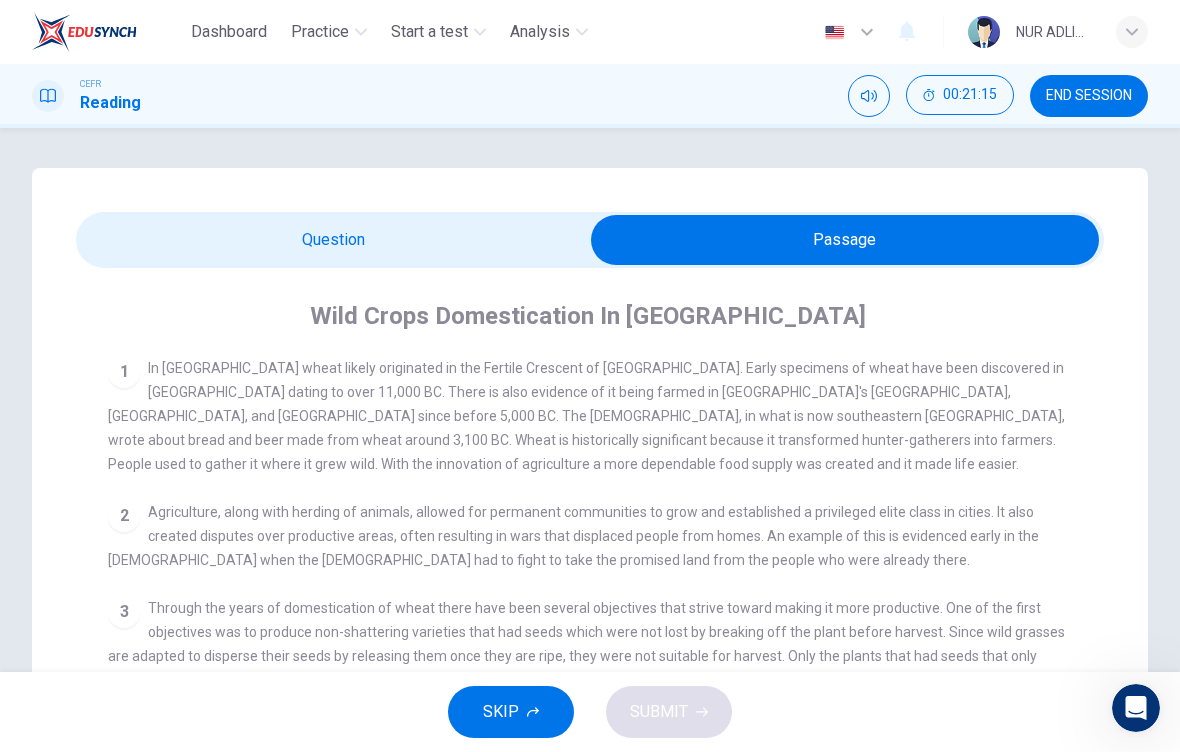 scroll, scrollTop: -1, scrollLeft: 0, axis: vertical 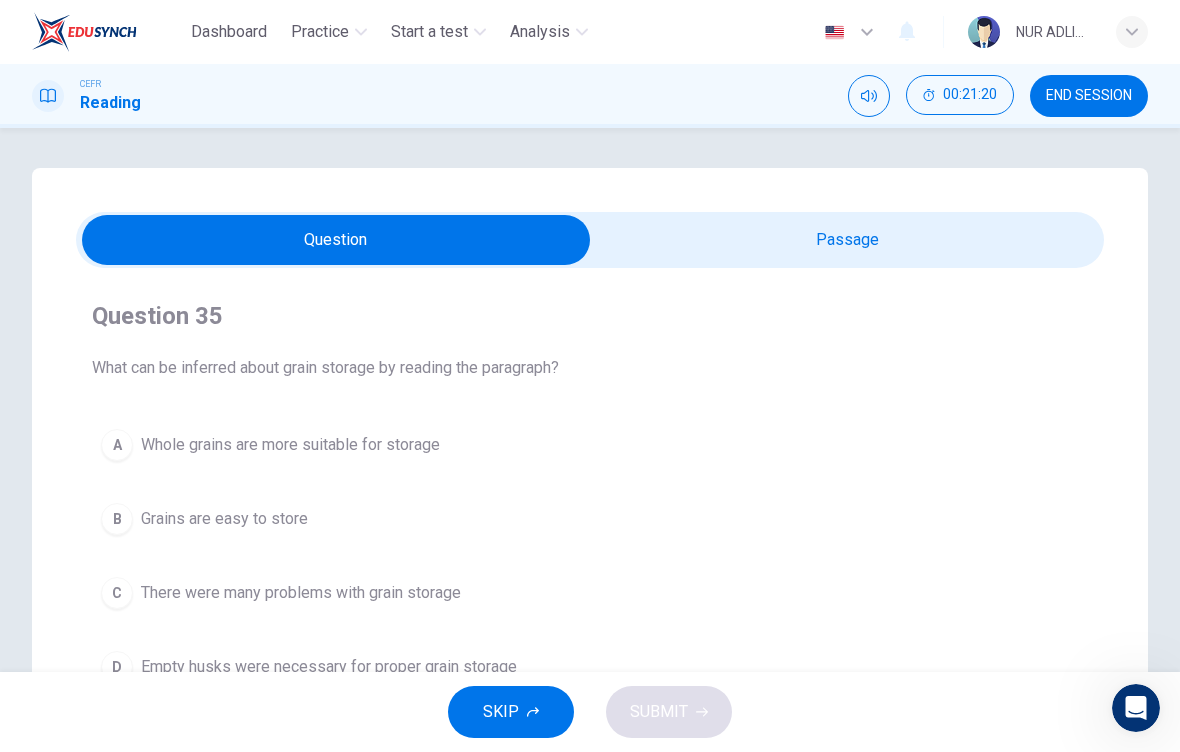 click at bounding box center [336, 240] 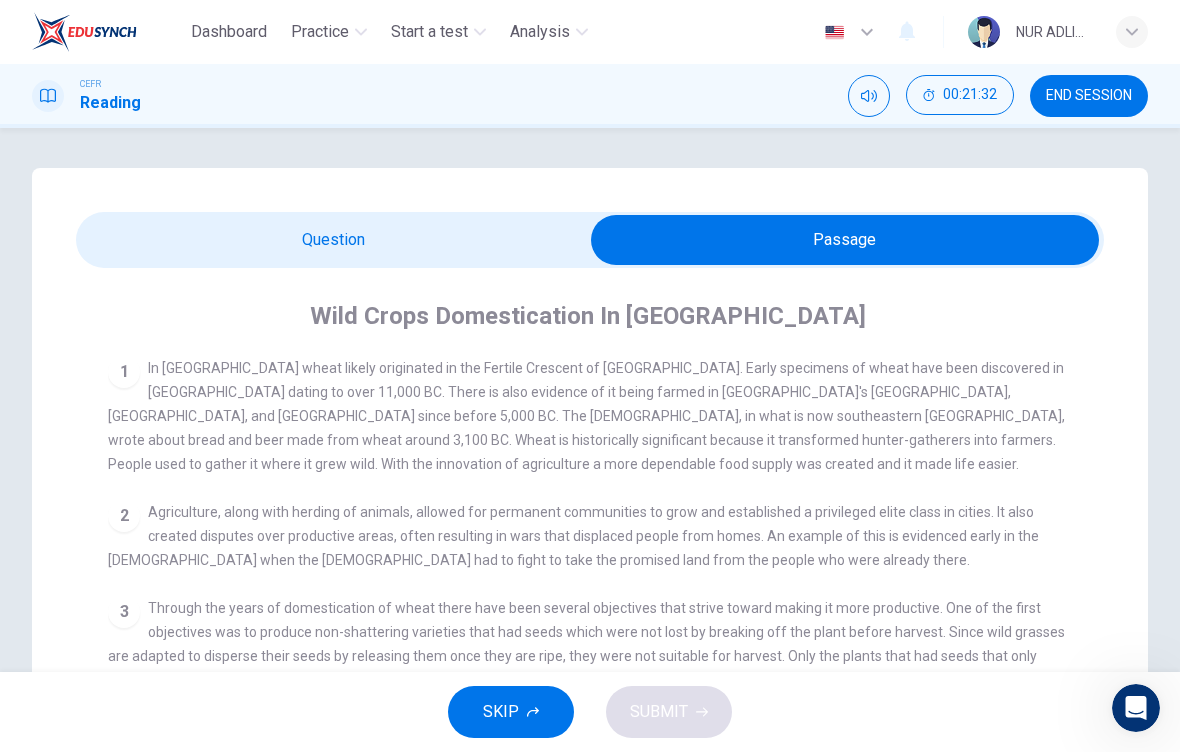 scroll, scrollTop: 0, scrollLeft: 0, axis: both 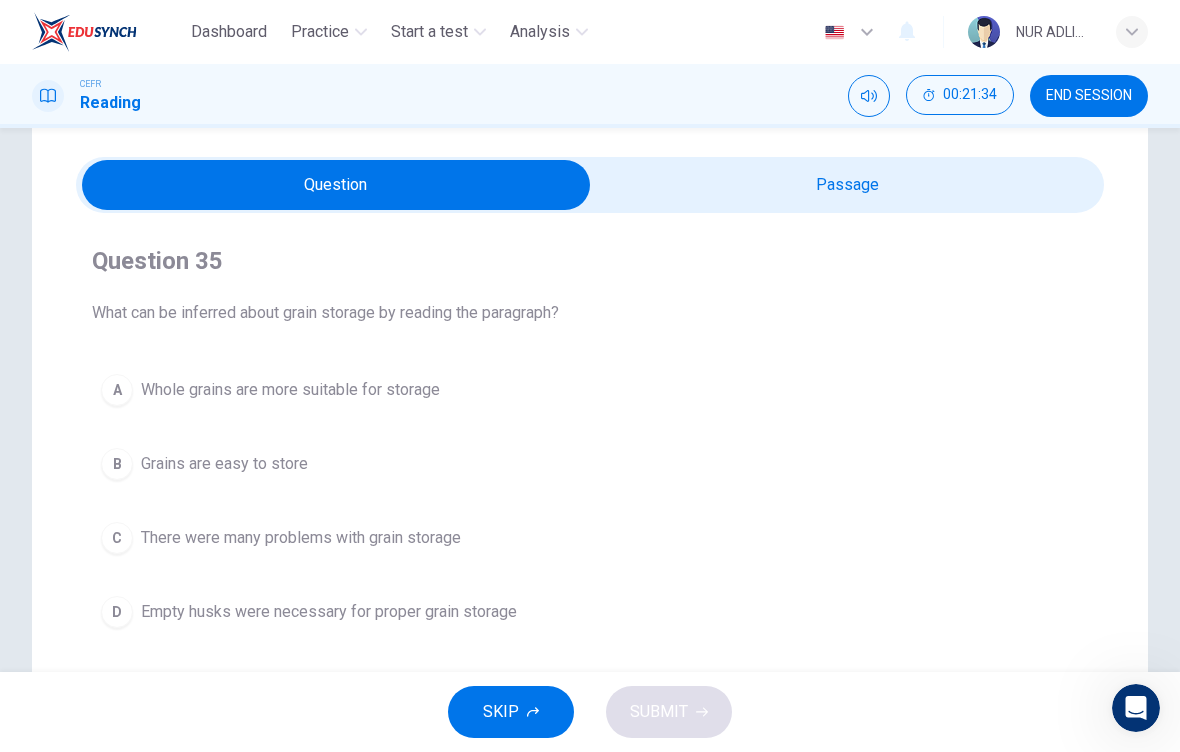click on "C There were many problems with grain storage" at bounding box center [590, 538] 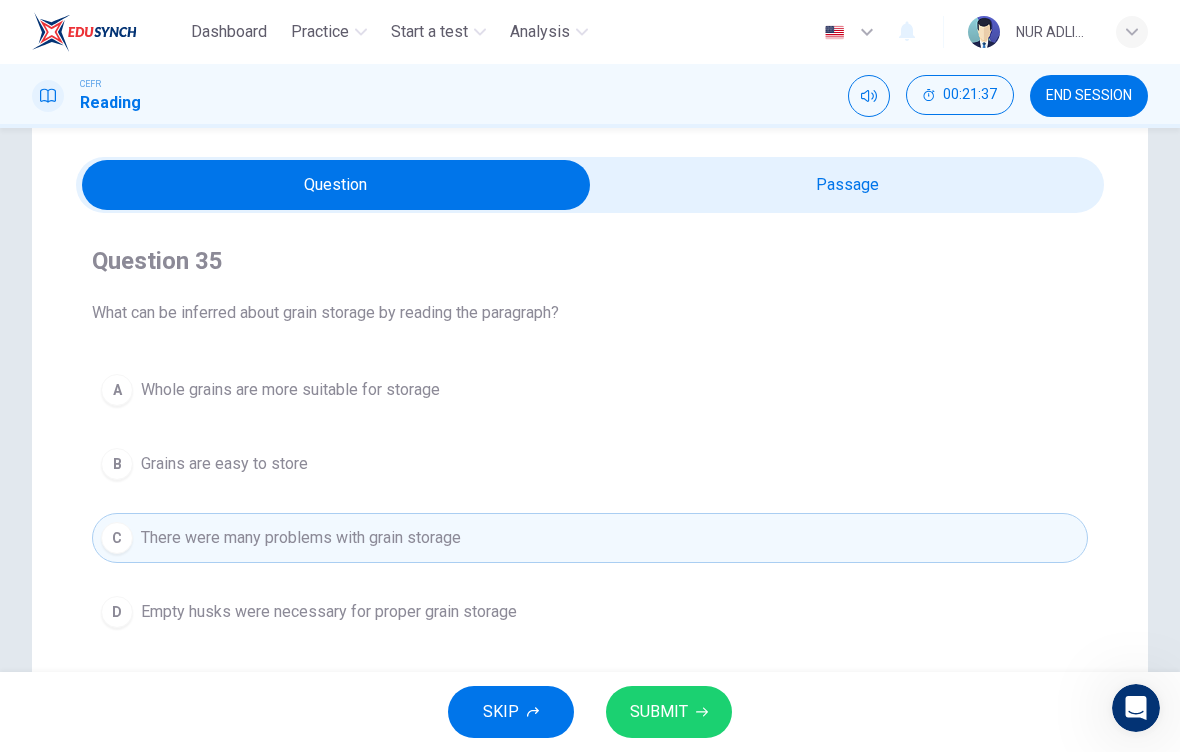 click on "SUBMIT" at bounding box center (669, 712) 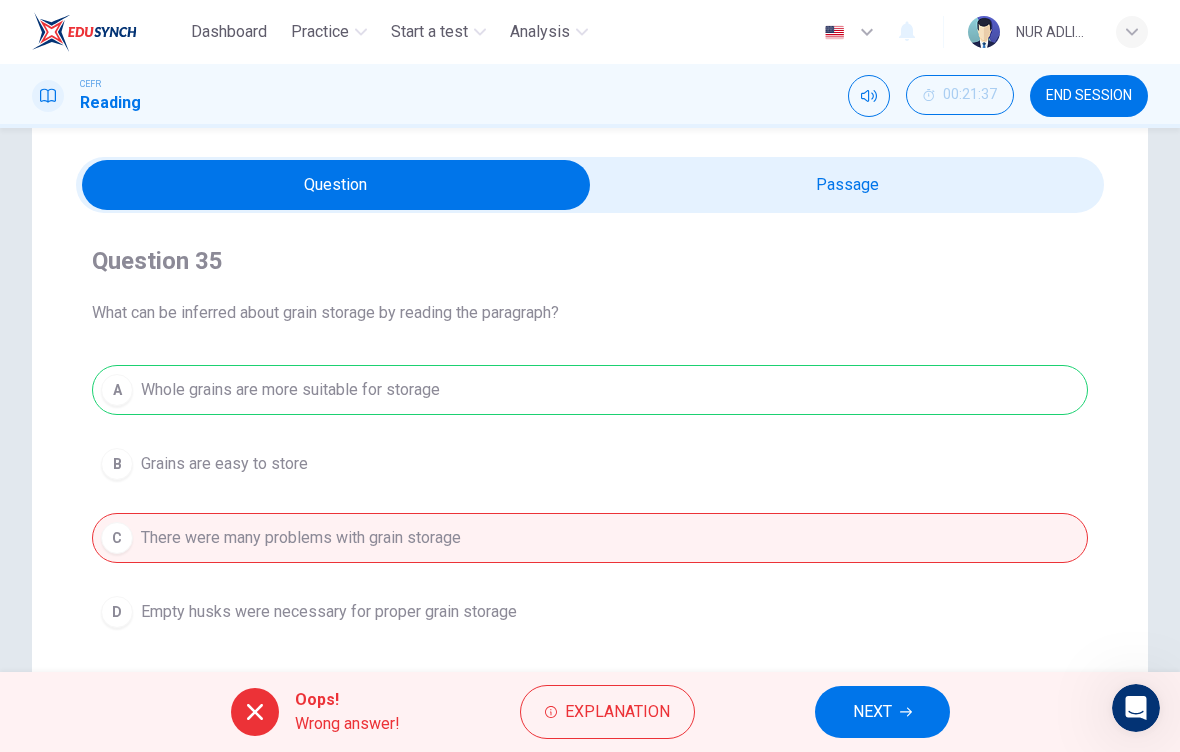 click on "NEXT" at bounding box center [872, 712] 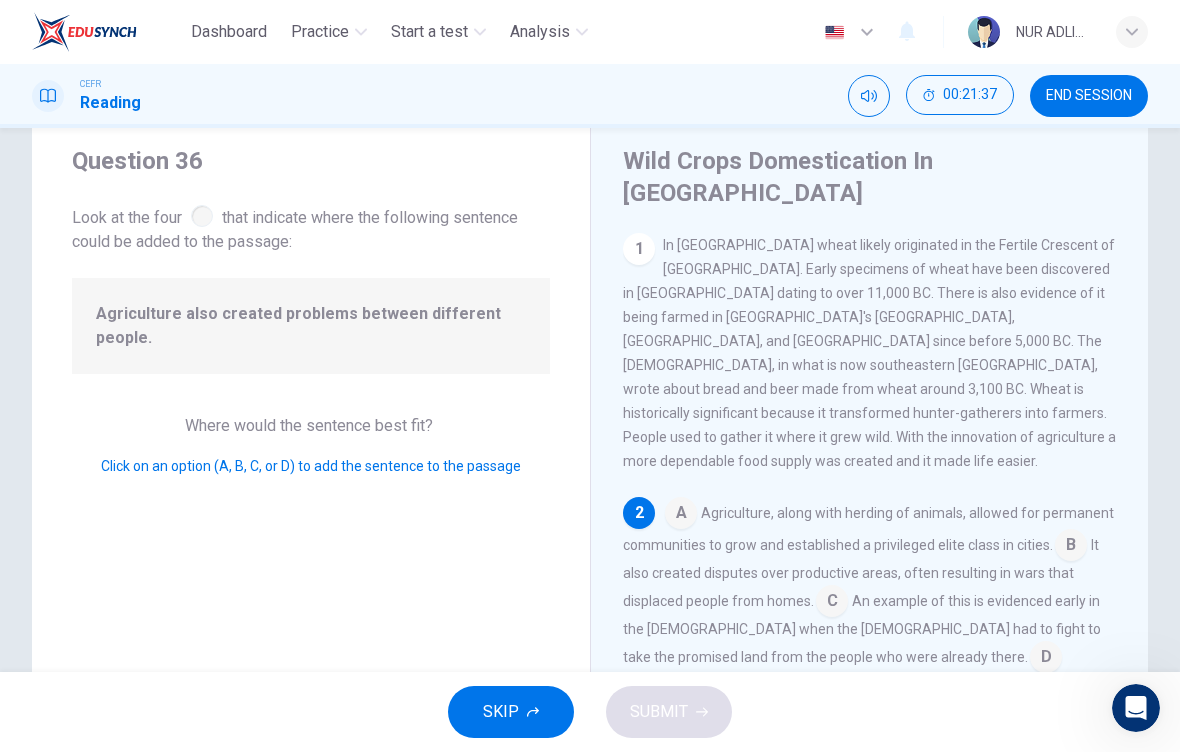 scroll, scrollTop: 50, scrollLeft: 0, axis: vertical 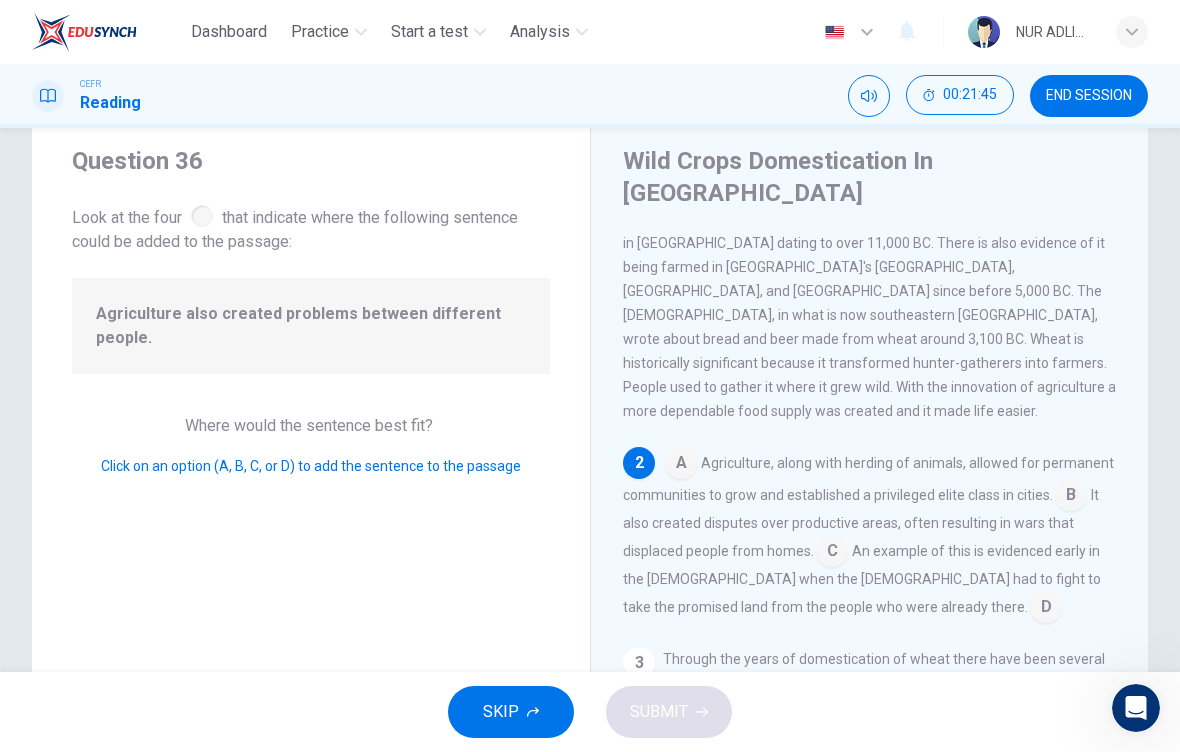 click on "A  Agriculture, along with herding of animals, allowed for permanent communities to grow and established a privileged elite class in cities.  B  It also created disputes over productive areas, often resulting in wars that displaced people from homes.  C  An example of this is evidenced early in the Bible when the Israelites had to fight to take the promised land from the people who were already there.  D" at bounding box center (870, 535) 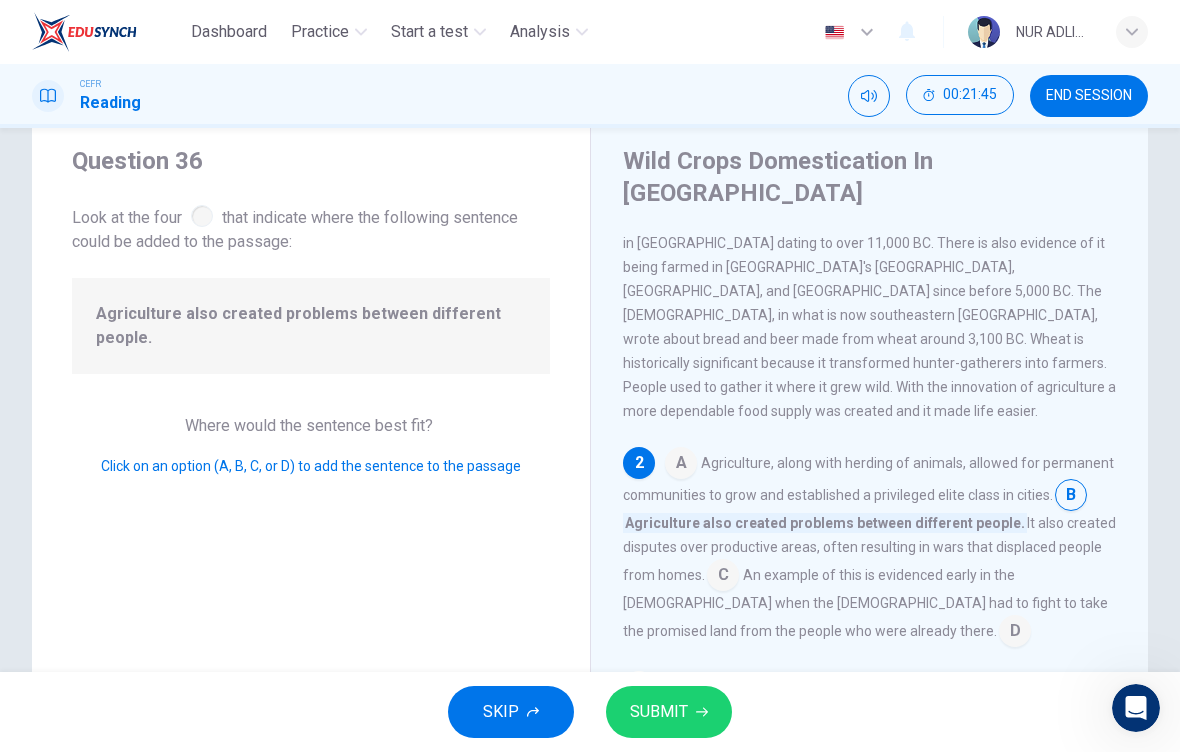 click at bounding box center [1071, 497] 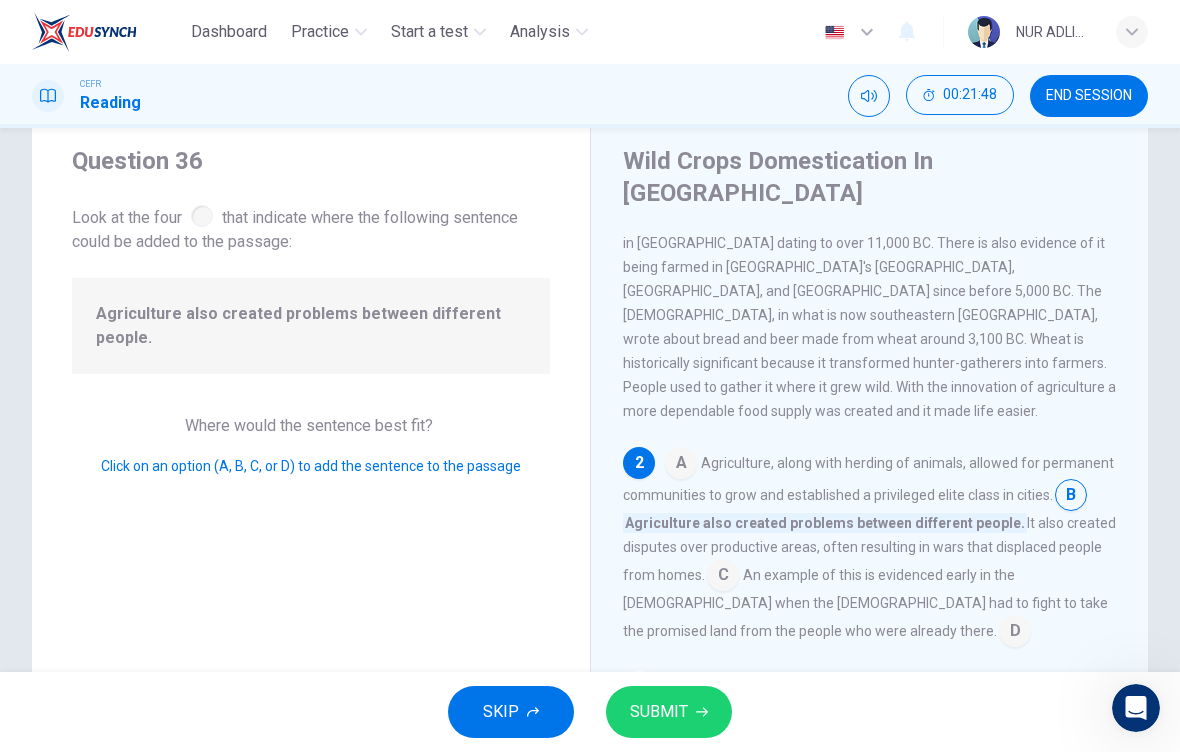 click on "SUBMIT" at bounding box center (659, 712) 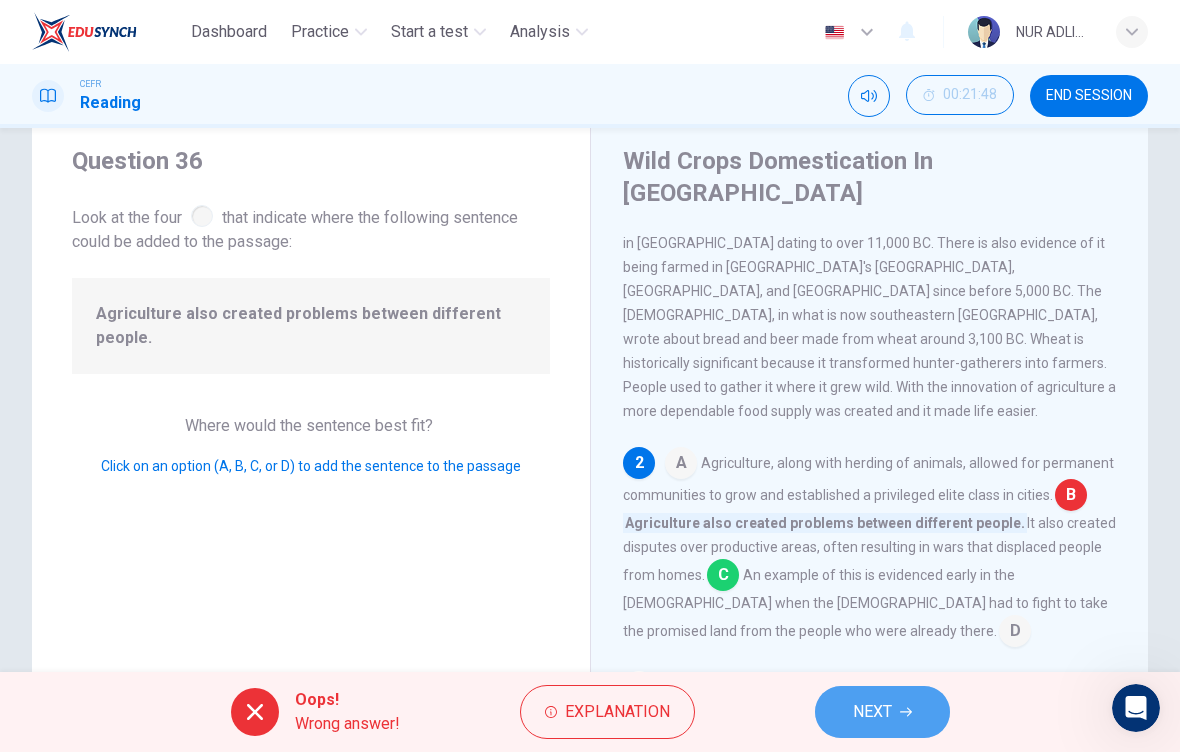 click on "NEXT" at bounding box center [882, 712] 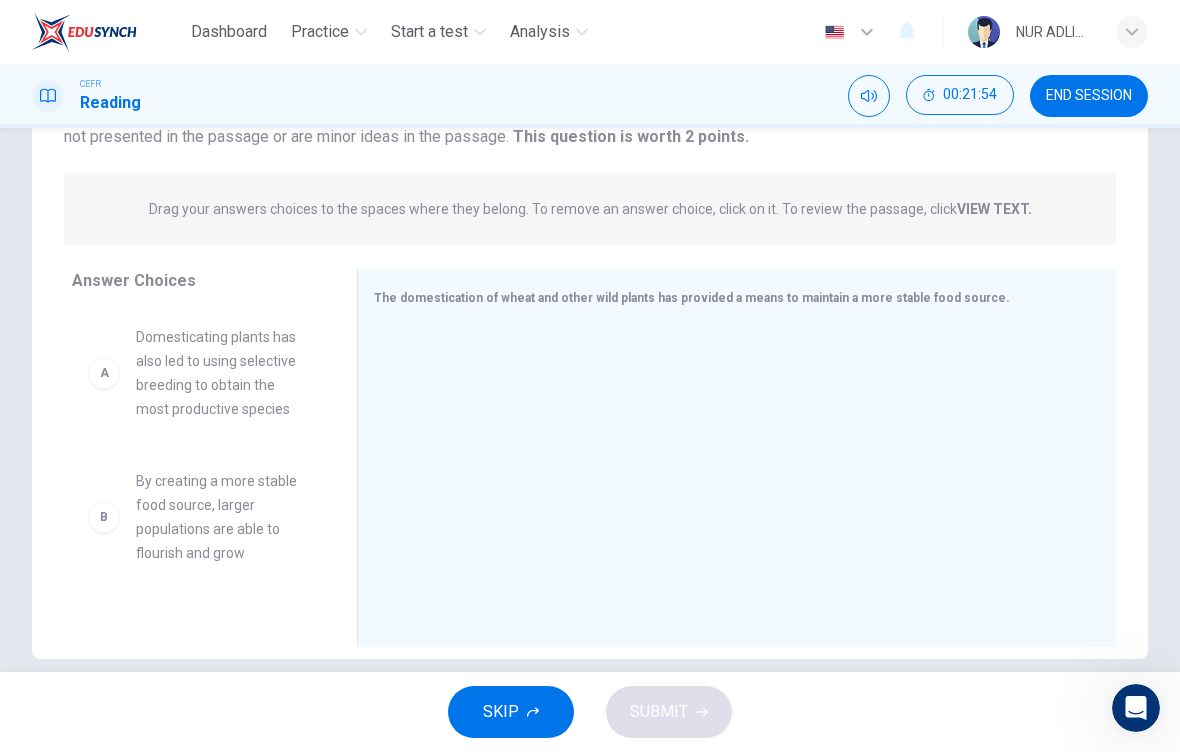 scroll, scrollTop: 206, scrollLeft: 0, axis: vertical 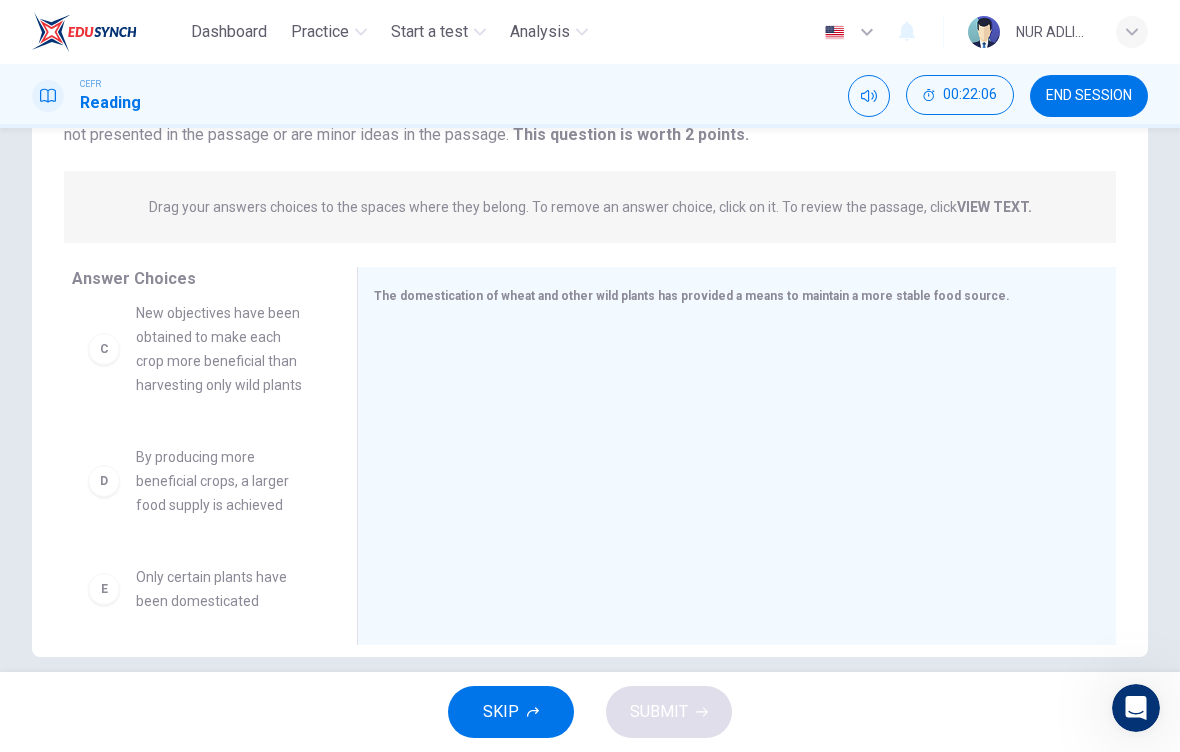 click on "New objectives have been obtained to make each crop more beneficial than harvesting only wild plants" at bounding box center (222, 349) 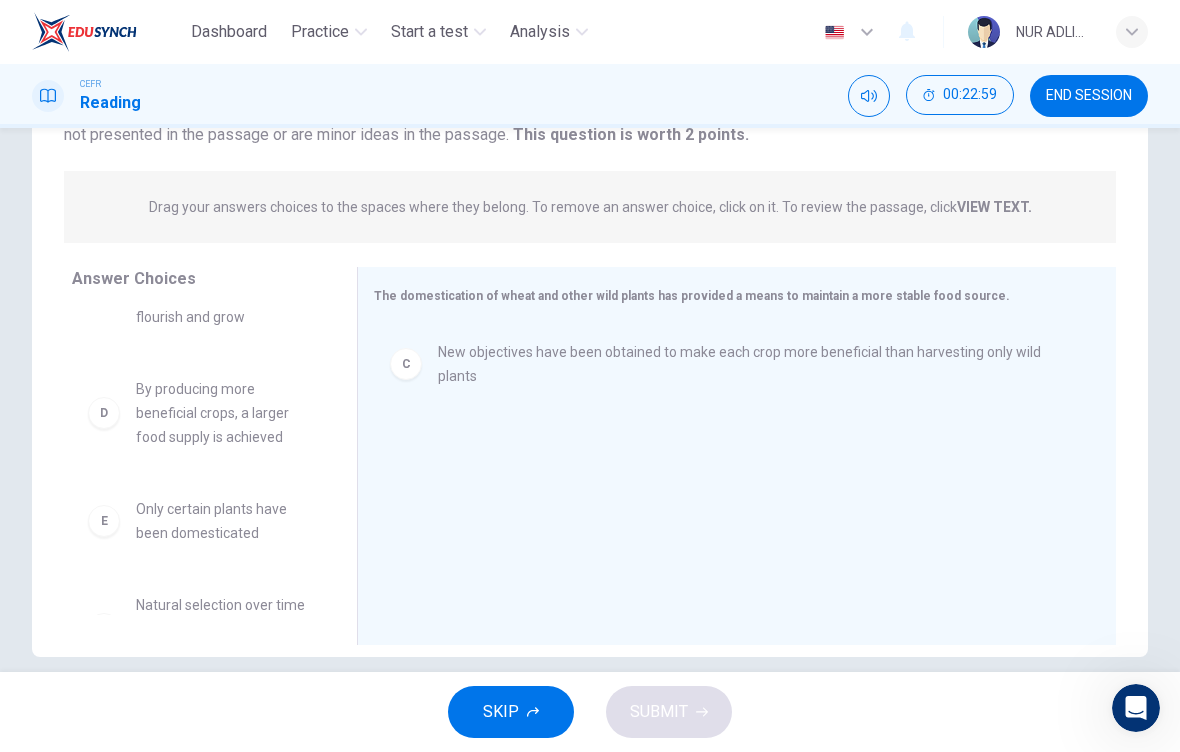 scroll, scrollTop: 236, scrollLeft: 0, axis: vertical 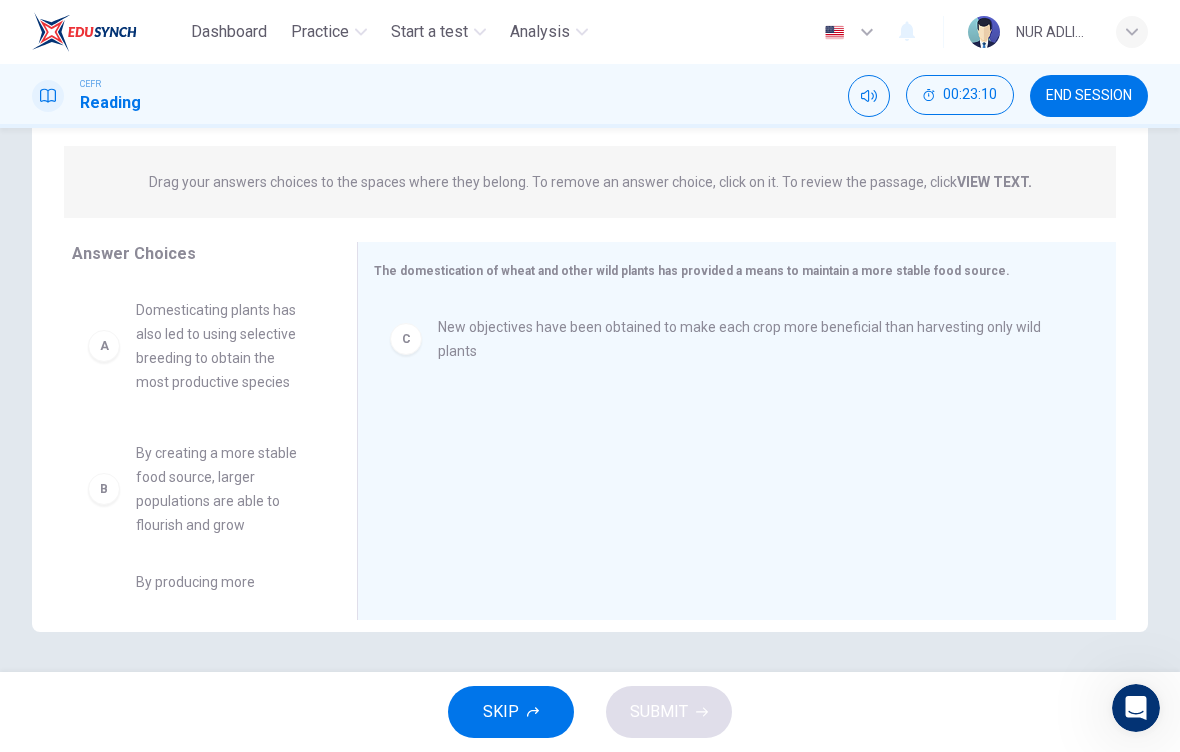 click on "A Domesticating plants has also led to using selective breeding to obtain the most productive species D By producing more beneficial crops, a larger food supply is achieved E Only certain plants have been domesticated F Natural selection over time is what created the crops of today" at bounding box center (198, 436) 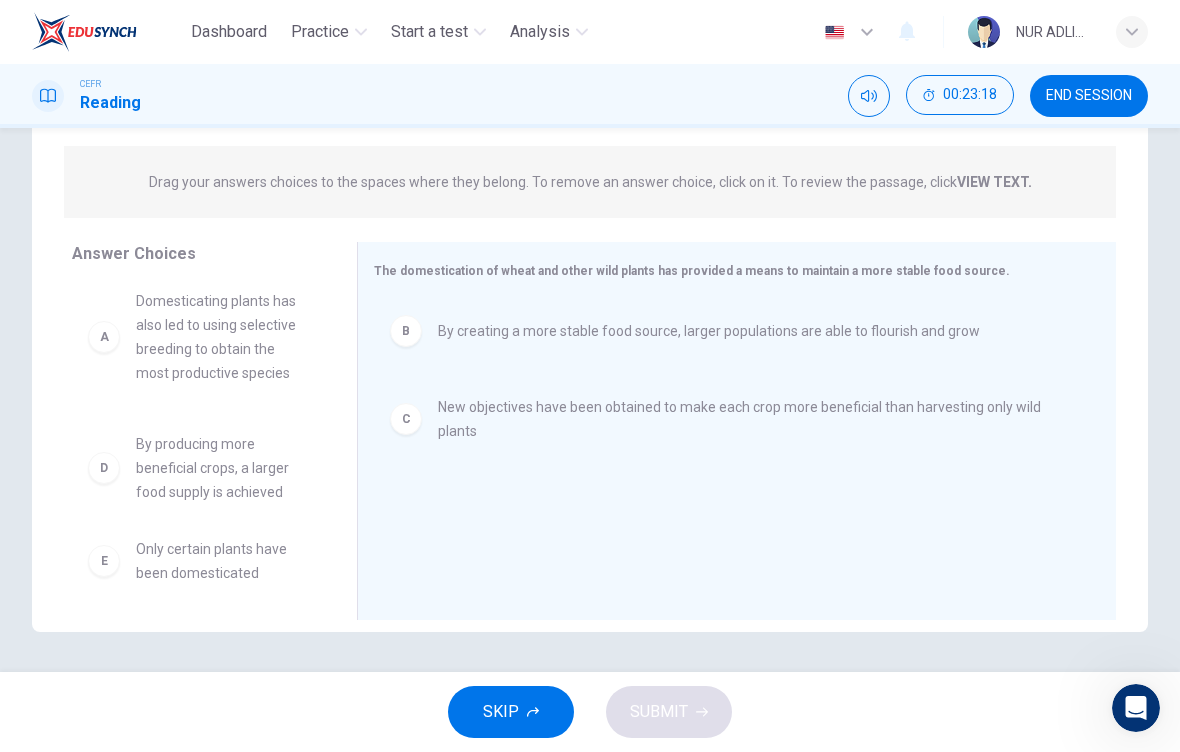 scroll, scrollTop: 10, scrollLeft: 0, axis: vertical 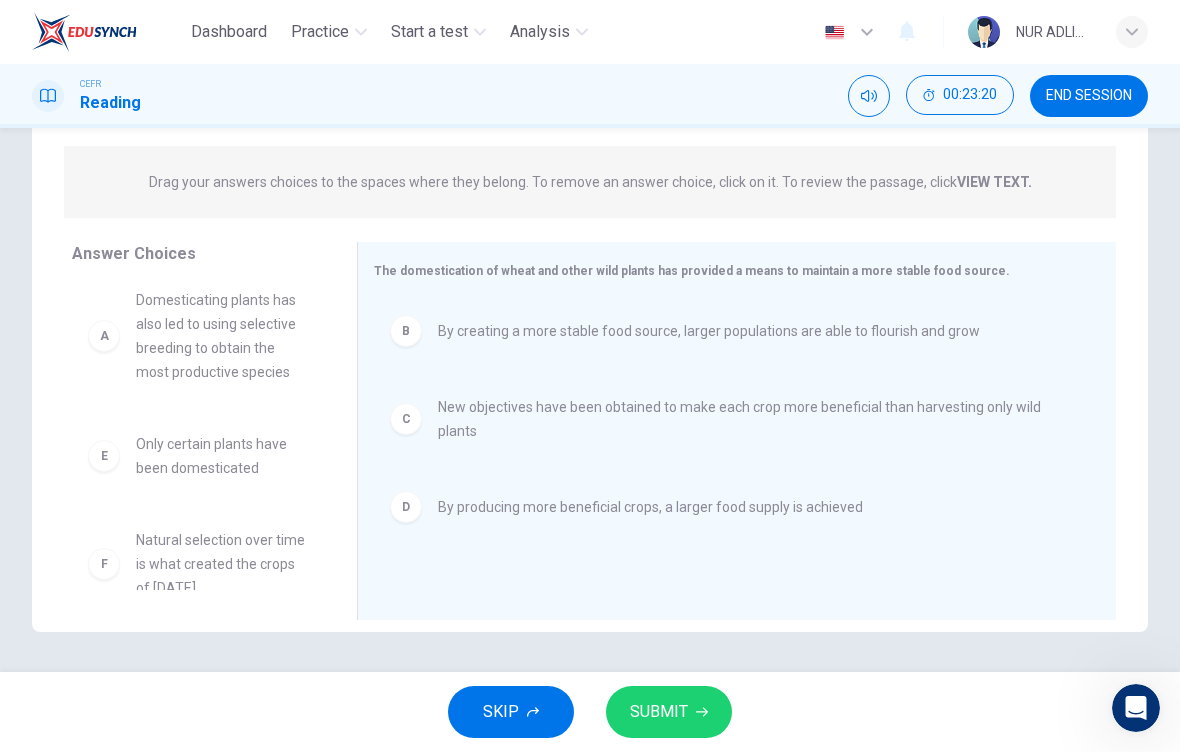 click on "SUBMIT" at bounding box center (659, 712) 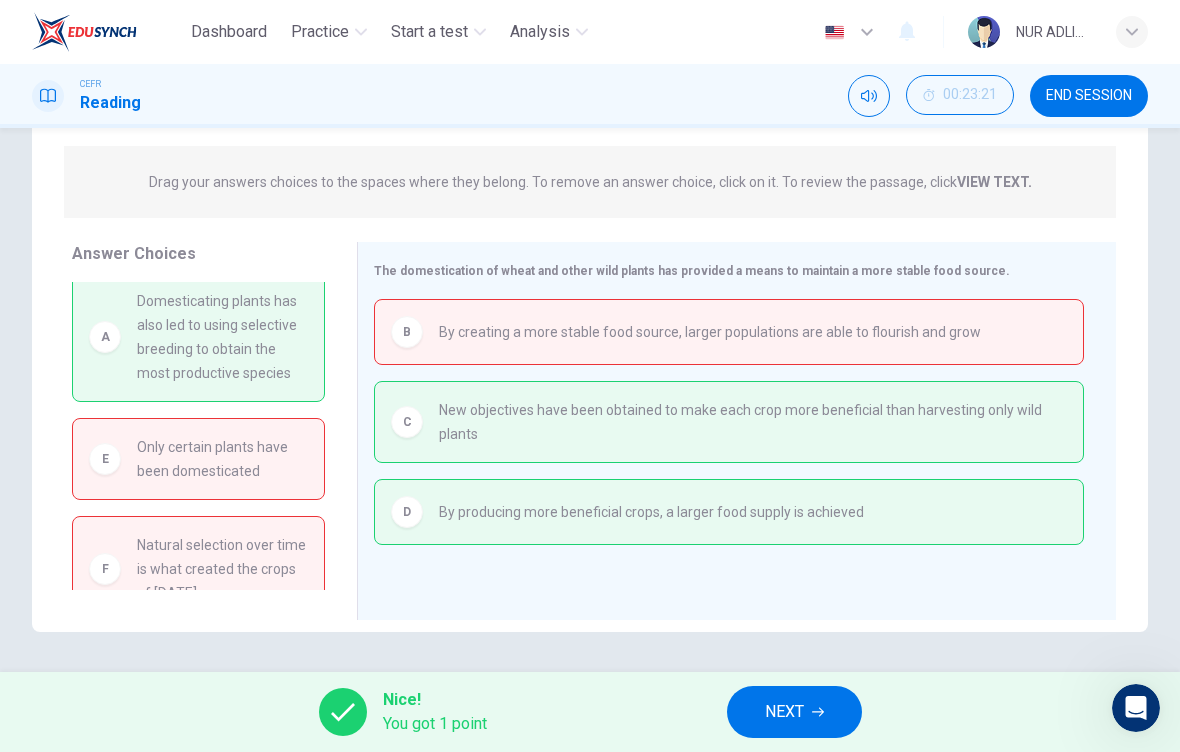 click on "NEXT" at bounding box center (794, 712) 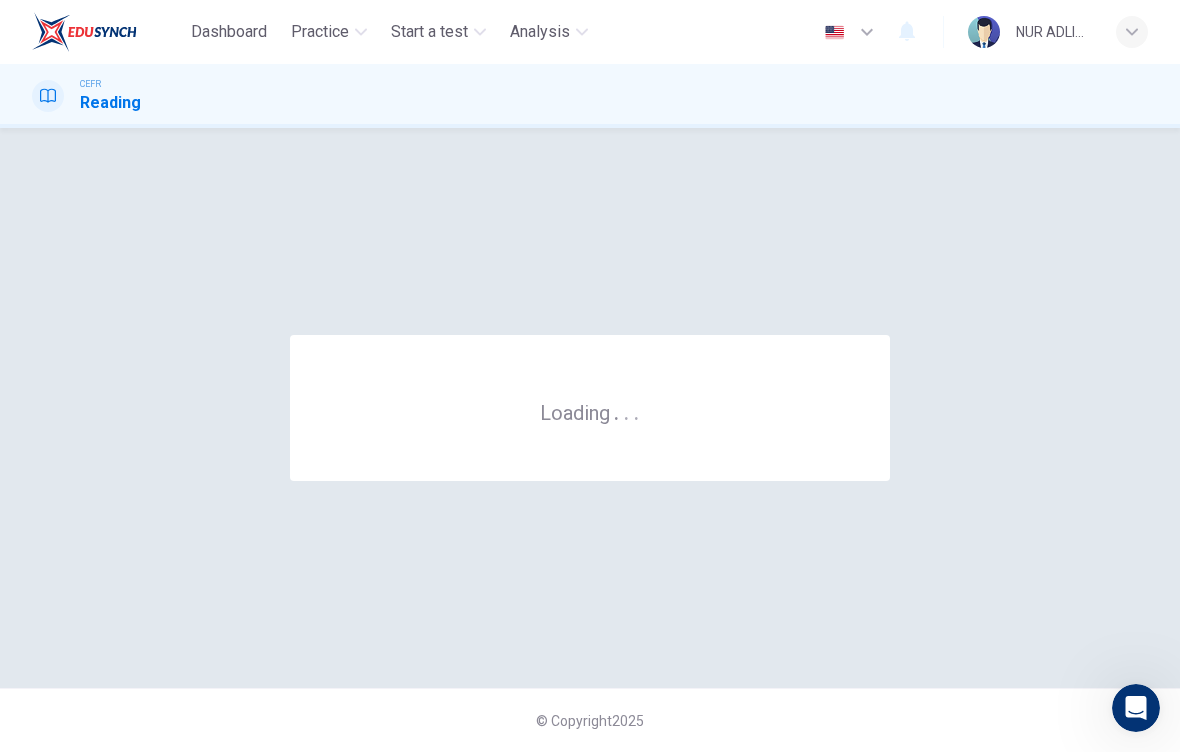 scroll, scrollTop: 0, scrollLeft: 0, axis: both 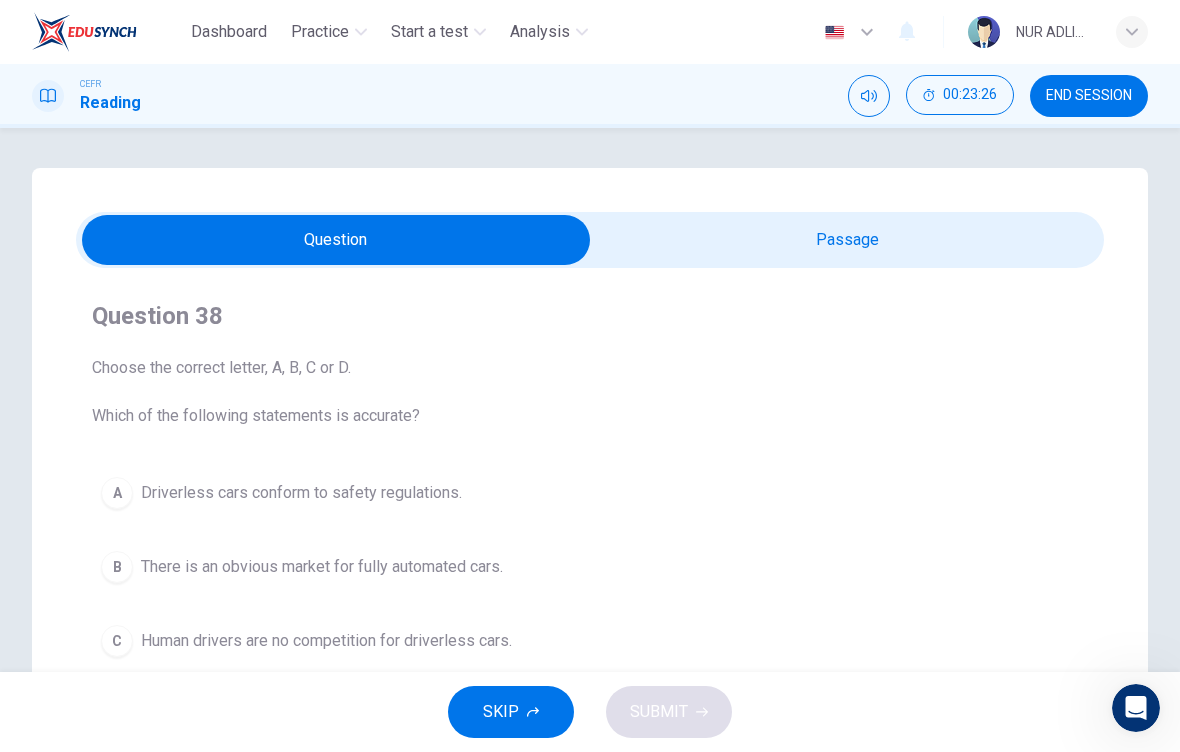 click at bounding box center (336, 240) 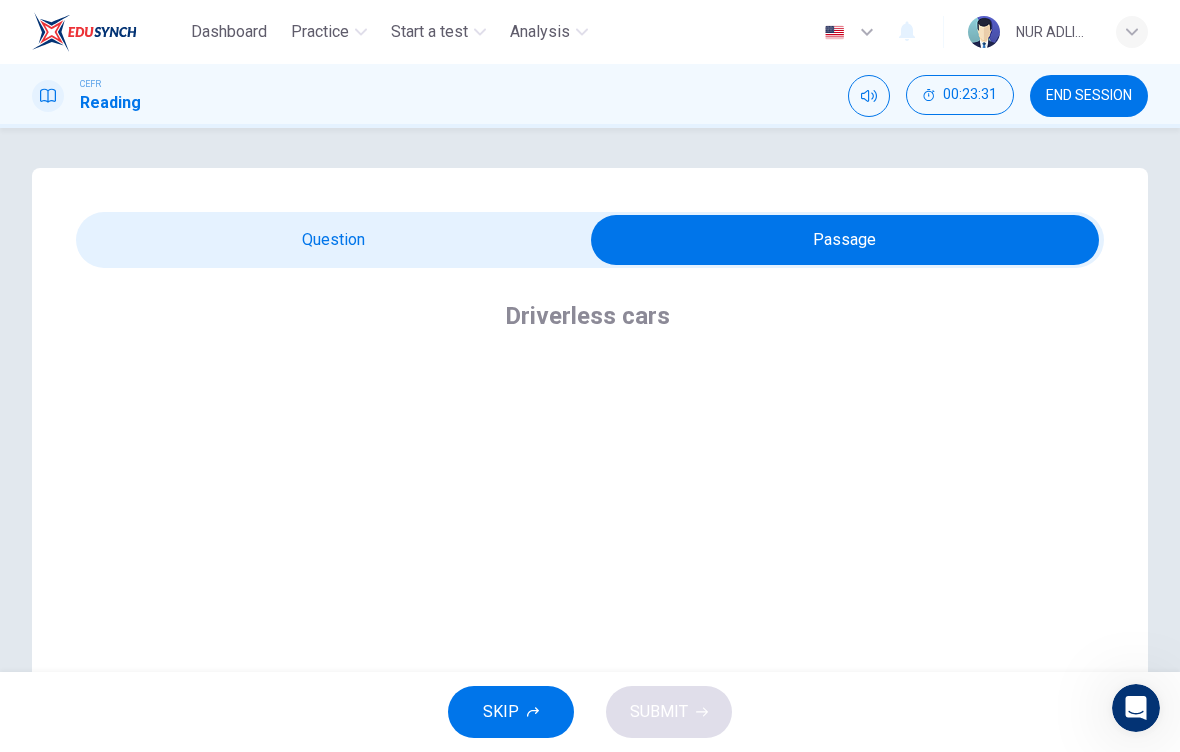 scroll, scrollTop: 0, scrollLeft: 0, axis: both 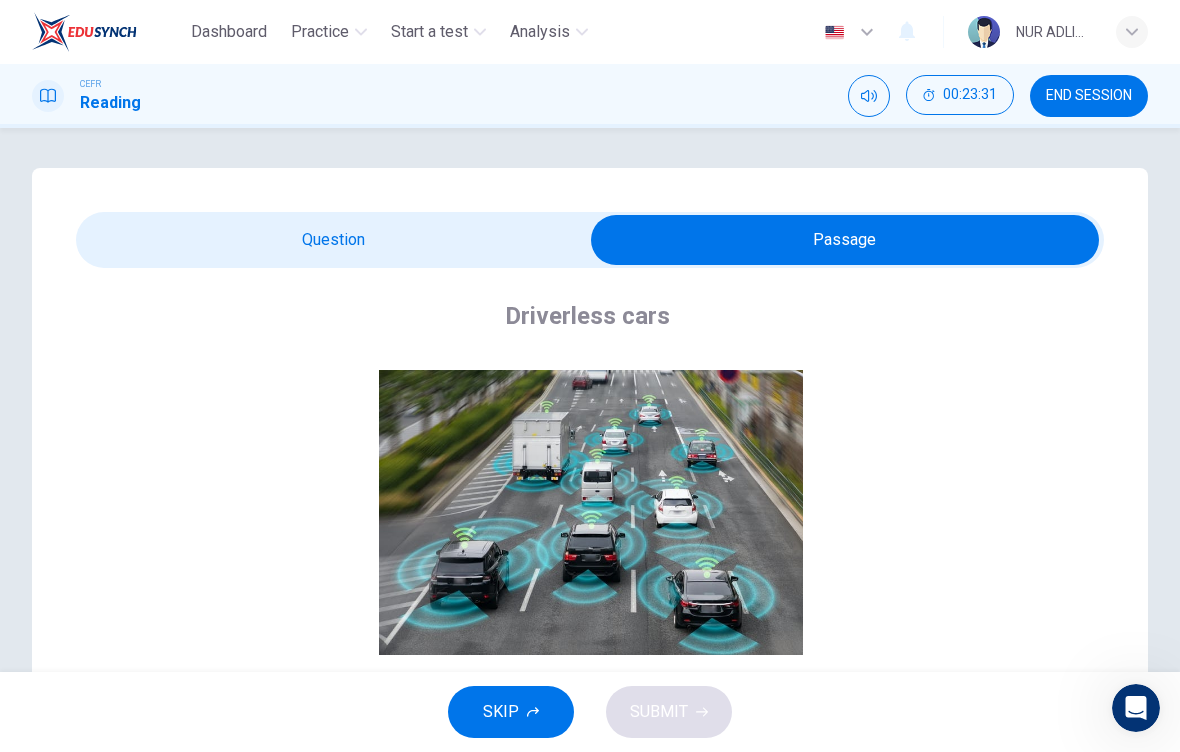 click at bounding box center [845, 240] 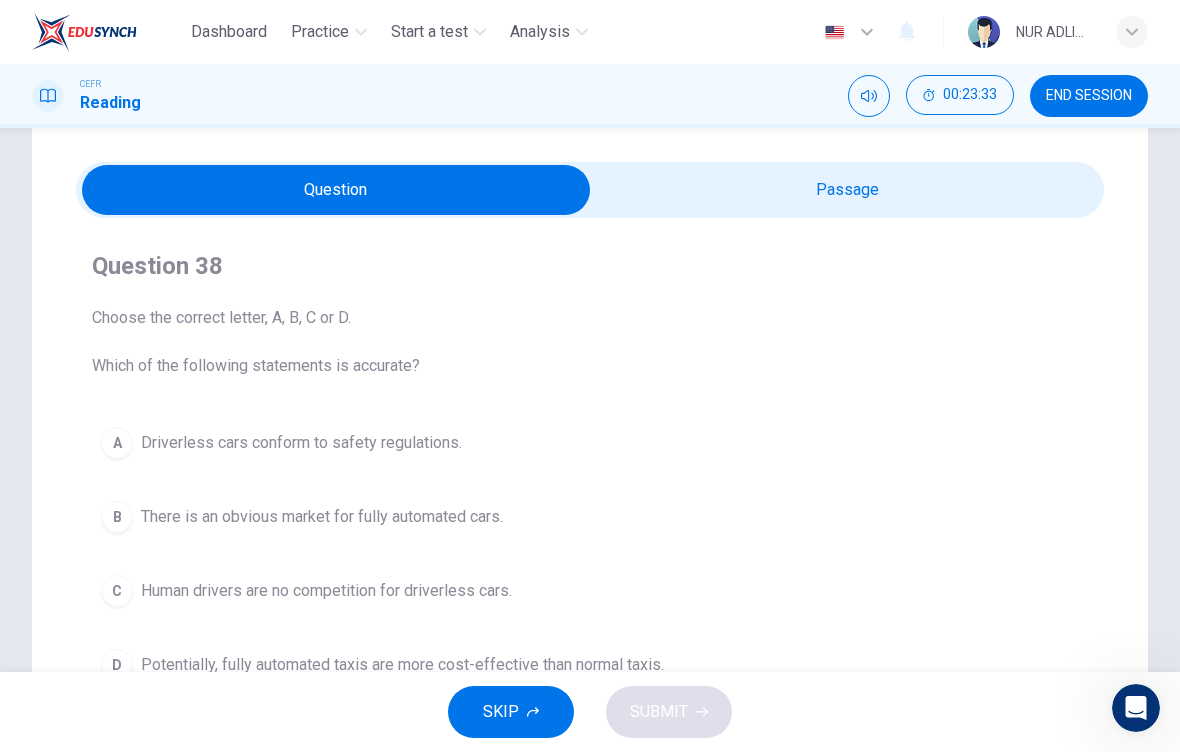 scroll, scrollTop: 40, scrollLeft: 0, axis: vertical 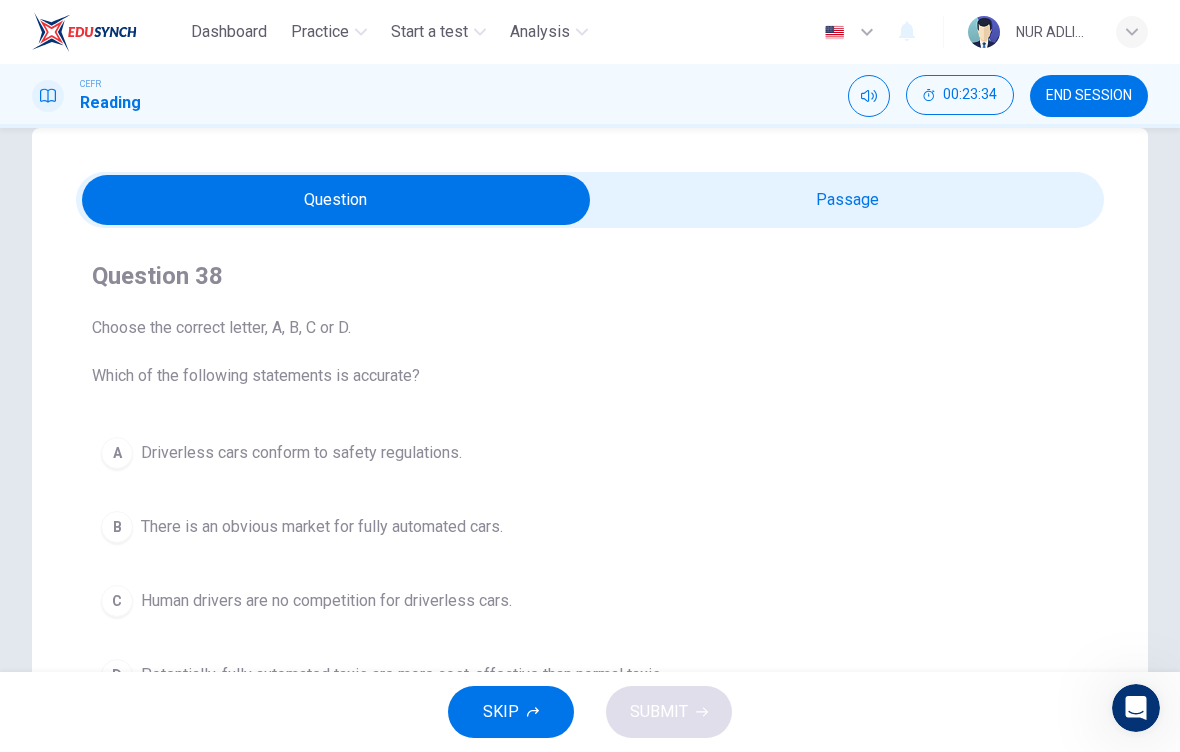 click on "END SESSION" at bounding box center [1089, 96] 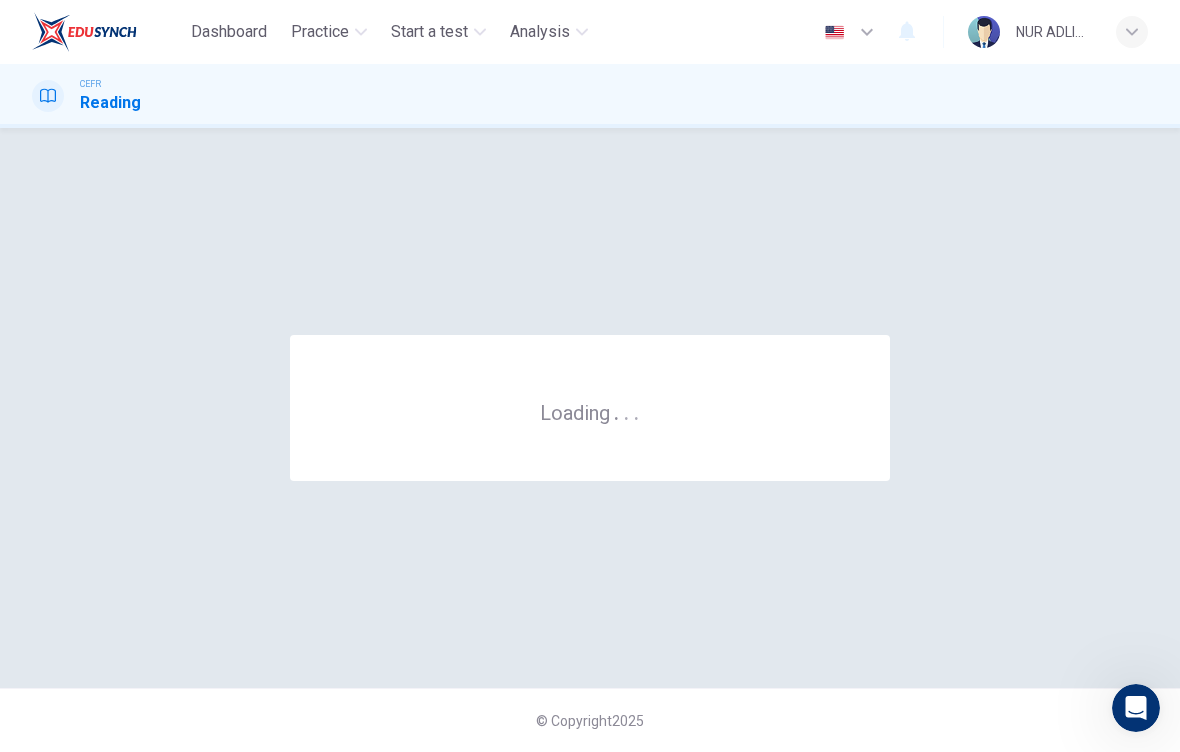 scroll, scrollTop: 0, scrollLeft: 0, axis: both 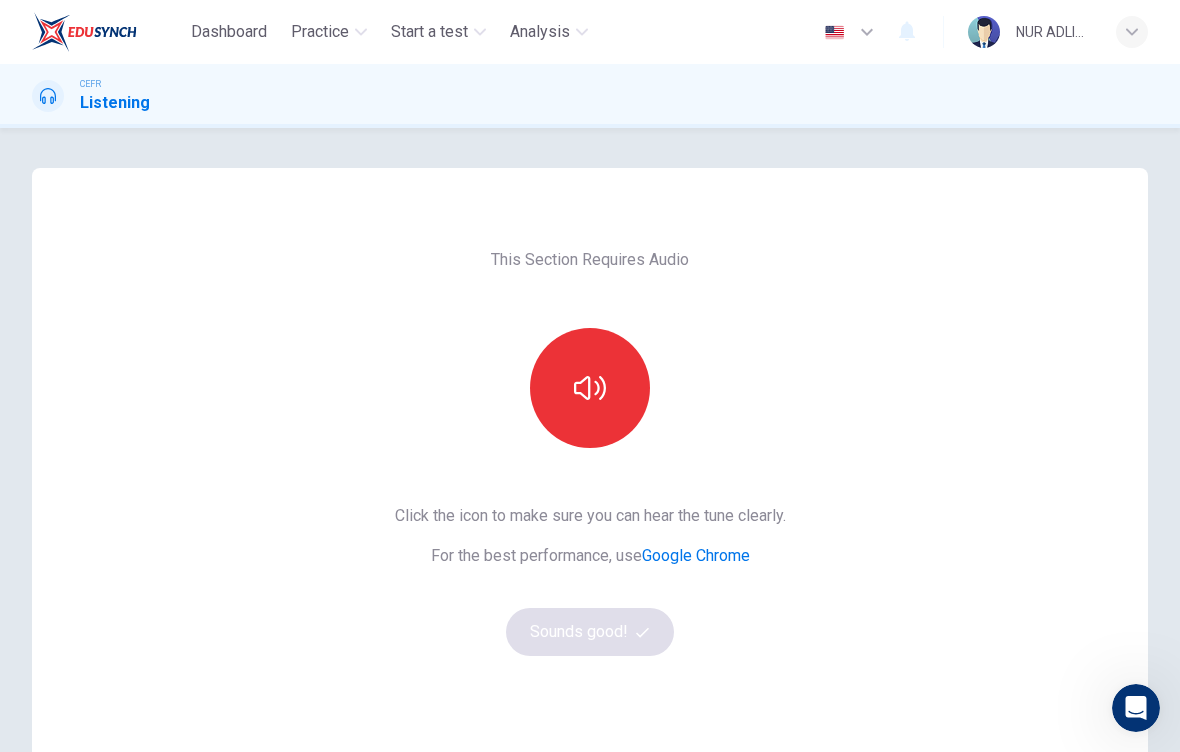 click 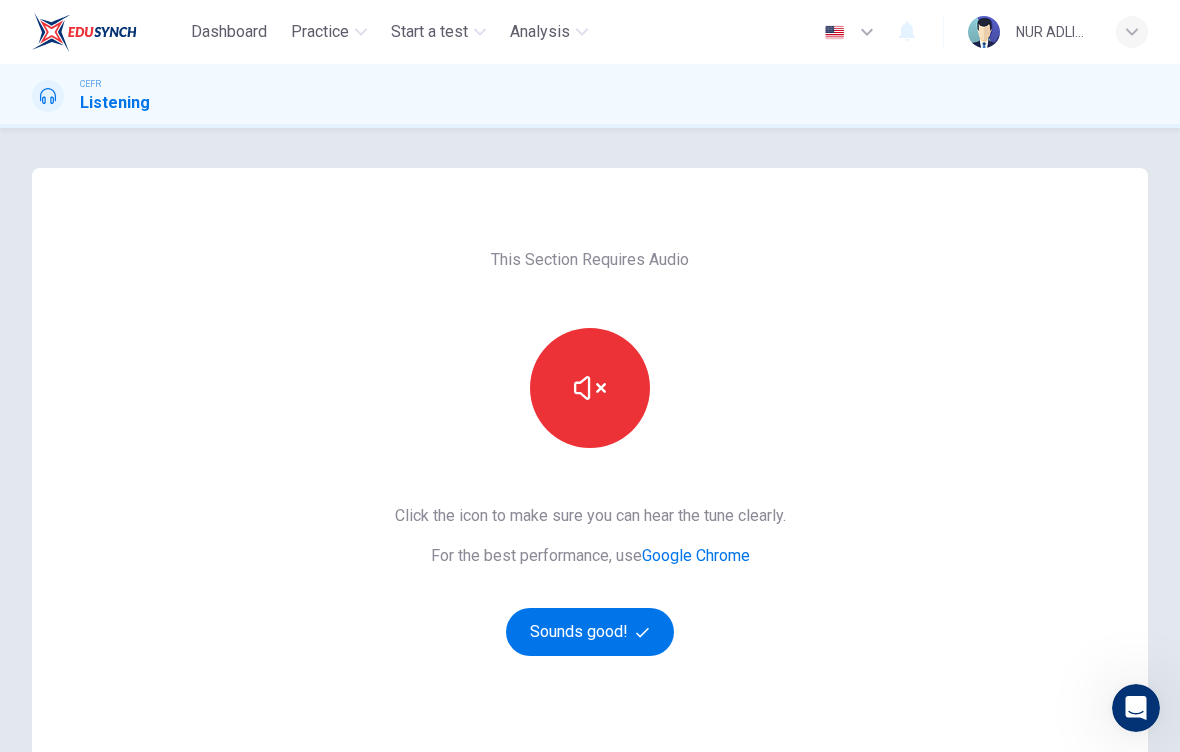 click on "Sounds good!" at bounding box center [590, 632] 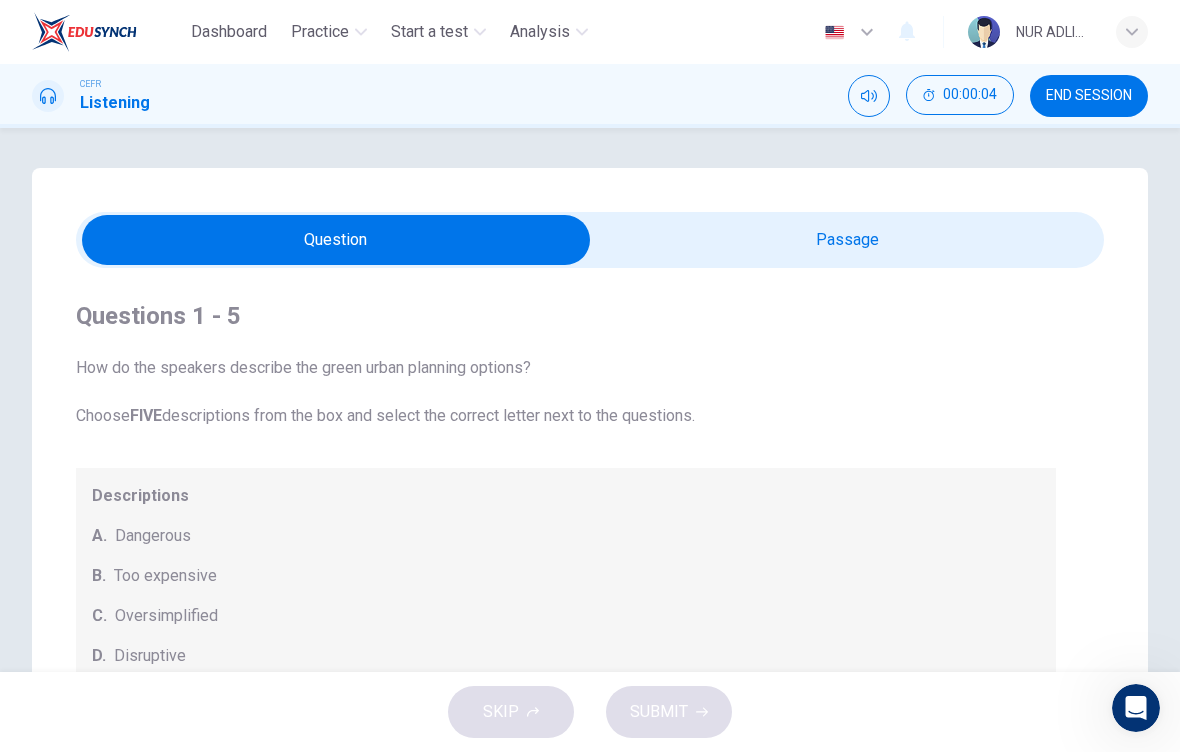 click at bounding box center (336, 240) 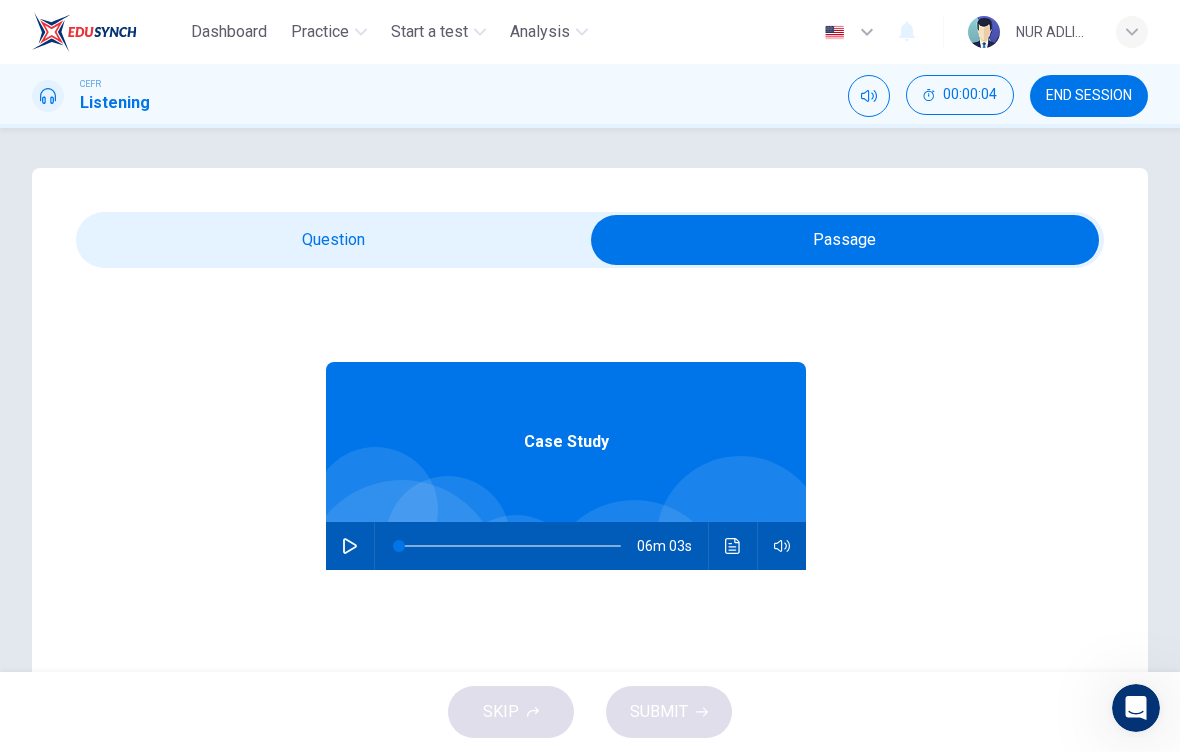 scroll, scrollTop: 0, scrollLeft: 0, axis: both 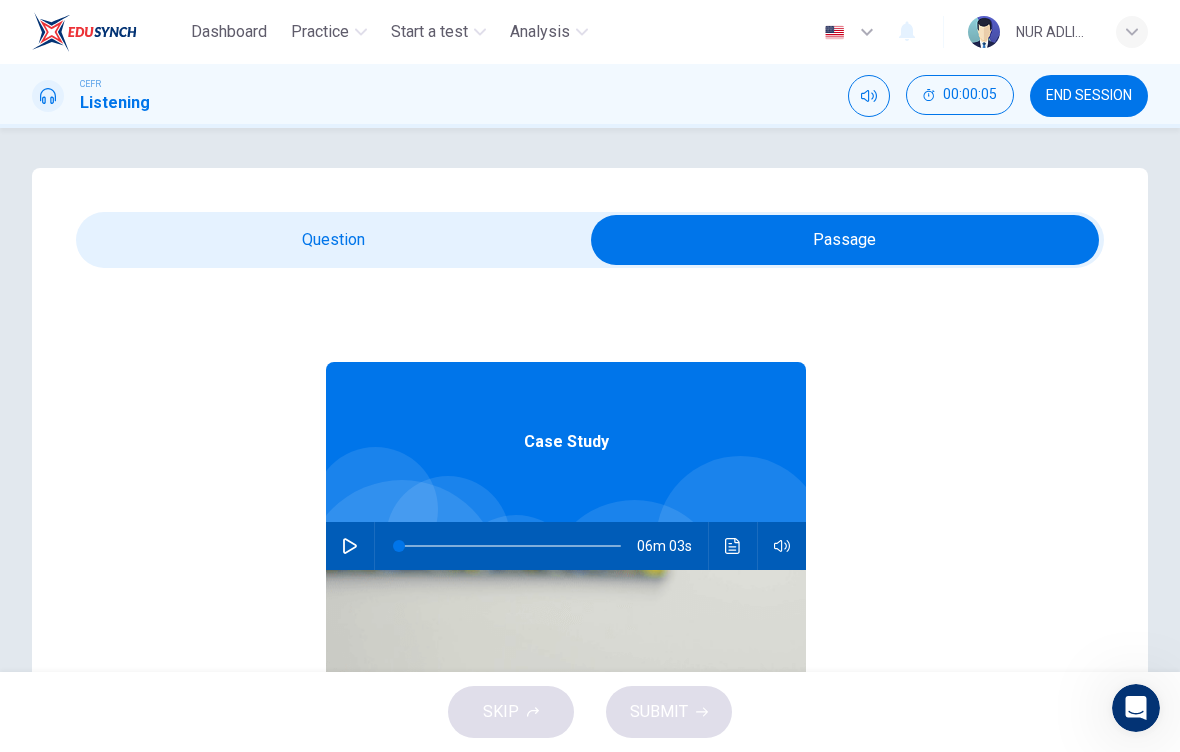 click at bounding box center [350, 546] 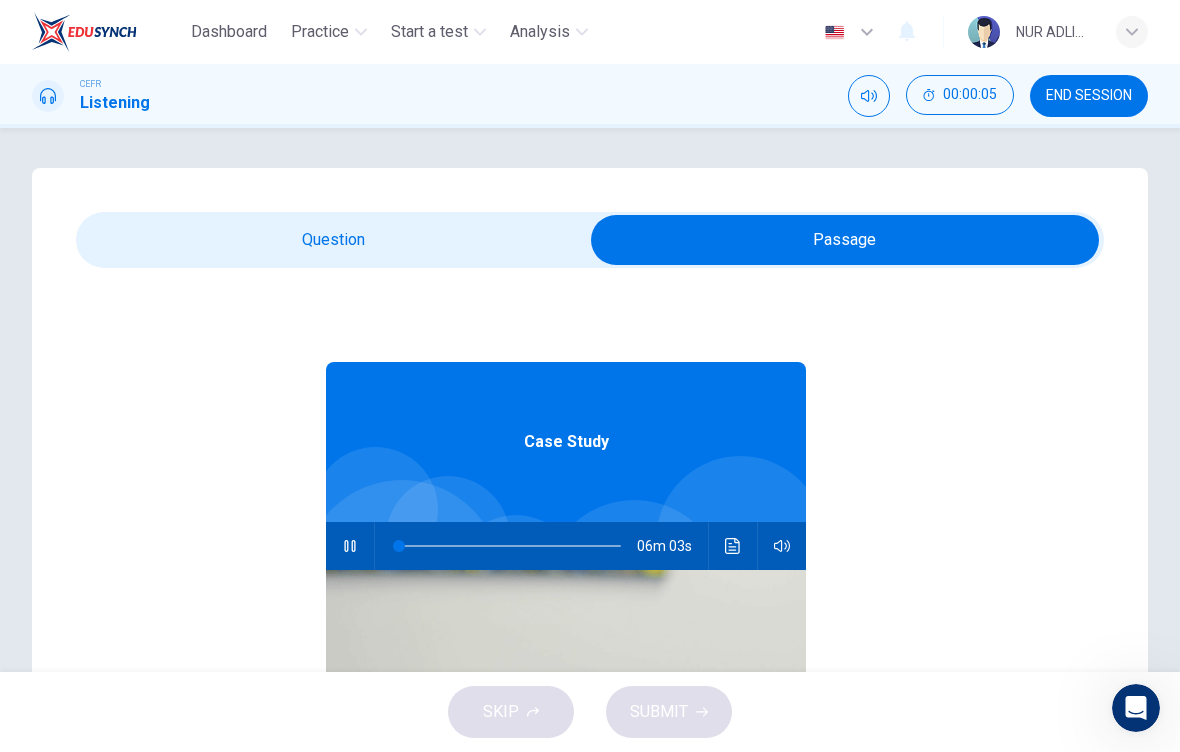 click at bounding box center (845, 240) 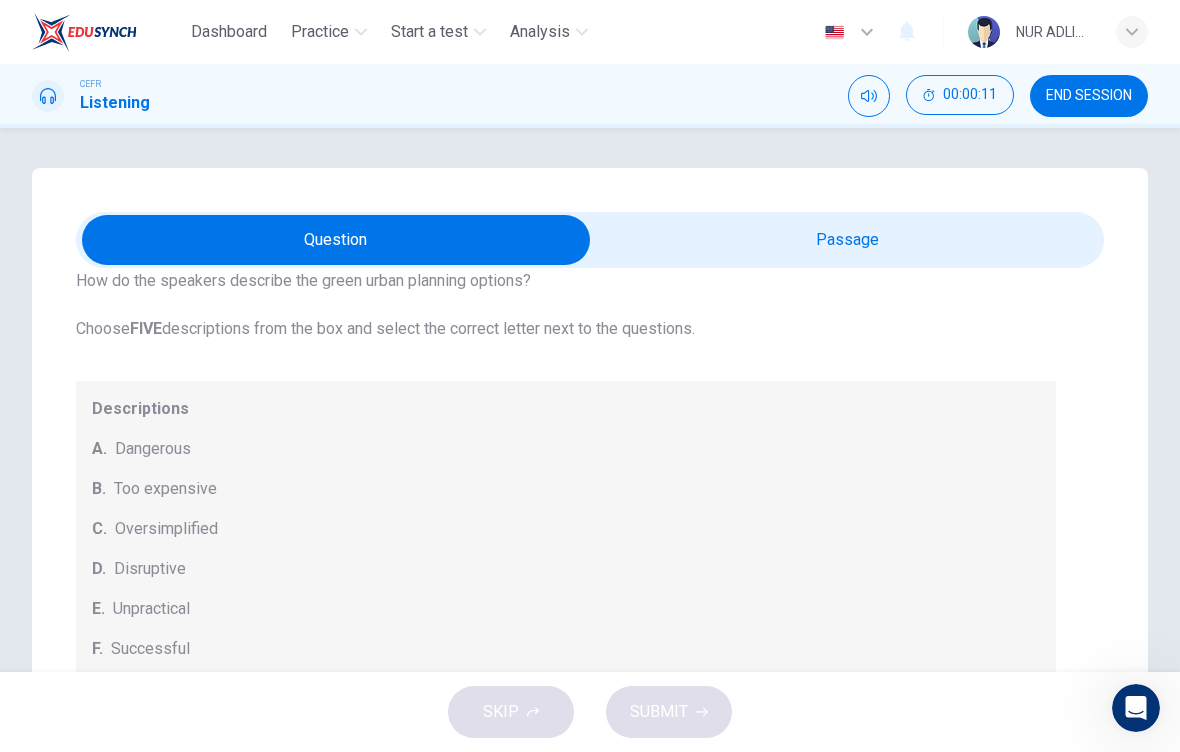 scroll, scrollTop: 72, scrollLeft: 0, axis: vertical 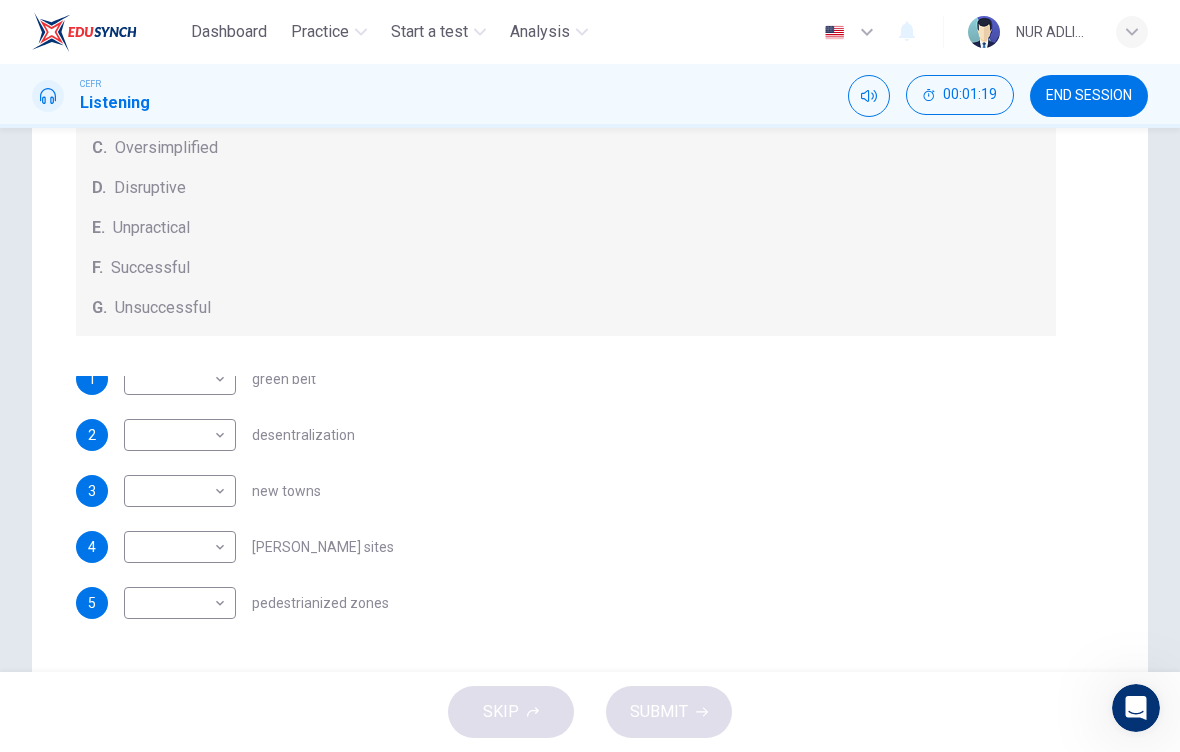 click on "Unsuccessful" at bounding box center [163, 308] 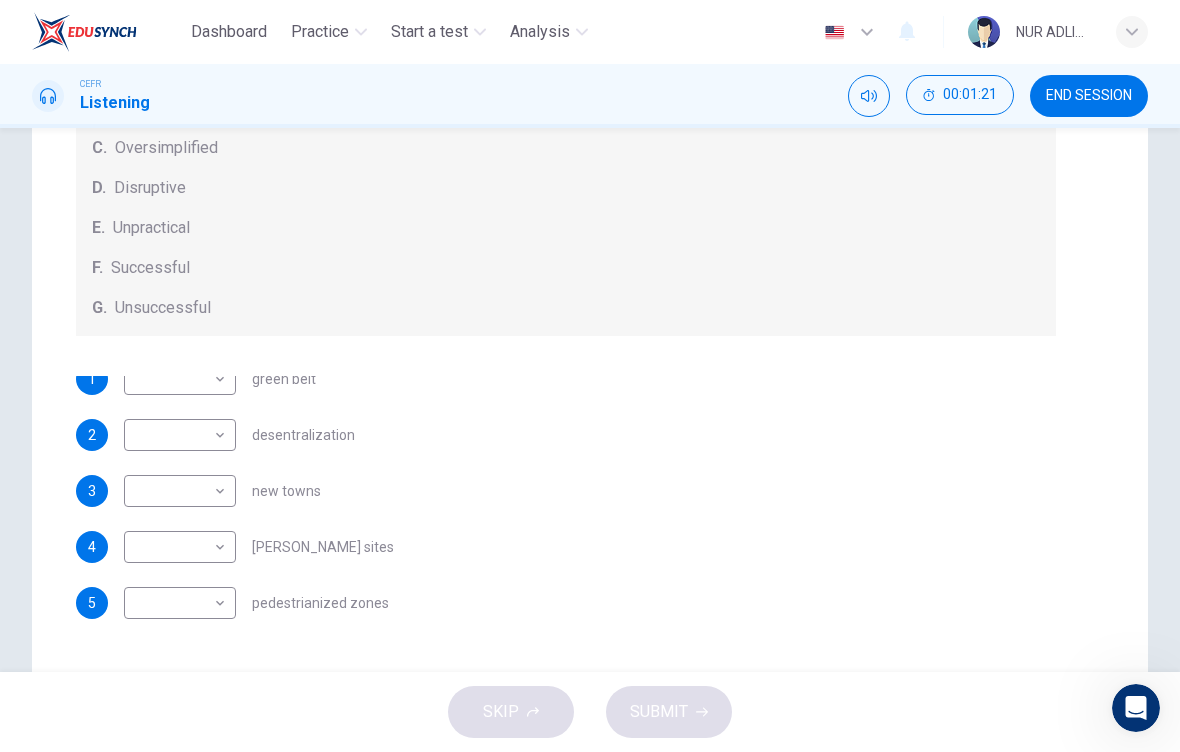 click on "Dashboard Practice Start a test Analysis English en ​ NUR ADLINA NABILAH BINTI ABD AZIZ CEFR Listening 00:01:21 END SESSION Questions 1 - 5 How do the speakers describe the green urban planning options? Choose  FIVE  descriptions from the box and select the correct letter next to the questions. Descriptions A. Dangerous B. Too expensive C. Oversimplified  D. Disruptive E. Unpractical F. Successful G. Unsuccessful 1 ​ ​ green belt 2 ​ ​ desentralization 3 ​ ​ new towns 4 ​ ​ brownfield sites 5 ​ ​ pedestrianized zones Case Study 04m 48s SKIP SUBMIT EduSynch - Online Language Proficiency Testing Dashboard Practice Start a test Analysis Notifications © Copyright  2025" at bounding box center (590, 376) 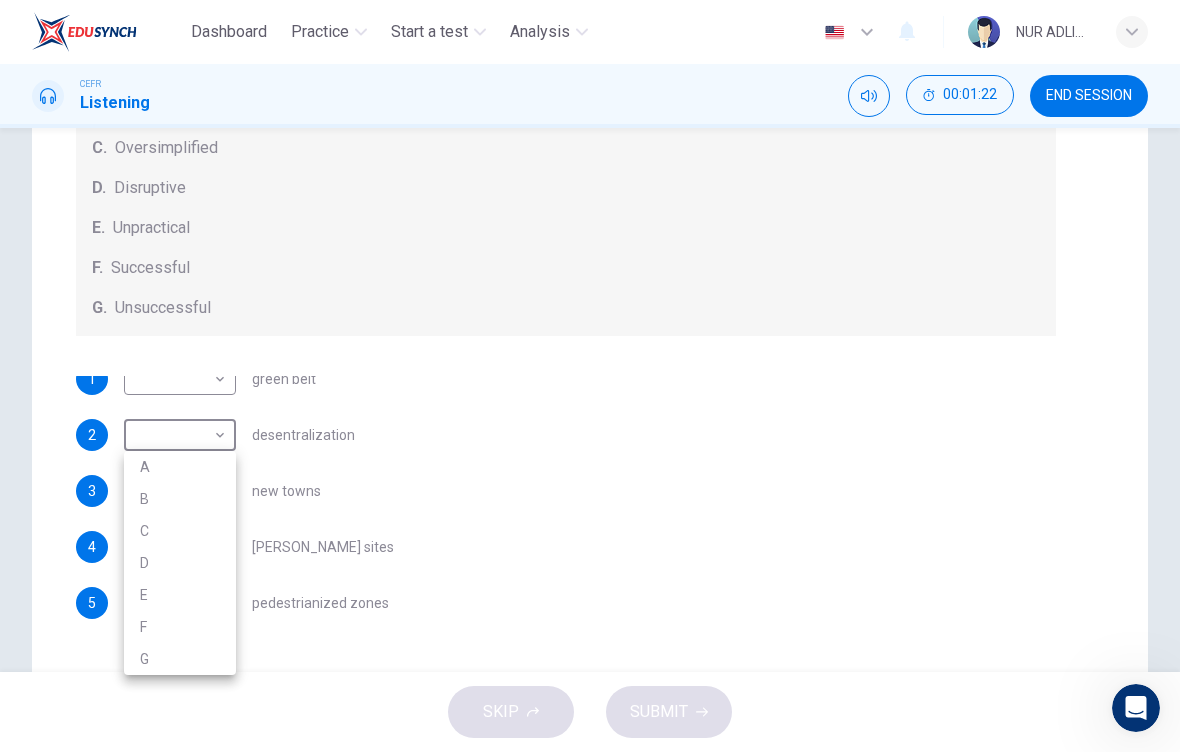 click at bounding box center [590, 376] 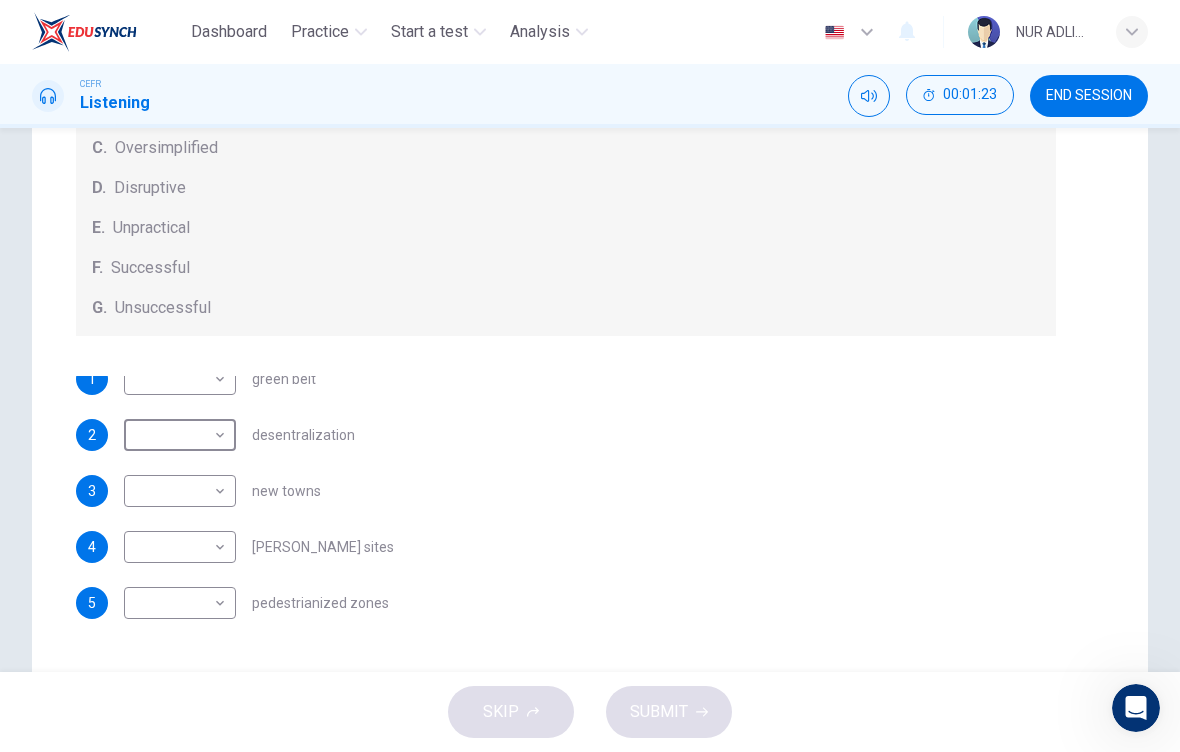 click on "A B C D E F G" at bounding box center (590, 376) 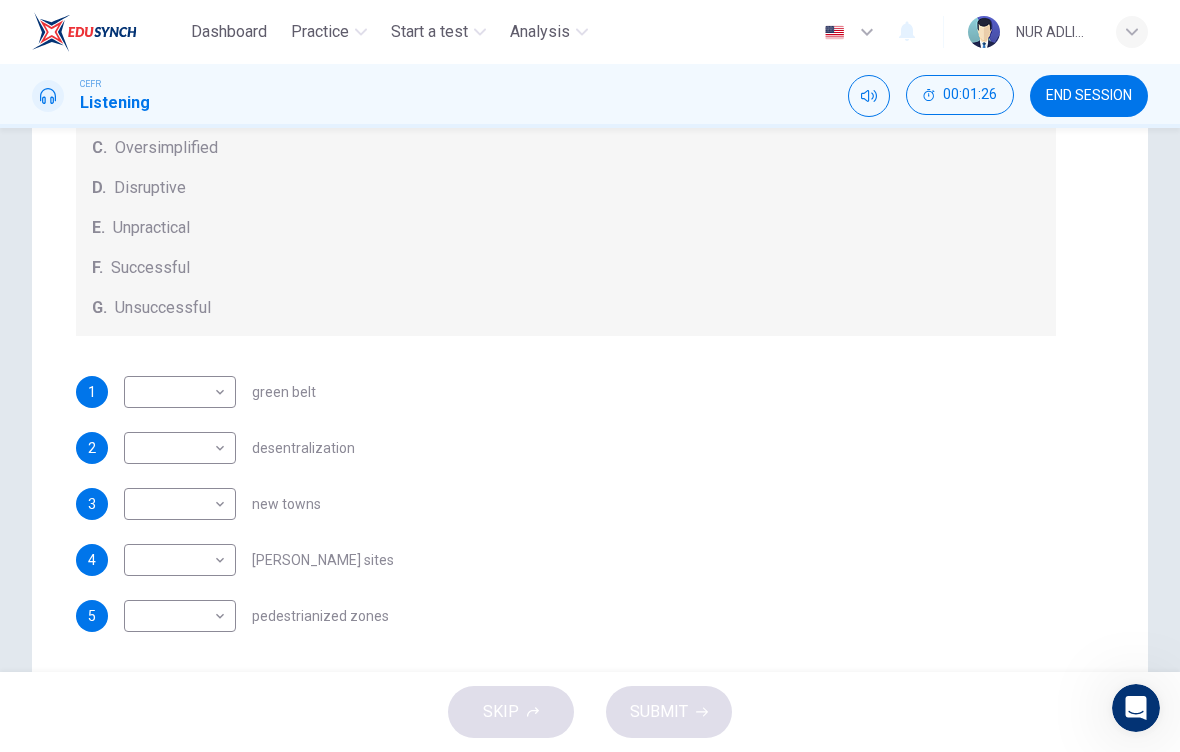 scroll, scrollTop: 0, scrollLeft: 0, axis: both 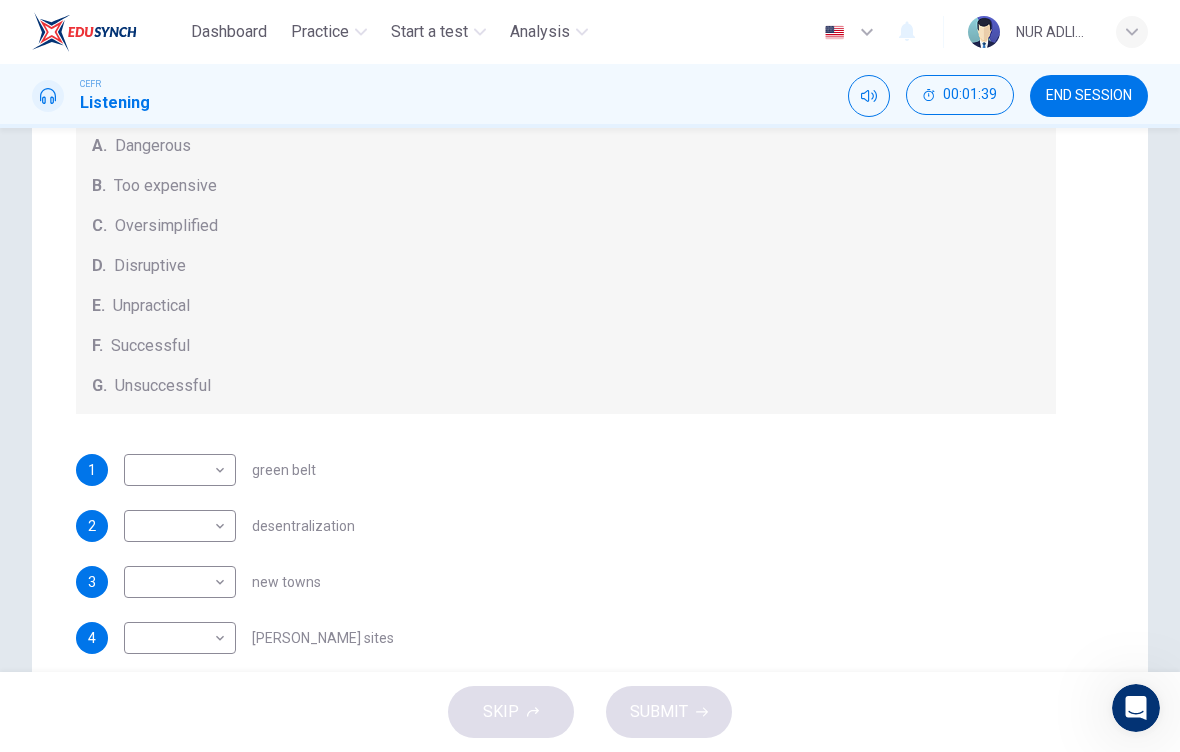 click on "Dashboard Practice Start a test Analysis English en ​ NUR ADLINA NABILAH BINTI ABD AZIZ CEFR Listening 00:01:39 END SESSION Questions 1 - 5 How do the speakers describe the green urban planning options? Choose  FIVE  descriptions from the box and select the correct letter next to the questions. Descriptions A. Dangerous B. Too expensive C. Oversimplified  D. Disruptive E. Unpractical F. Successful G. Unsuccessful 1 ​ ​ green belt 2 ​ ​ desentralization 3 ​ ​ new towns 4 ​ ​ brownfield sites 5 ​ ​ pedestrianized zones Case Study 04m 29s SKIP SUBMIT EduSynch - Online Language Proficiency Testing Dashboard Practice Start a test Analysis Notifications © Copyright  2025" at bounding box center (590, 376) 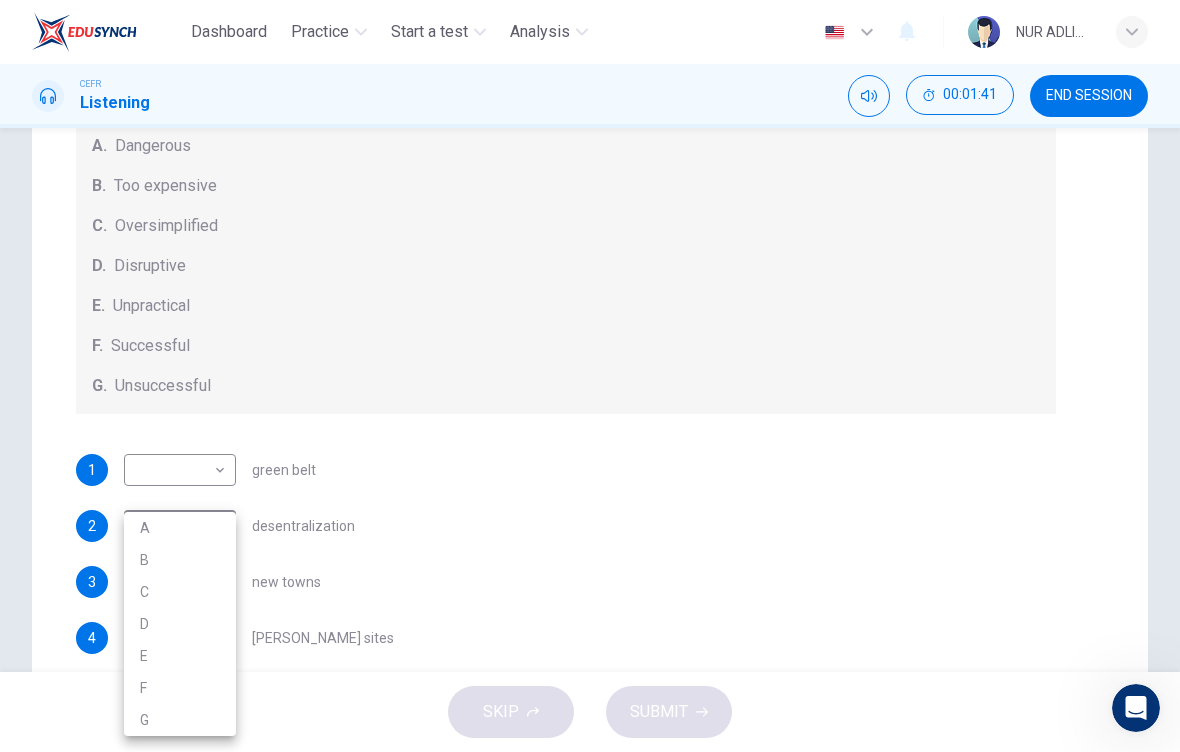 click on "E" at bounding box center [180, 656] 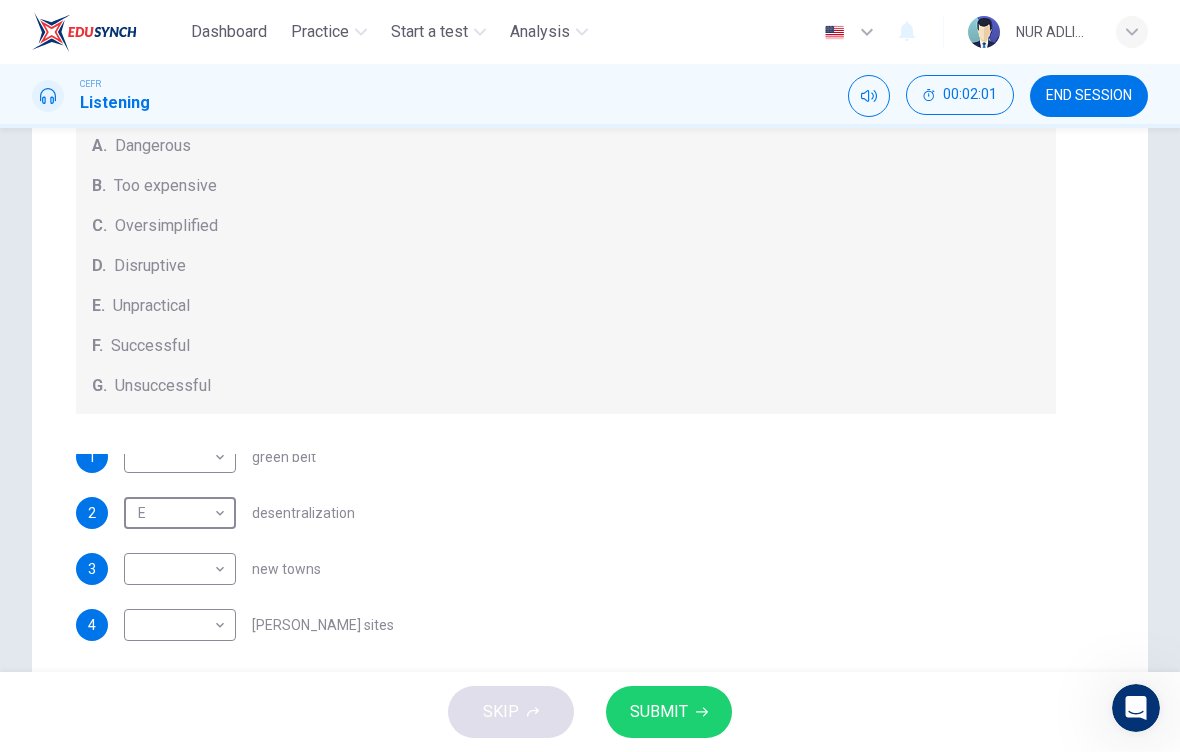 scroll, scrollTop: 13, scrollLeft: 0, axis: vertical 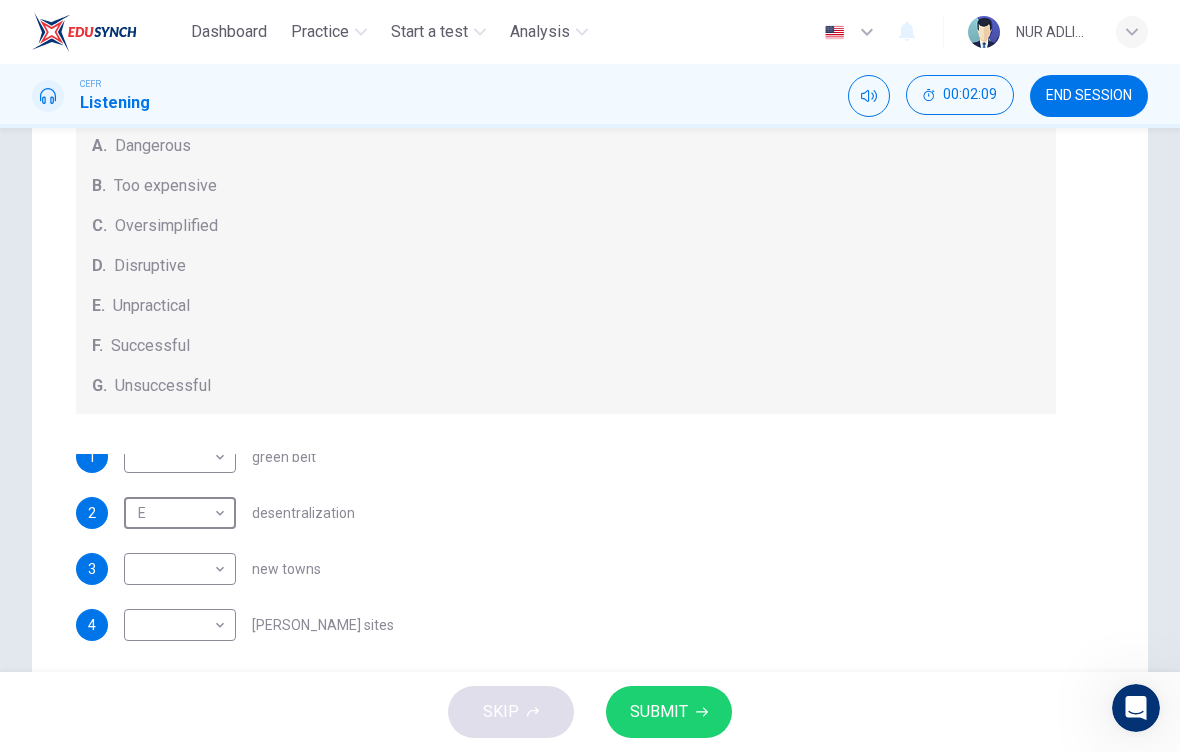 click on "Dashboard Practice Start a test Analysis English en ​ NUR ADLINA NABILAH BINTI ABD AZIZ CEFR Listening 00:02:09 END SESSION Questions 1 - 5 How do the speakers describe the green urban planning options? Choose  FIVE  descriptions from the box and select the correct letter next to the questions. Descriptions A. Dangerous B. Too expensive C. Oversimplified  D. Disruptive E. Unpractical F. Successful G. Unsuccessful 1 ​ ​ green belt 2 E E ​ desentralization 3 ​ ​ new towns 4 ​ ​ brownfield sites 5 ​ ​ pedestrianized zones Case Study 03m 59s SKIP SUBMIT EduSynch - Online Language Proficiency Testing Dashboard Practice Start a test Analysis Notifications © Copyright  2025" at bounding box center (590, 376) 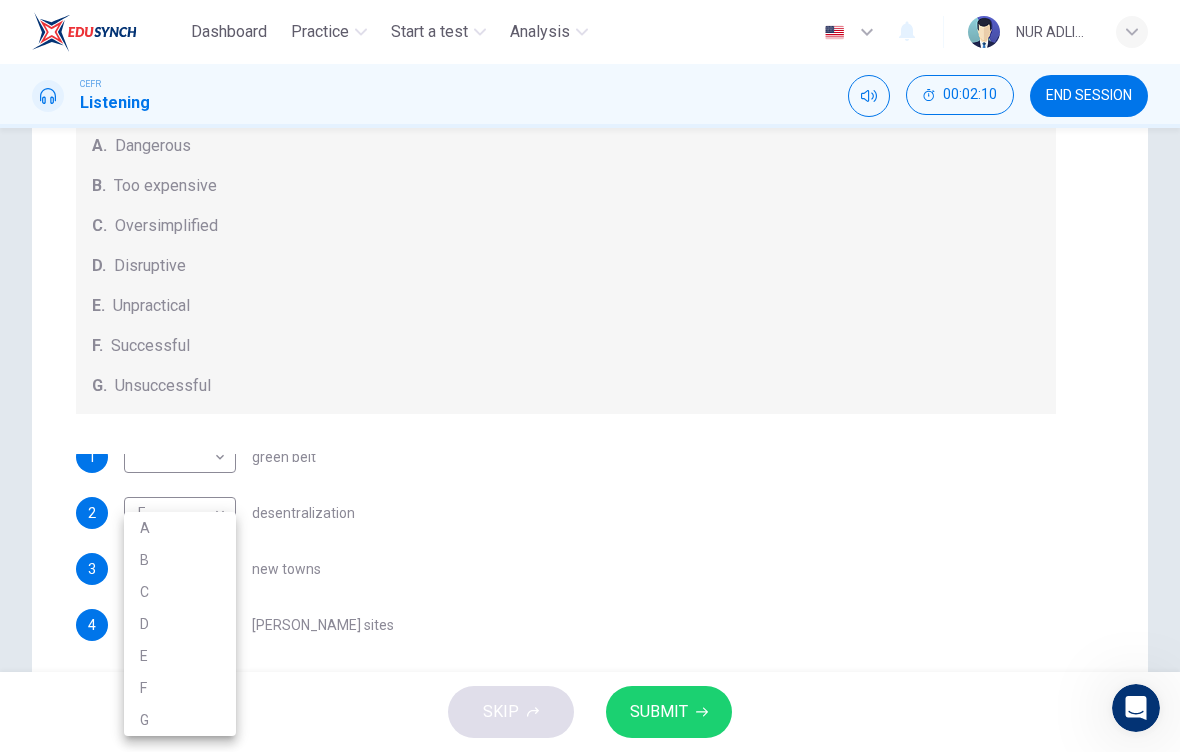 click on "B" at bounding box center (180, 560) 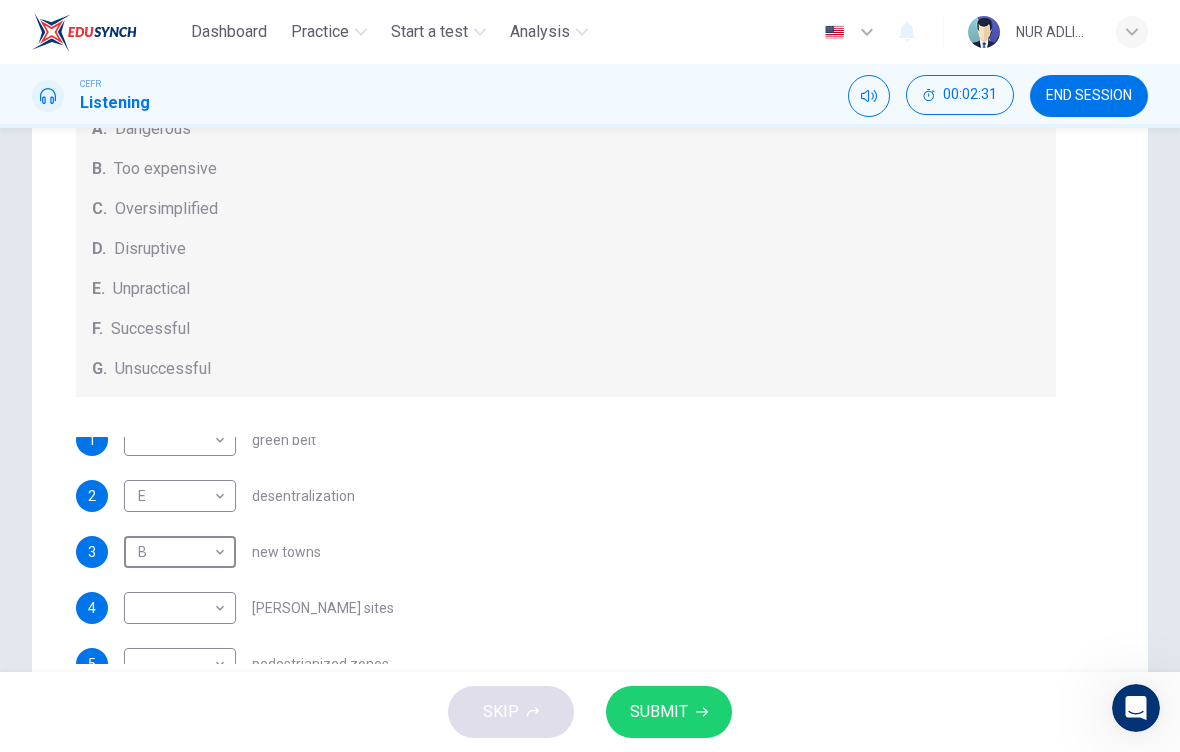 scroll, scrollTop: 144, scrollLeft: 0, axis: vertical 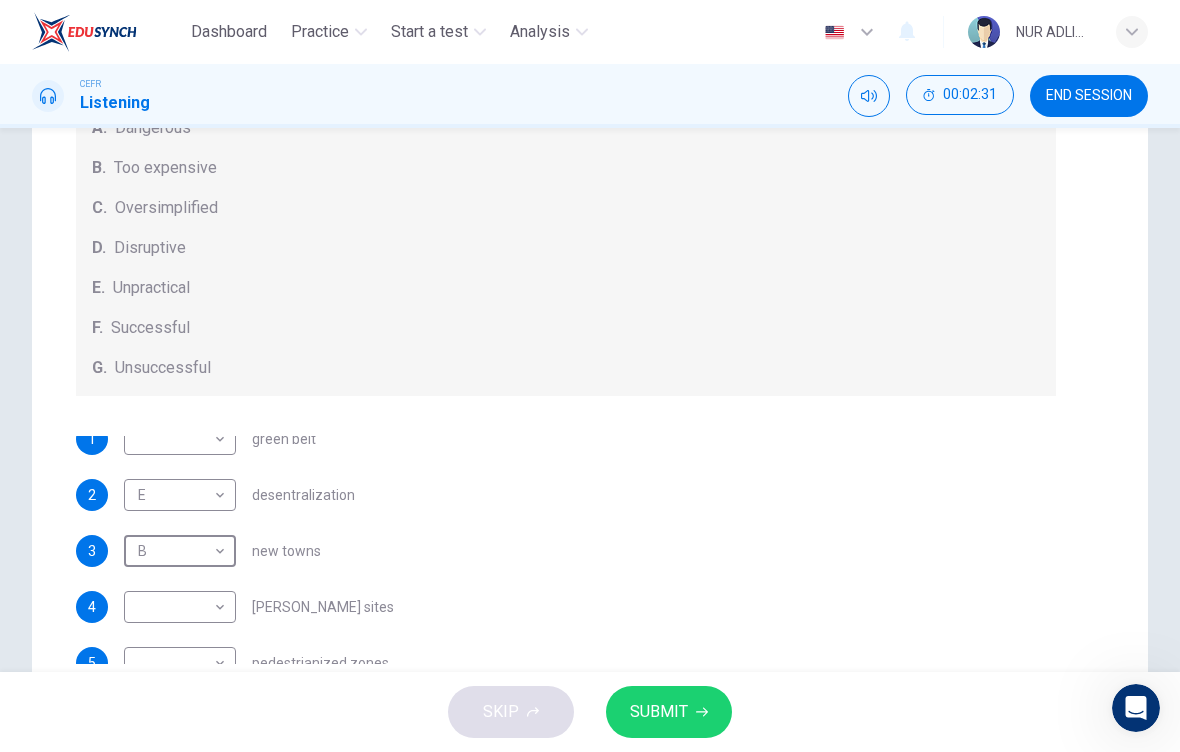 click on "3 B B ​ new towns" at bounding box center (566, 551) 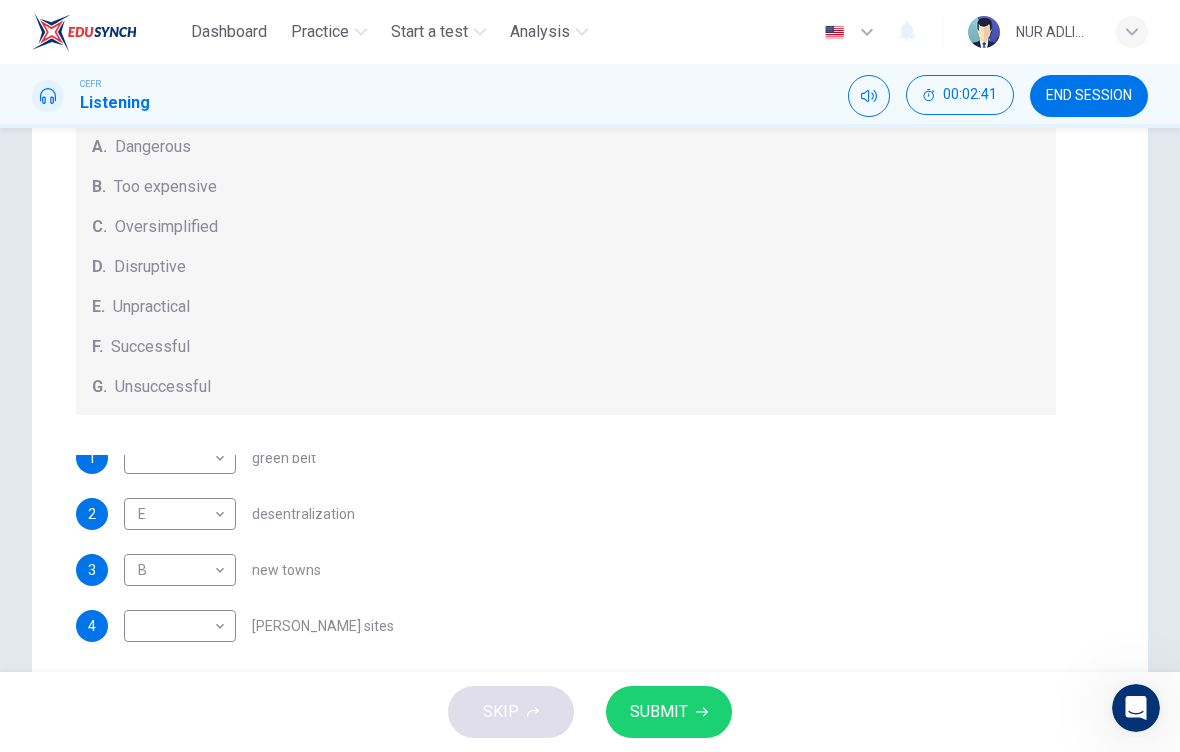 scroll, scrollTop: 126, scrollLeft: 0, axis: vertical 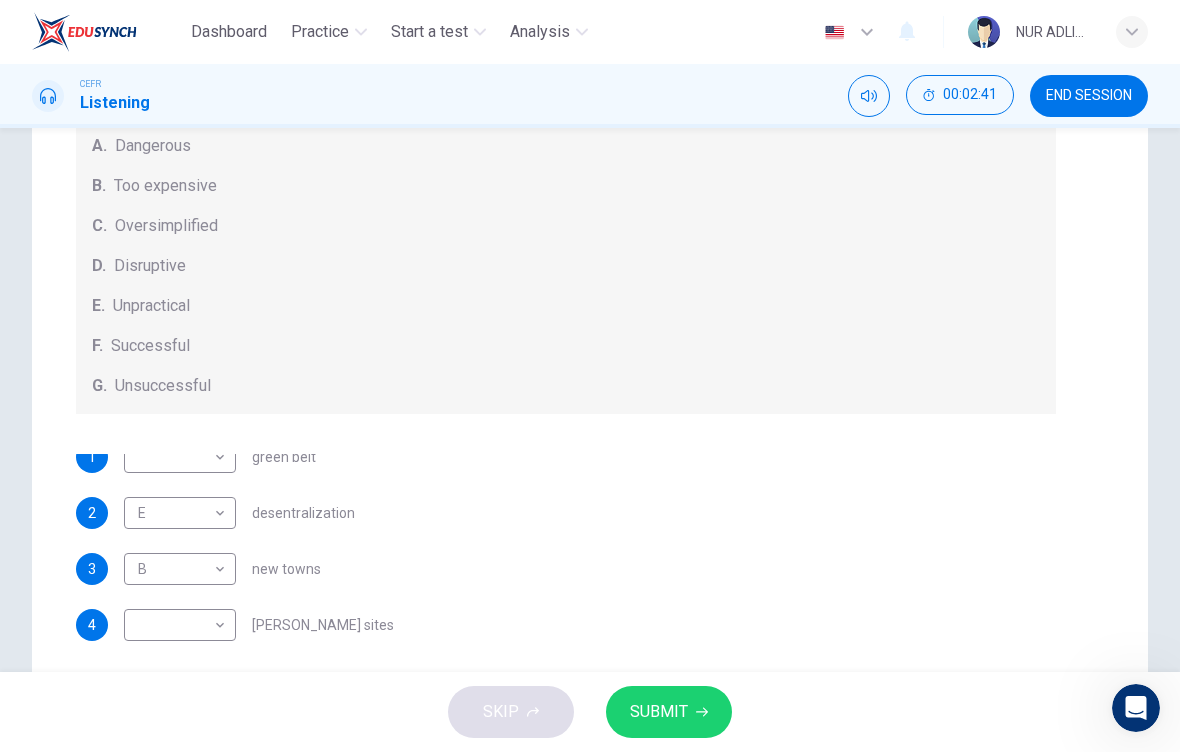 click on "Dashboard Practice Start a test Analysis English en ​ NUR ADLINA NABILAH BINTI ABD AZIZ CEFR Listening 00:02:41 END SESSION Questions 1 - 5 How do the speakers describe the green urban planning options? Choose  FIVE  descriptions from the box and select the correct letter next to the questions. Descriptions A. Dangerous B. Too expensive C. Oversimplified  D. Disruptive E. Unpractical F. Successful G. Unsuccessful 1 ​ ​ green belt 2 E E ​ desentralization 3 B B ​ new towns 4 ​ ​ brownfield sites 5 ​ ​ pedestrianized zones Case Study 03m 27s SKIP SUBMIT EduSynch - Online Language Proficiency Testing Dashboard Practice Start a test Analysis Notifications © Copyright  2025" at bounding box center [590, 376] 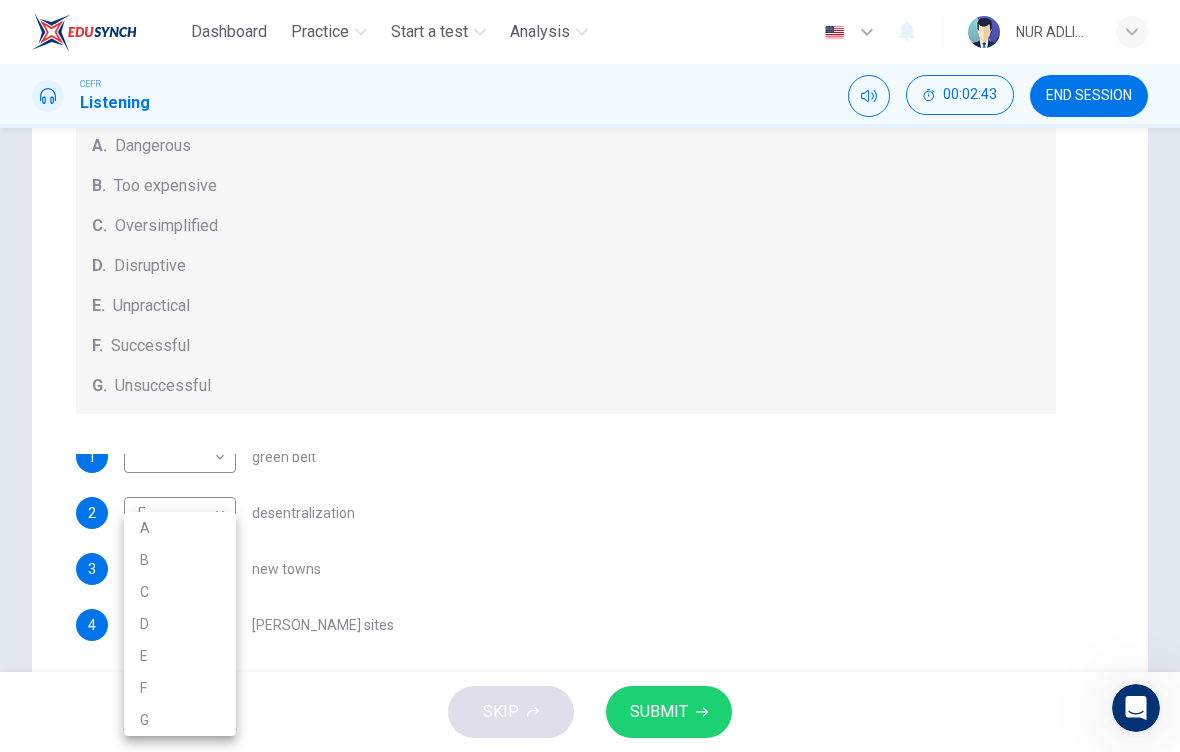 click on "A" at bounding box center [180, 528] 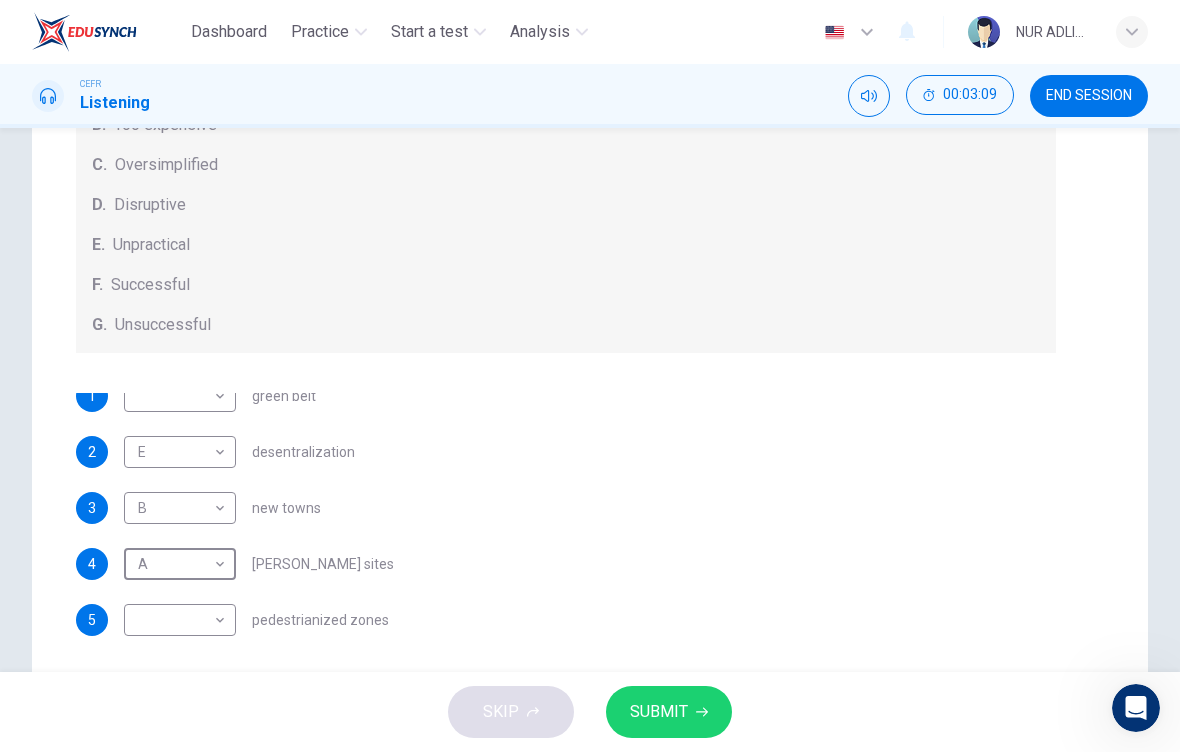 scroll, scrollTop: 186, scrollLeft: 0, axis: vertical 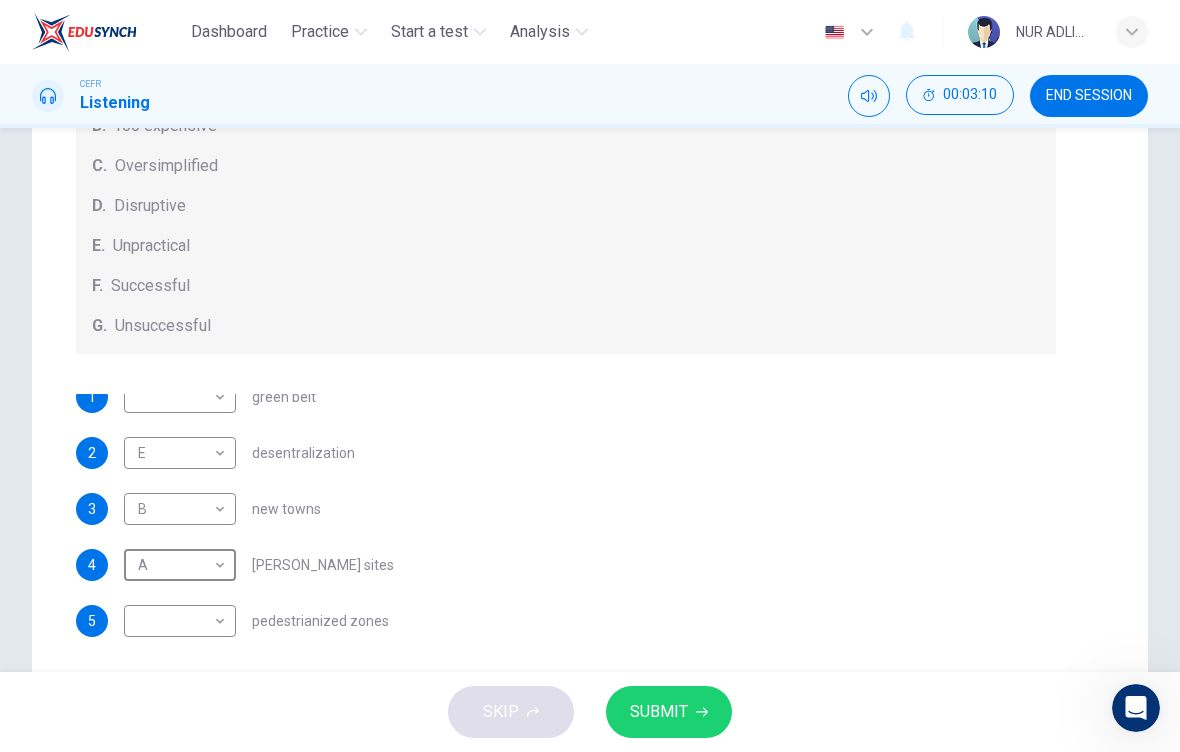 click on "Dashboard Practice Start a test Analysis English en ​ NUR ADLINA NABILAH BINTI ABD AZIZ CEFR Listening 00:03:10 END SESSION Questions 1 - 5 How do the speakers describe the green urban planning options? Choose  FIVE  descriptions from the box and select the correct letter next to the questions. Descriptions A. Dangerous B. Too expensive C. Oversimplified  D. Disruptive E. Unpractical F. Successful G. Unsuccessful 1 ​ ​ green belt 2 E E ​ desentralization 3 B B ​ new towns 4 A A ​ brownfield sites 5 ​ ​ pedestrianized zones Case Study 02m 58s SKIP SUBMIT EduSynch - Online Language Proficiency Testing Dashboard Practice Start a test Analysis Notifications © Copyright  2025" at bounding box center [590, 376] 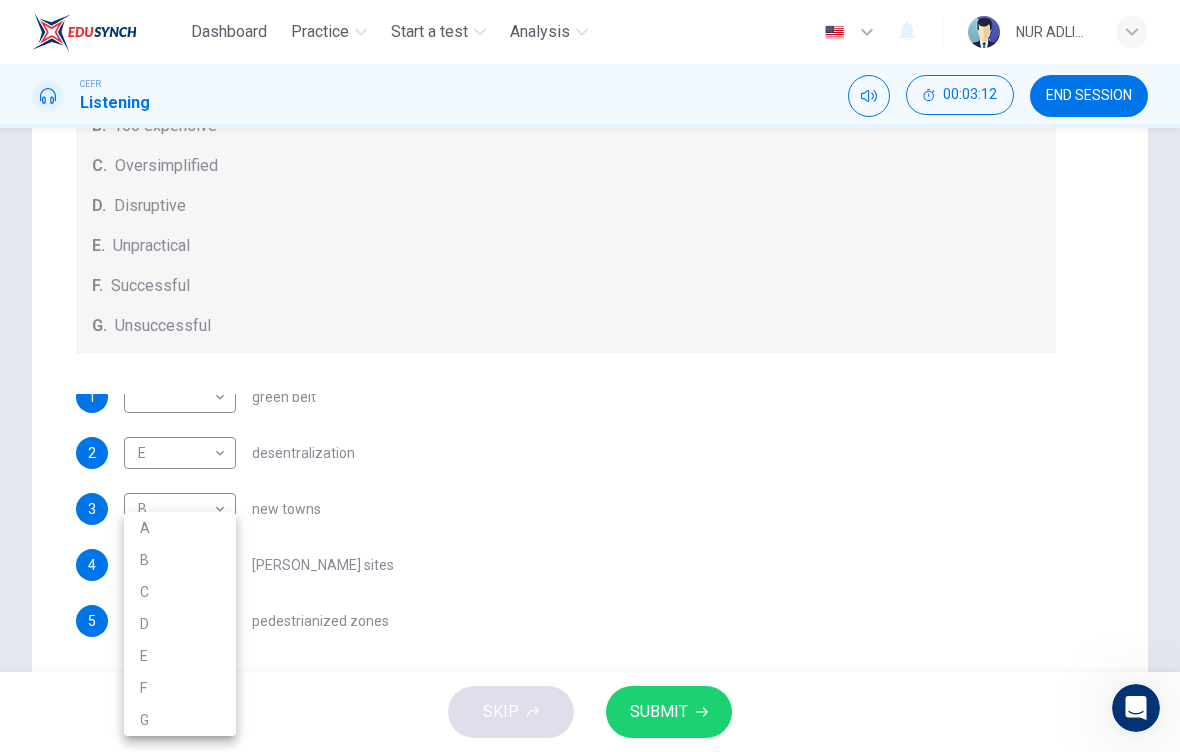click on "D" at bounding box center [180, 624] 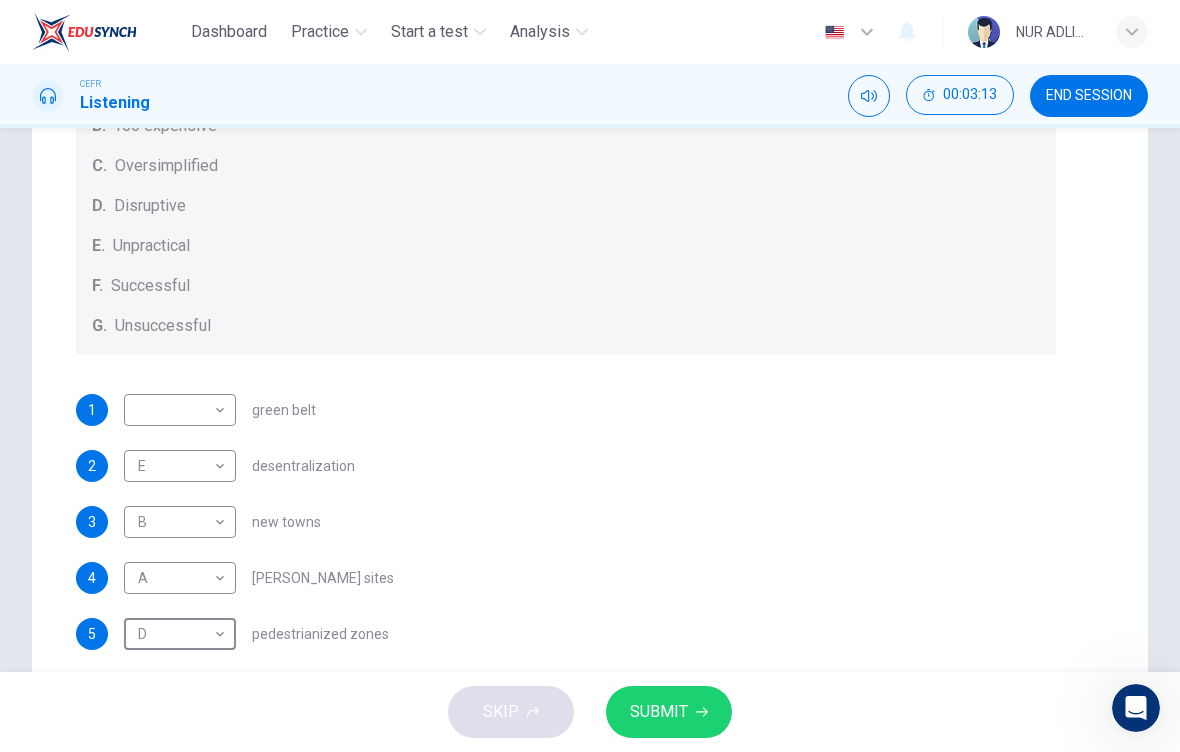 scroll, scrollTop: 0, scrollLeft: 0, axis: both 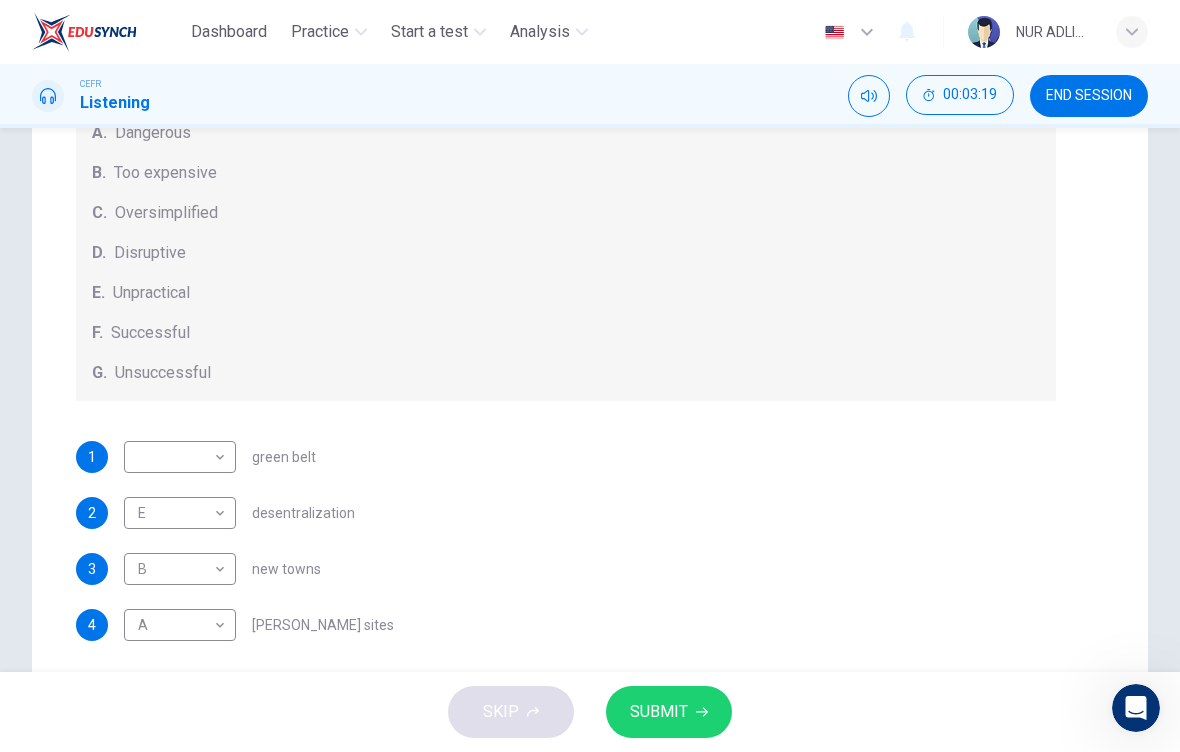 click on "Dashboard Practice Start a test Analysis English en ​ NUR ADLINA NABILAH BINTI ABD AZIZ CEFR Listening 00:03:19 END SESSION Questions 1 - 5 How do the speakers describe the green urban planning options? Choose  FIVE  descriptions from the box and select the correct letter next to the questions. Descriptions A. Dangerous B. Too expensive C. Oversimplified  D. Disruptive E. Unpractical F. Successful G. Unsuccessful 1 ​ ​ green belt 2 E E ​ desentralization 3 B B ​ new towns 4 A A ​ brownfield sites 5 D D ​ pedestrianized zones Case Study 02m 50s SKIP SUBMIT EduSynch - Online Language Proficiency Testing Dashboard Practice Start a test Analysis Notifications © Copyright  2025" at bounding box center [590, 376] 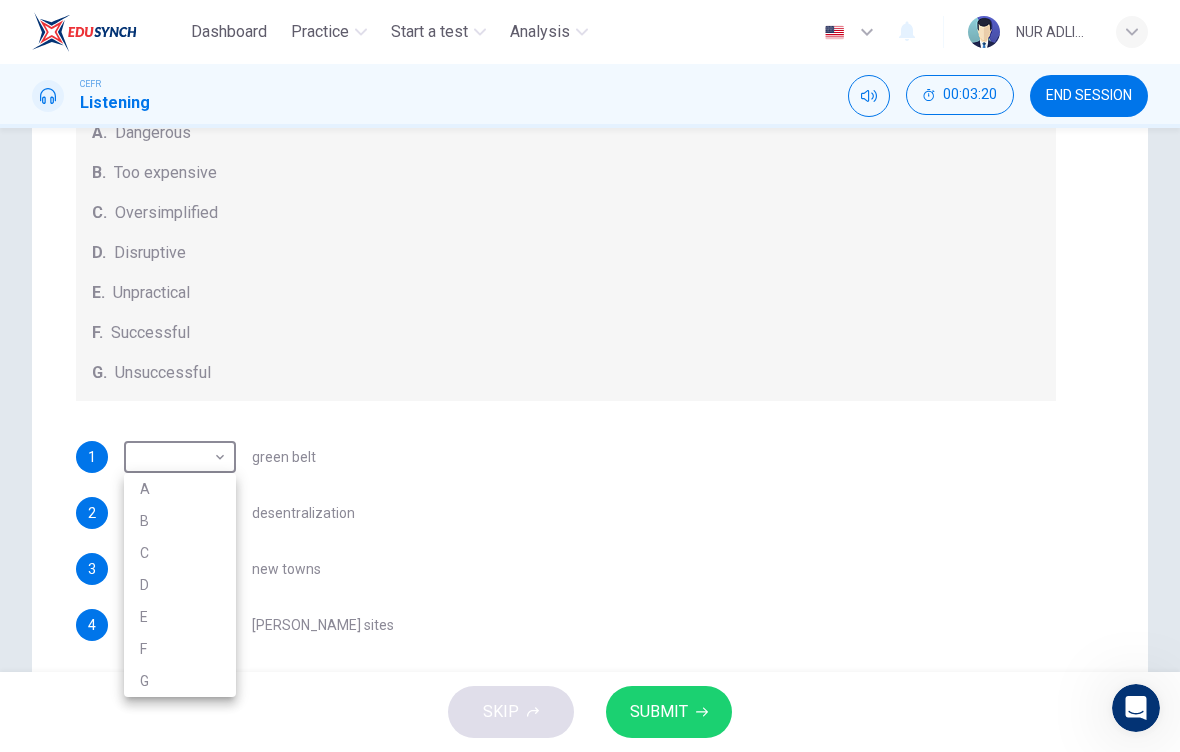click on "G" at bounding box center (180, 681) 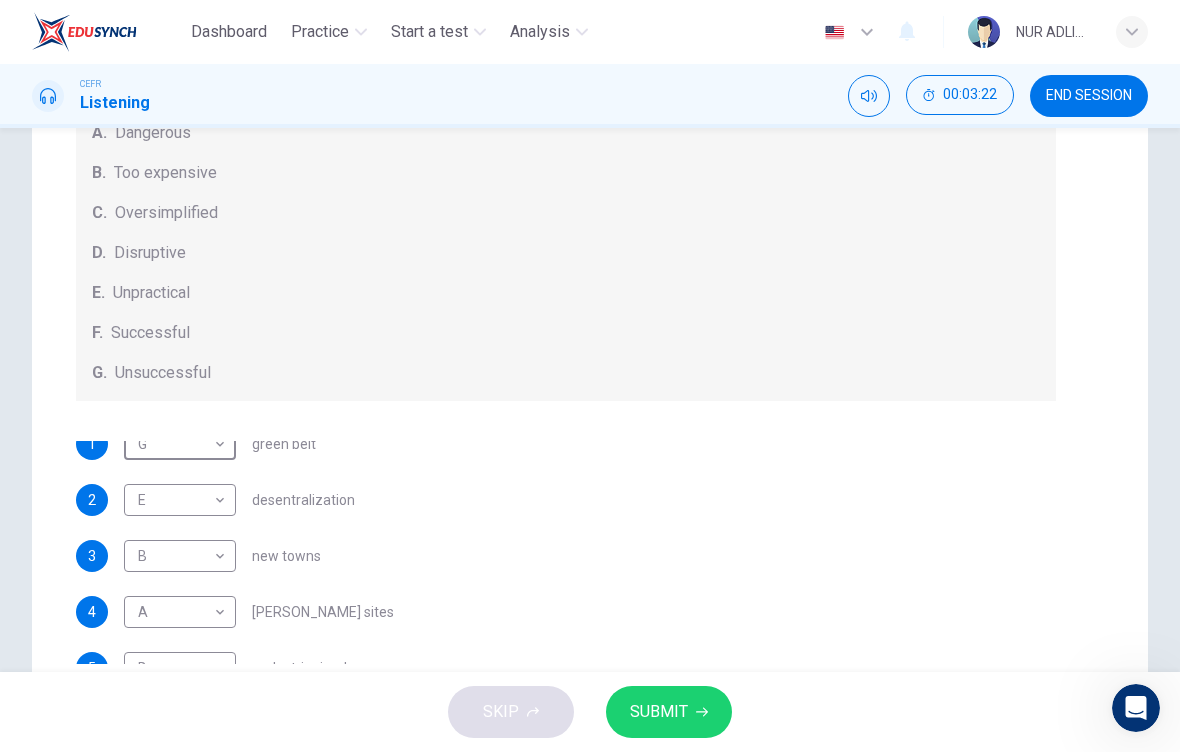scroll, scrollTop: 13, scrollLeft: 0, axis: vertical 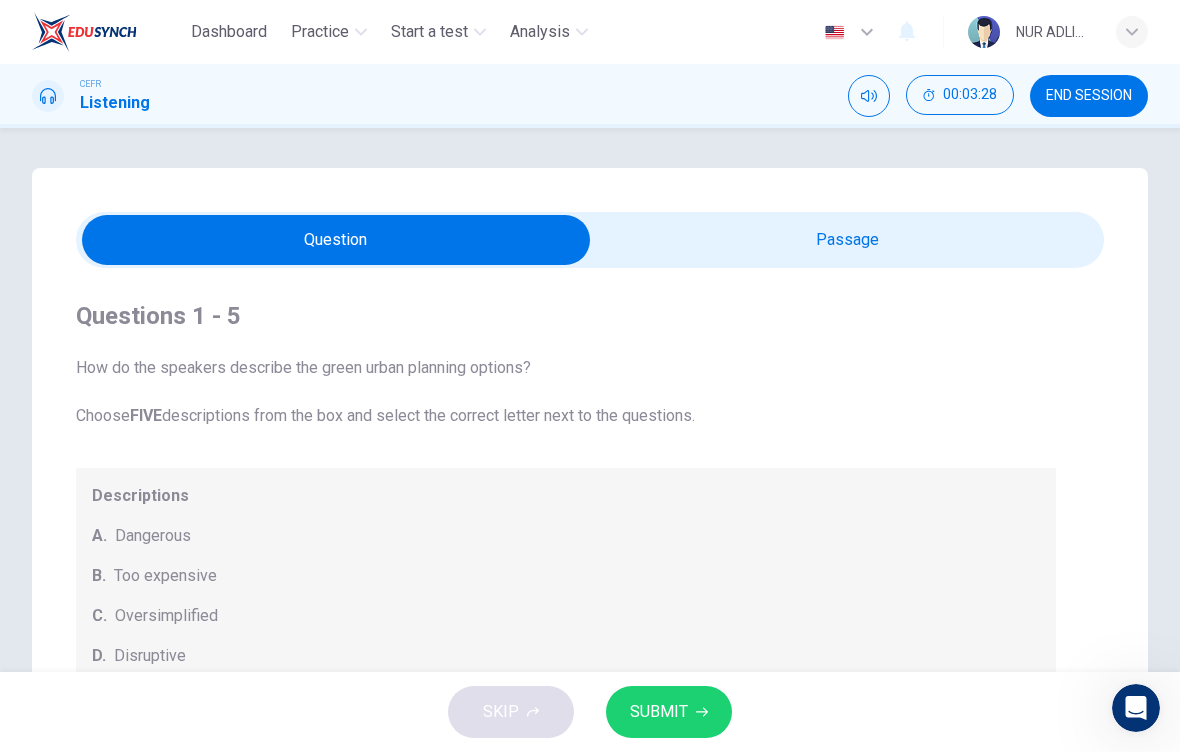 click at bounding box center [336, 240] 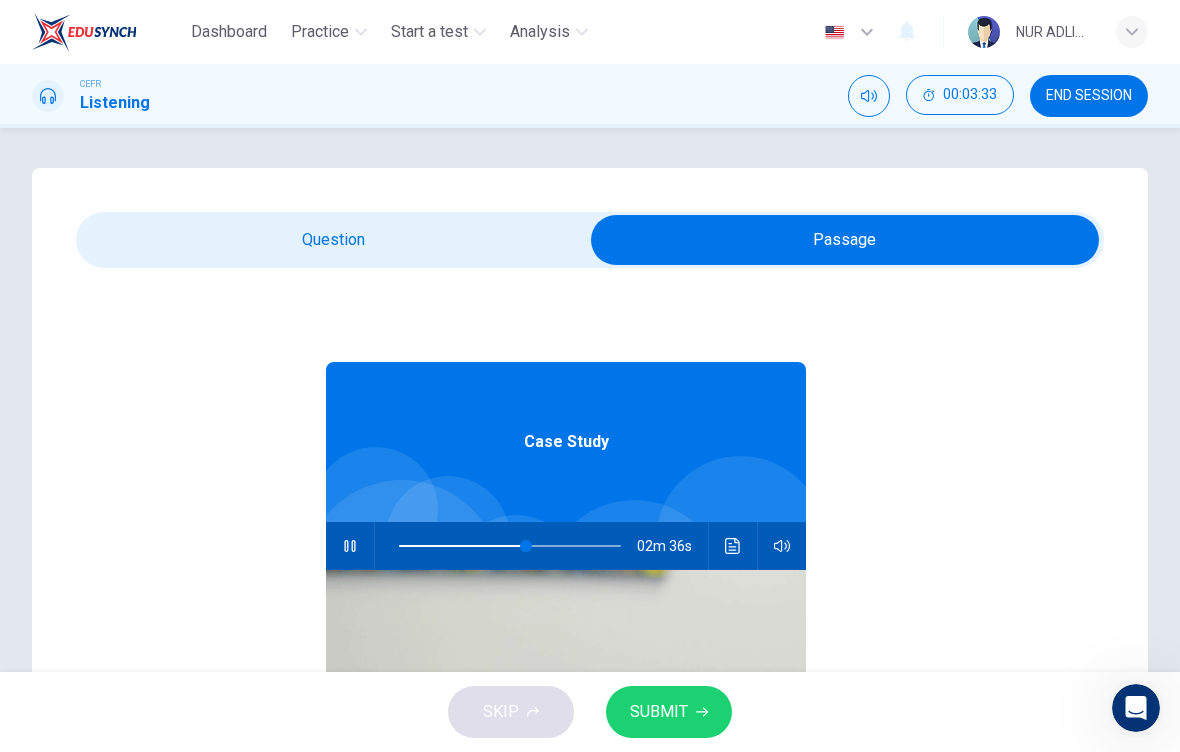 click 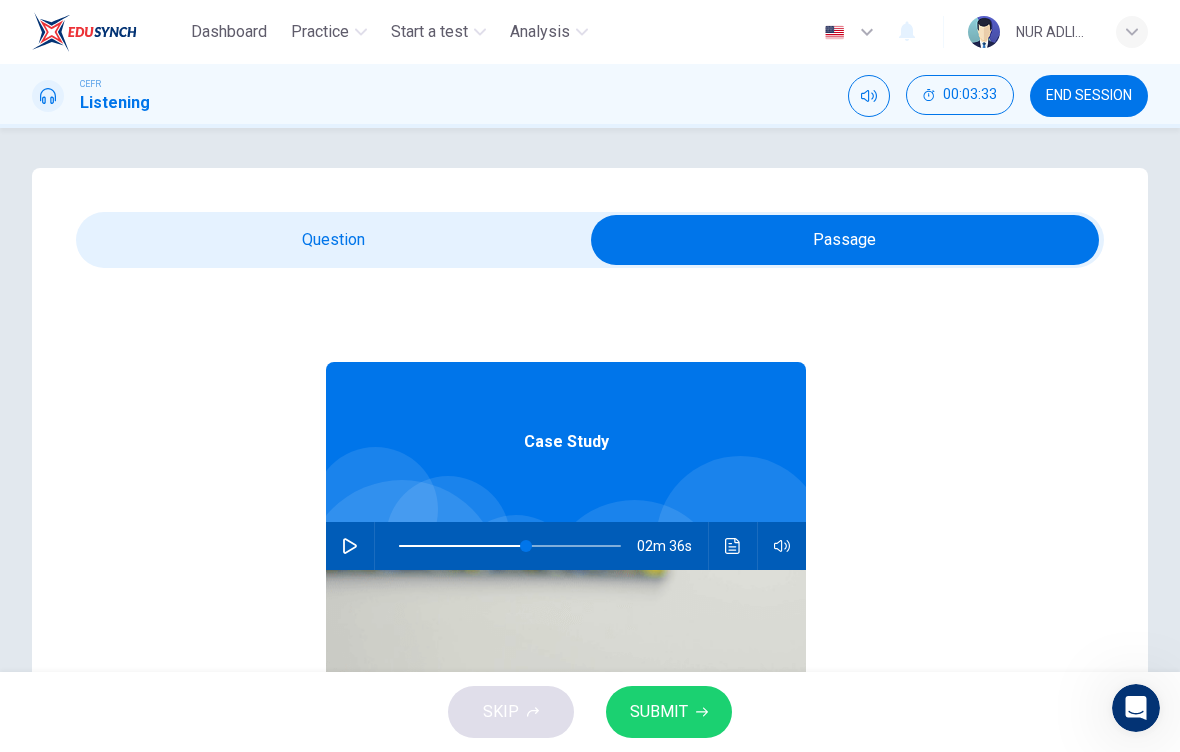 click at bounding box center (845, 240) 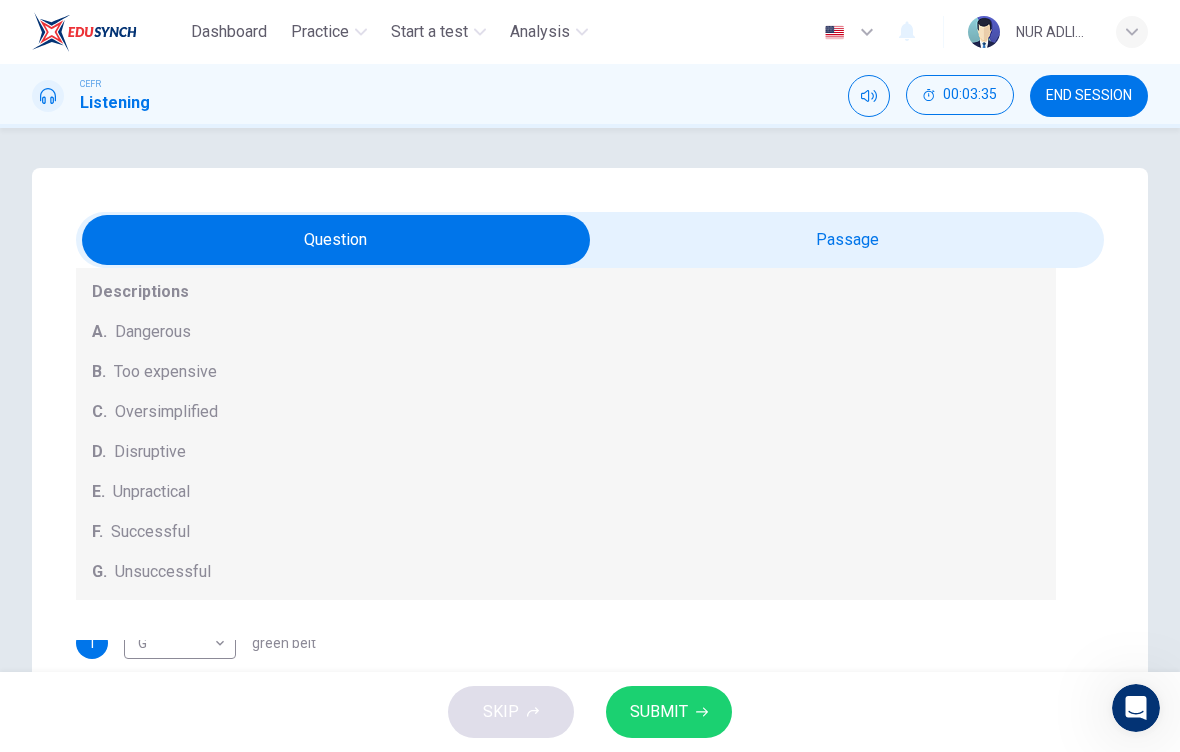 click on "SUBMIT" at bounding box center (669, 712) 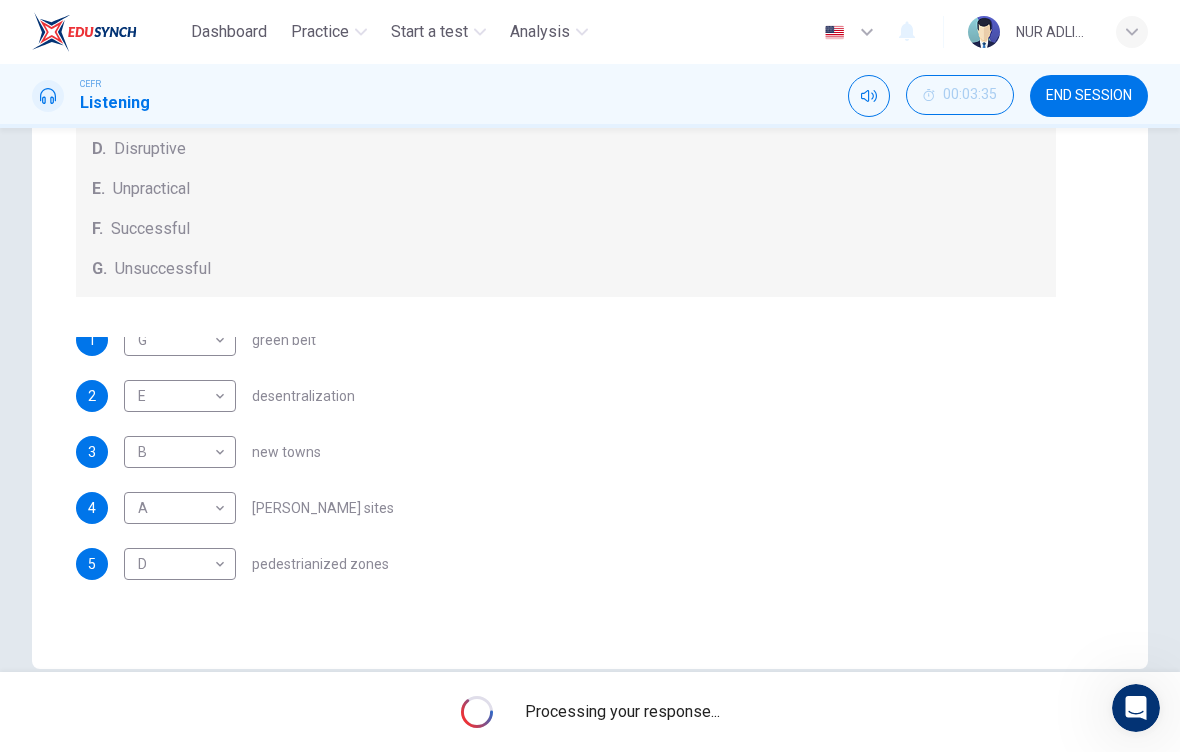 scroll, scrollTop: 324, scrollLeft: 0, axis: vertical 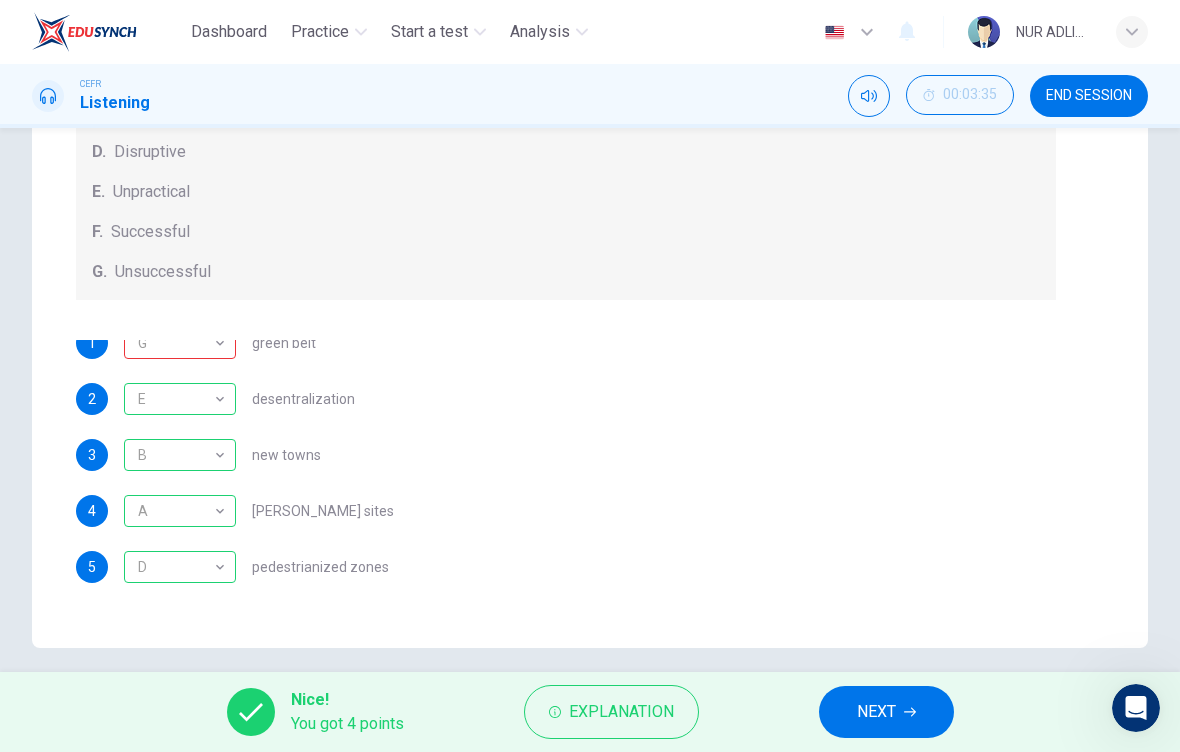 click on "G" at bounding box center (176, 343) 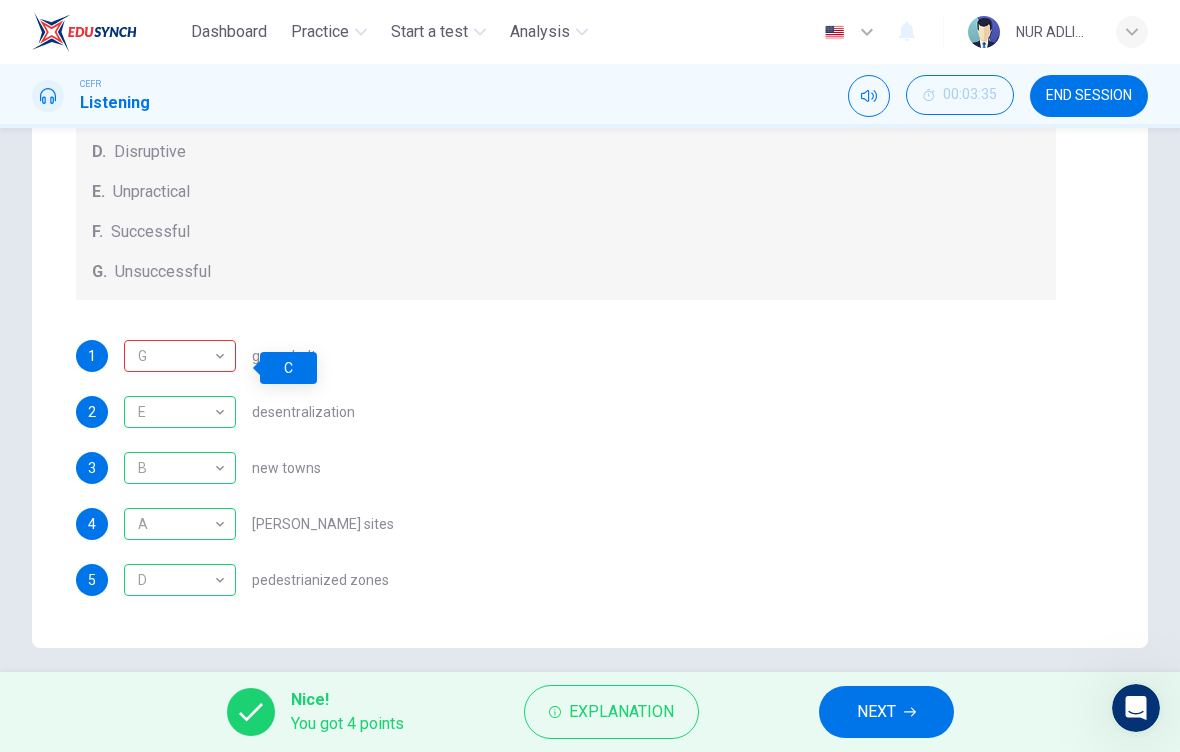 scroll, scrollTop: -4, scrollLeft: 0, axis: vertical 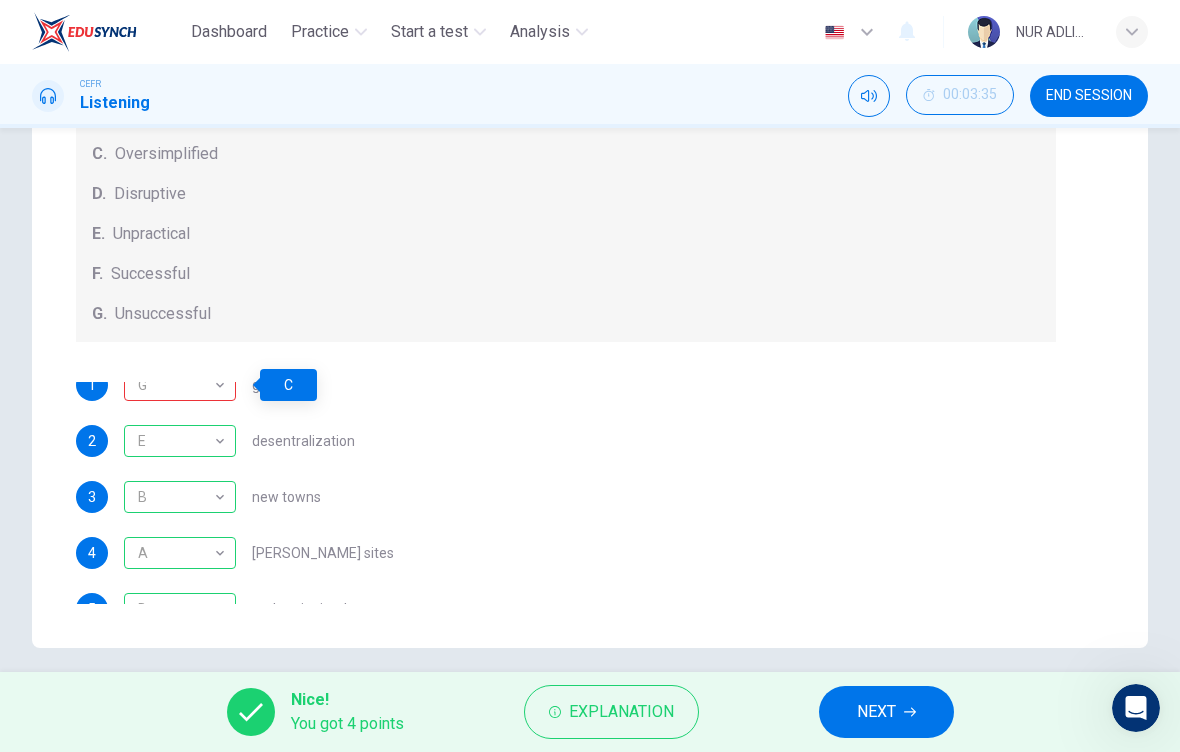 click on "NEXT" at bounding box center (876, 712) 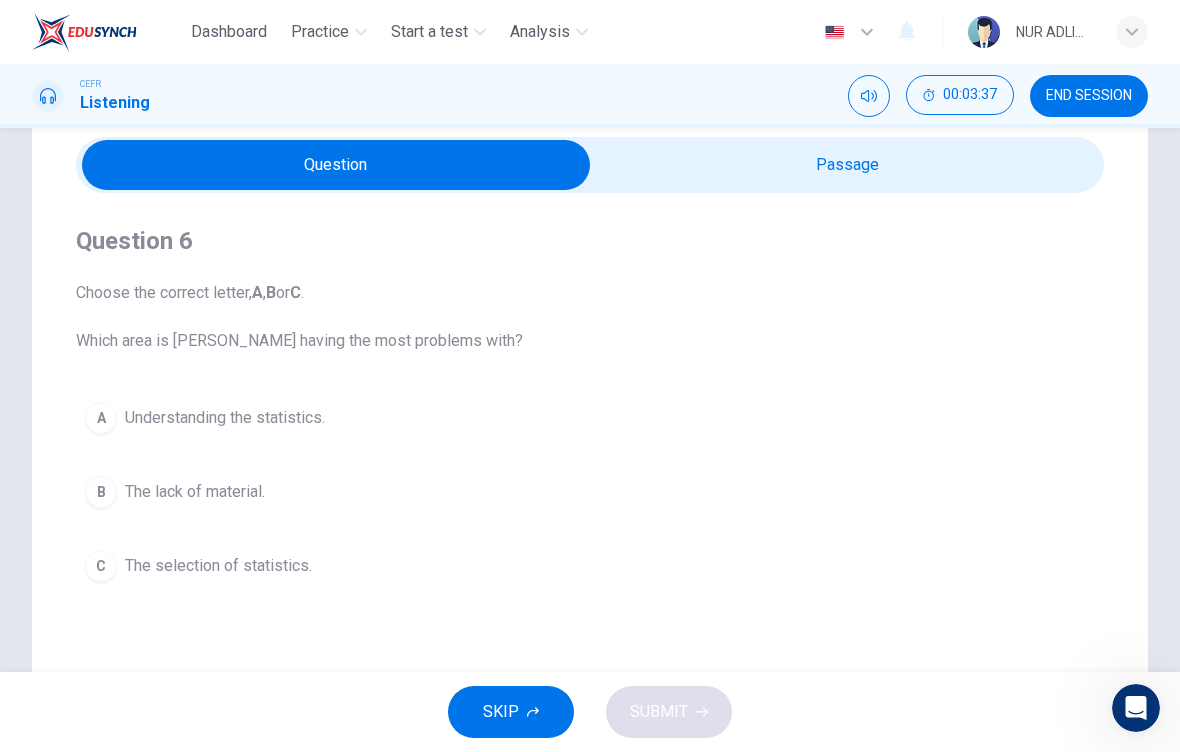 scroll, scrollTop: 67, scrollLeft: 0, axis: vertical 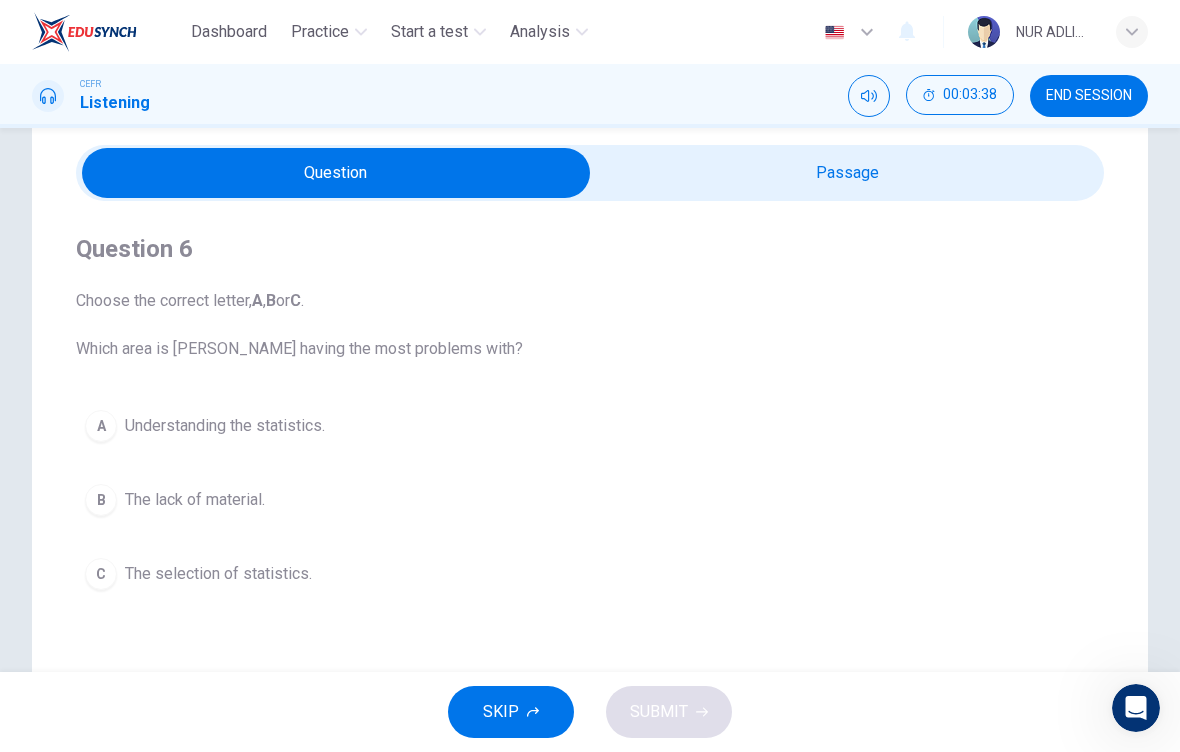 click at bounding box center (336, 173) 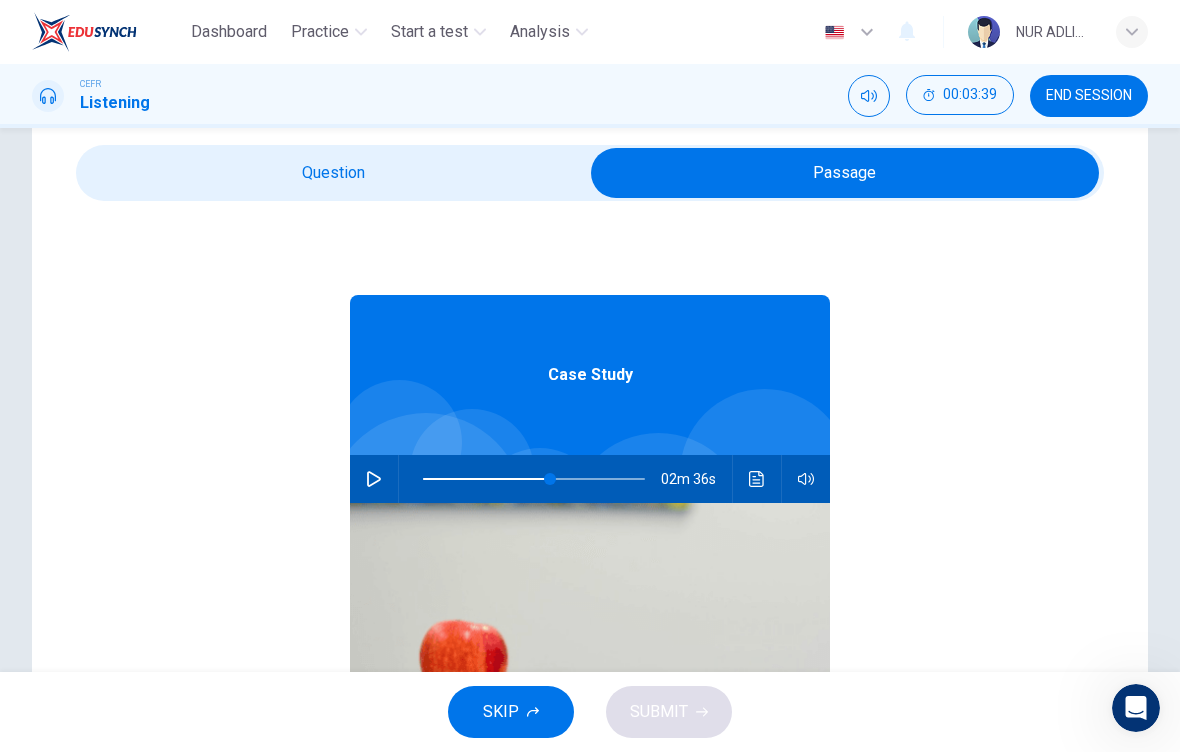 click at bounding box center (374, 479) 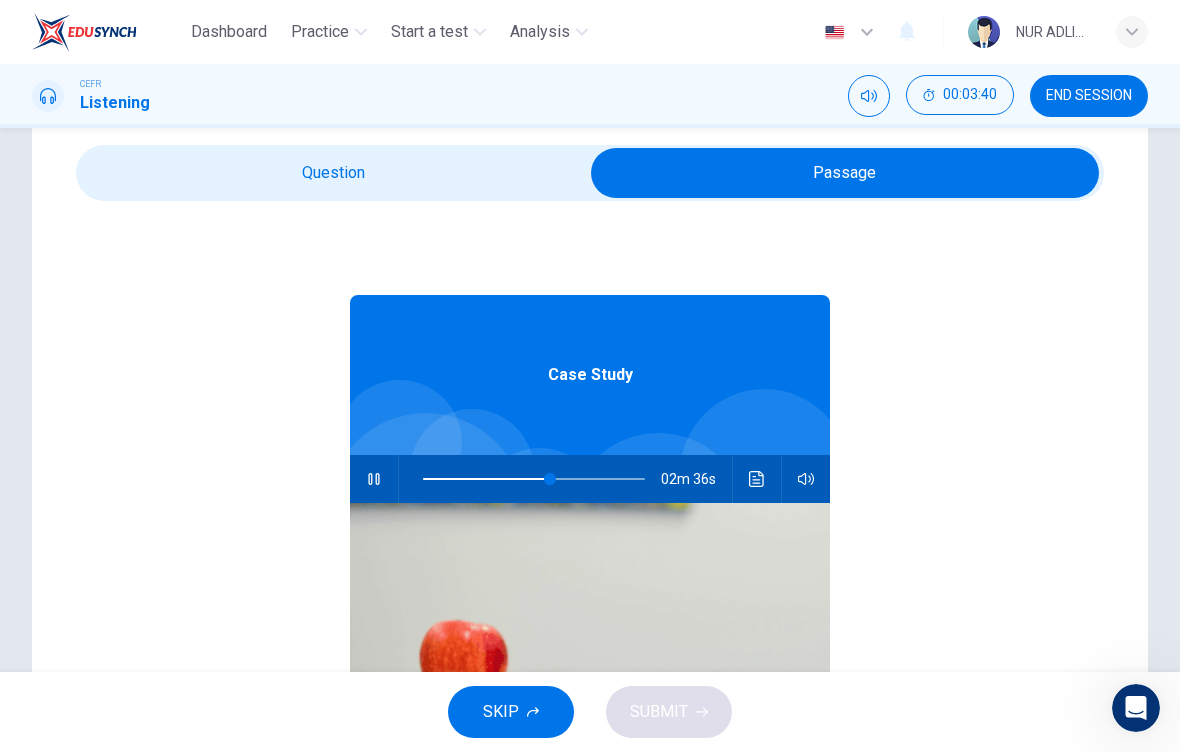 type on "57" 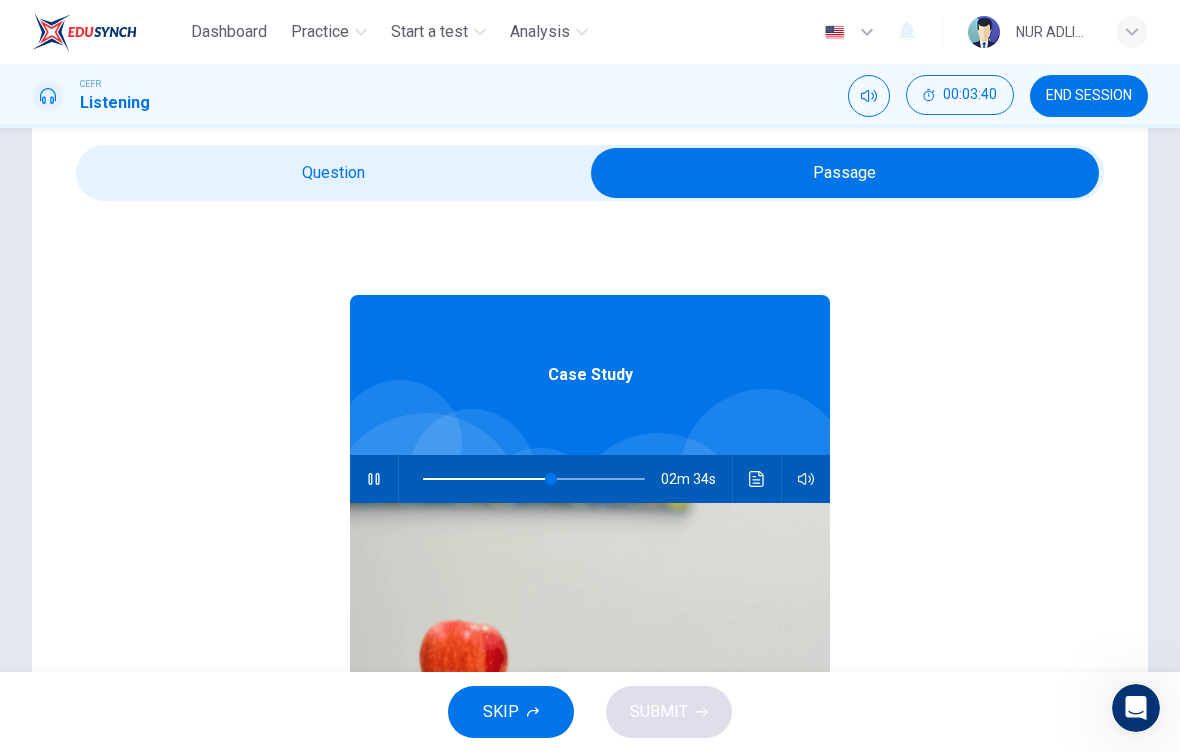 click at bounding box center (845, 173) 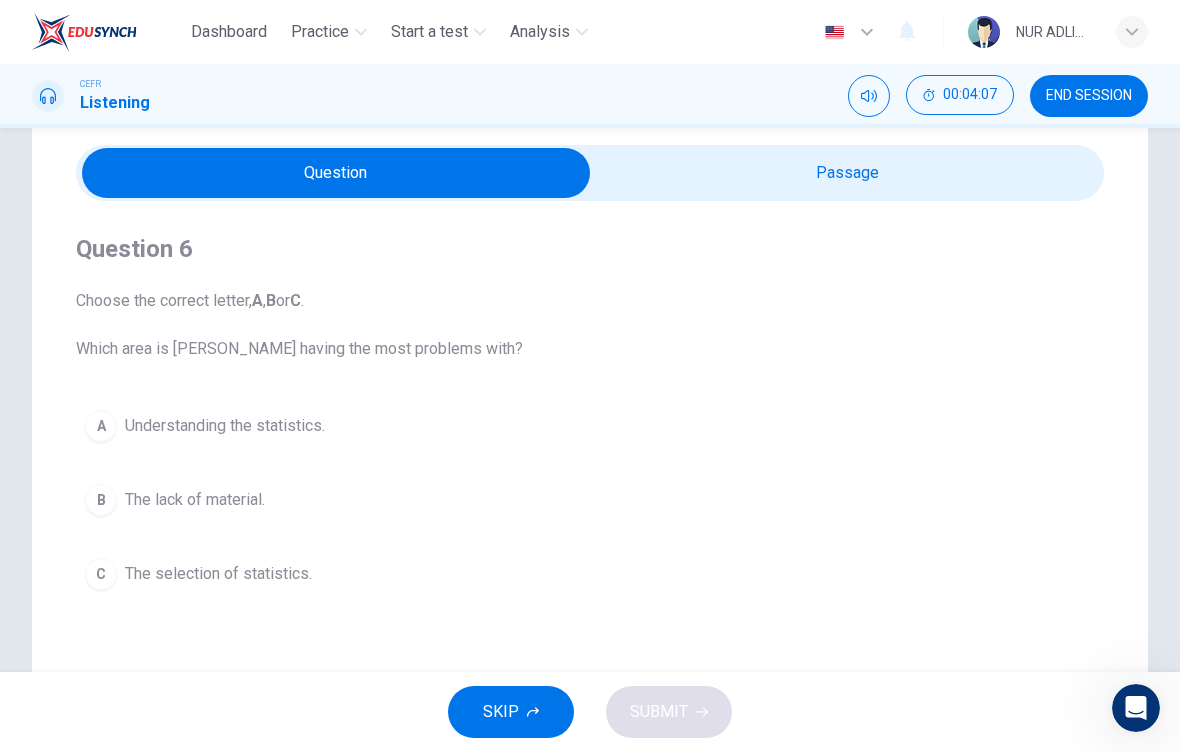 click on "The selection of statistics." at bounding box center (218, 574) 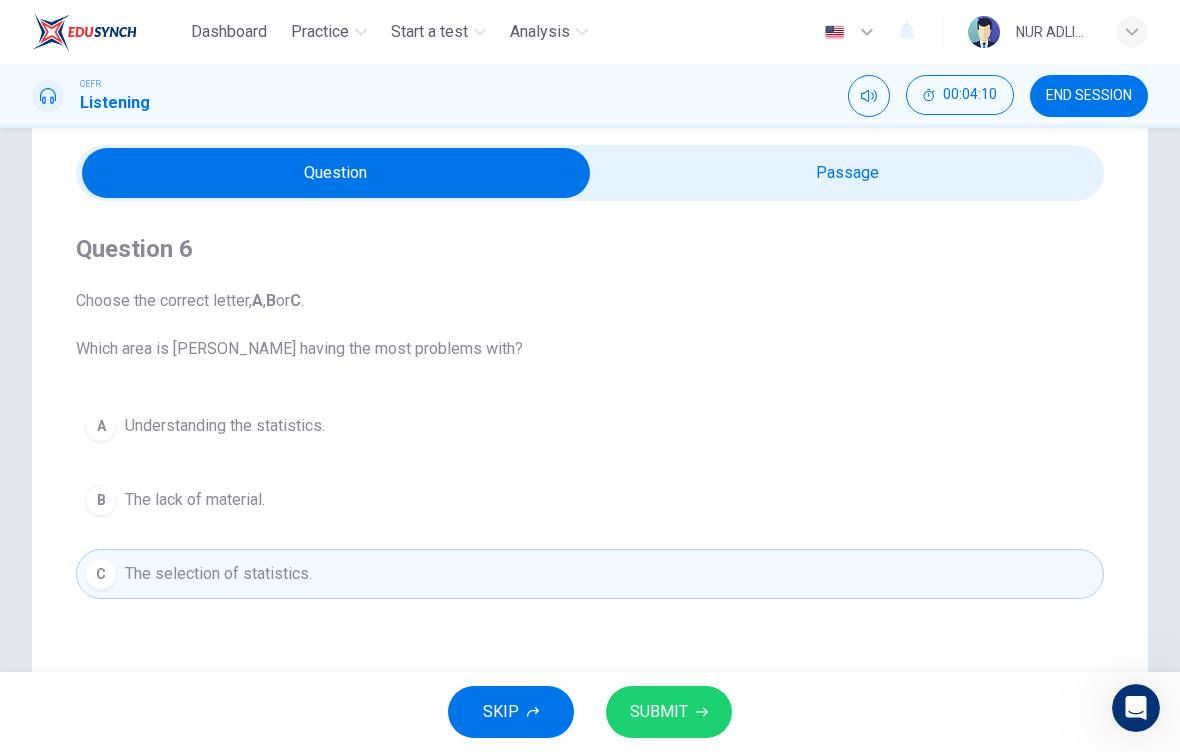 click at bounding box center (336, 173) 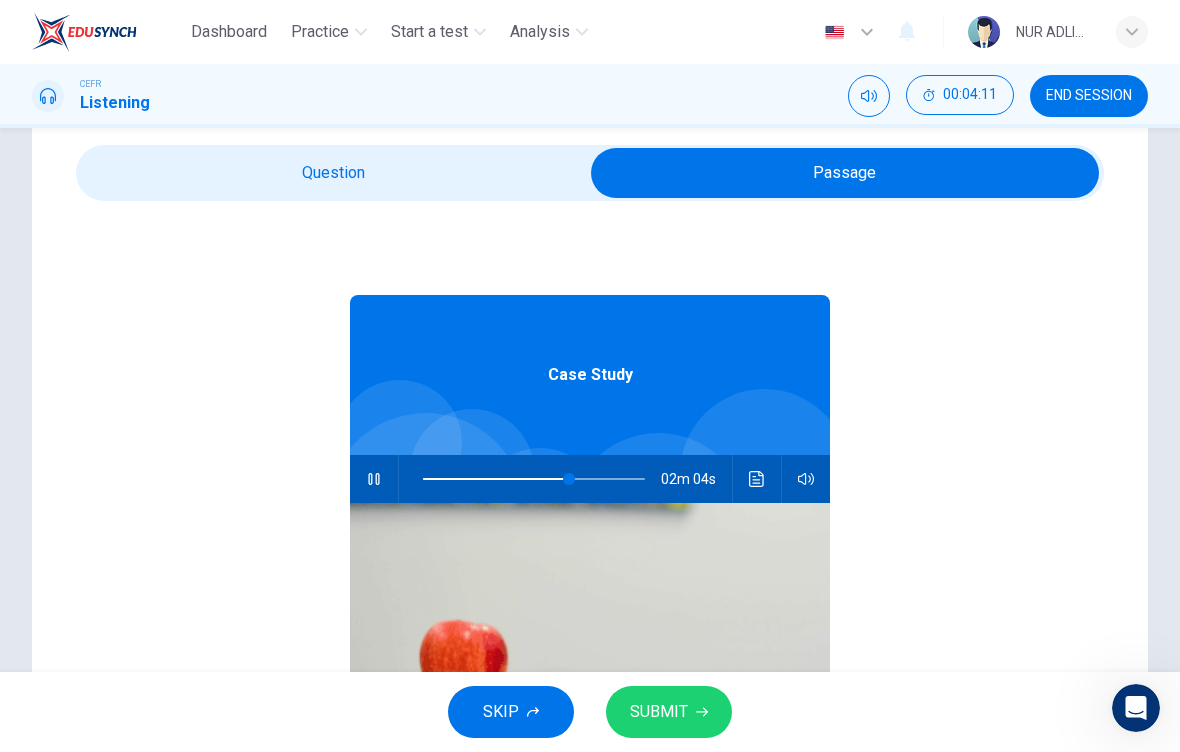 click at bounding box center [374, 479] 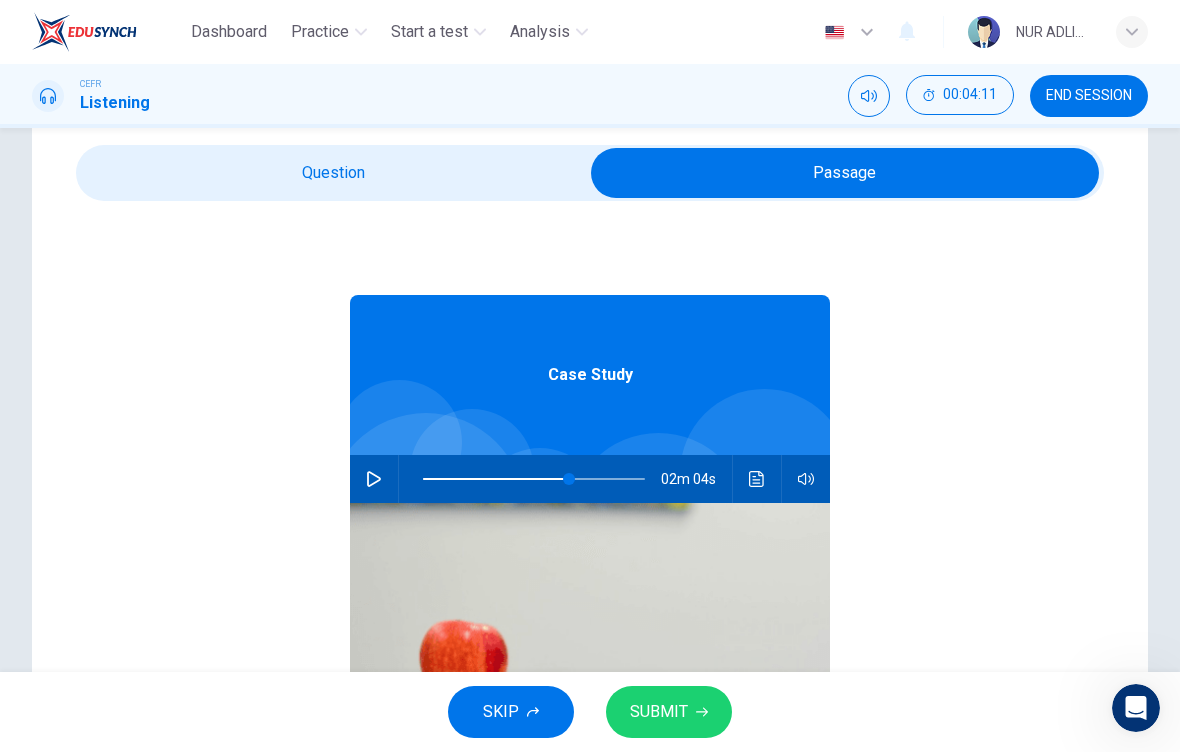 click at bounding box center [845, 173] 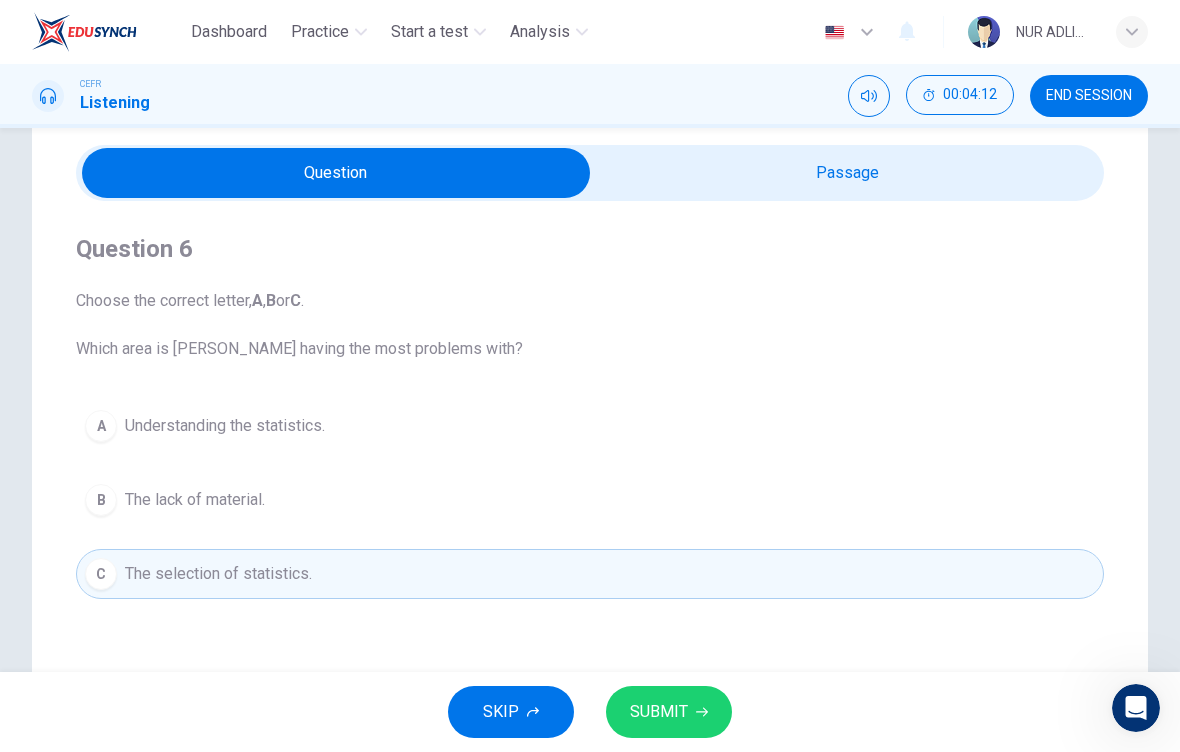 click on "SUBMIT" at bounding box center (659, 712) 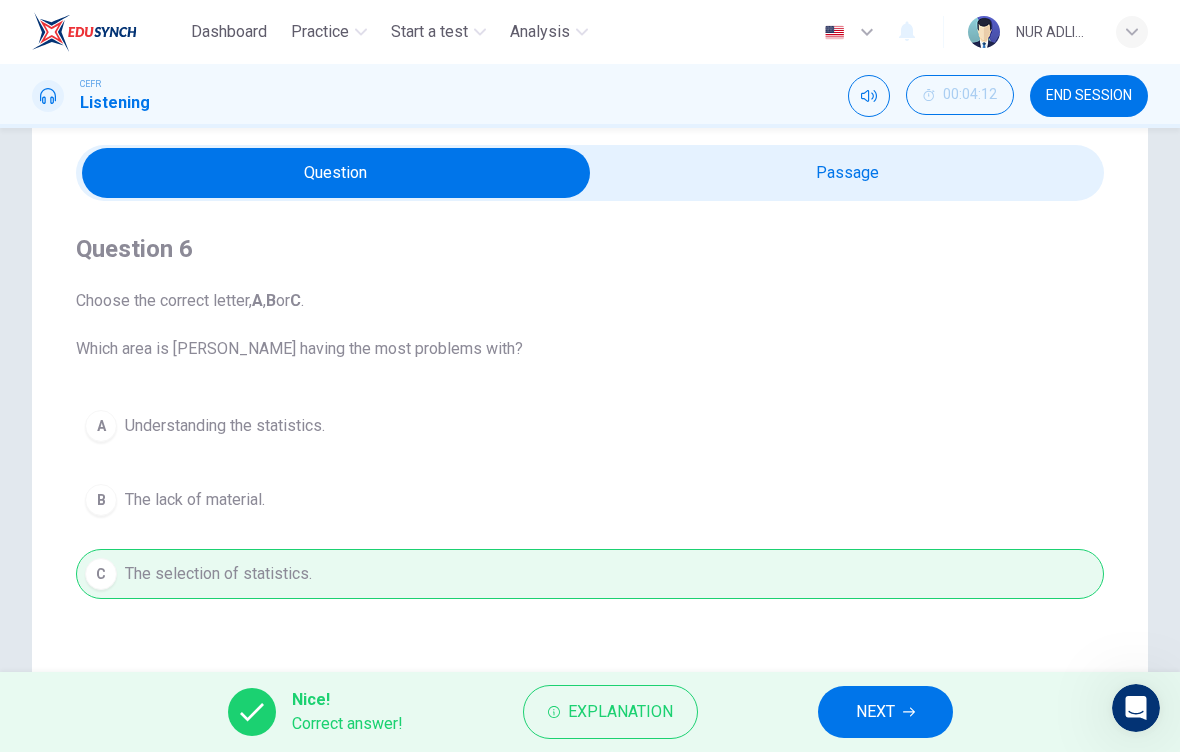 click on "NEXT" at bounding box center (875, 712) 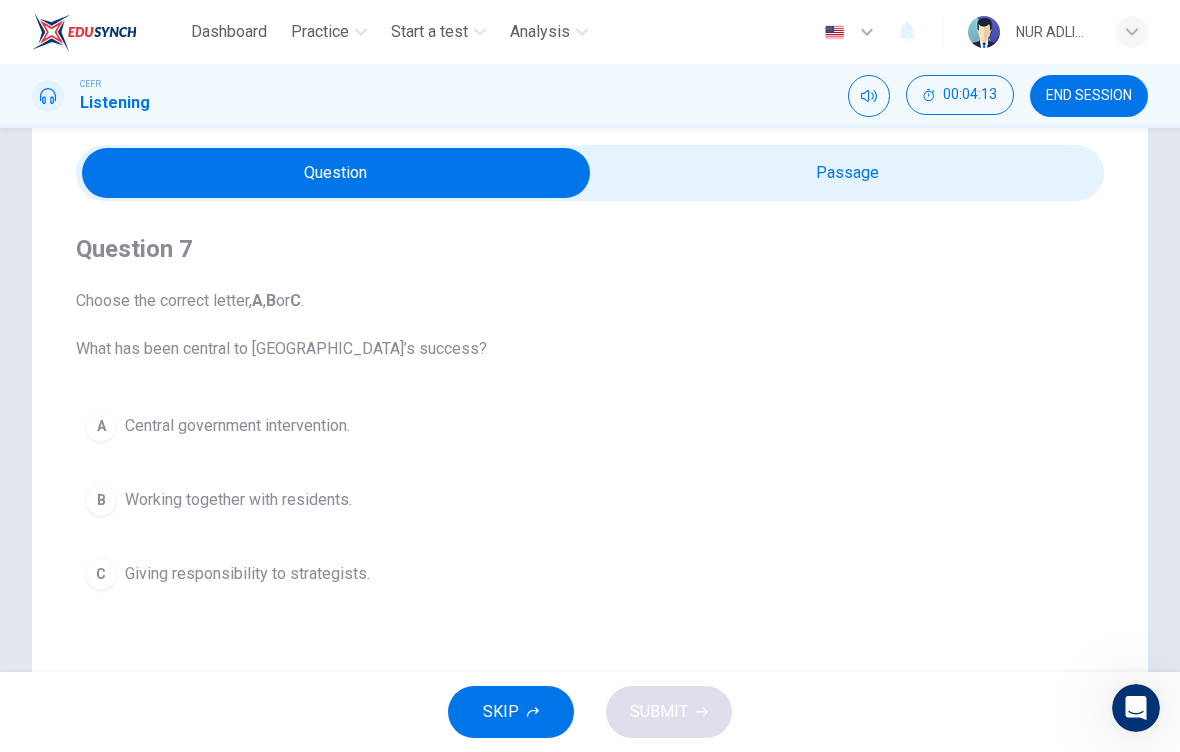 click at bounding box center [336, 173] 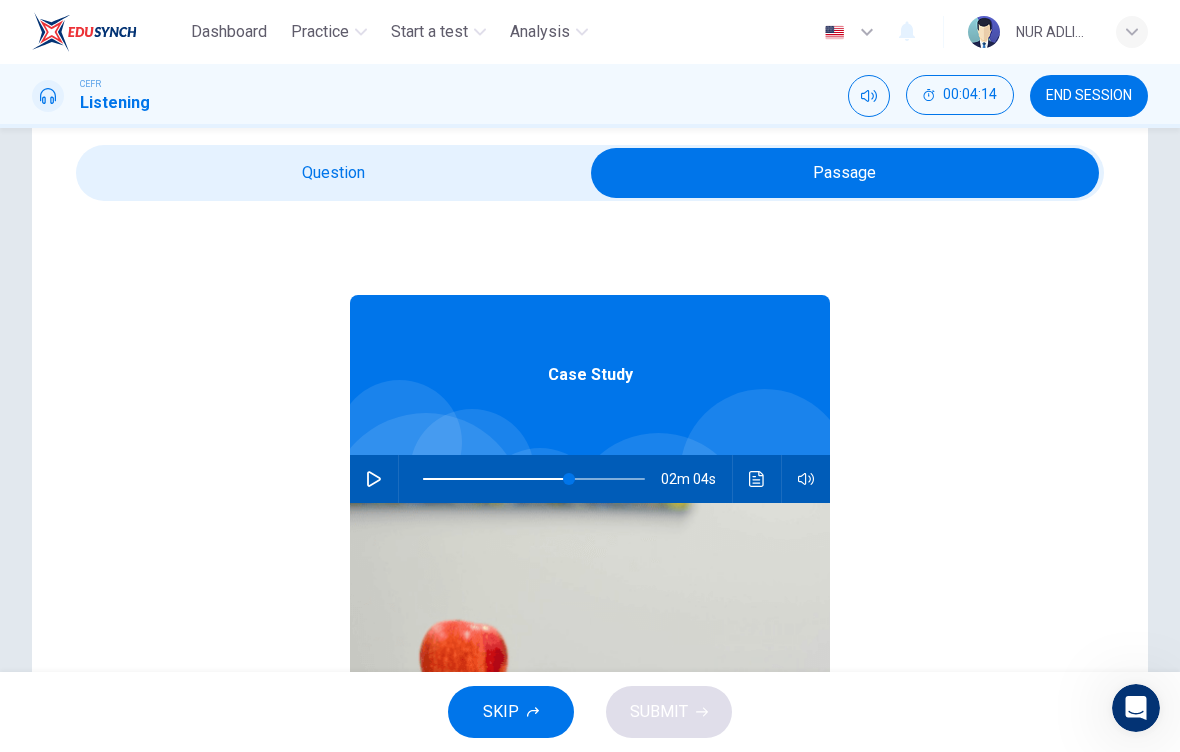 click 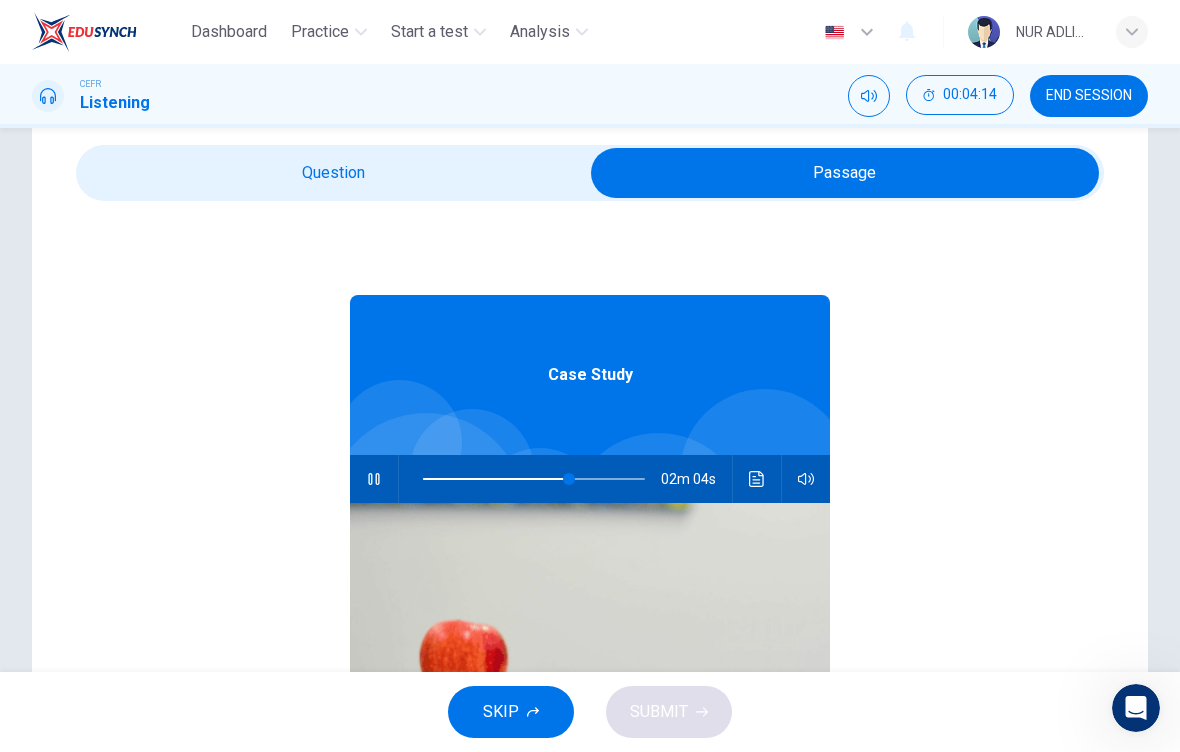 click at bounding box center [845, 173] 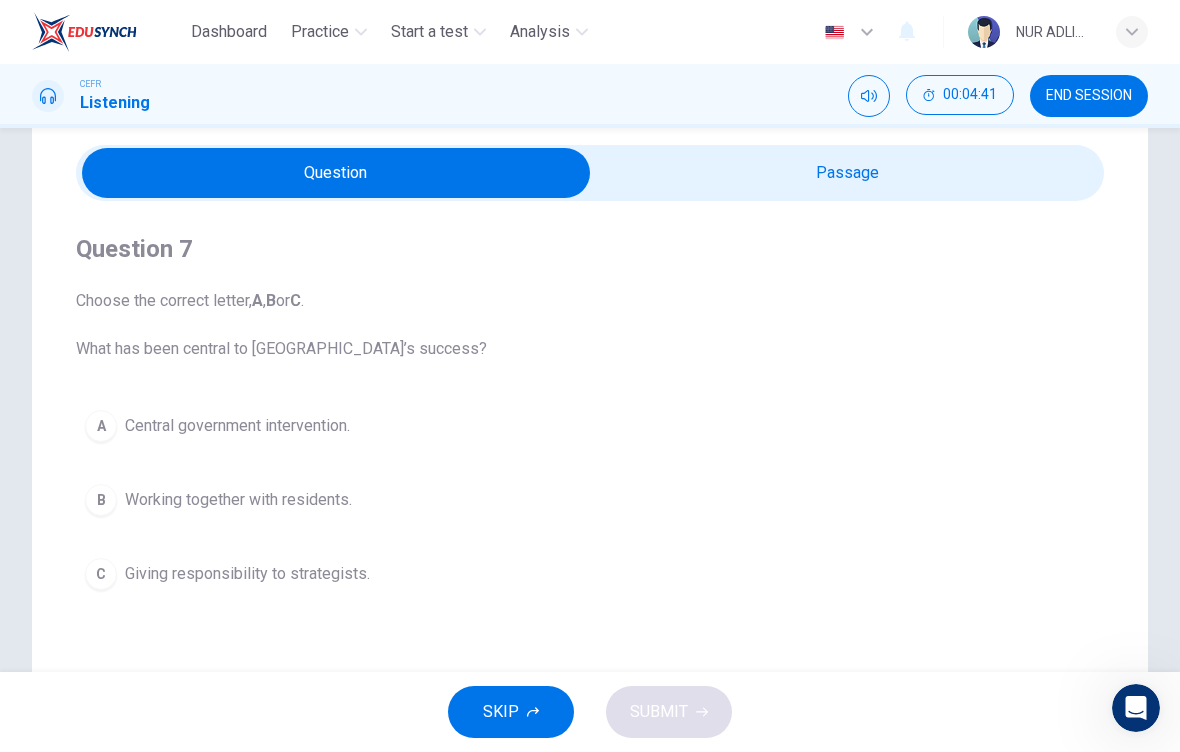 click on "Working together with residents." at bounding box center (238, 500) 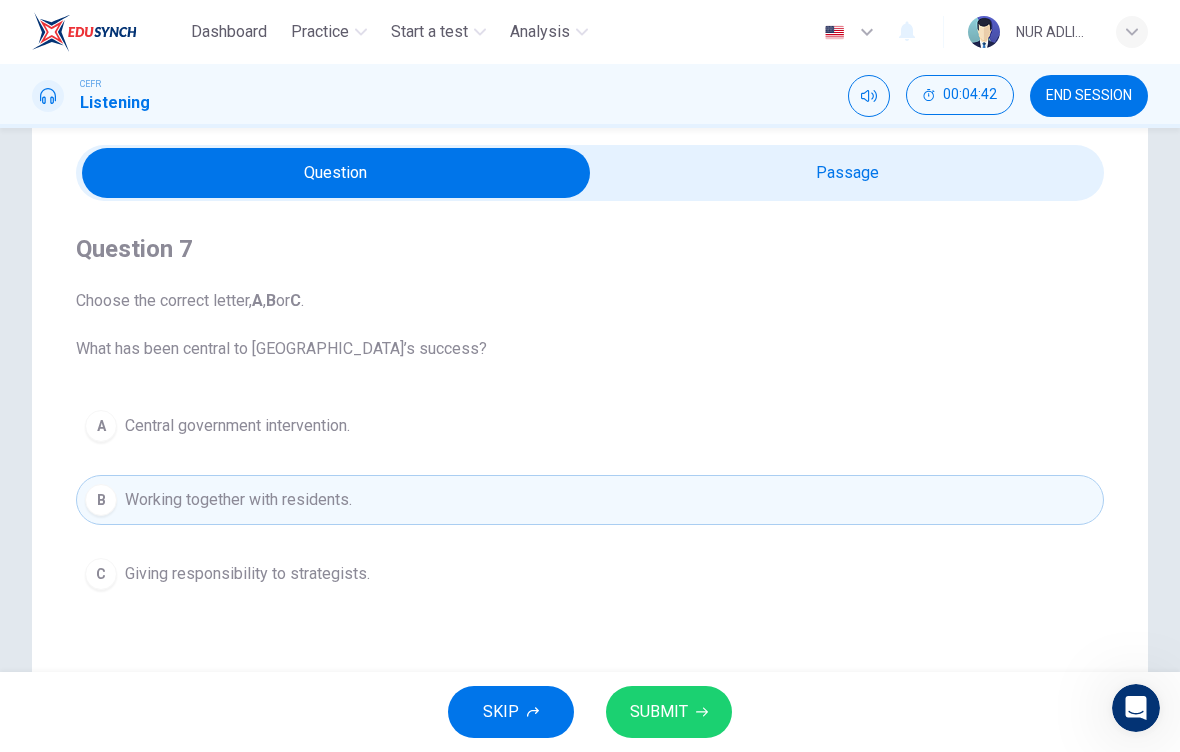 click at bounding box center (336, 173) 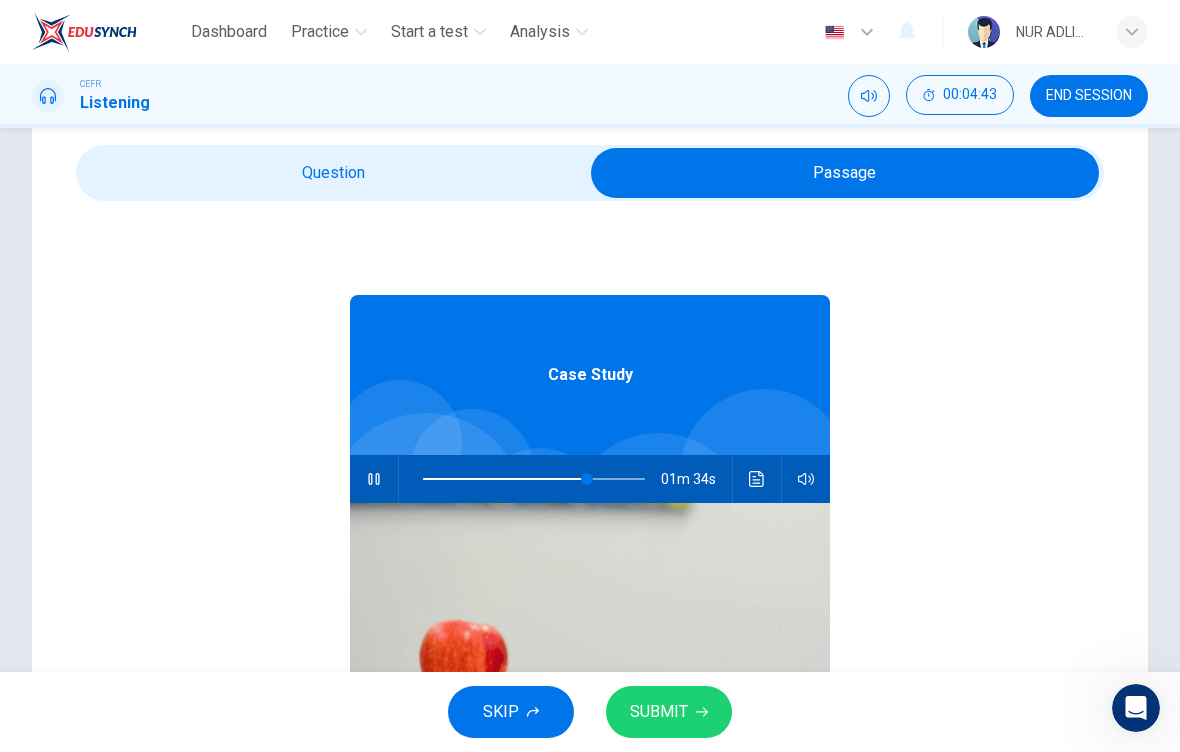 click at bounding box center [374, 479] 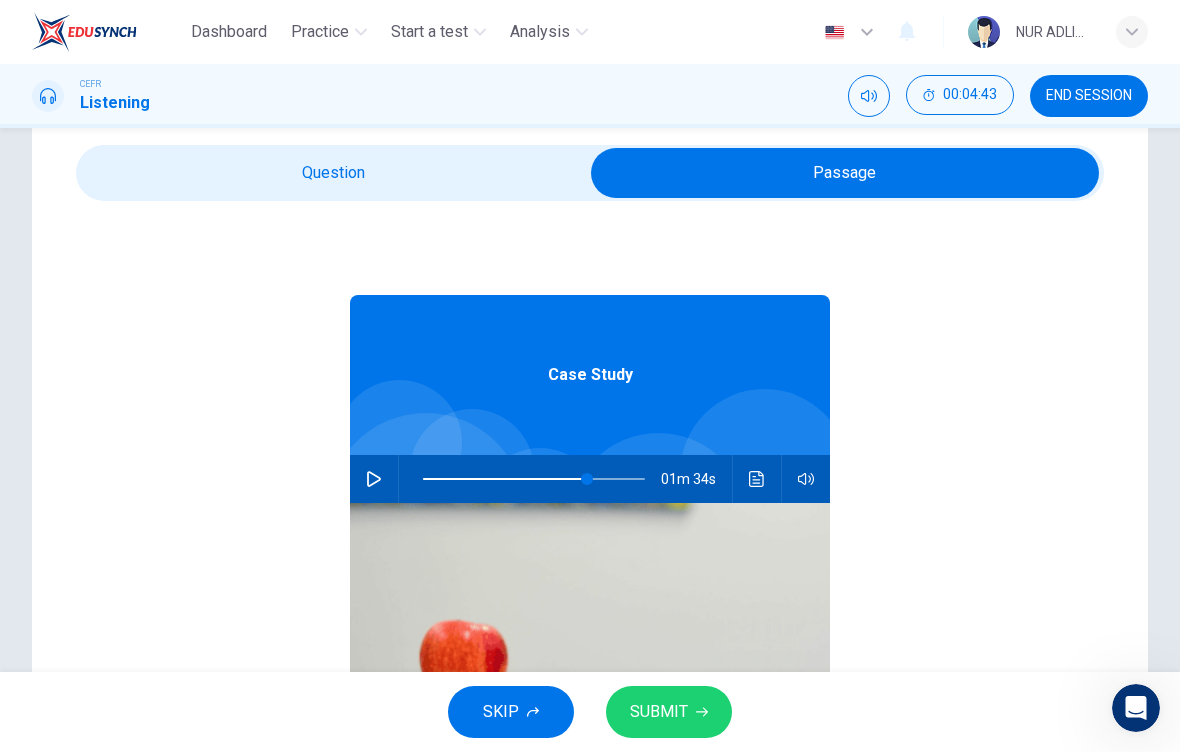 click at bounding box center (845, 173) 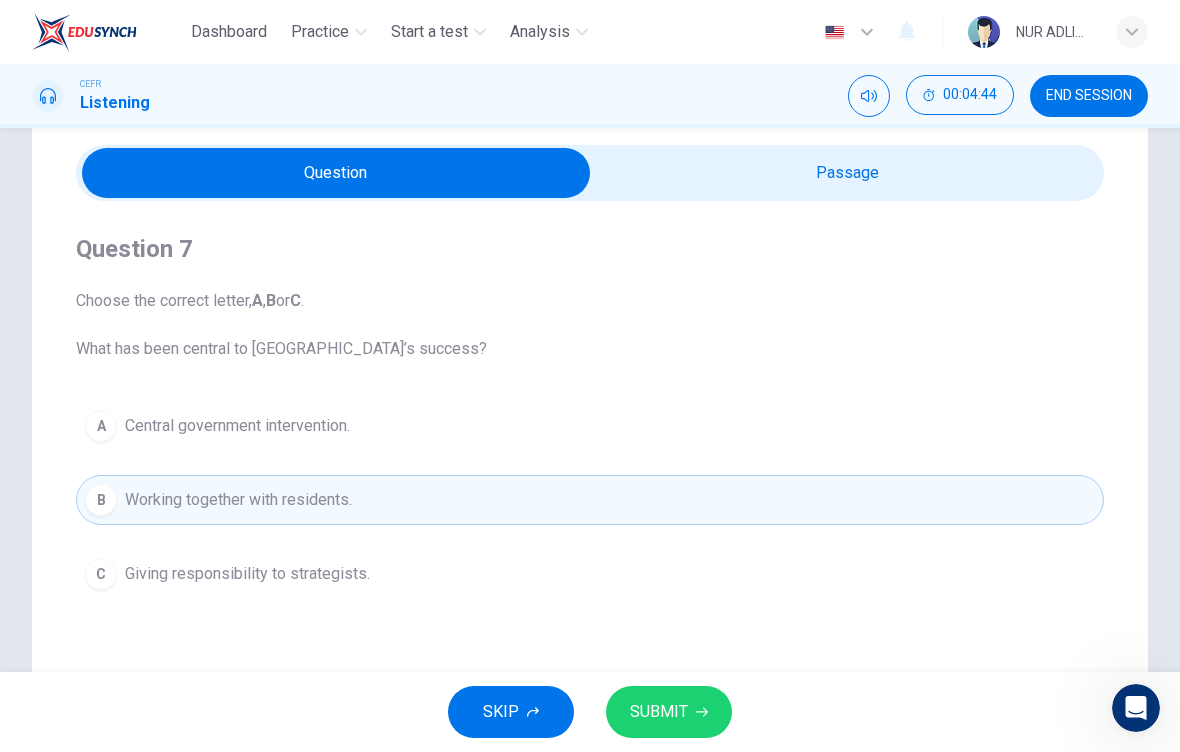 click on "SUBMIT" at bounding box center (669, 712) 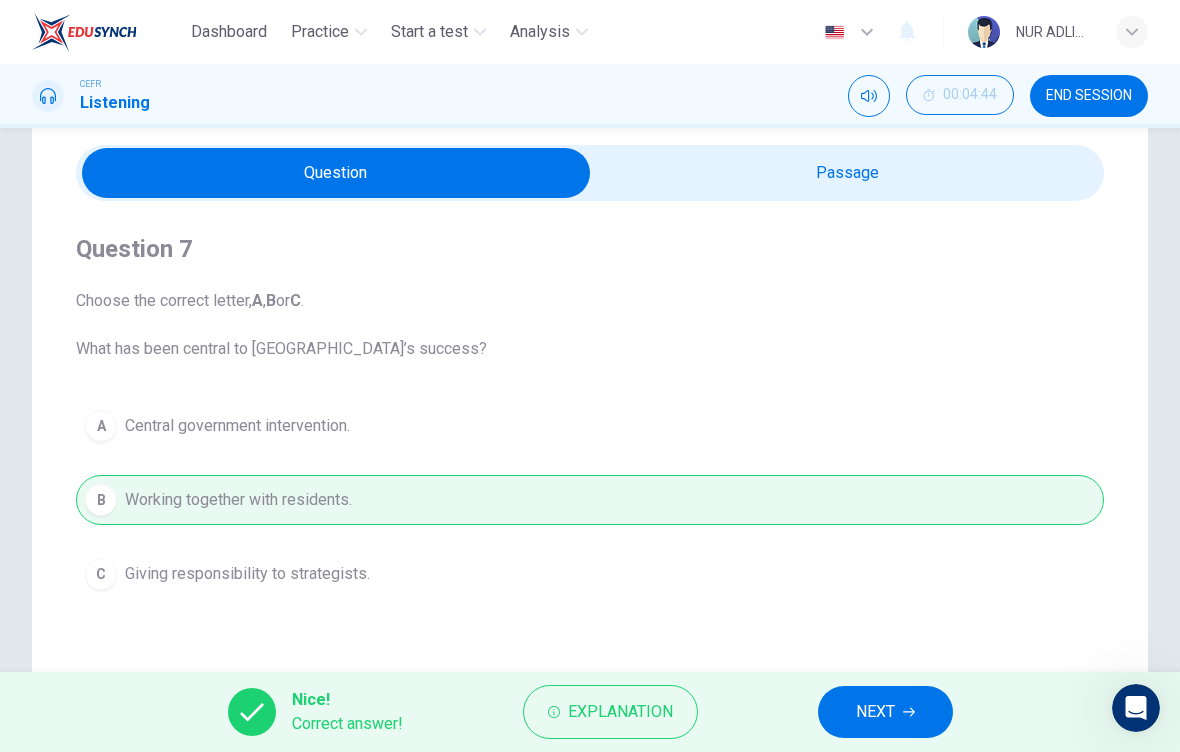 click 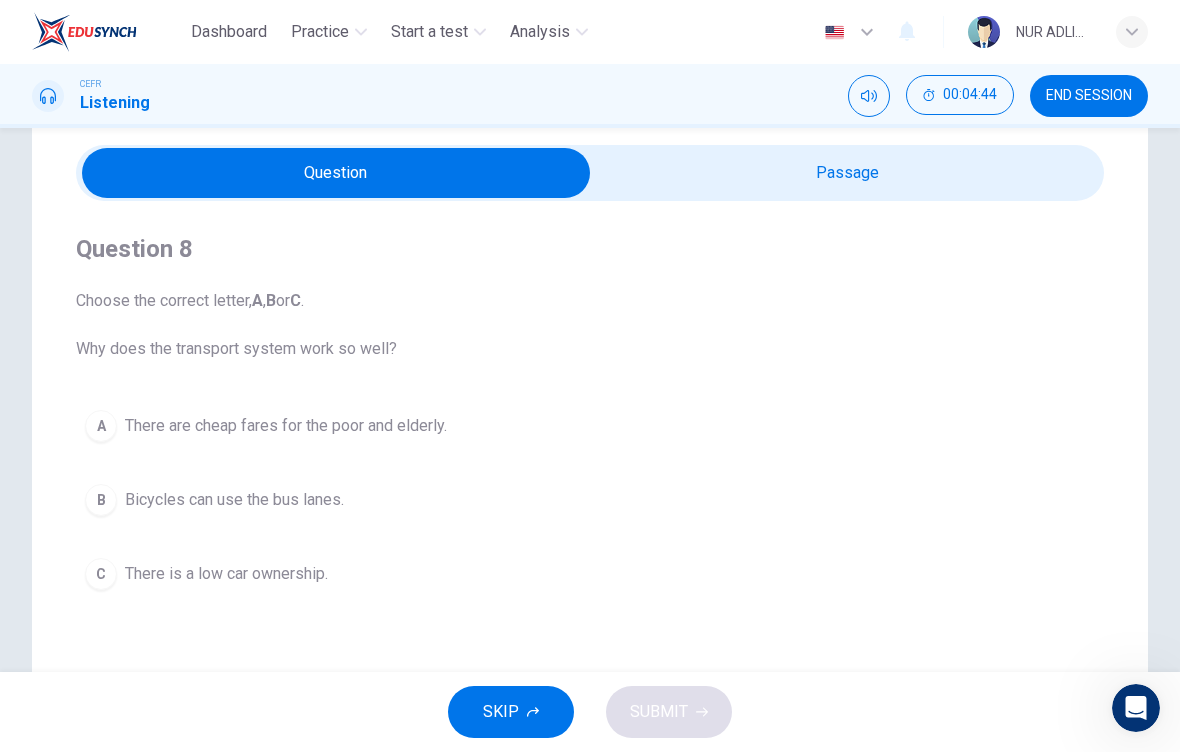 click at bounding box center (336, 173) 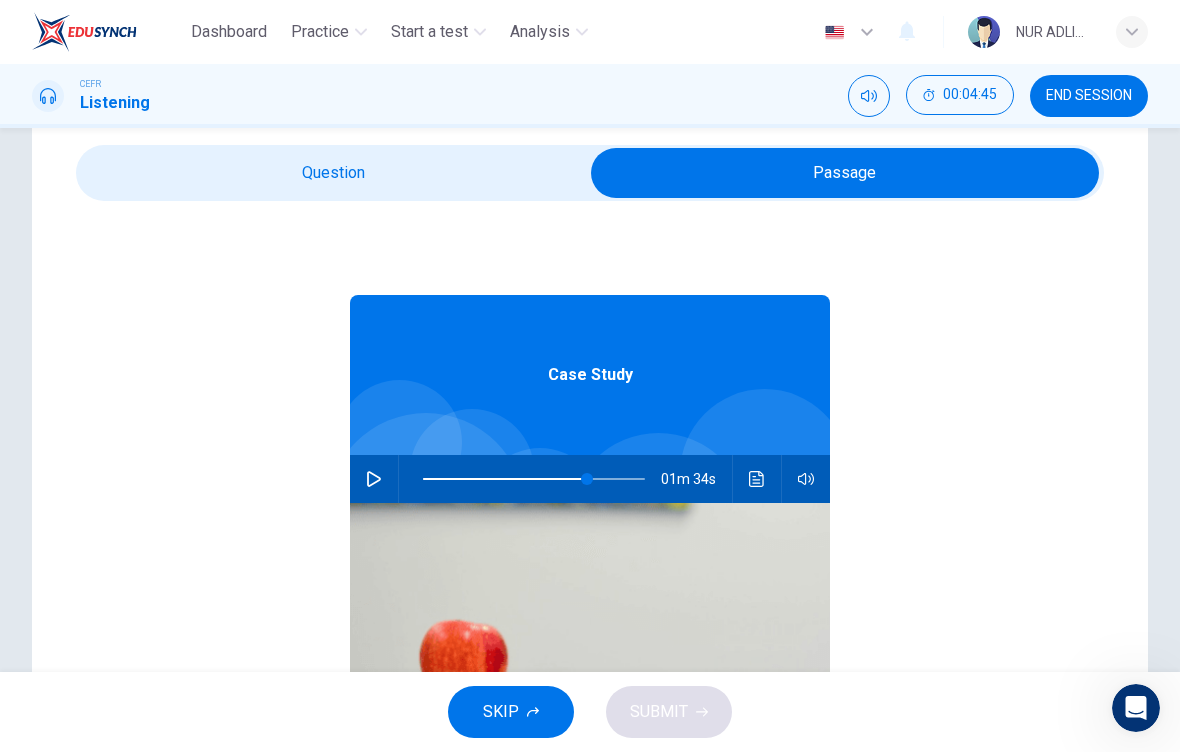 click at bounding box center [374, 479] 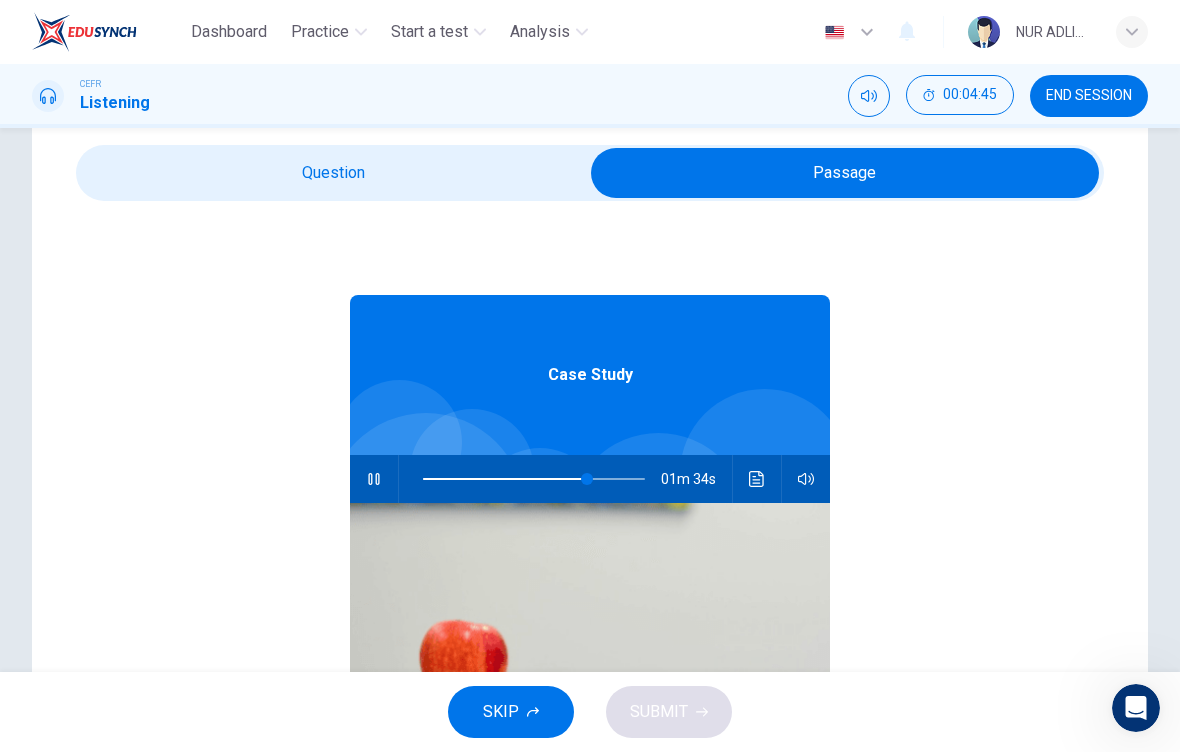 click at bounding box center [845, 173] 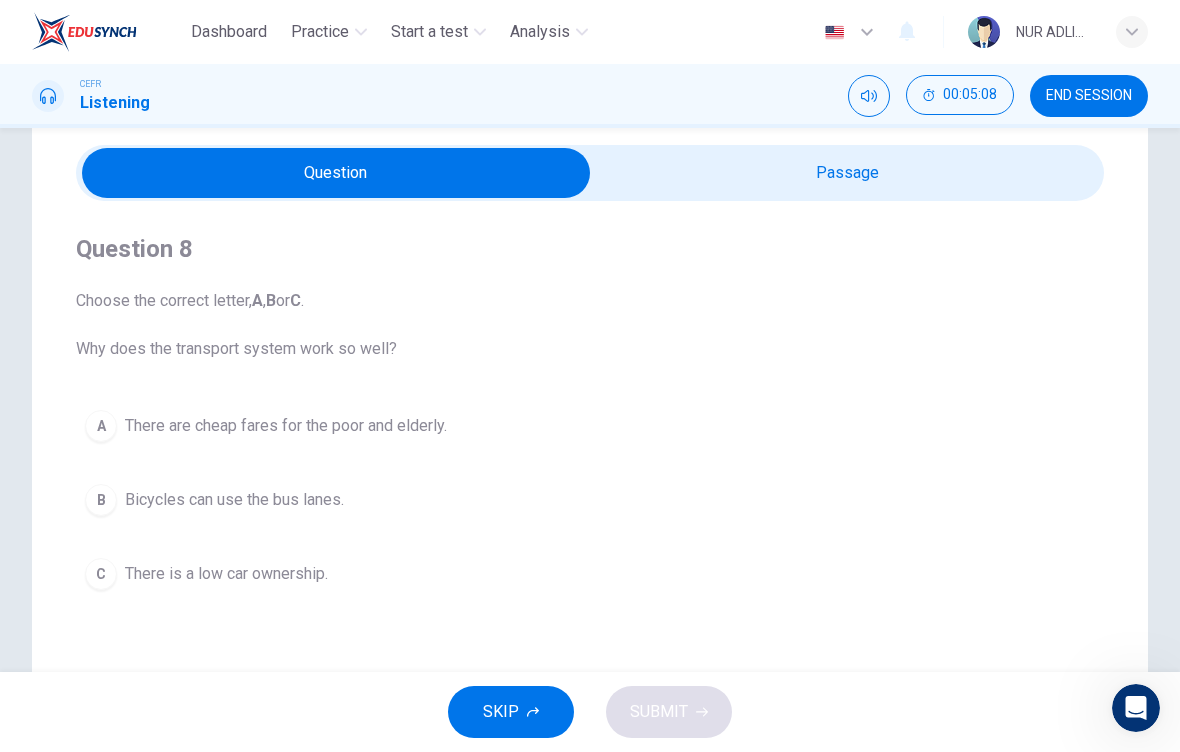 click at bounding box center (336, 173) 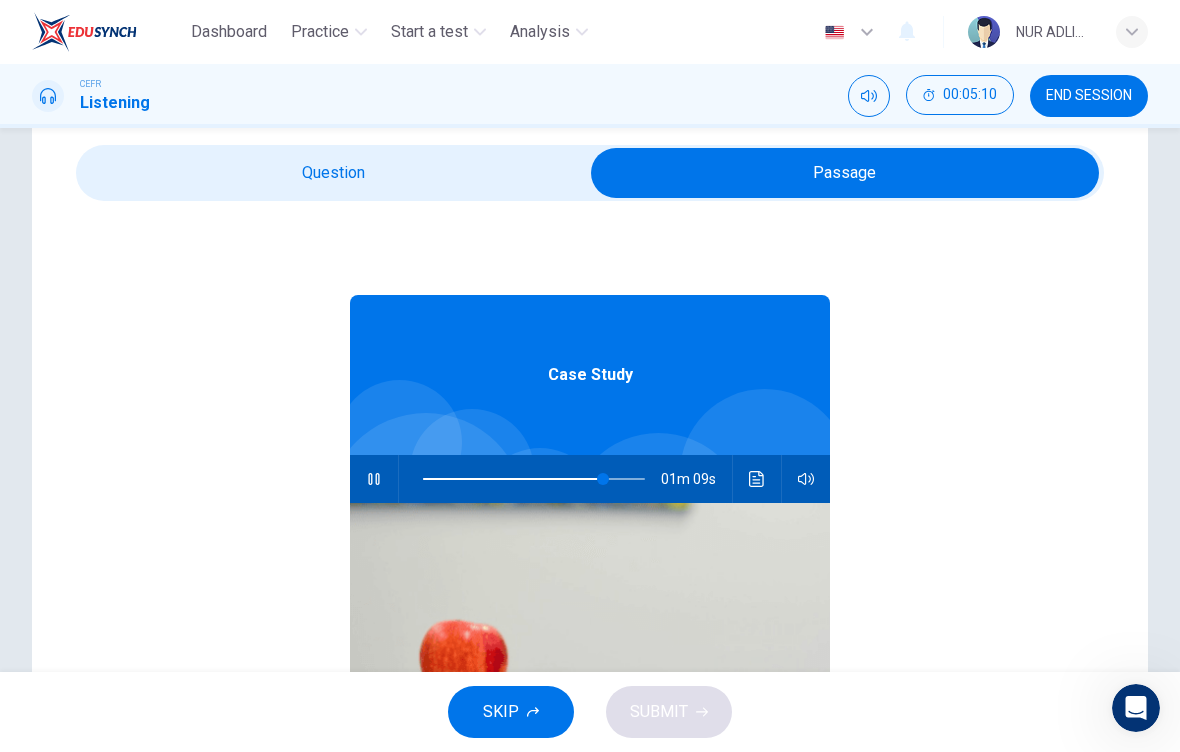 click 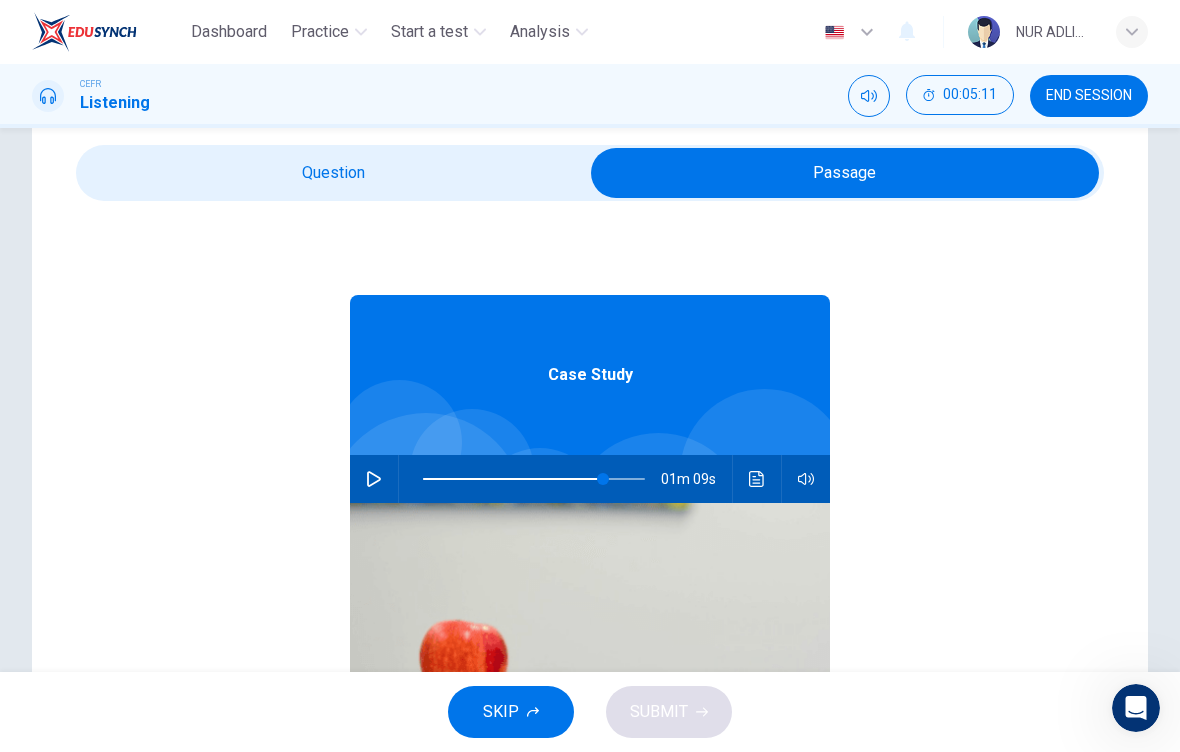 click at bounding box center [845, 173] 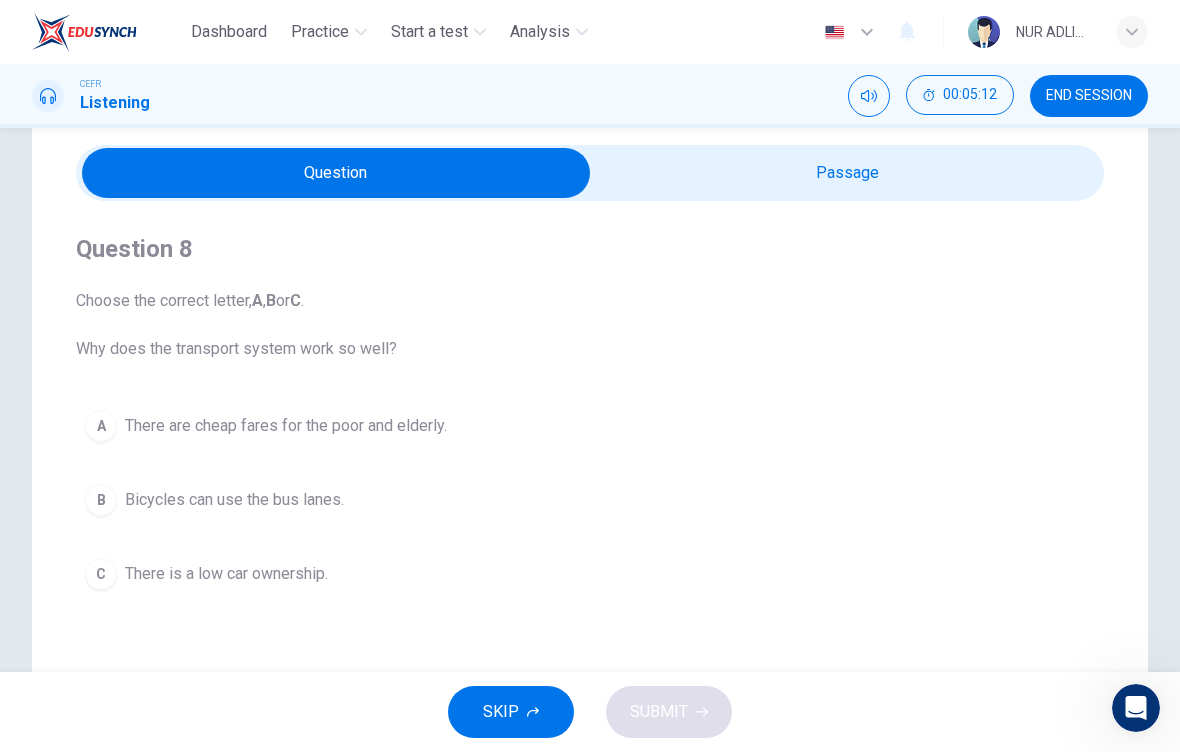 click on "There are cheap fares for the poor and elderly." at bounding box center [286, 426] 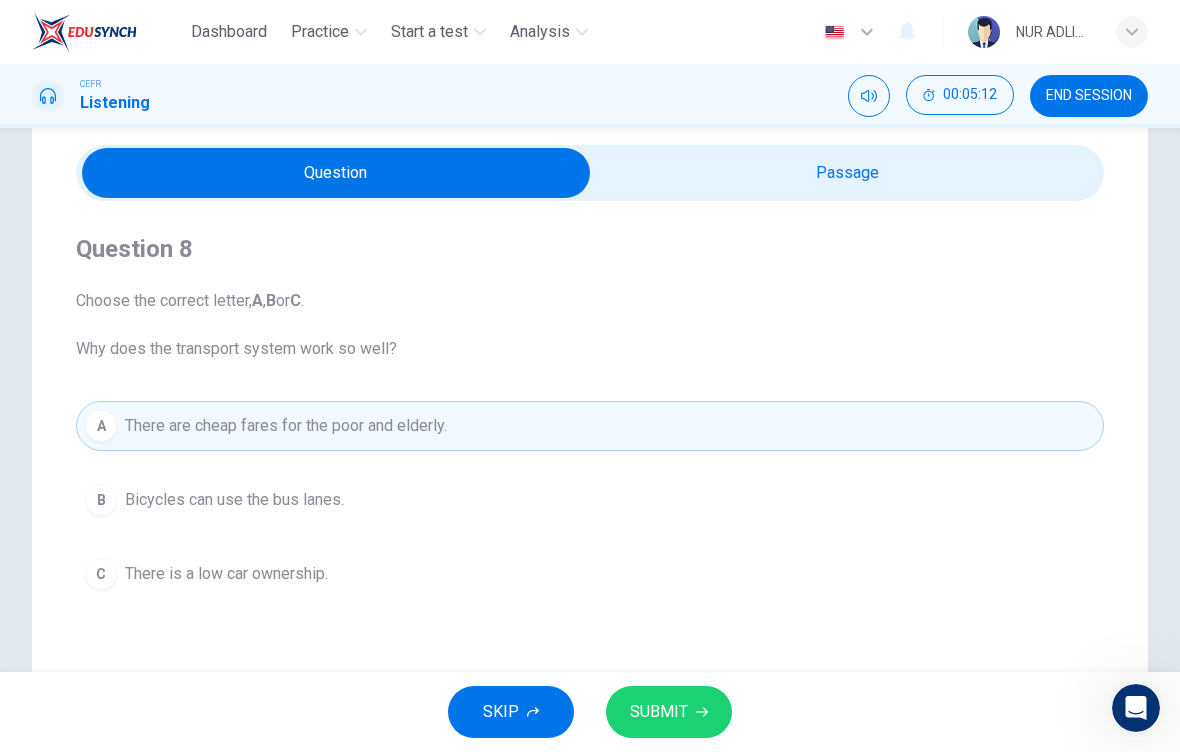 click on "SUBMIT" at bounding box center [659, 712] 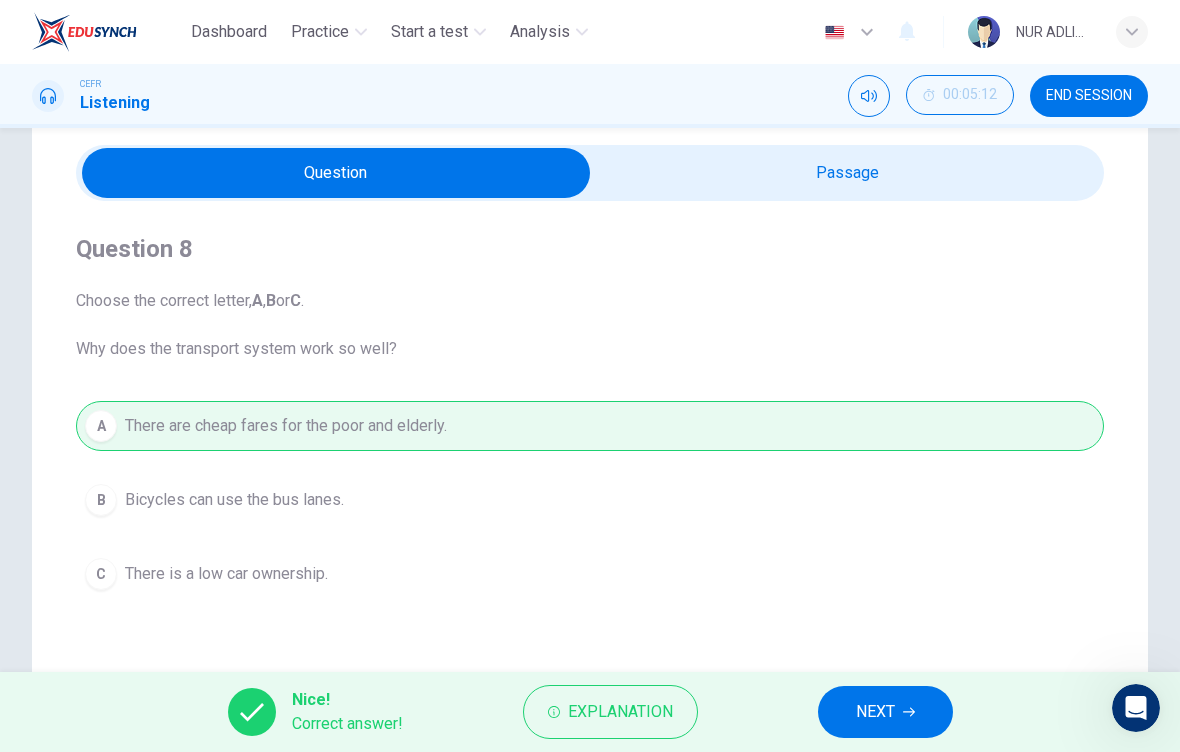 click 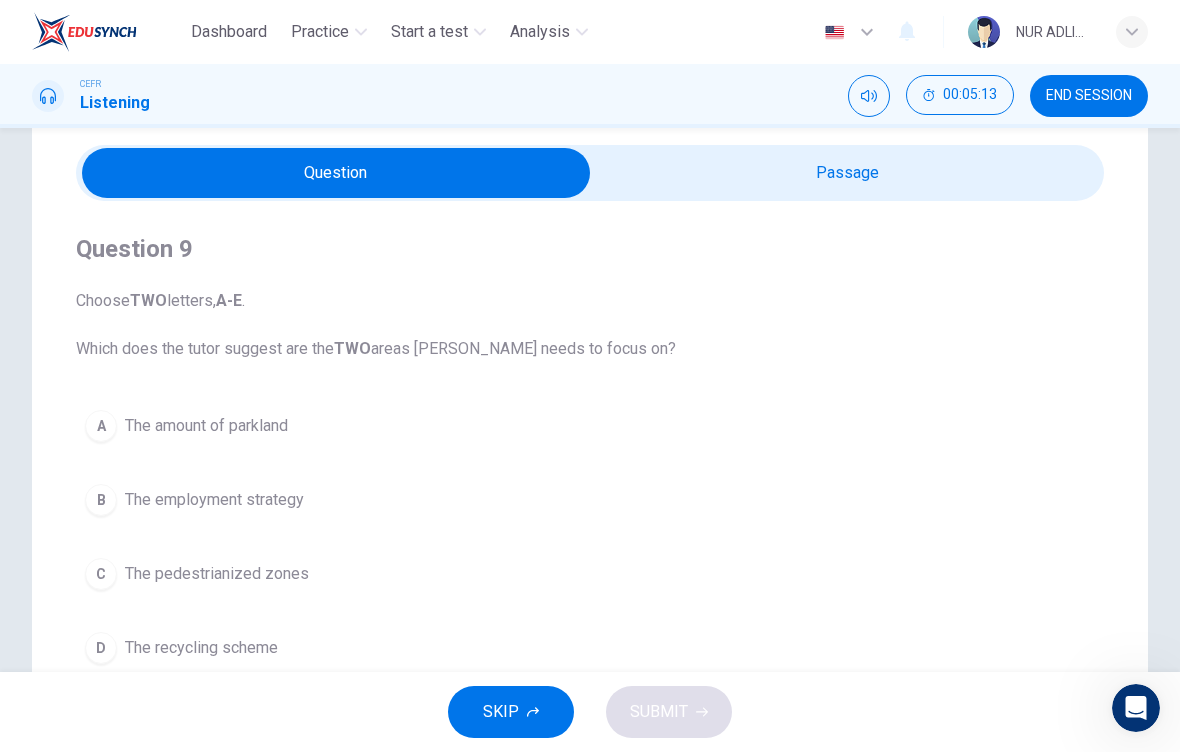 click at bounding box center [336, 173] 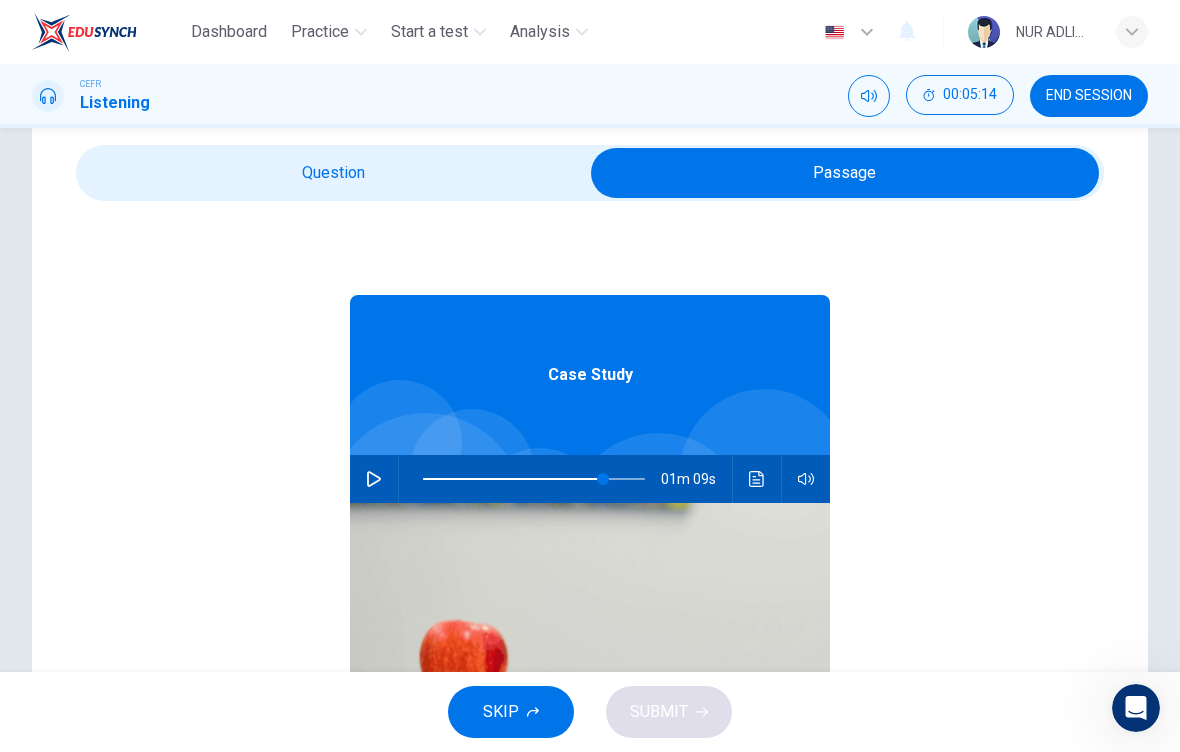 click at bounding box center (398, 479) 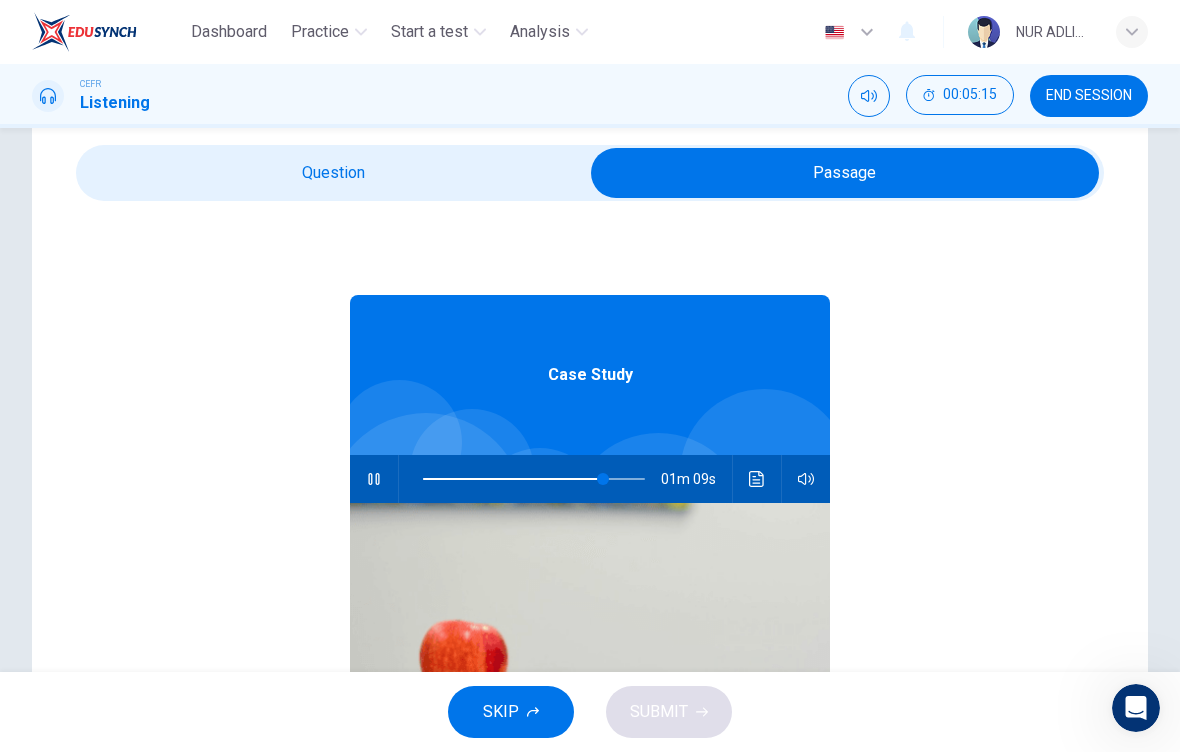 click at bounding box center [845, 173] 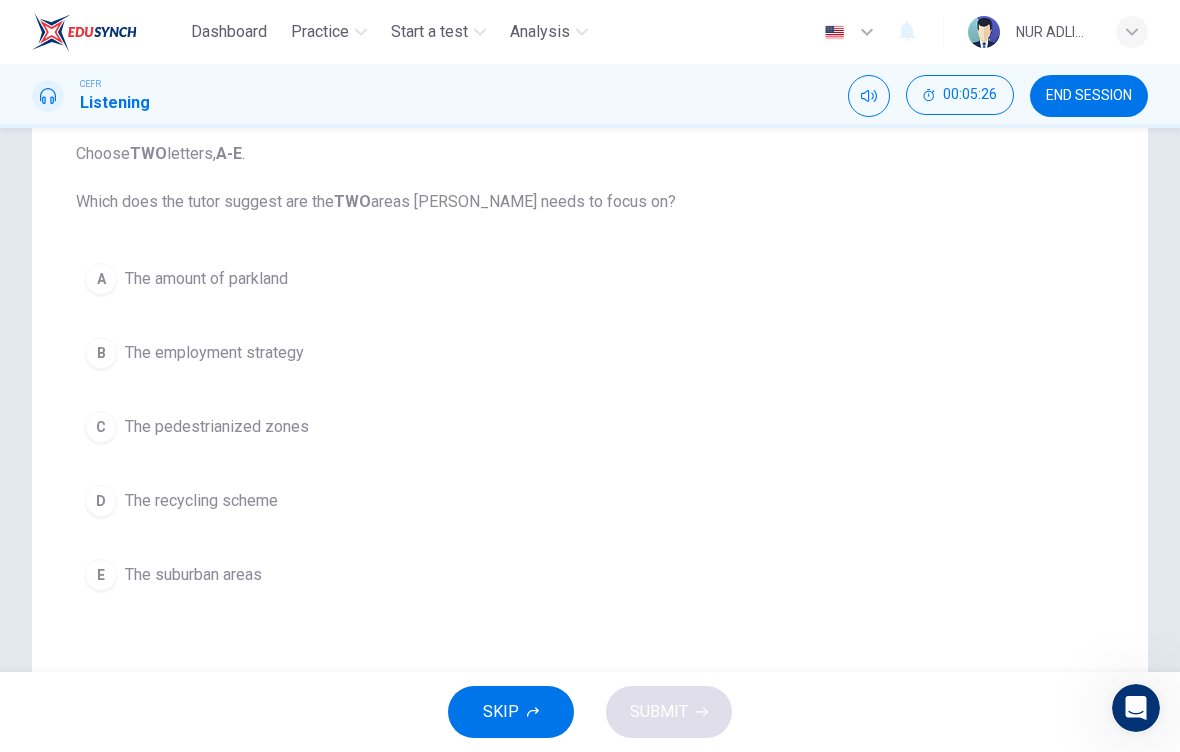 scroll, scrollTop: 228, scrollLeft: 0, axis: vertical 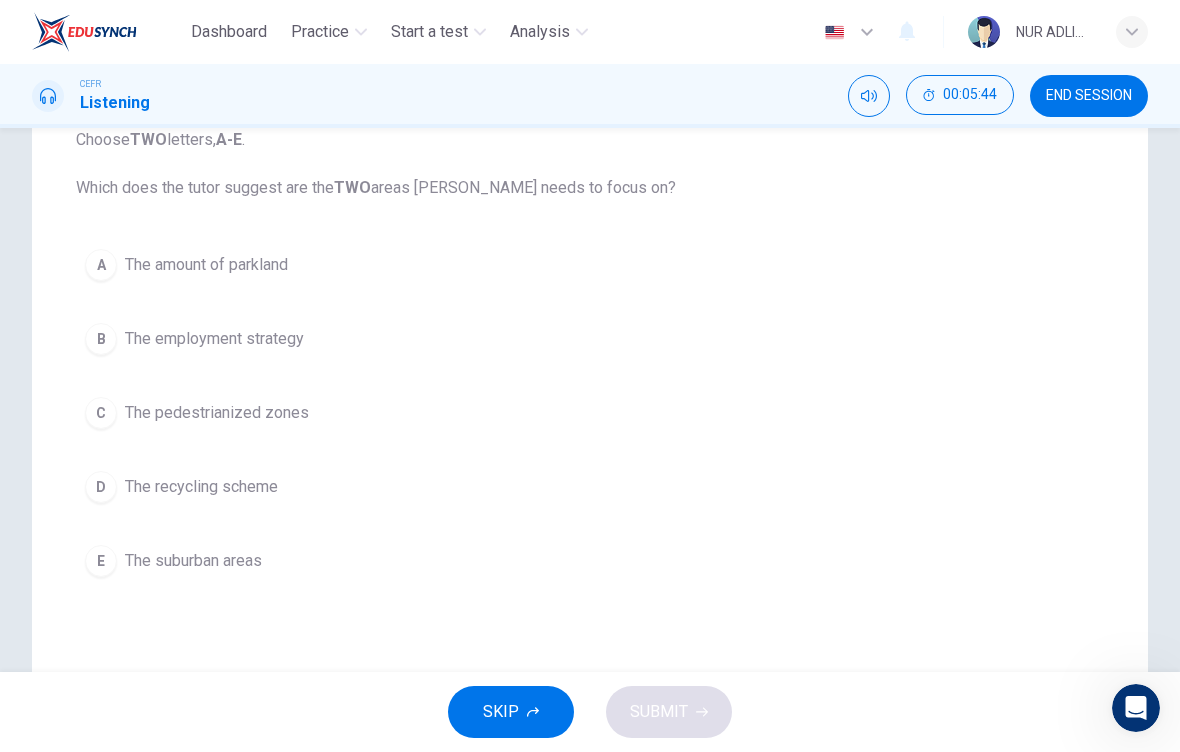 click on "The pedestrianized zones" at bounding box center [217, 413] 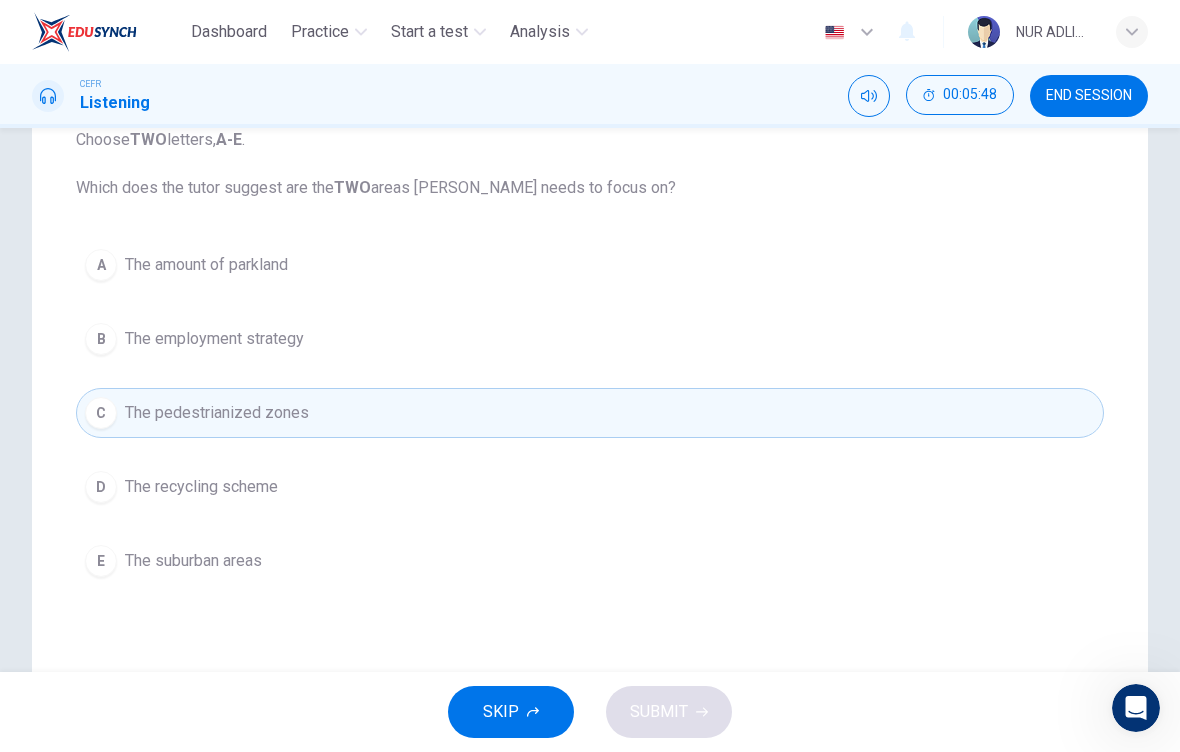 click on "A The amount of parkland" at bounding box center [590, 265] 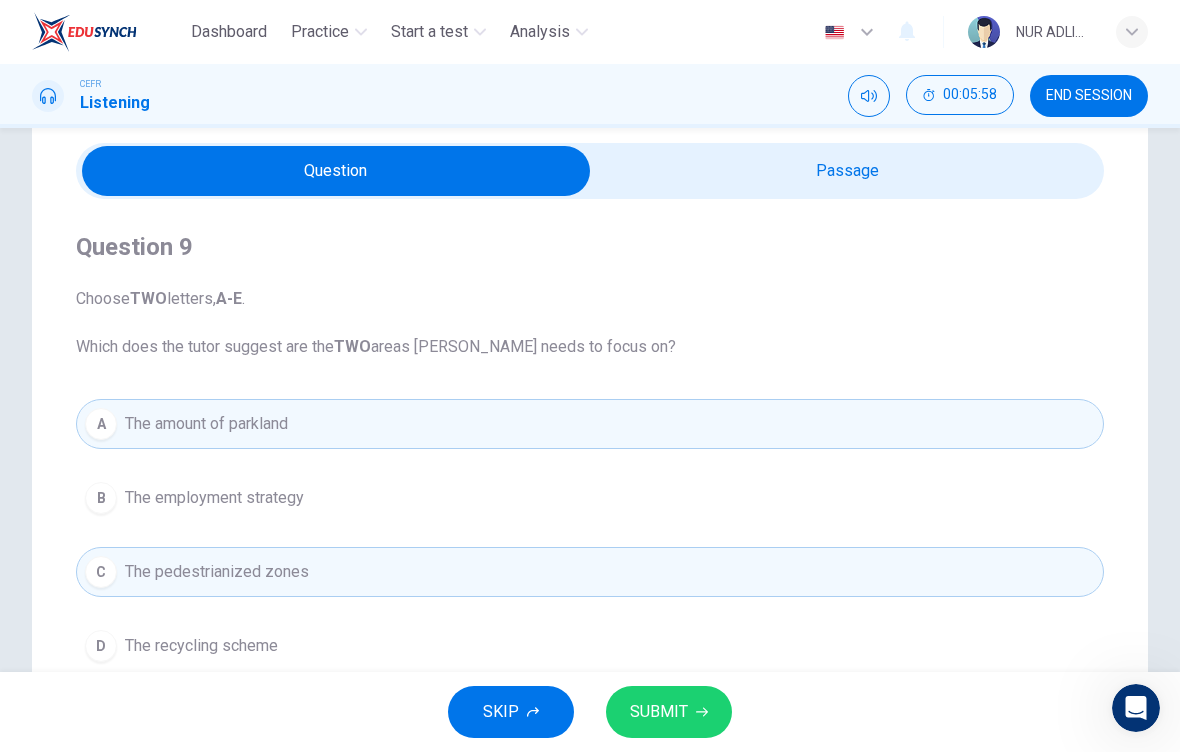 scroll, scrollTop: 51, scrollLeft: 0, axis: vertical 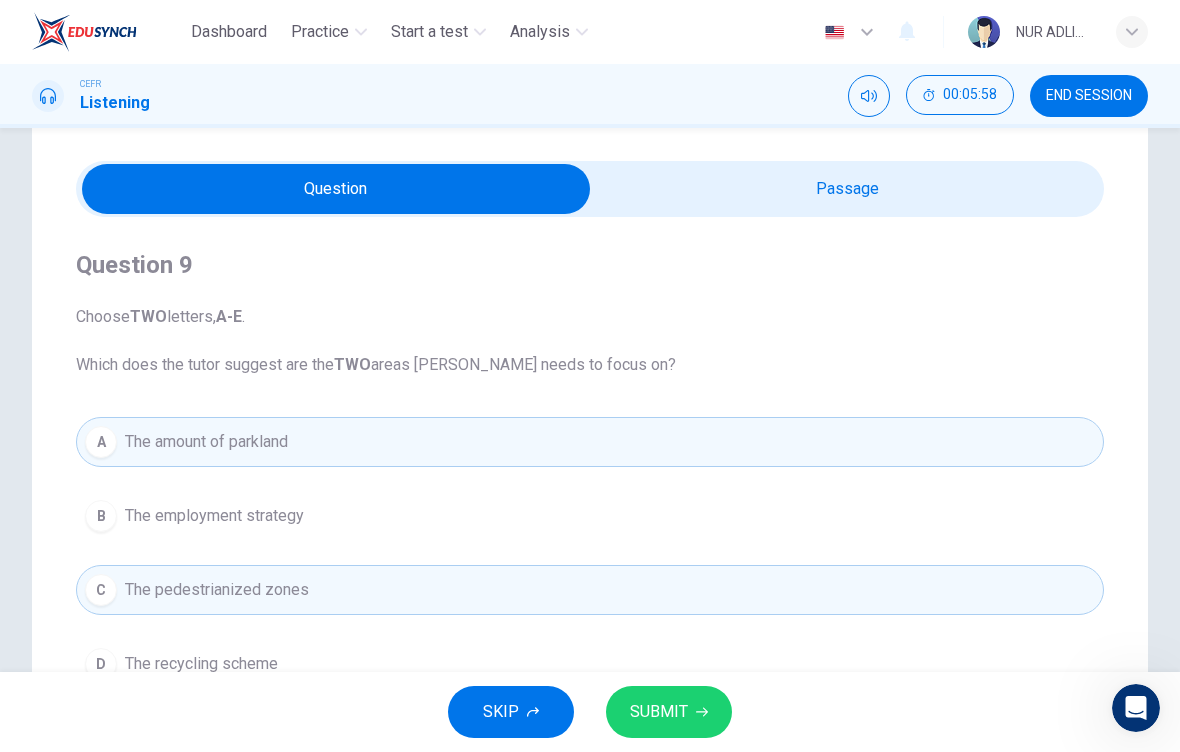 type on "93" 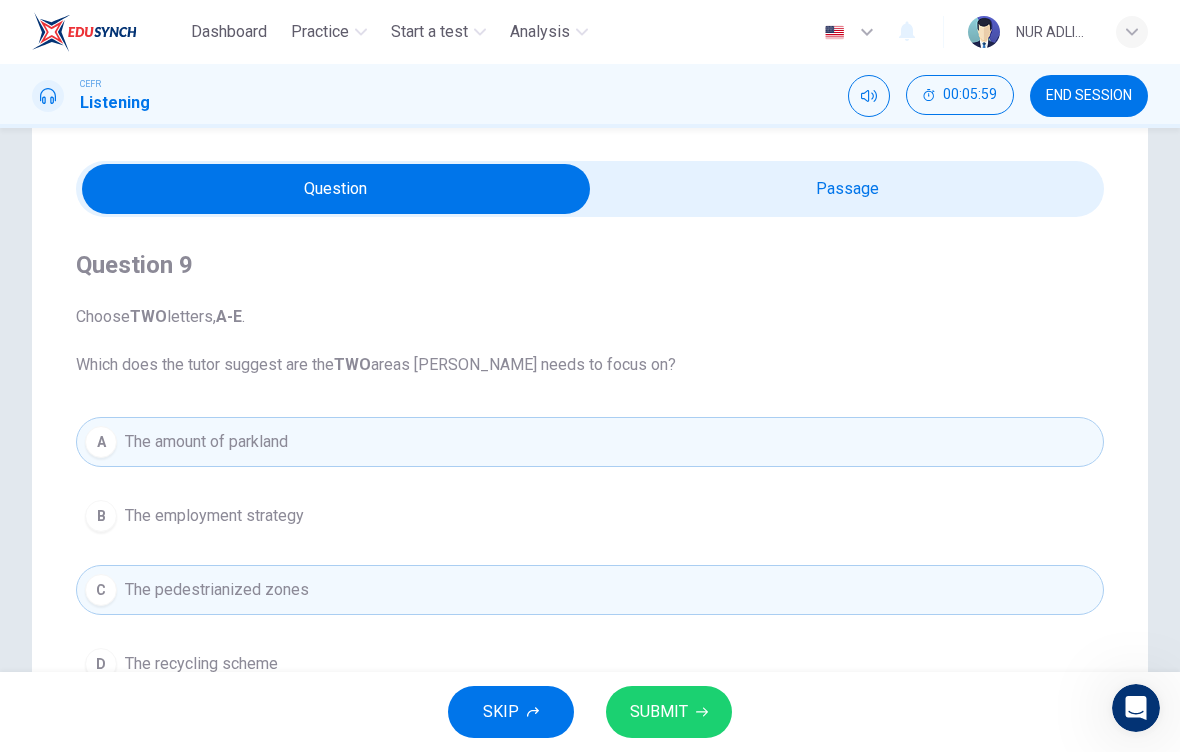 click at bounding box center (336, 189) 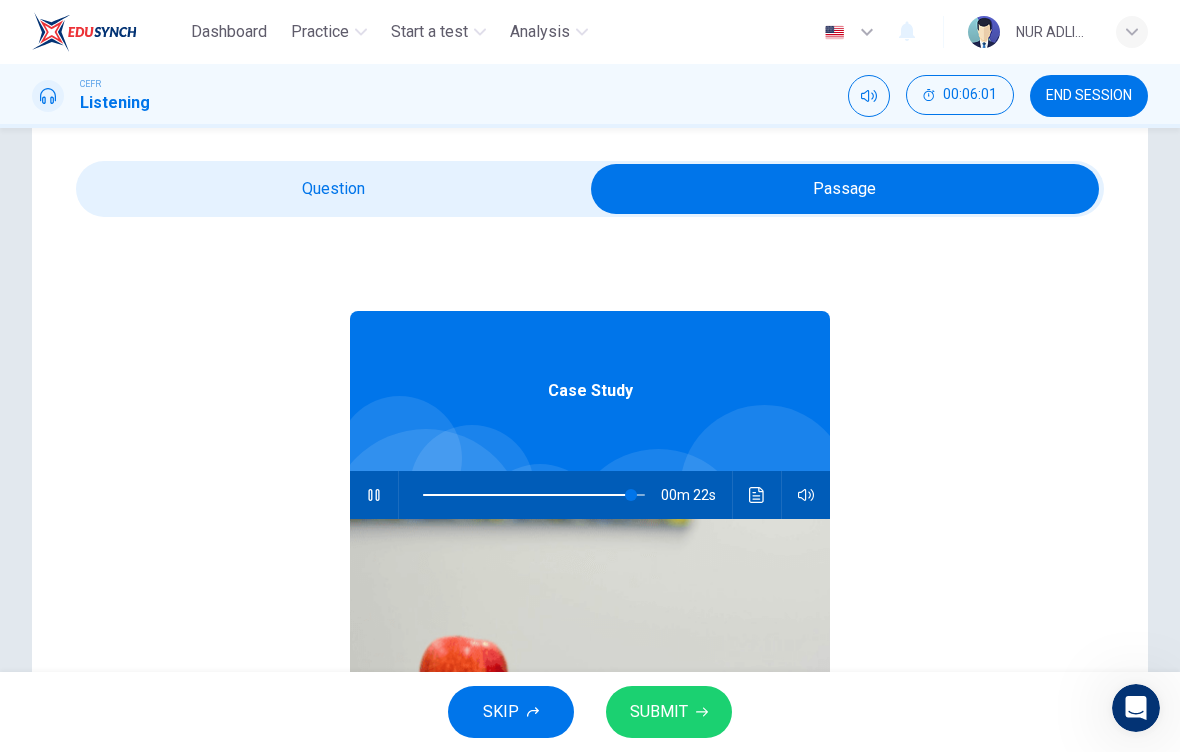 type on "94" 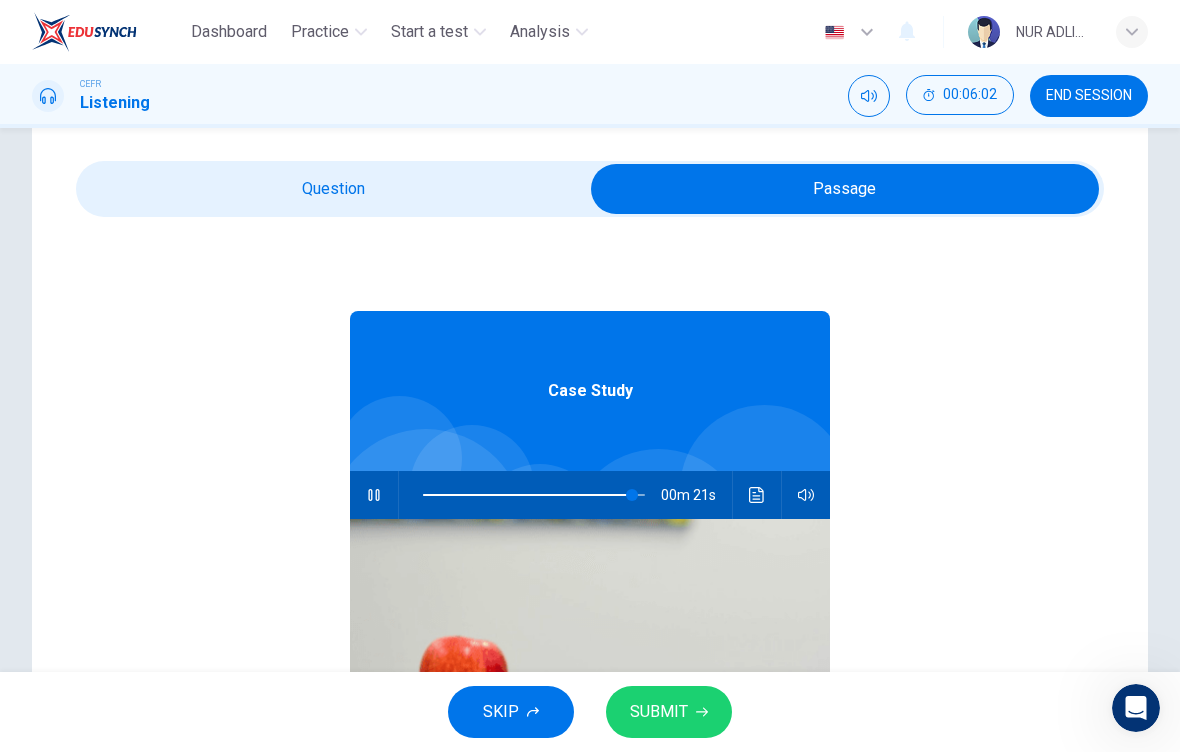 click at bounding box center [845, 189] 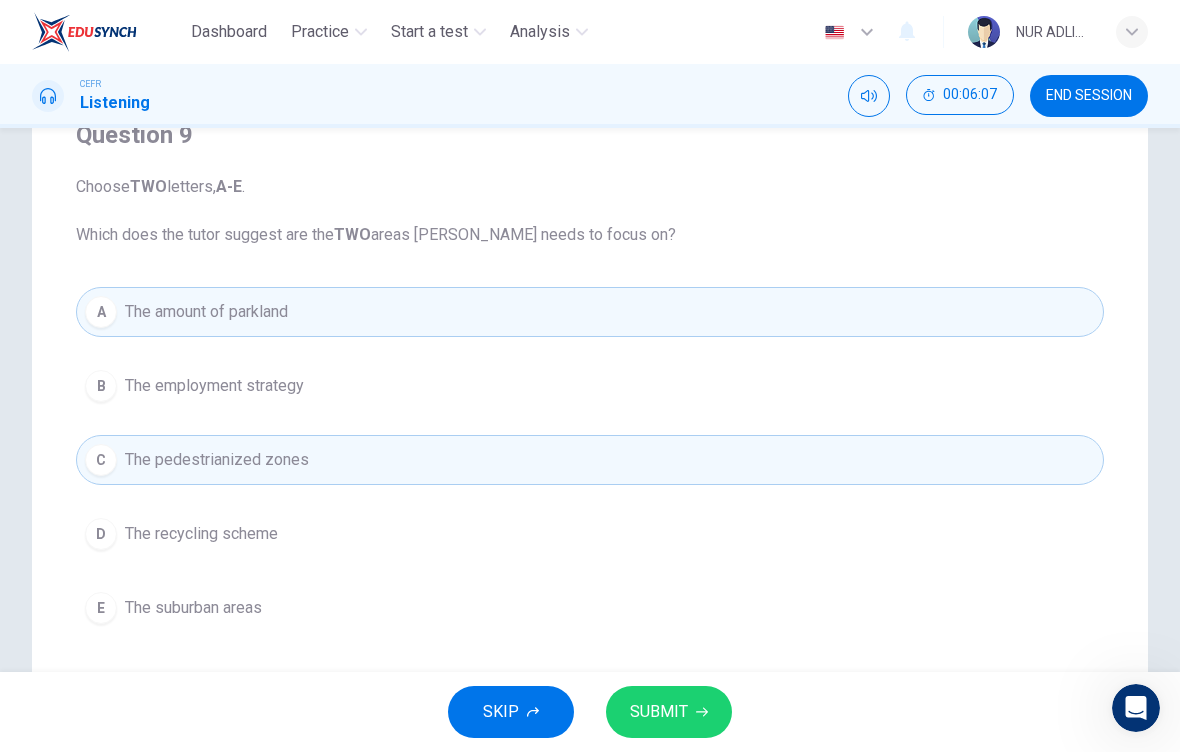 scroll, scrollTop: 183, scrollLeft: 0, axis: vertical 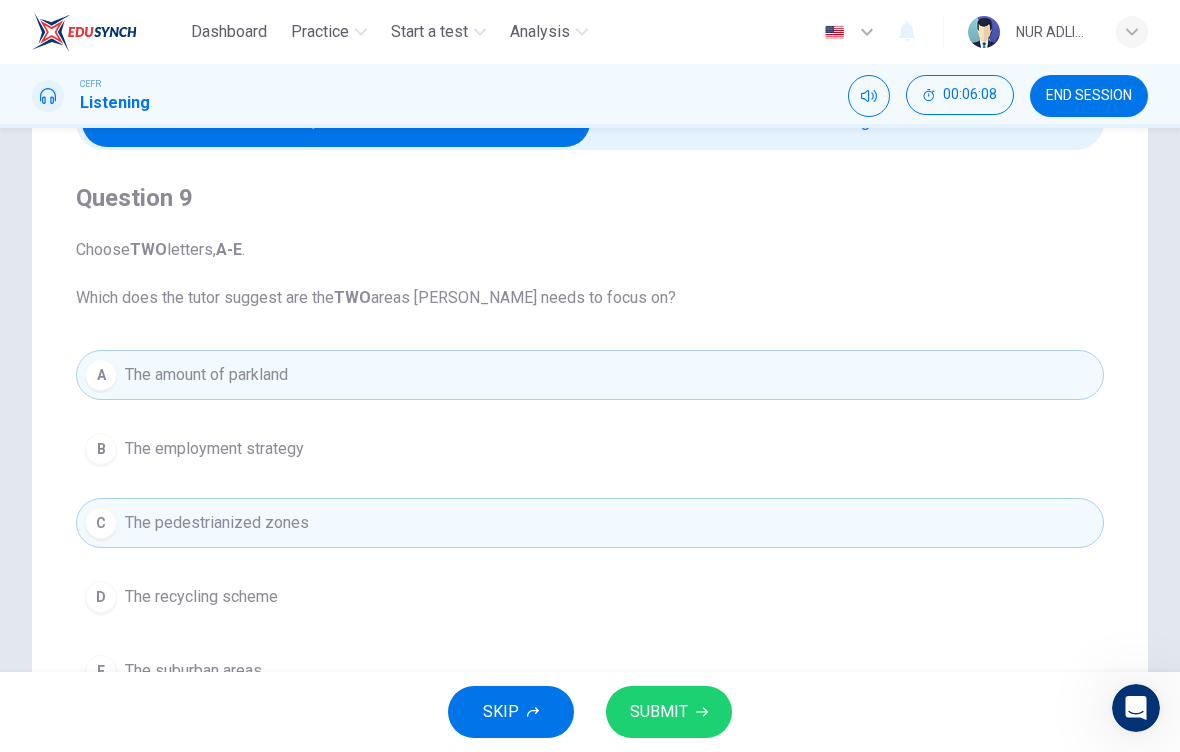 type on "96" 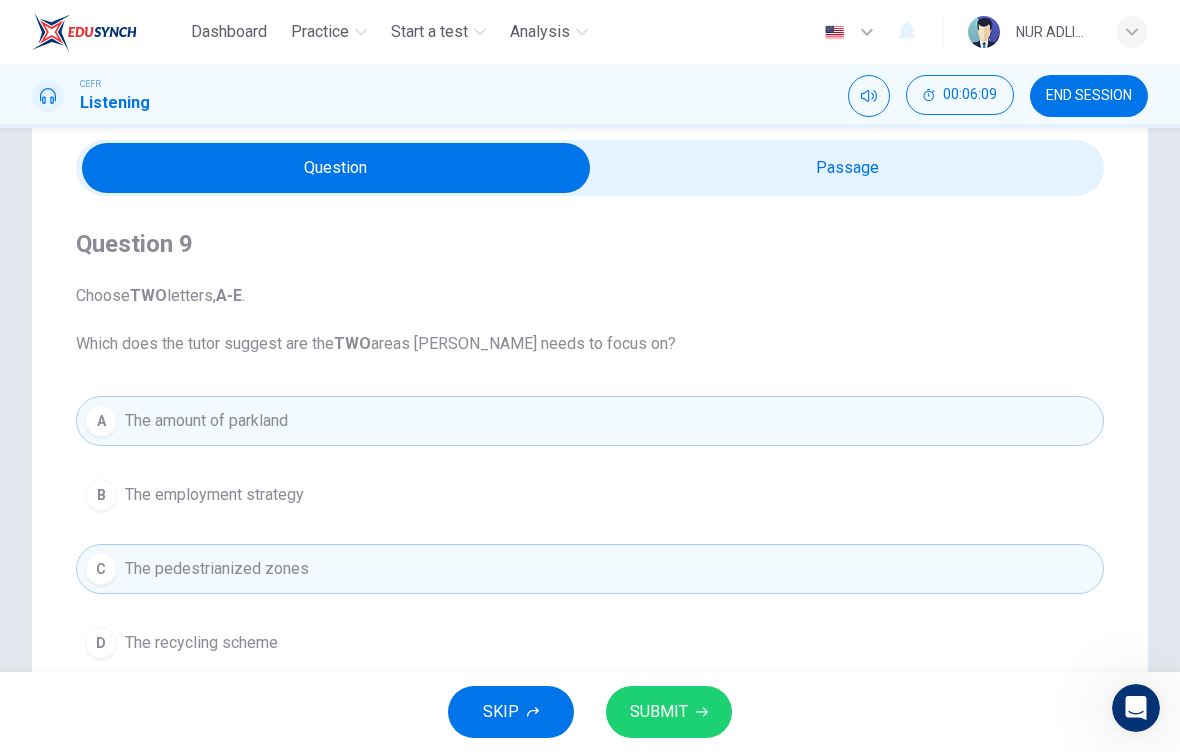 scroll, scrollTop: 71, scrollLeft: 0, axis: vertical 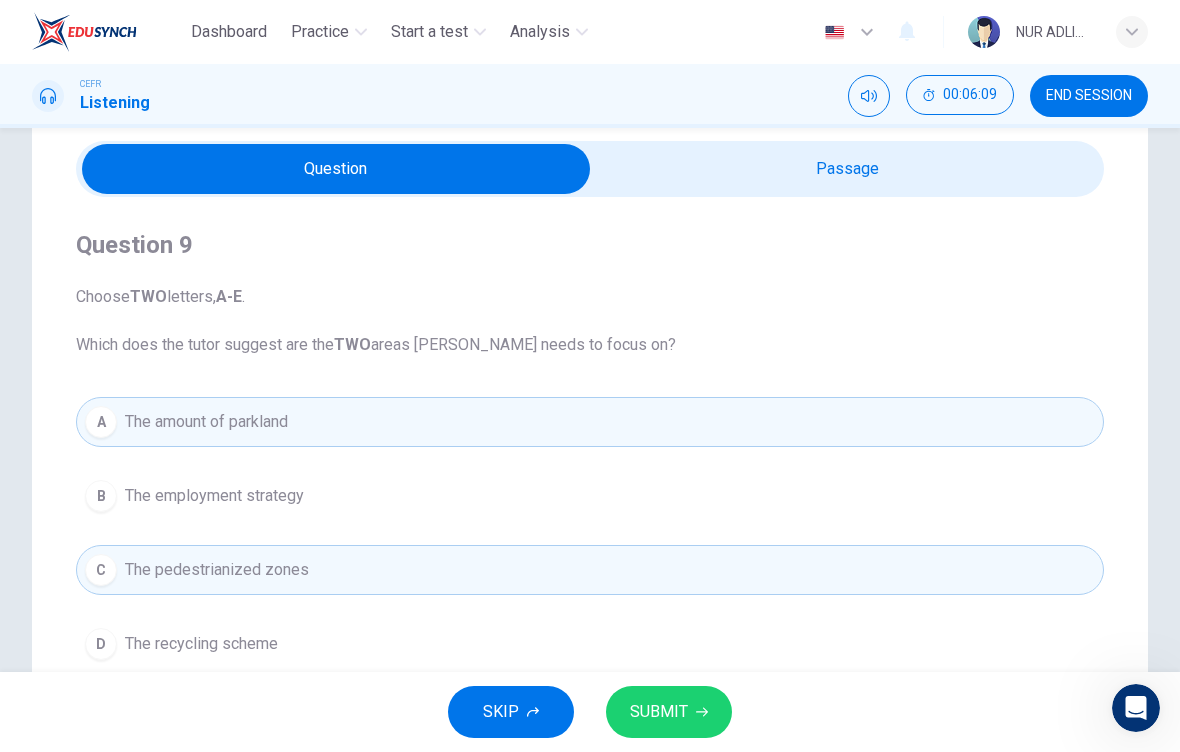 click at bounding box center (336, 169) 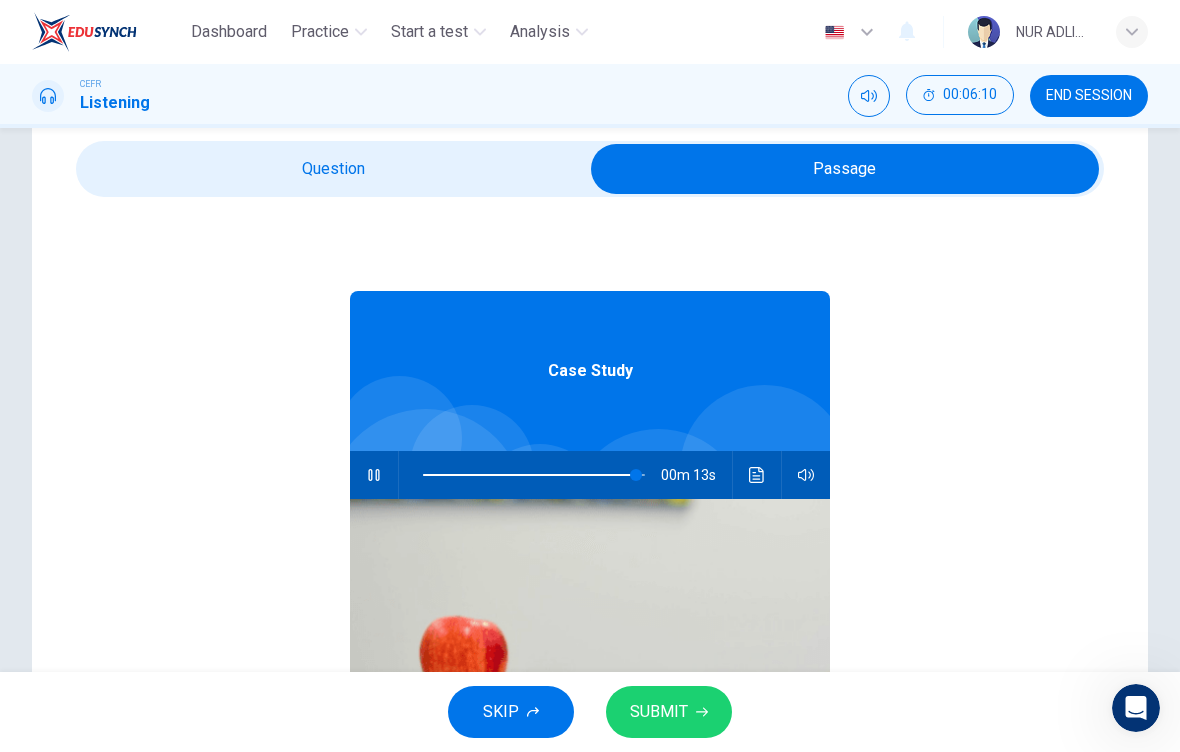 click on "00m 13s" at bounding box center (590, 475) 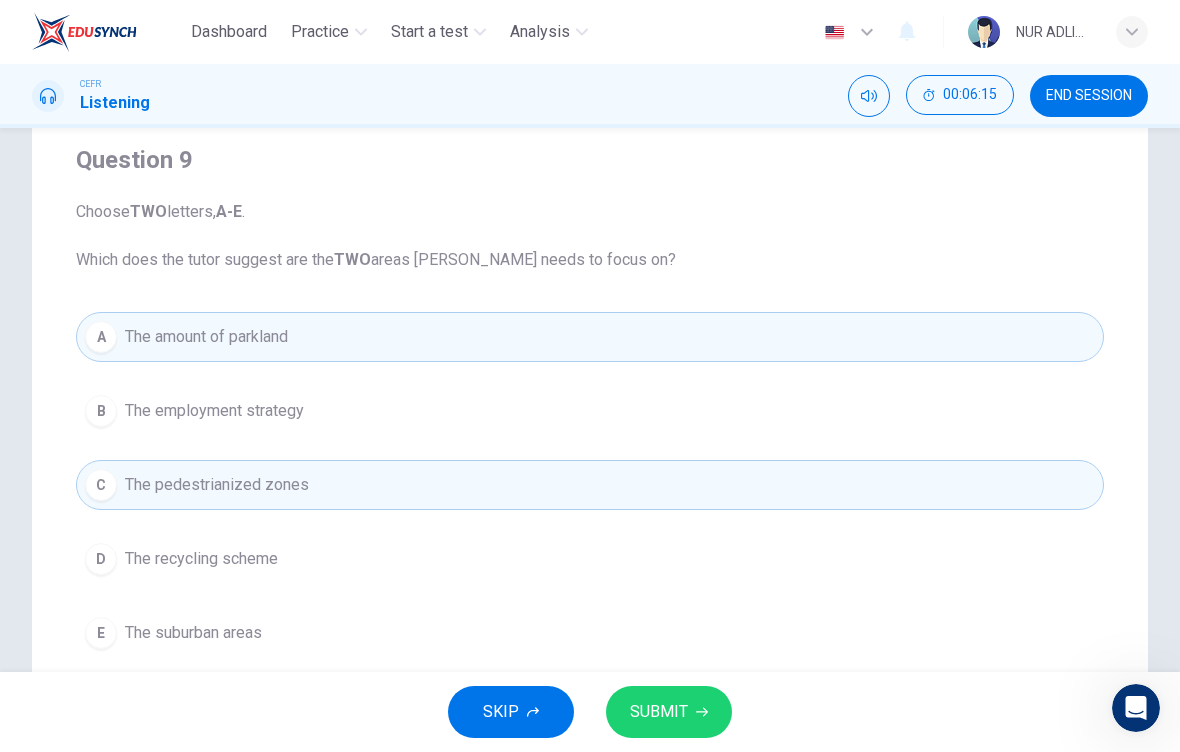 scroll, scrollTop: 155, scrollLeft: 0, axis: vertical 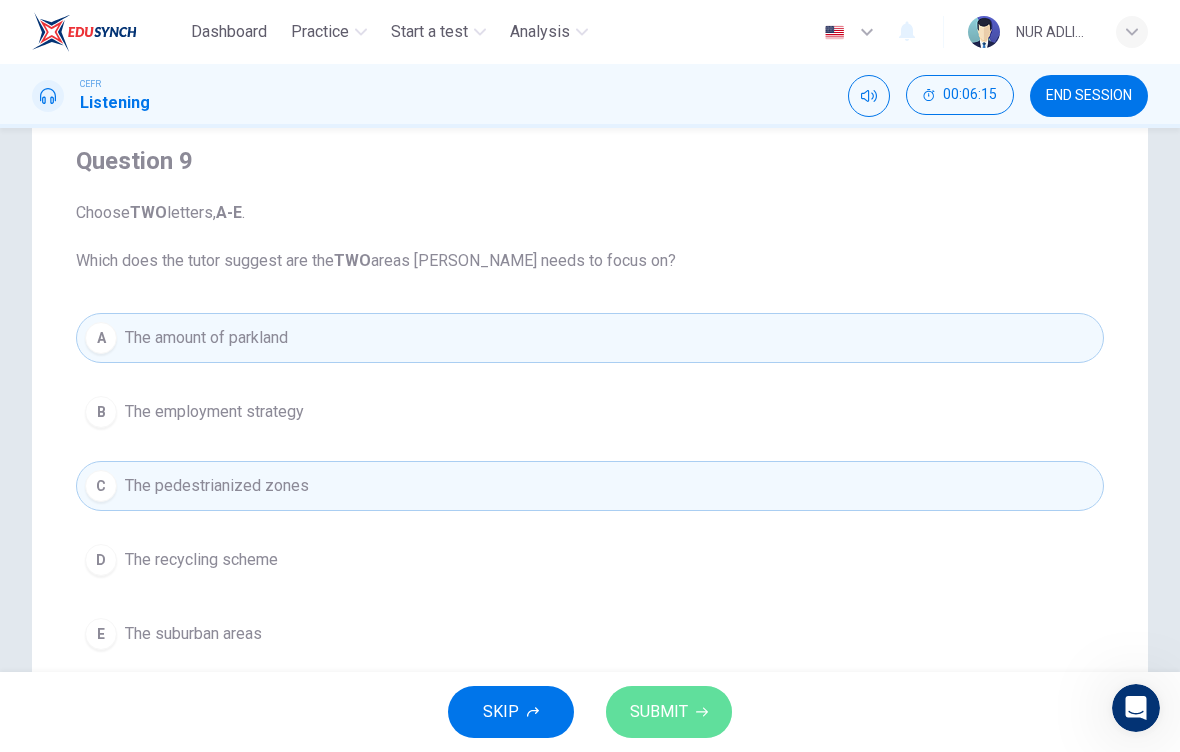 click 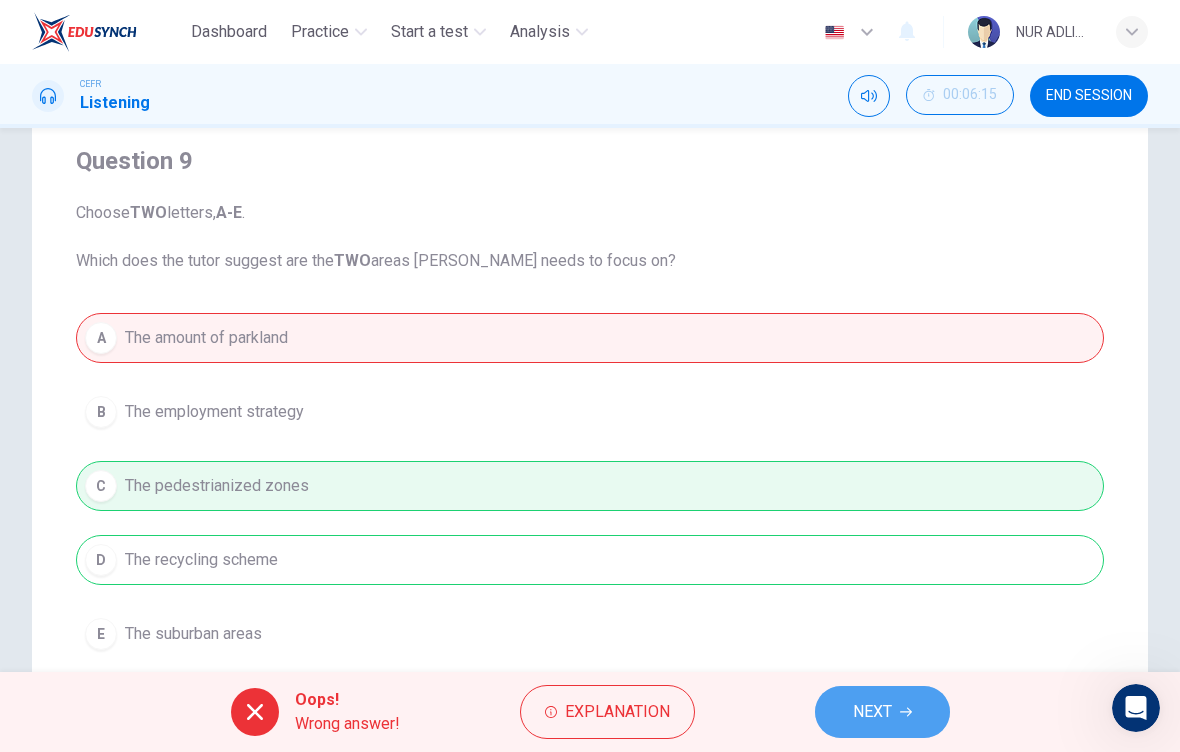 click on "NEXT" at bounding box center [872, 712] 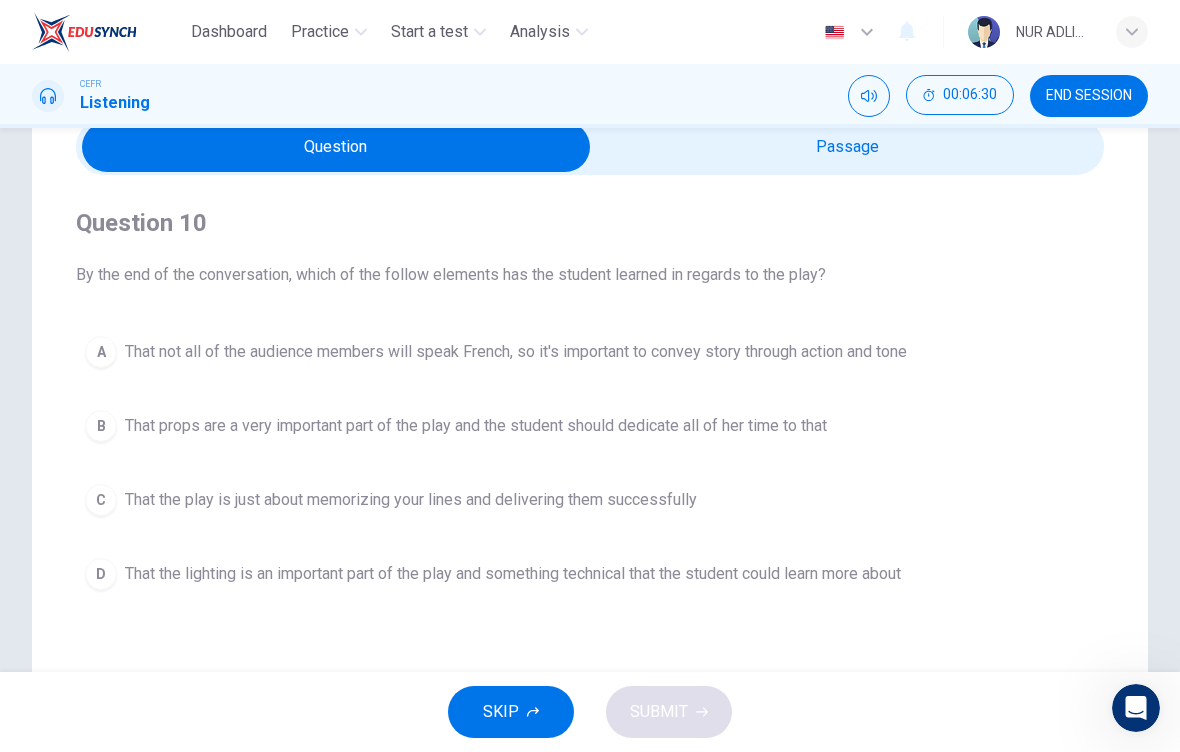 scroll, scrollTop: 0, scrollLeft: 0, axis: both 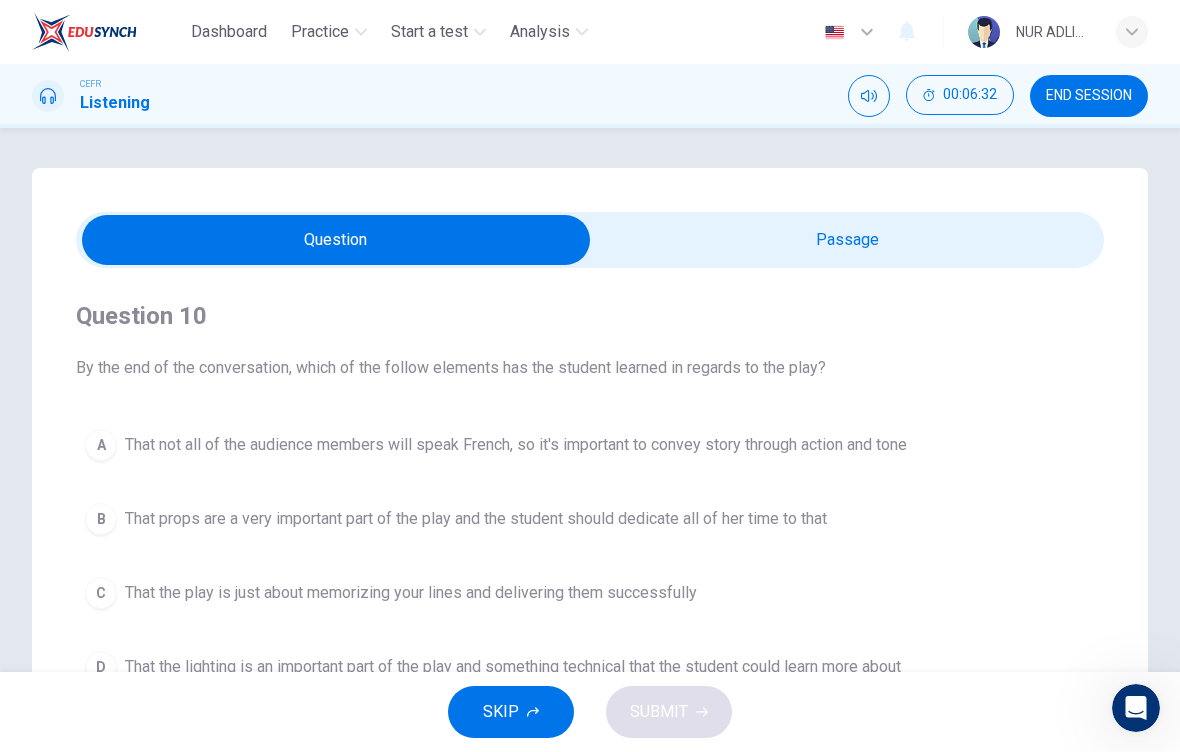click at bounding box center [336, 240] 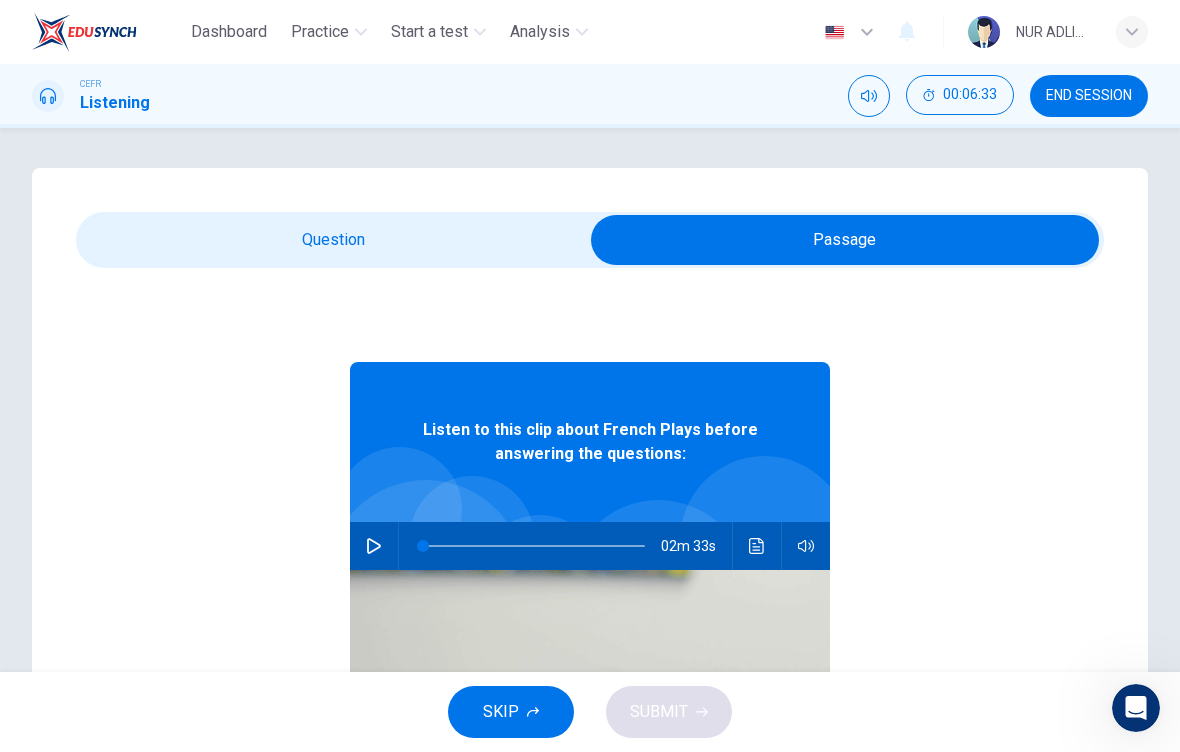 click 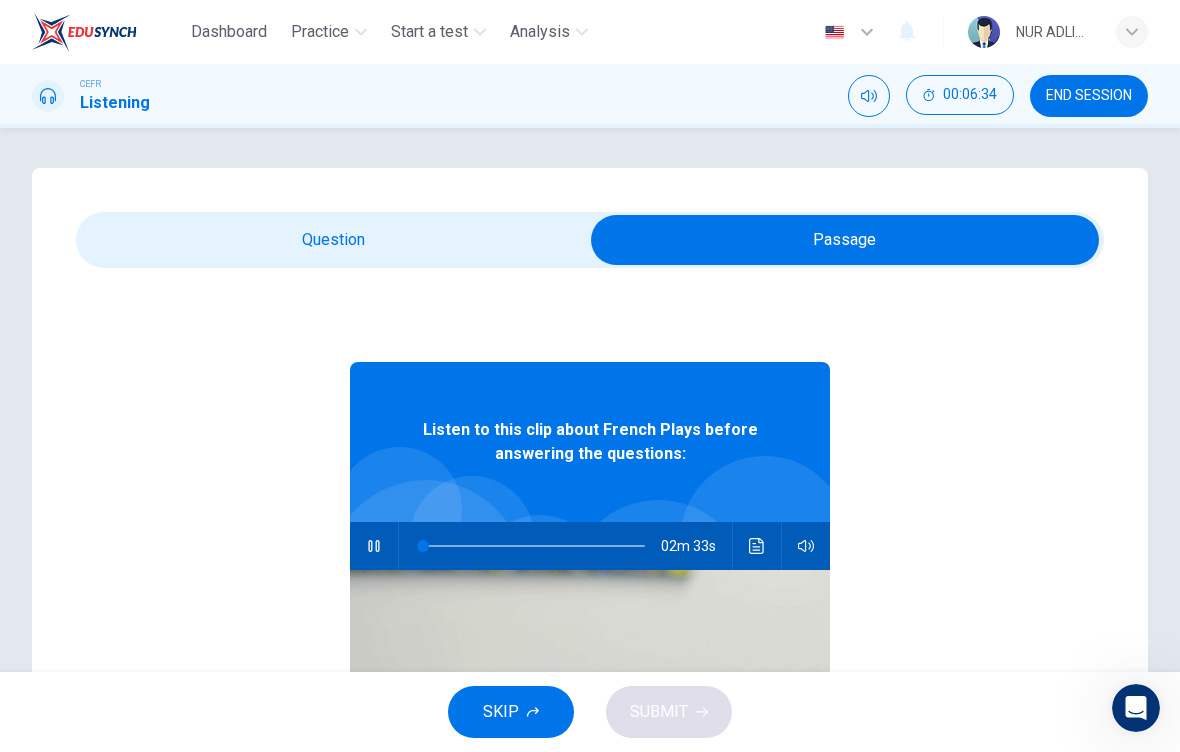 click at bounding box center [845, 240] 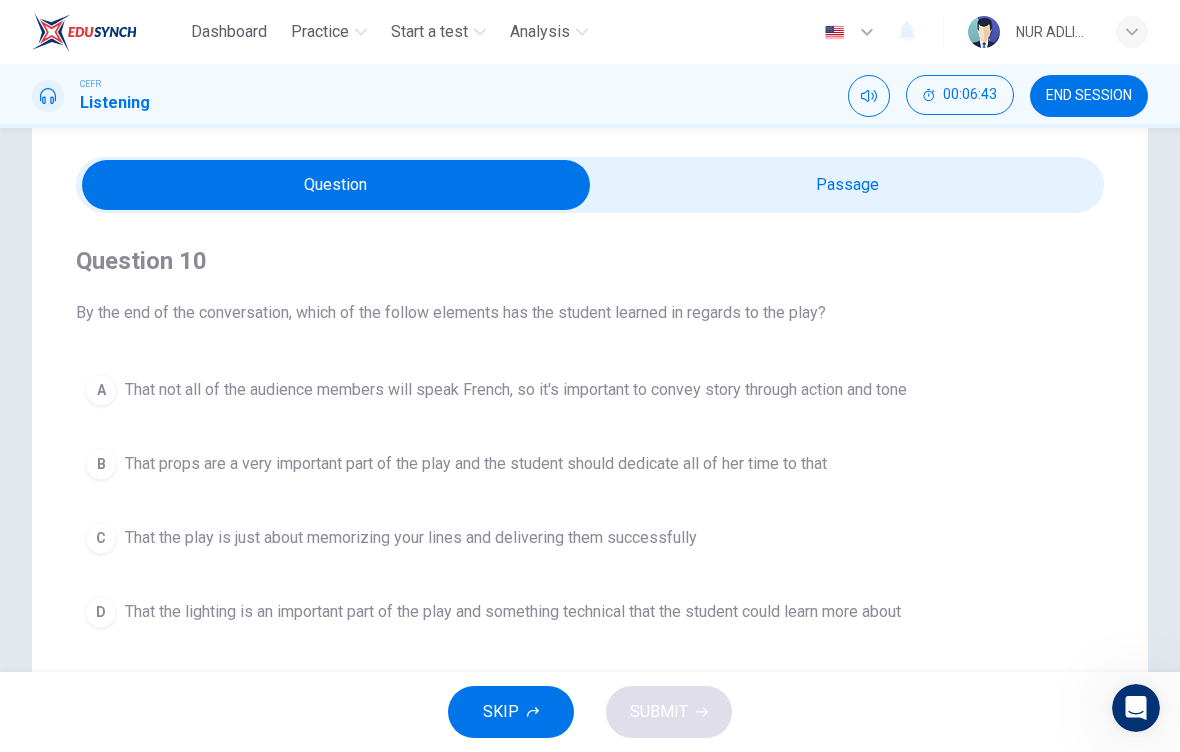 scroll, scrollTop: 54, scrollLeft: 0, axis: vertical 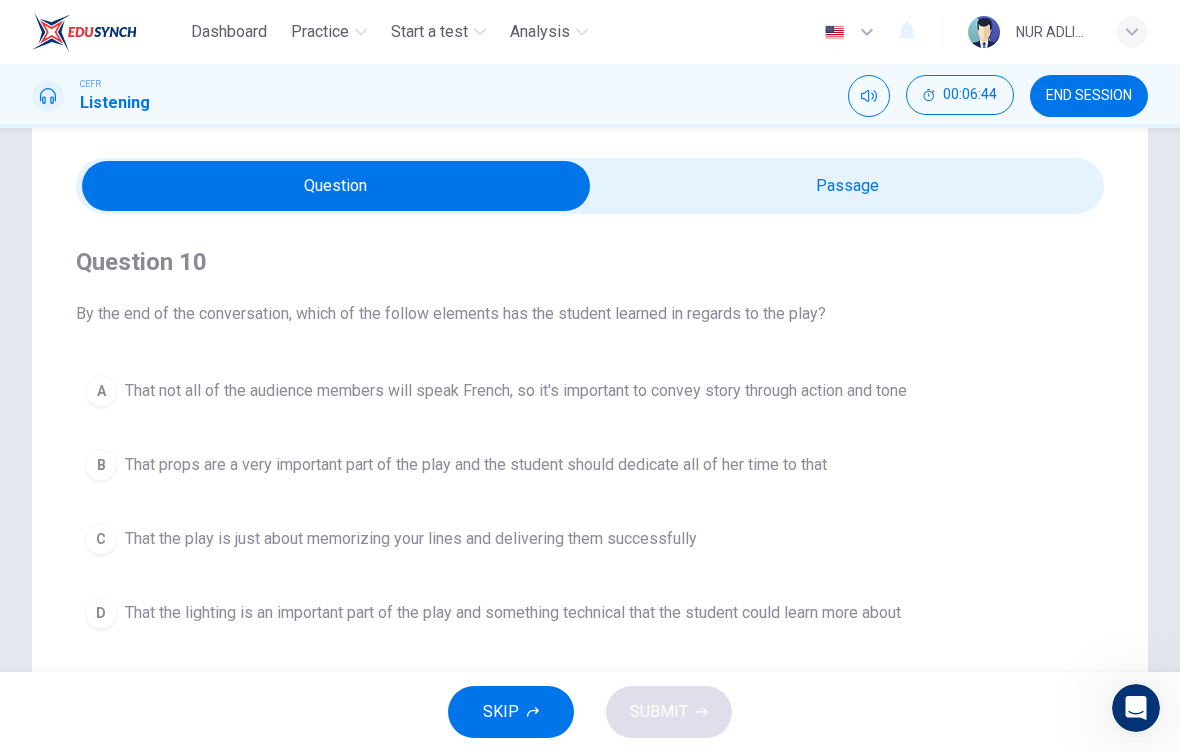 type on "7" 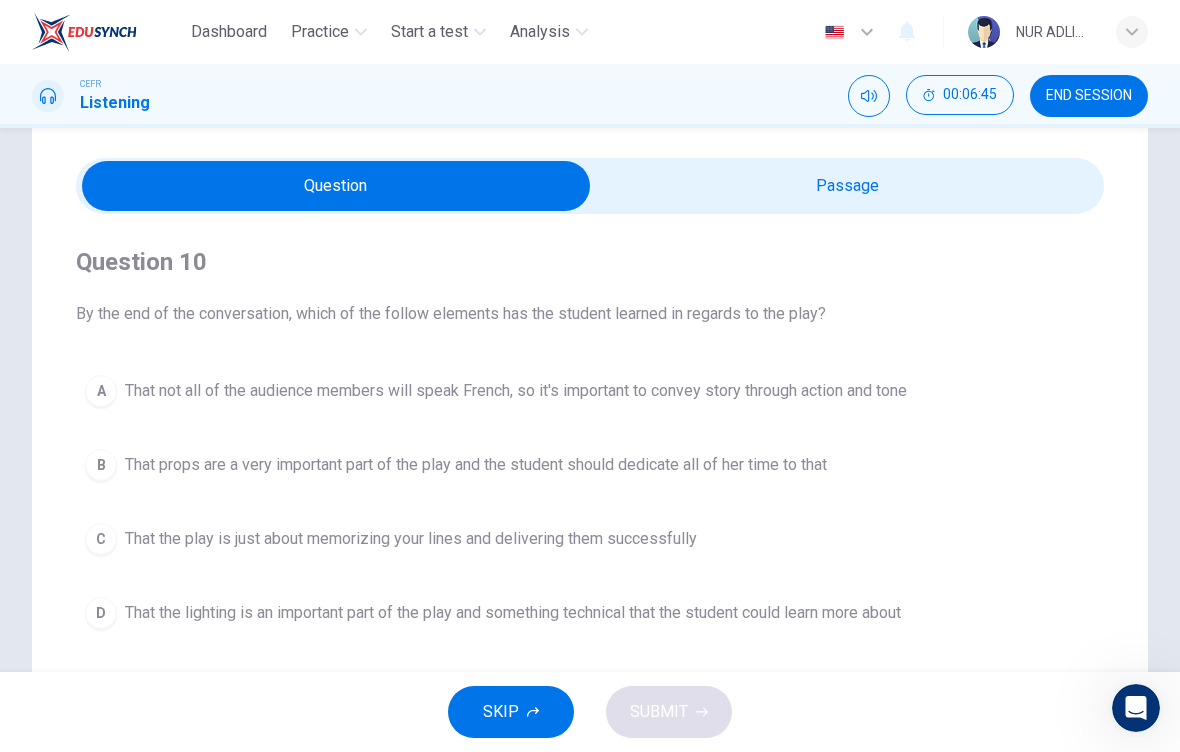 click at bounding box center [336, 186] 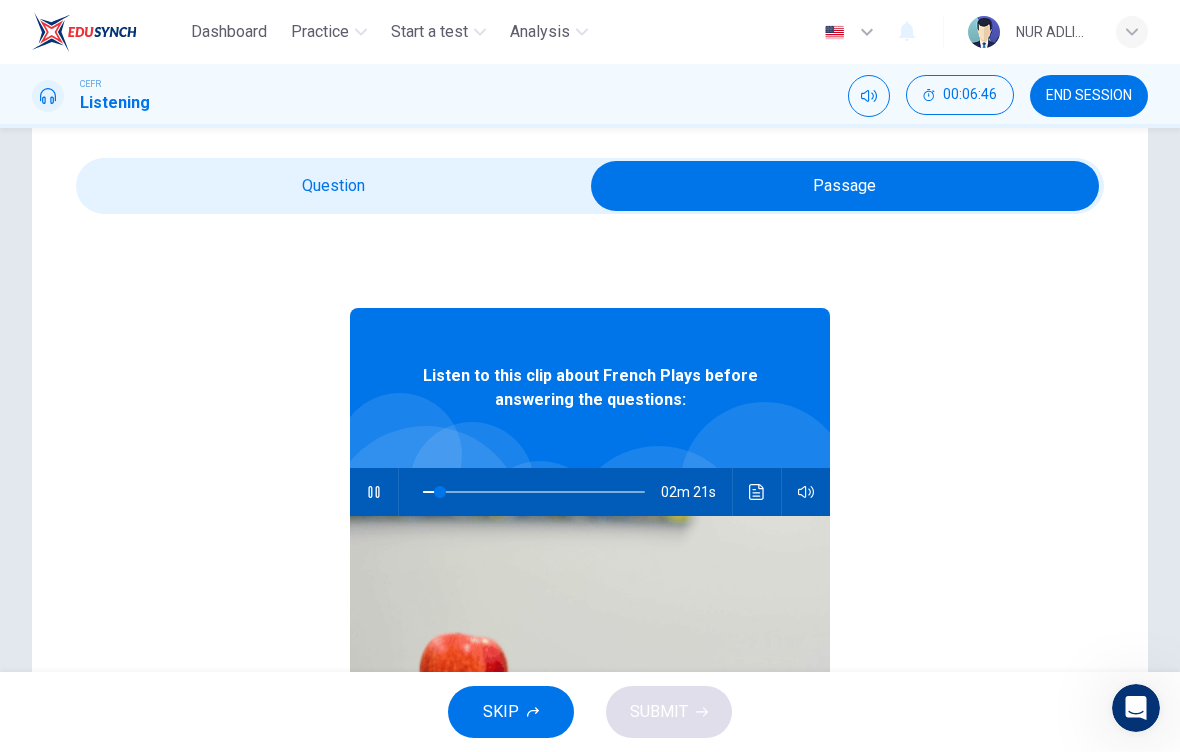 click at bounding box center [374, 492] 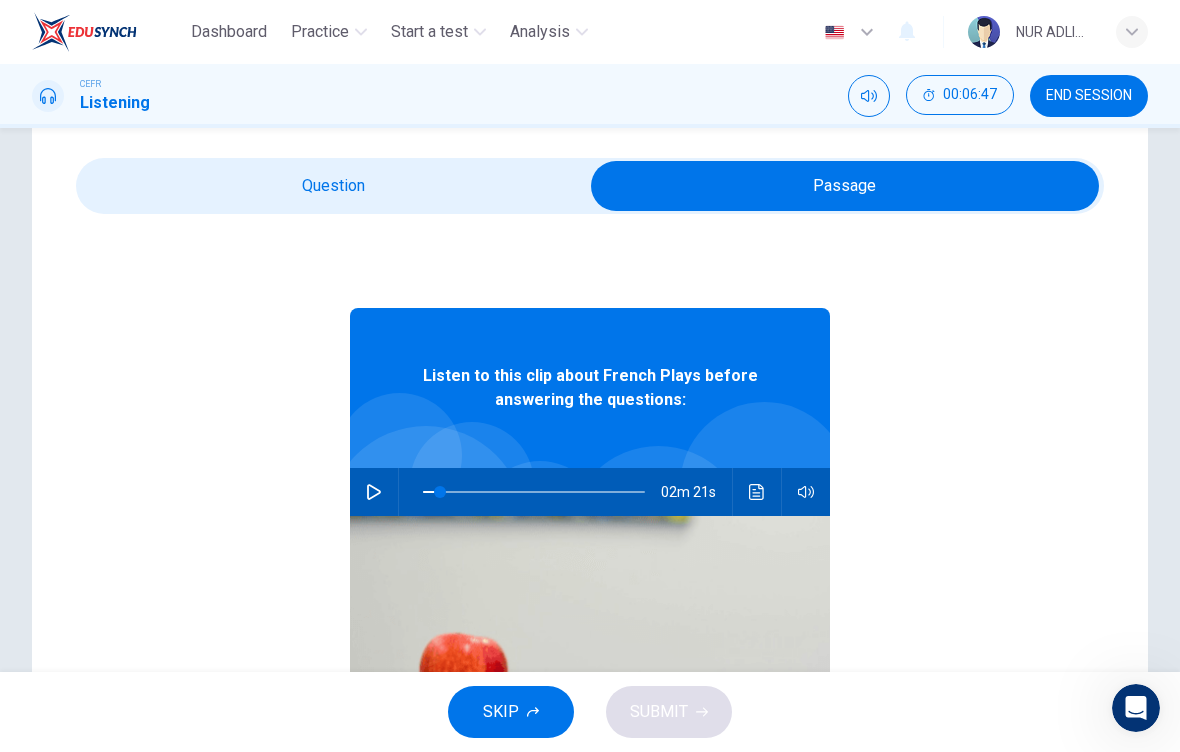 type on "0" 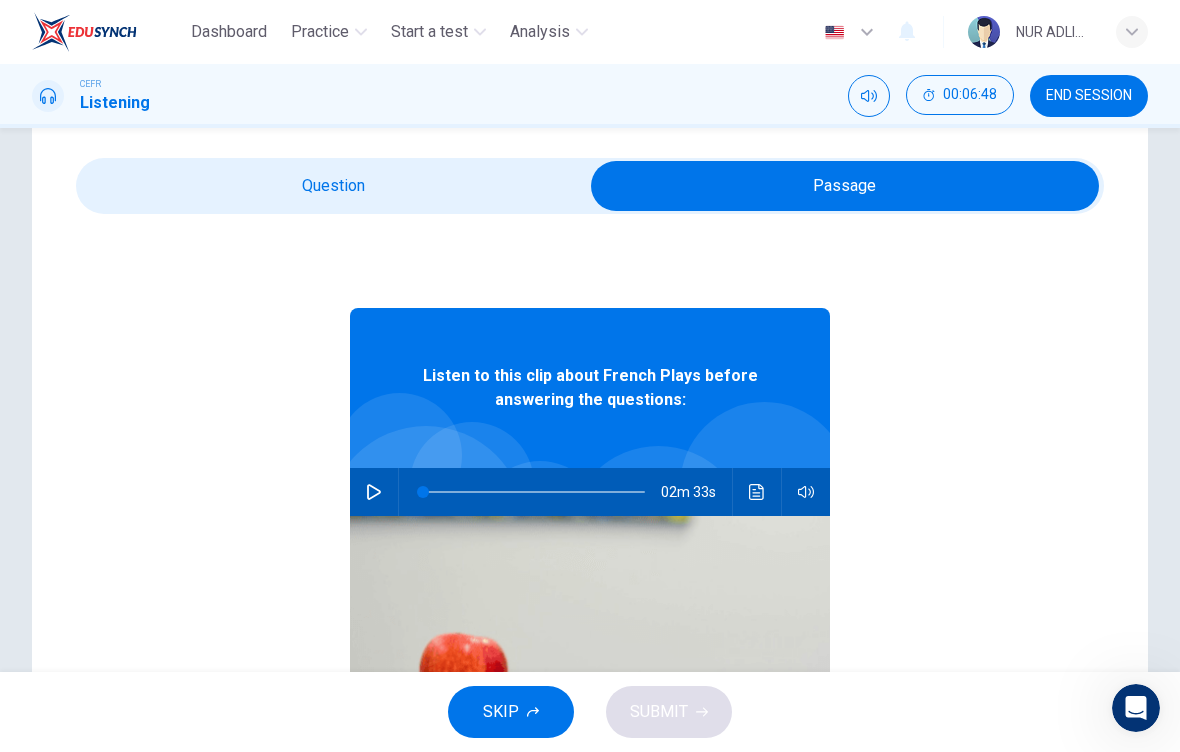 click at bounding box center [845, 186] 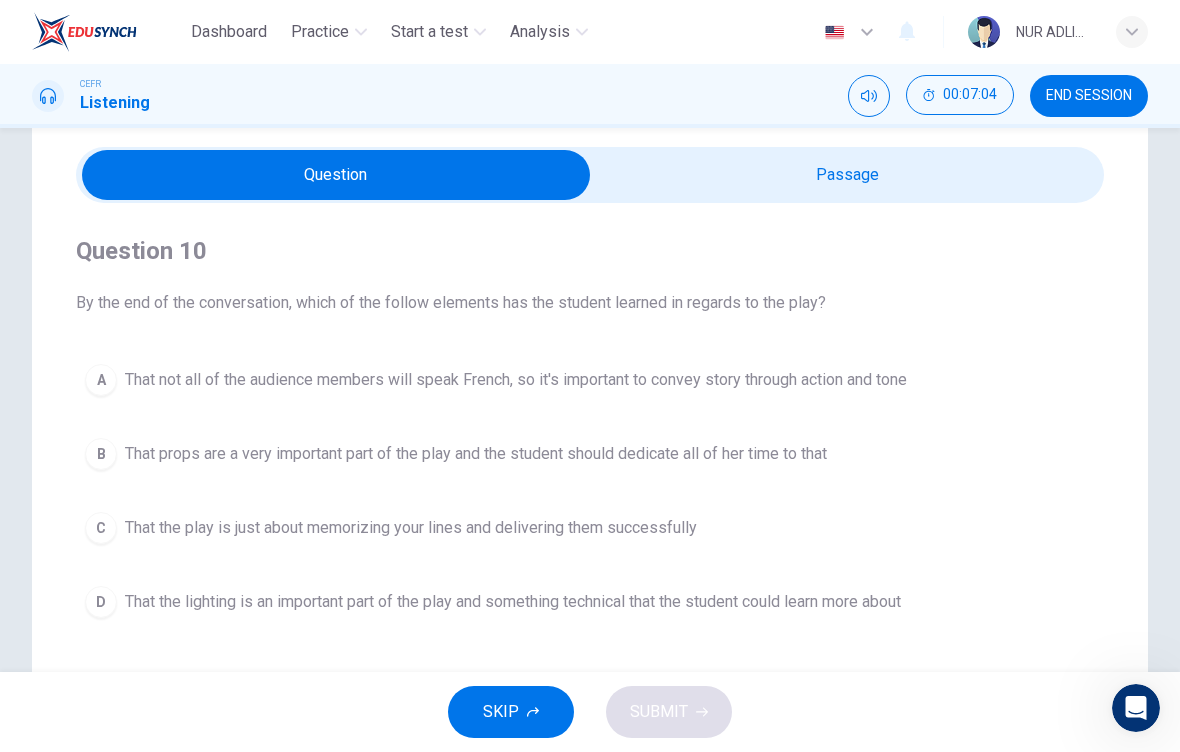 scroll, scrollTop: 67, scrollLeft: 0, axis: vertical 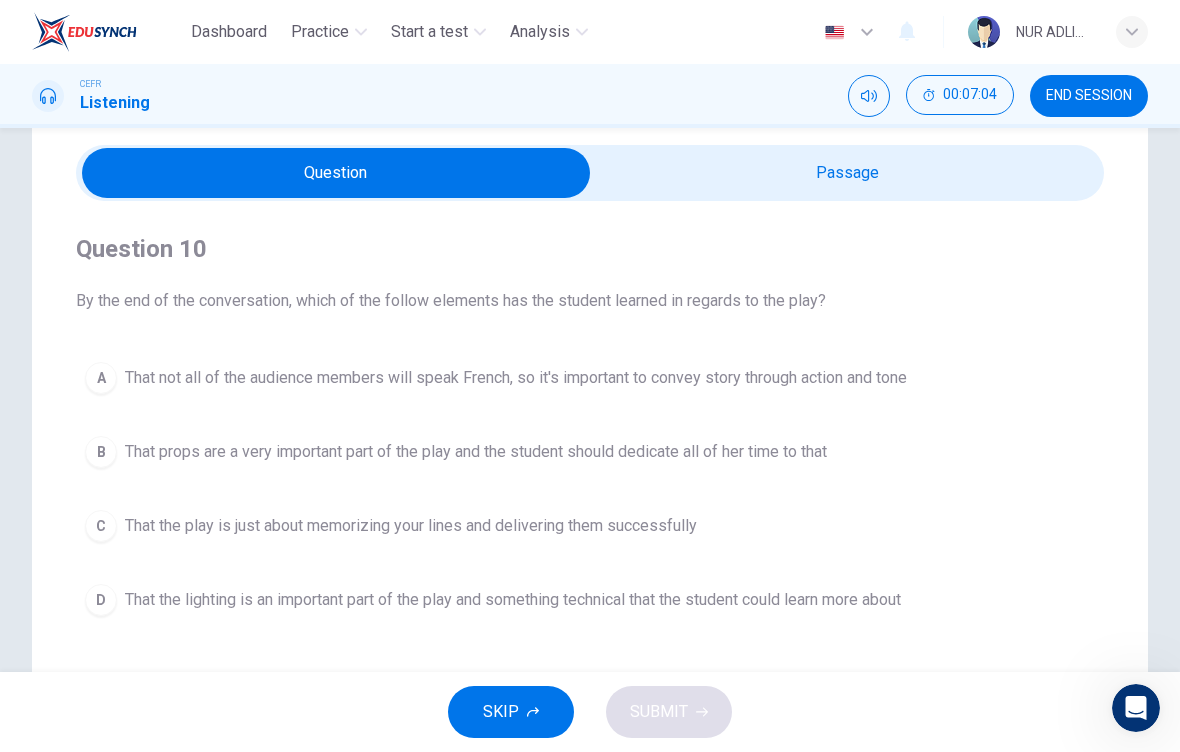 click at bounding box center [336, 173] 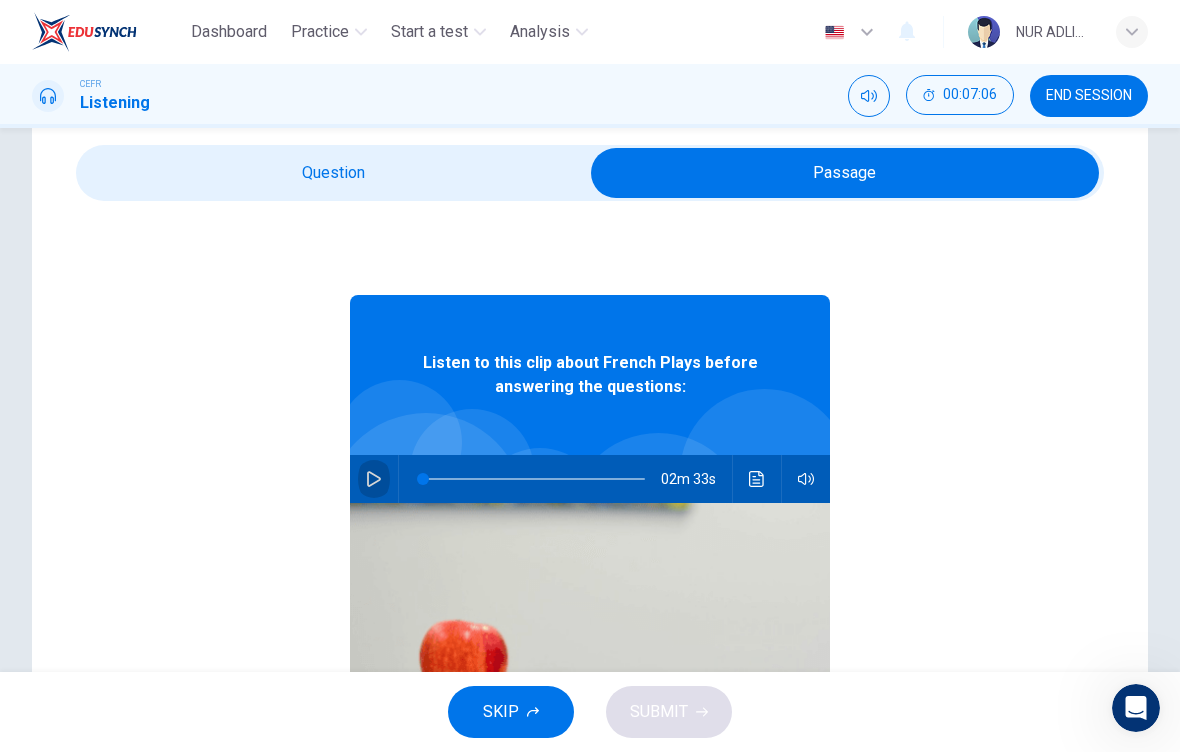 click 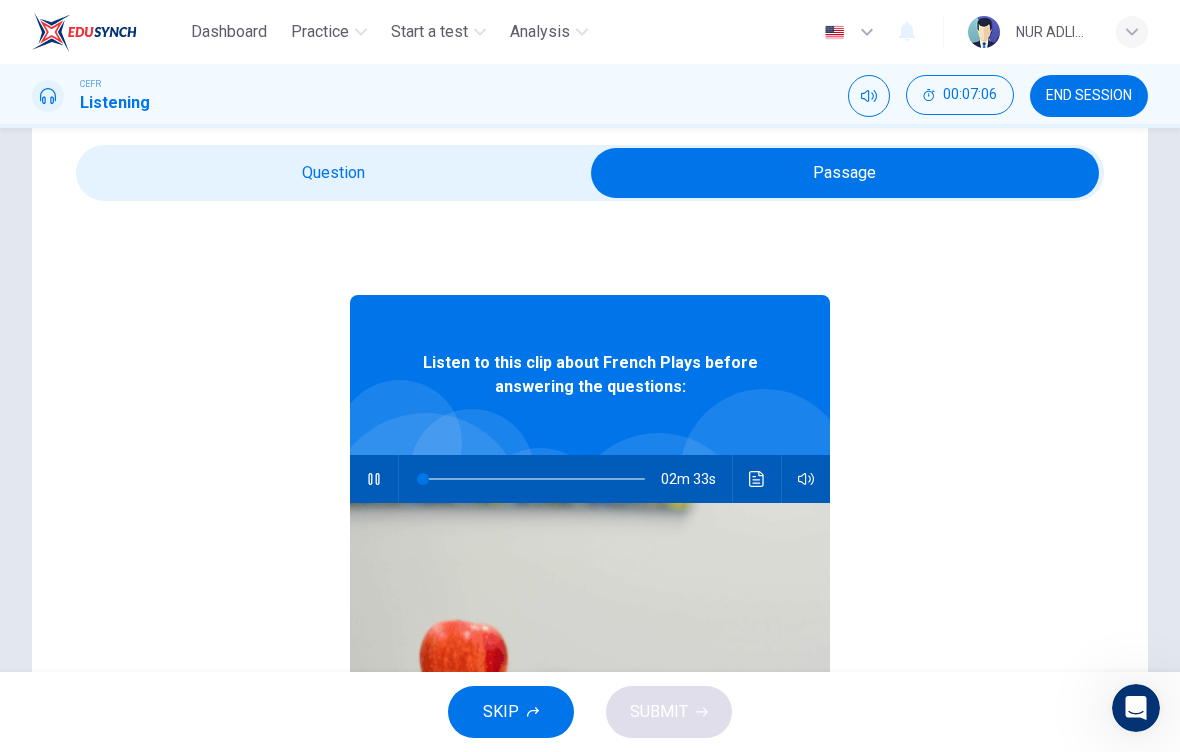 click at bounding box center [845, 173] 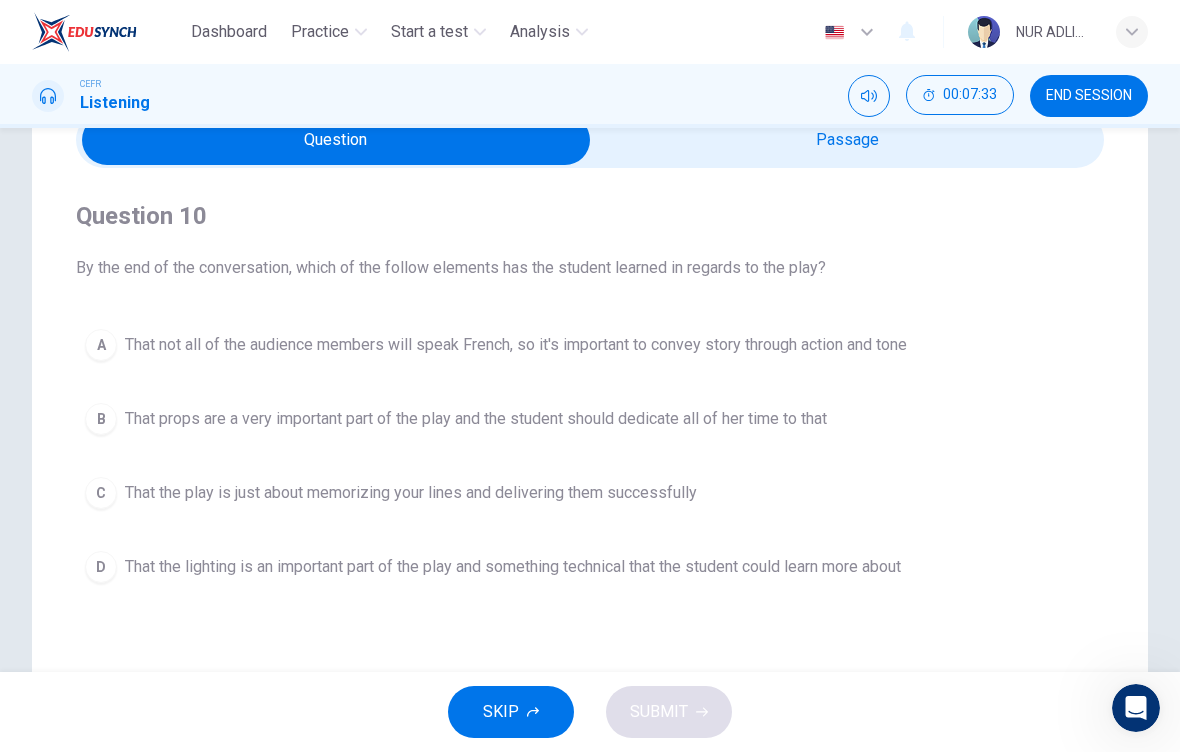 scroll, scrollTop: 98, scrollLeft: 0, axis: vertical 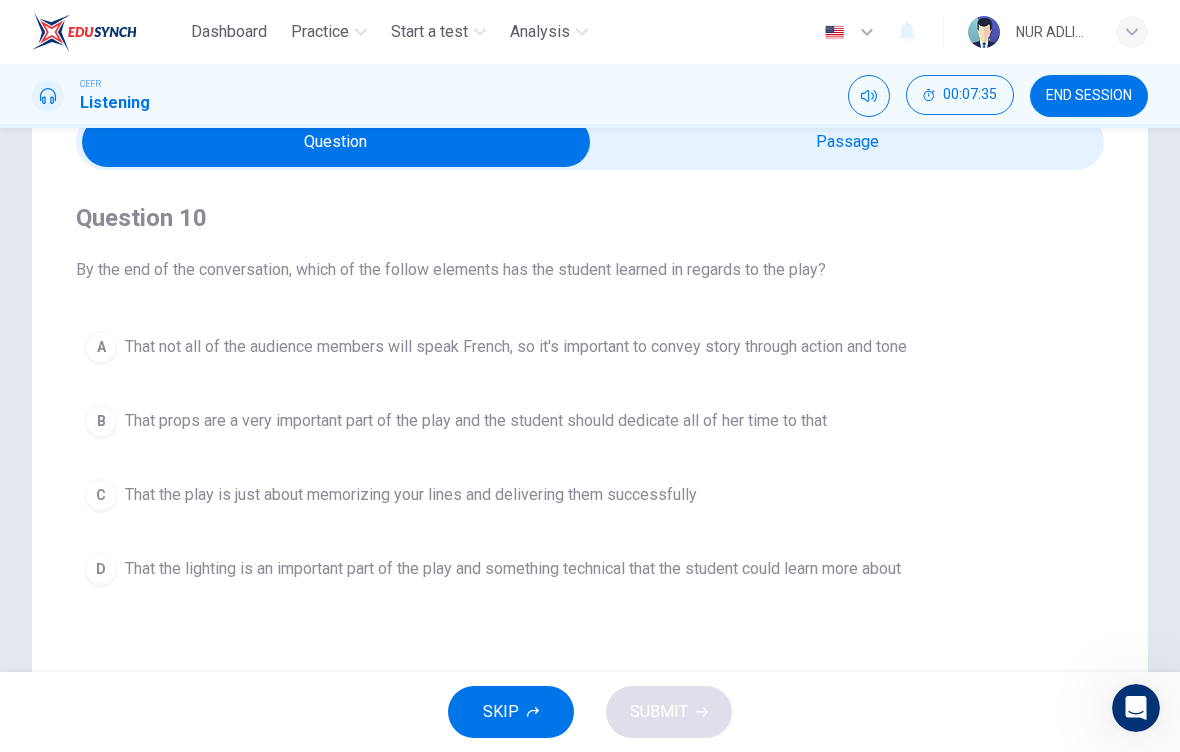 type on "19" 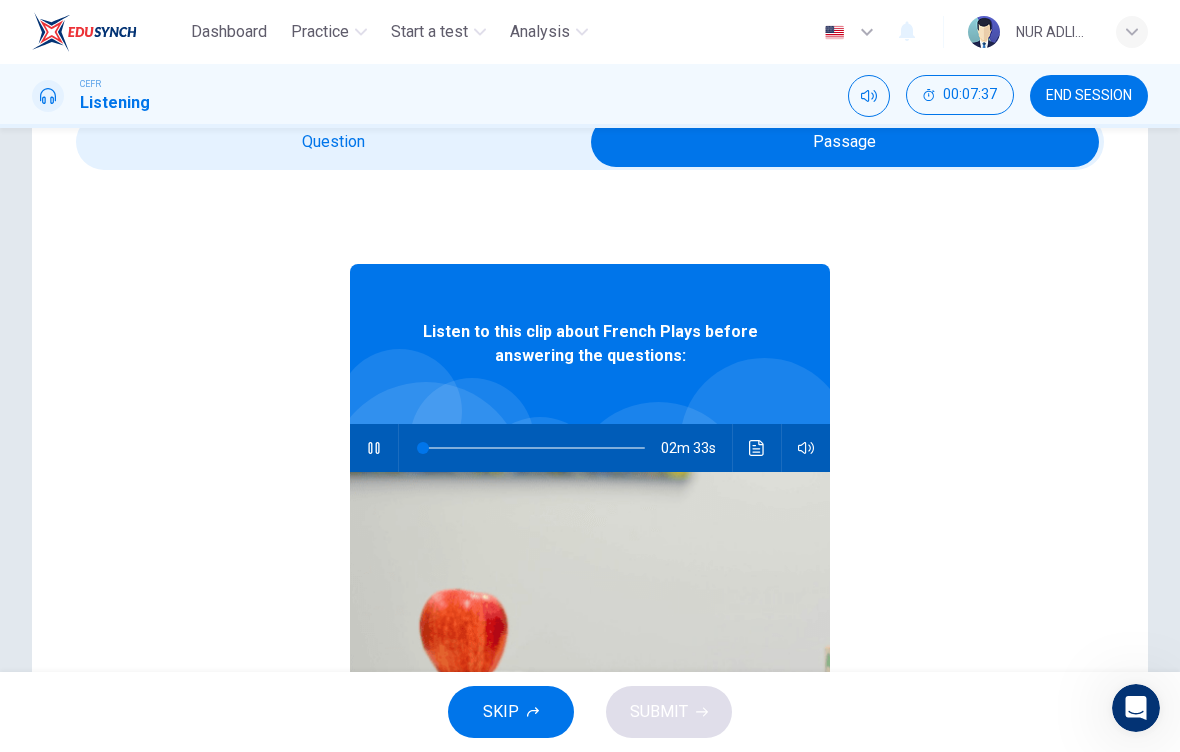 type on "1" 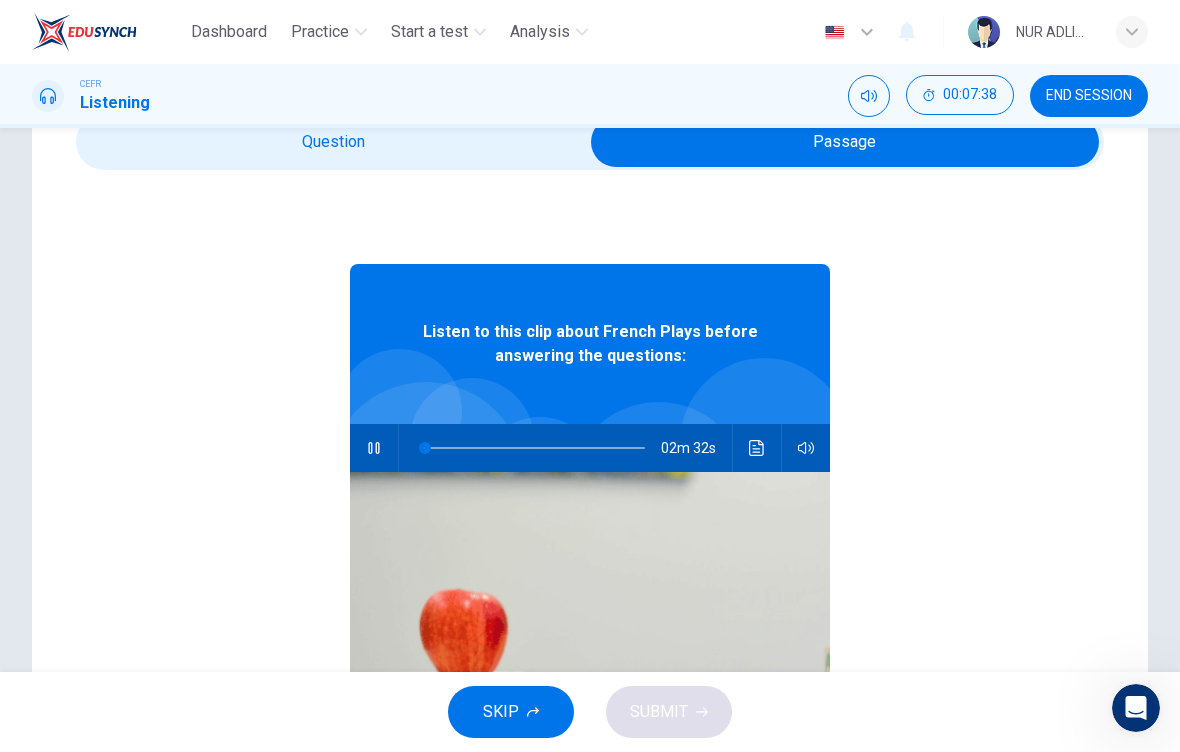 click at bounding box center [845, 142] 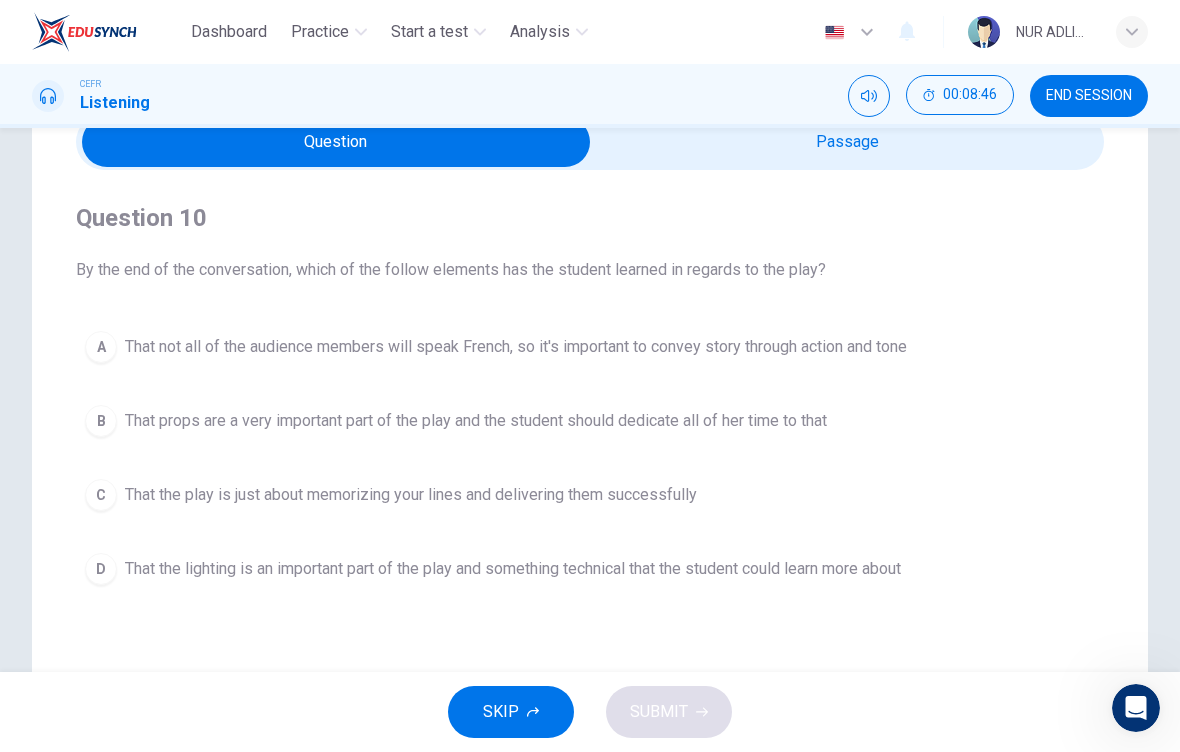 click on "That the play is just about memorizing your lines and delivering them successfully" at bounding box center [411, 495] 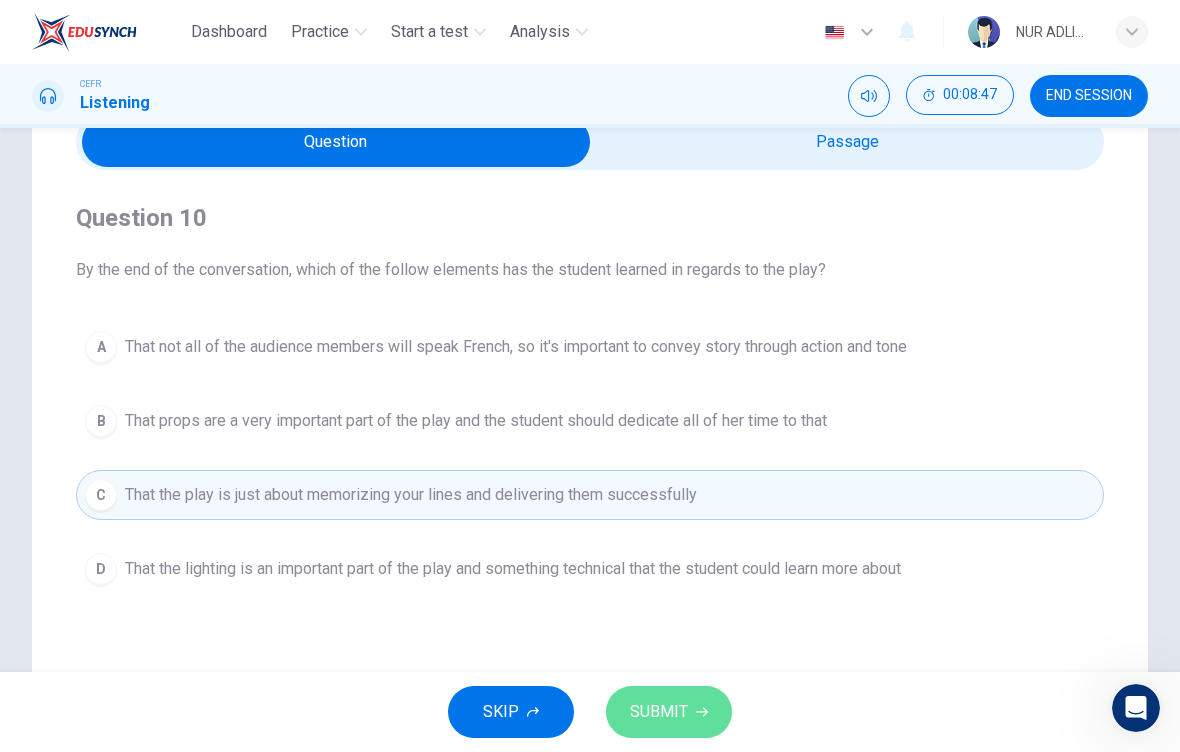 click on "SUBMIT" at bounding box center (669, 712) 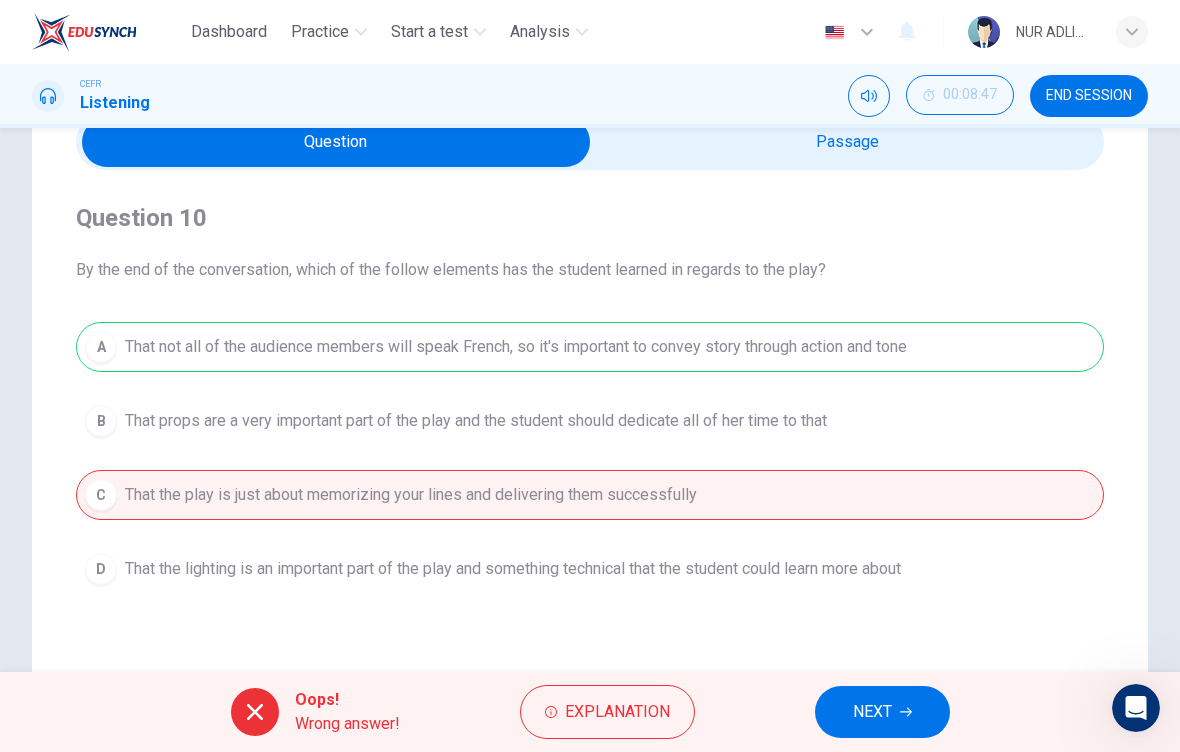 click 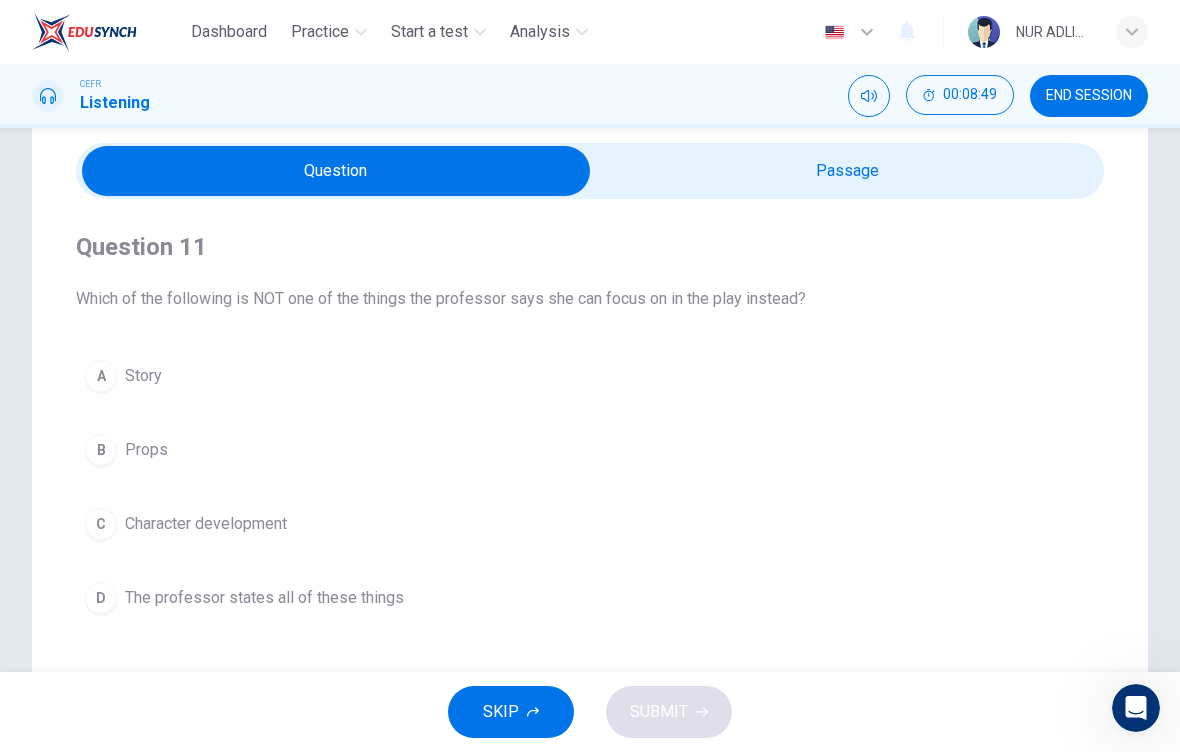scroll, scrollTop: 64, scrollLeft: 0, axis: vertical 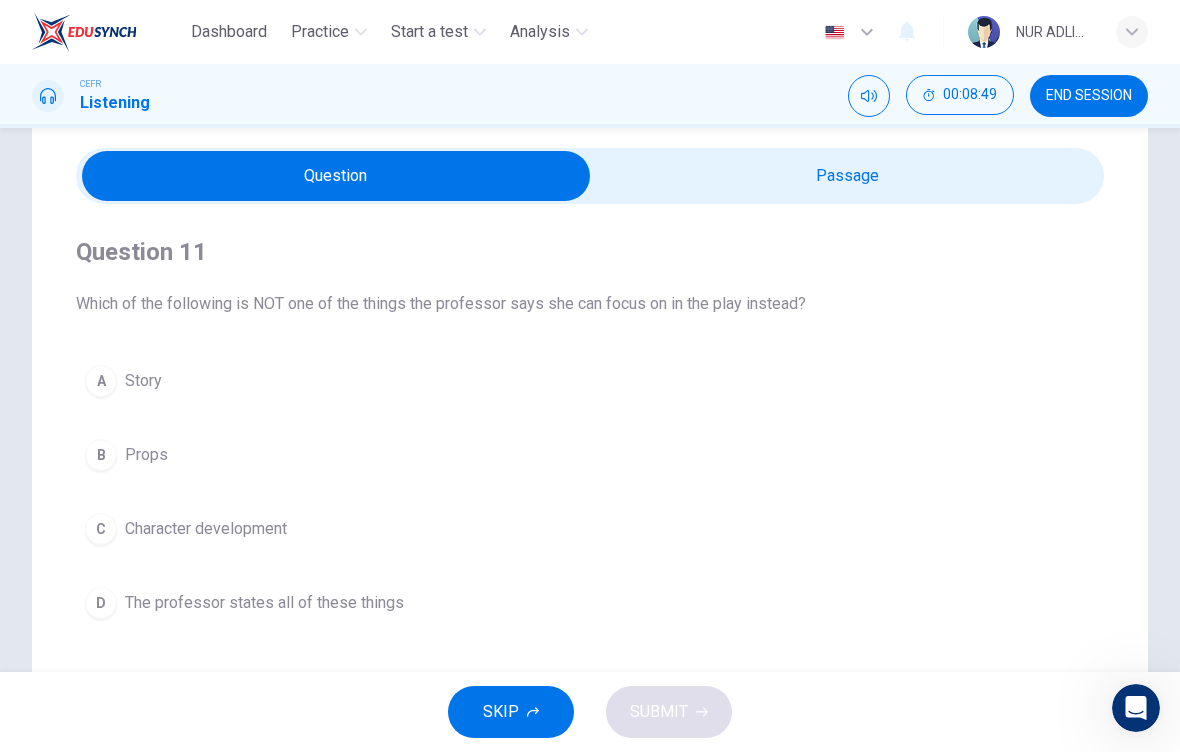 type on "50" 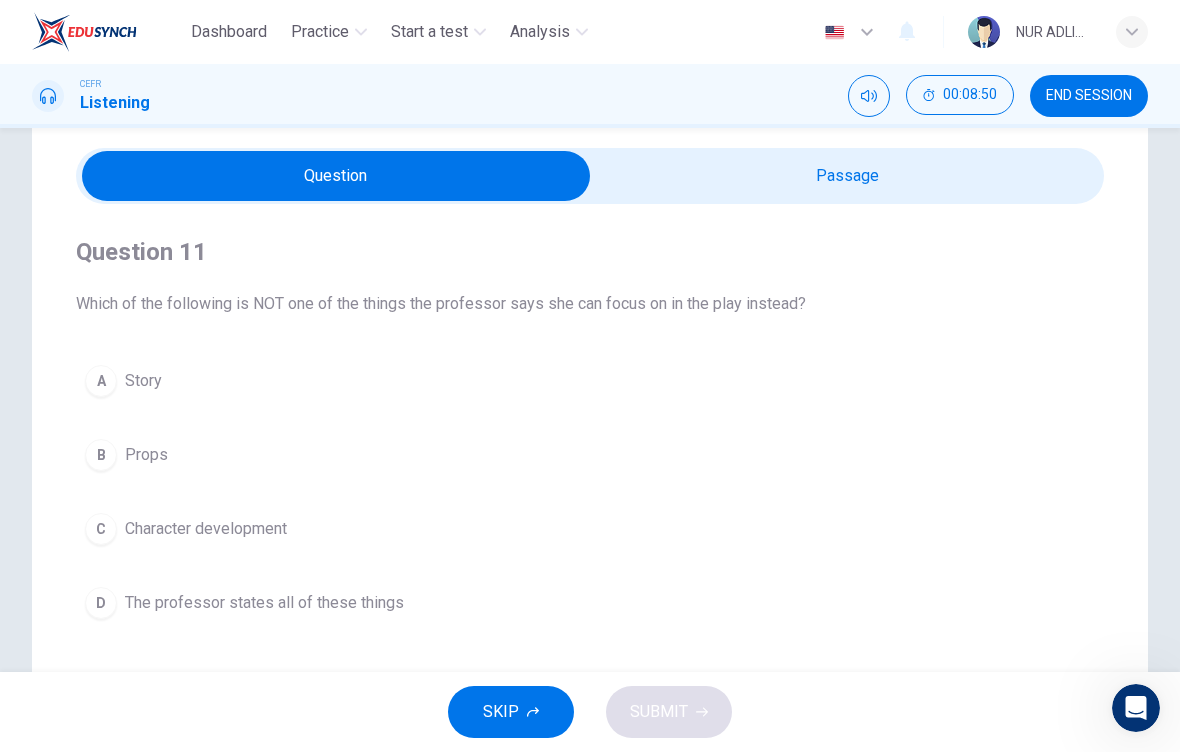 click at bounding box center [336, 176] 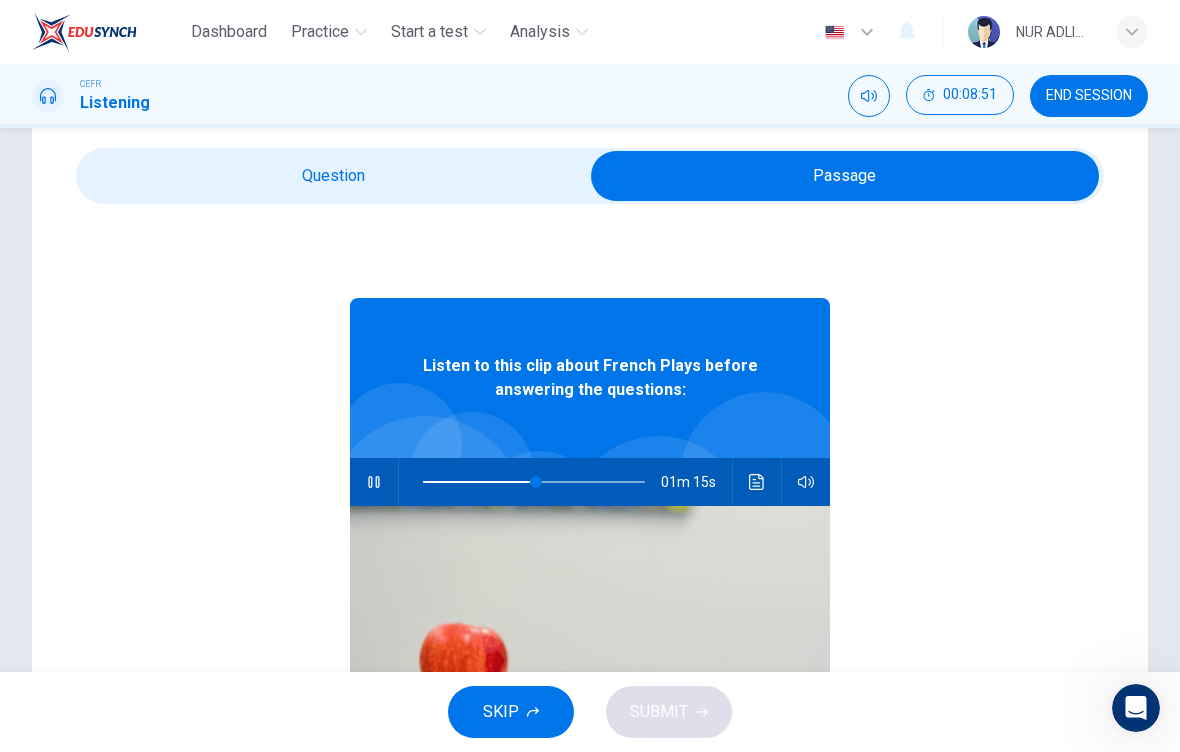 click at bounding box center (374, 482) 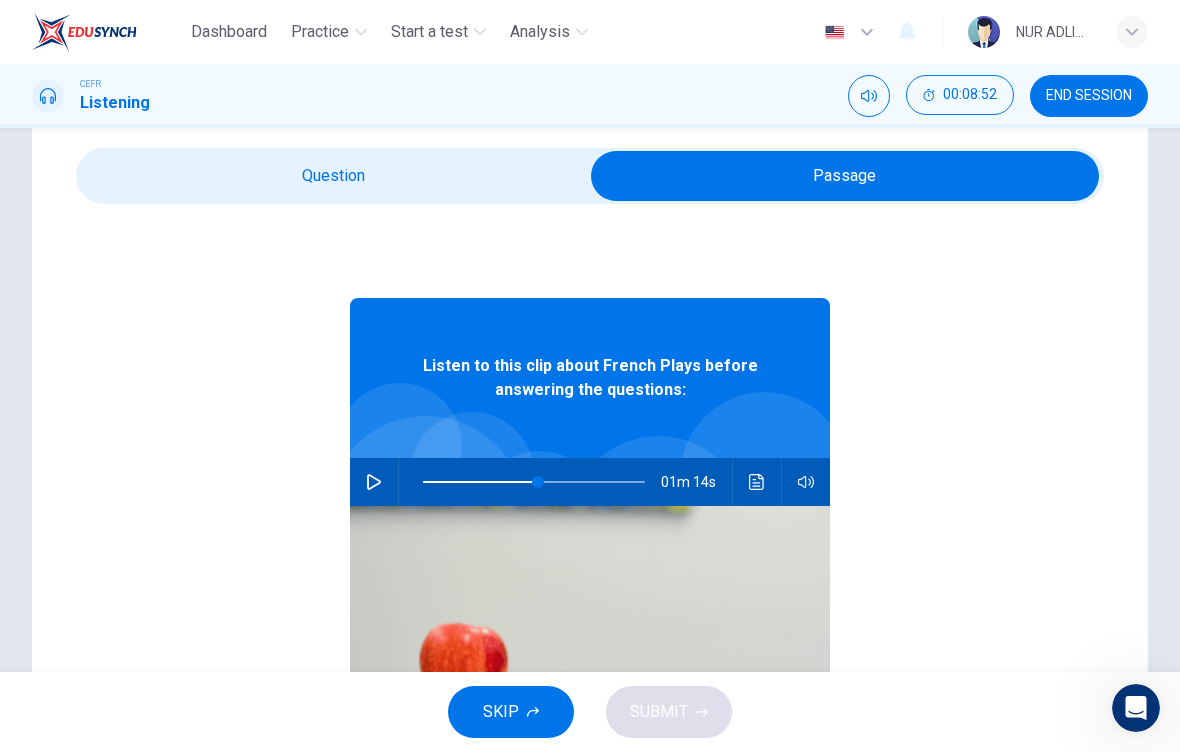 type on "0" 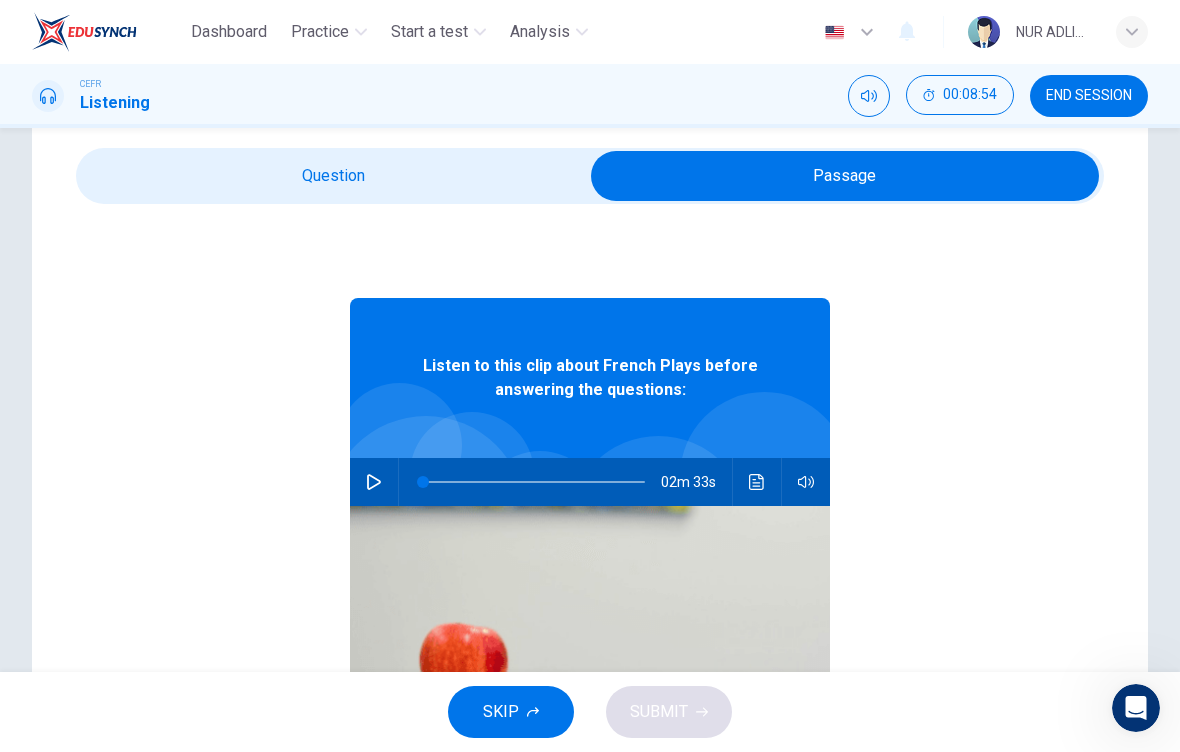 click on "END SESSION" at bounding box center (1089, 96) 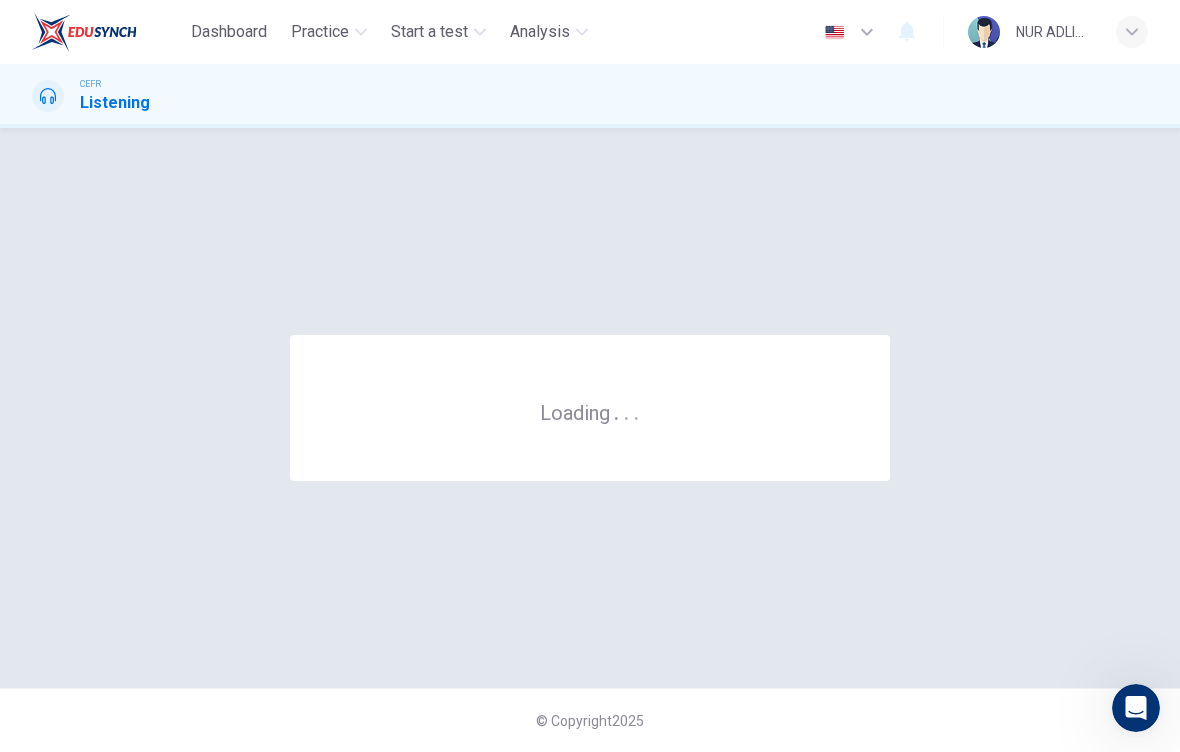 scroll, scrollTop: 0, scrollLeft: 0, axis: both 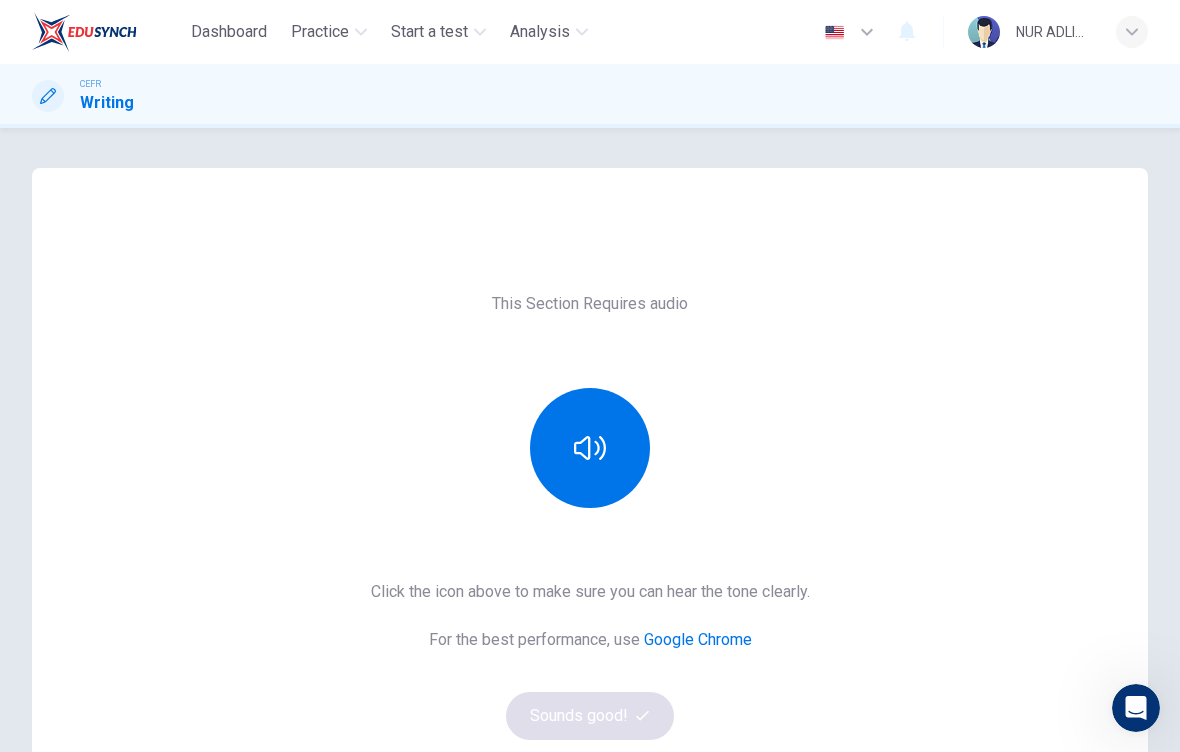 click 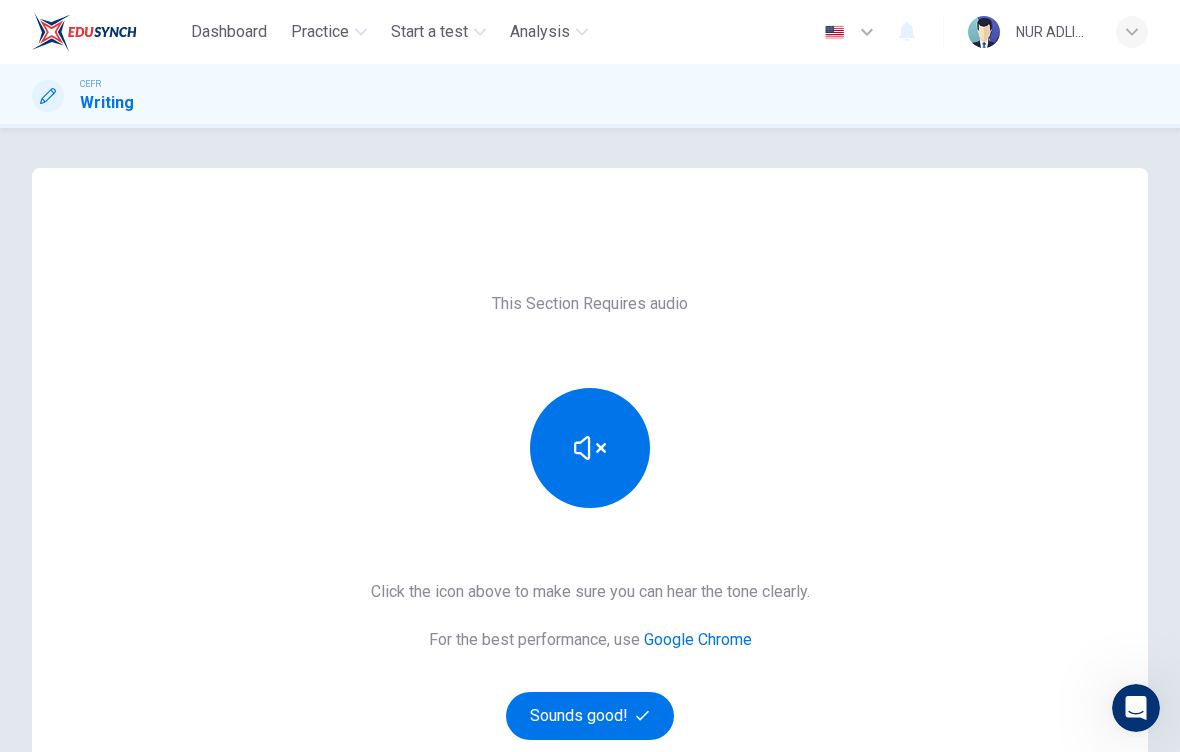 click on "Sounds good!" at bounding box center [590, 716] 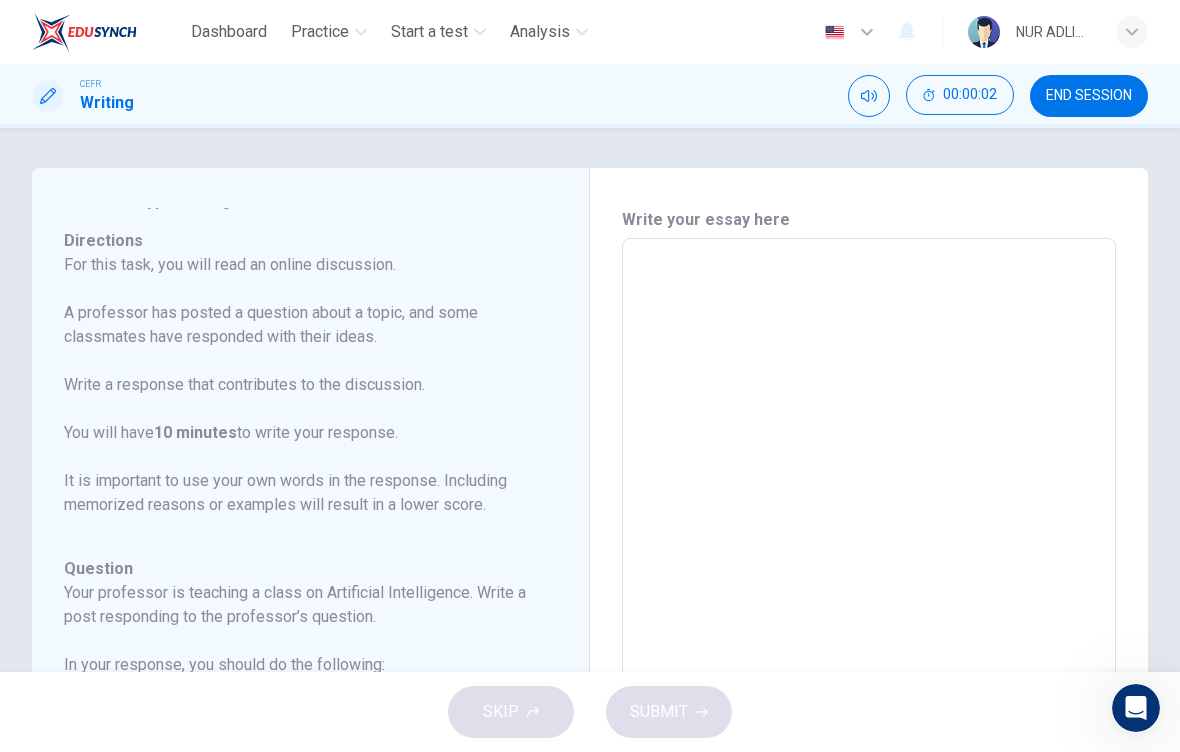 scroll, scrollTop: 77, scrollLeft: 0, axis: vertical 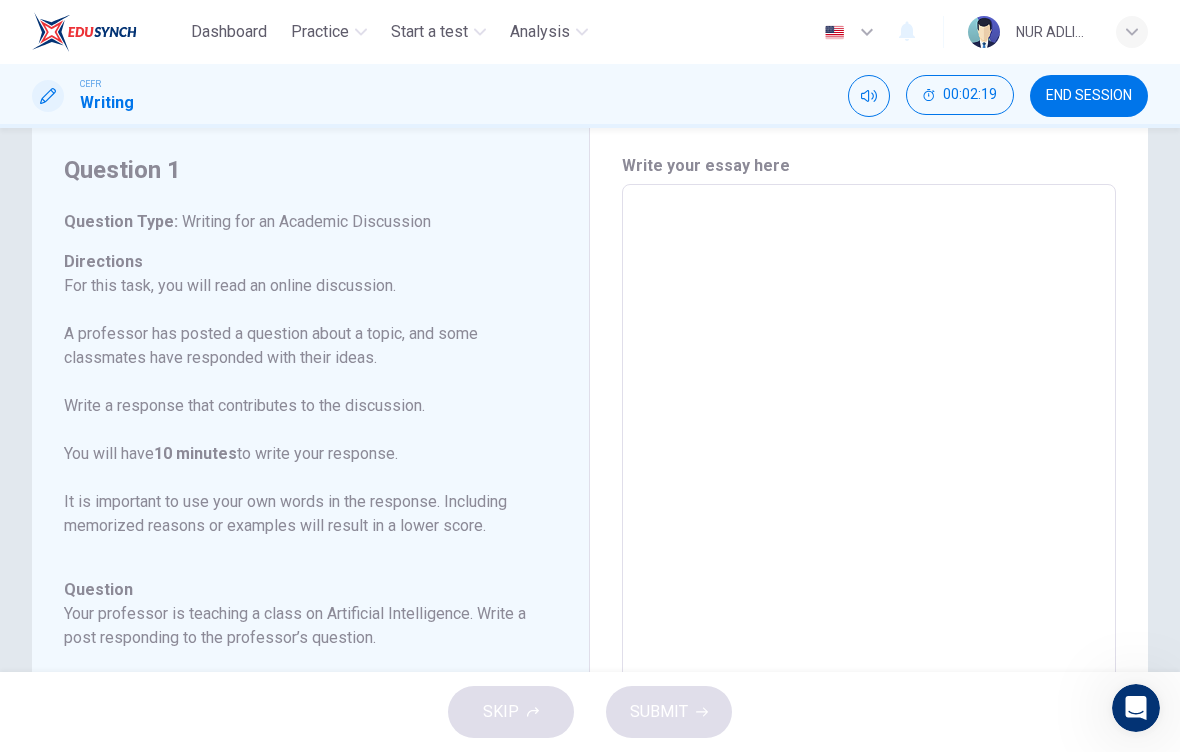 click at bounding box center (869, 518) 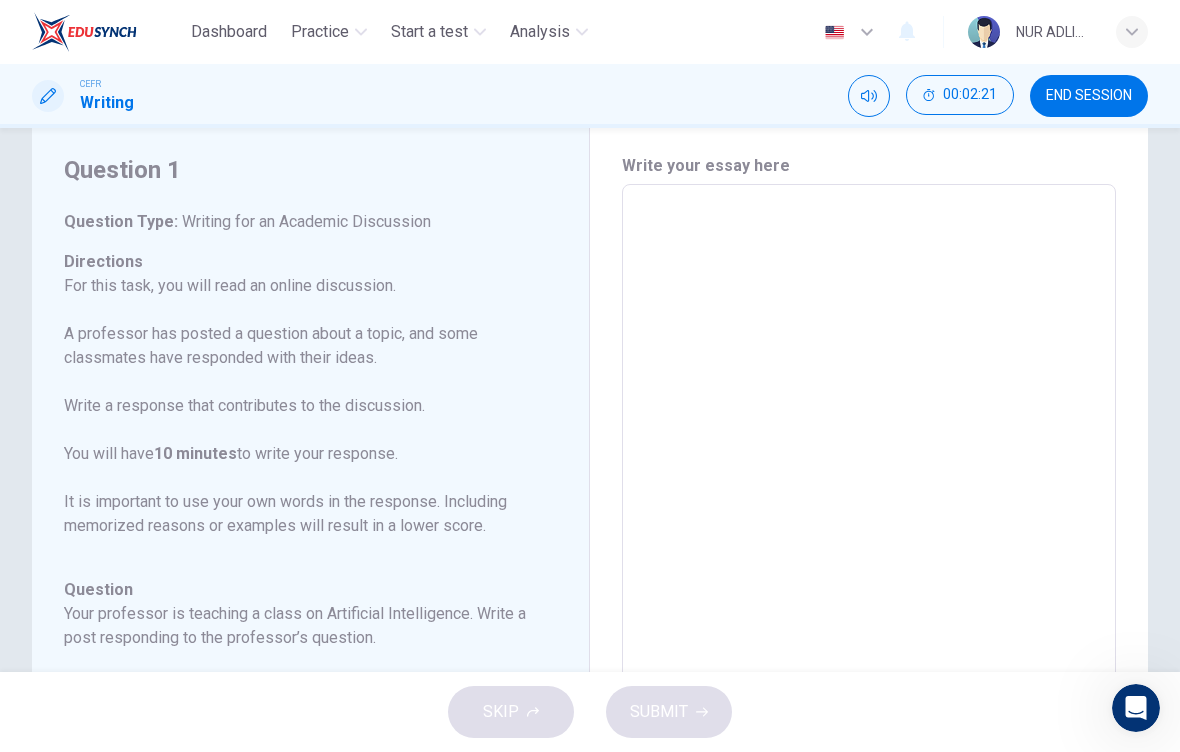 type on "P" 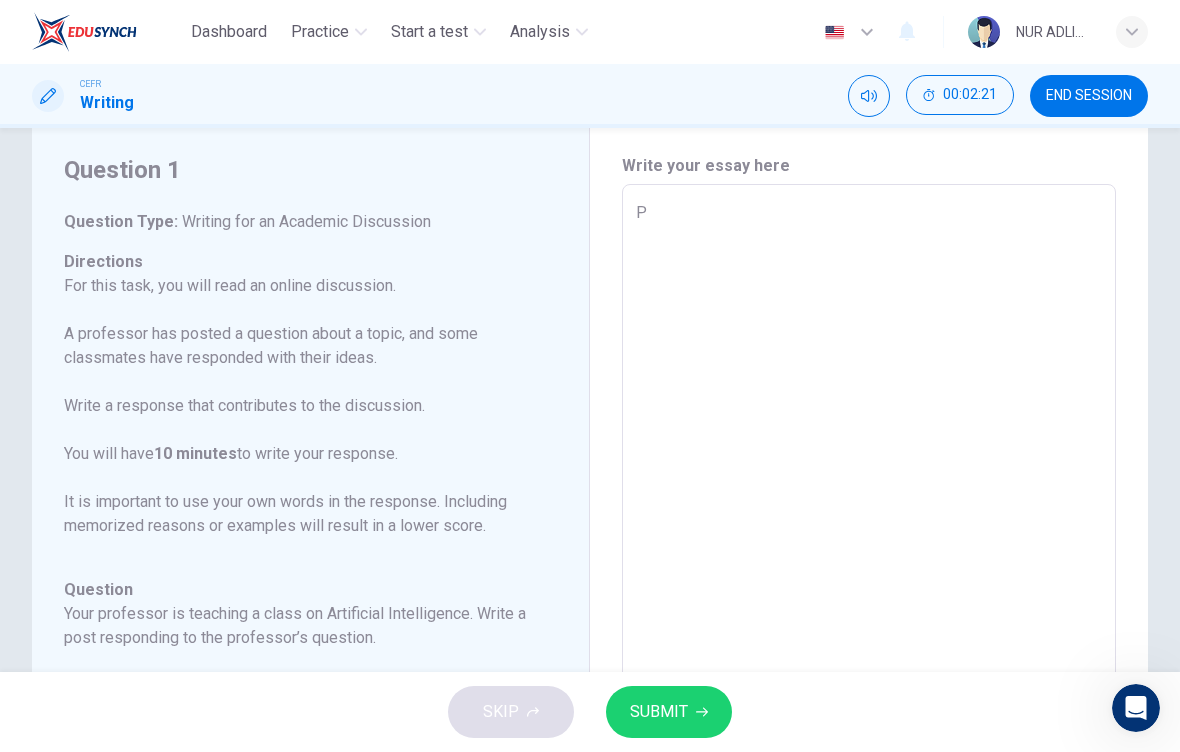 type on "Pe" 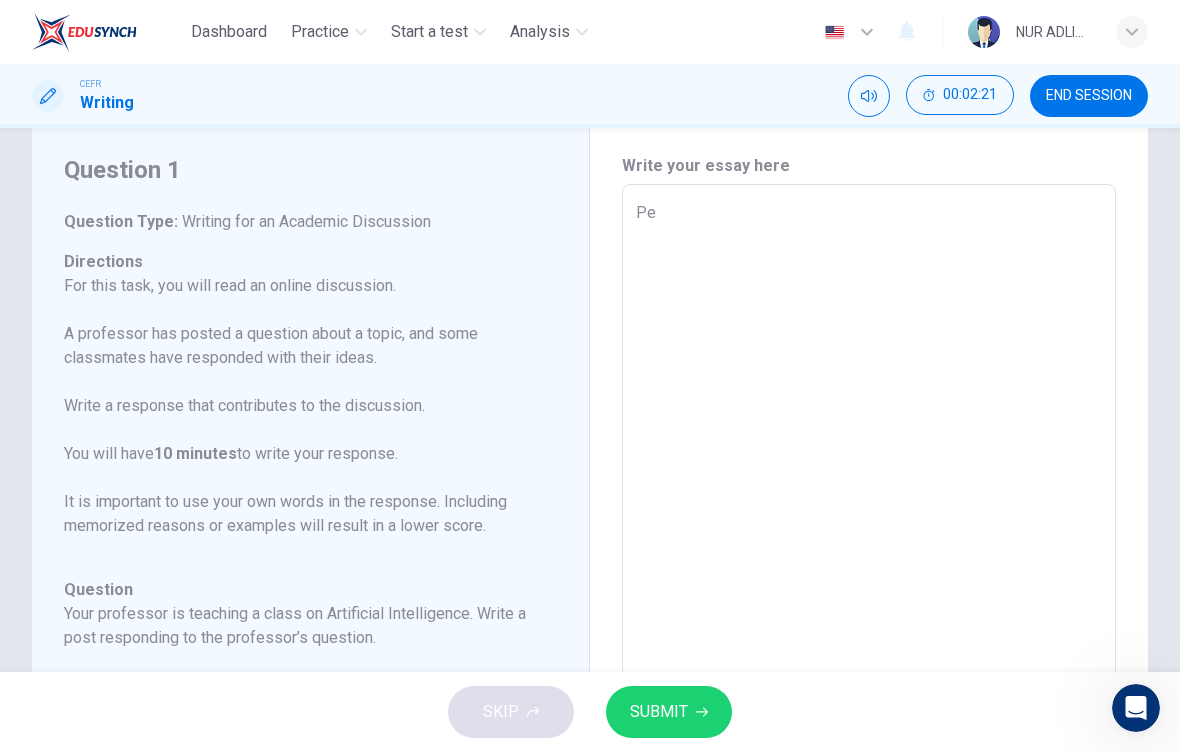 type on "x" 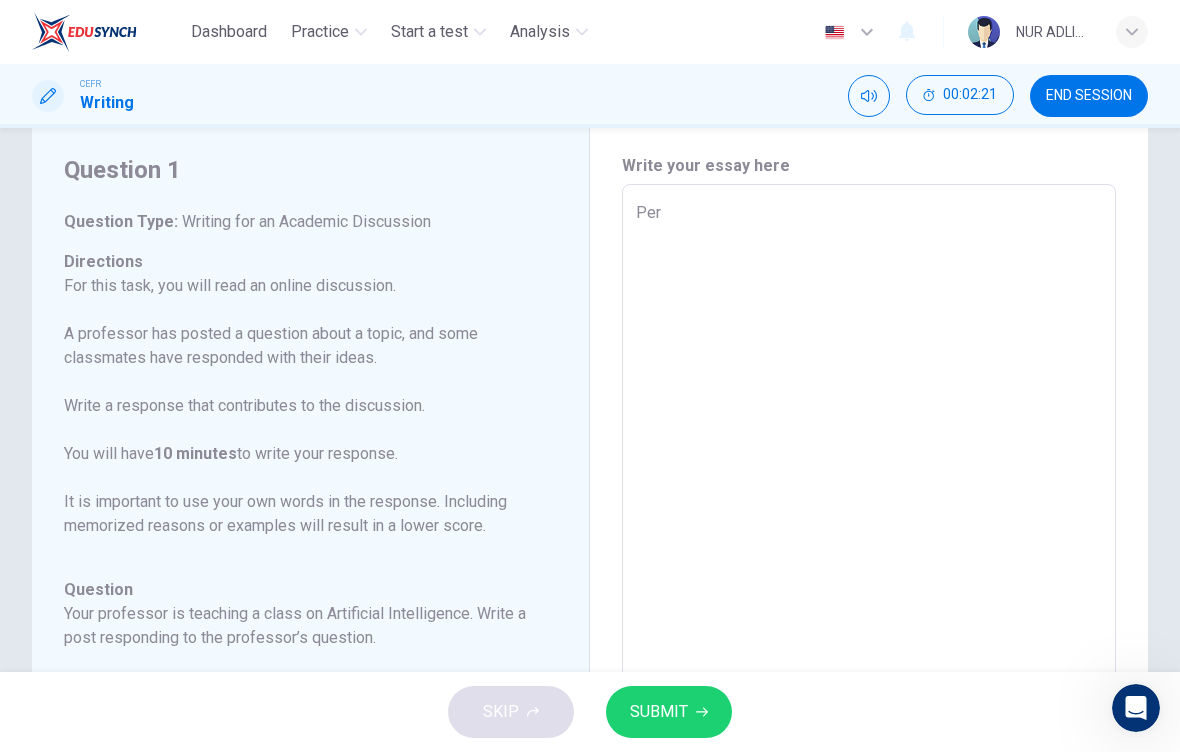 type on "x" 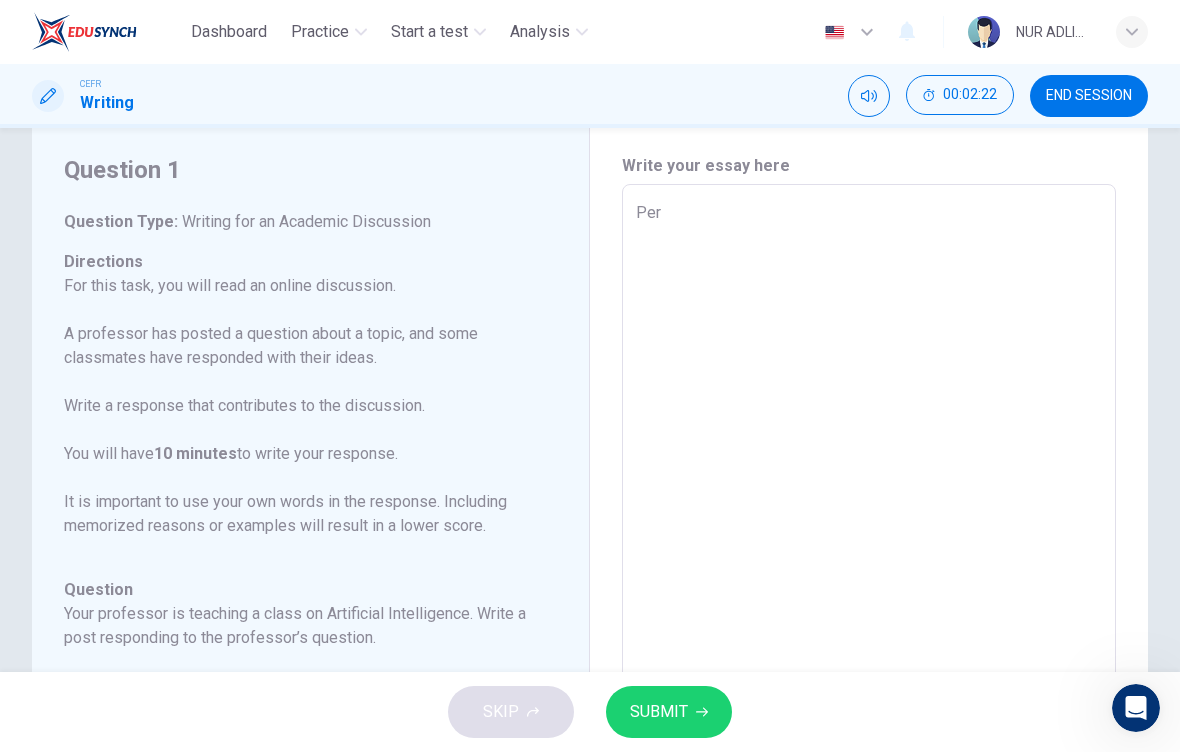 type on "Pers" 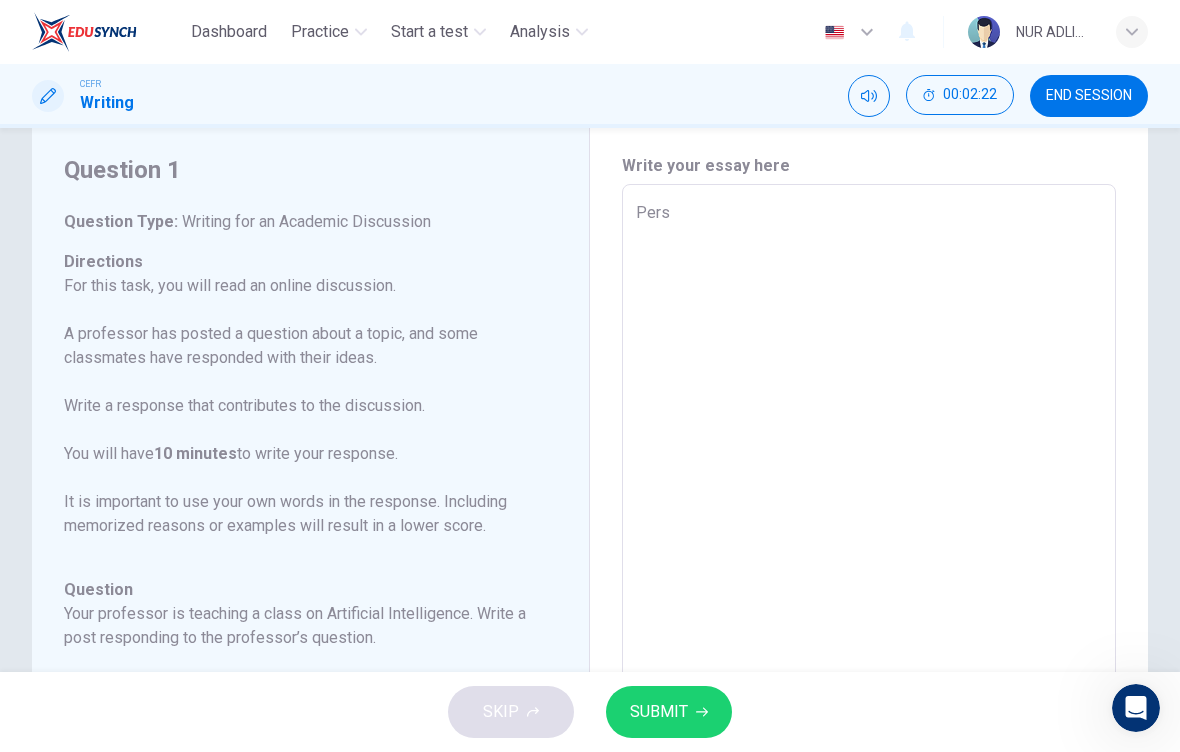 type on "x" 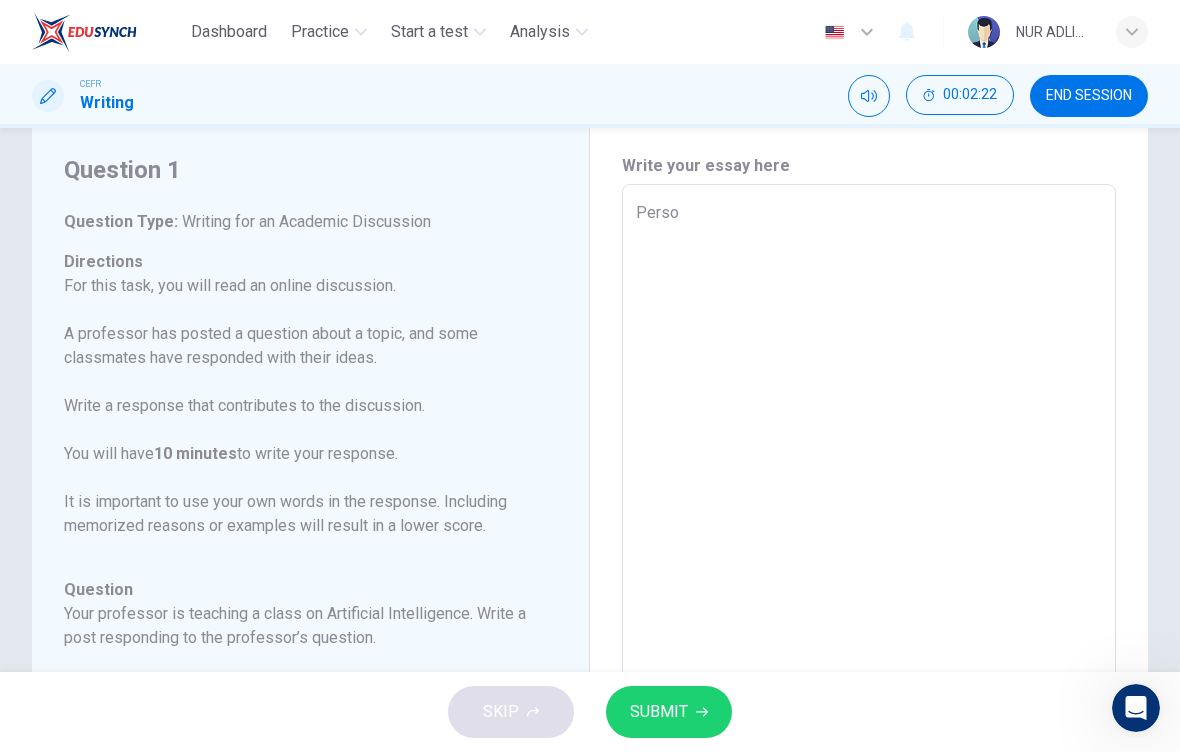 type on "x" 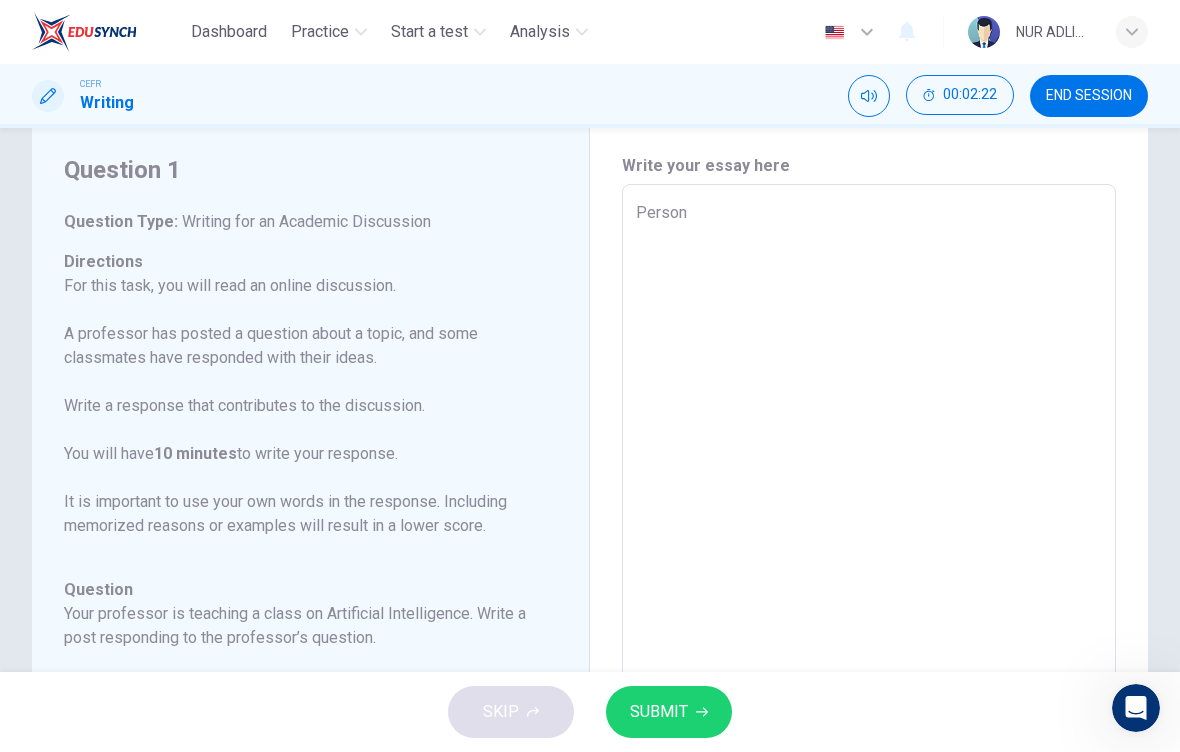 type on "x" 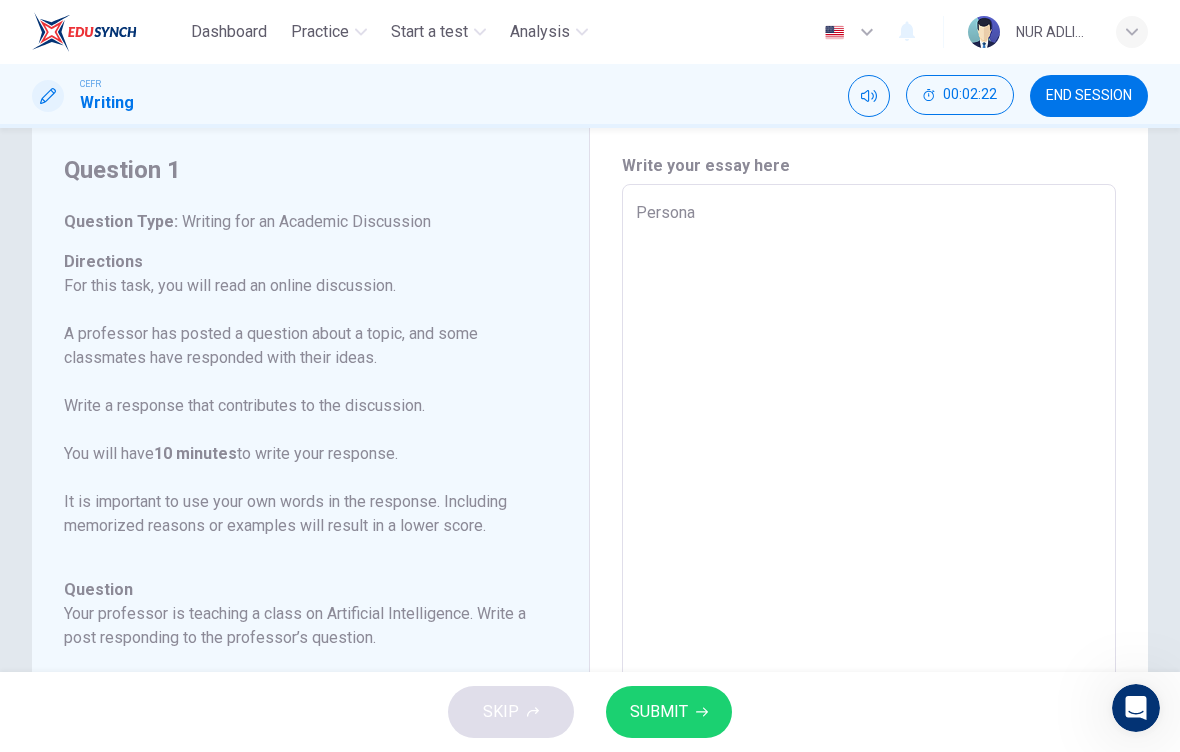 type on "x" 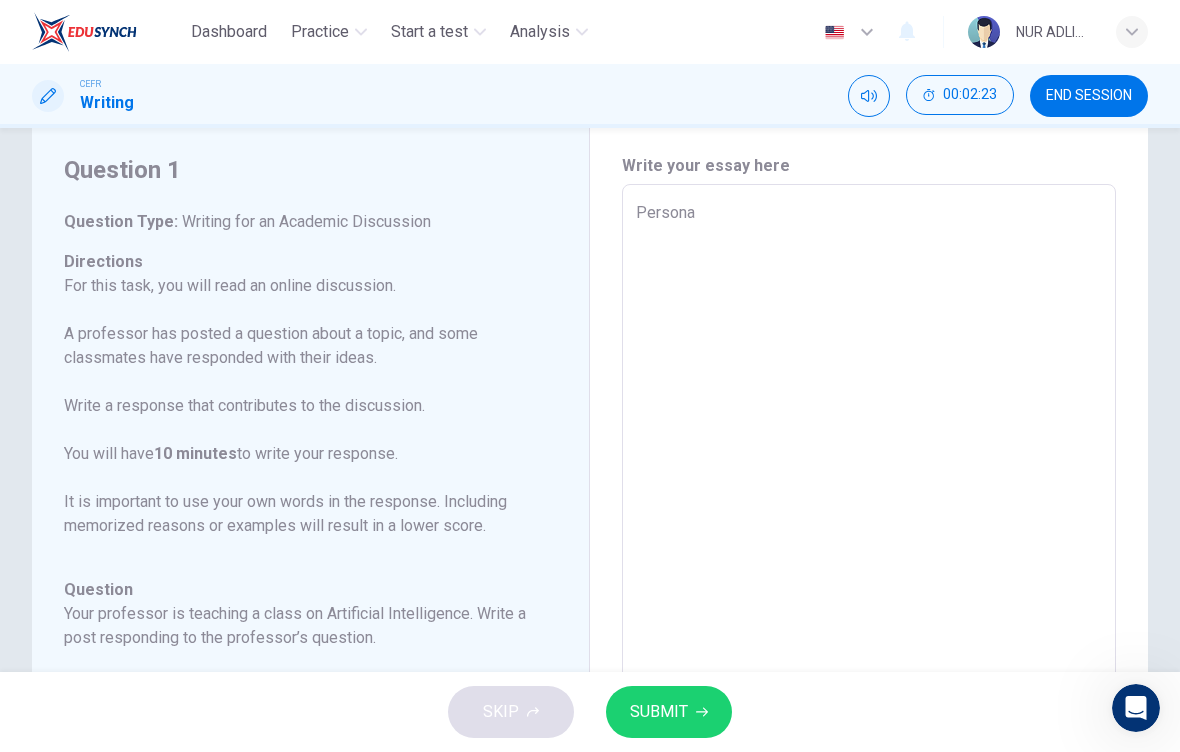 type on "Personal" 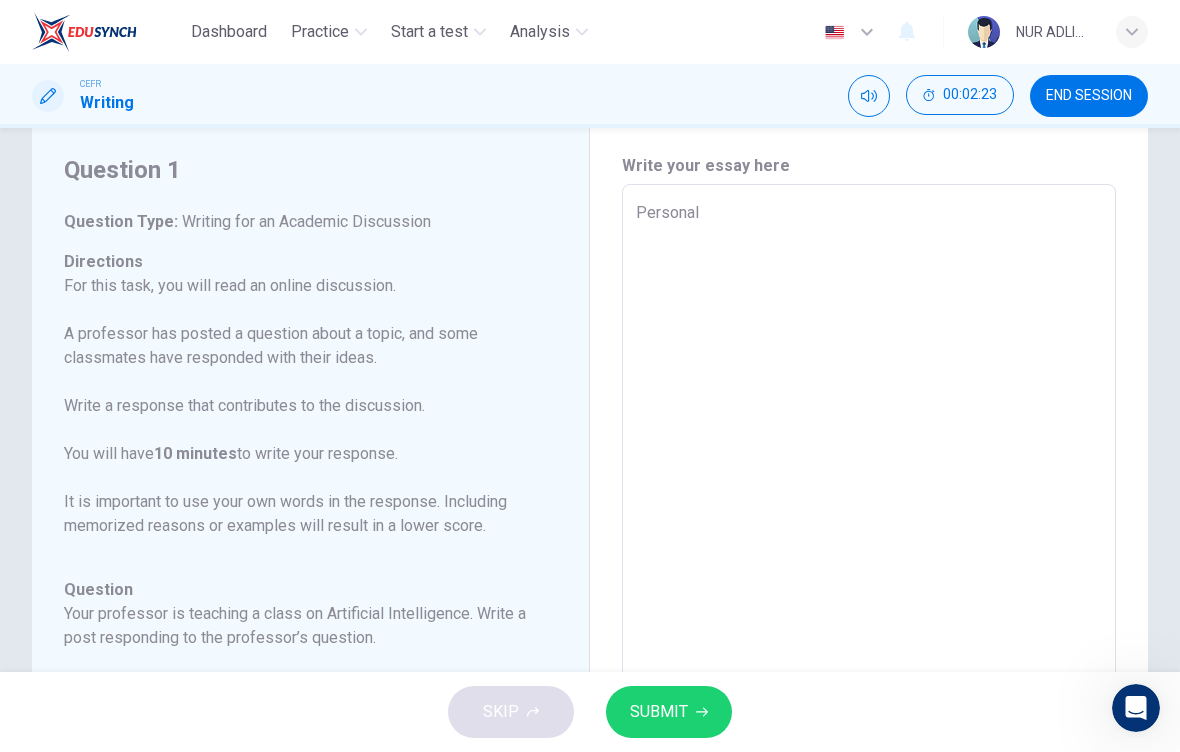 type on "x" 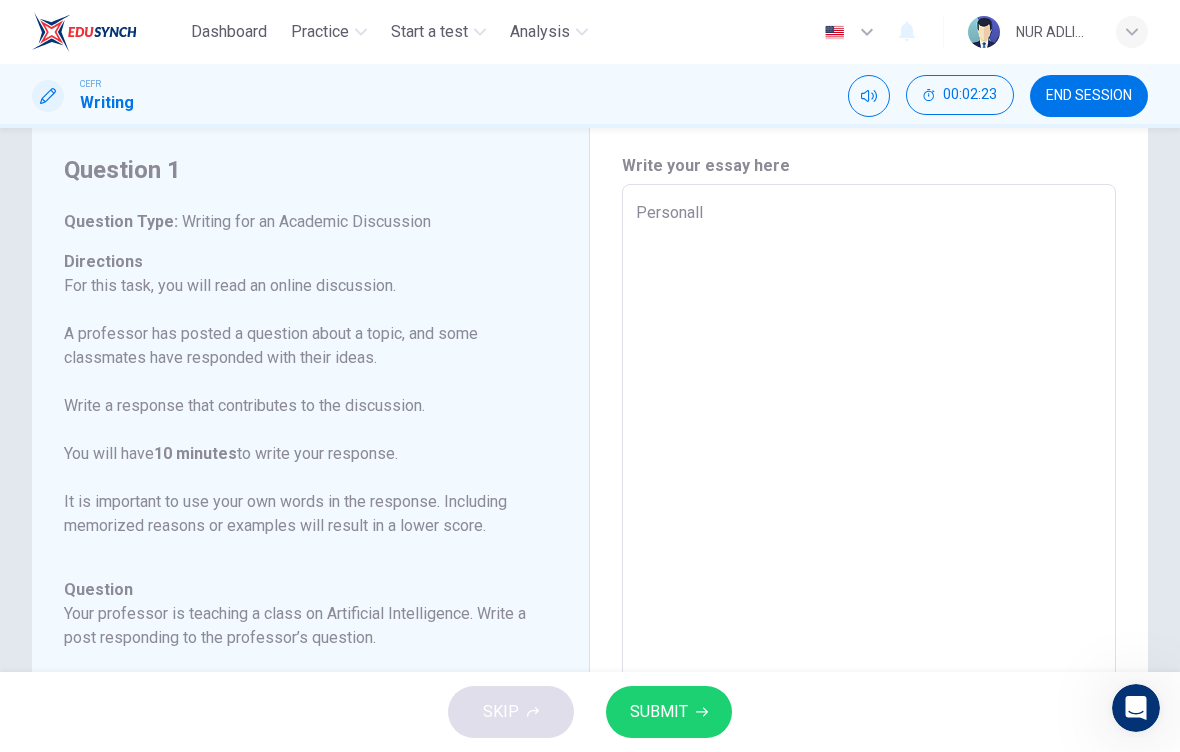 type on "x" 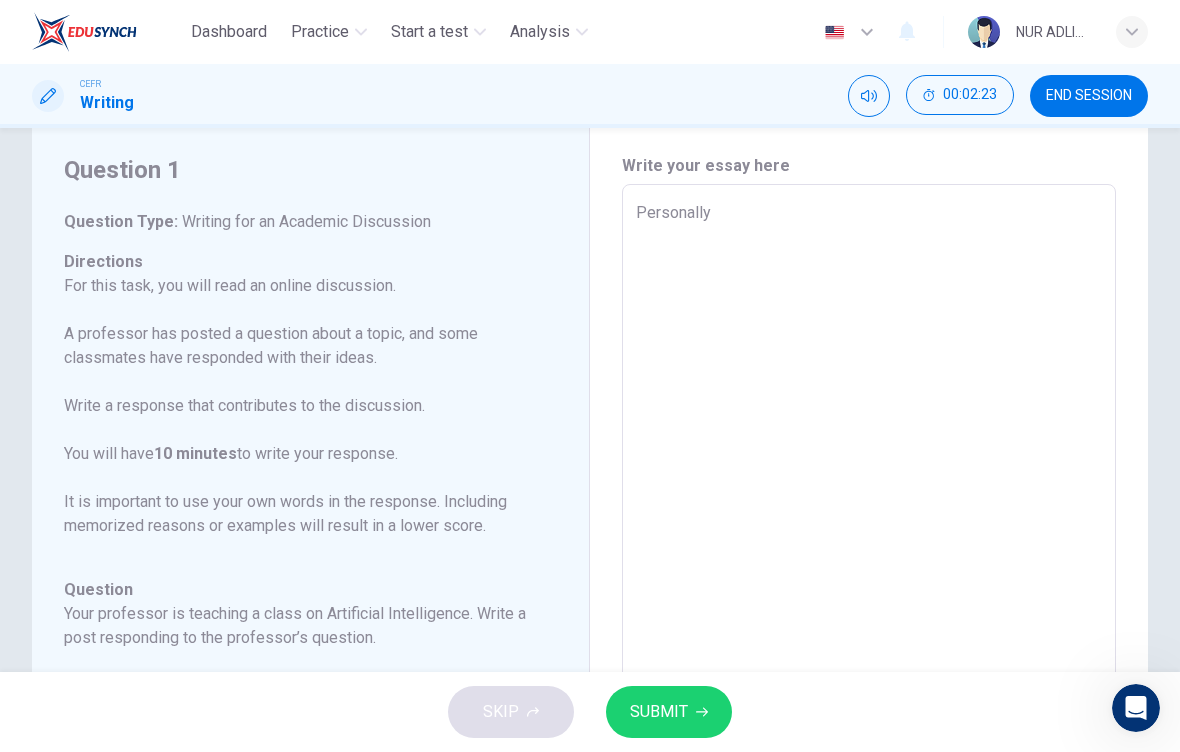 type on "x" 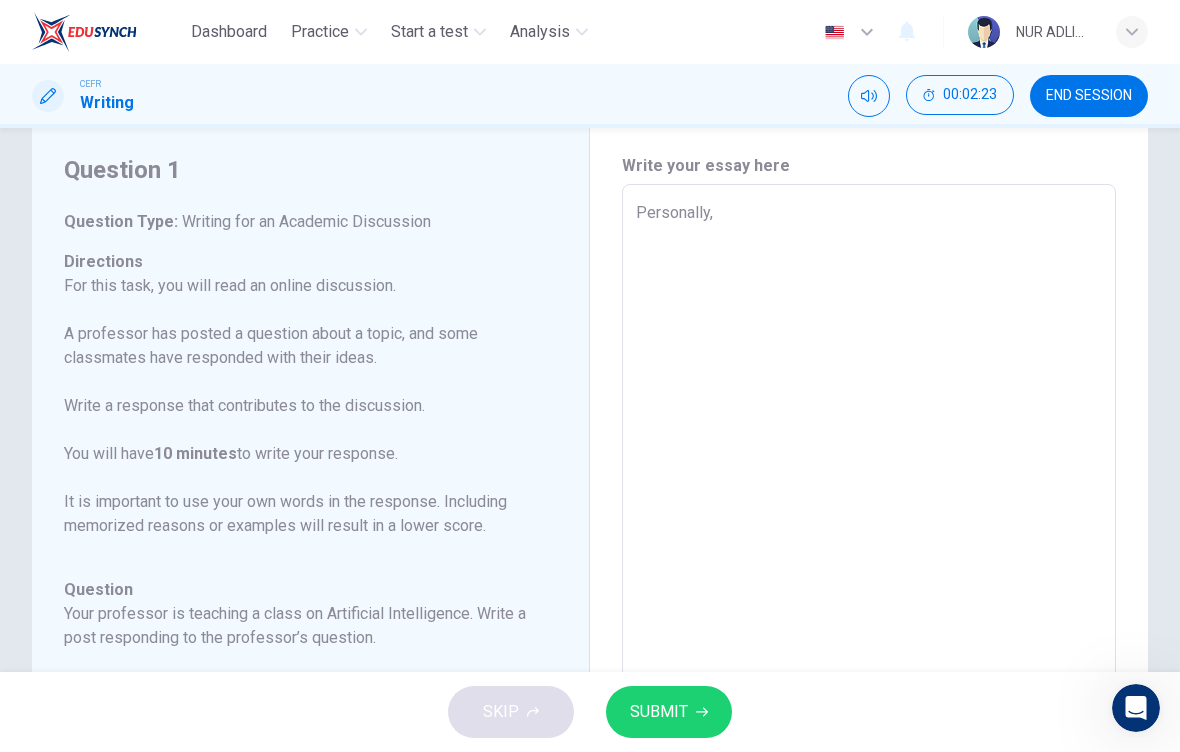 type on "x" 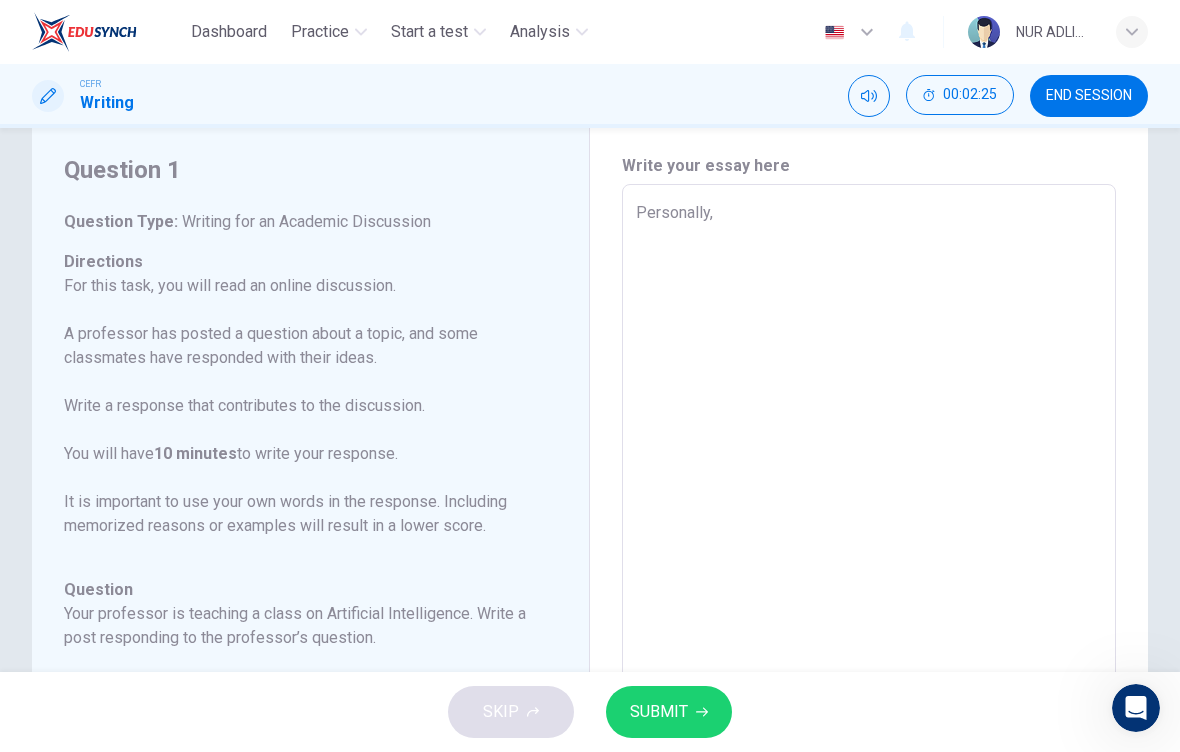 type on "Personally," 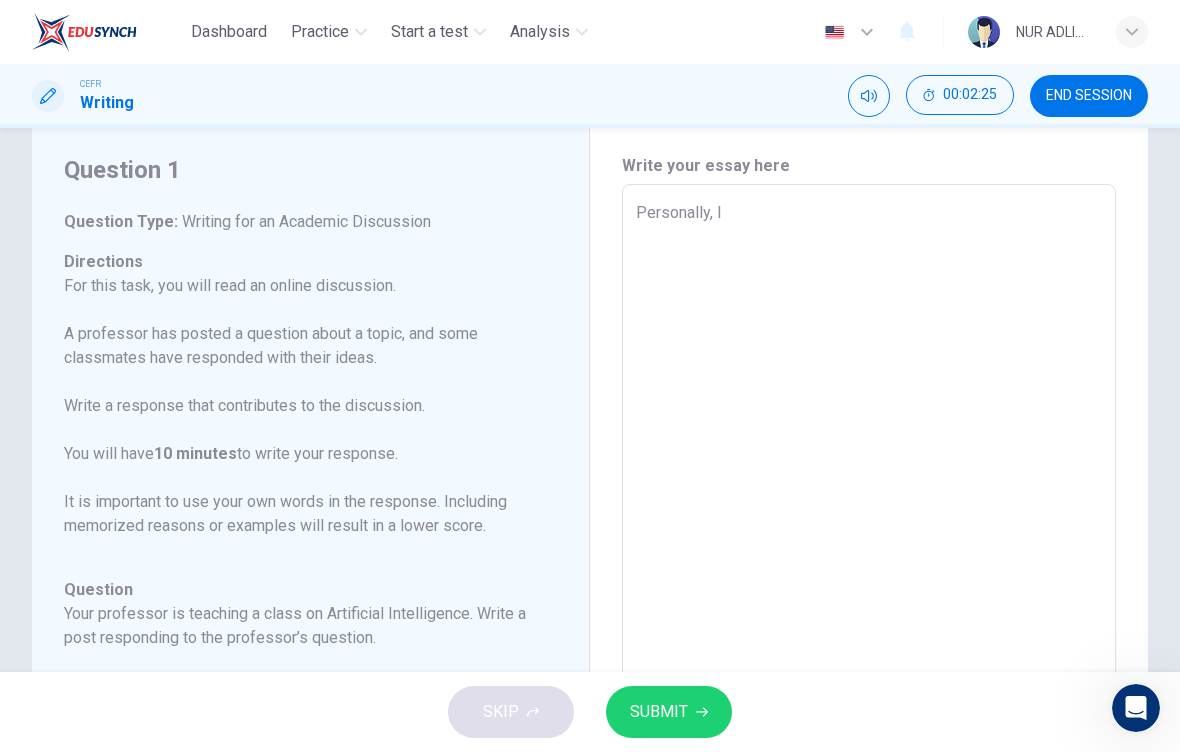 type on "x" 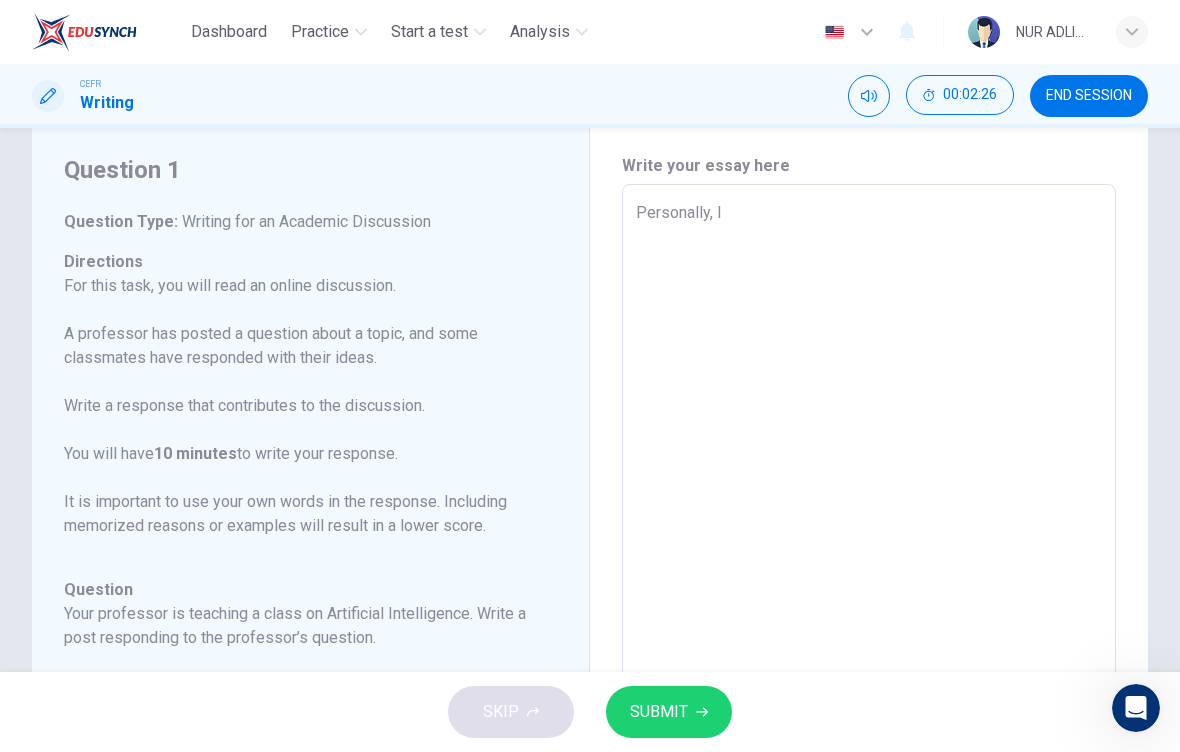 type on "Personally, I d" 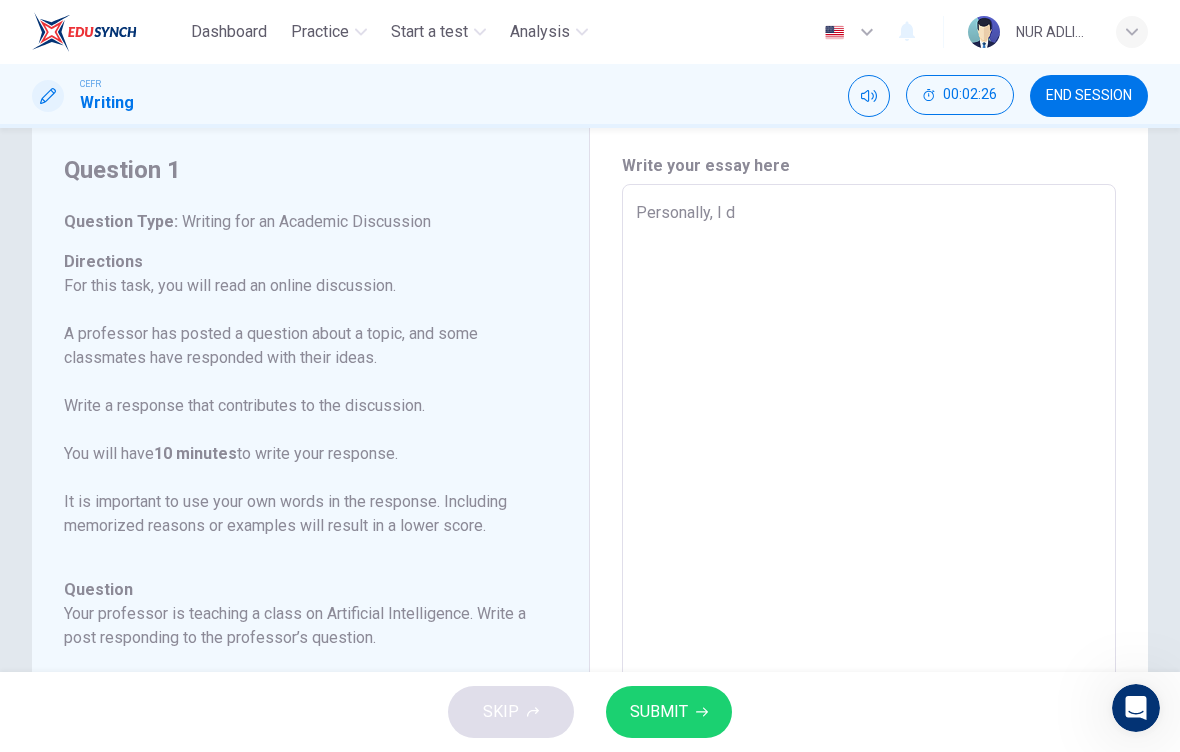 type on "x" 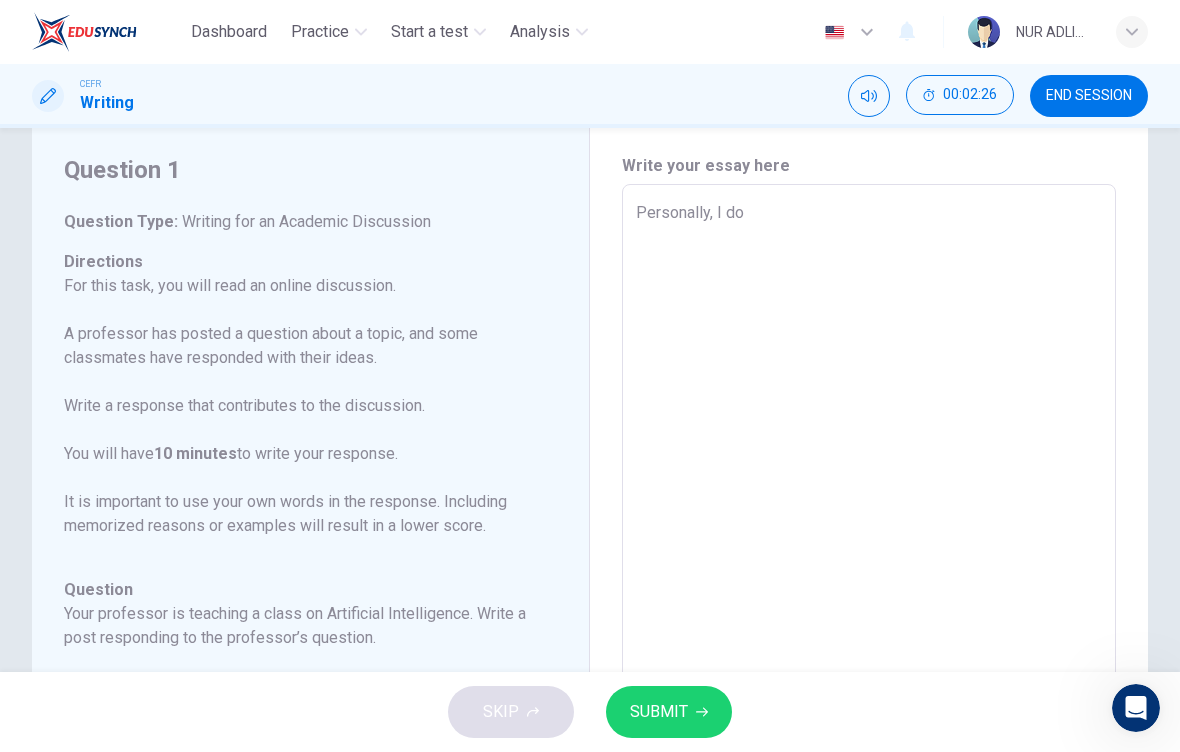 type on "x" 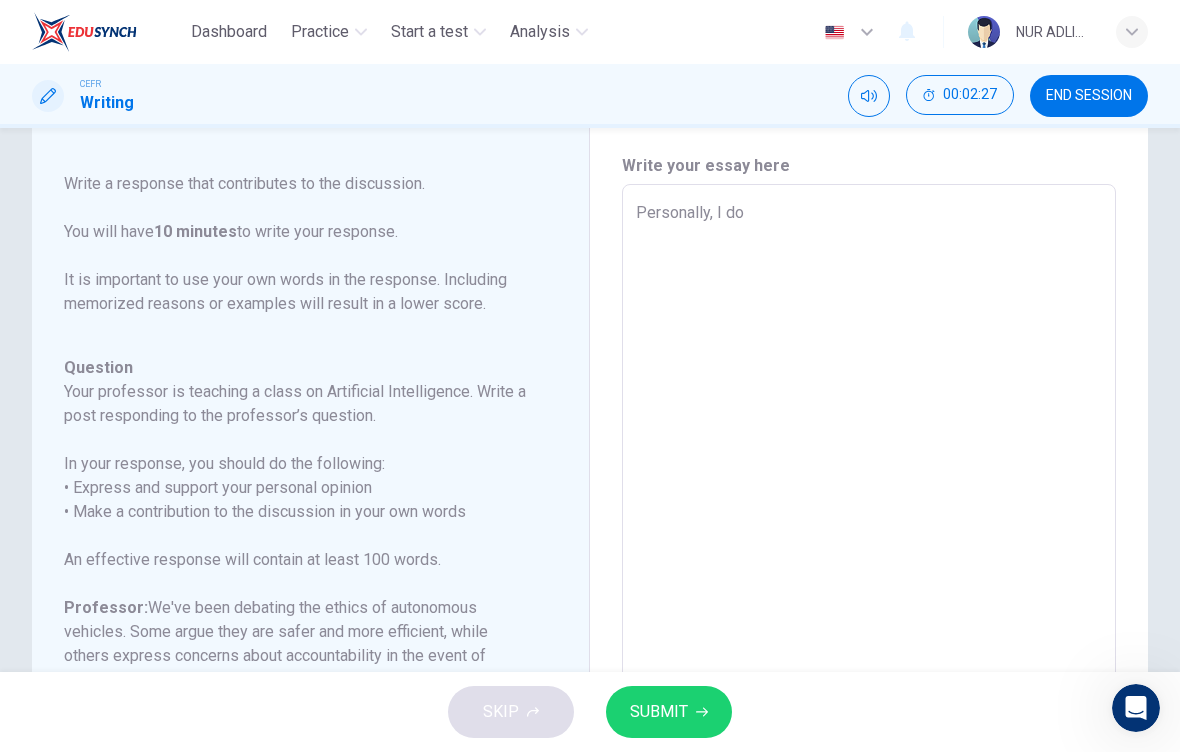 scroll, scrollTop: 240, scrollLeft: 0, axis: vertical 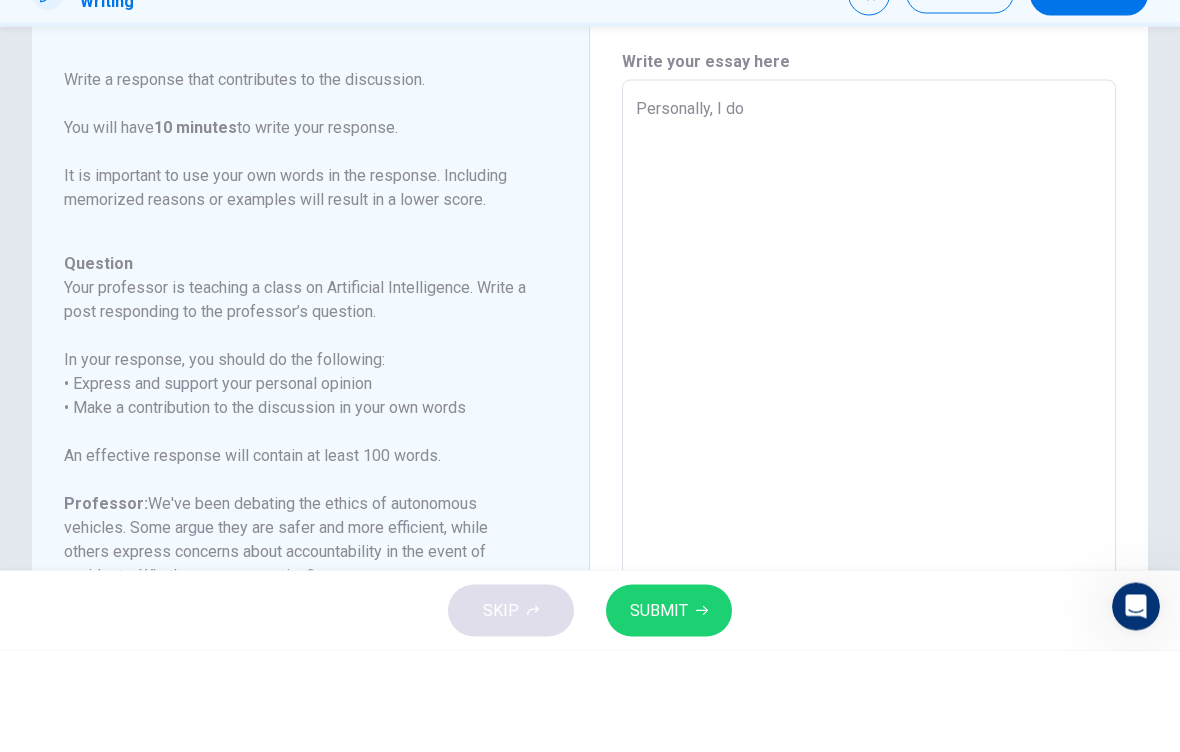 type on "Personally, I do" 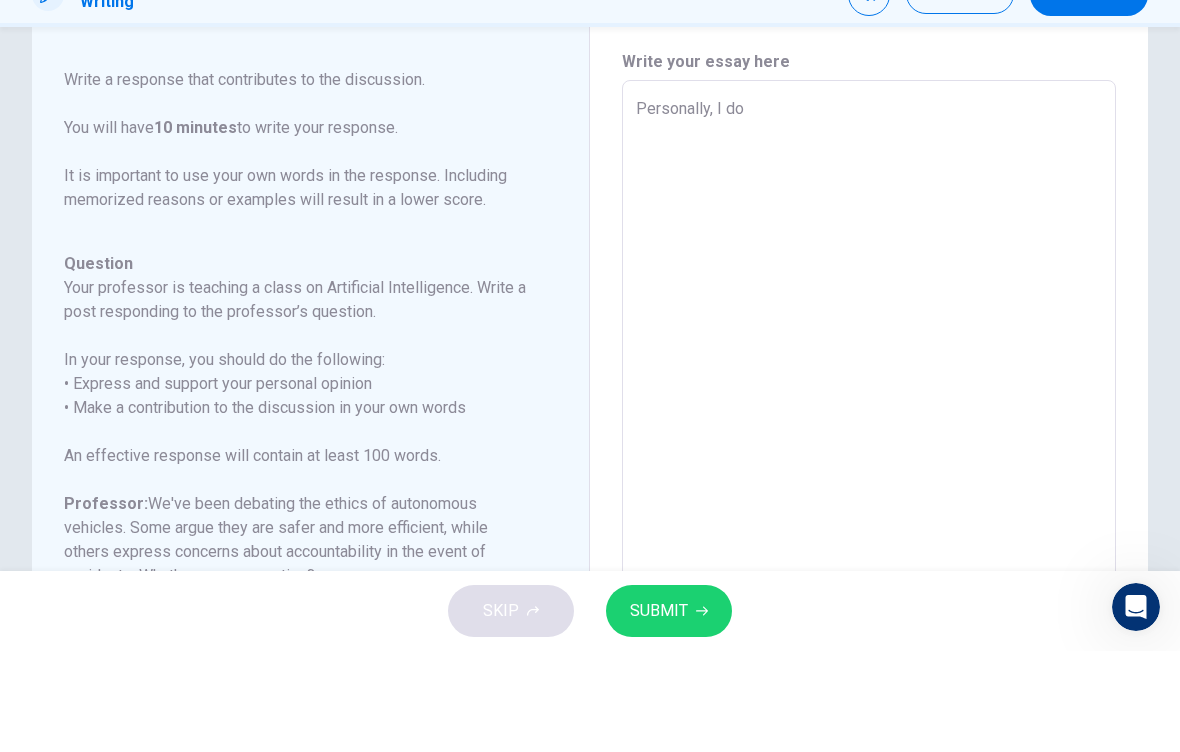 type on "Personally, I d" 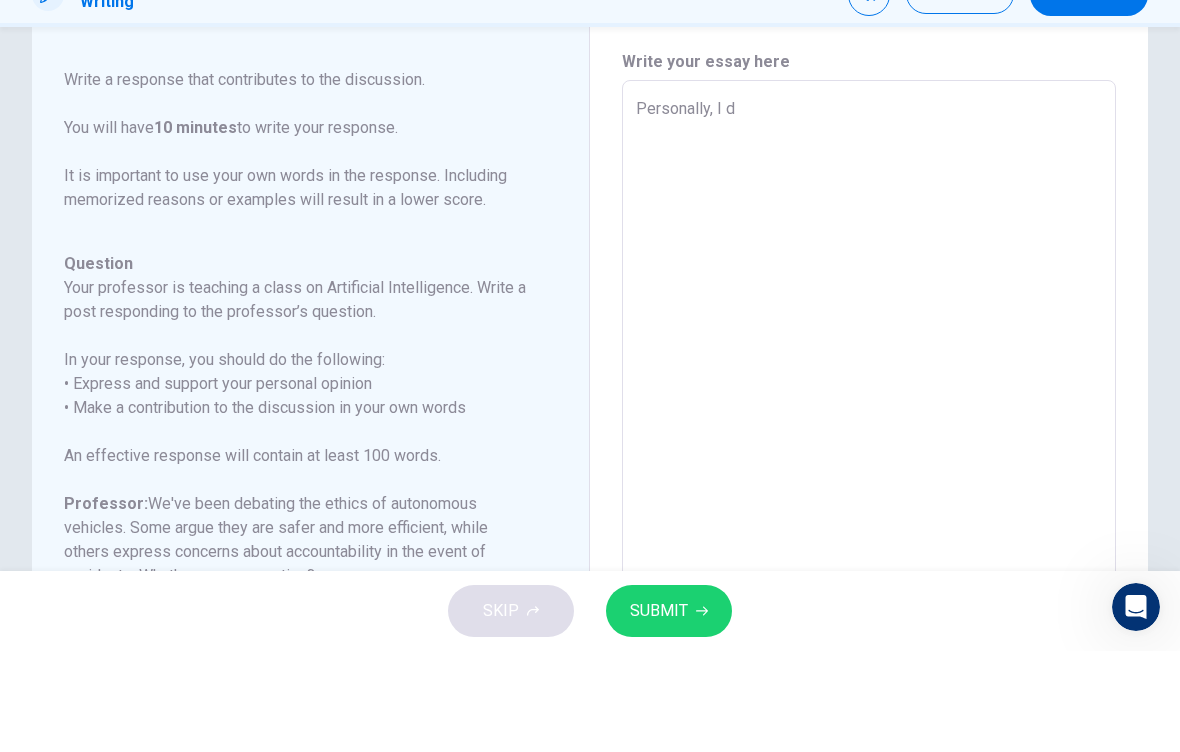 type on "x" 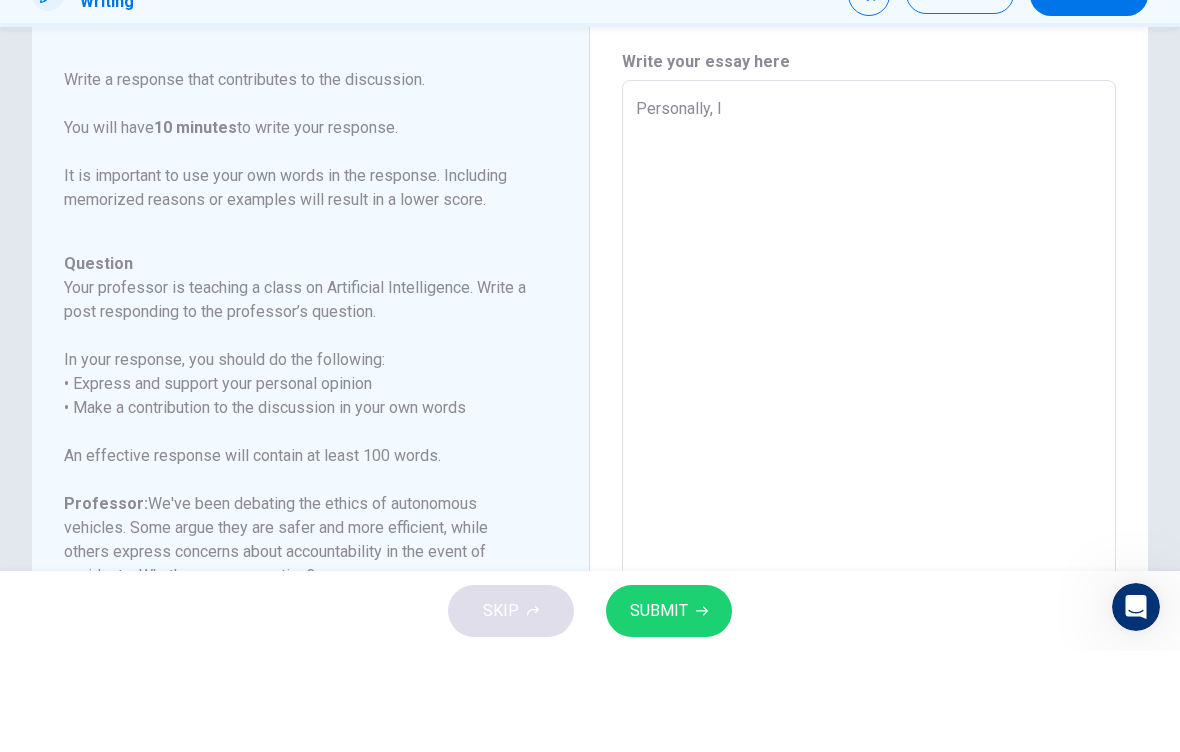 type on "x" 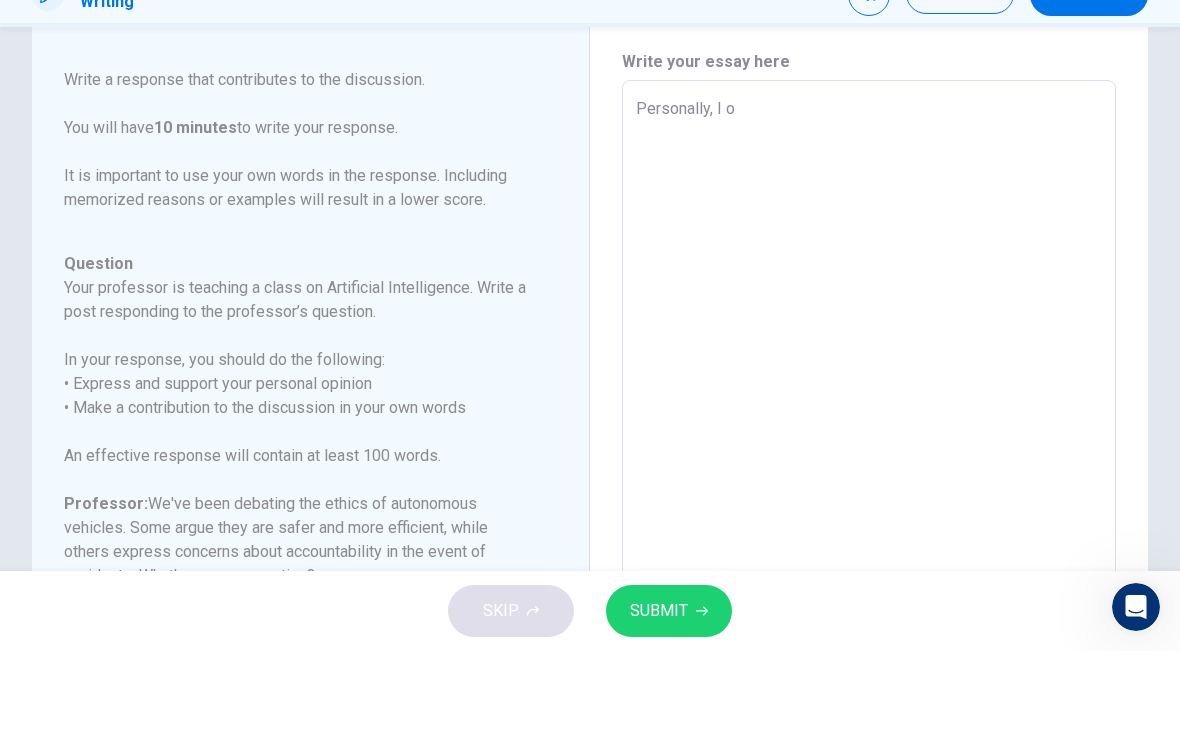 type on "x" 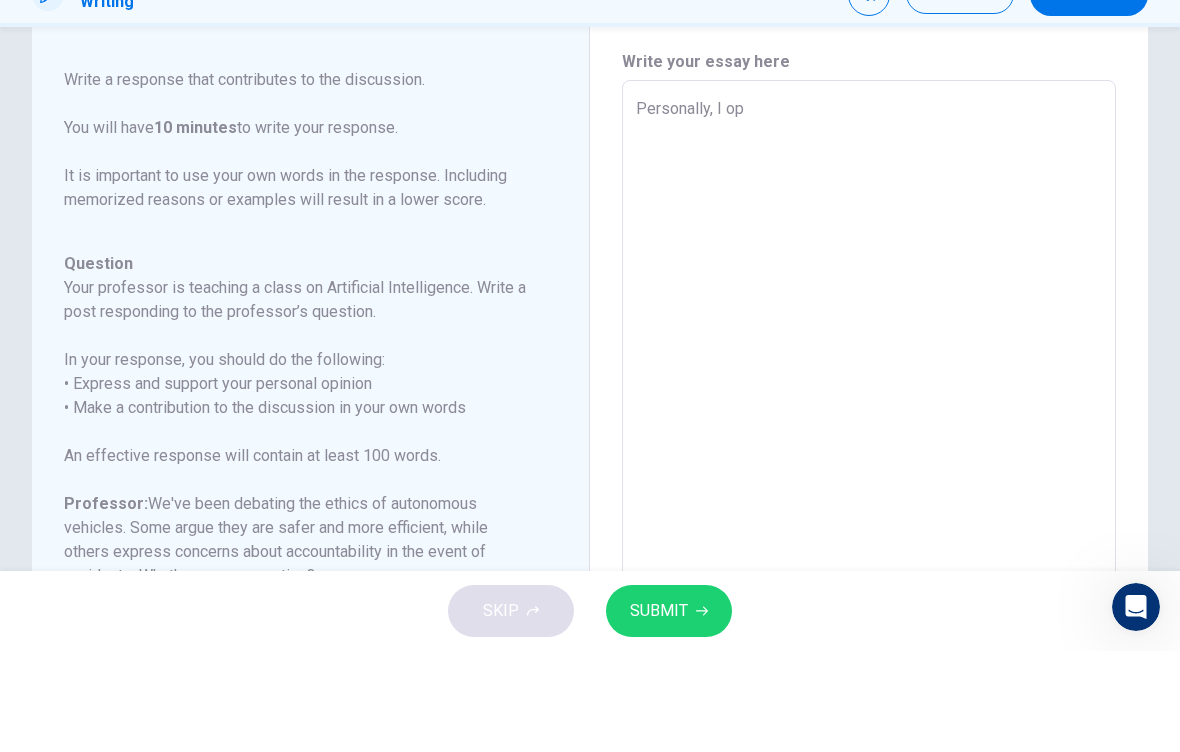type on "x" 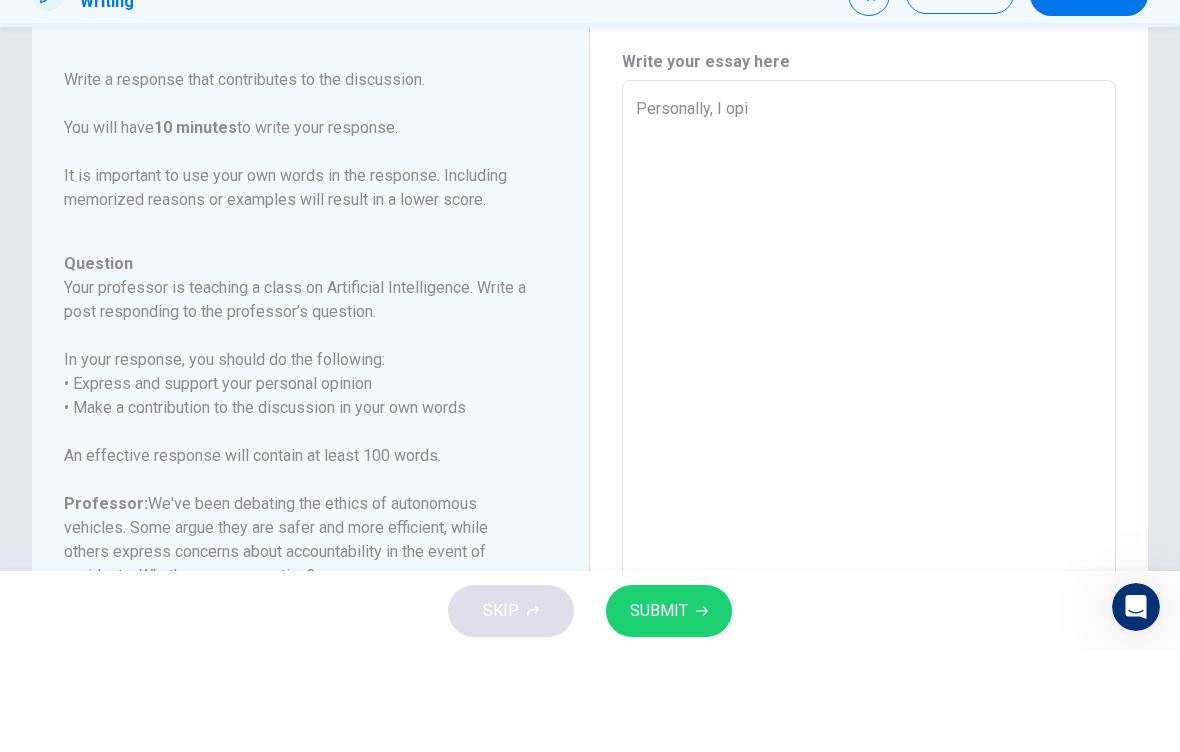type on "x" 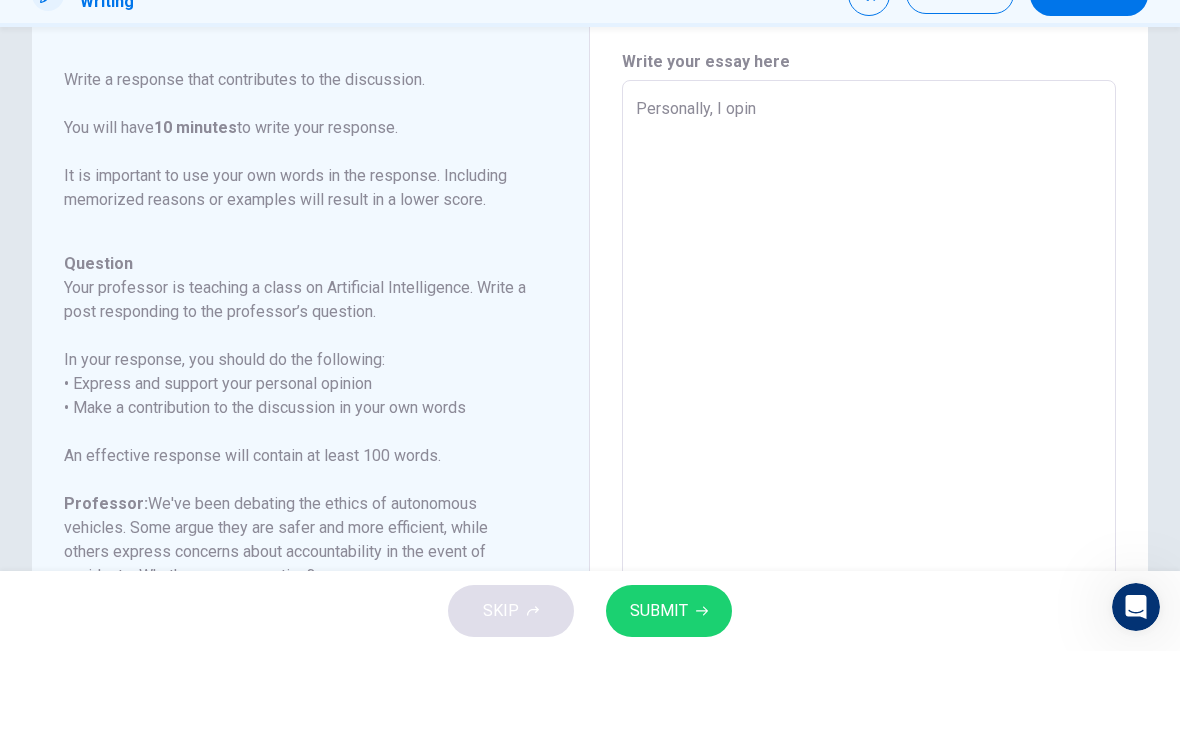 type on "x" 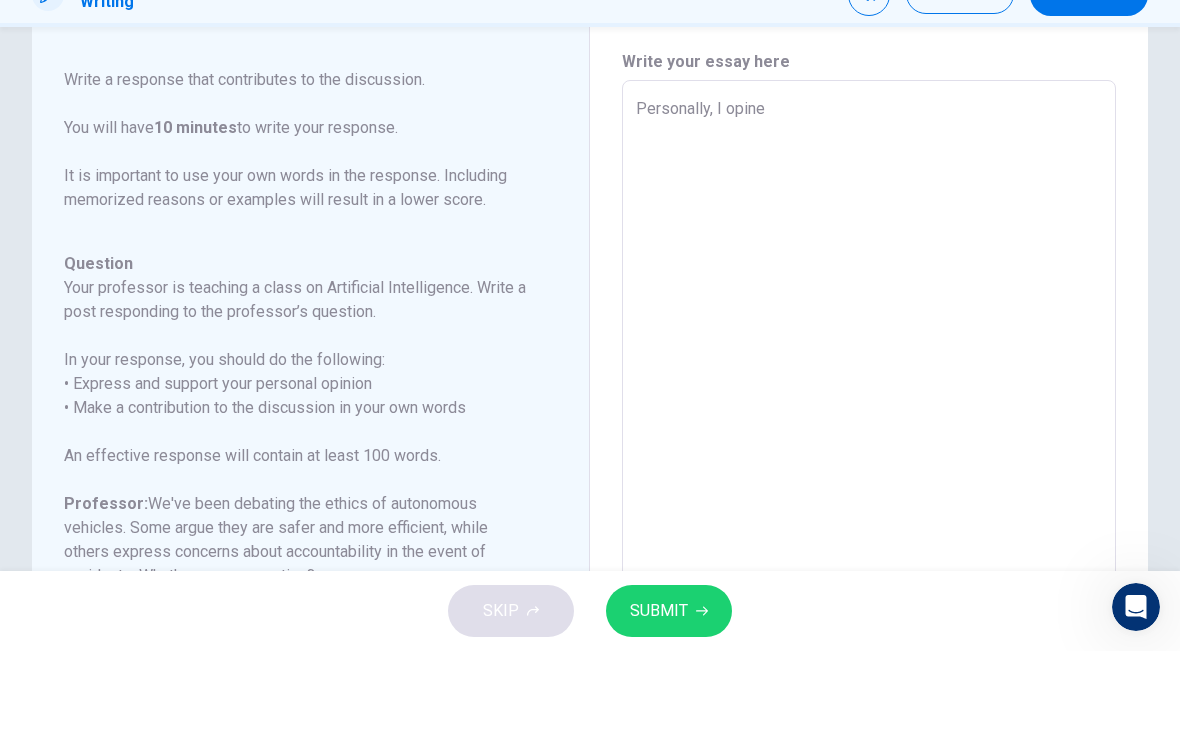 type on "x" 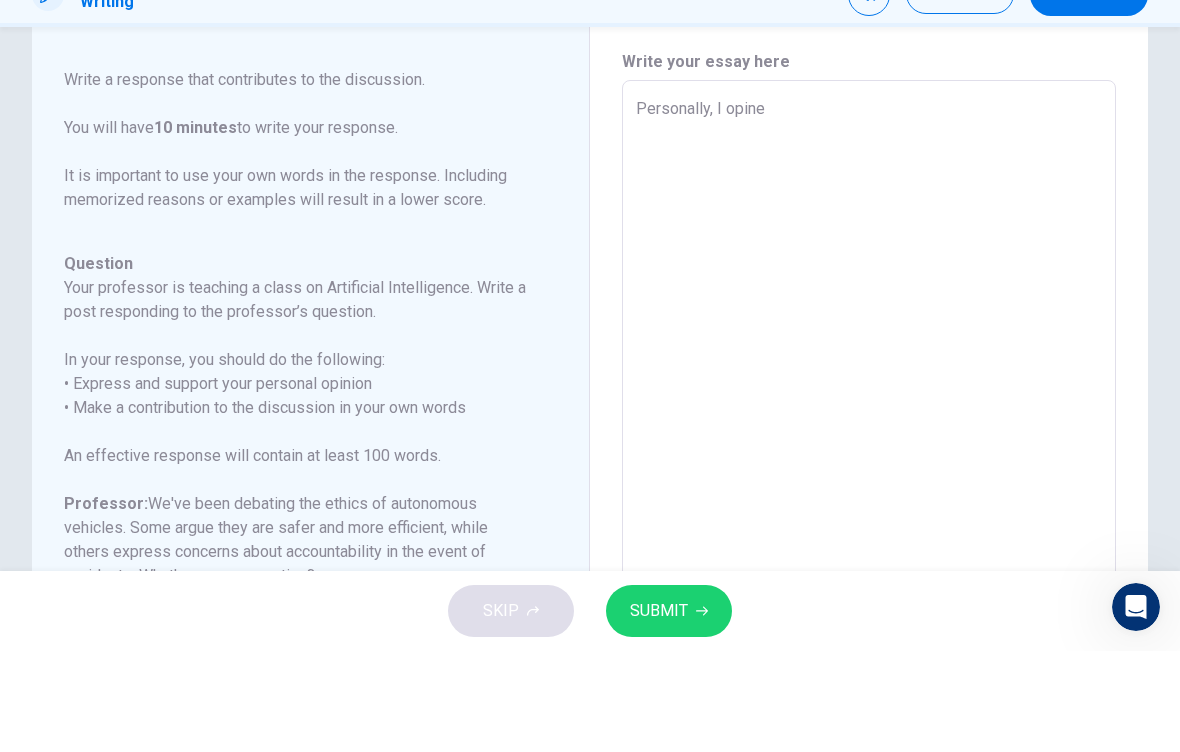 type on "x" 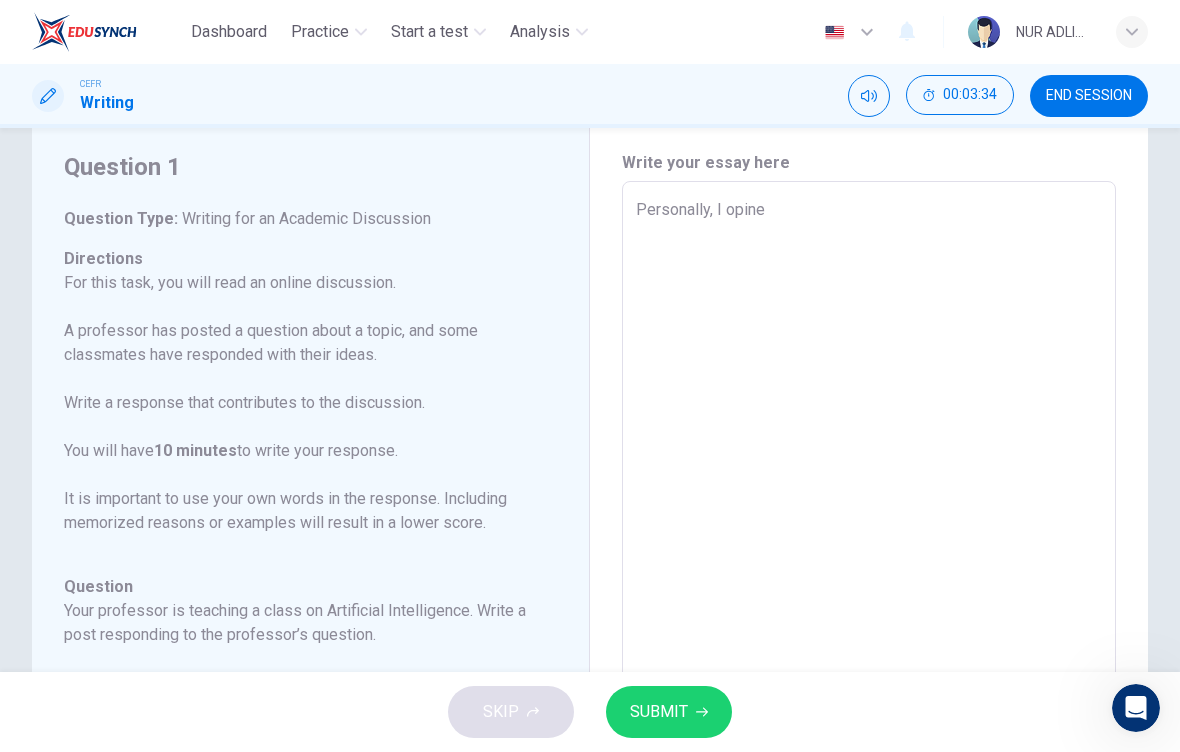 type on "Personally, I opine t" 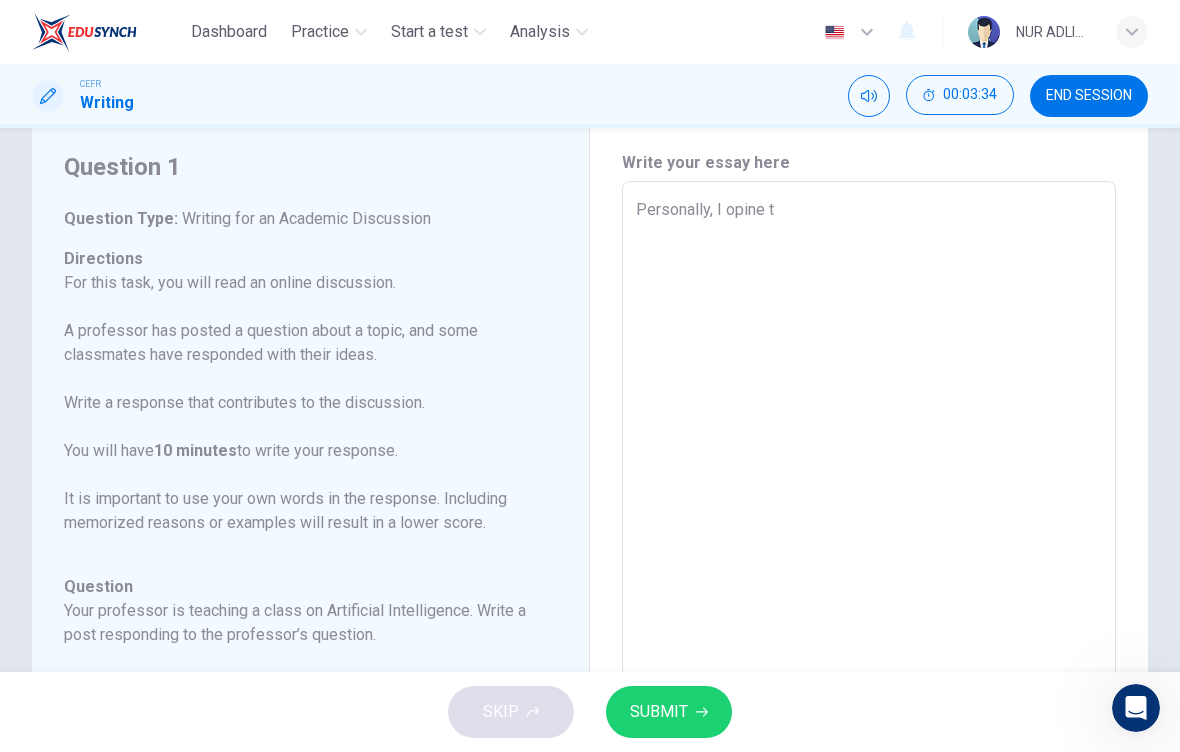 type on "x" 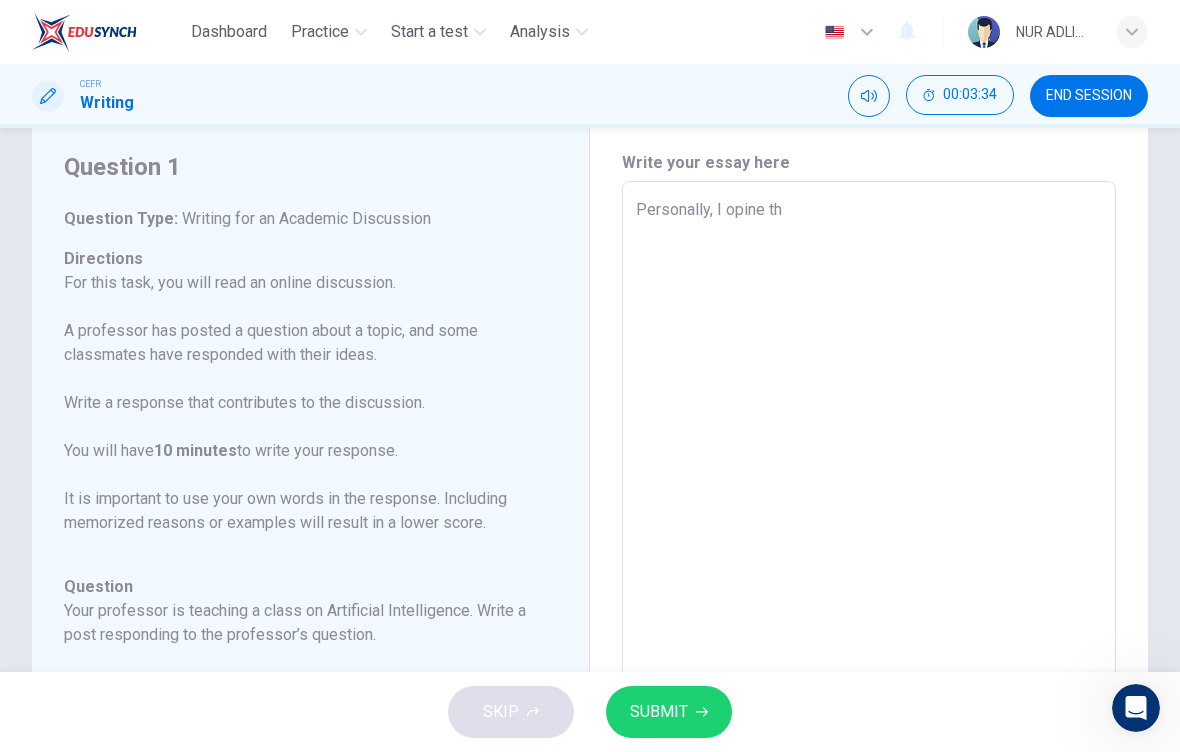 type on "x" 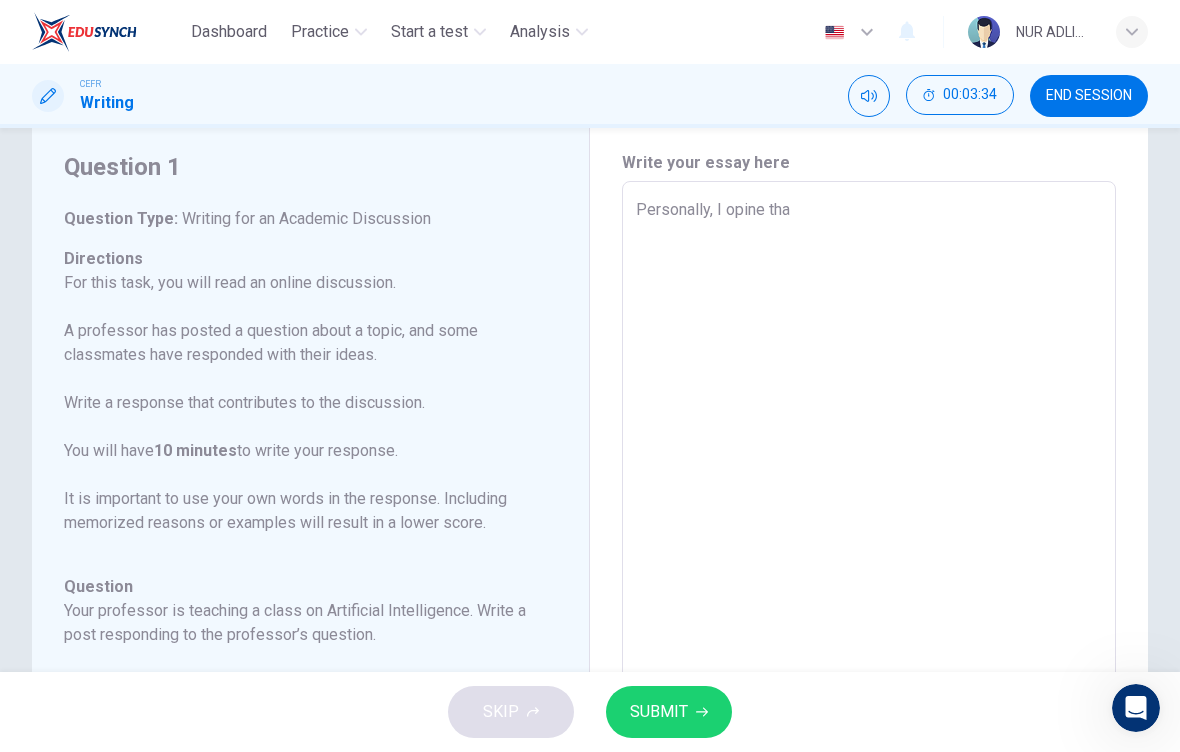 type on "x" 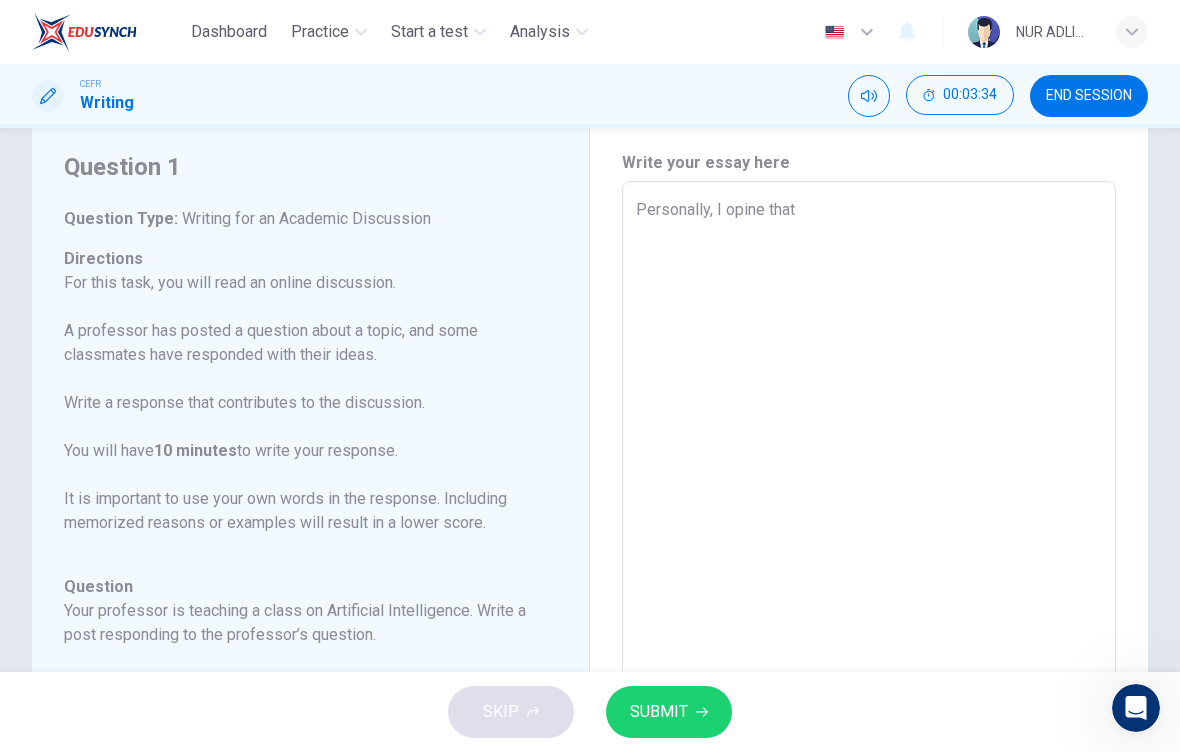 type on "x" 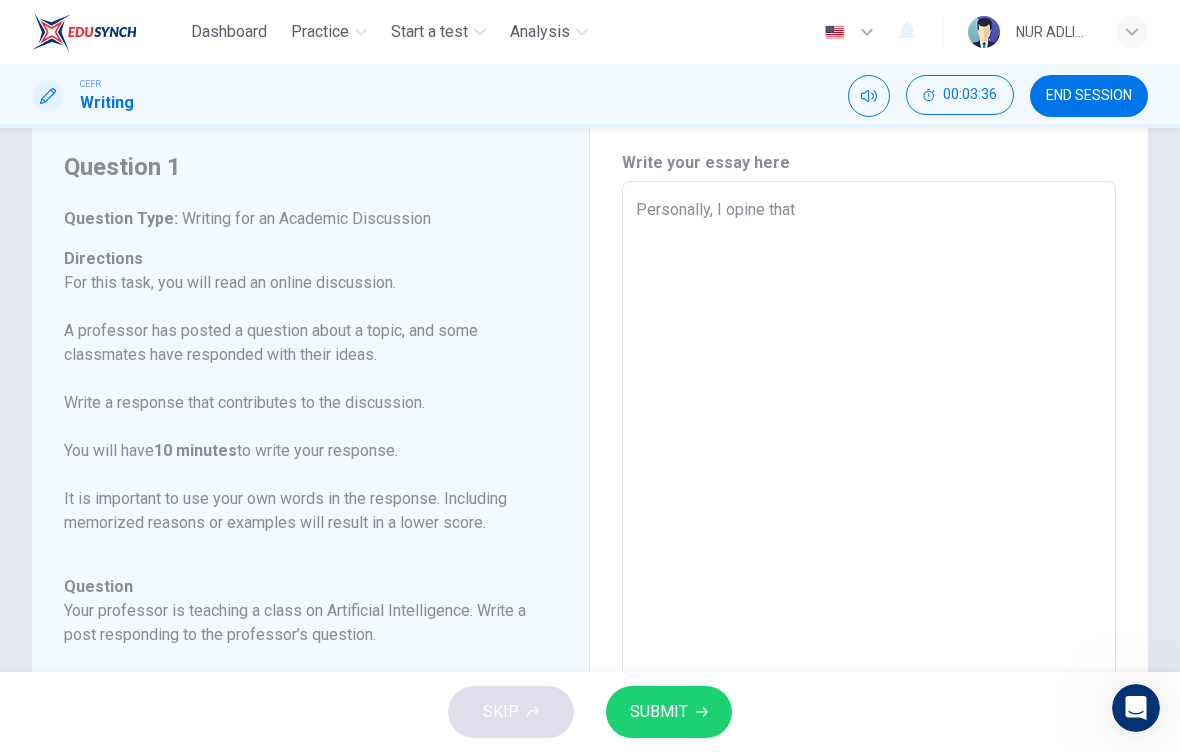 type on "Personally, I opine that i" 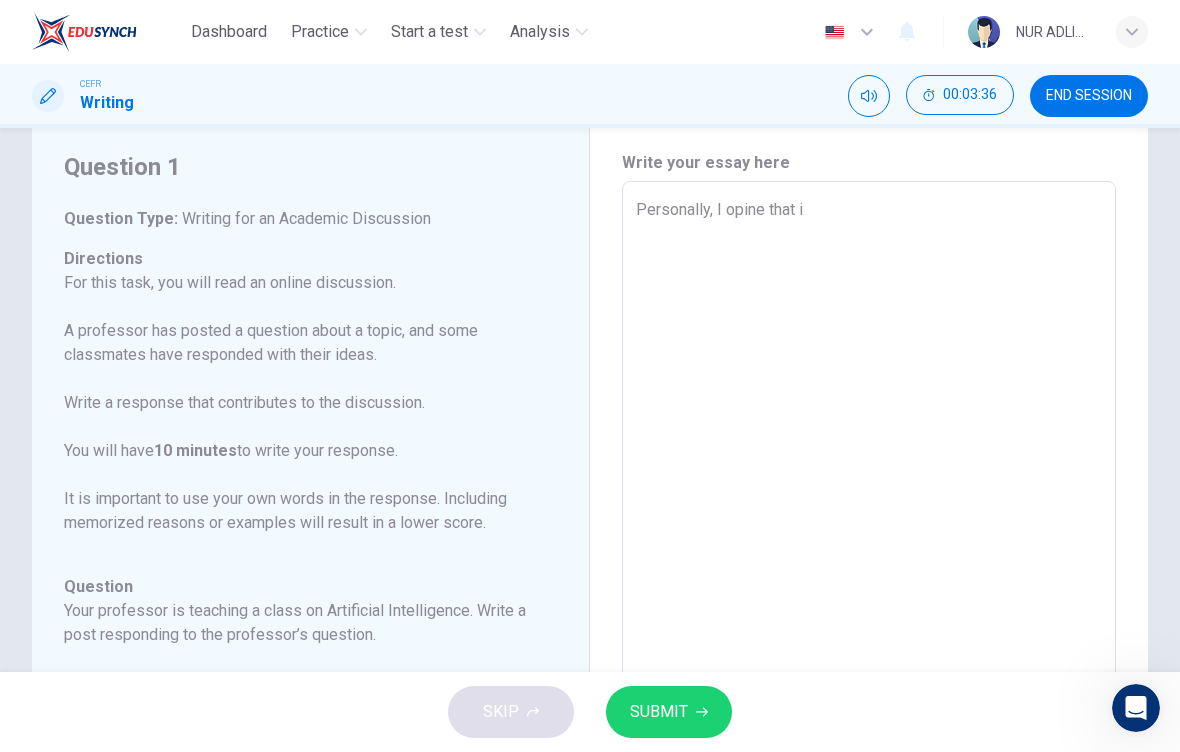 type on "x" 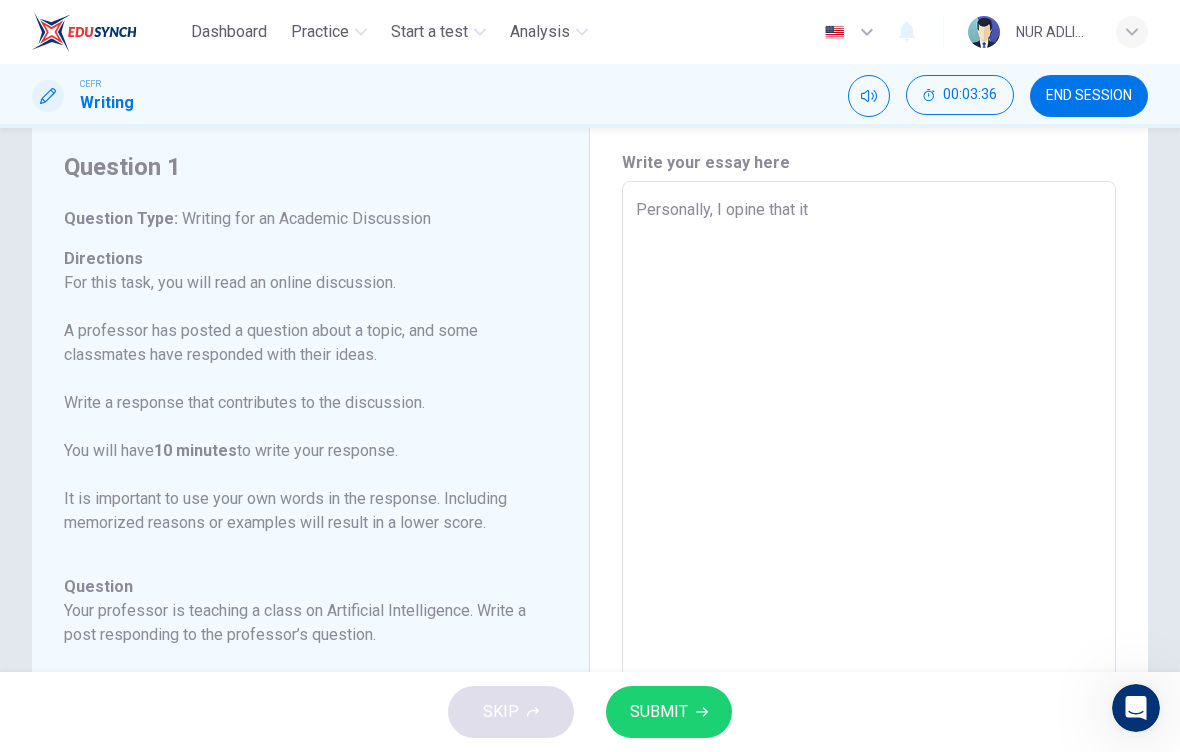 type on "x" 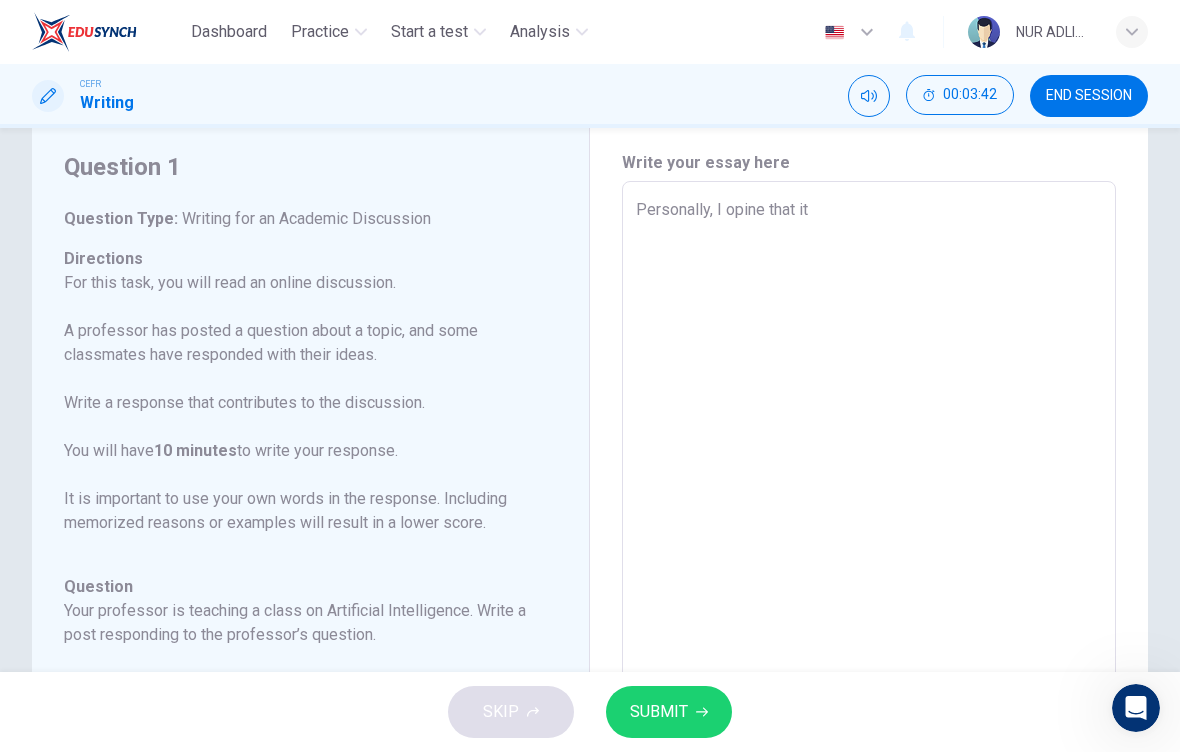 type on "Personally, I opine that it" 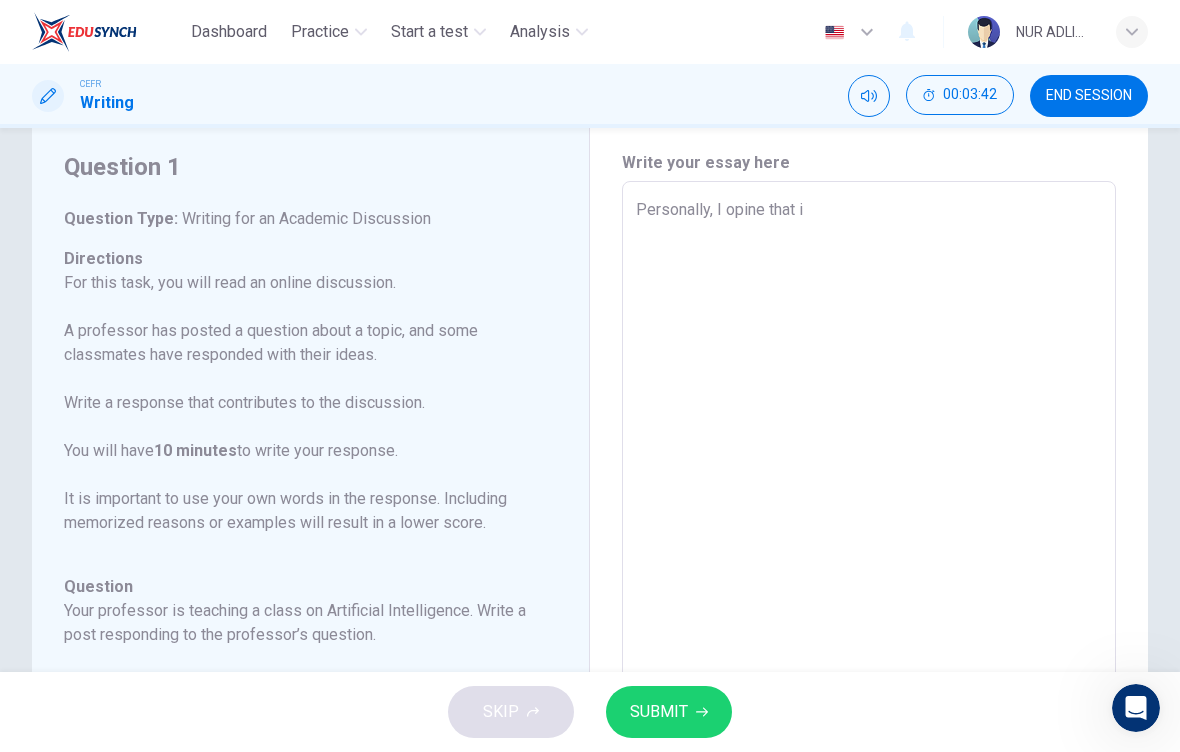type on "x" 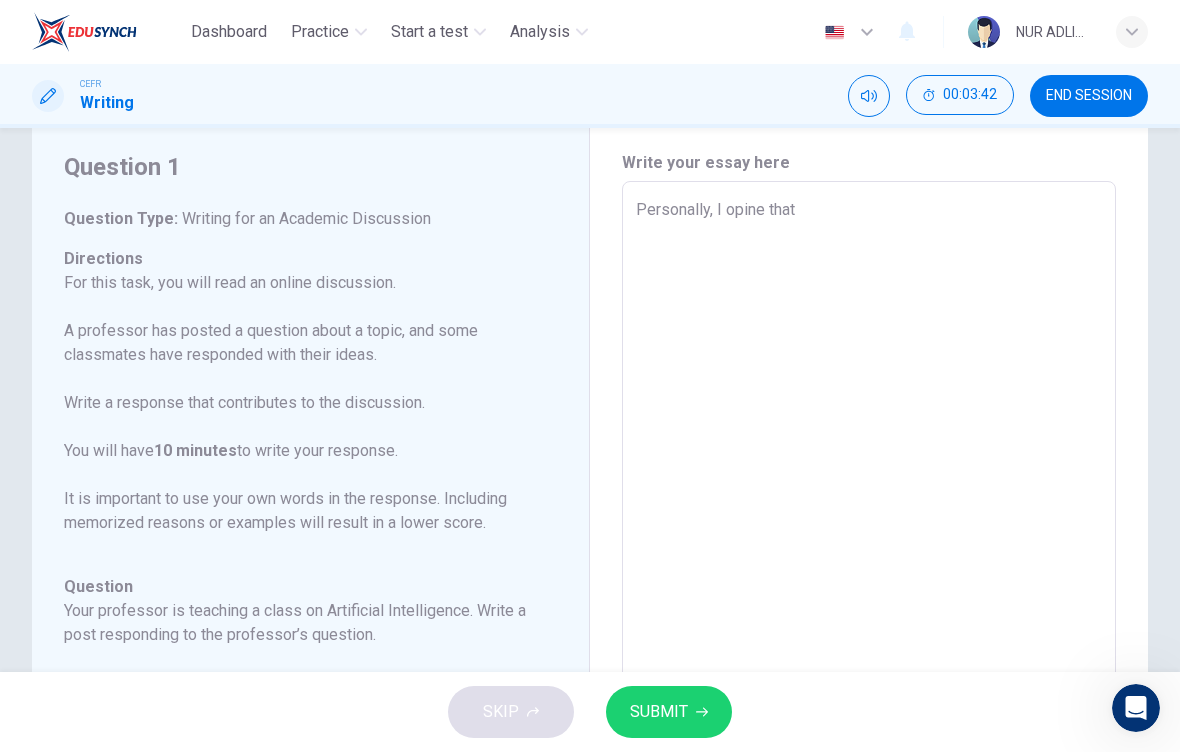 type on "x" 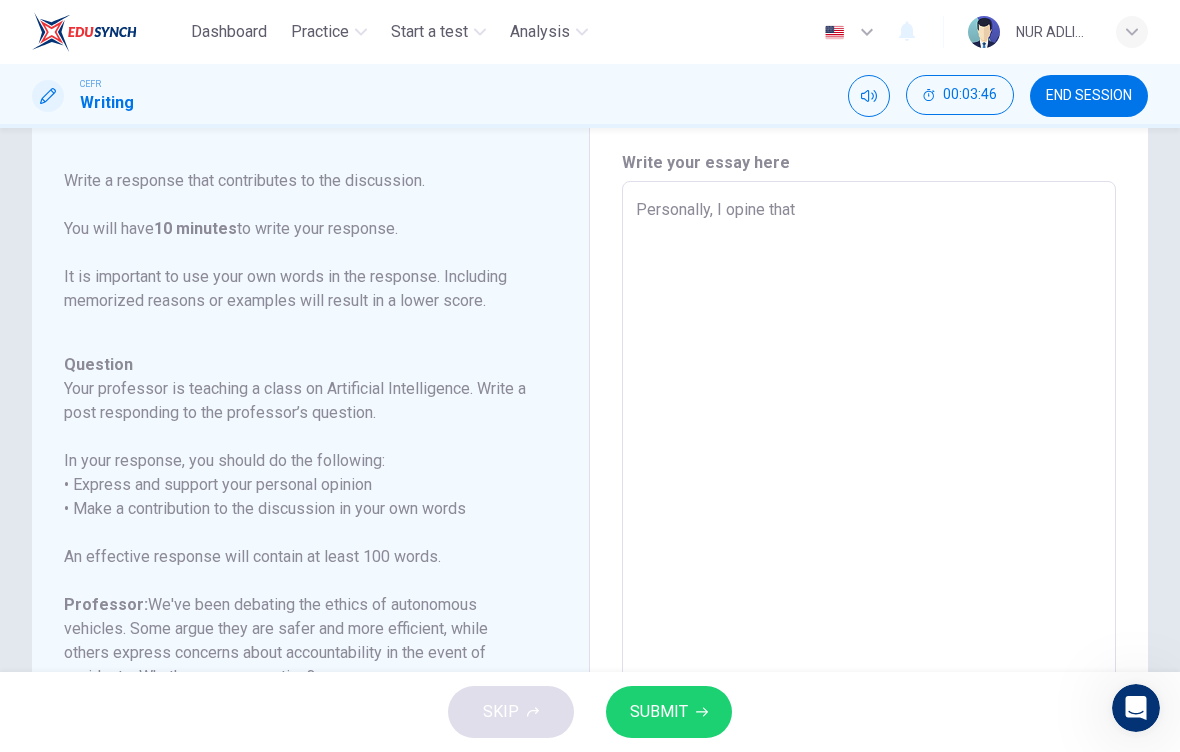 scroll, scrollTop: 222, scrollLeft: 0, axis: vertical 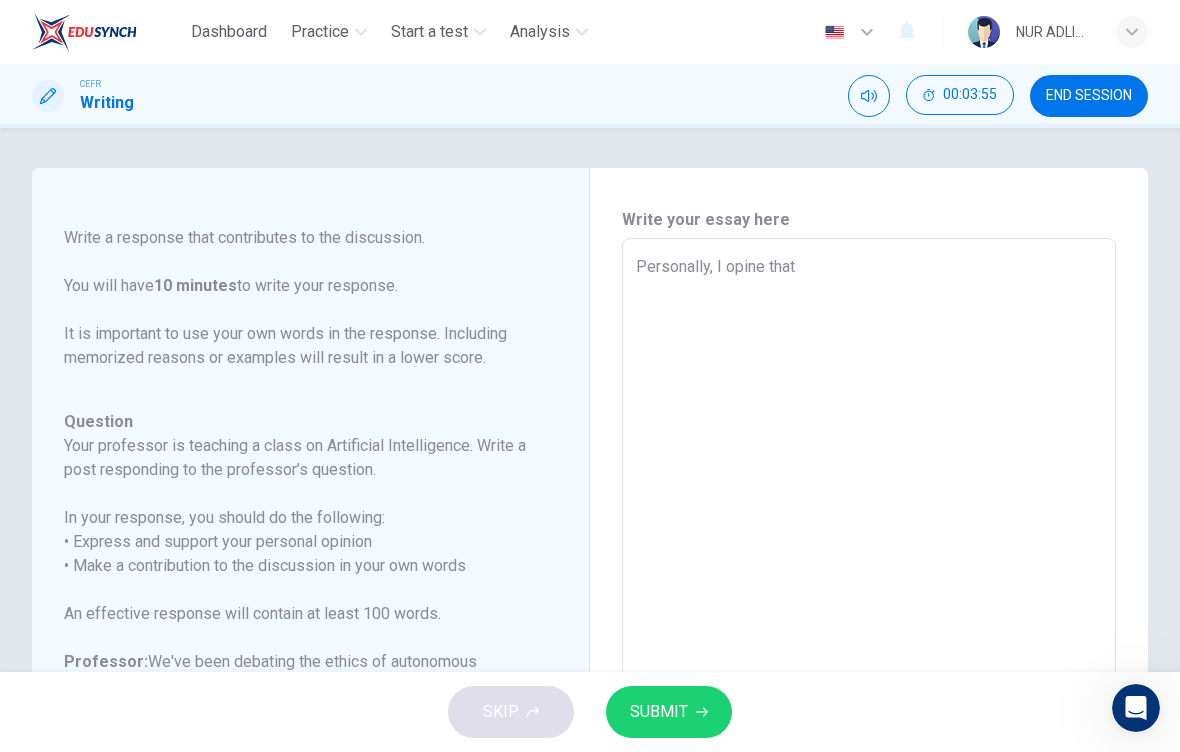 type on "Personally, I opine that t" 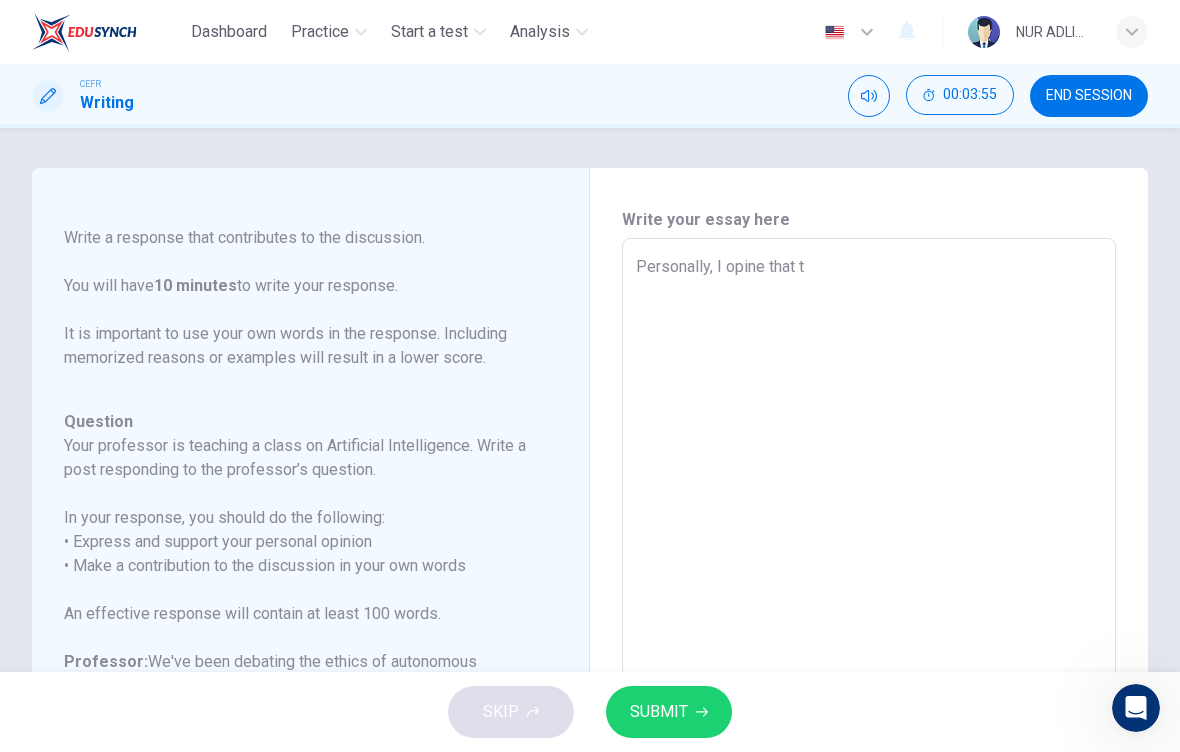 type on "x" 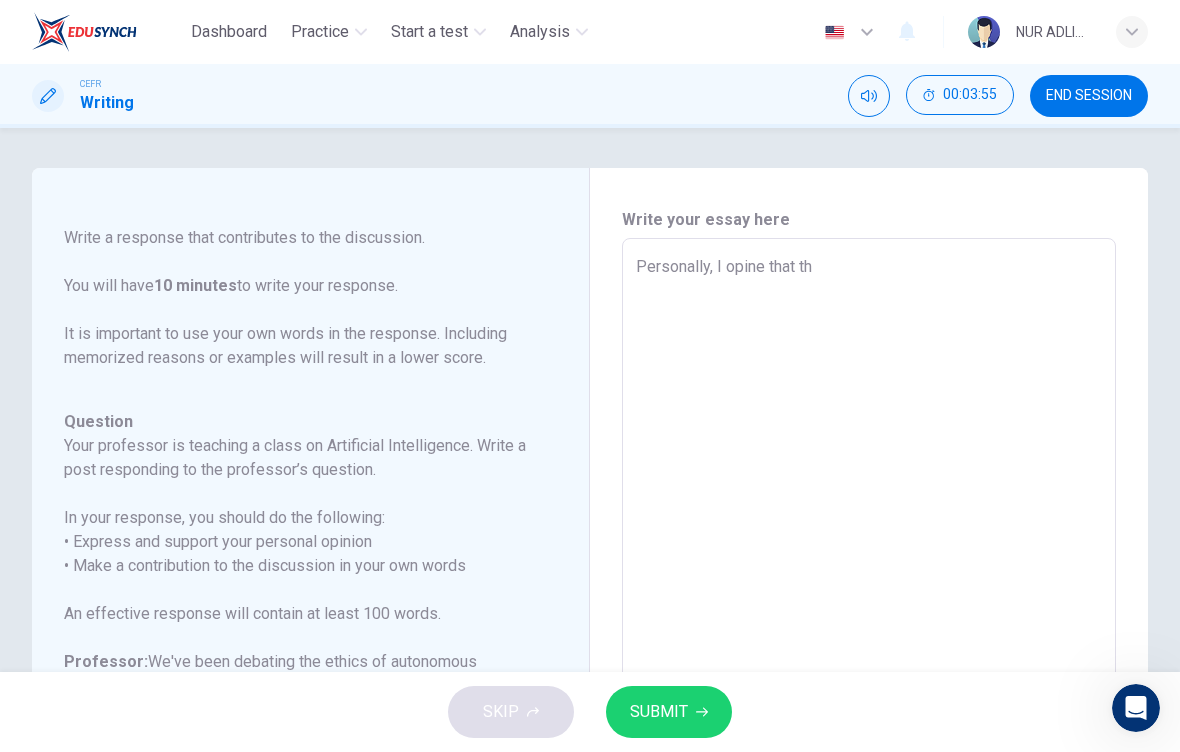 type on "x" 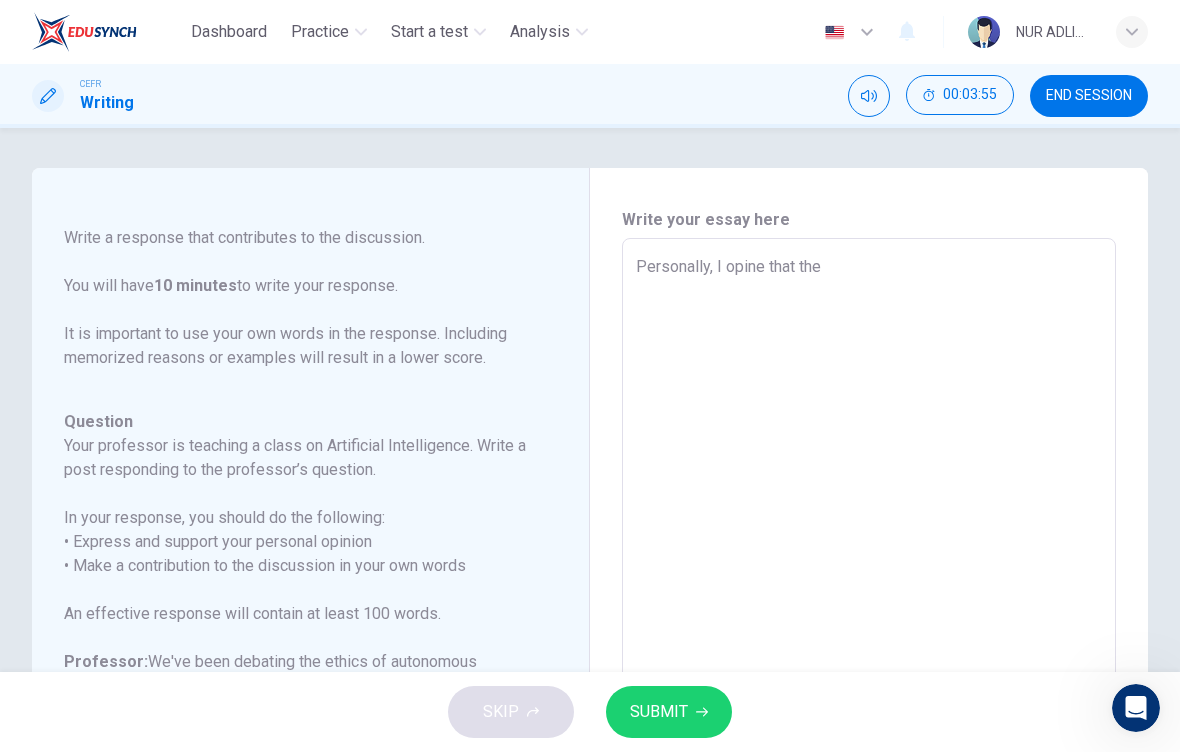 type on "x" 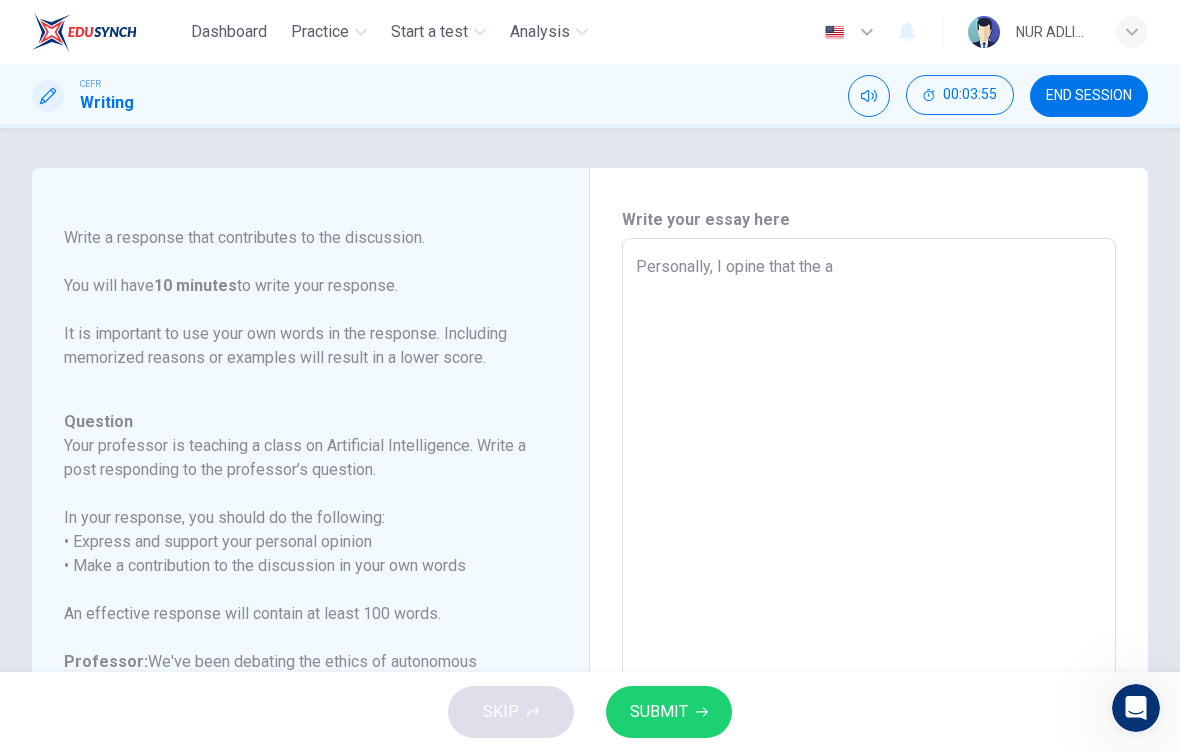 type on "x" 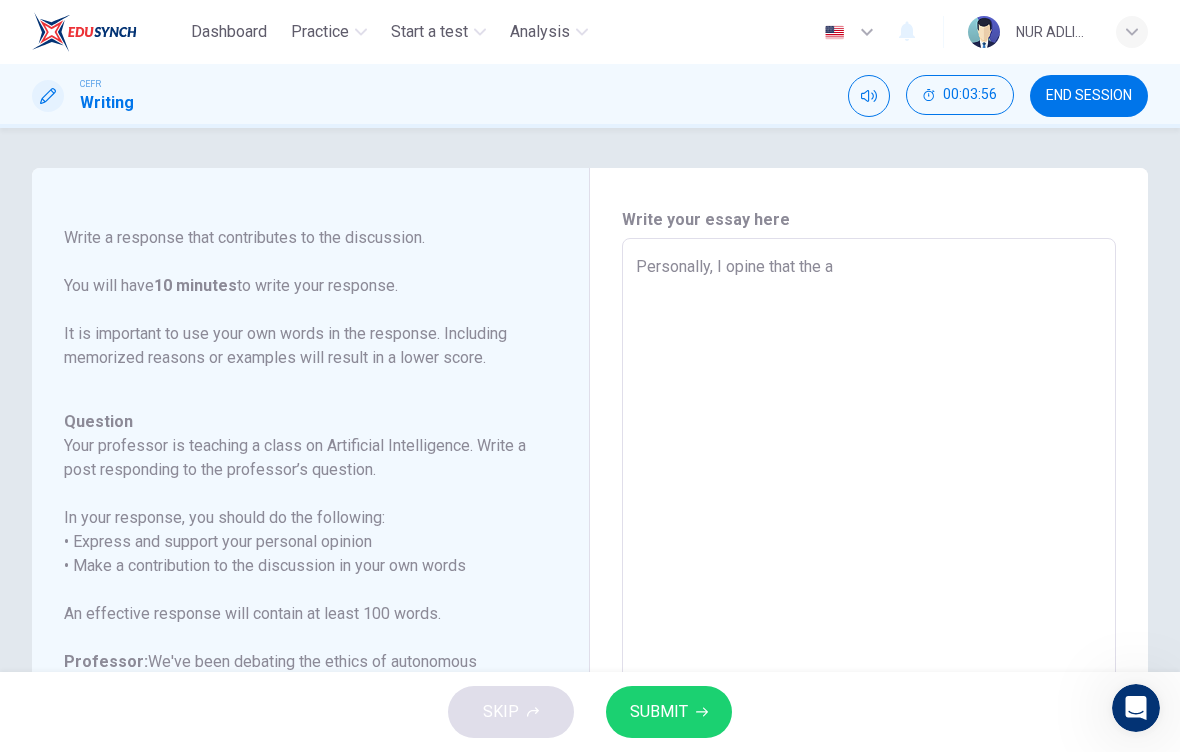 type on "Personally, I opine that the ac" 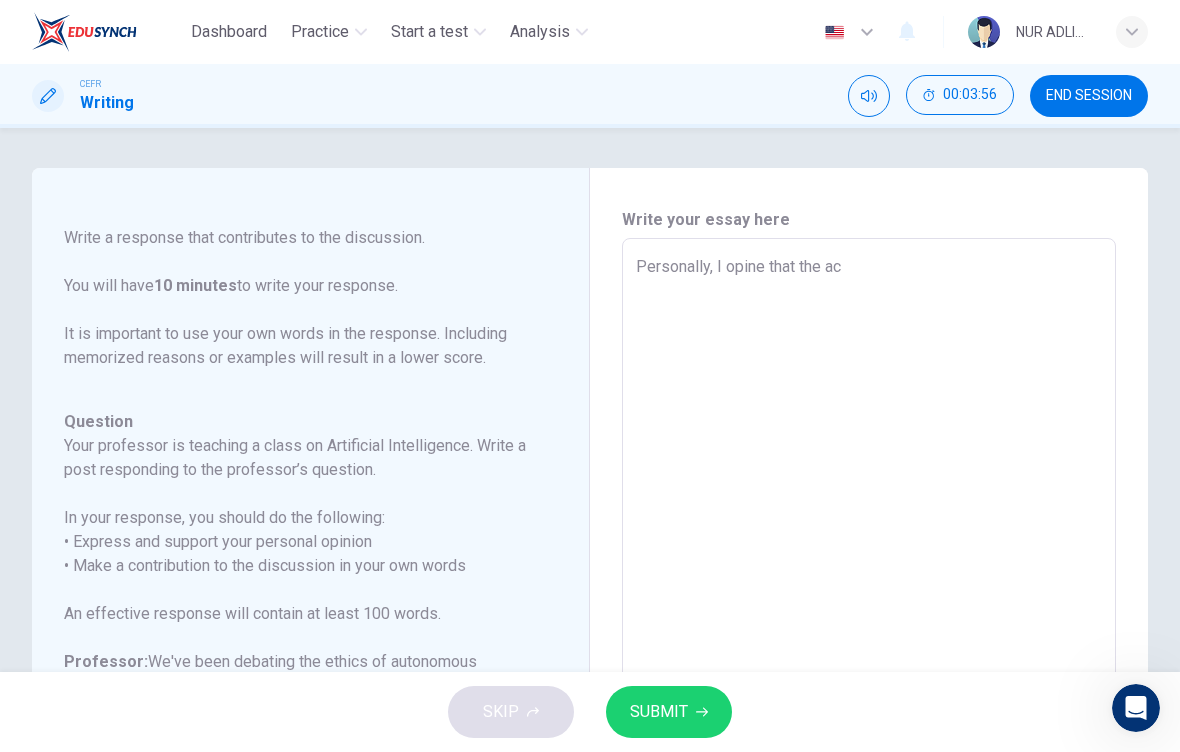 type on "x" 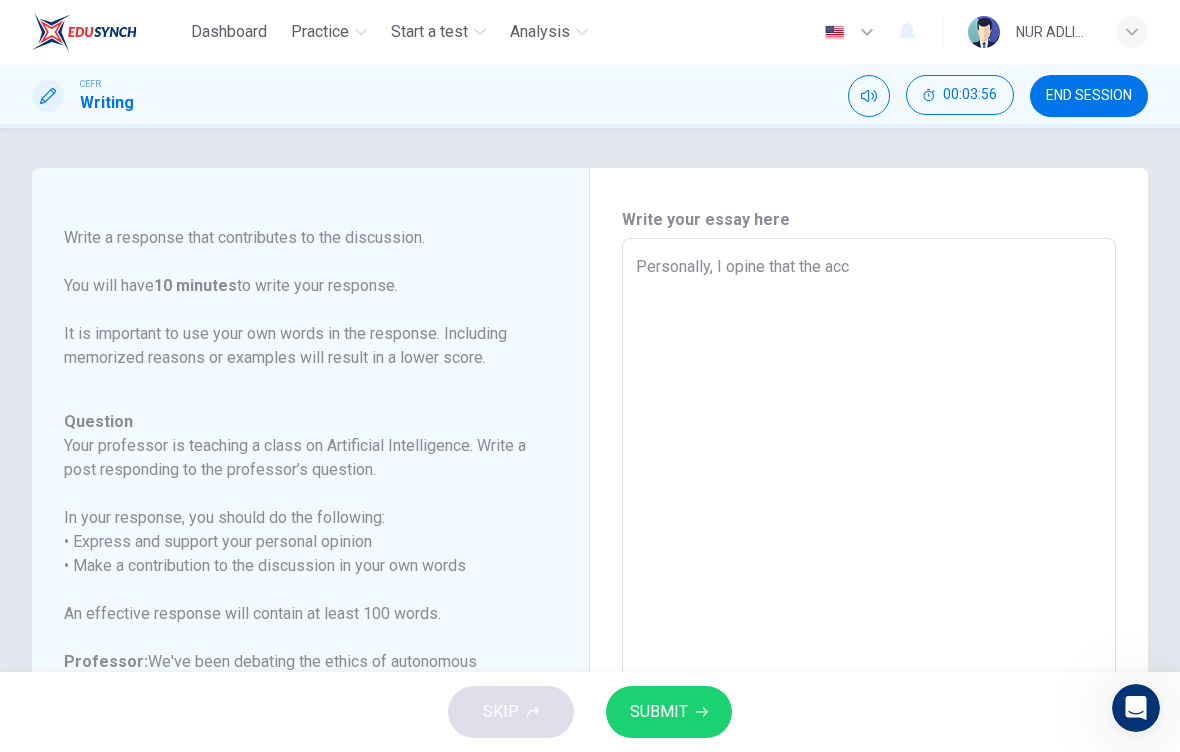 type on "x" 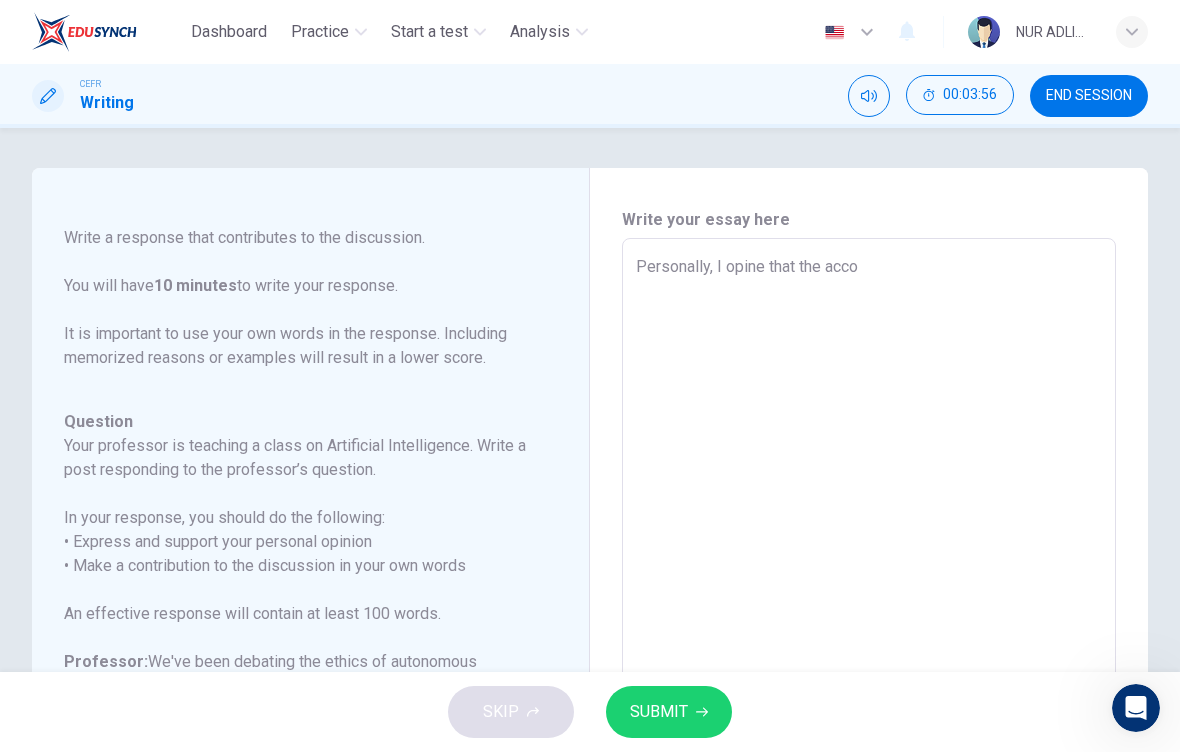 type on "x" 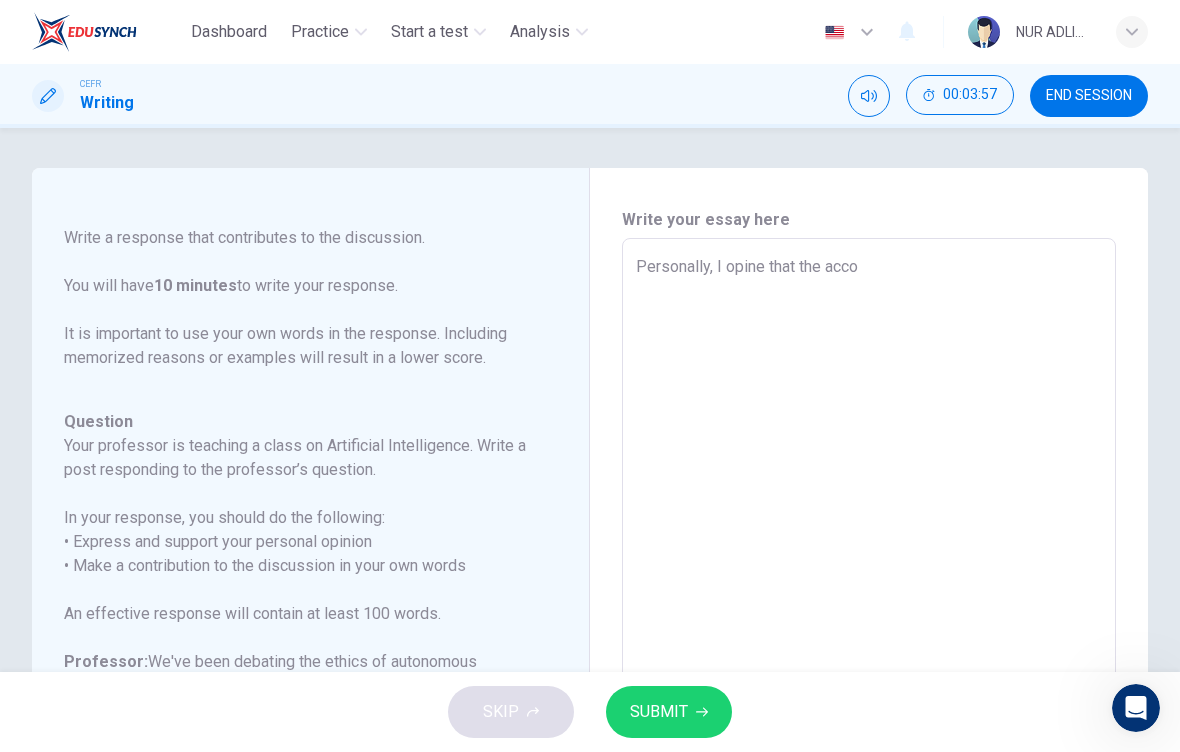 type on "Personally, I opine that the accou" 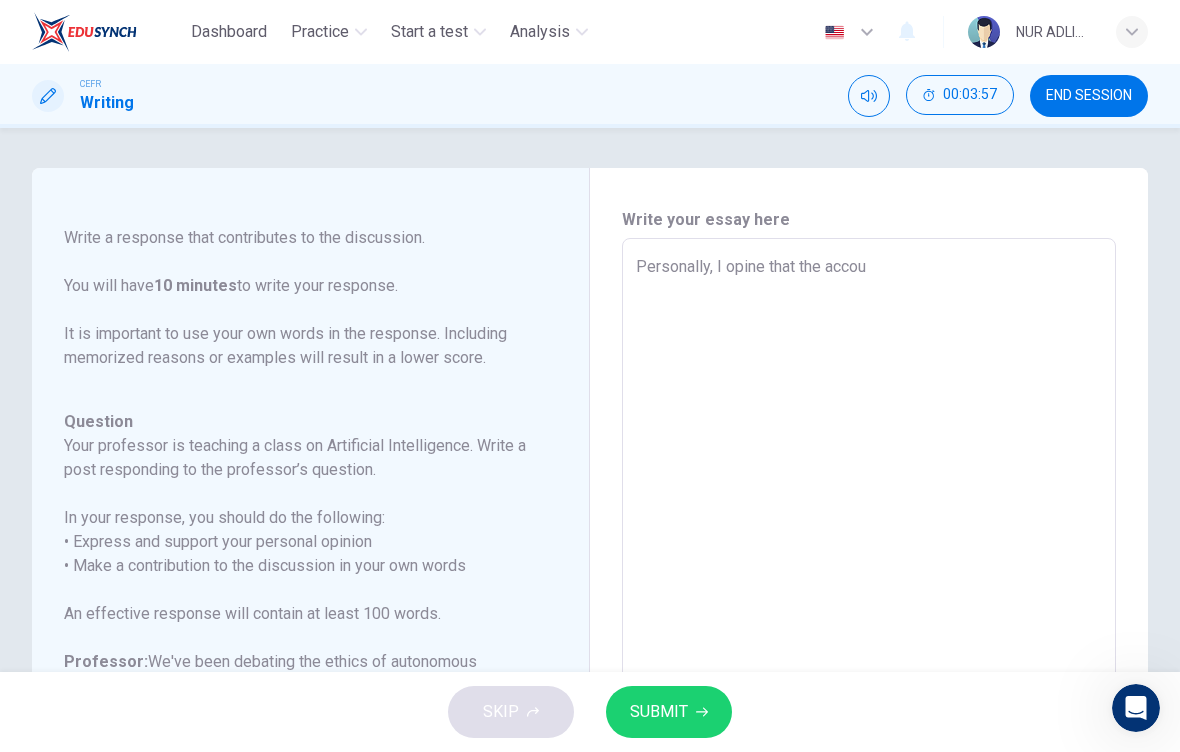 type on "x" 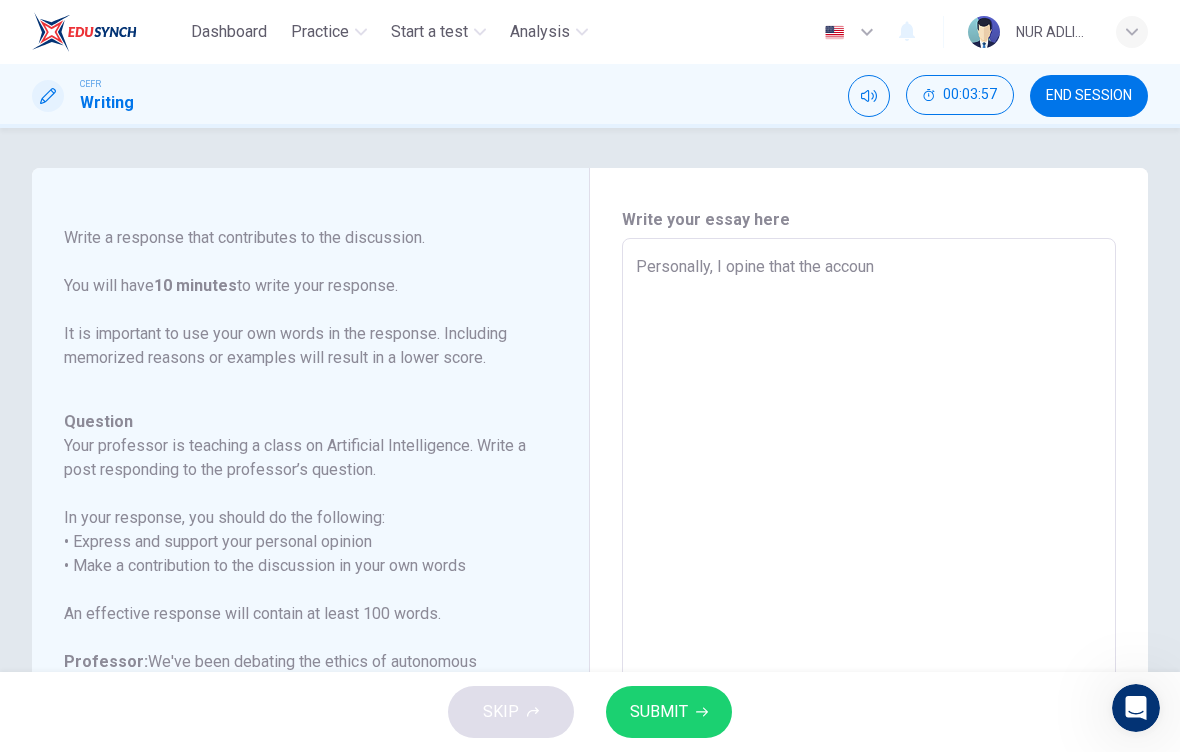 type on "x" 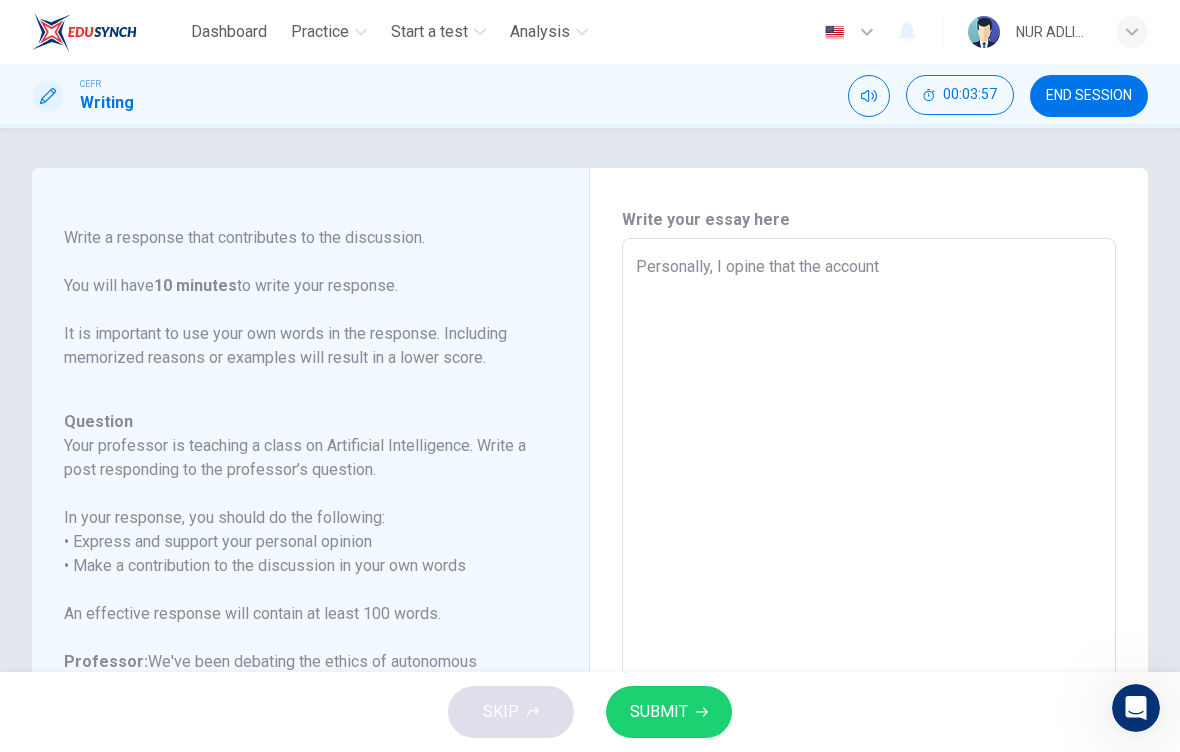 type on "x" 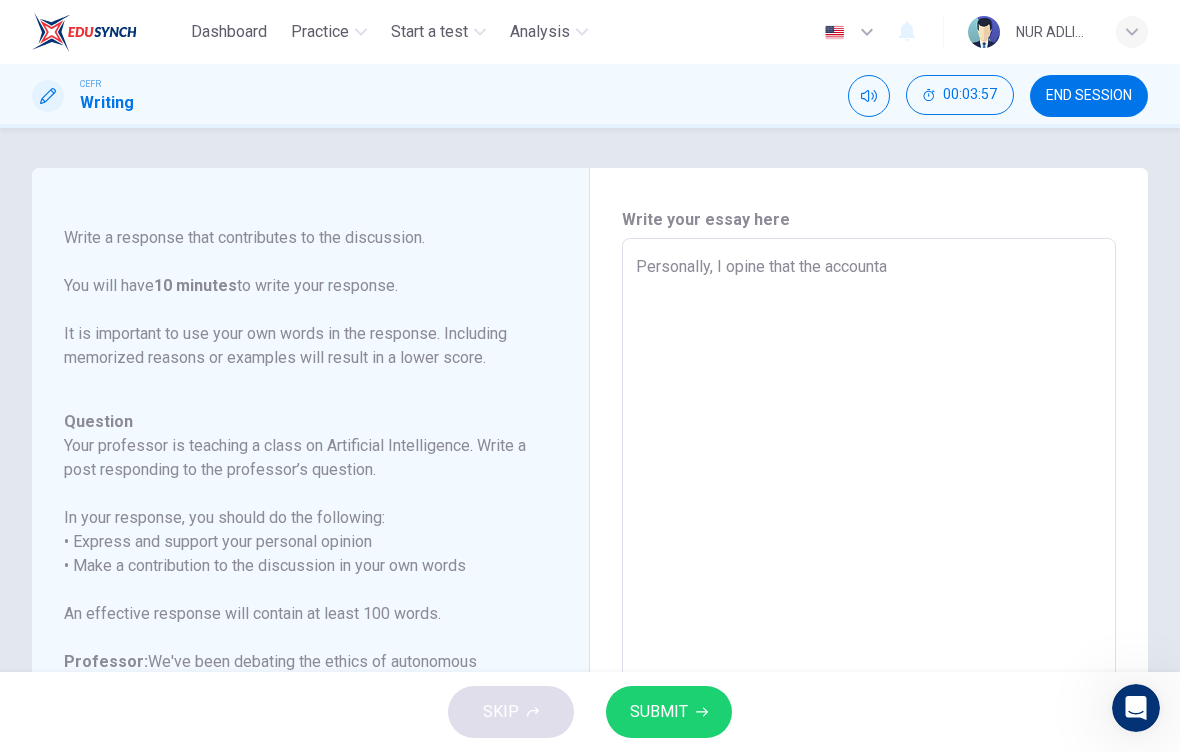 type on "x" 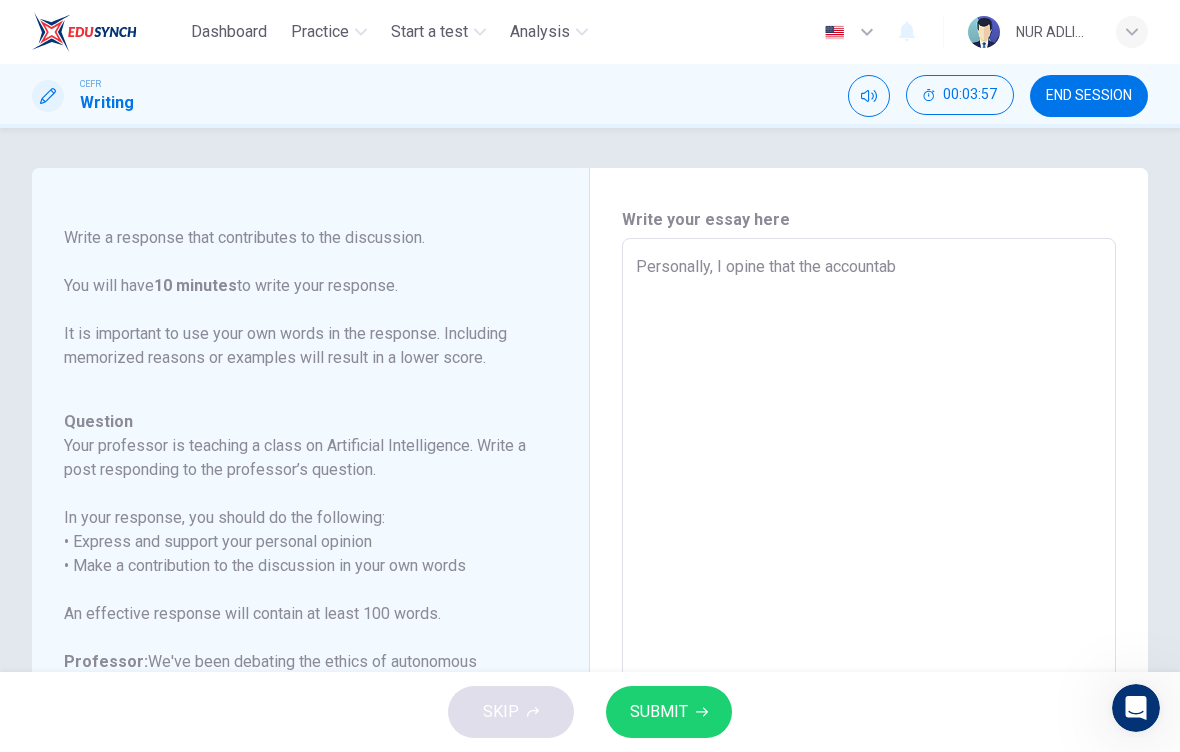 type on "x" 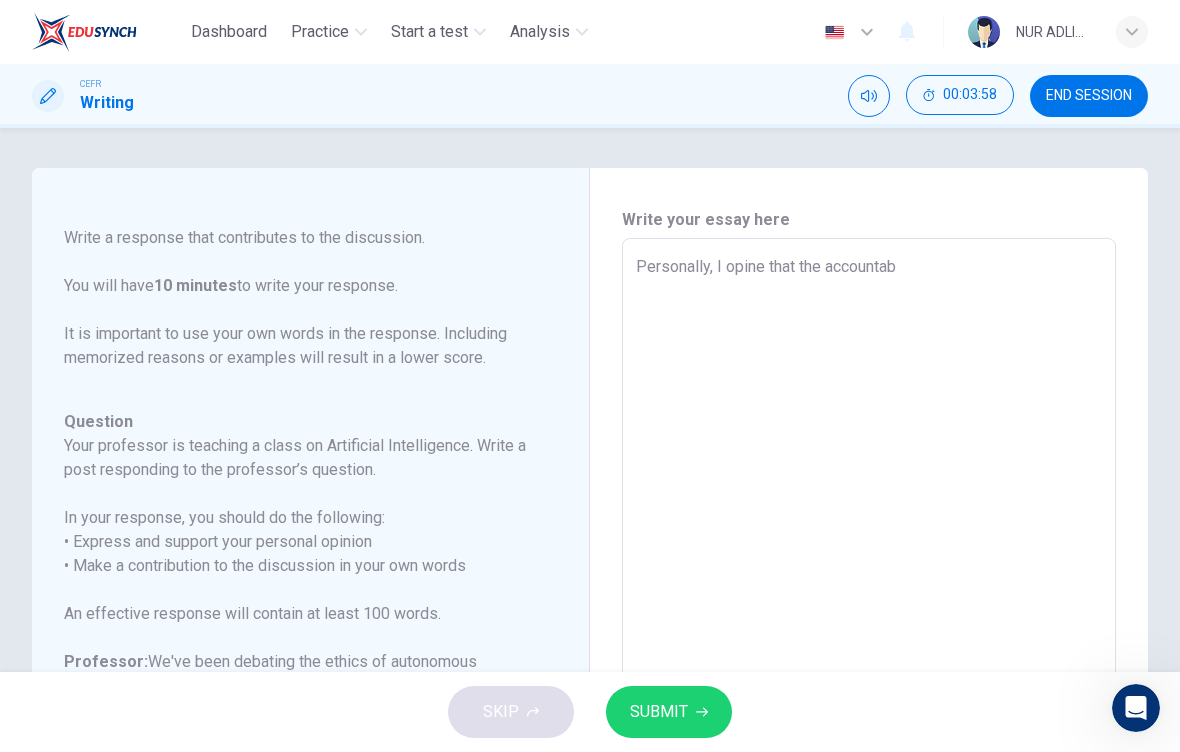 type on "Personally, I opine that the accountabi" 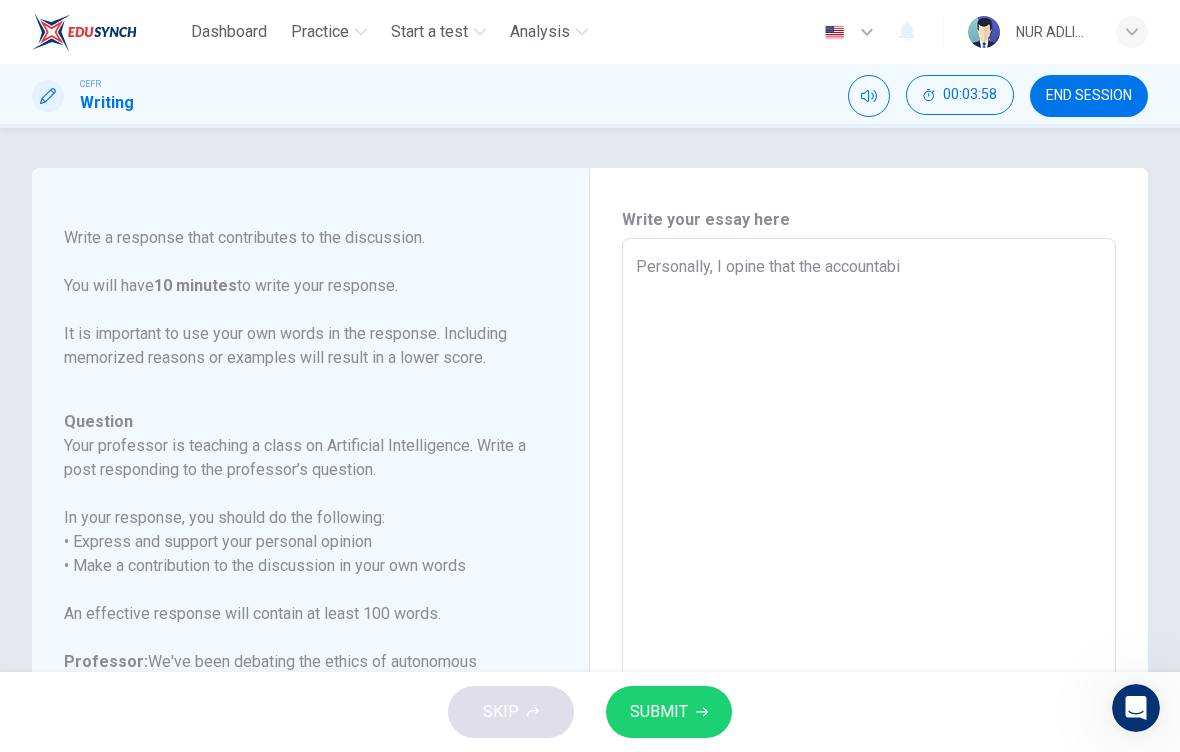 type on "x" 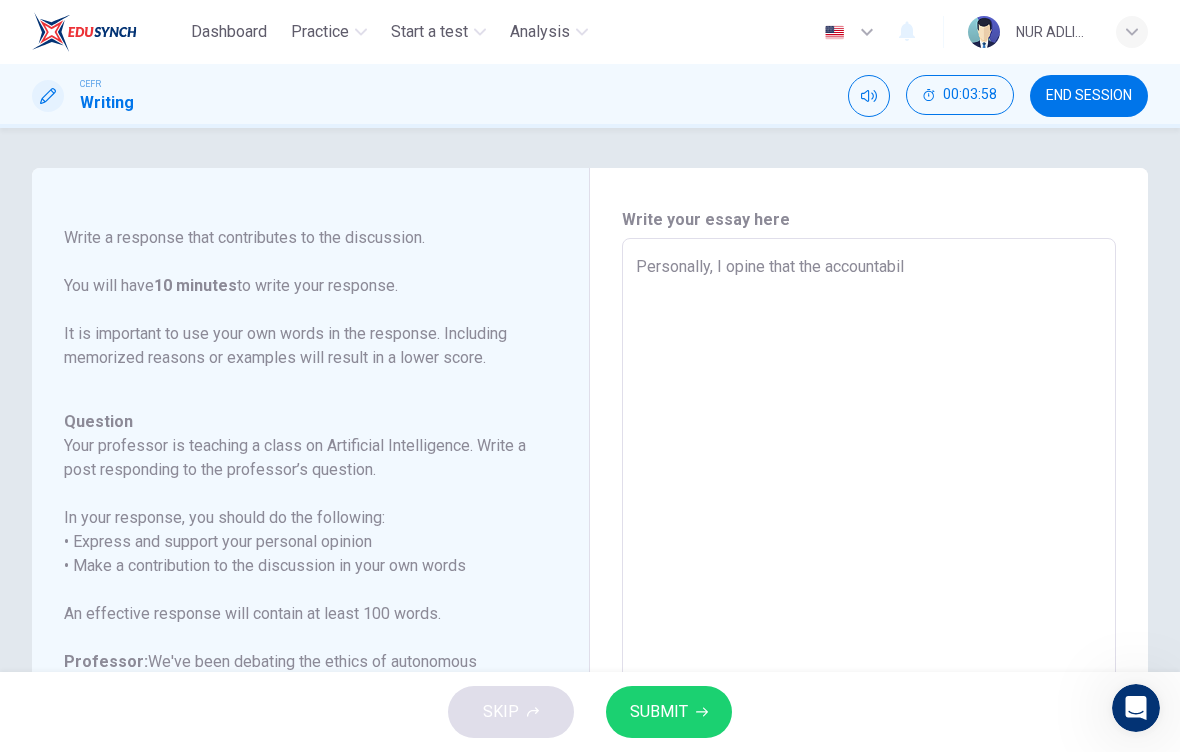 type on "x" 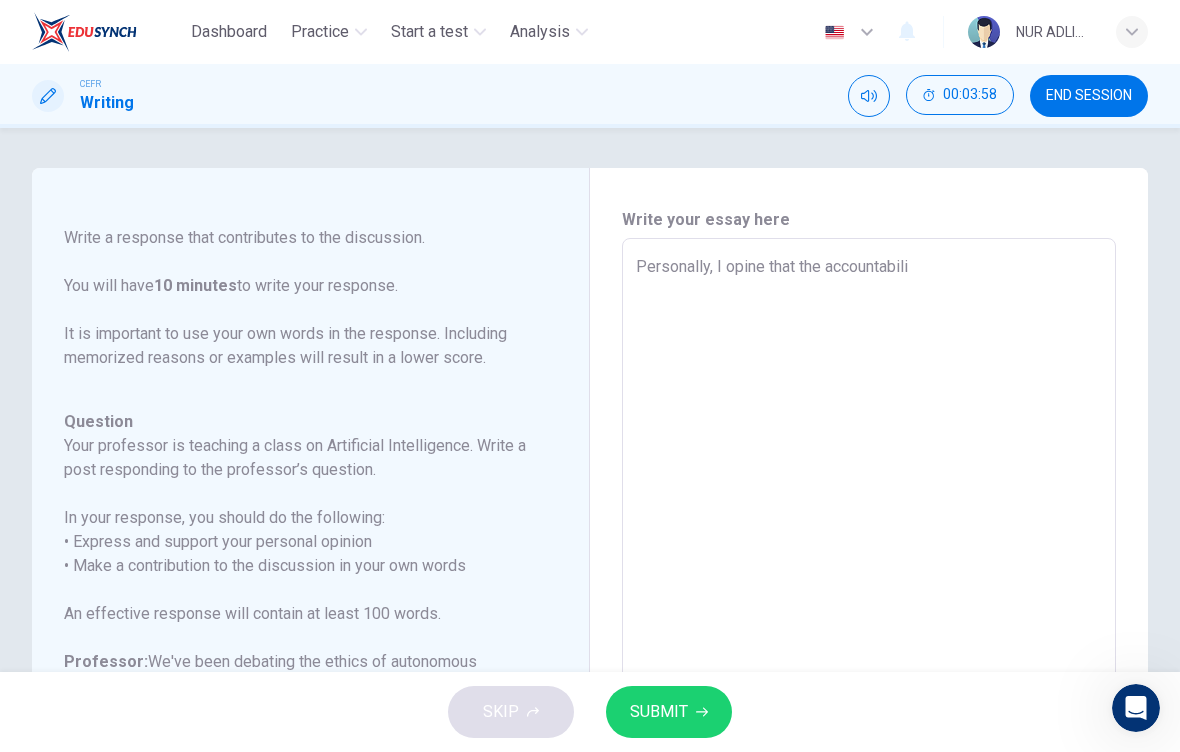 type on "x" 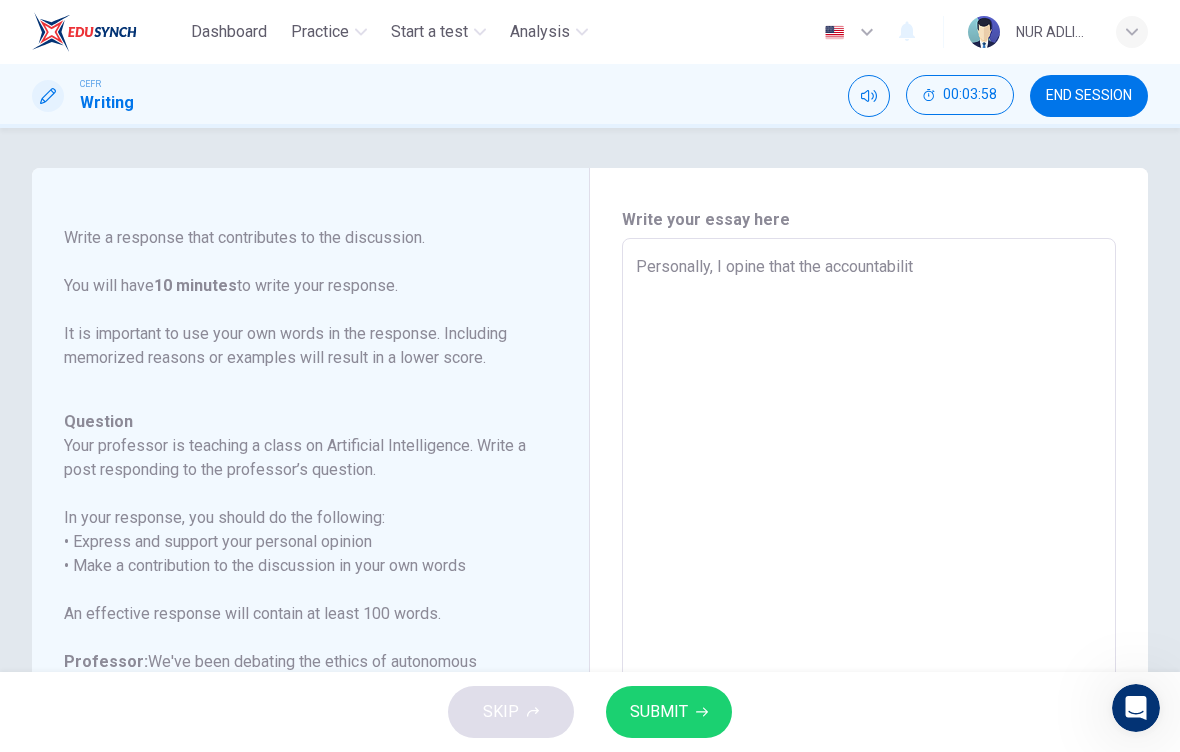 type on "x" 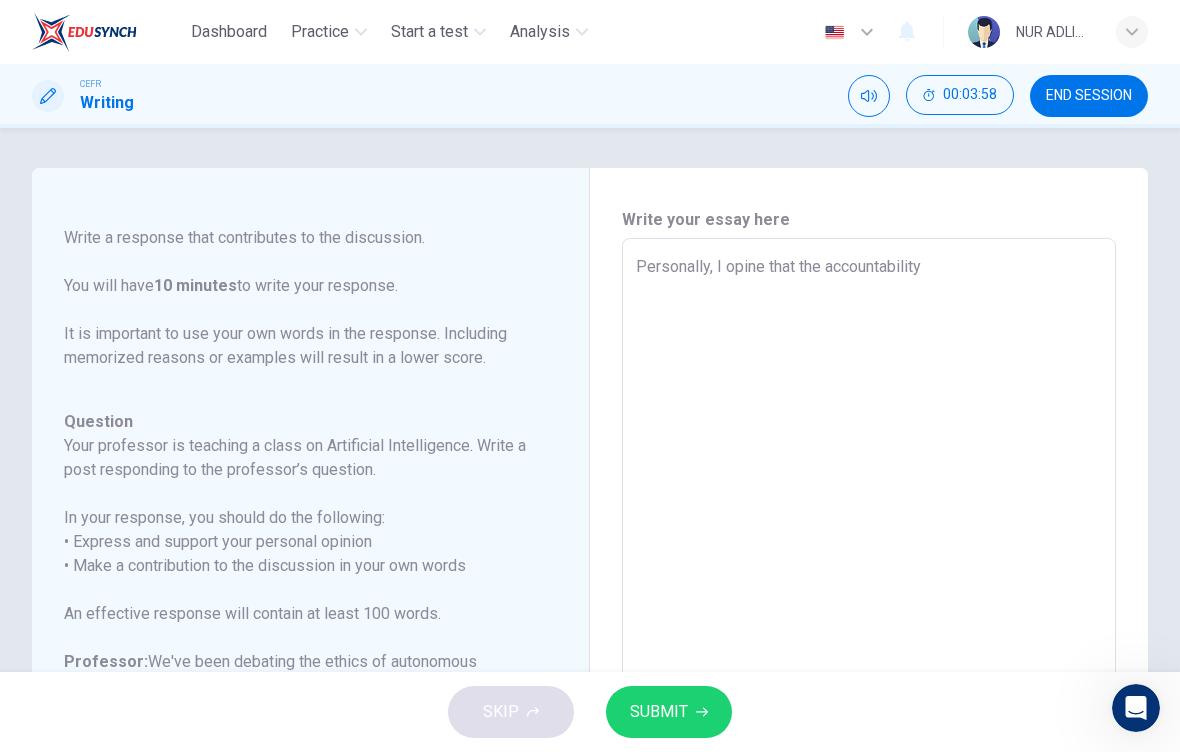 type on "x" 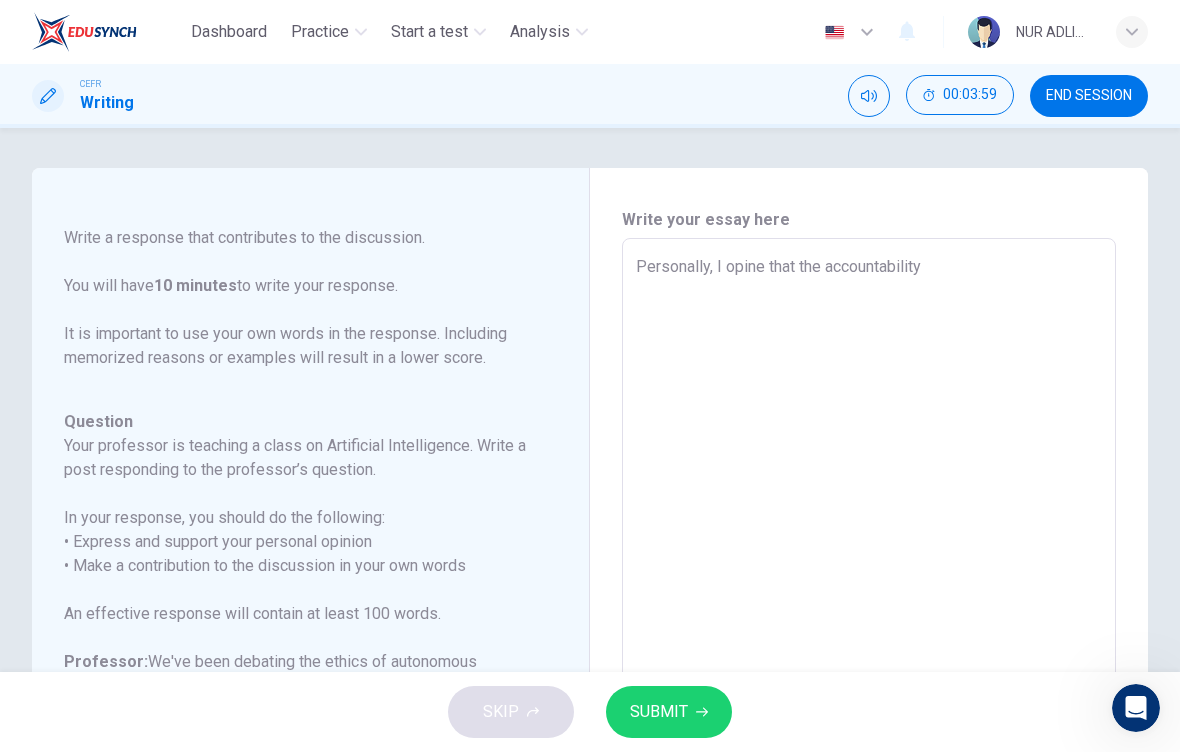 type on "Personally, I opine that the accountability" 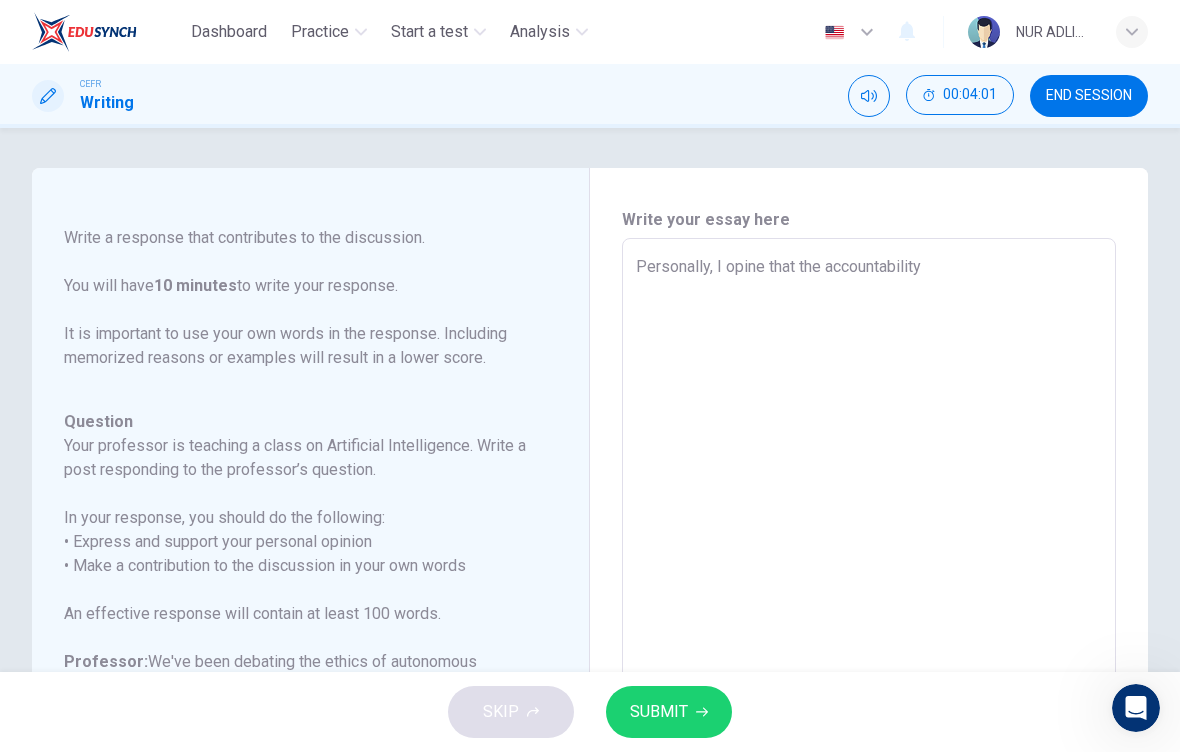 type on "Personally, I opine that the accountability" 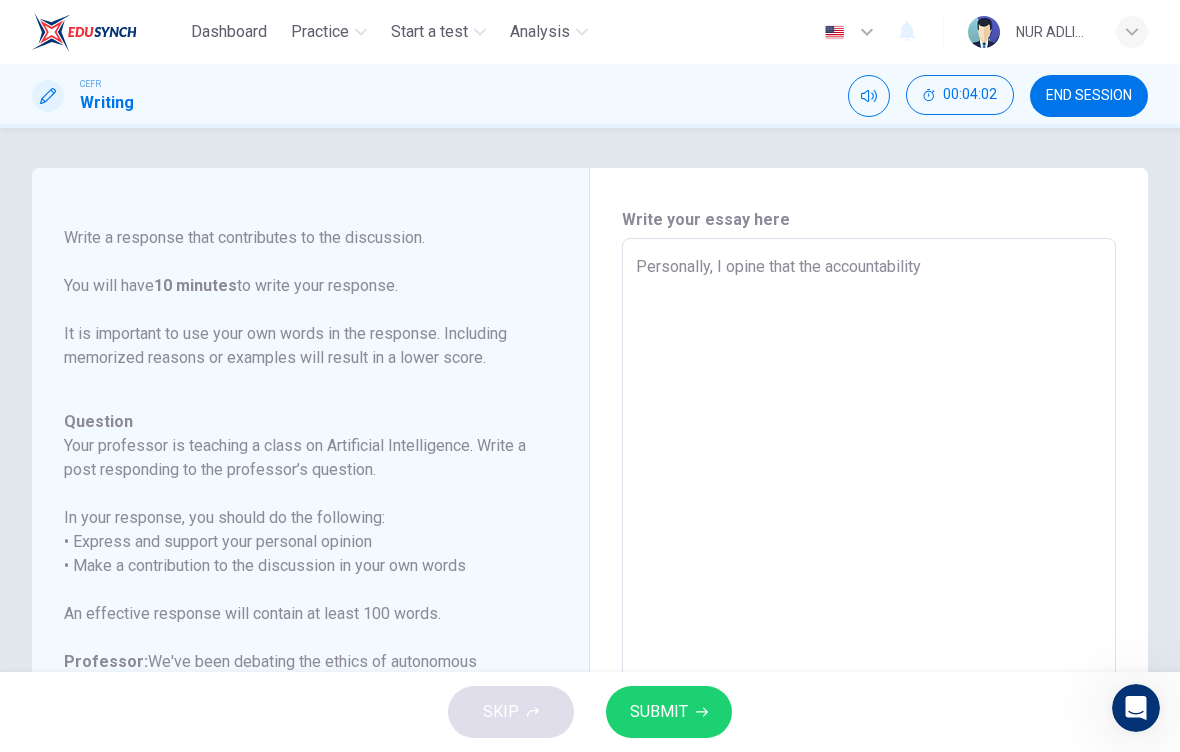 type on "Personally, I opine that the accountabilit" 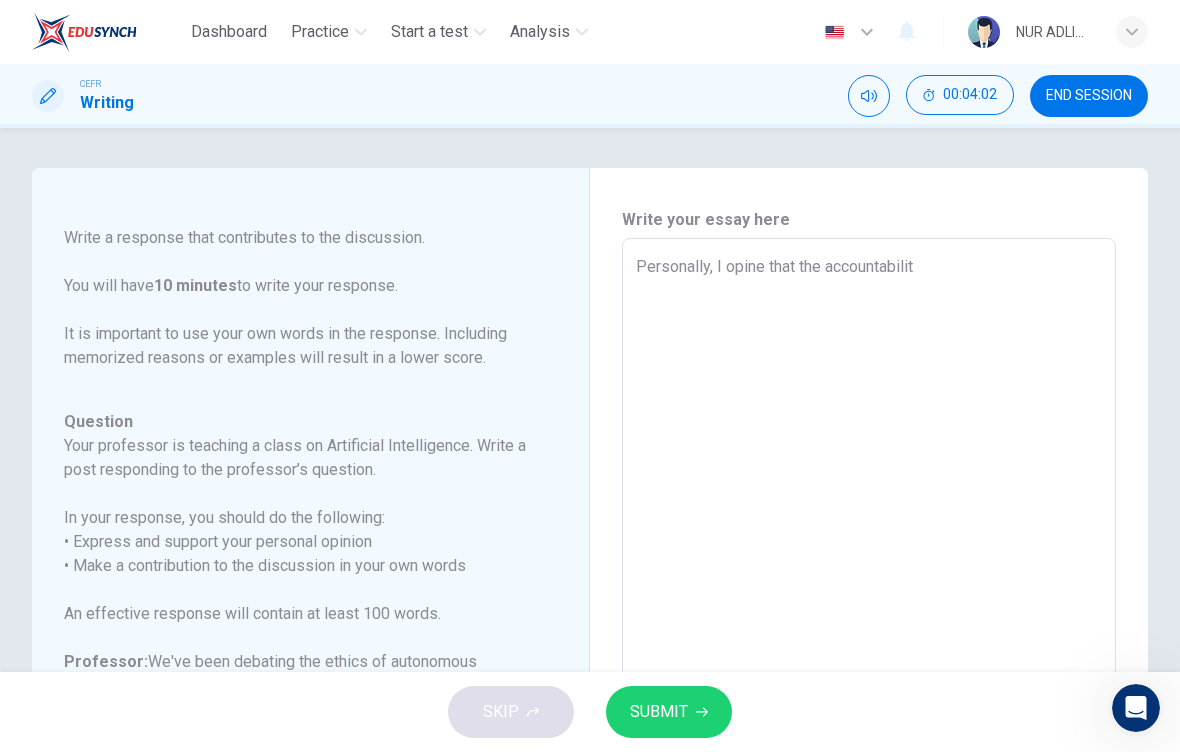 type on "x" 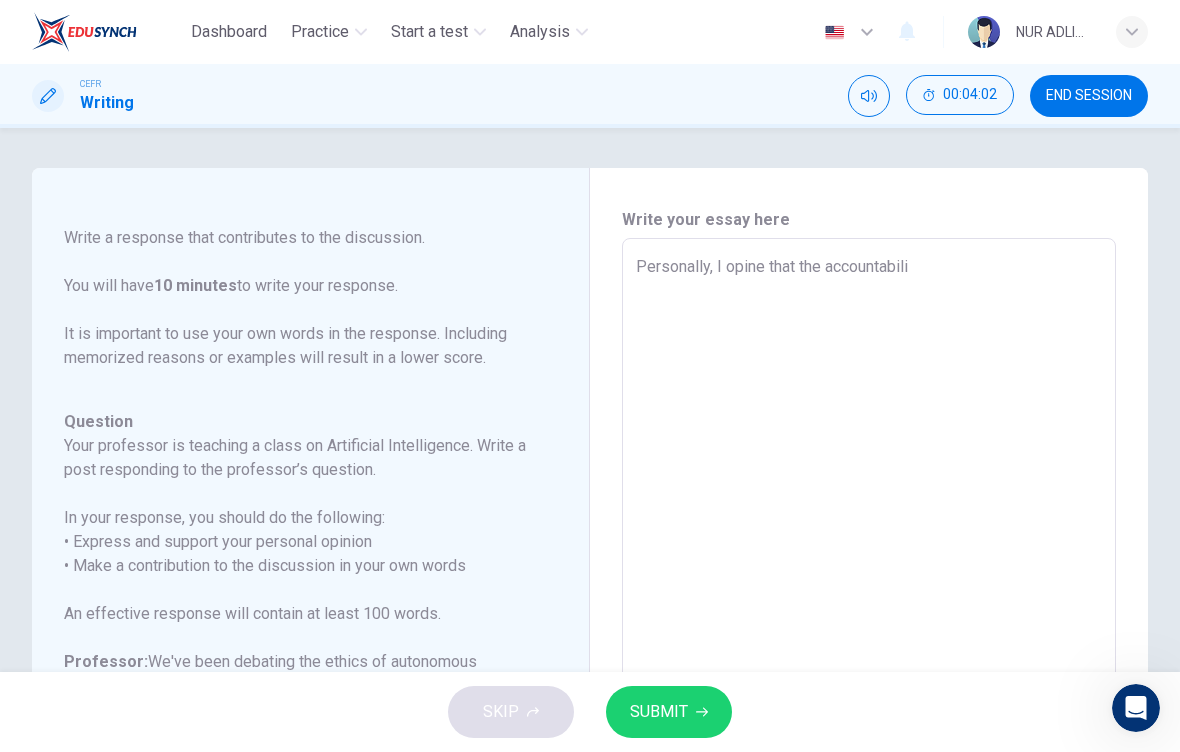 type on "x" 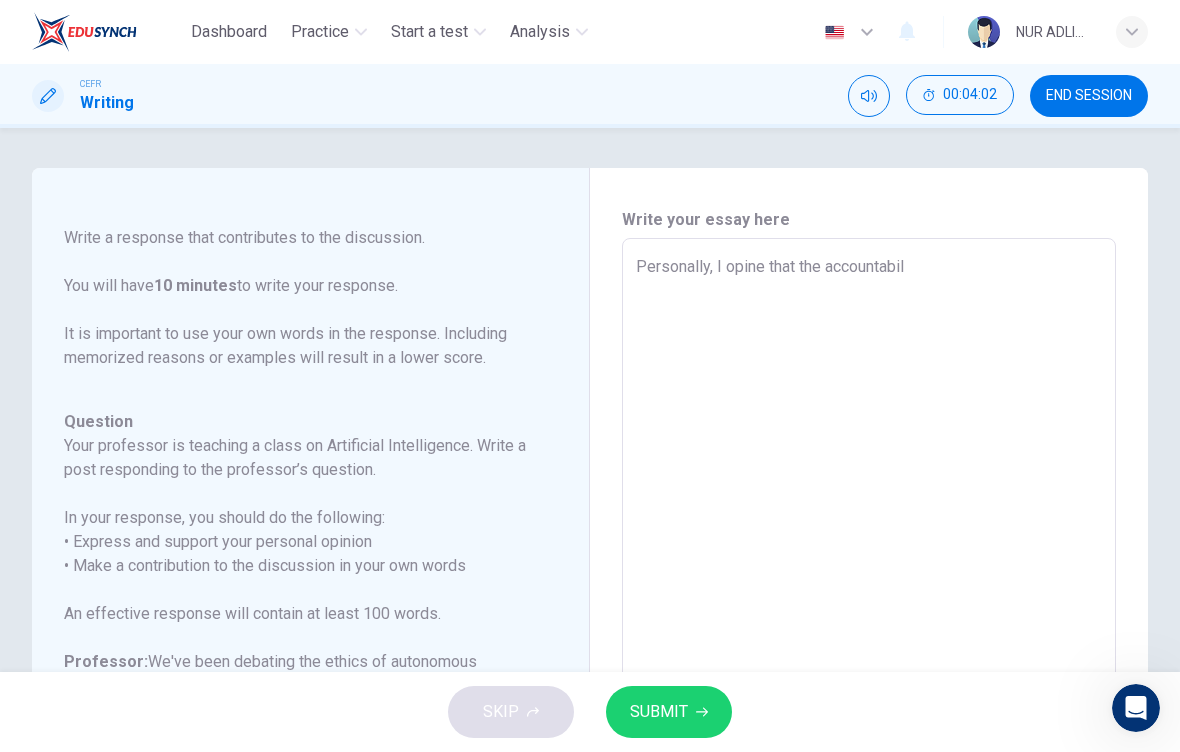 type on "x" 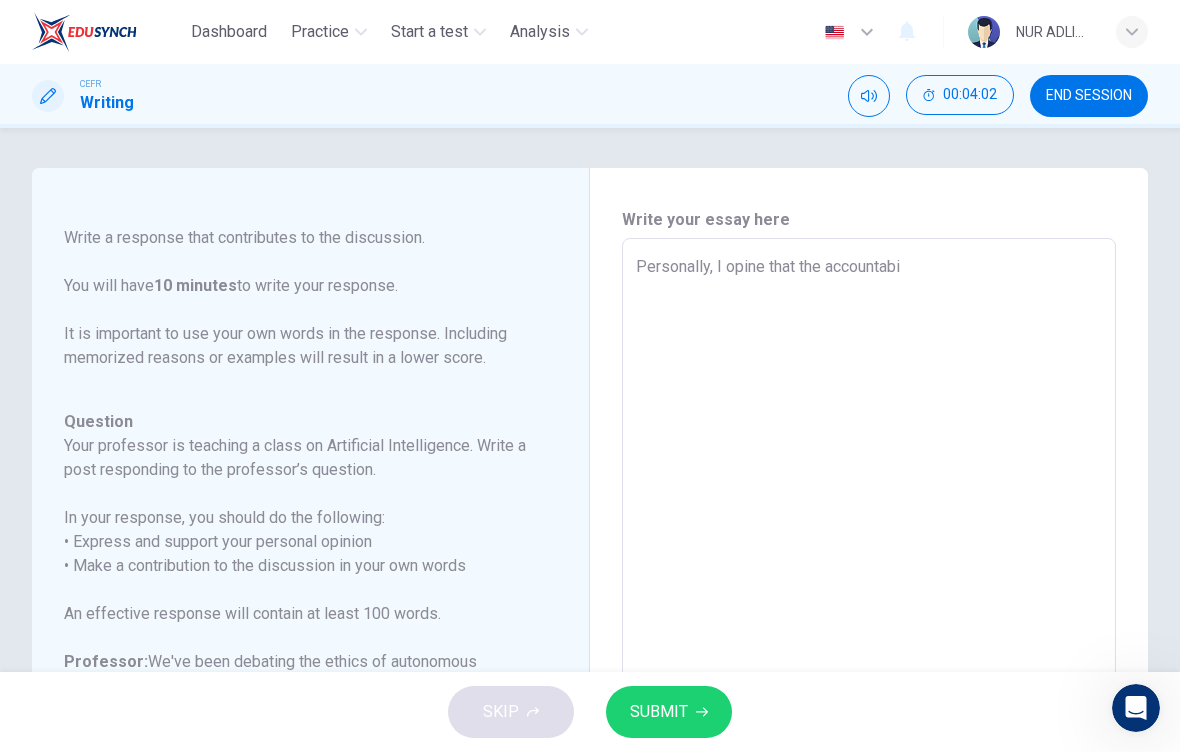 type on "x" 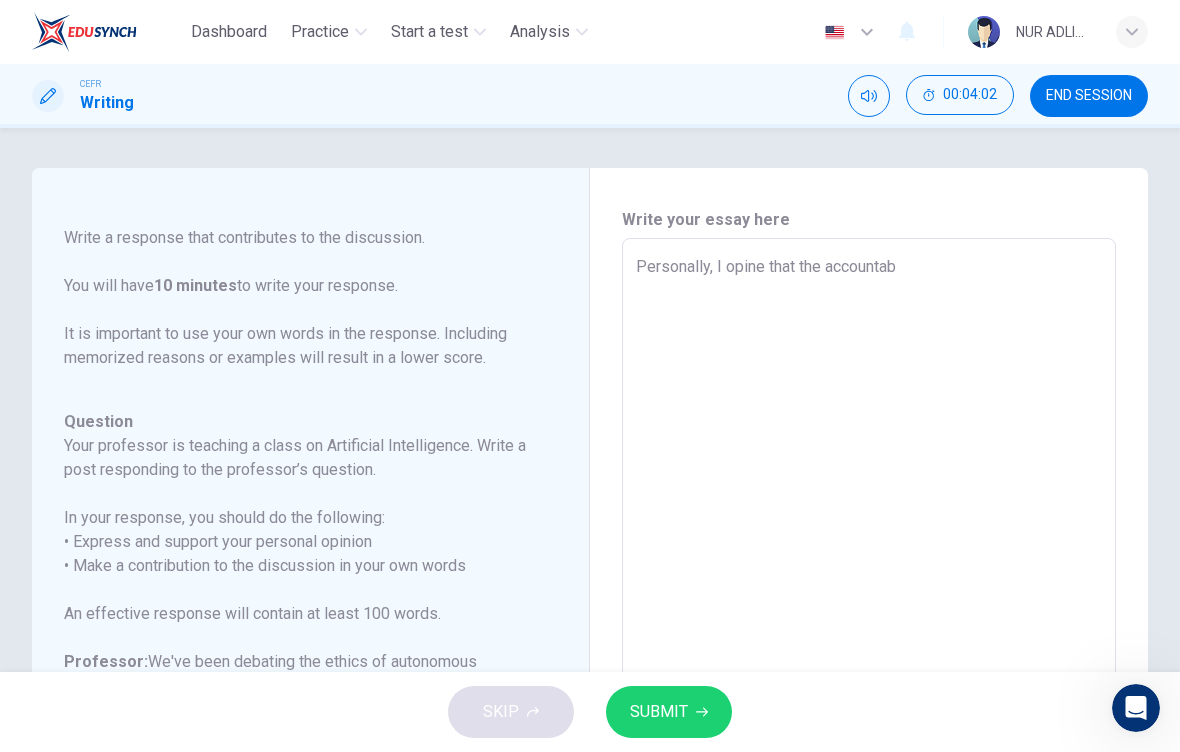 type on "x" 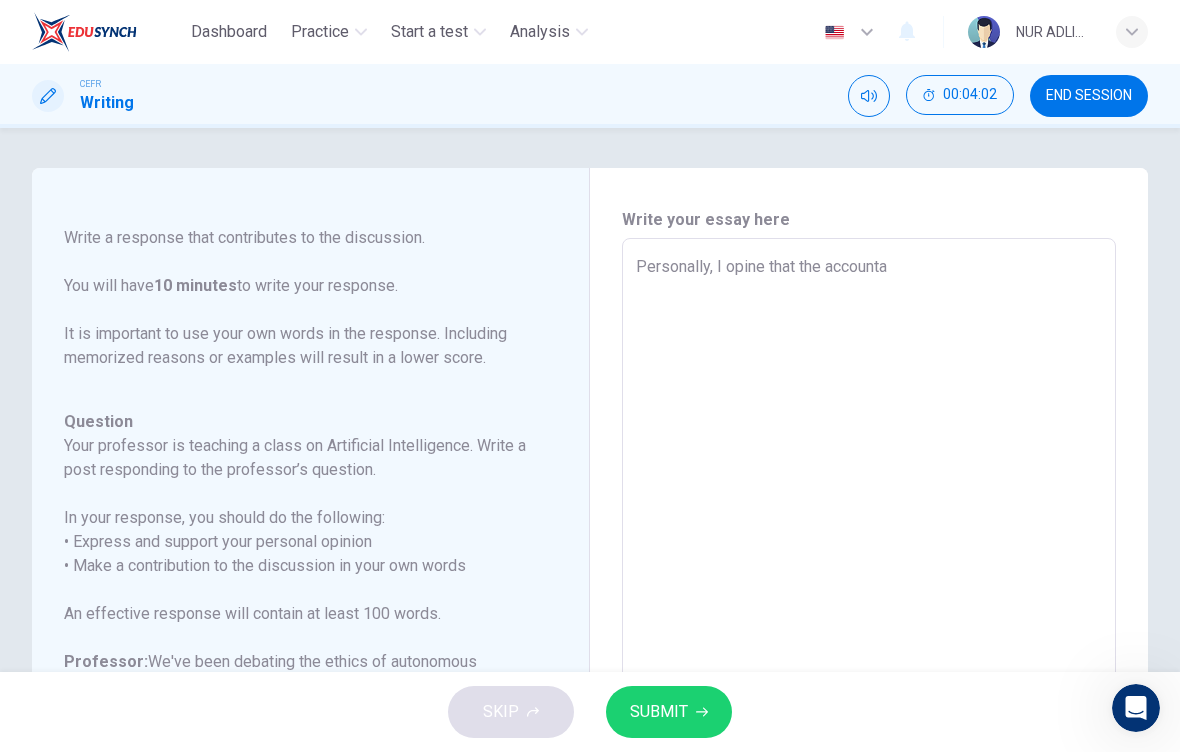 type on "x" 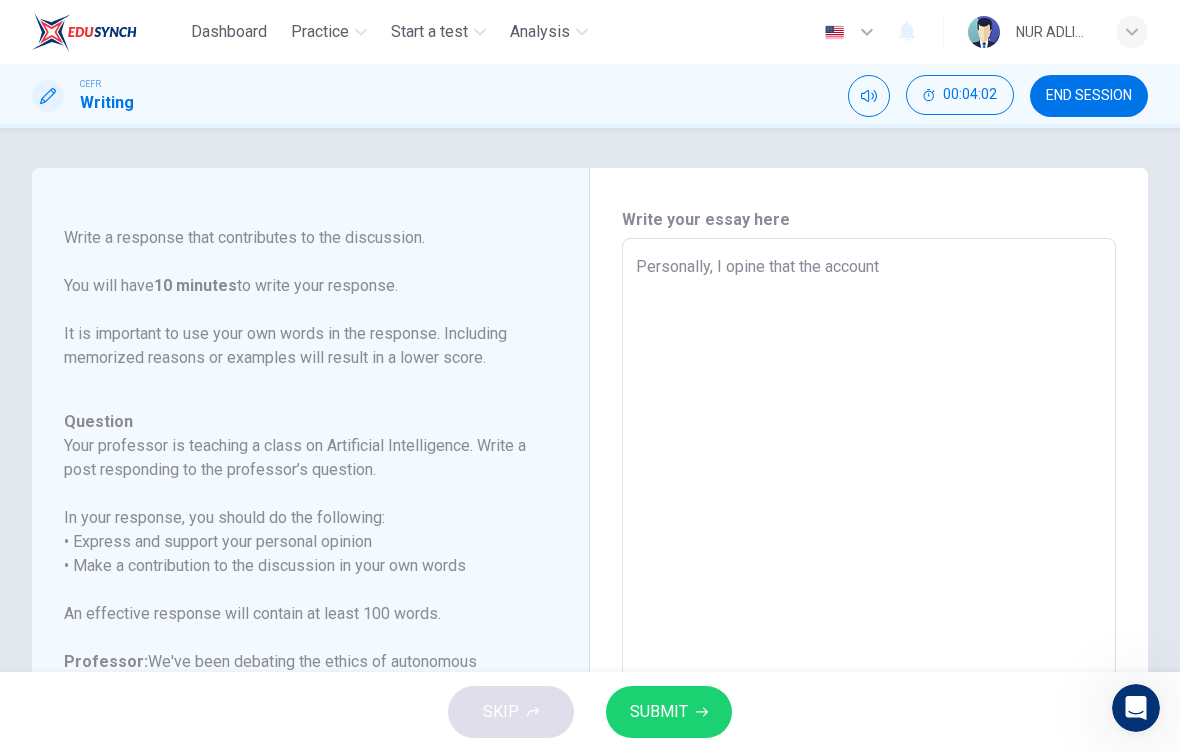 type on "x" 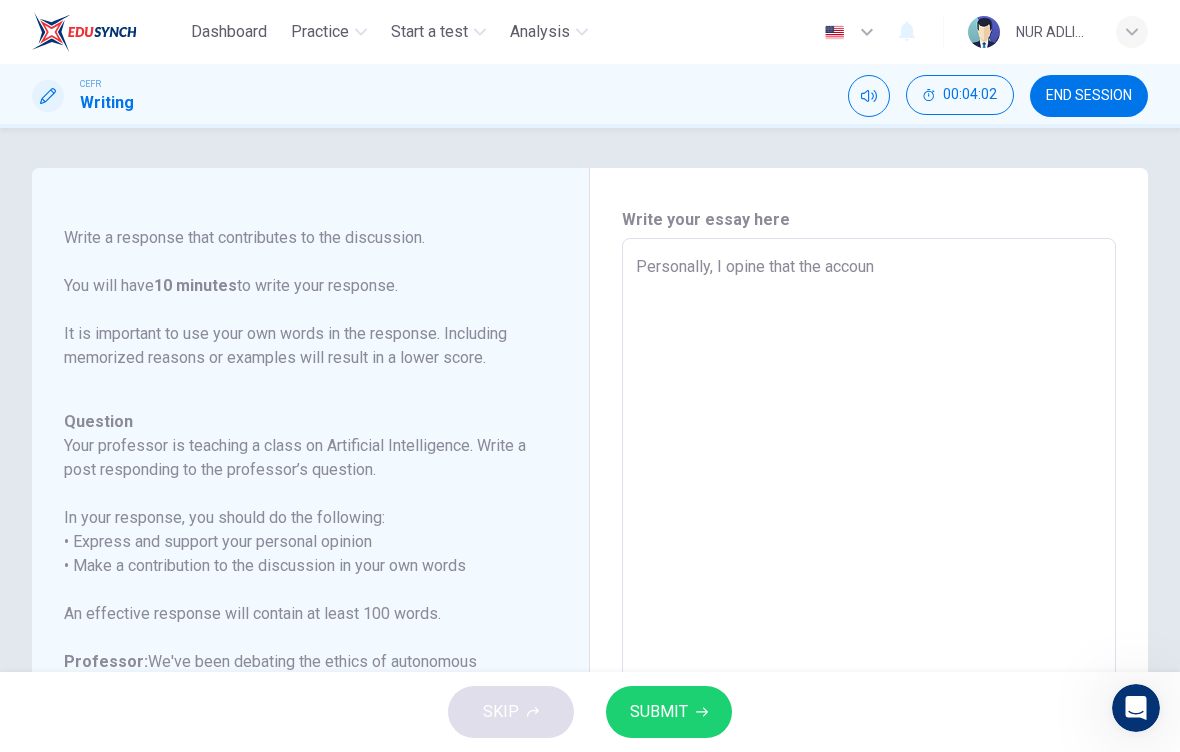 type on "x" 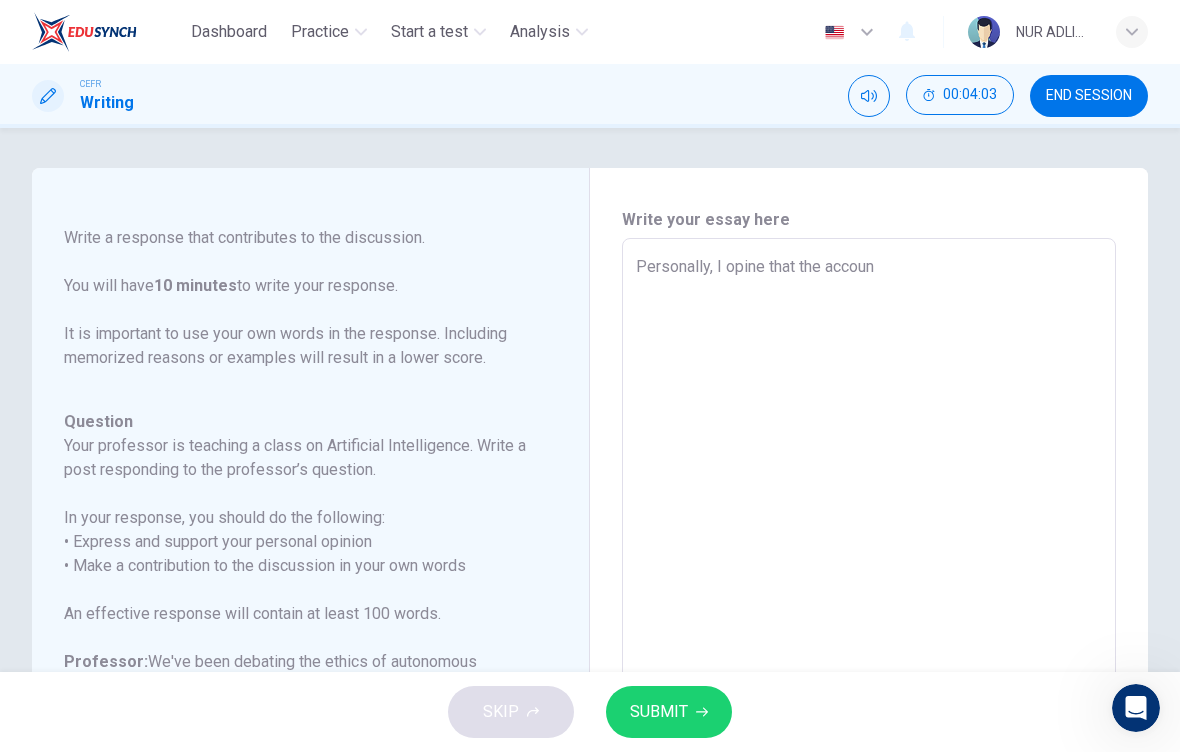 type on "Personally, I opine that the accou" 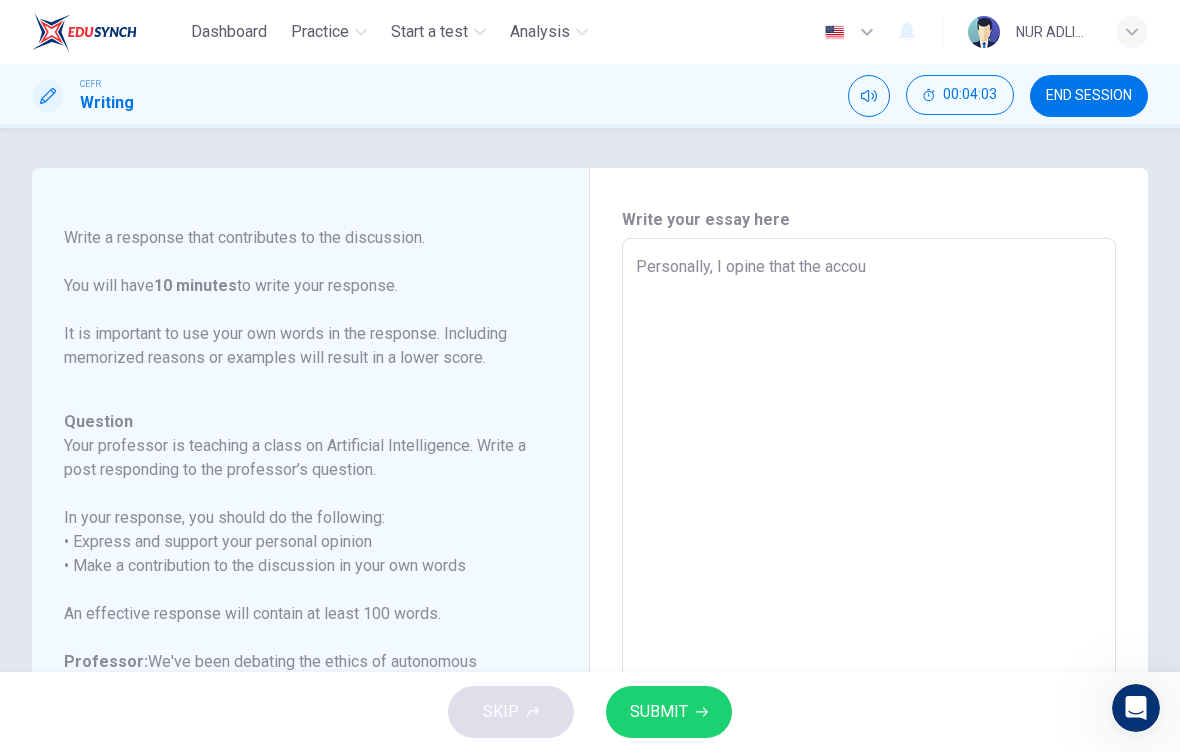 type on "x" 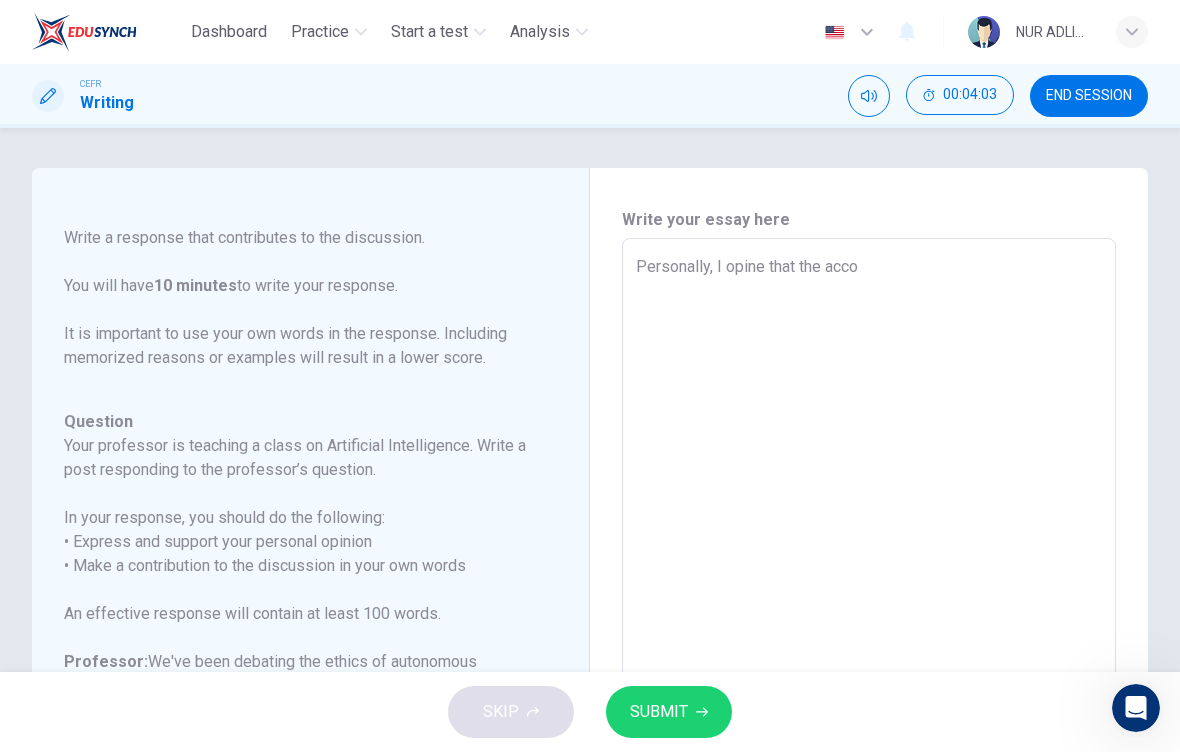 type on "x" 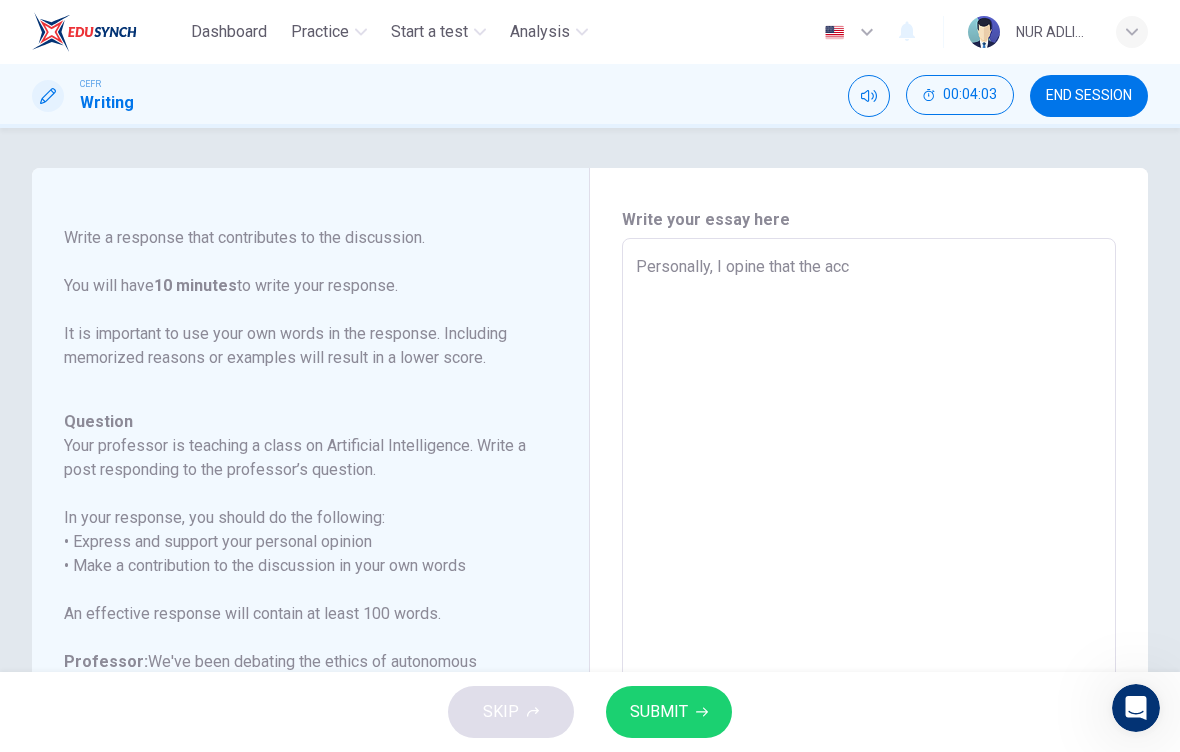 type on "x" 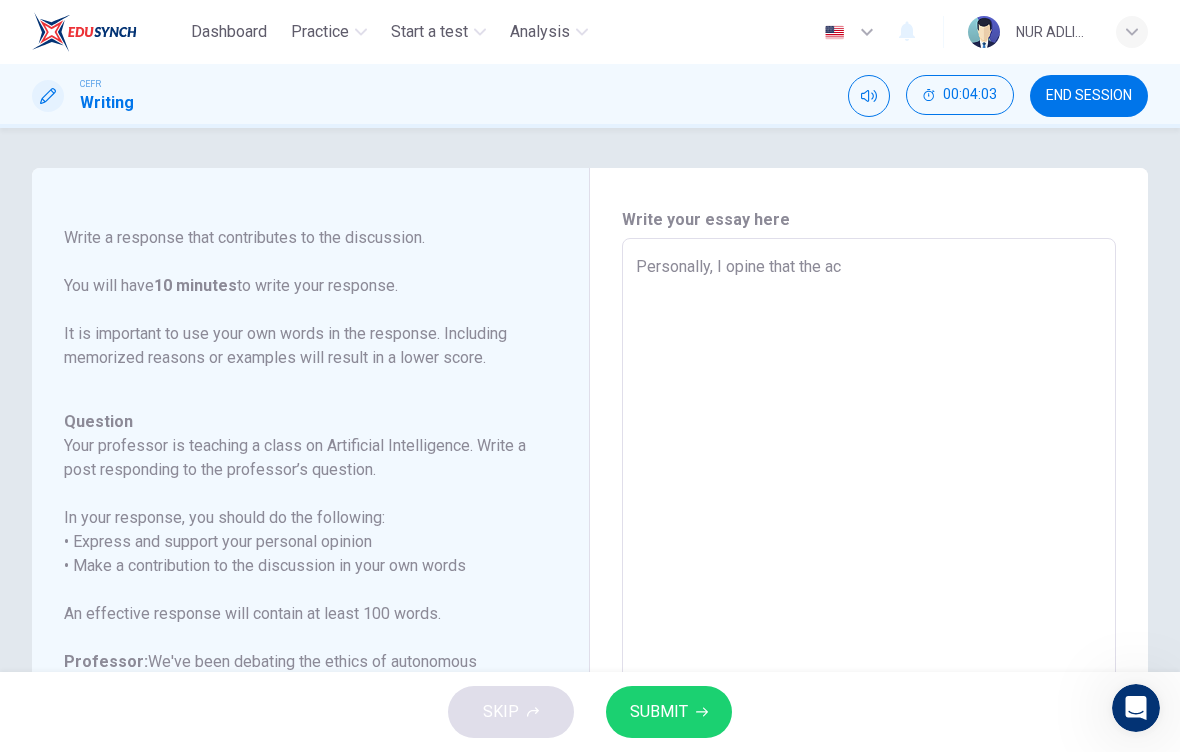 type on "x" 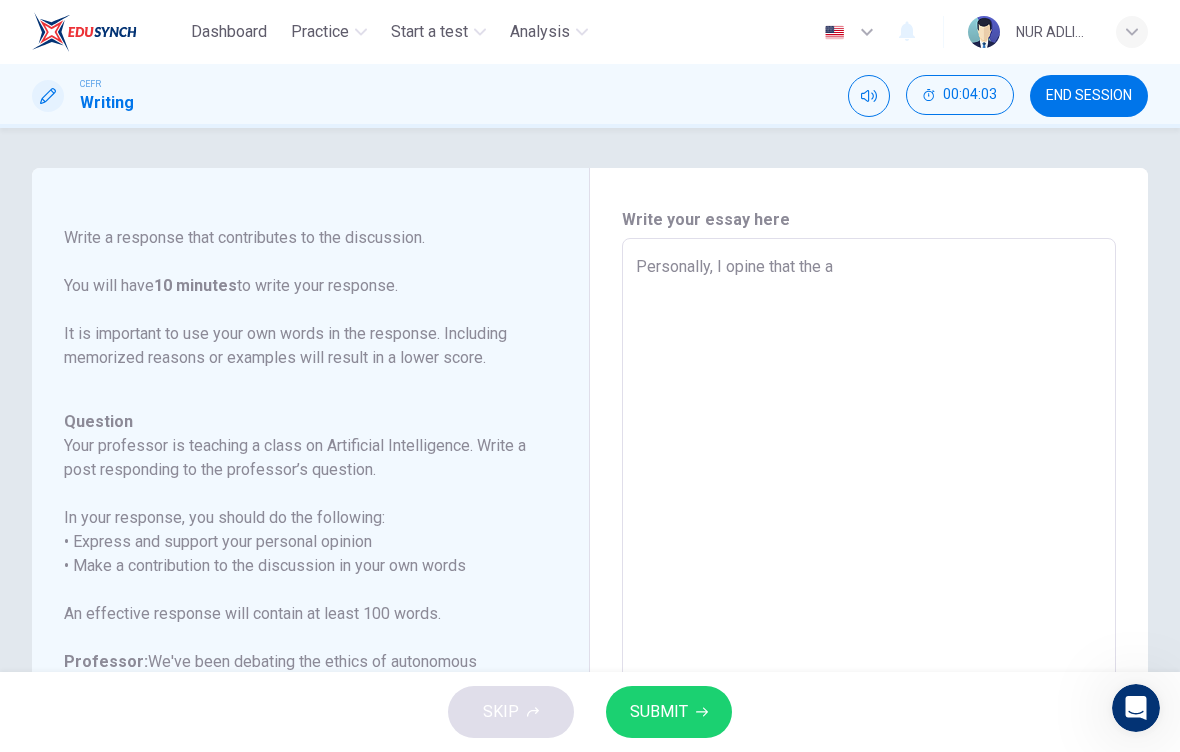 type on "x" 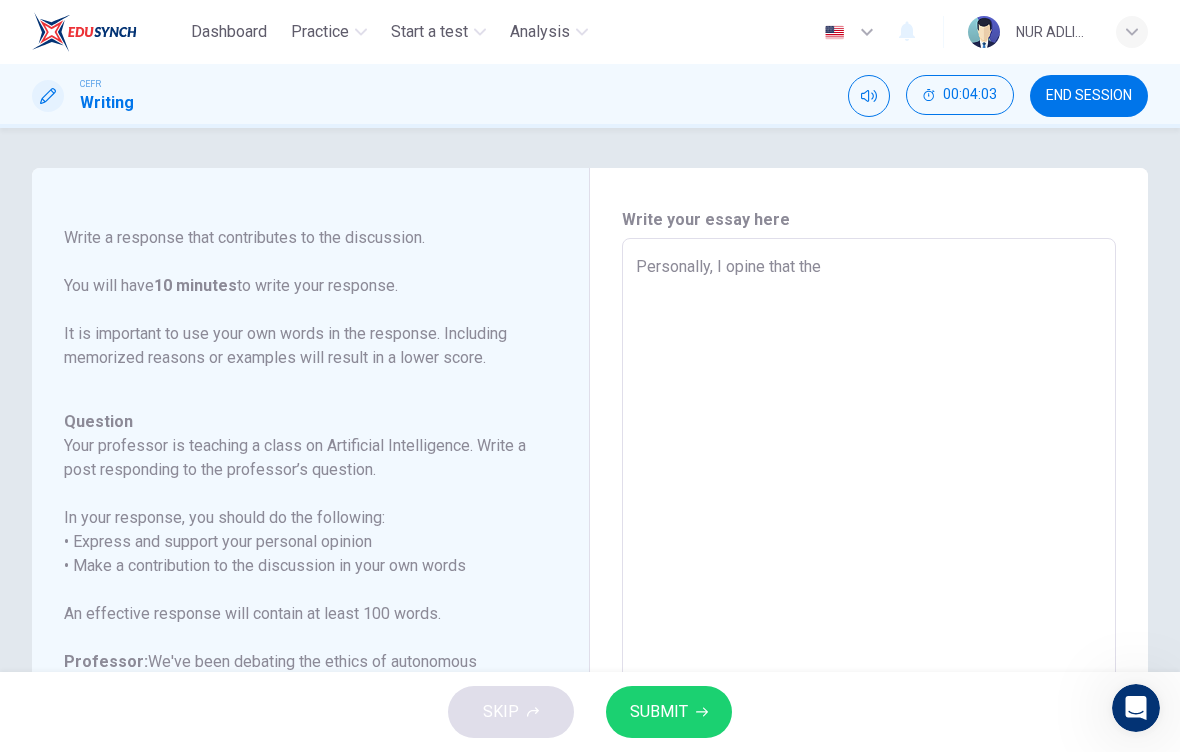 type on "x" 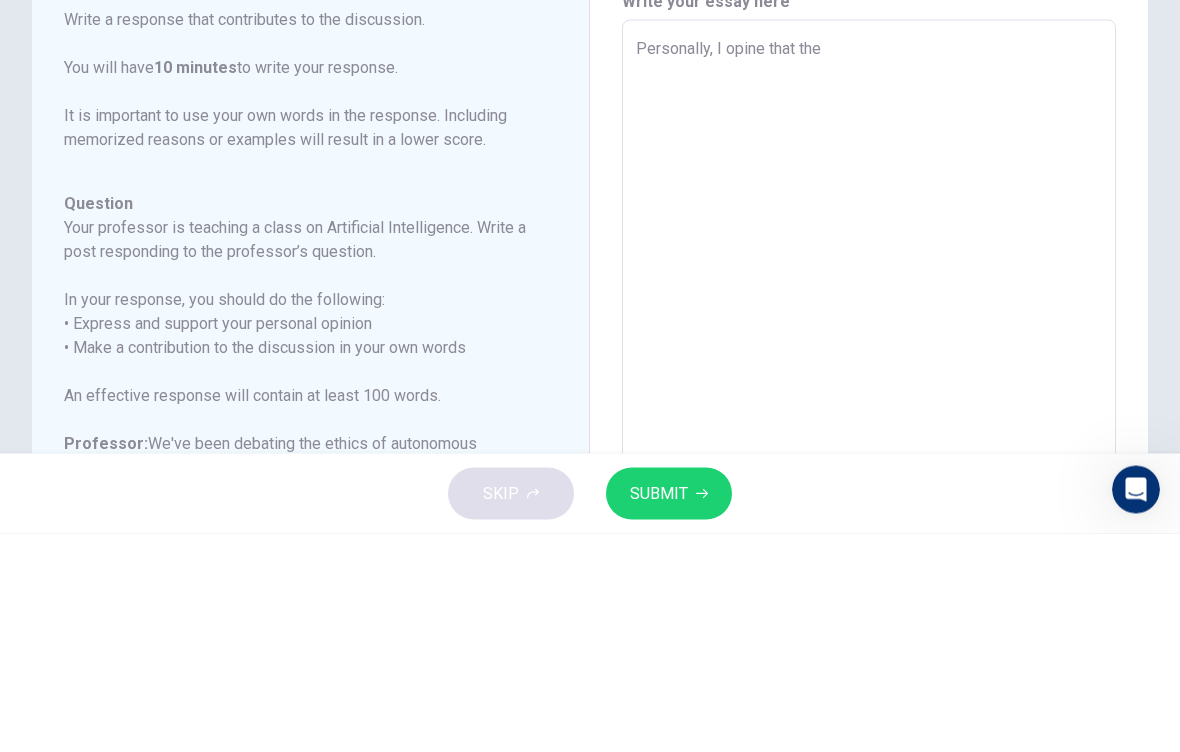 scroll, scrollTop: 0, scrollLeft: 0, axis: both 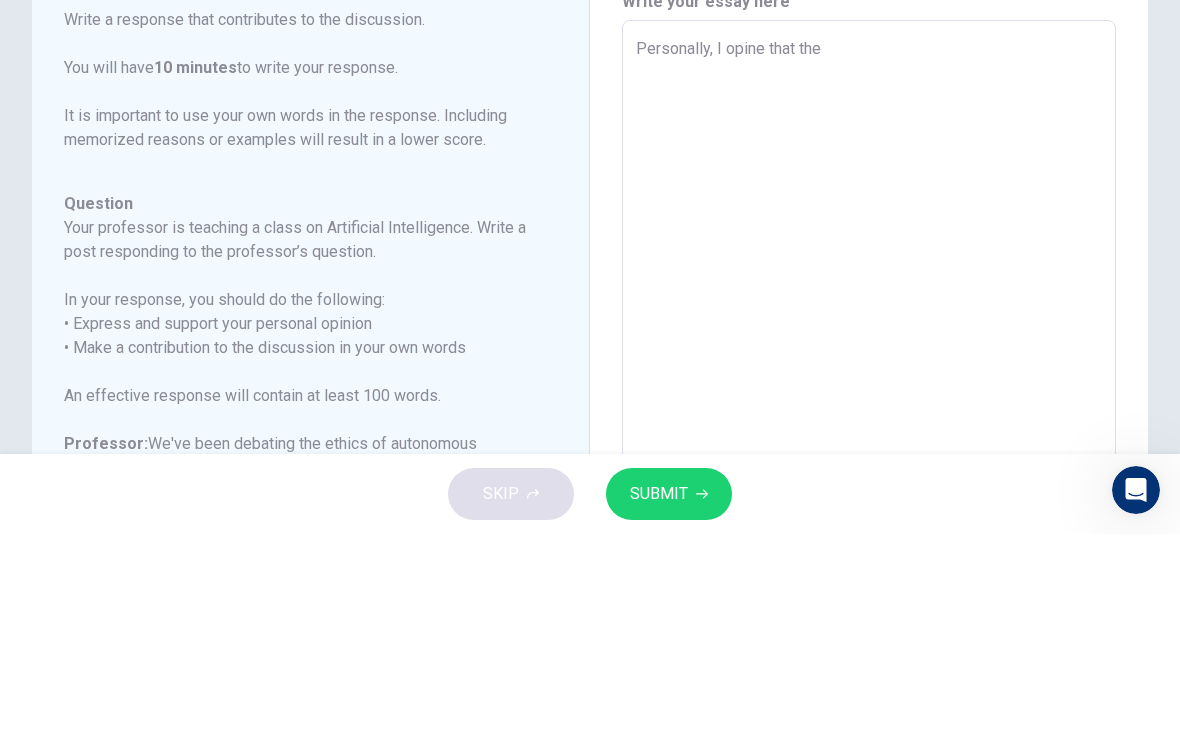 type on "Personally, I opine that th" 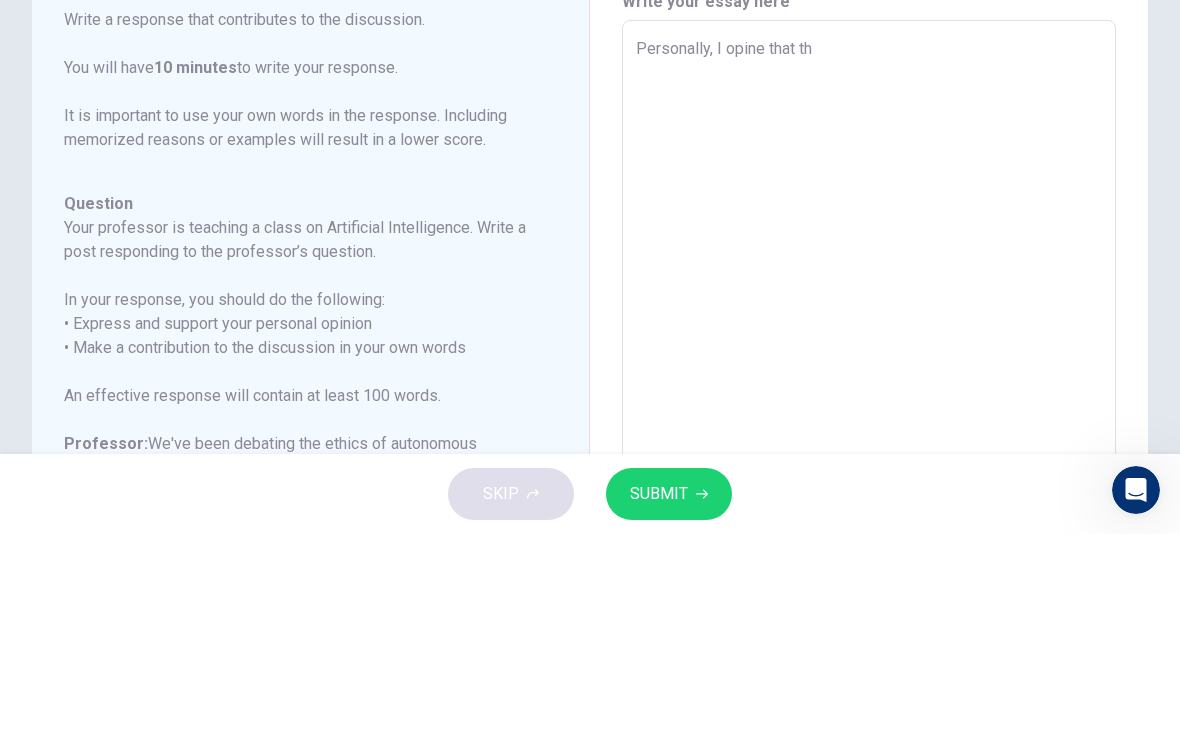 type on "x" 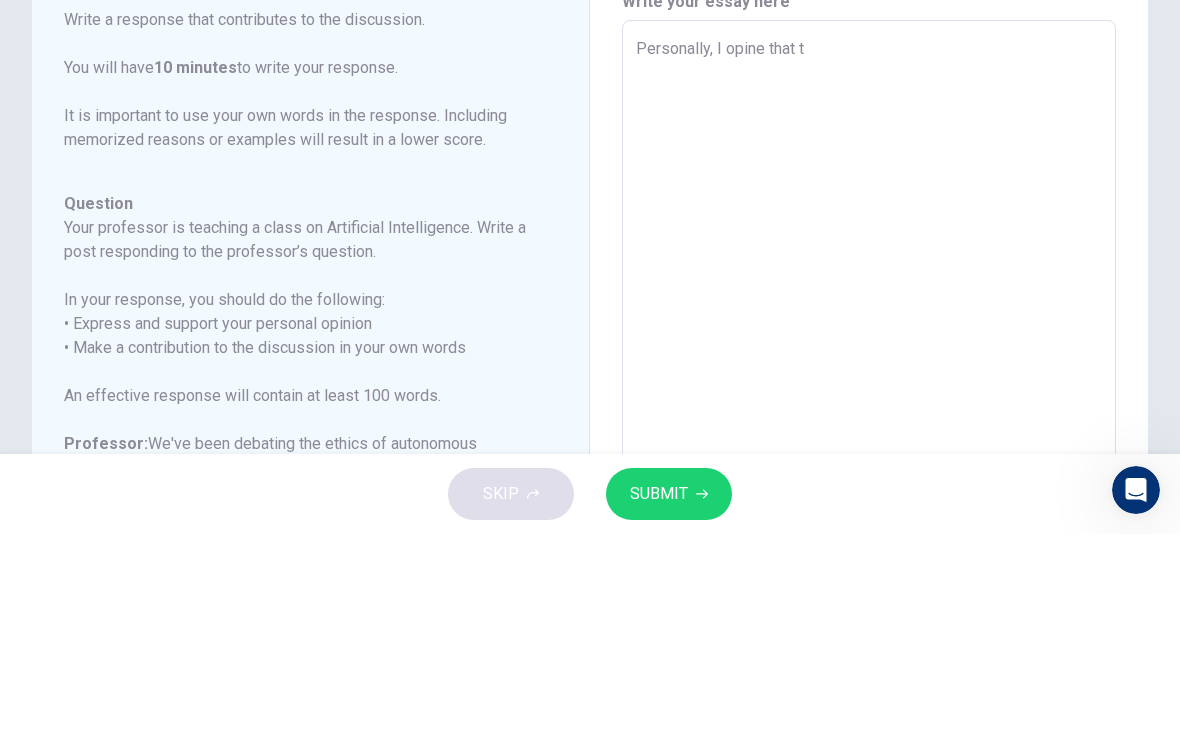 type on "x" 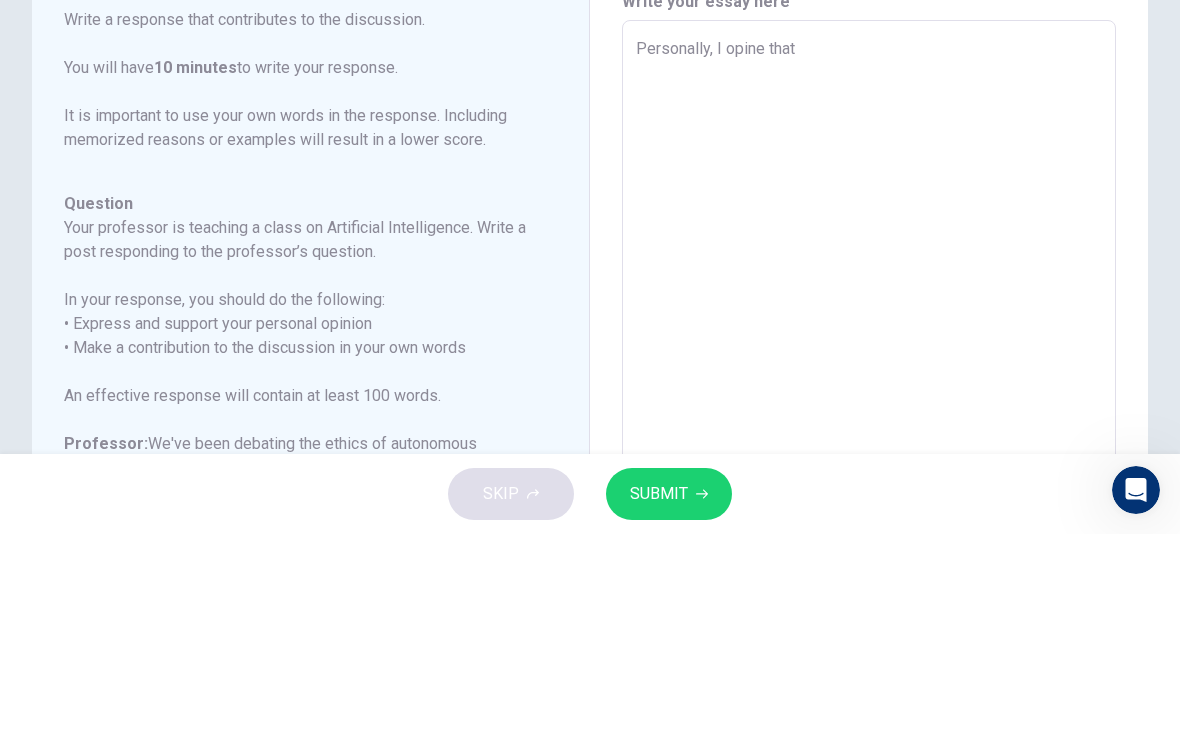 type on "x" 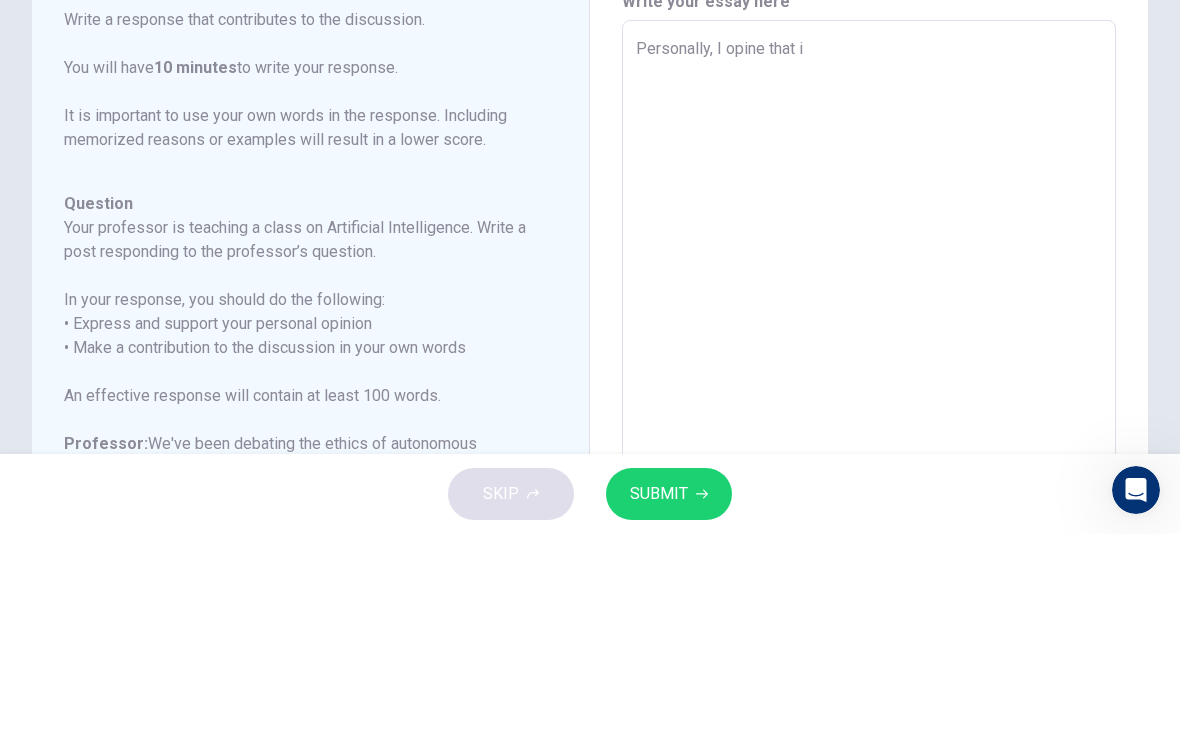 type on "x" 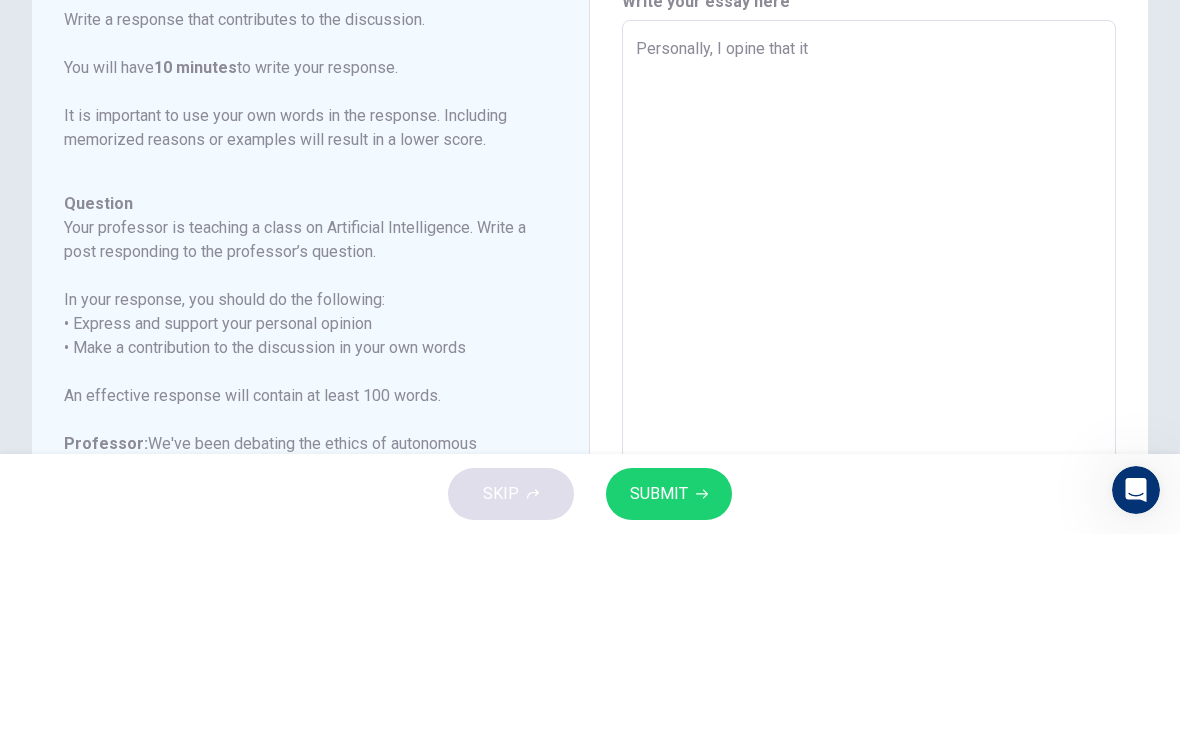 type on "x" 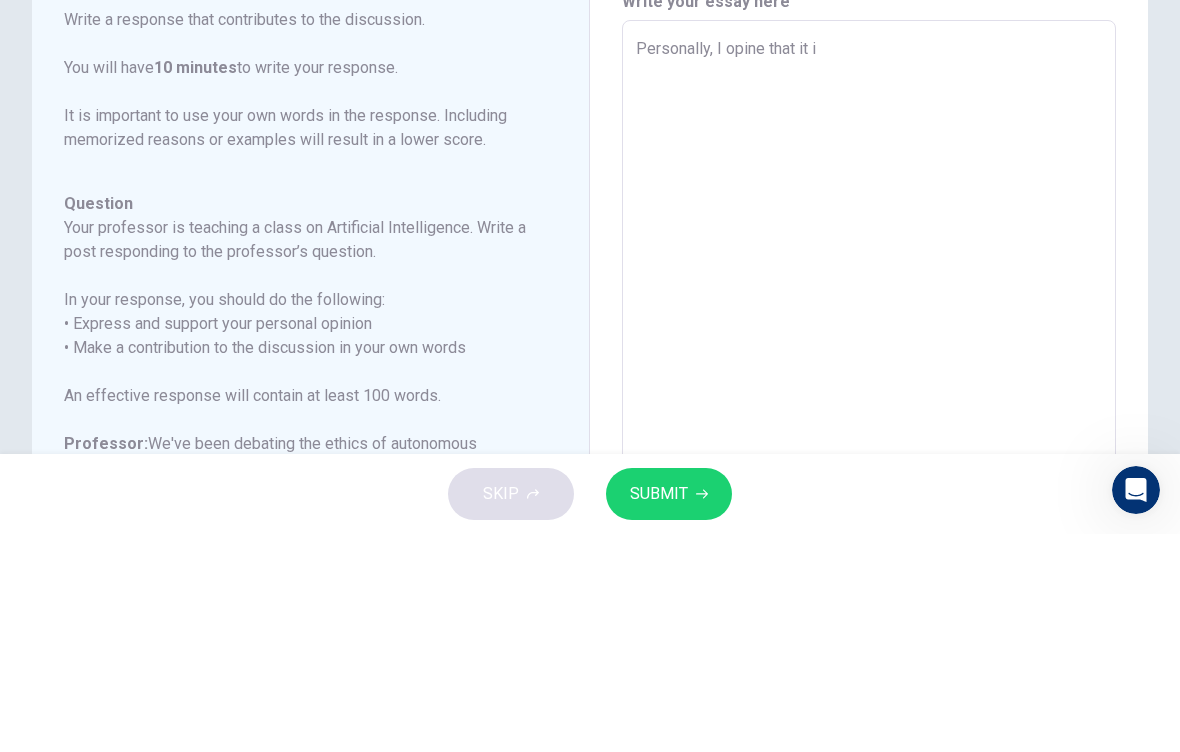 type on "x" 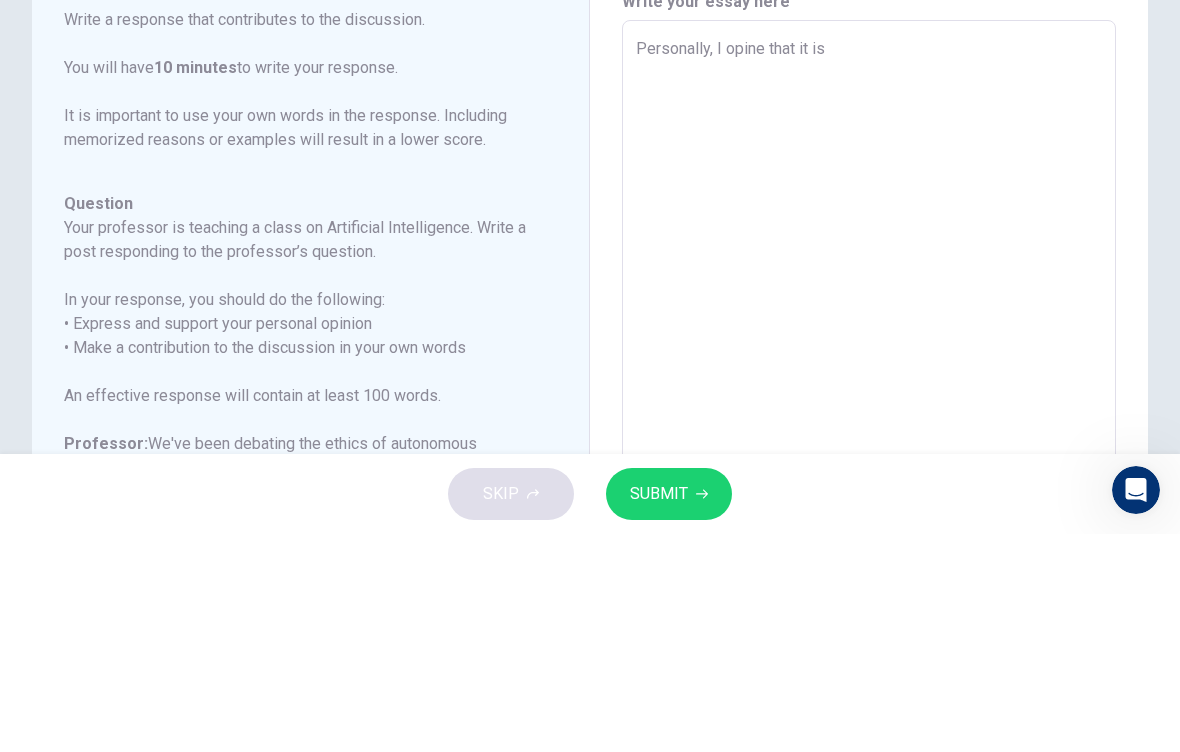 type on "x" 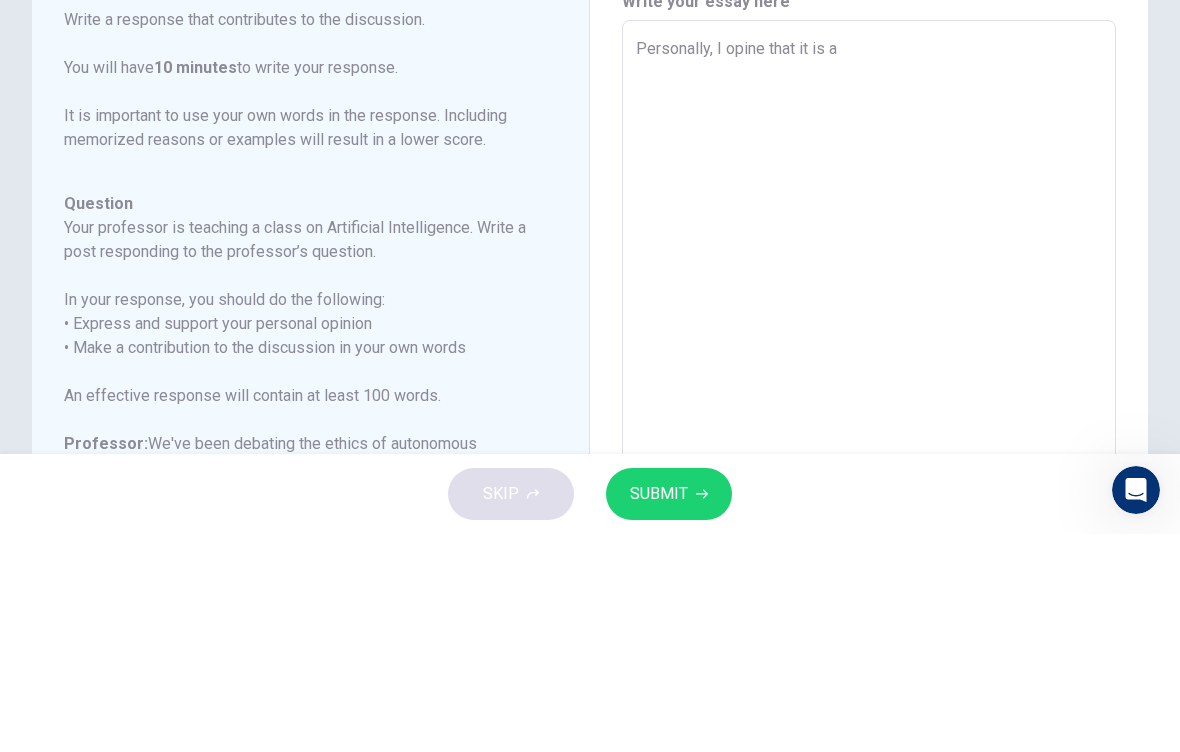 type on "x" 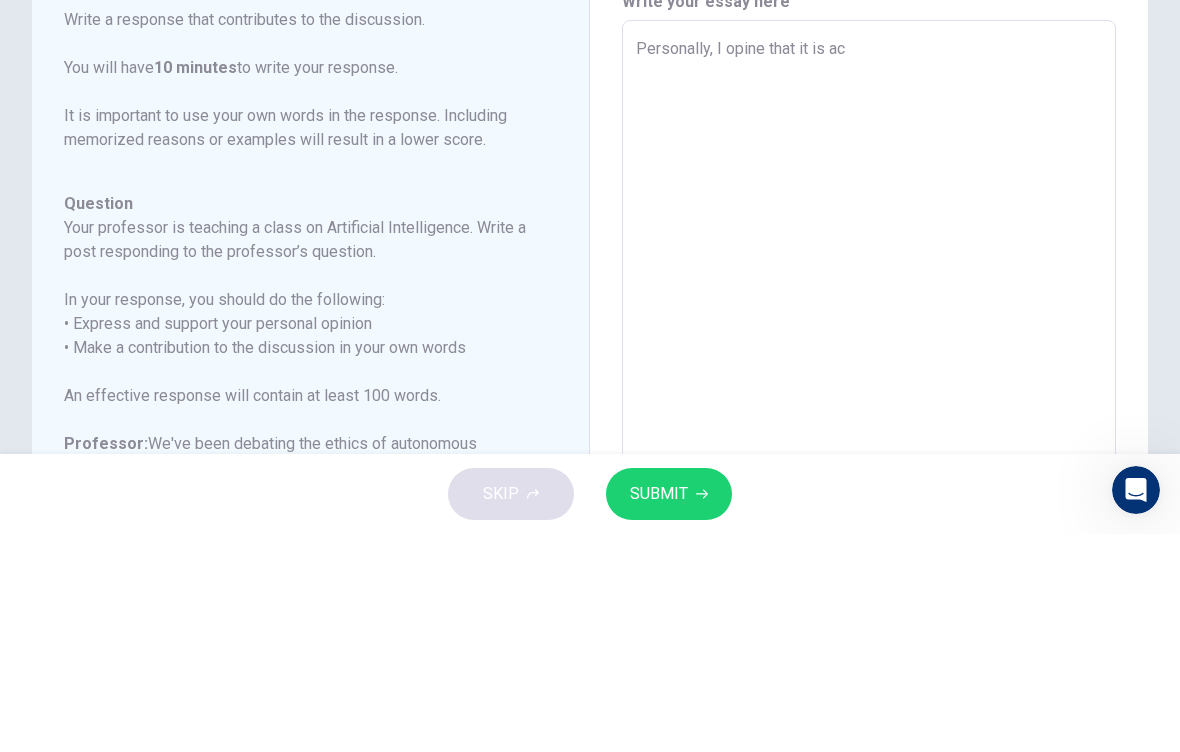 type on "x" 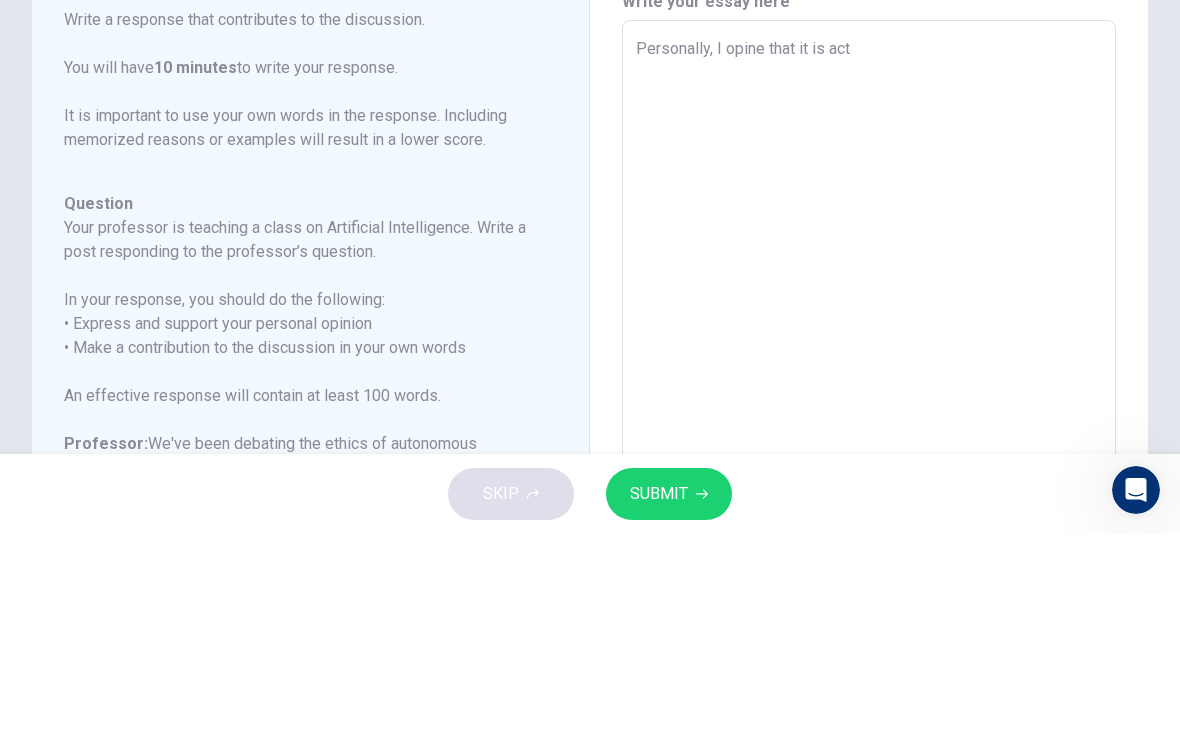 type on "x" 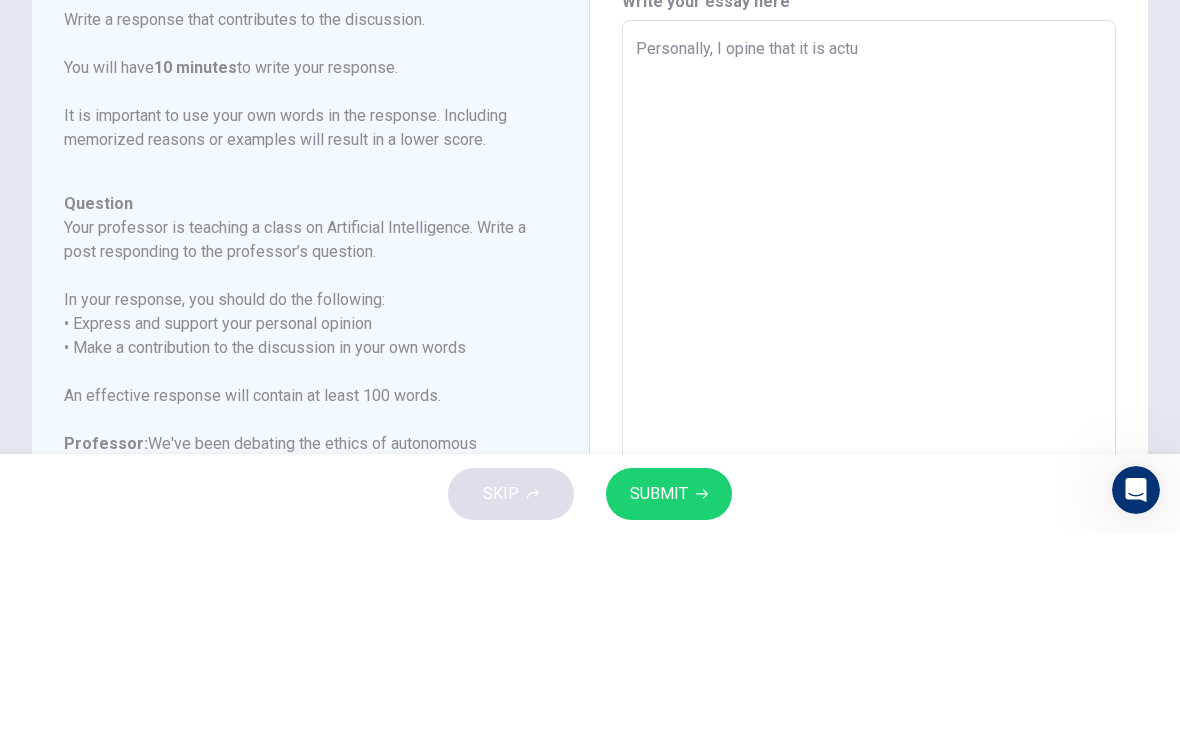 type on "x" 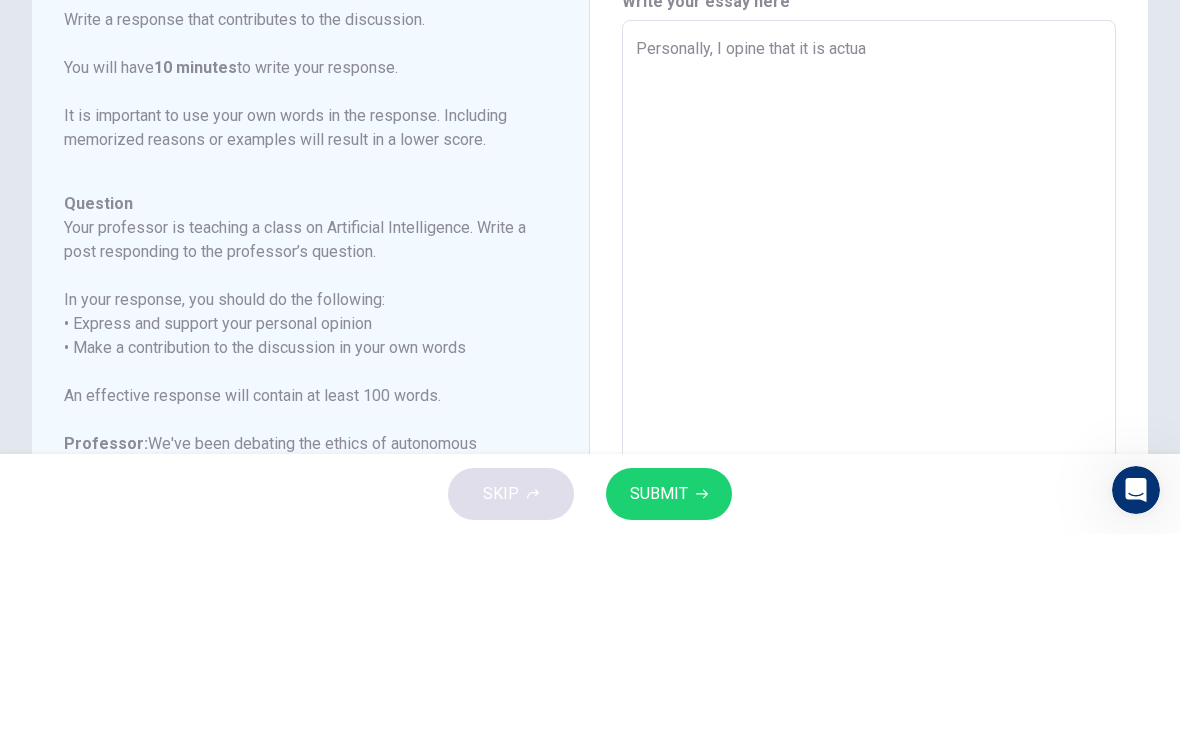 type on "x" 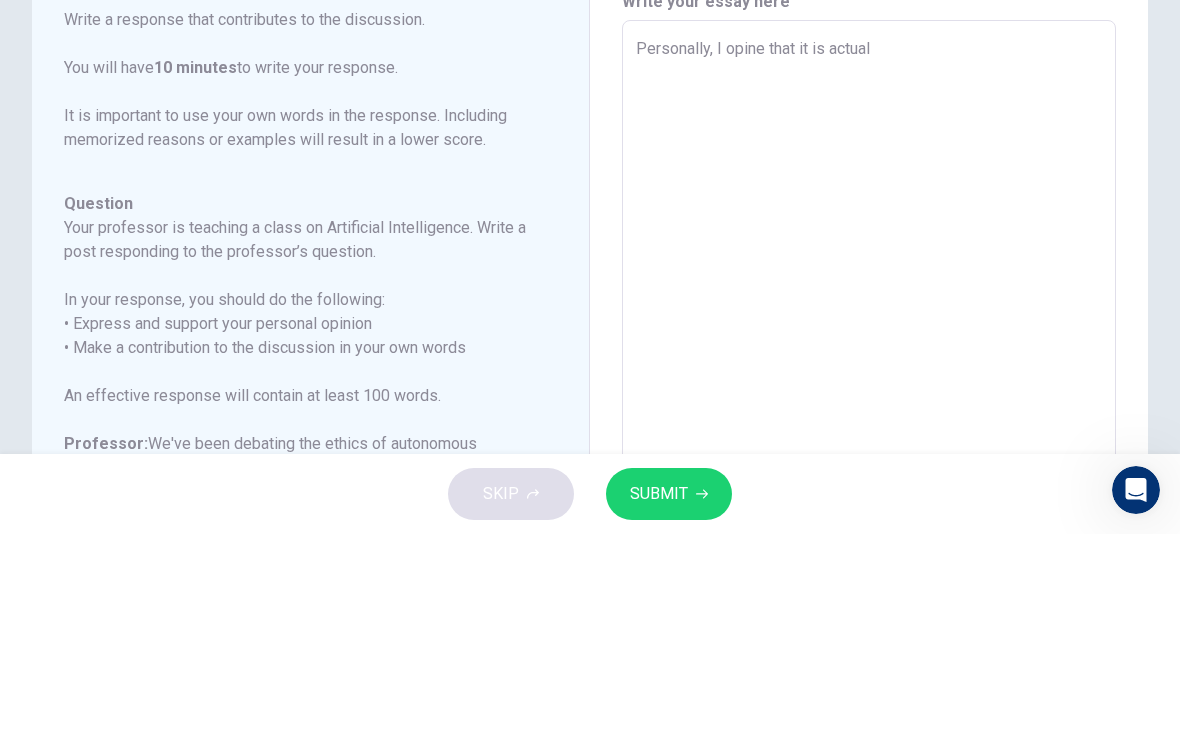 type on "x" 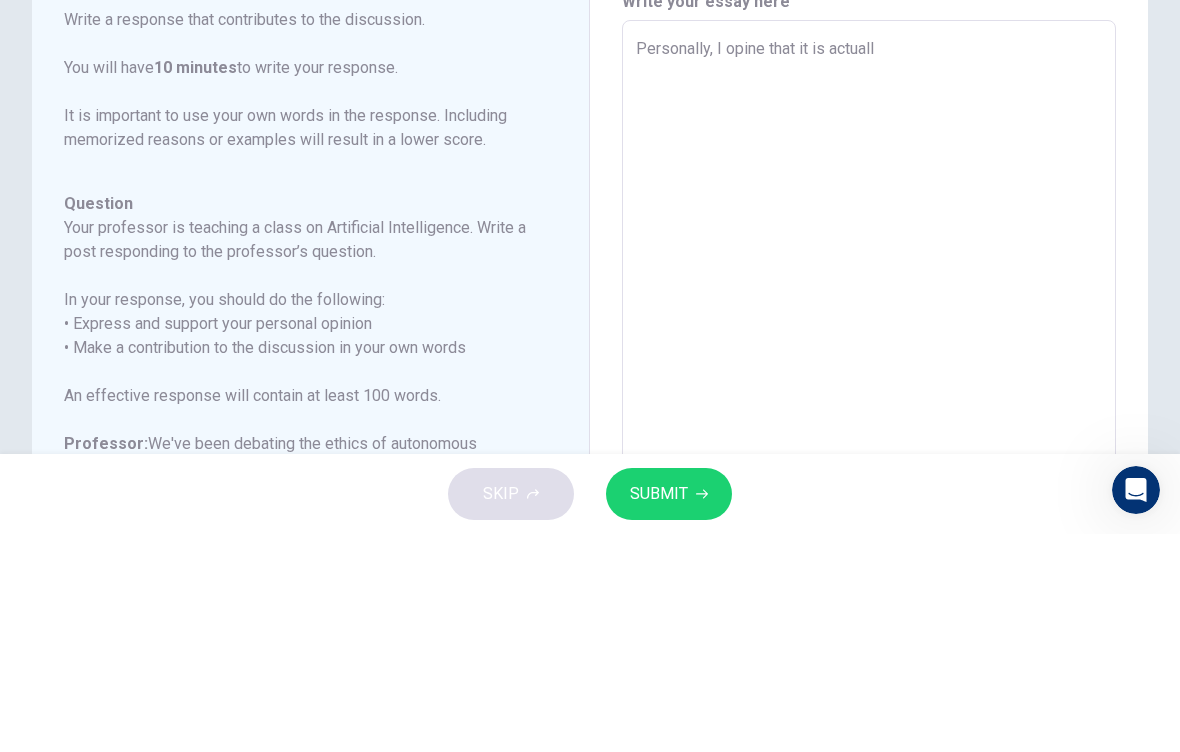 type on "x" 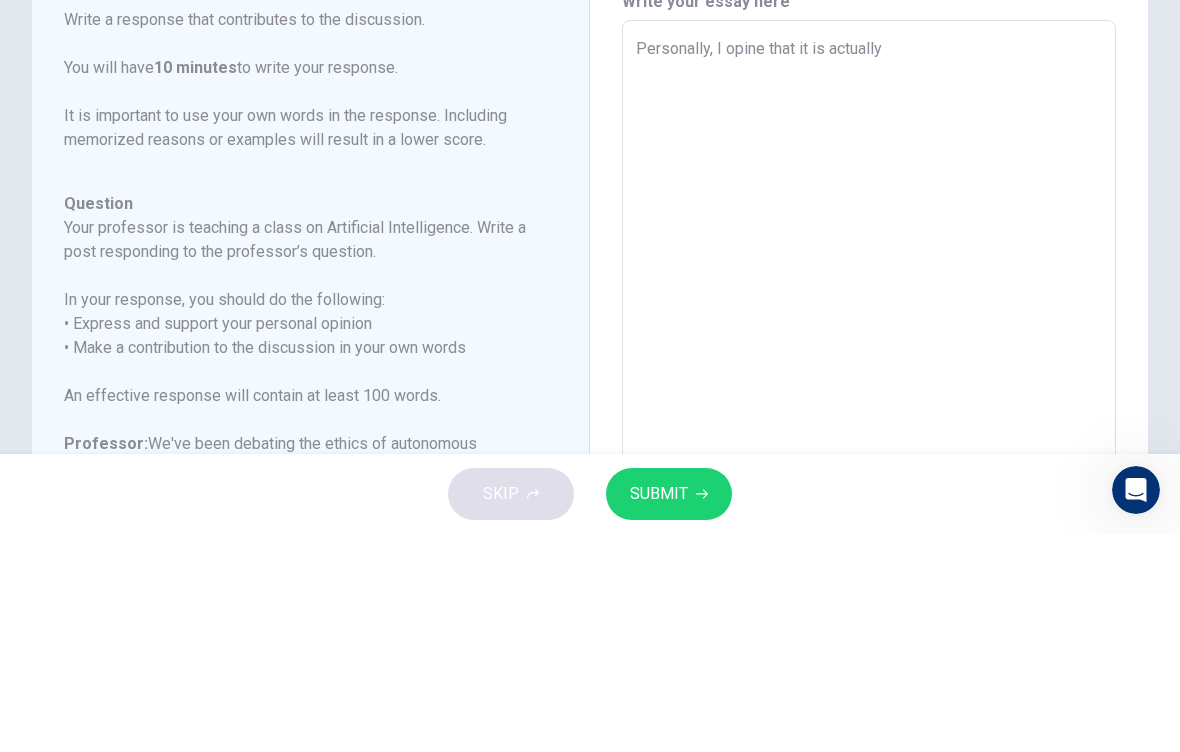 type on "x" 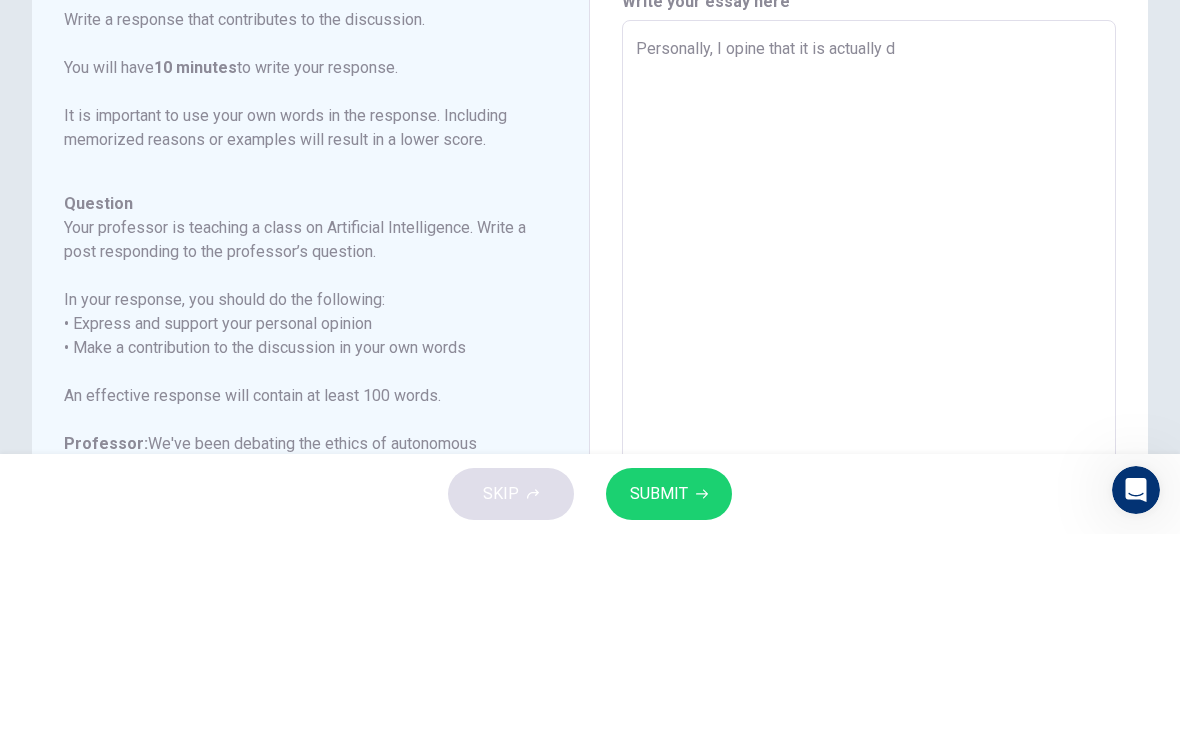 type on "x" 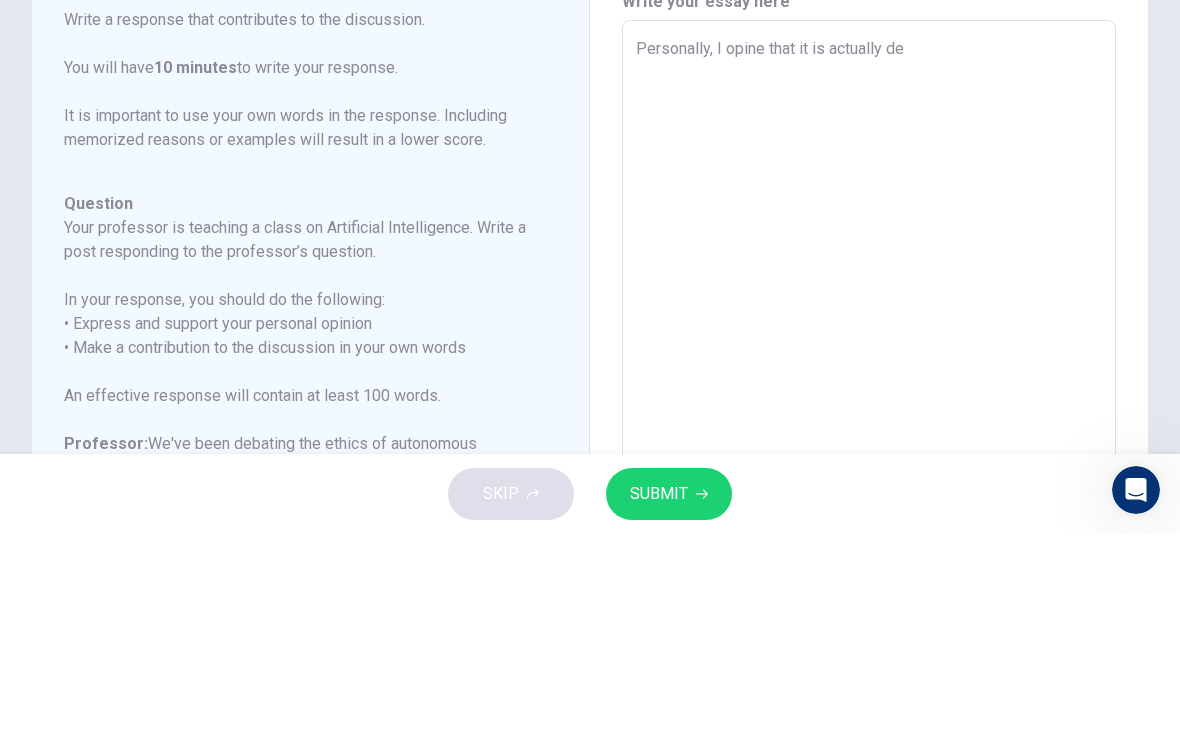 type on "x" 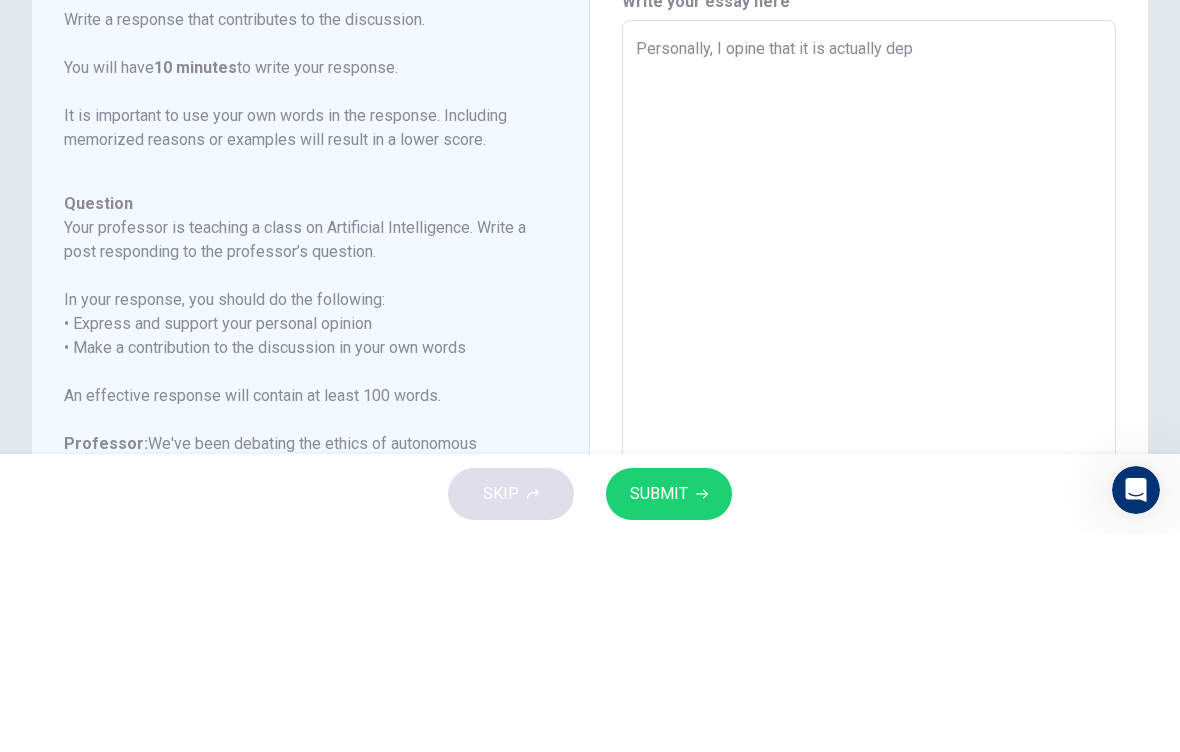 type on "x" 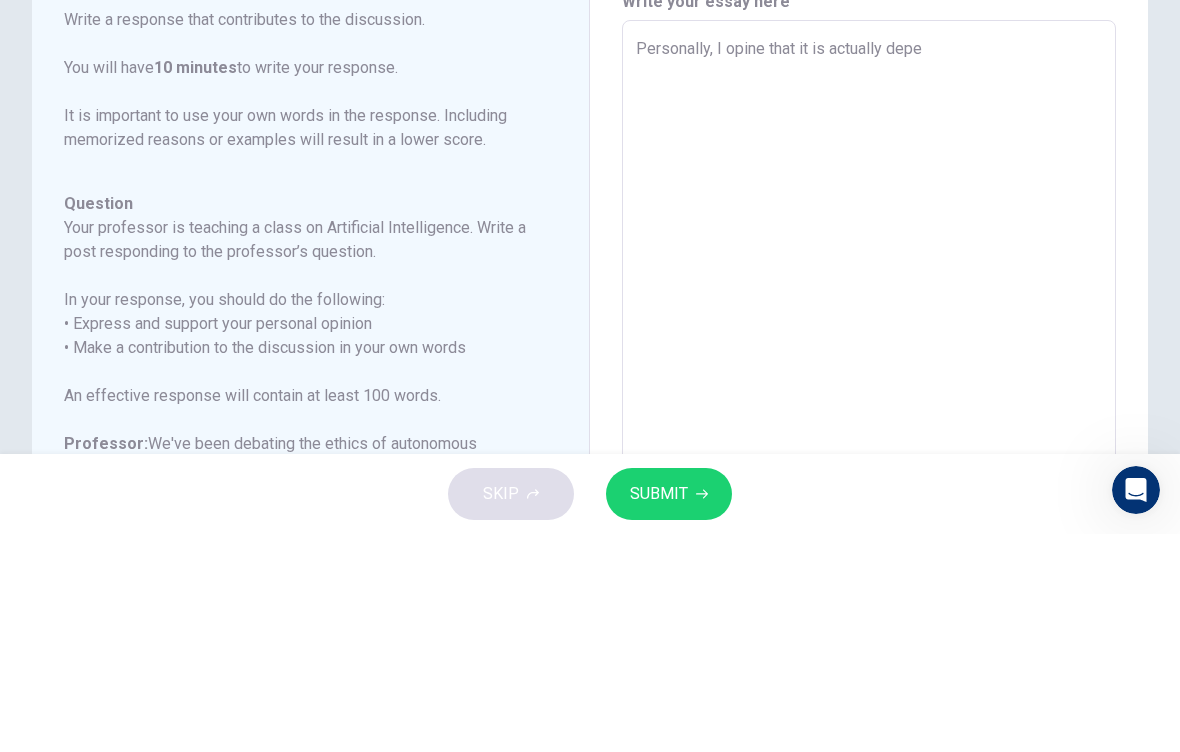 type on "x" 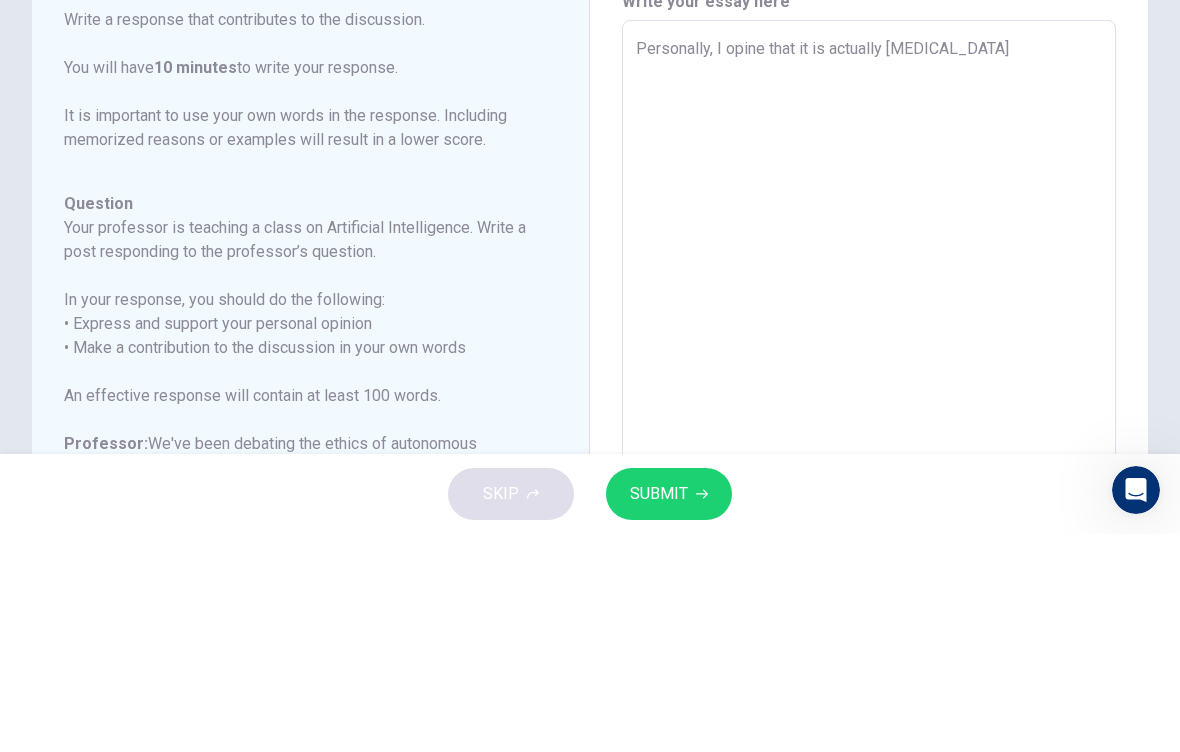 type on "x" 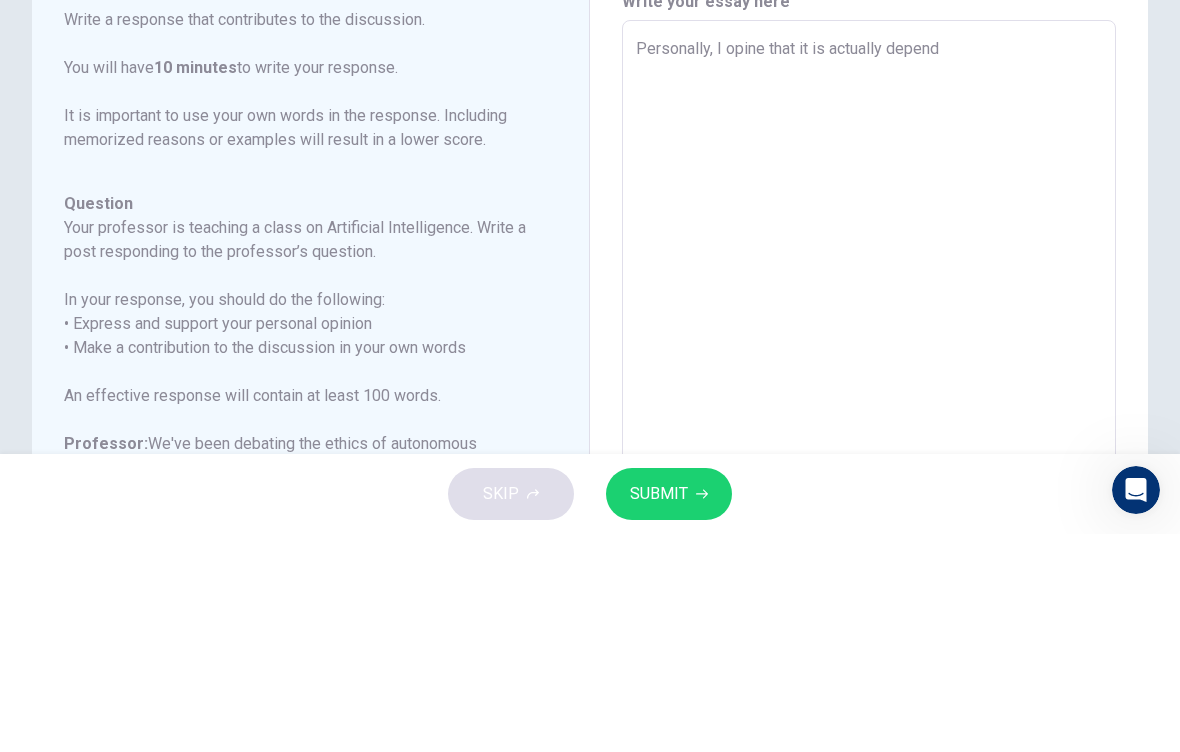 type on "x" 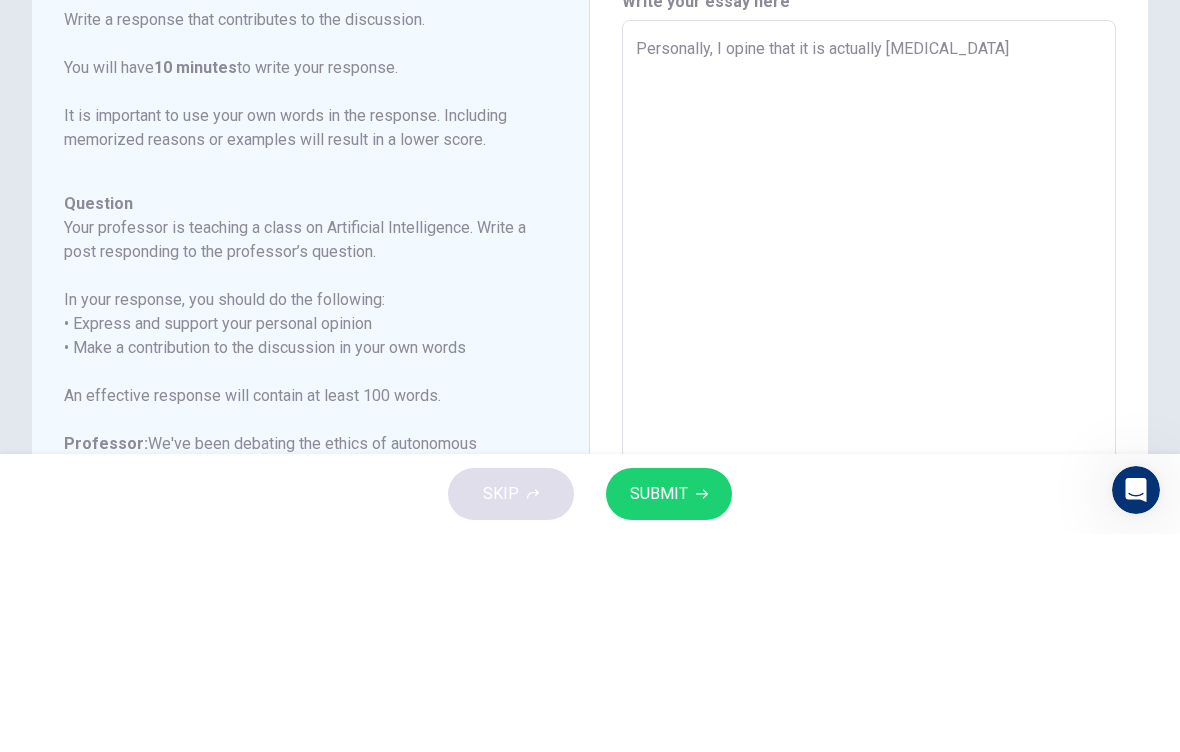 type on "x" 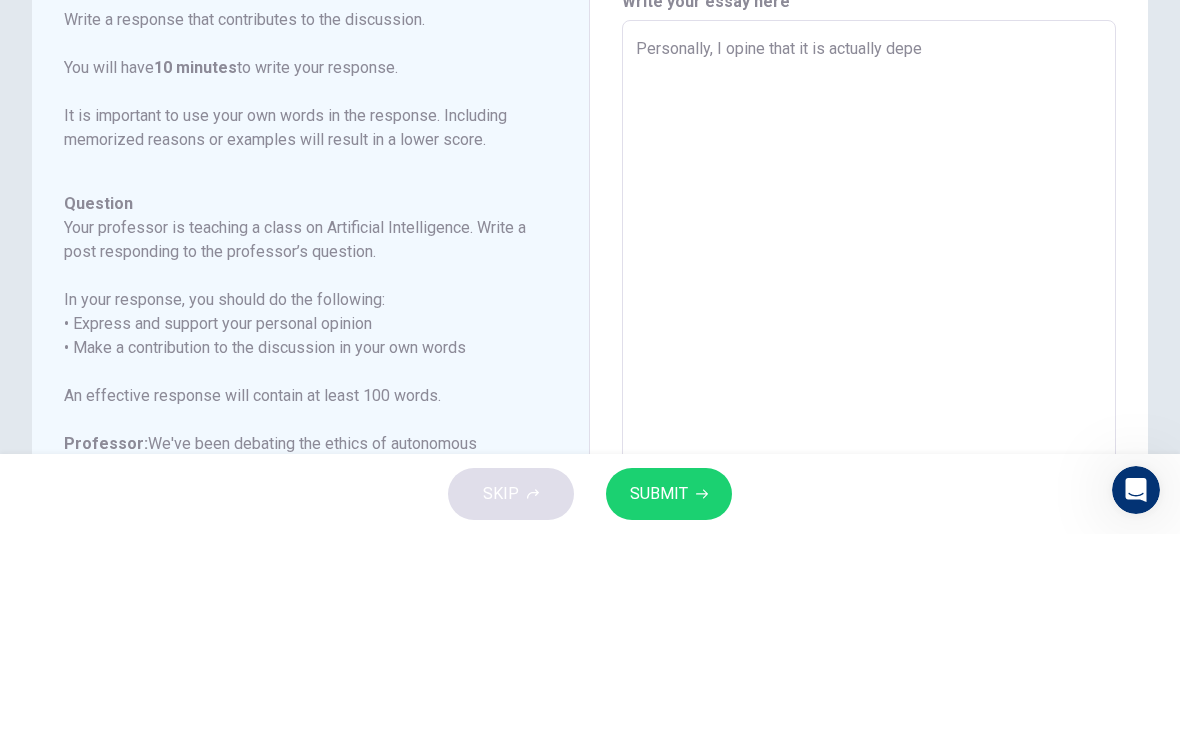 type on "x" 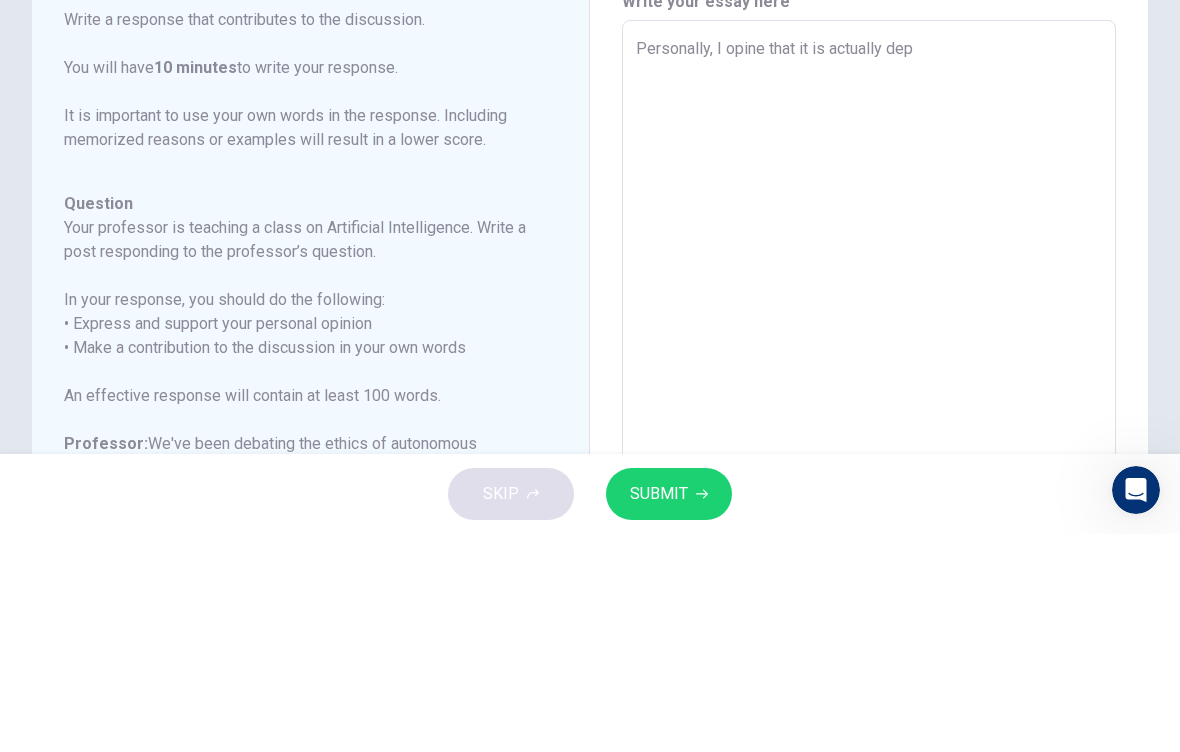 type on "x" 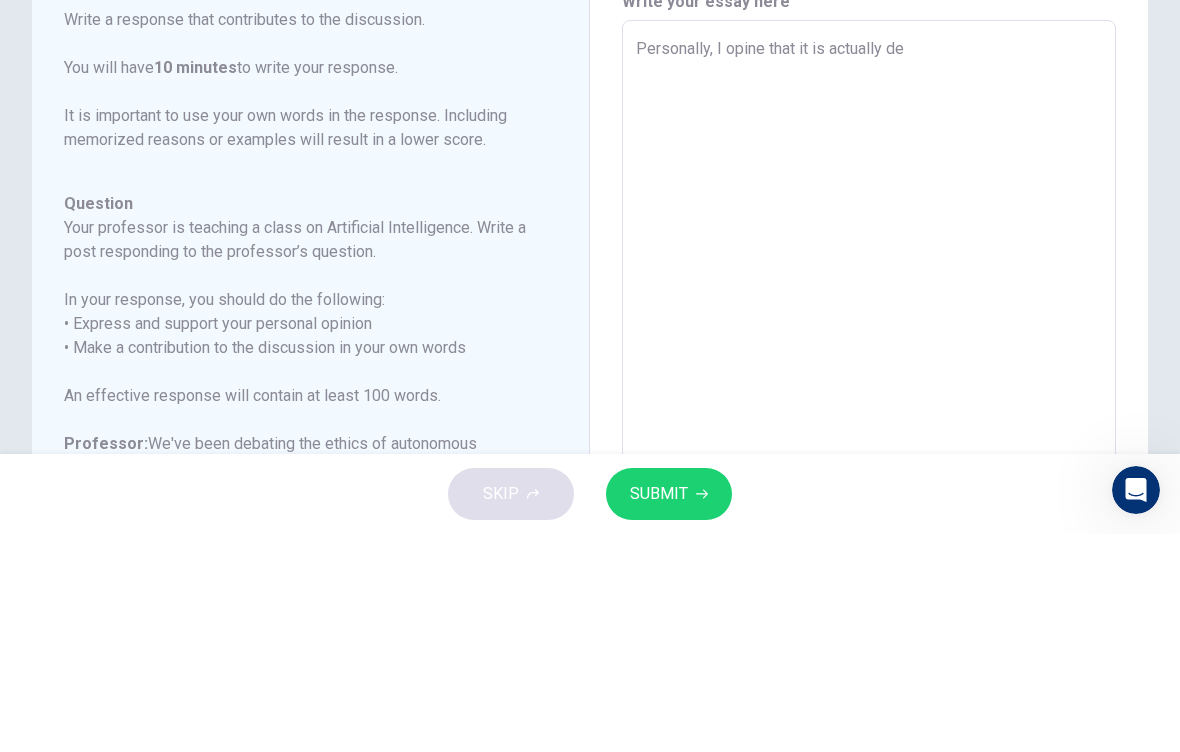 type on "x" 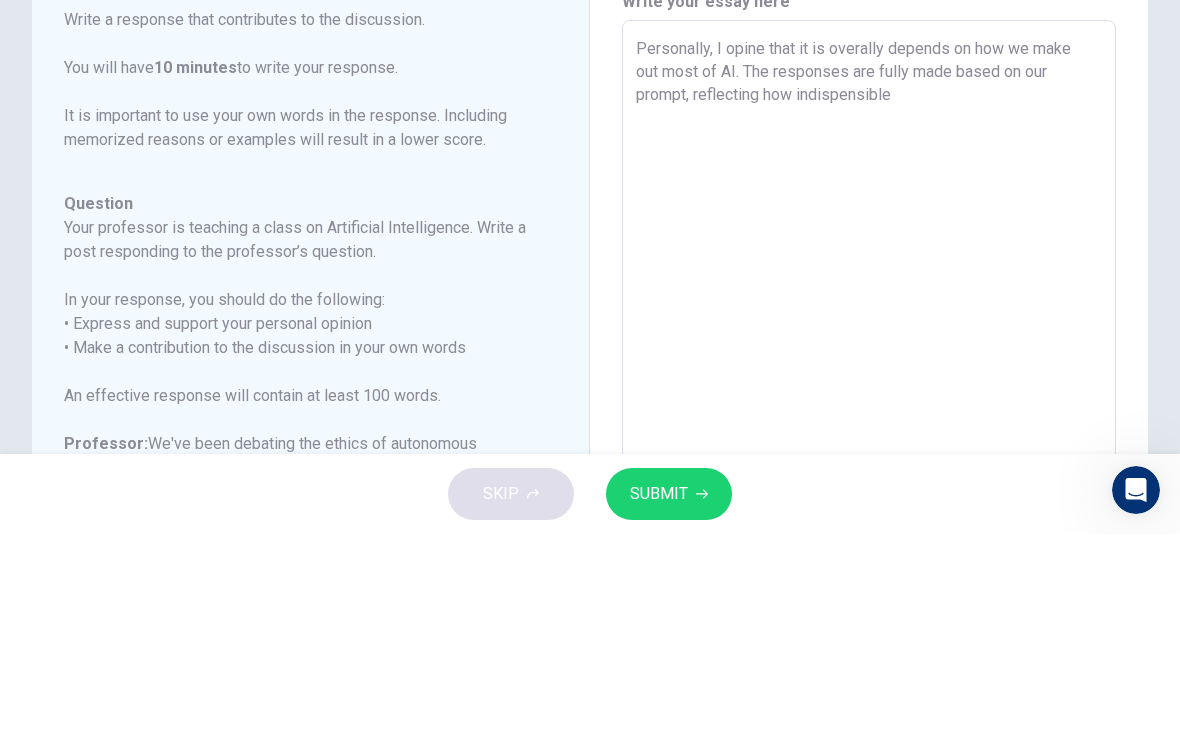 scroll, scrollTop: 0, scrollLeft: 0, axis: both 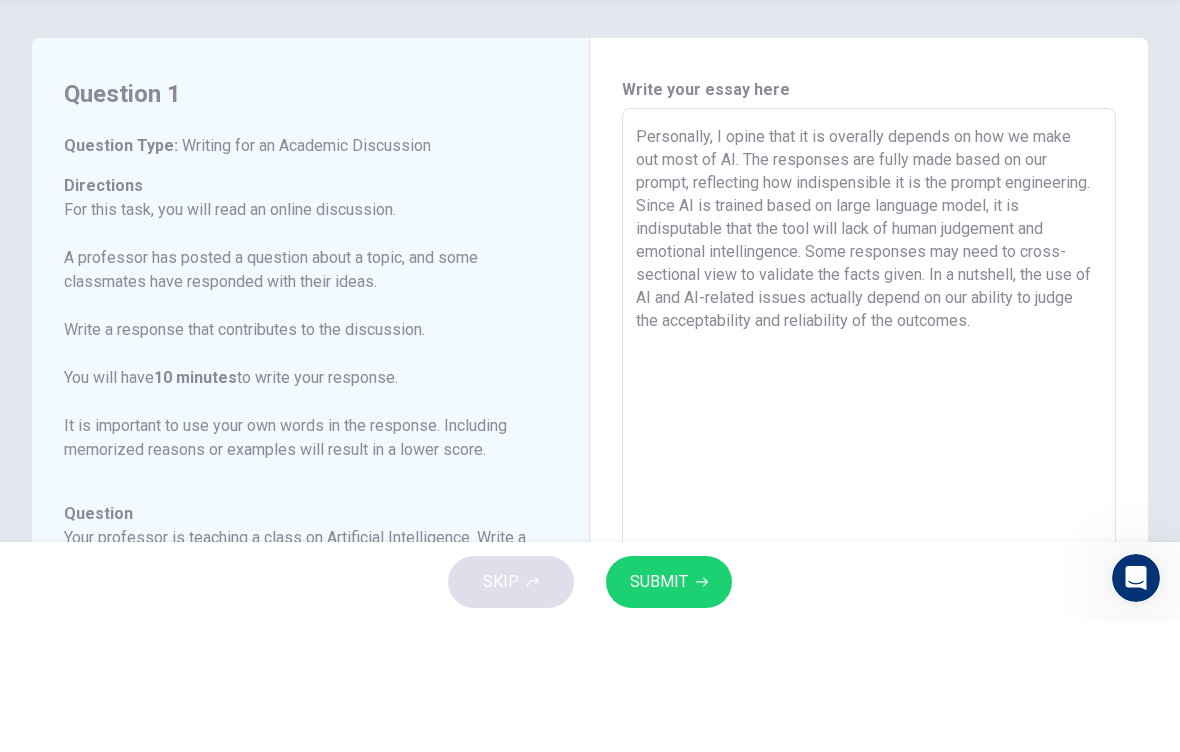 click on "Personally, I opine that it is overally depends on how we make out most of AI. The responses are fully made based on our prompt, reflecting how indispensible it is the prompt engineering. Since AI is trained based on large language model, it is indisputable that the tool will lack of human judgement and emotional intellingence. Some responses may need to cross-sectional view to validate the facts given. In a nutshell, the use of AI and AI-related issues actually depend on our ability to judge the acceptability and reliability of the outcomes." at bounding box center [869, 572] 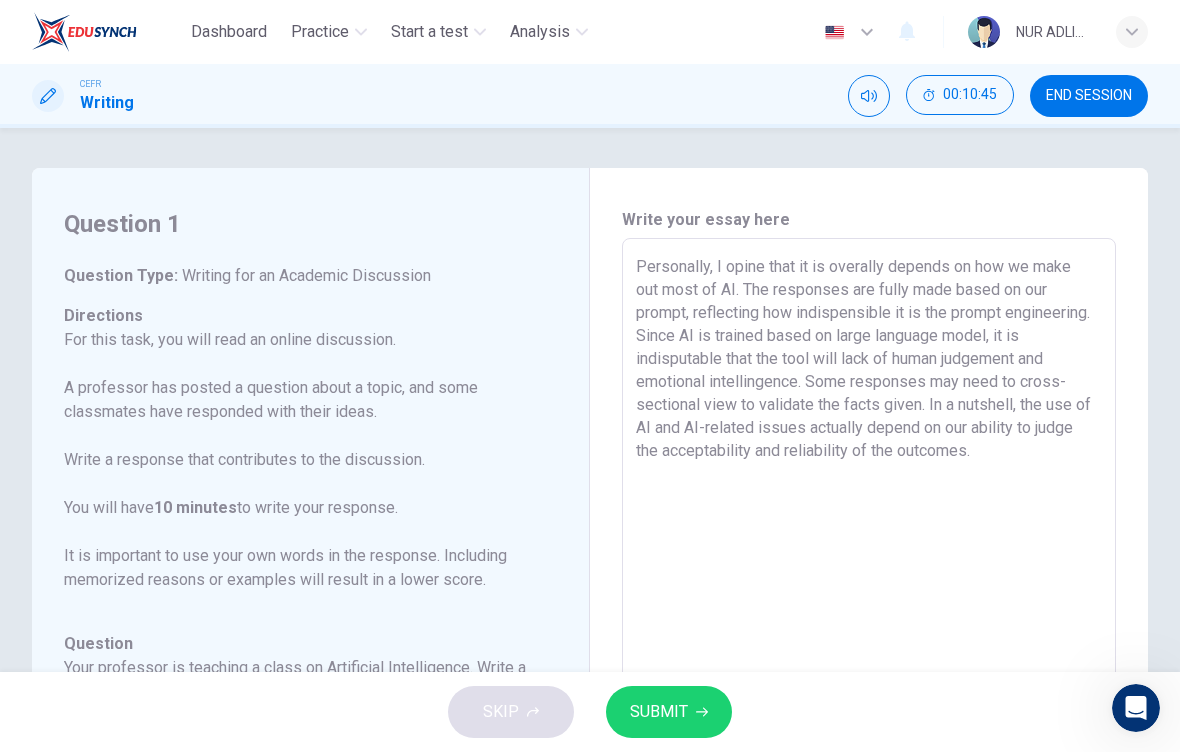 click on "SUBMIT" at bounding box center (659, 712) 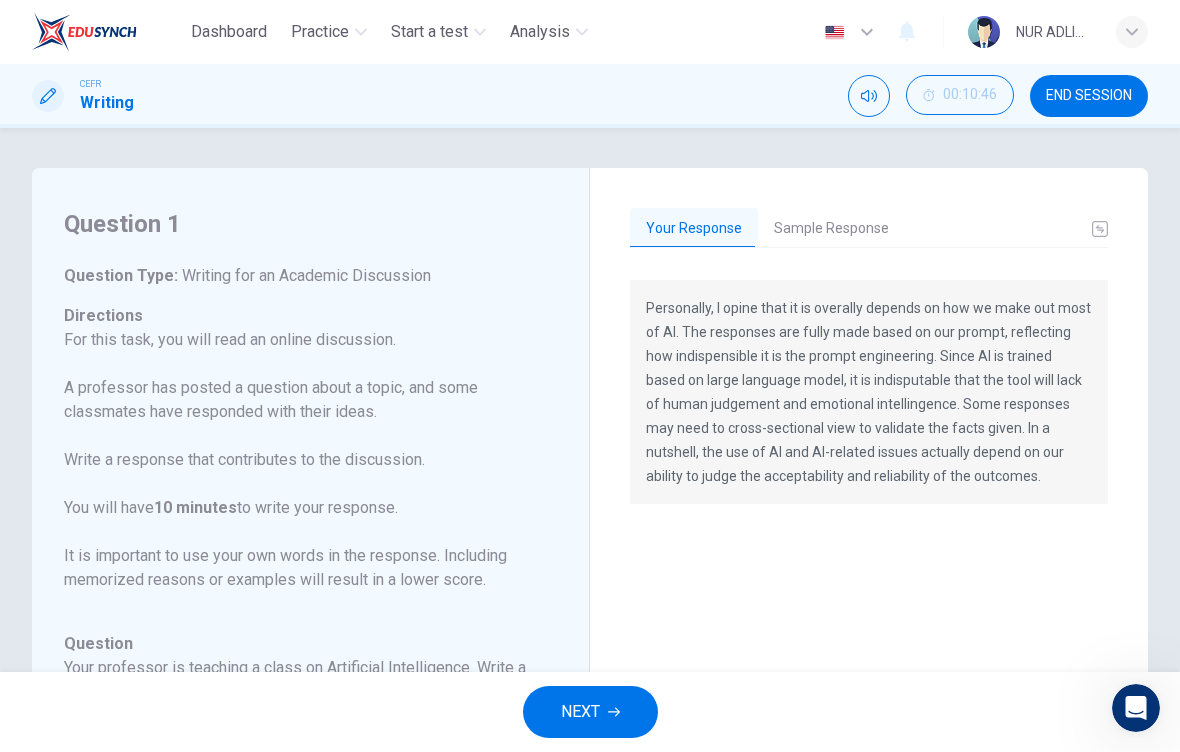 click on "Sample Response" at bounding box center [831, 229] 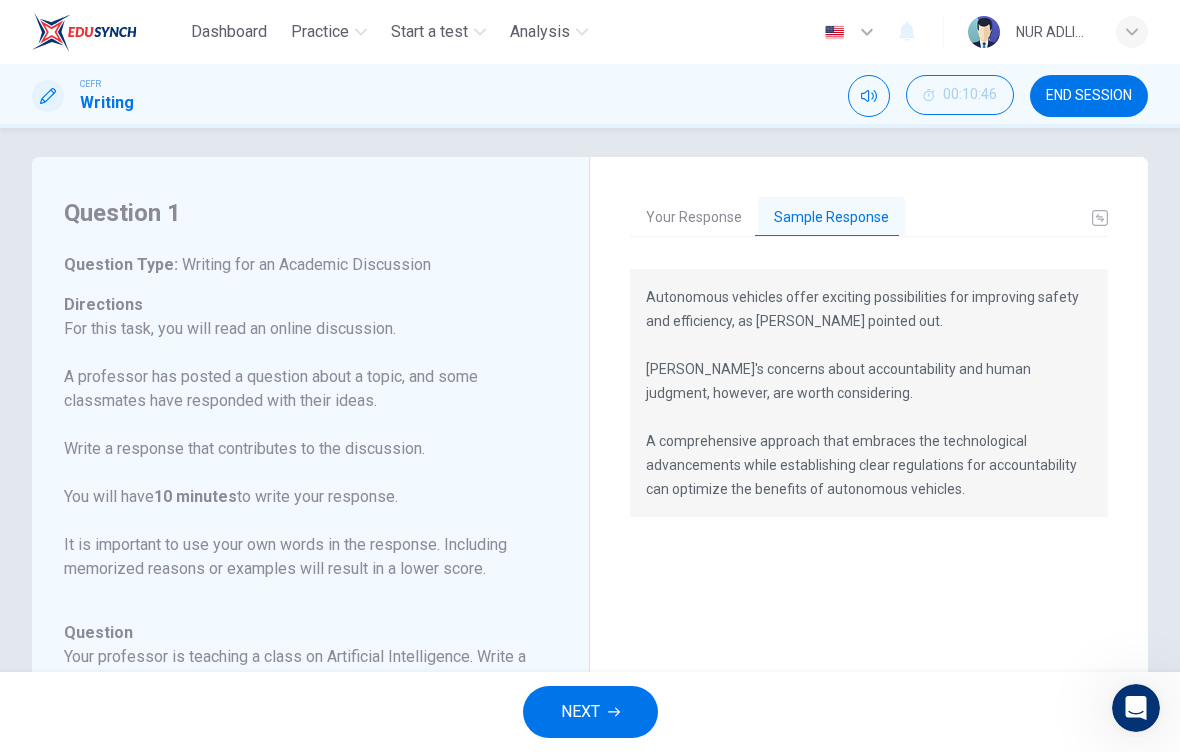 scroll, scrollTop: 10, scrollLeft: 0, axis: vertical 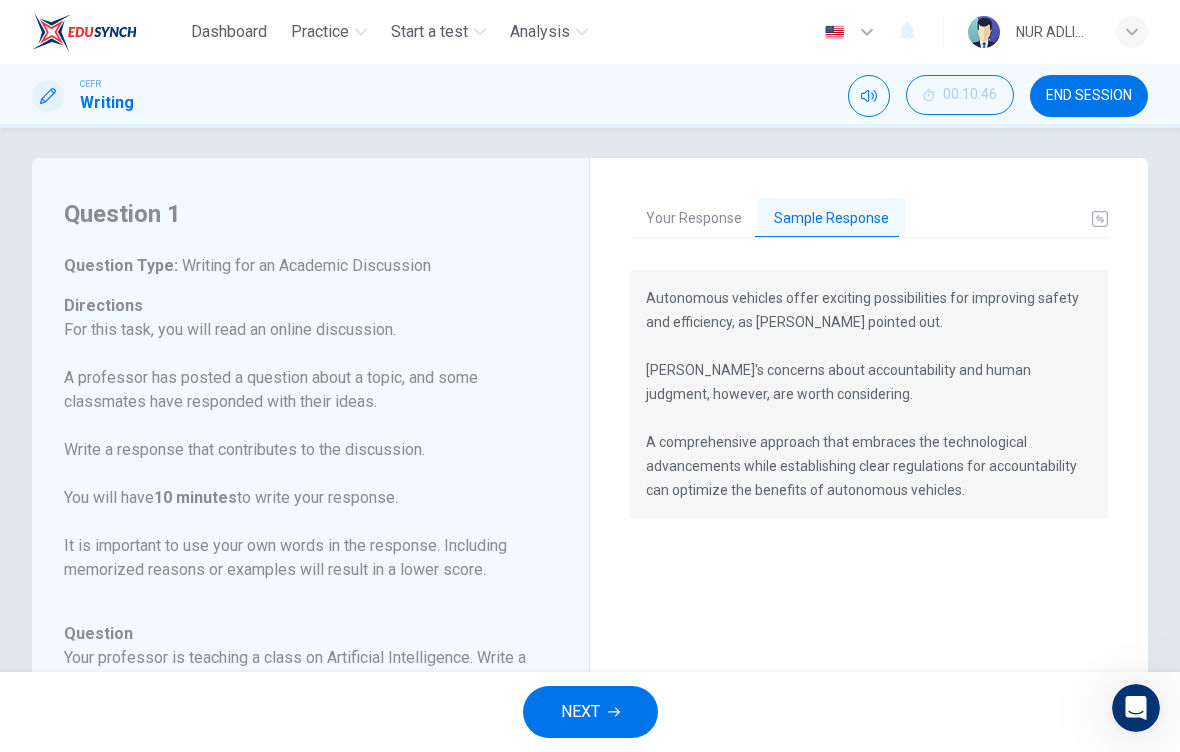 click on "Your Response" at bounding box center [694, 219] 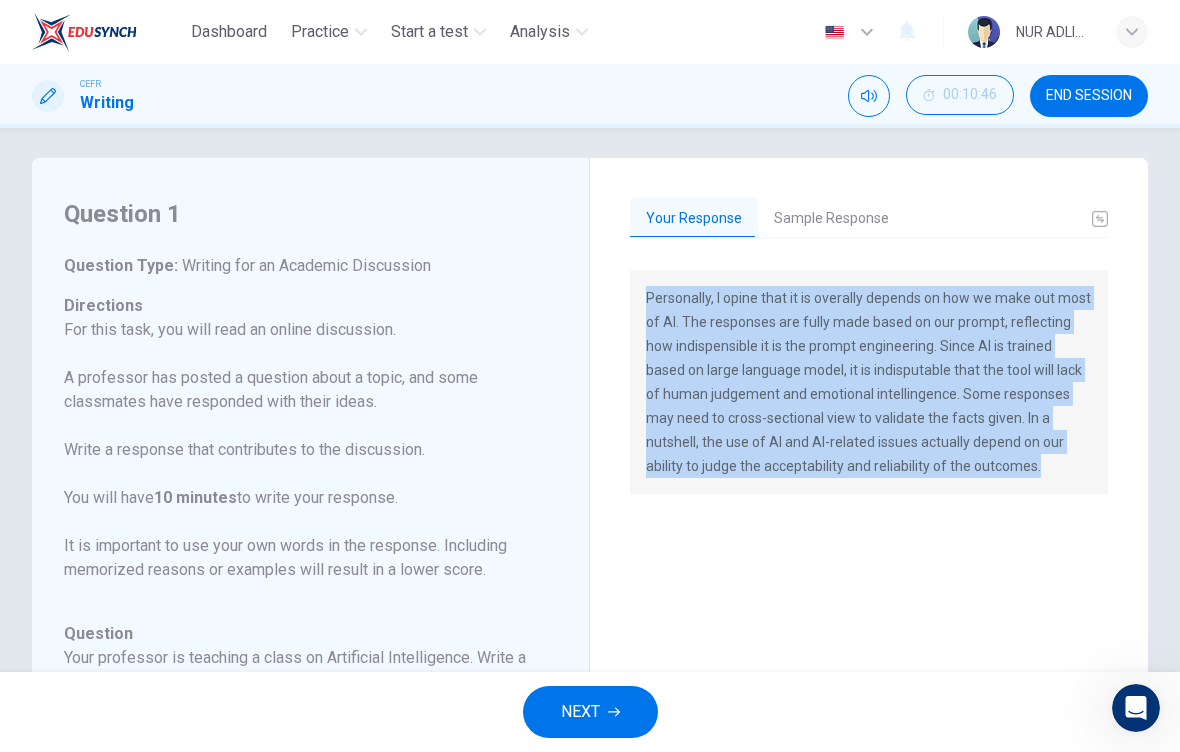 click on "Personally, I opine that it is overally depends on how we make out most of AI. The responses are fully made based on our prompt, reflecting how indispensible it is the prompt engineering. Since AI is trained based on large language model, it is indisputable that the tool will lack of human judgement and emotional intellingence. Some responses may need to cross-sectional view to validate the facts given. In a nutshell, the use of AI and AI-related issues actually depend on our ability to judge the acceptability and reliability of the outcomes." at bounding box center [869, 587] 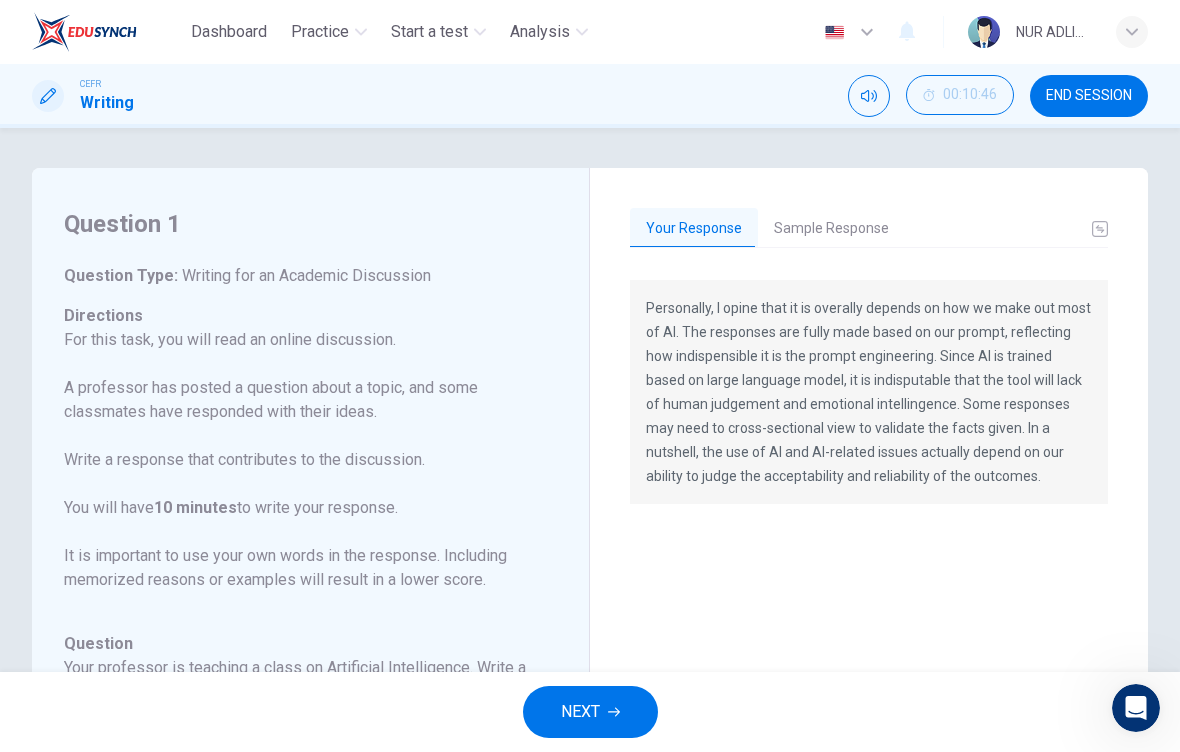 scroll, scrollTop: 0, scrollLeft: 0, axis: both 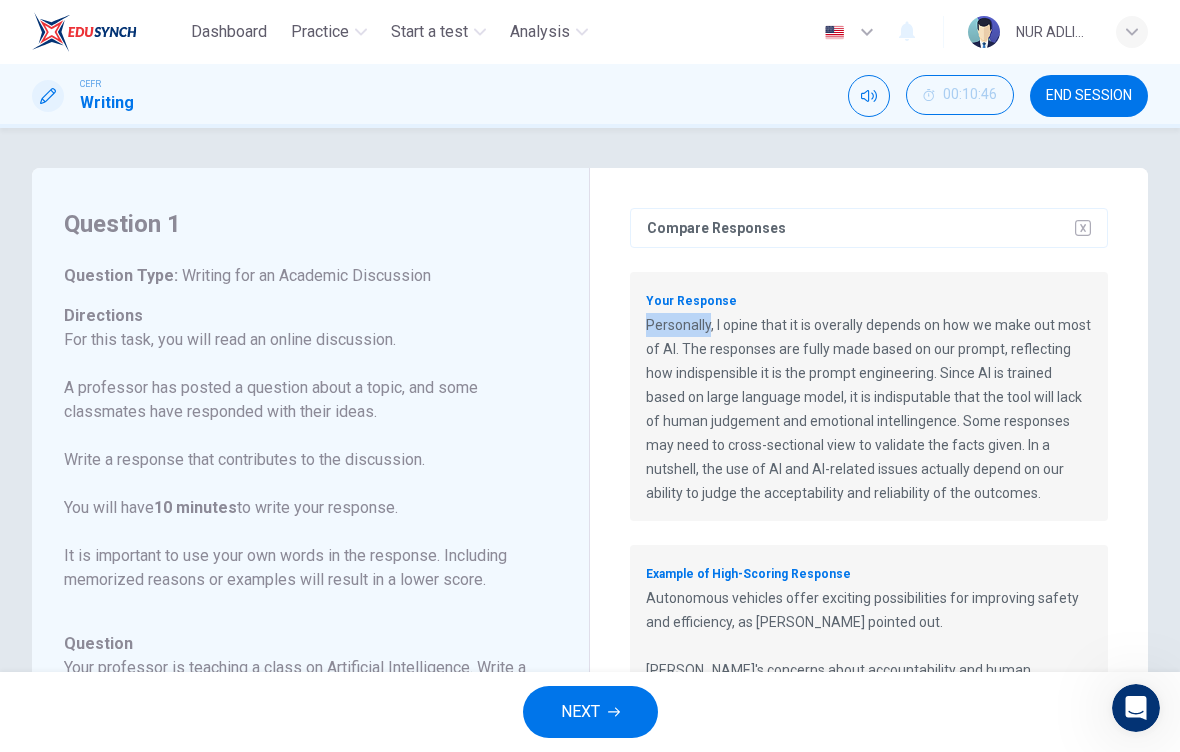 click on "Compare Responses Your Response Personally, I opine that it is overally depends on how we make out most of AI. The responses are fully made based on our prompt, reflecting how indispensible it is the prompt engineering. Since AI is trained based on large language model, it is indisputable that the tool will lack of human judgement and emotional intellingence. Some responses may need to cross-sectional view to validate the facts given. In a nutshell, the use of AI and AI-related issues actually depend on our ability to judge the acceptability and reliability of the outcomes. Example of High-Scoring Response Autonomous vehicles offer exciting possibilities for improving safety and efficiency, as Elijah pointed out. Charlotte's concerns about accountability and human judgment, however, are worth considering. A comprehensive approach that embraces the technological advancements while establishing clear regulations for accountability can optimize the benefits of autonomous vehicles." at bounding box center (869, 573) 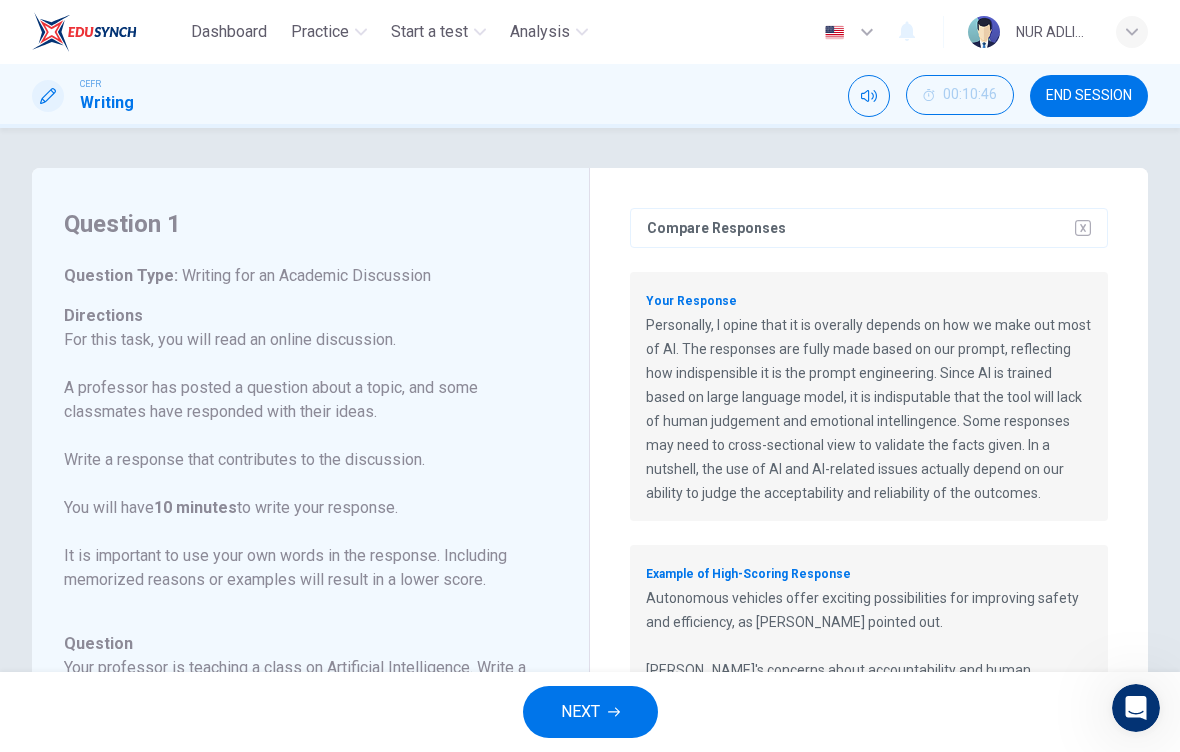 click on "NEXT" at bounding box center (590, 712) 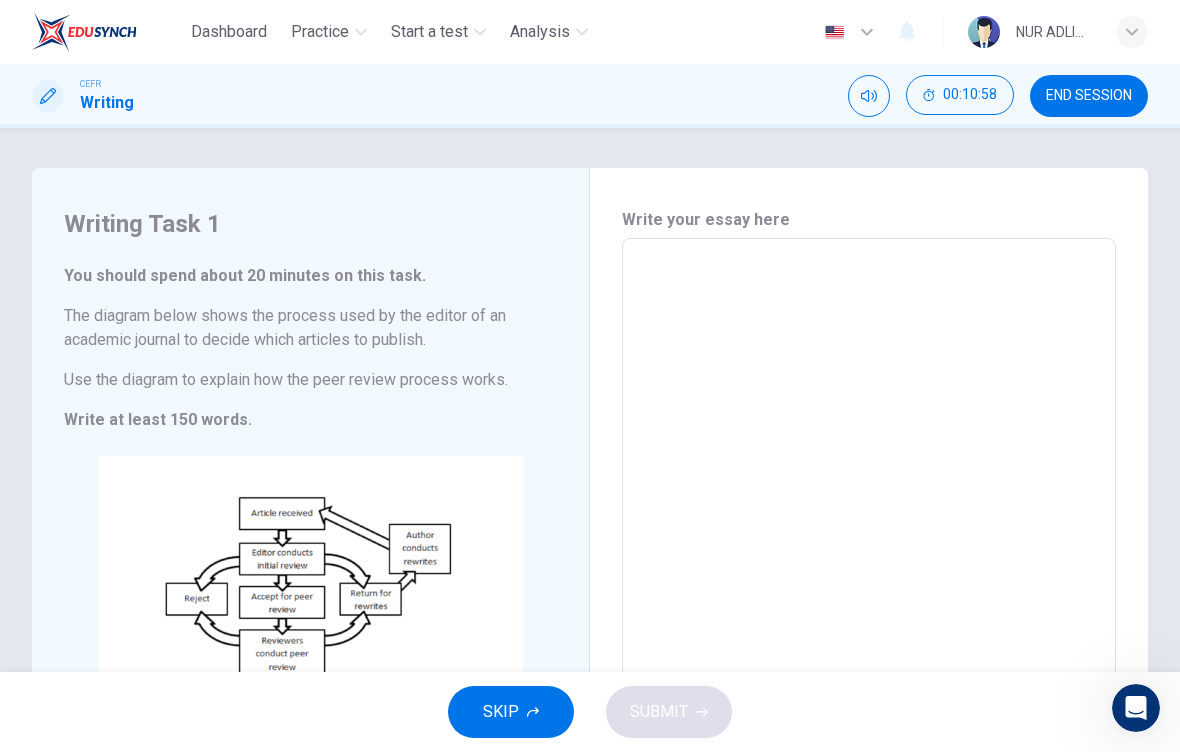scroll, scrollTop: 0, scrollLeft: 0, axis: both 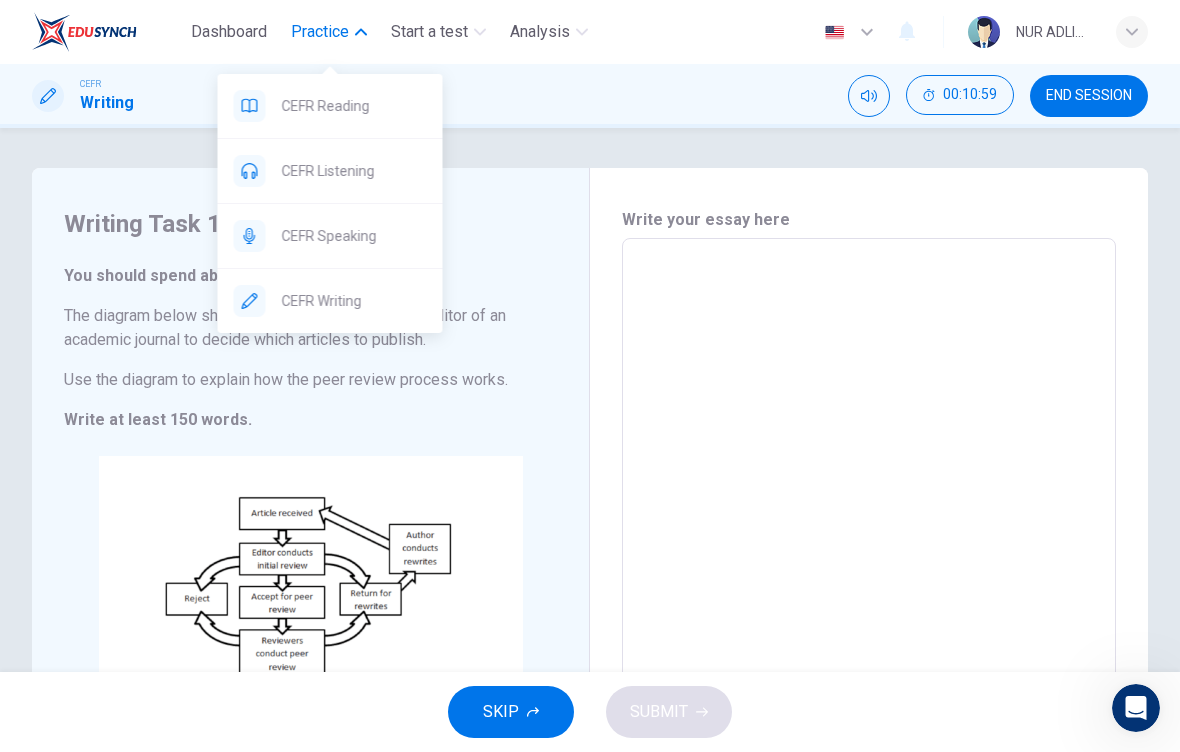click on "CEFR Reading" at bounding box center [354, 106] 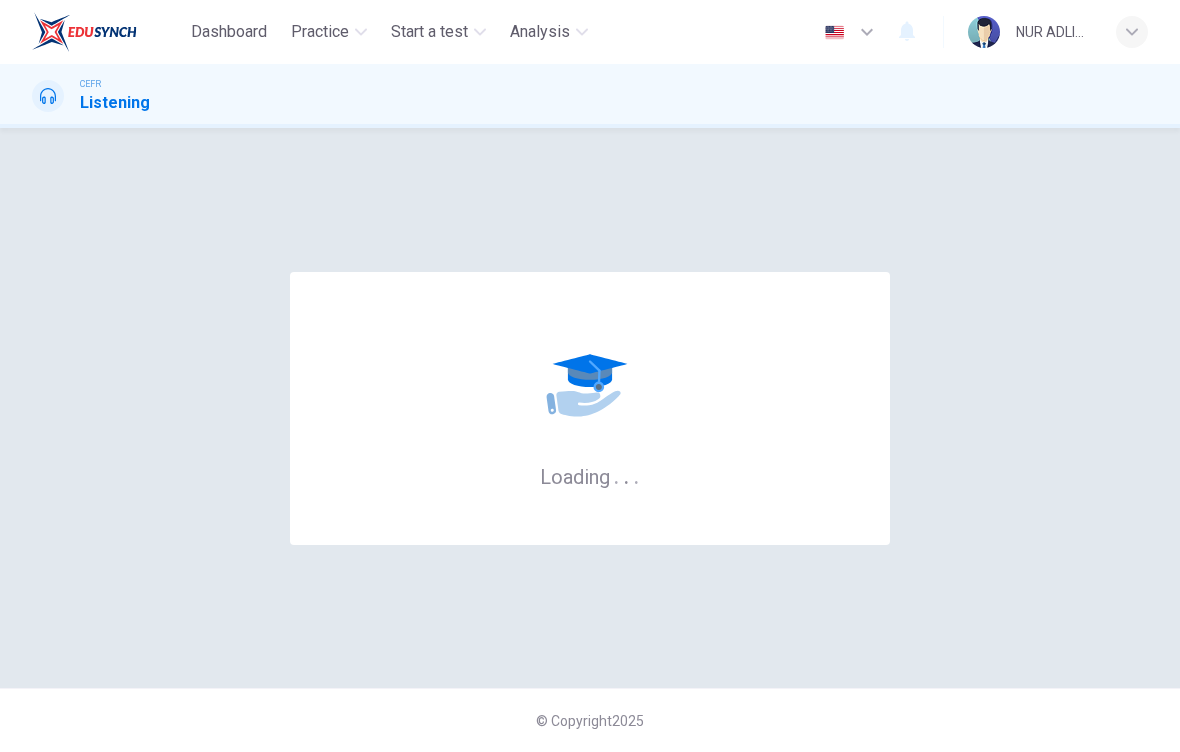scroll, scrollTop: 0, scrollLeft: 0, axis: both 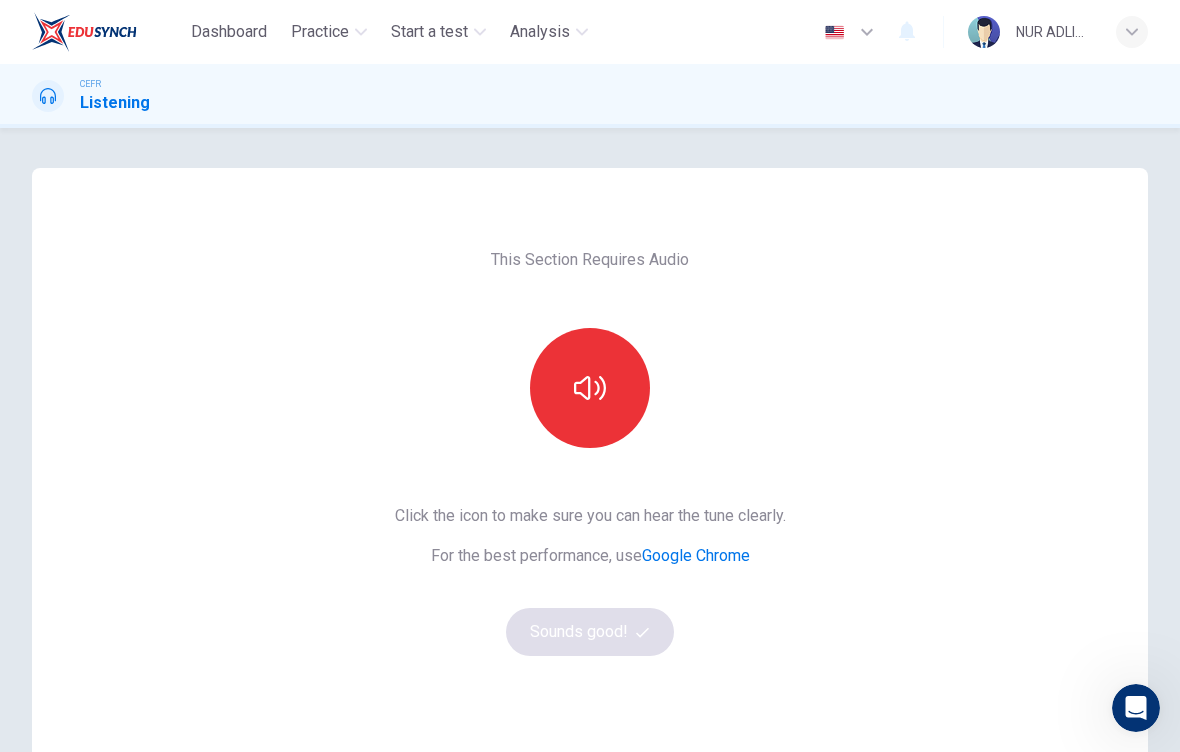 click at bounding box center [590, 388] 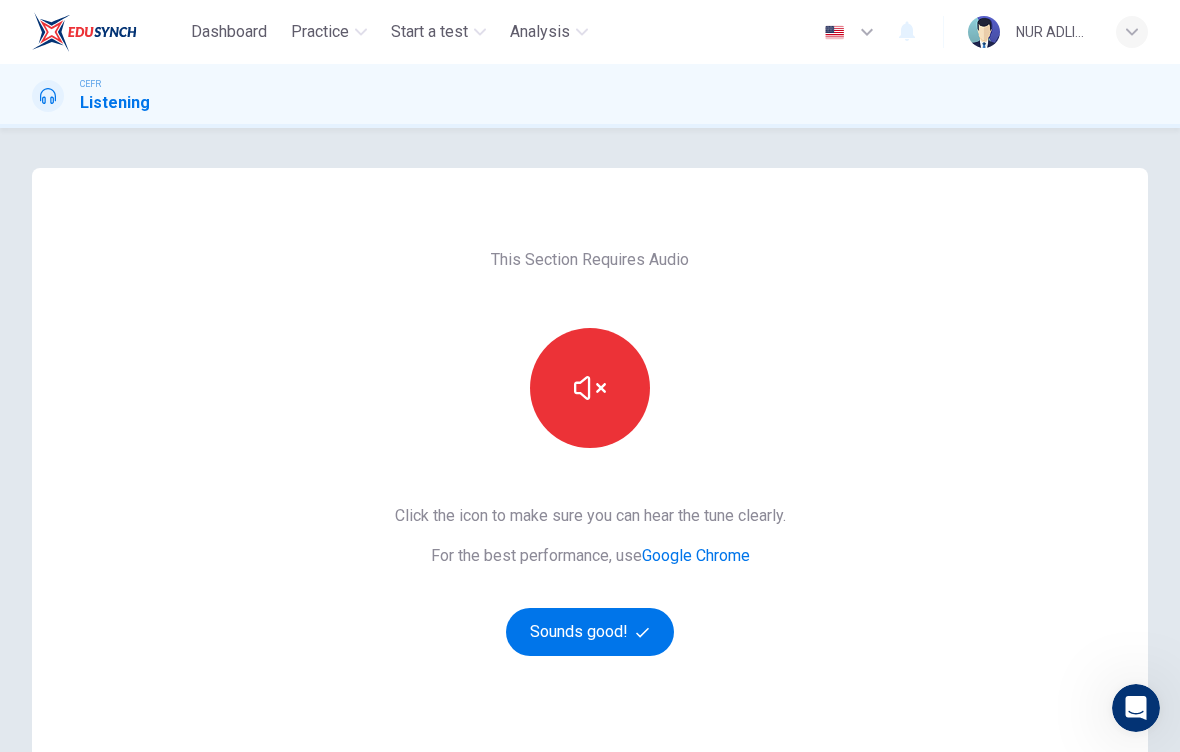 click on "Sounds good!" at bounding box center (590, 632) 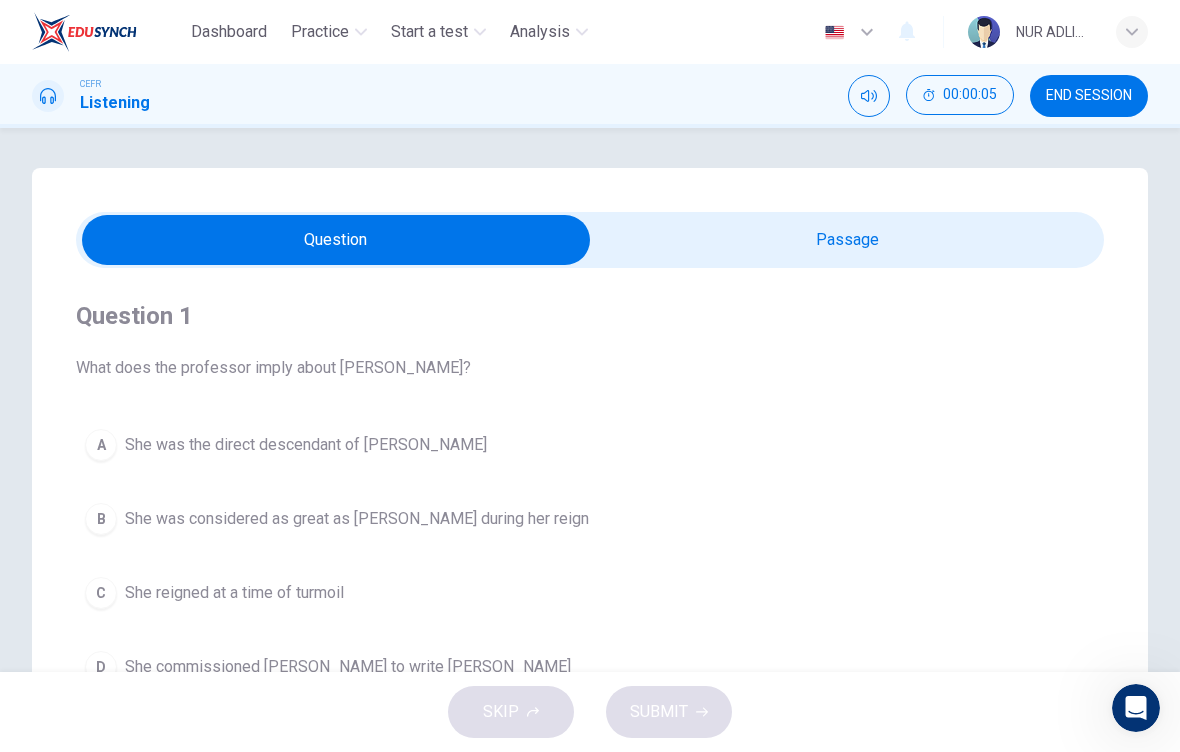 scroll, scrollTop: 0, scrollLeft: 0, axis: both 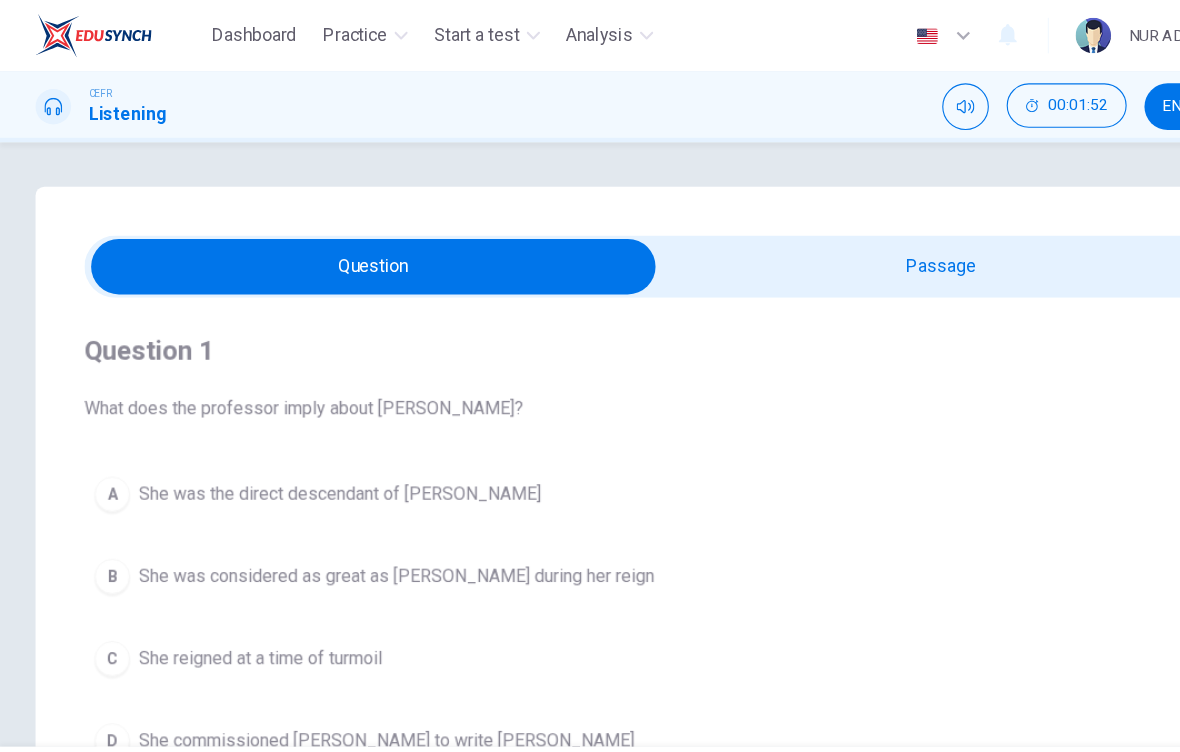 click at bounding box center (336, 240) 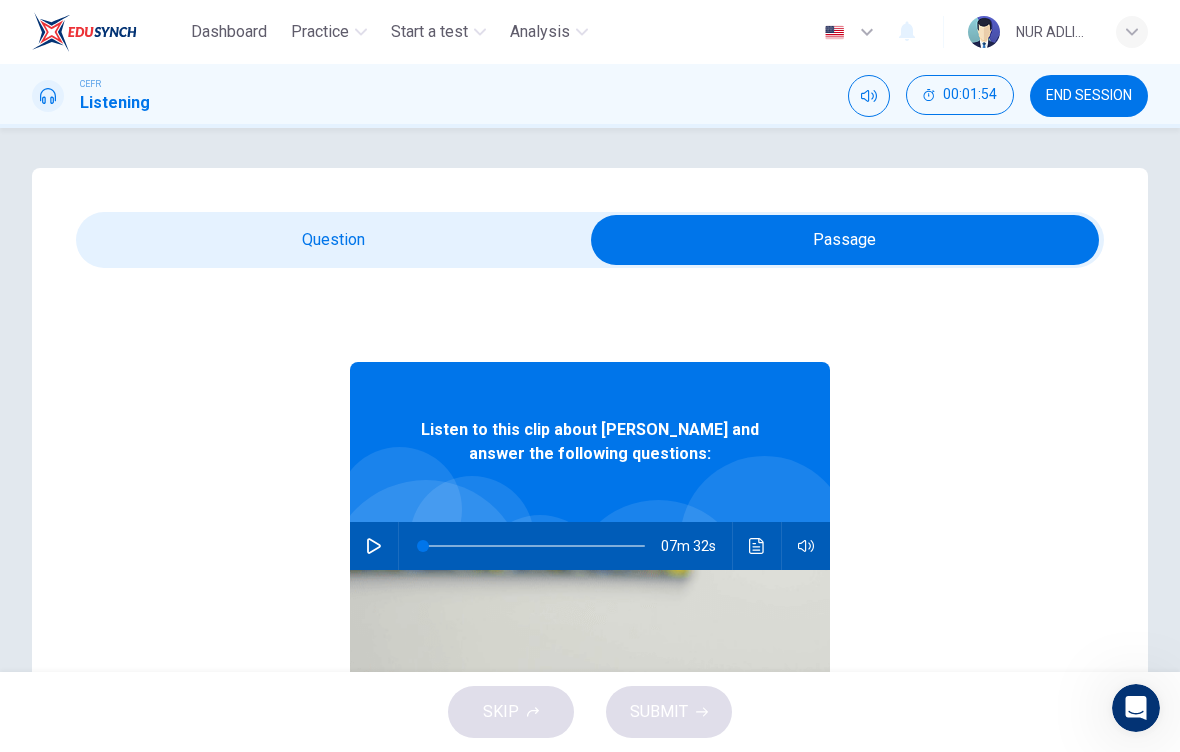 click at bounding box center (374, 546) 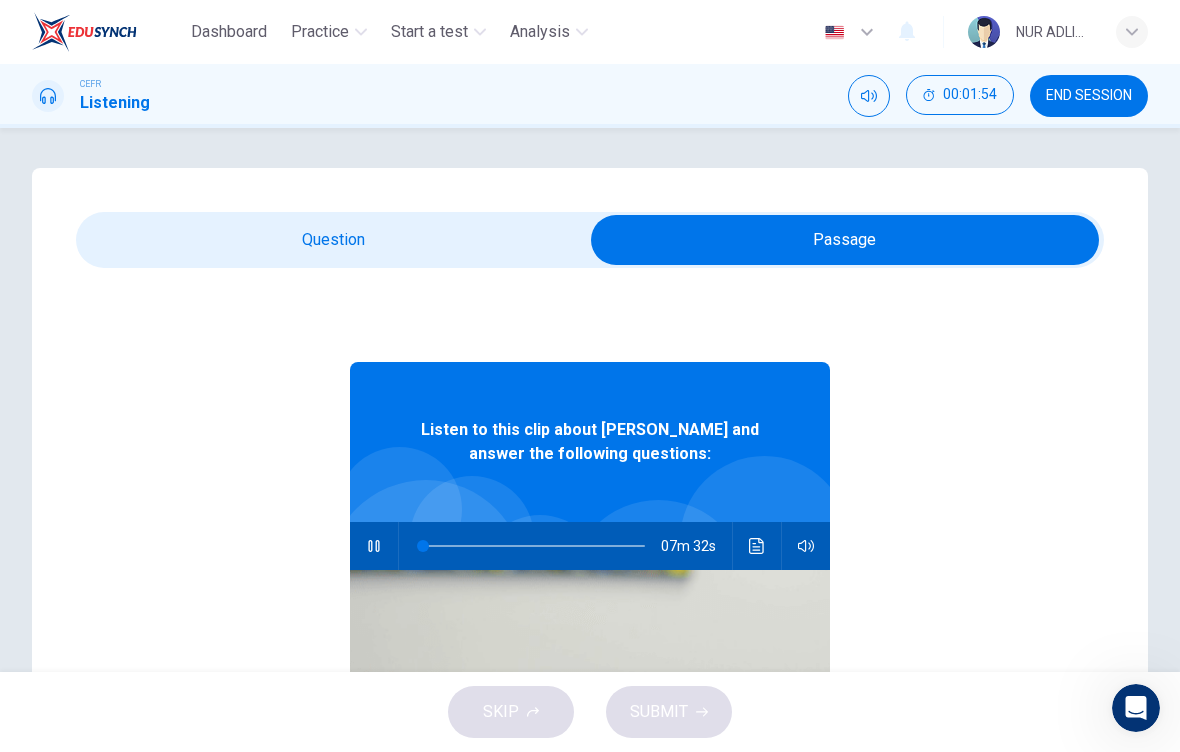 click at bounding box center [845, 240] 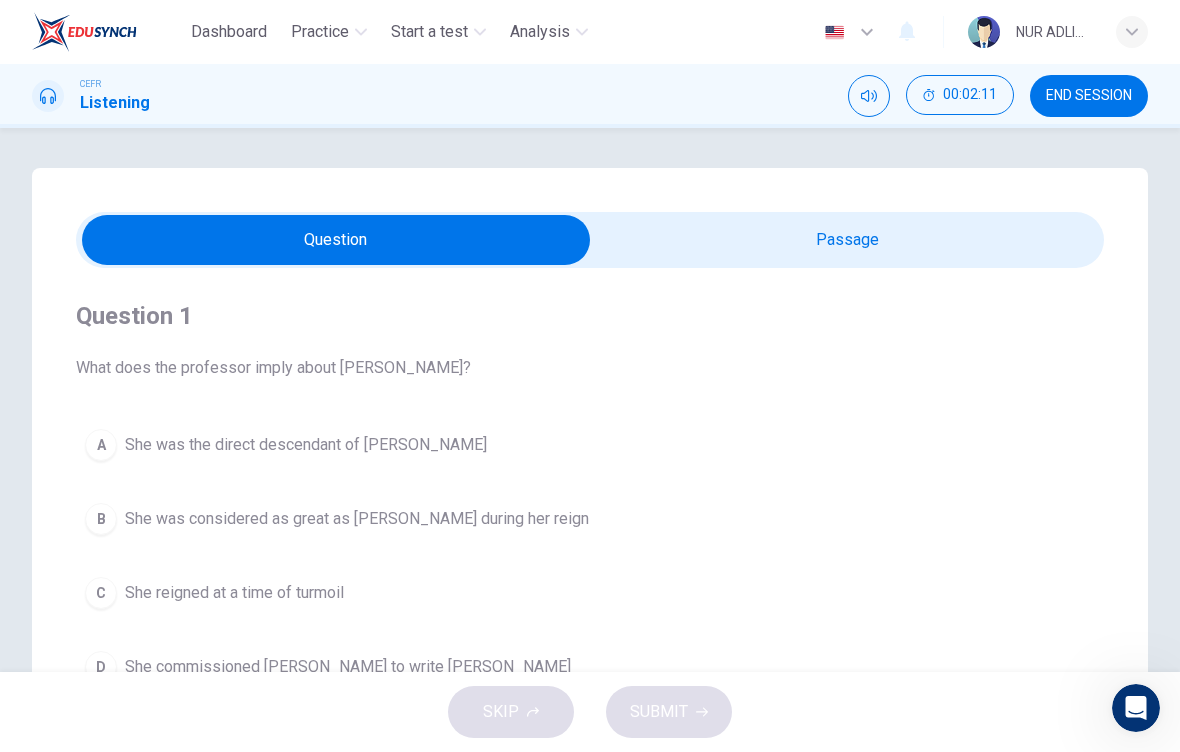 click on "She was the direct descendant of Henry V" at bounding box center (306, 445) 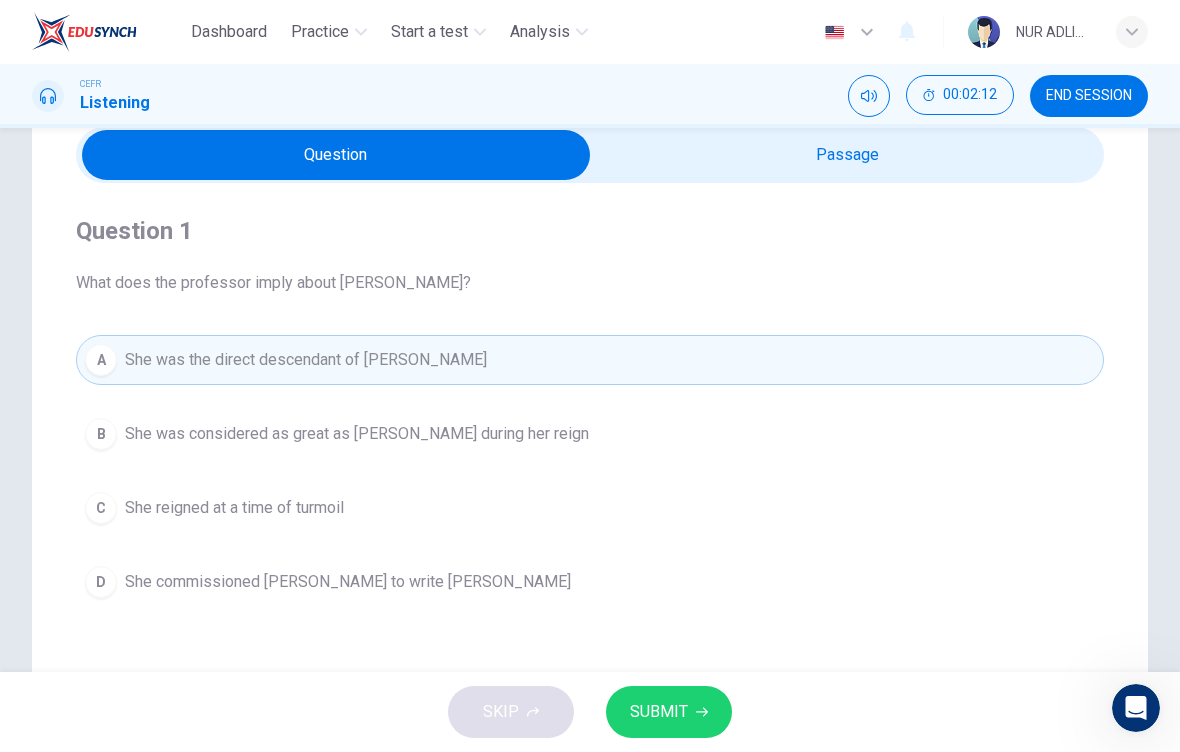 scroll, scrollTop: 89, scrollLeft: 0, axis: vertical 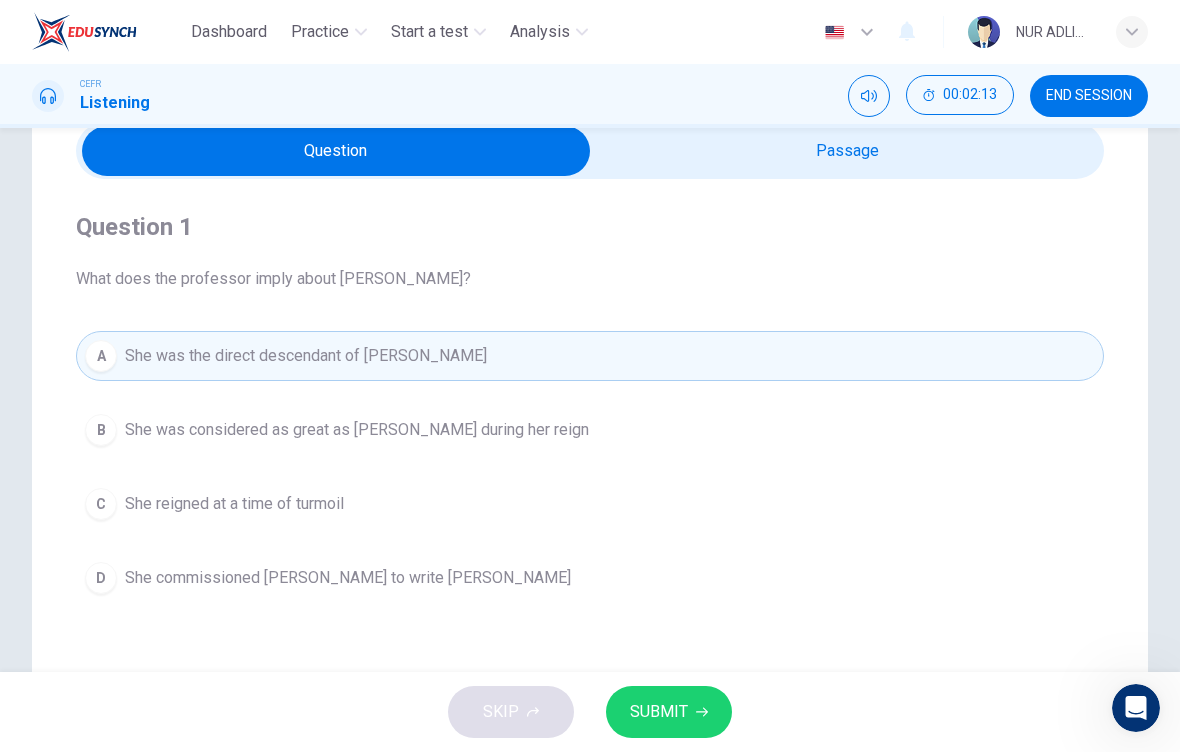 click on "SUBMIT" at bounding box center (669, 712) 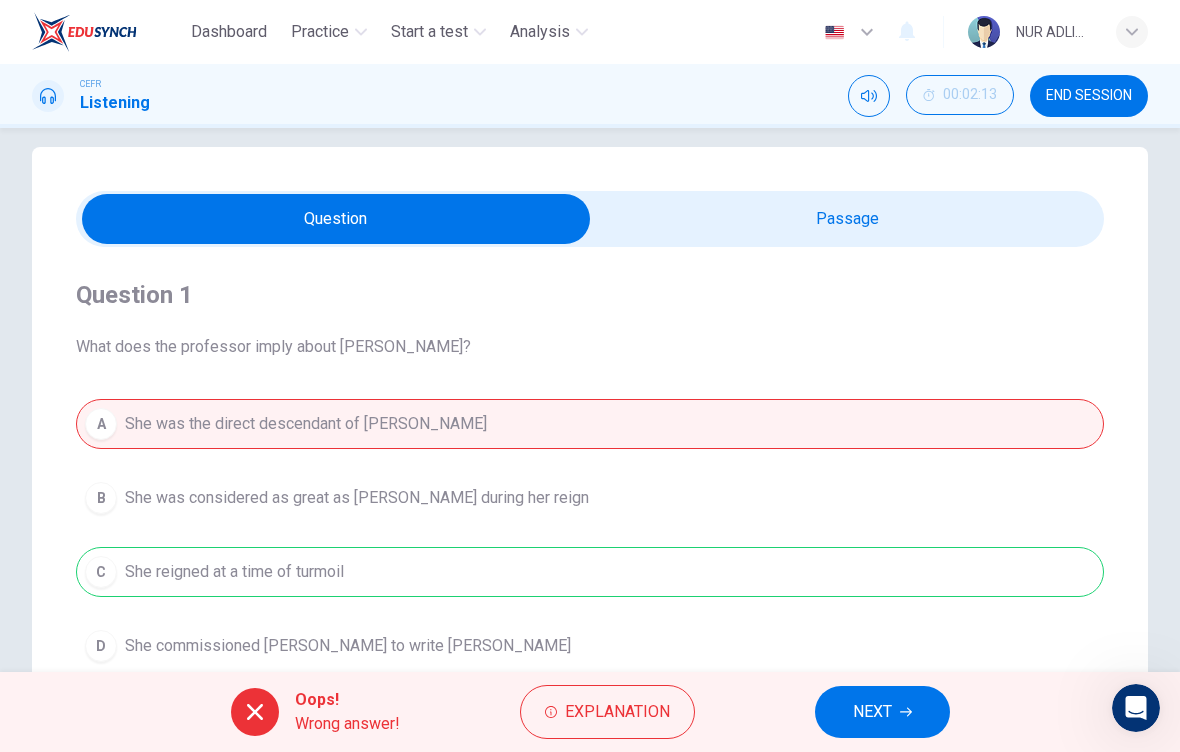 click on "Practice" at bounding box center [329, 32] 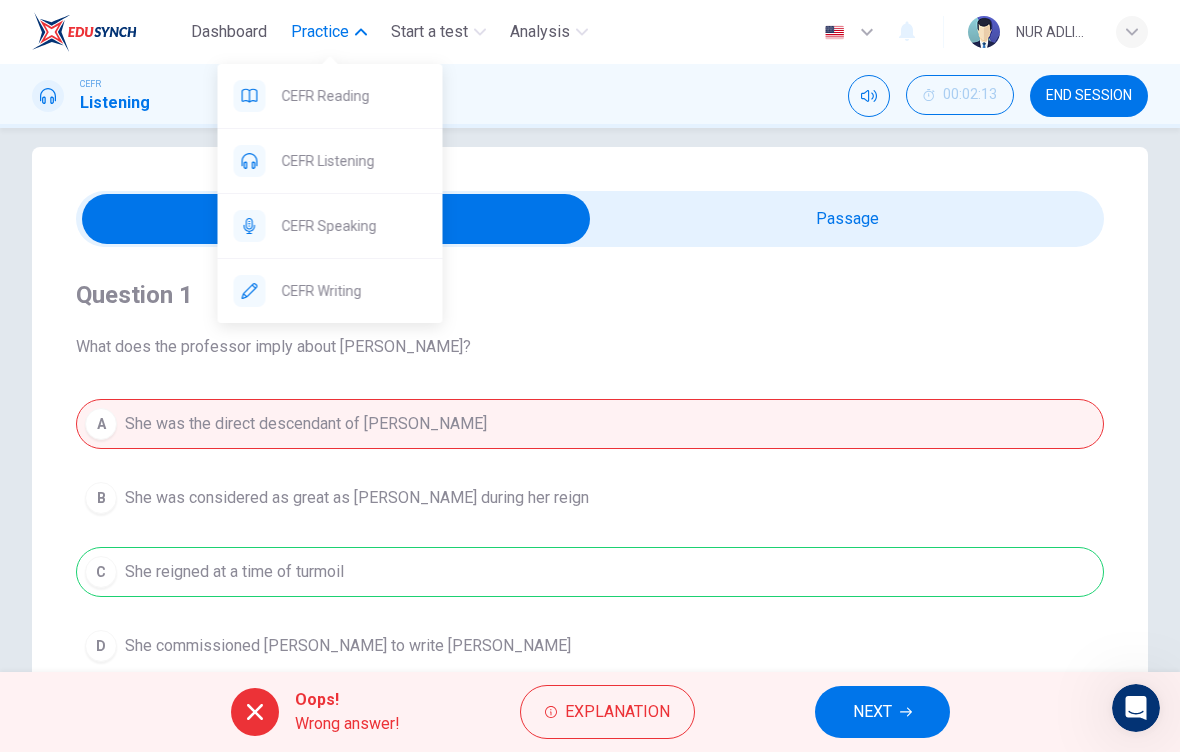 click on "CEFR Reading" at bounding box center (330, 96) 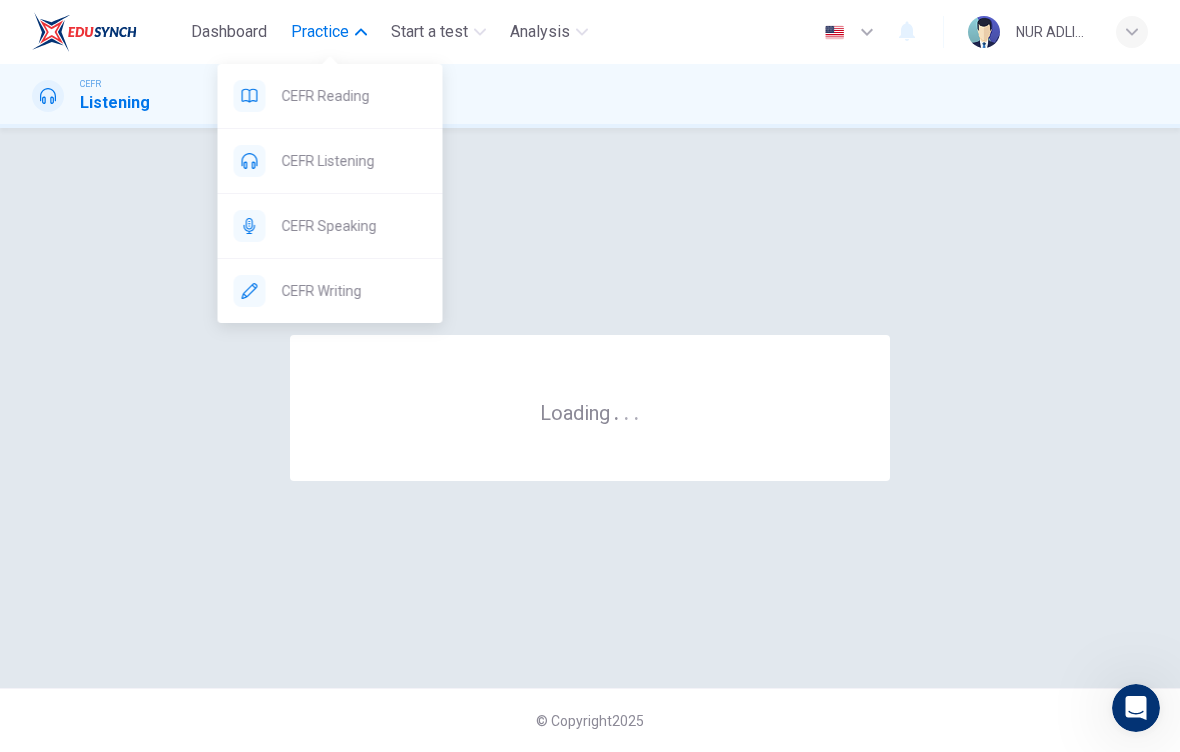 scroll, scrollTop: 0, scrollLeft: 0, axis: both 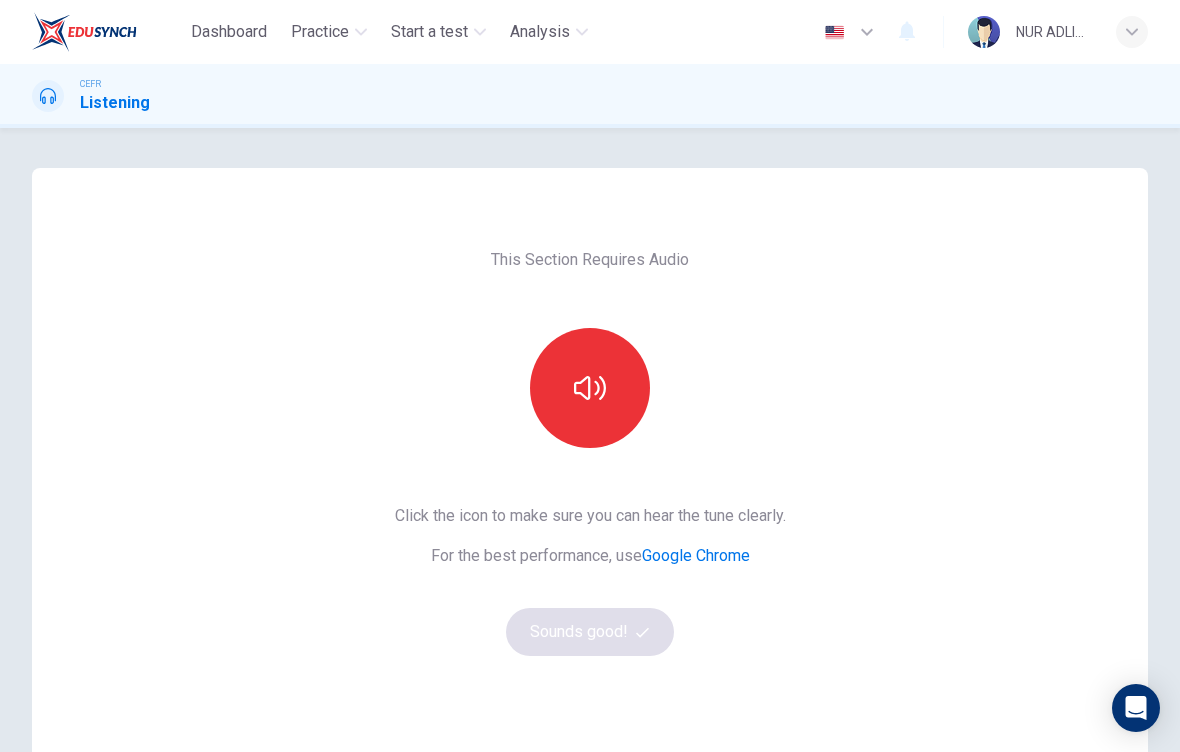 click at bounding box center [590, 388] 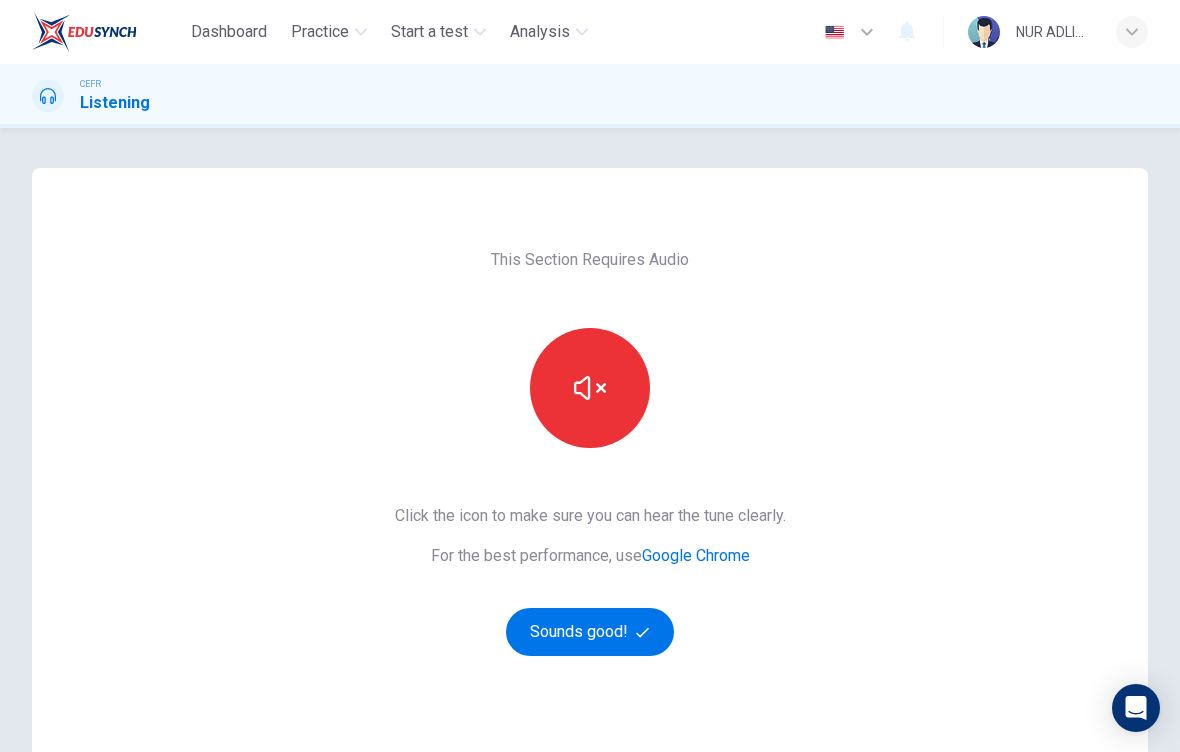click on "Sounds good!" at bounding box center (590, 632) 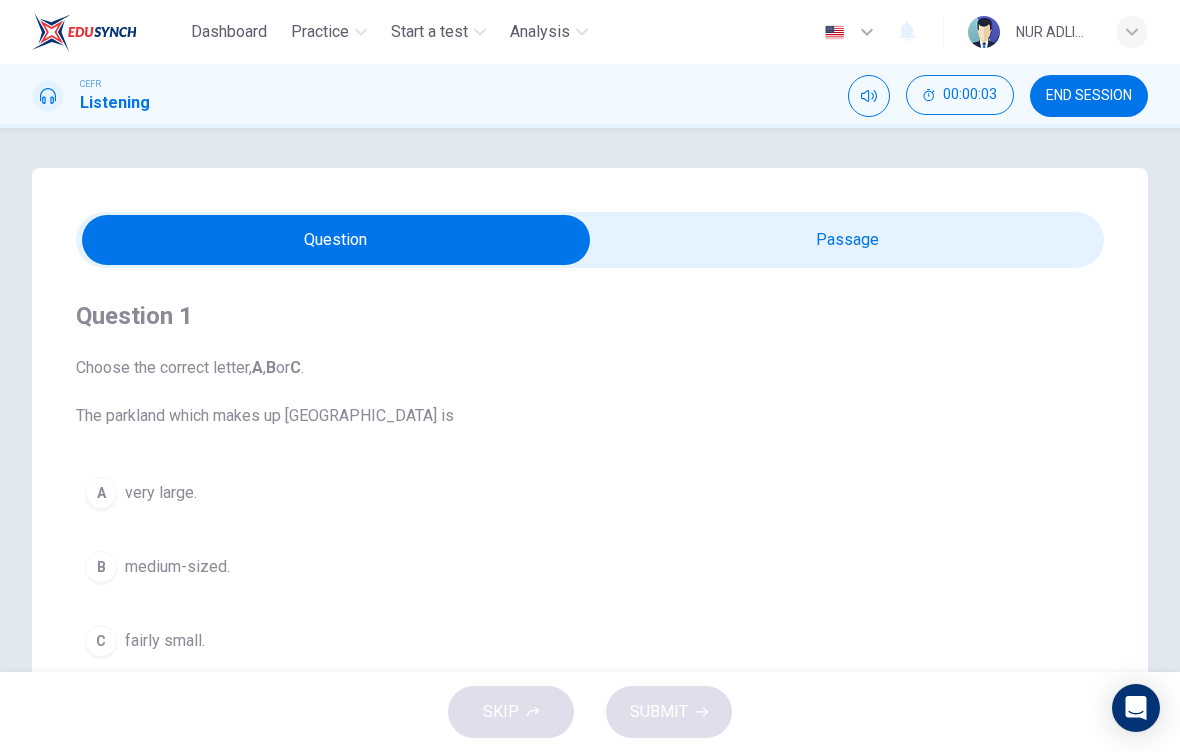click at bounding box center (336, 240) 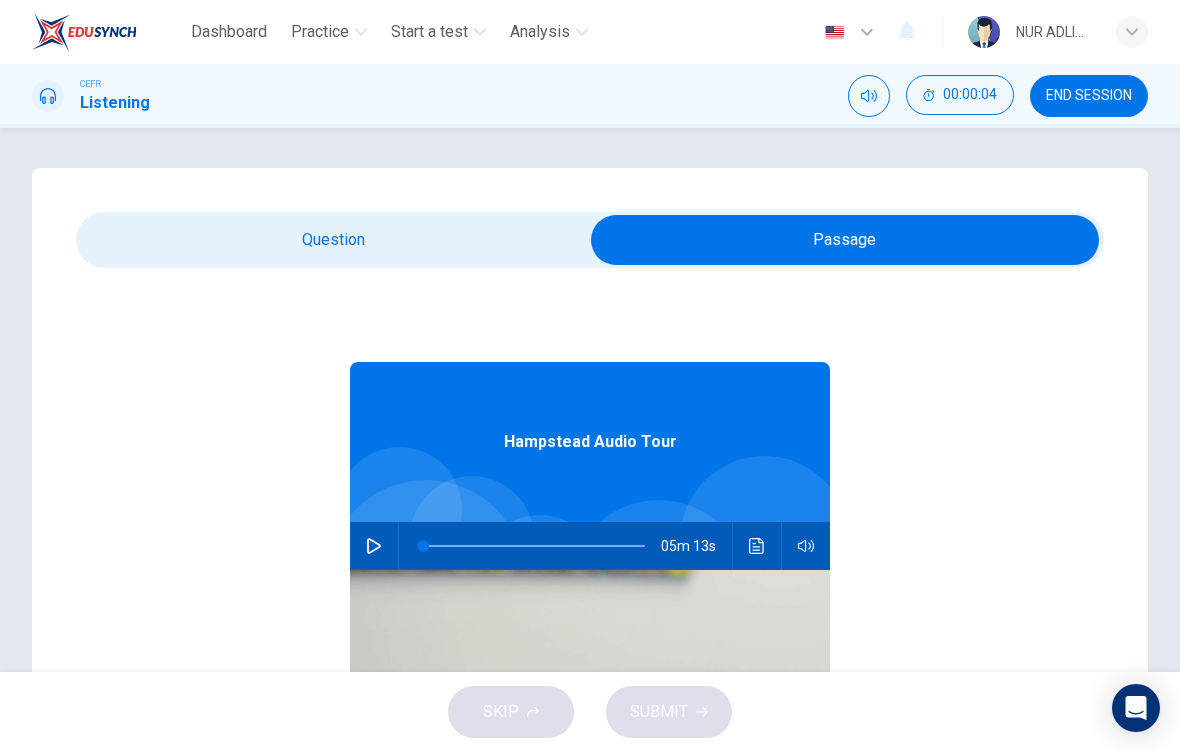click 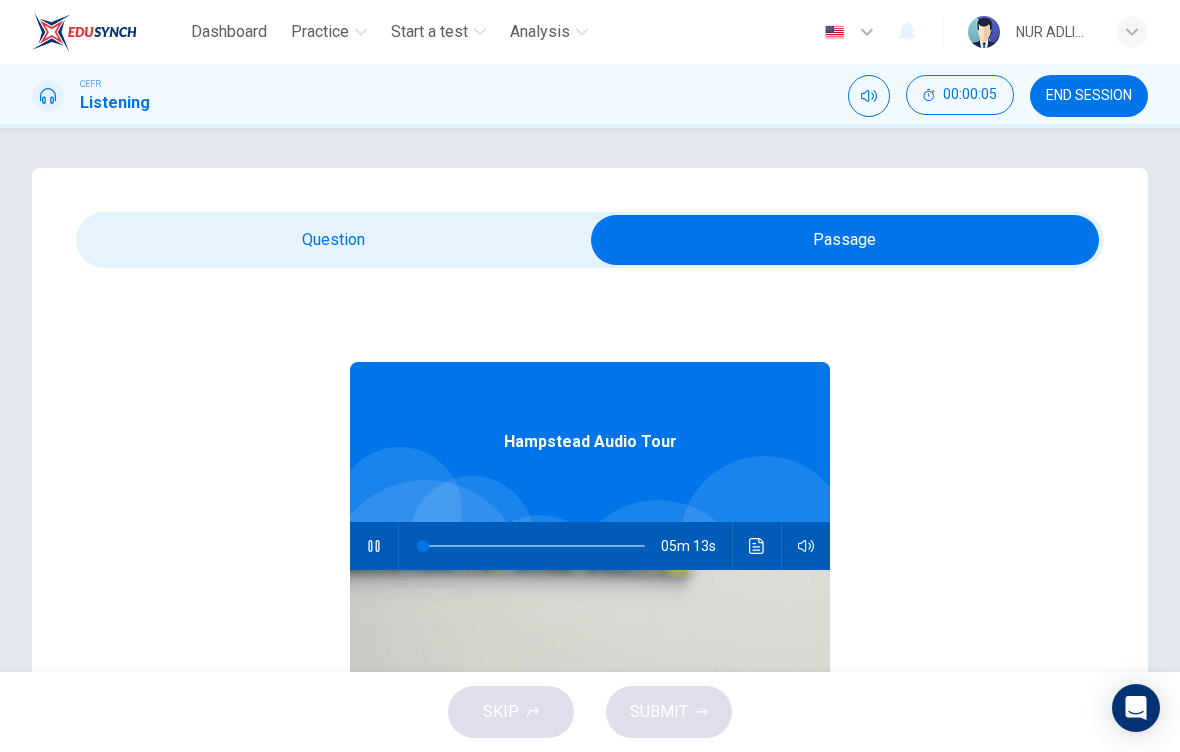 click at bounding box center (845, 240) 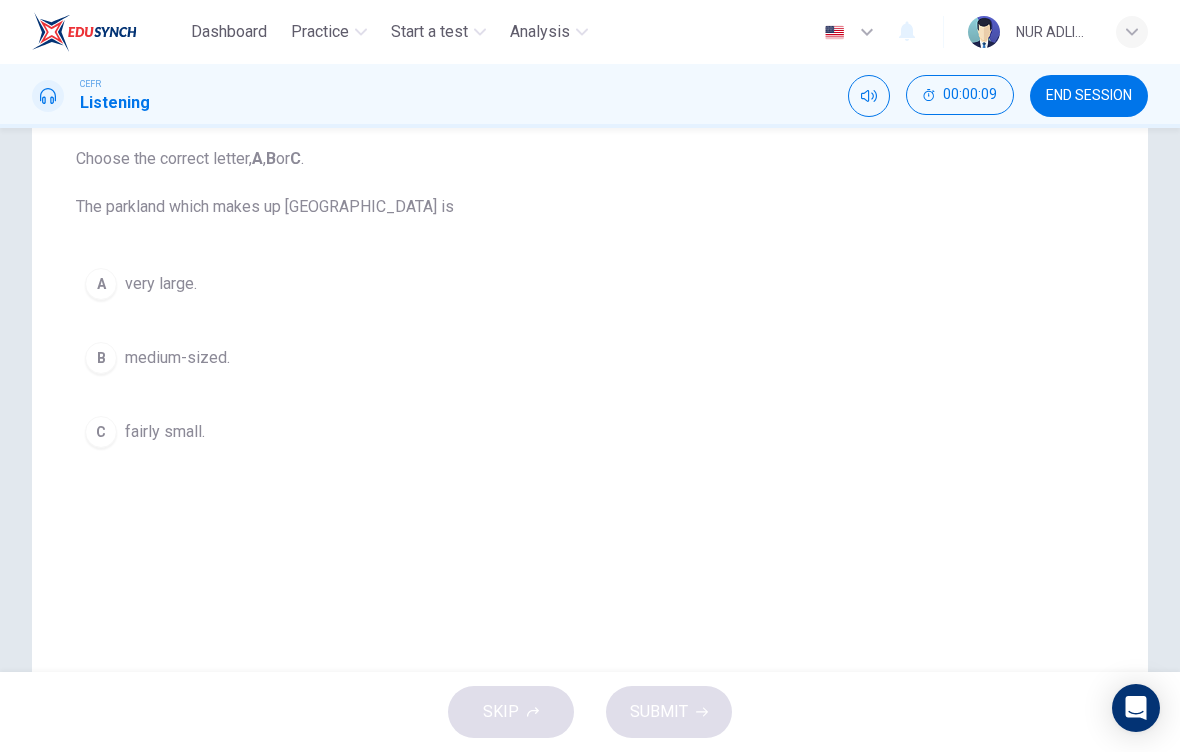 scroll, scrollTop: 212, scrollLeft: 0, axis: vertical 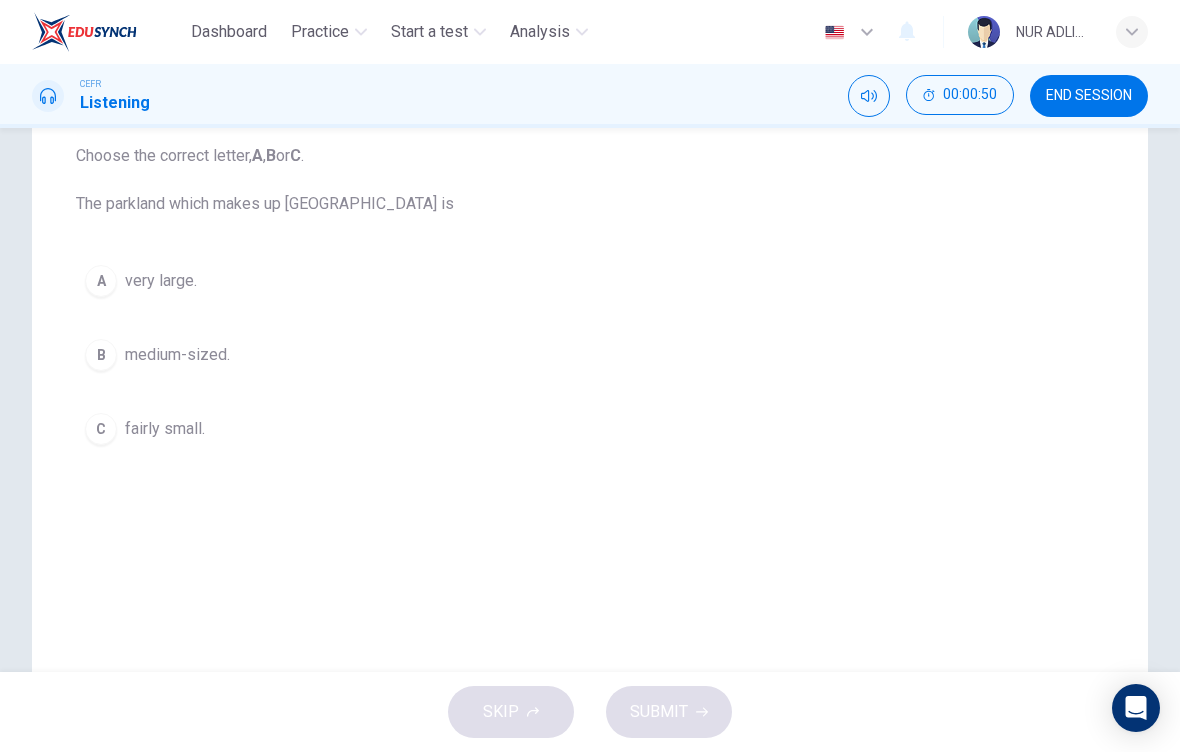 click on "A very large." at bounding box center [590, 281] 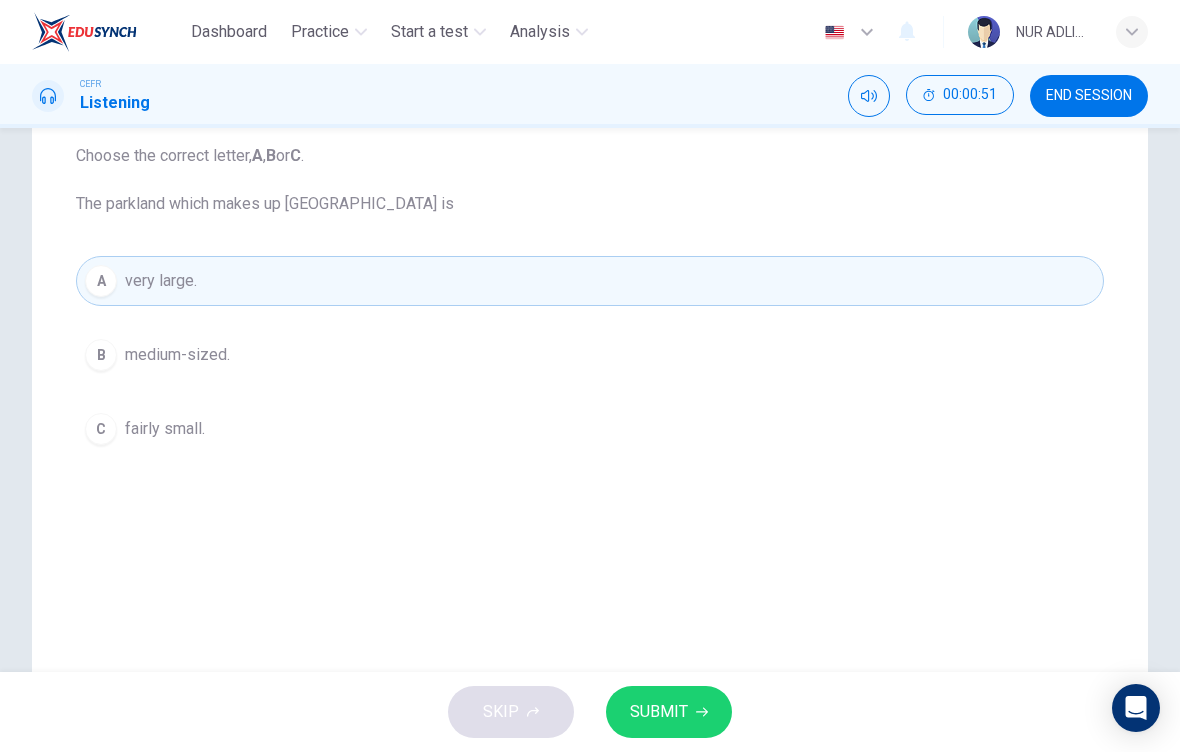 click on "SUBMIT" at bounding box center (659, 712) 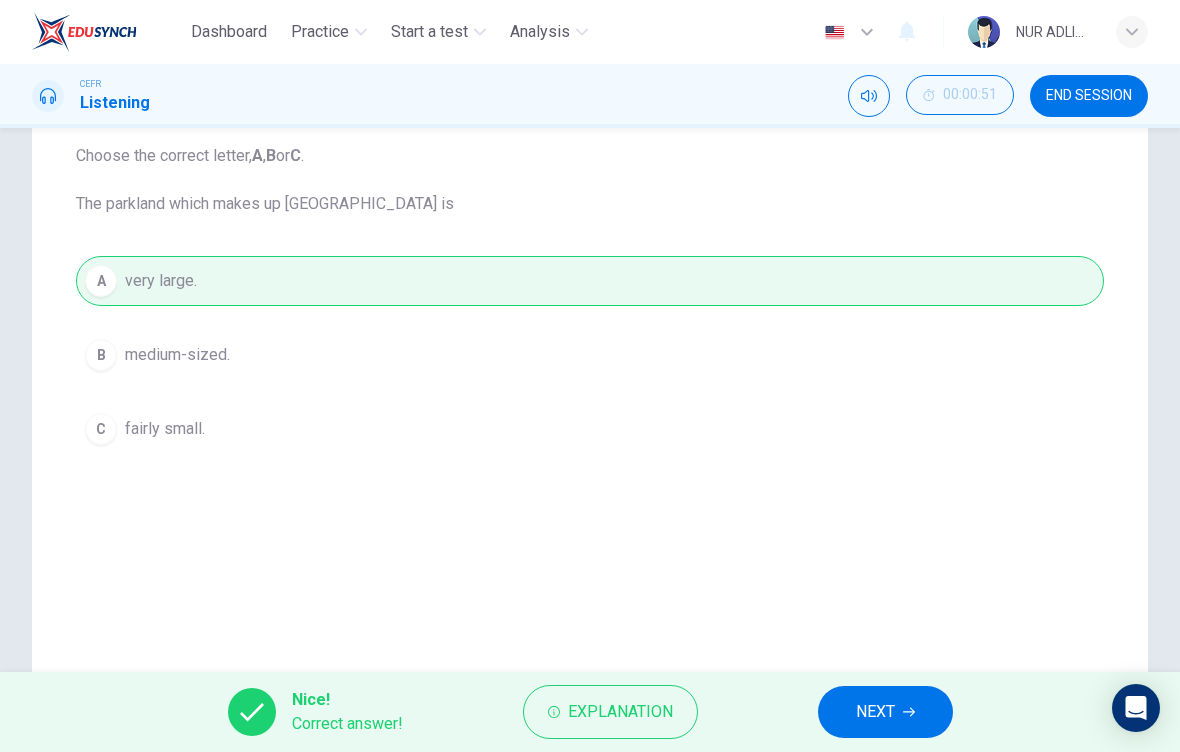 click on "NEXT" at bounding box center [875, 712] 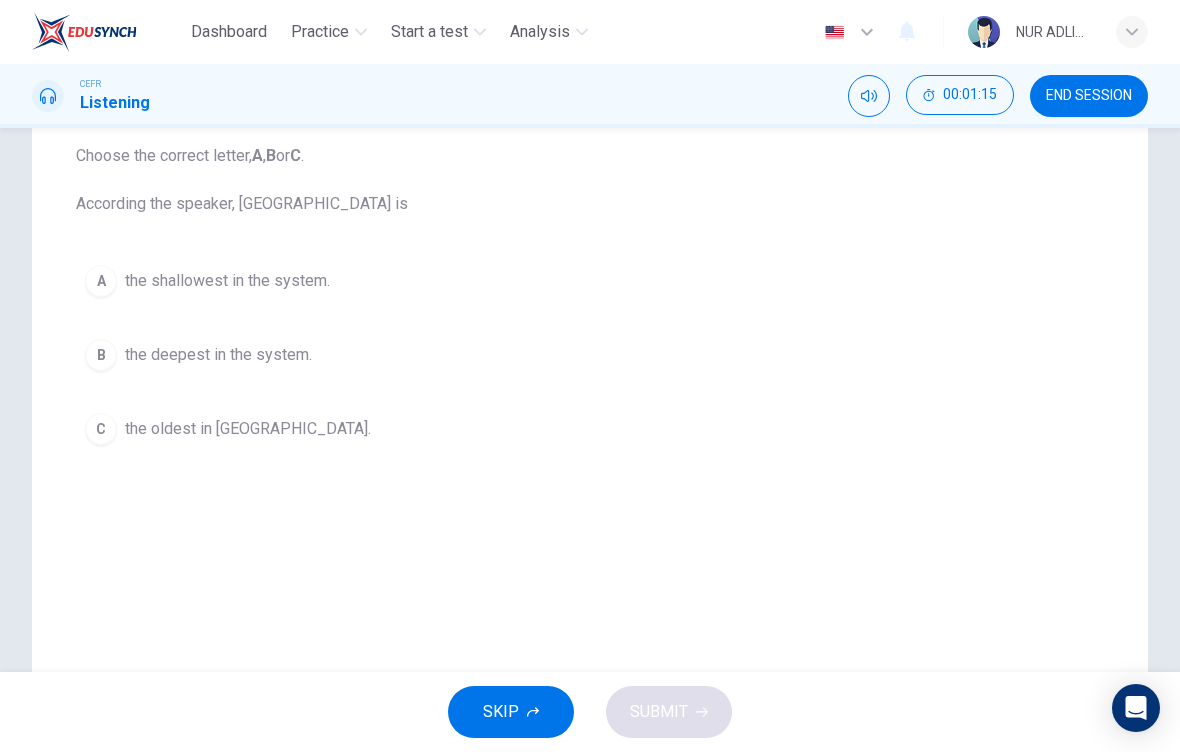 click on "B" at bounding box center [101, 355] 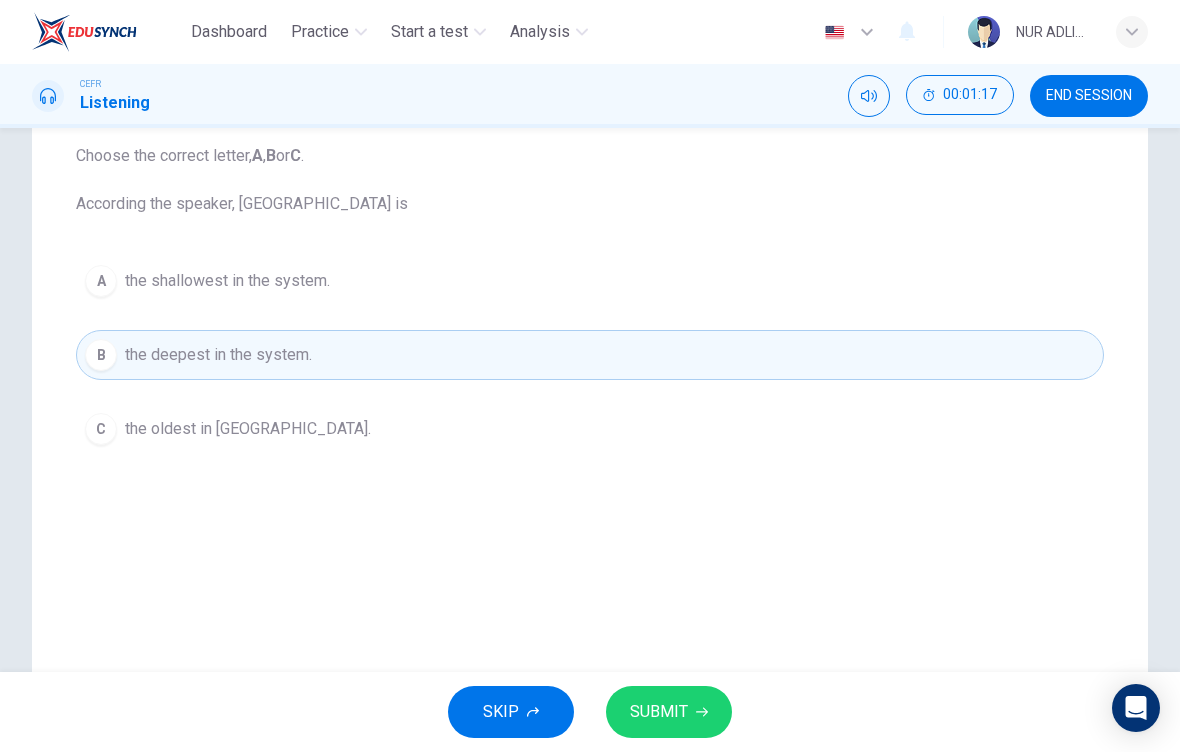 click on "SUBMIT" at bounding box center (659, 712) 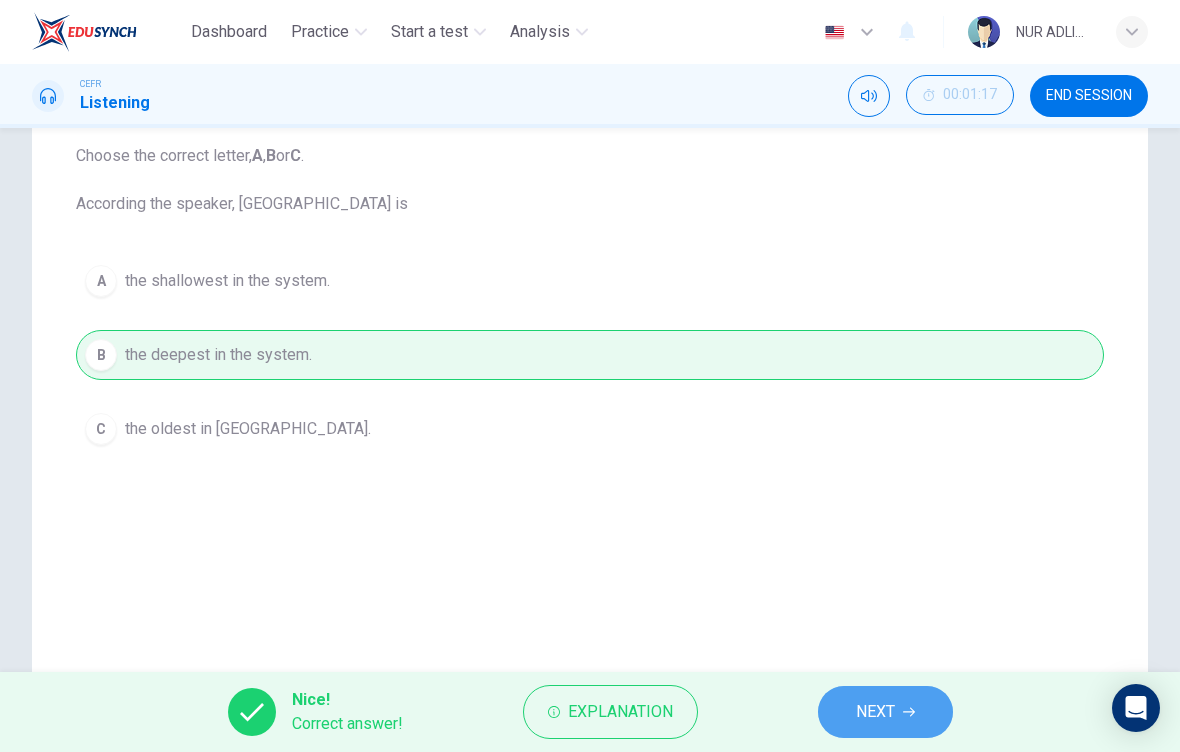 click on "NEXT" at bounding box center (885, 712) 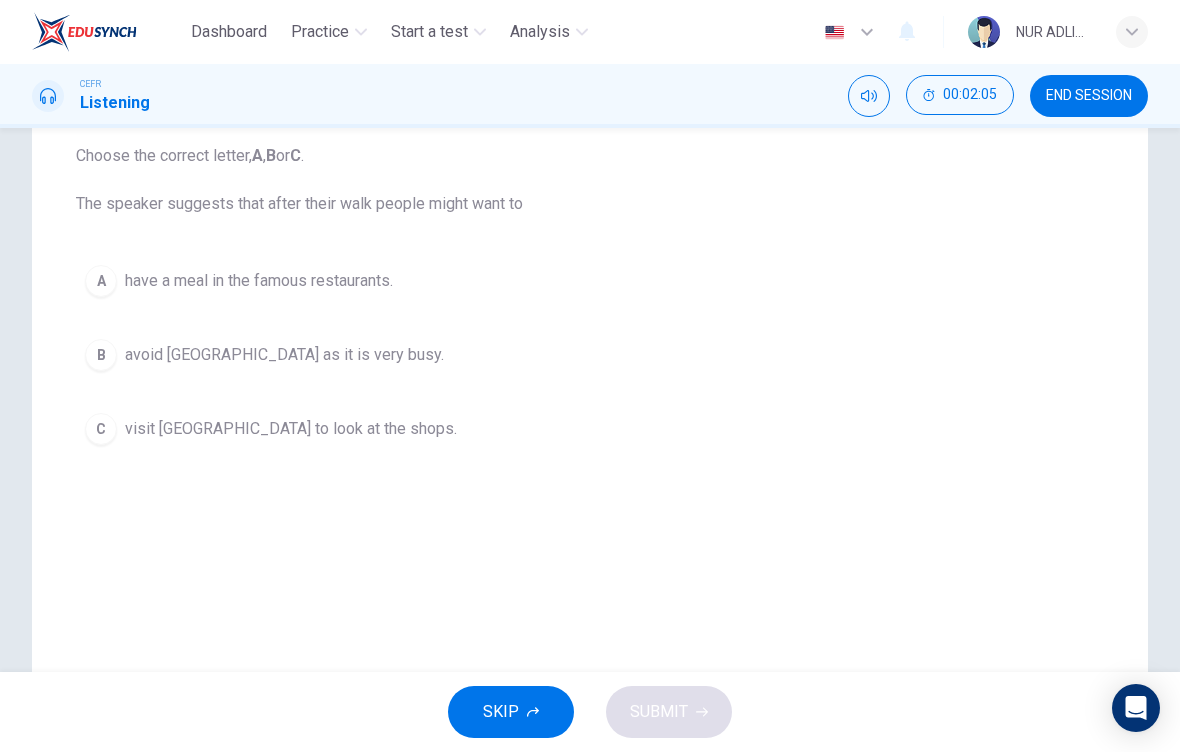 click on "have a meal in the famous restaurants." at bounding box center [259, 281] 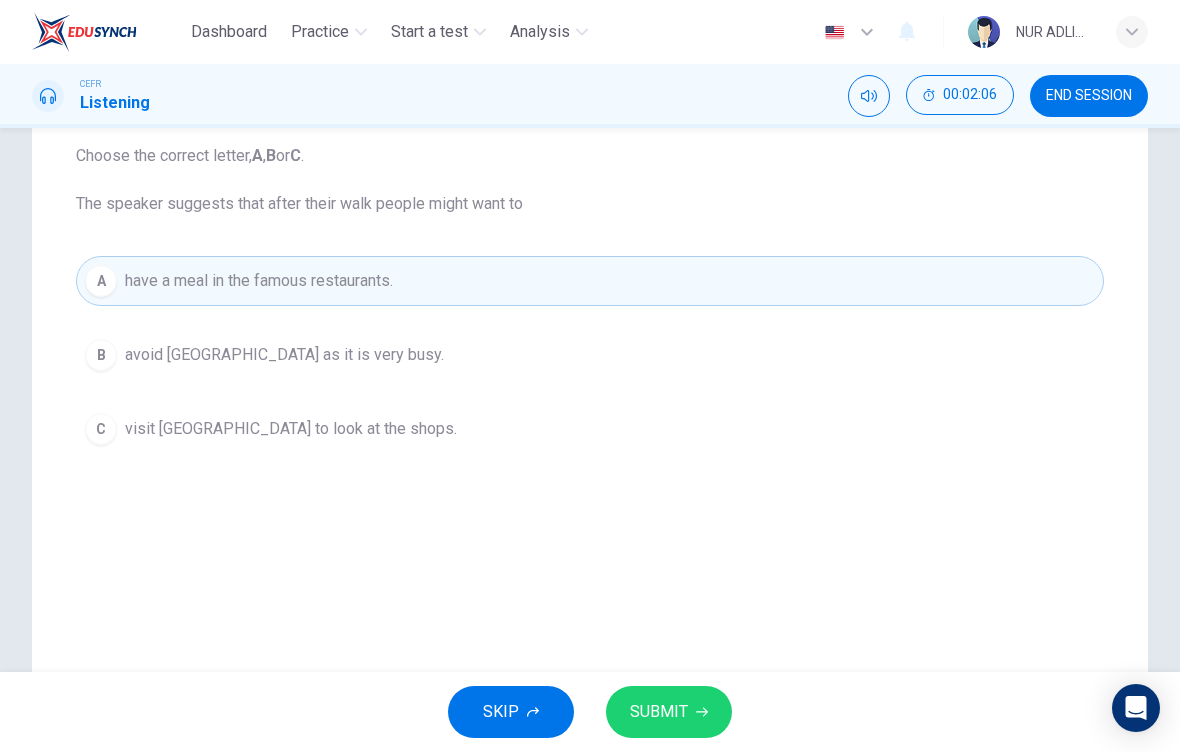 click on "SUBMIT" at bounding box center [669, 712] 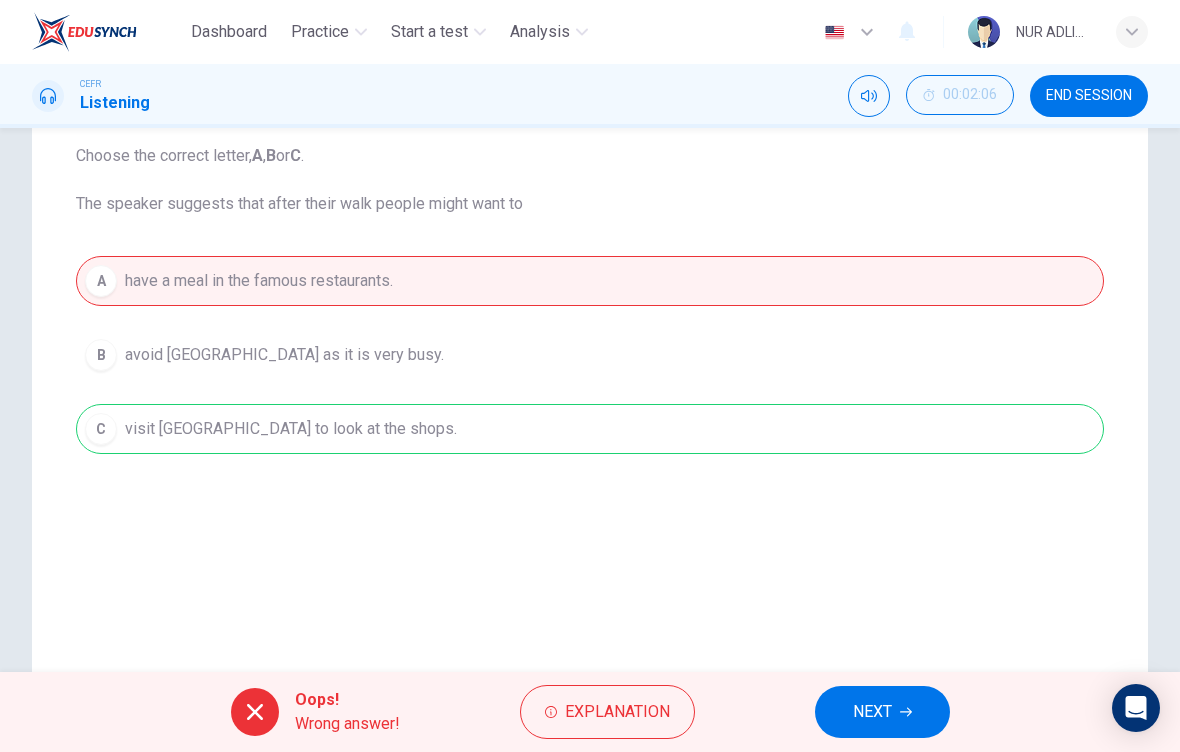 click on "CEFR Listening 00:02:06 END SESSION" at bounding box center (590, 96) 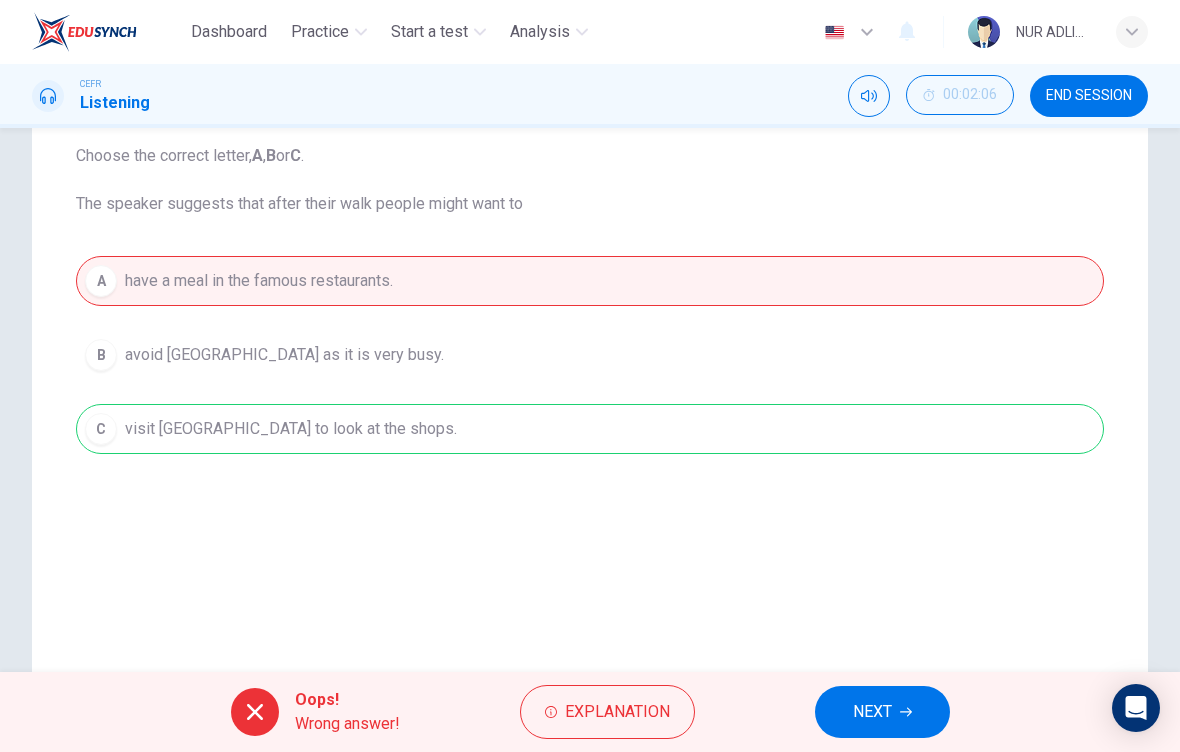 click on "NEXT" at bounding box center [872, 712] 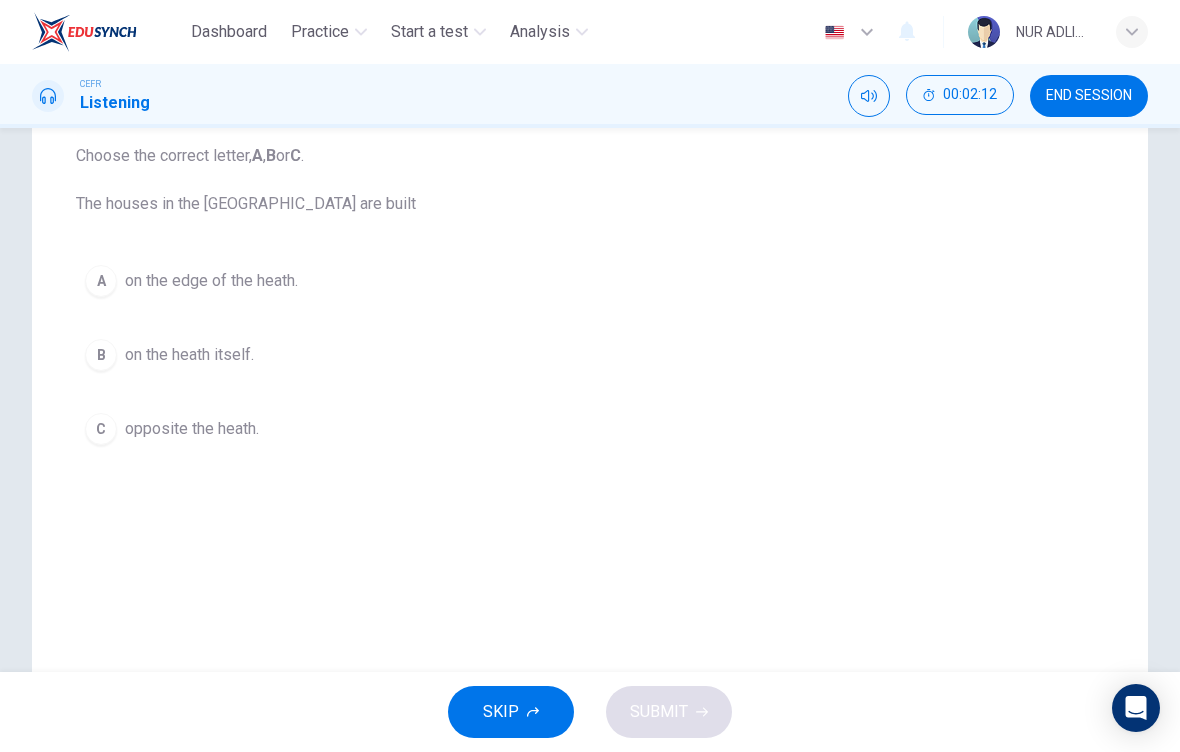 click on "on the heath itself." at bounding box center (189, 355) 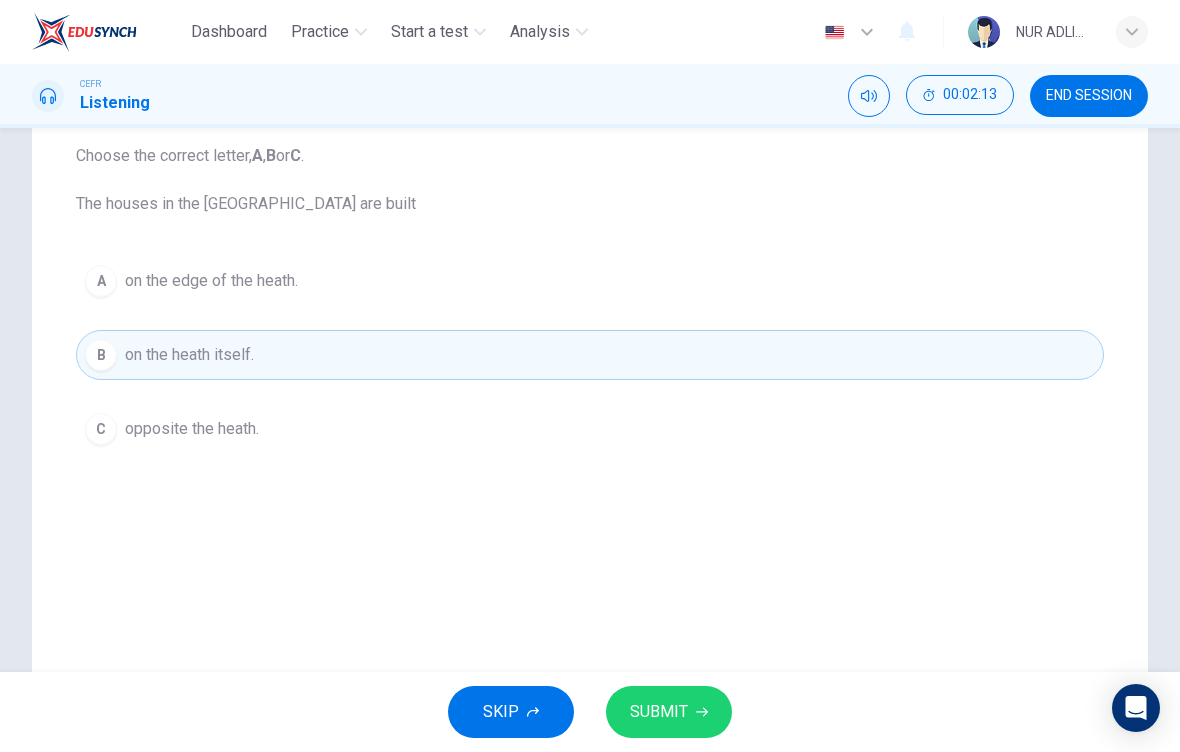 click on "SUBMIT" at bounding box center [669, 712] 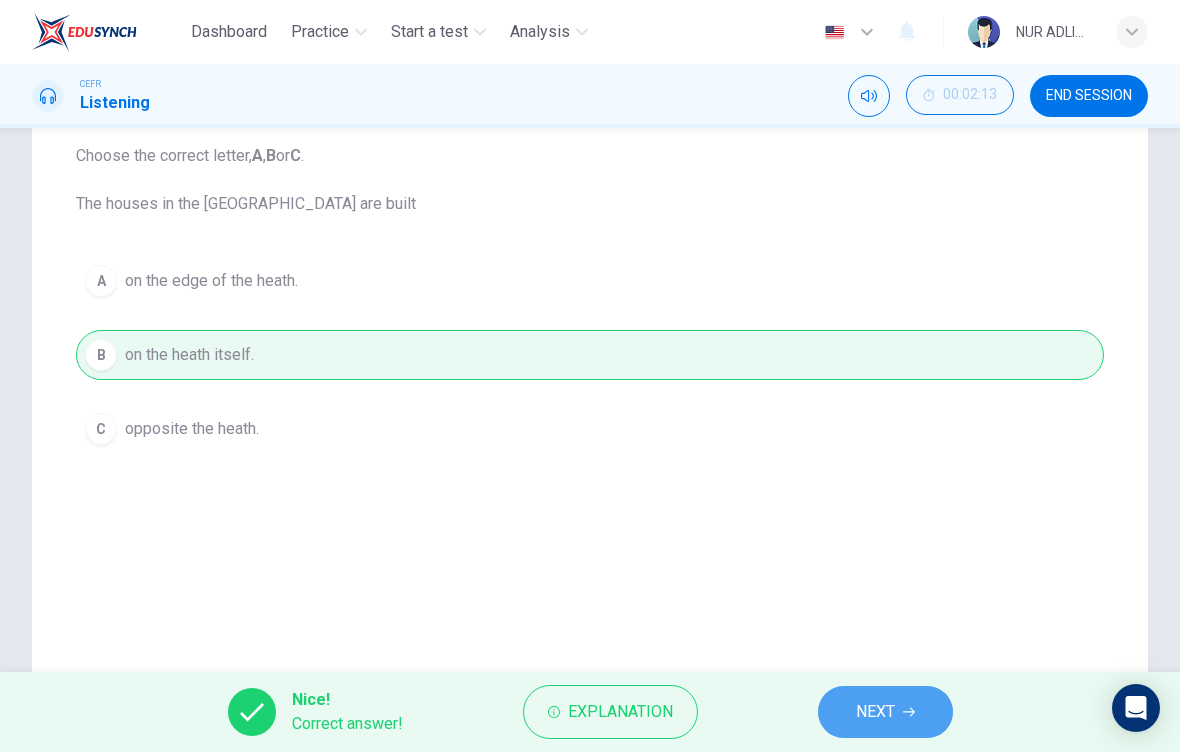 click on "NEXT" at bounding box center (875, 712) 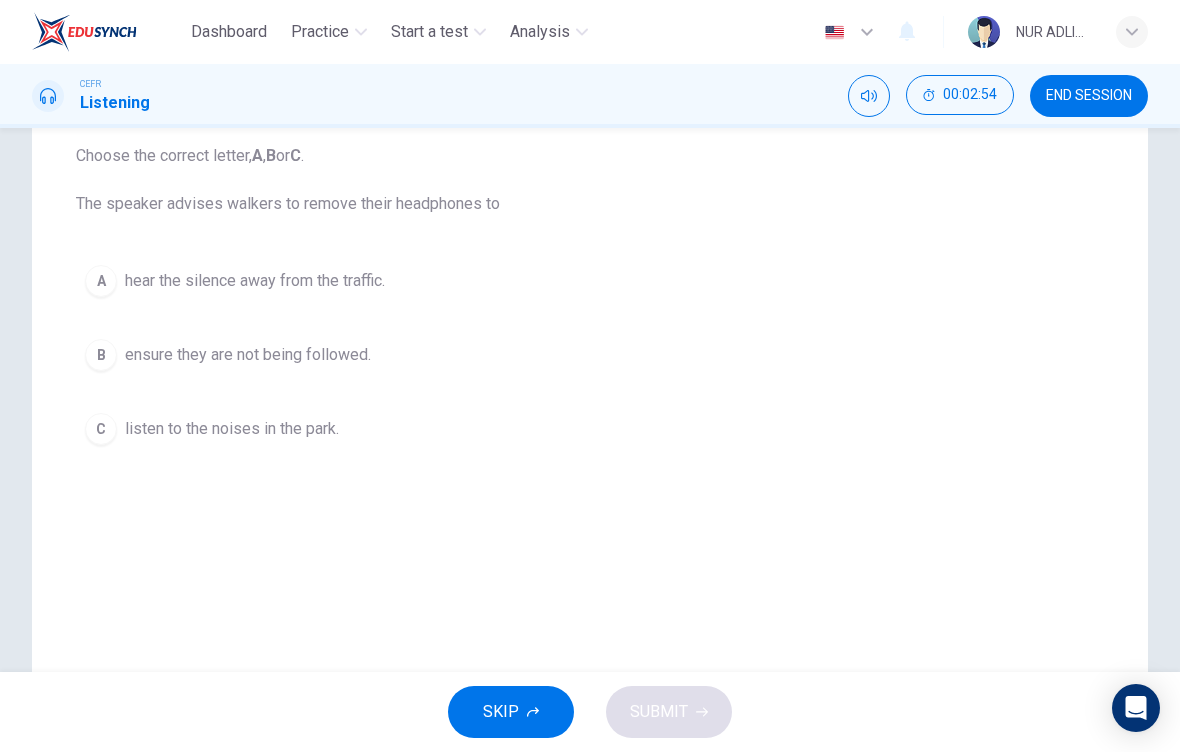 click on "C" at bounding box center (101, 429) 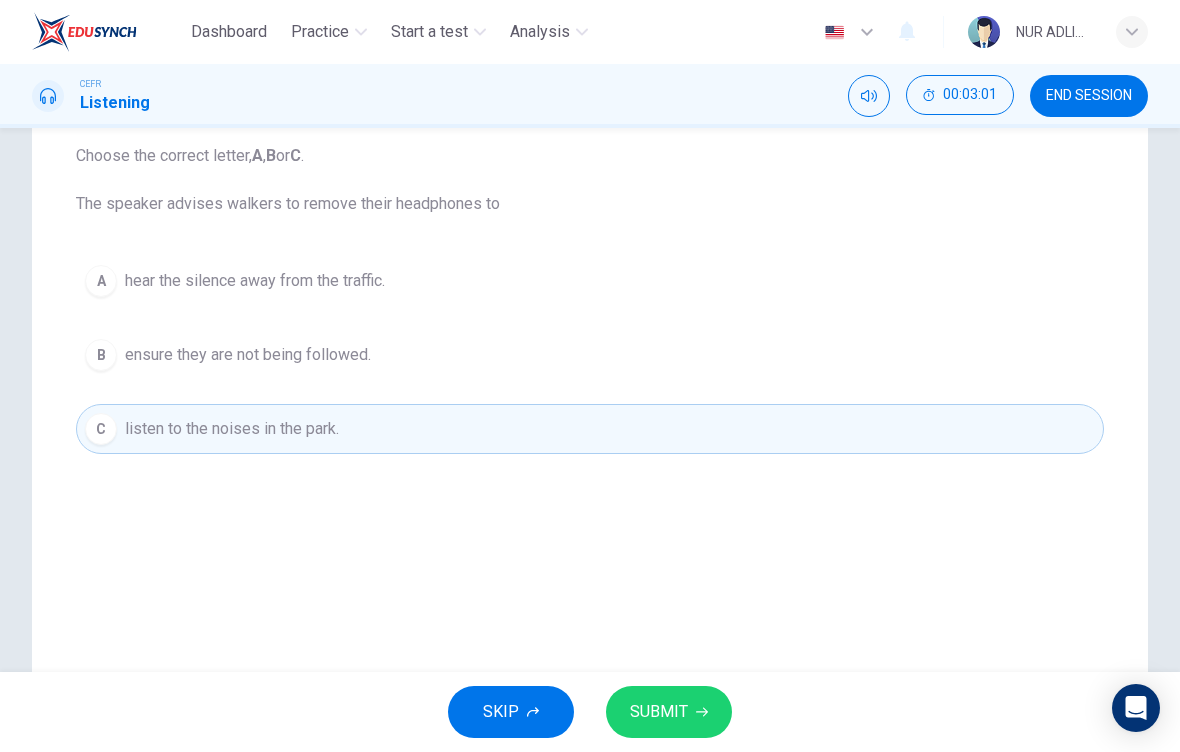 click on "SKIP SUBMIT" at bounding box center [590, 712] 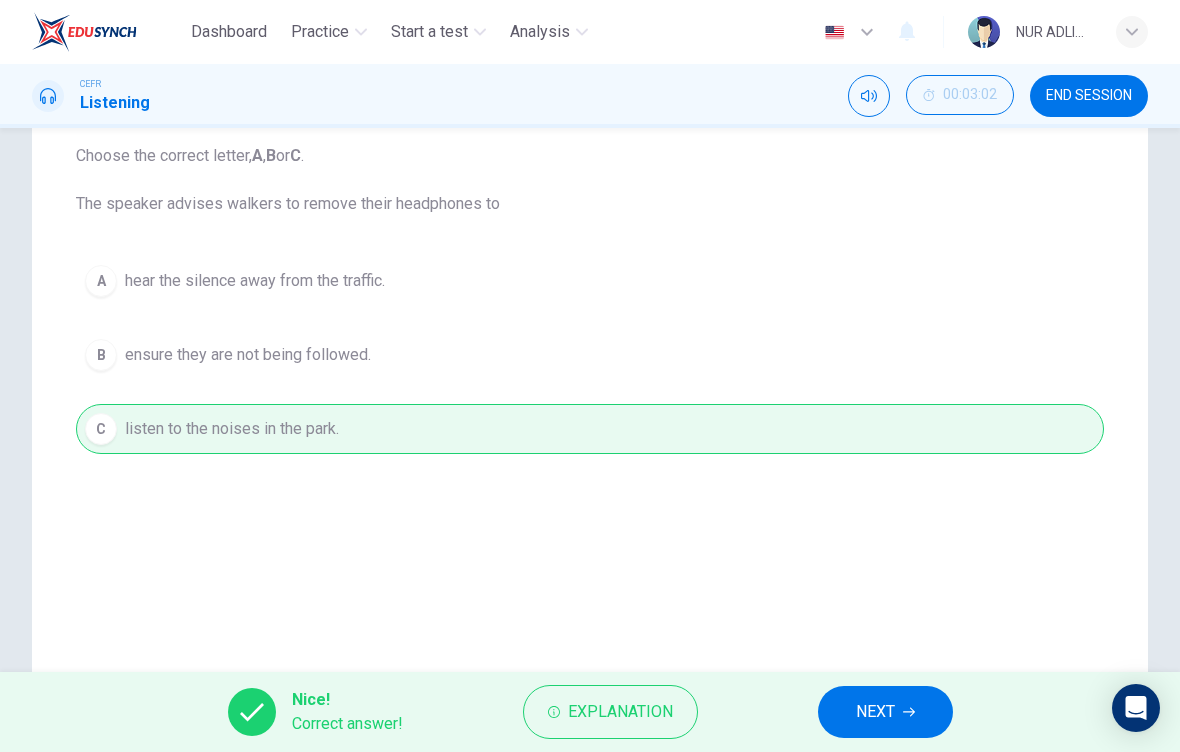 click on "NEXT" at bounding box center [875, 712] 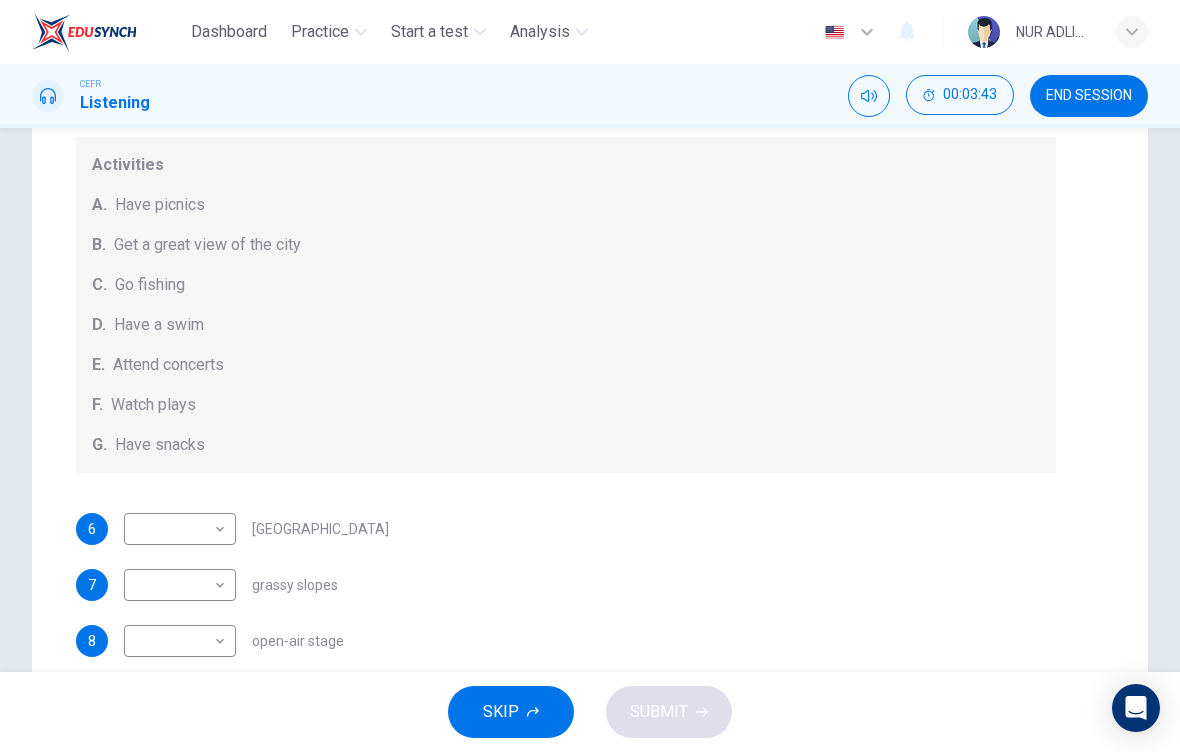 scroll, scrollTop: 116, scrollLeft: 0, axis: vertical 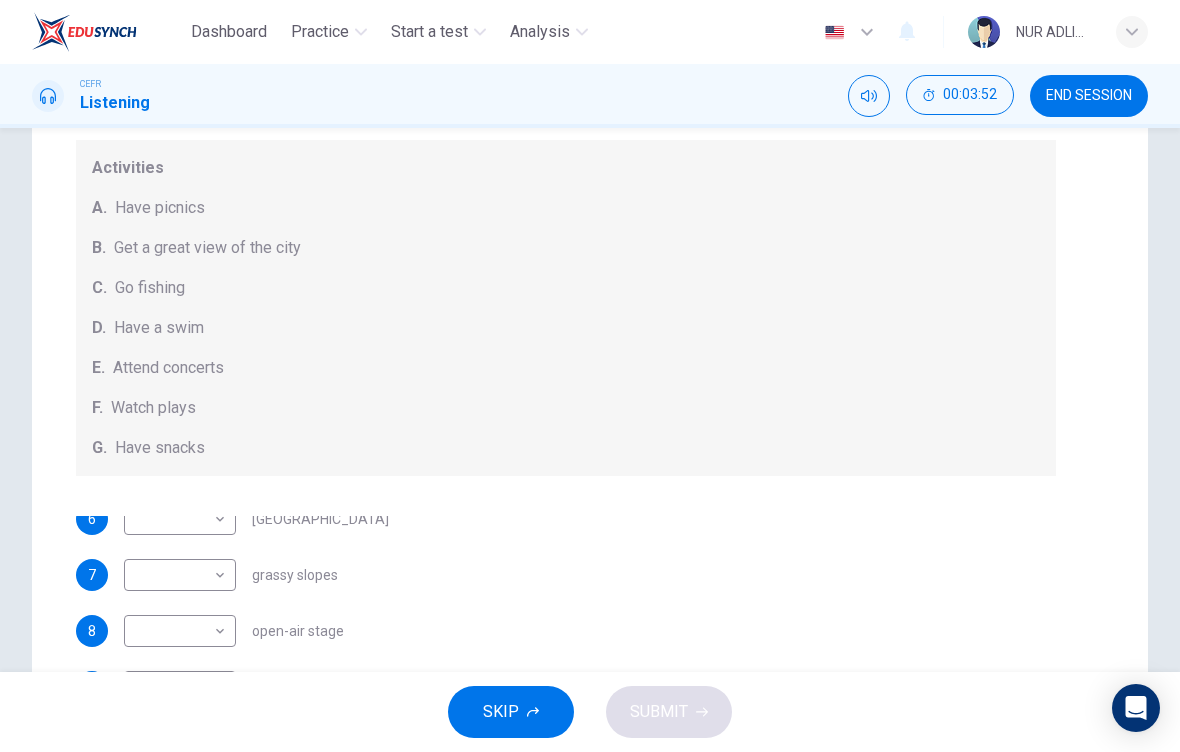 click on "Activities A. Have picnics B. Get a great view of the city C. Go fishing D. Have a swim E. Attend concerts F. Watch plays G. Have snacks" at bounding box center (566, 308) 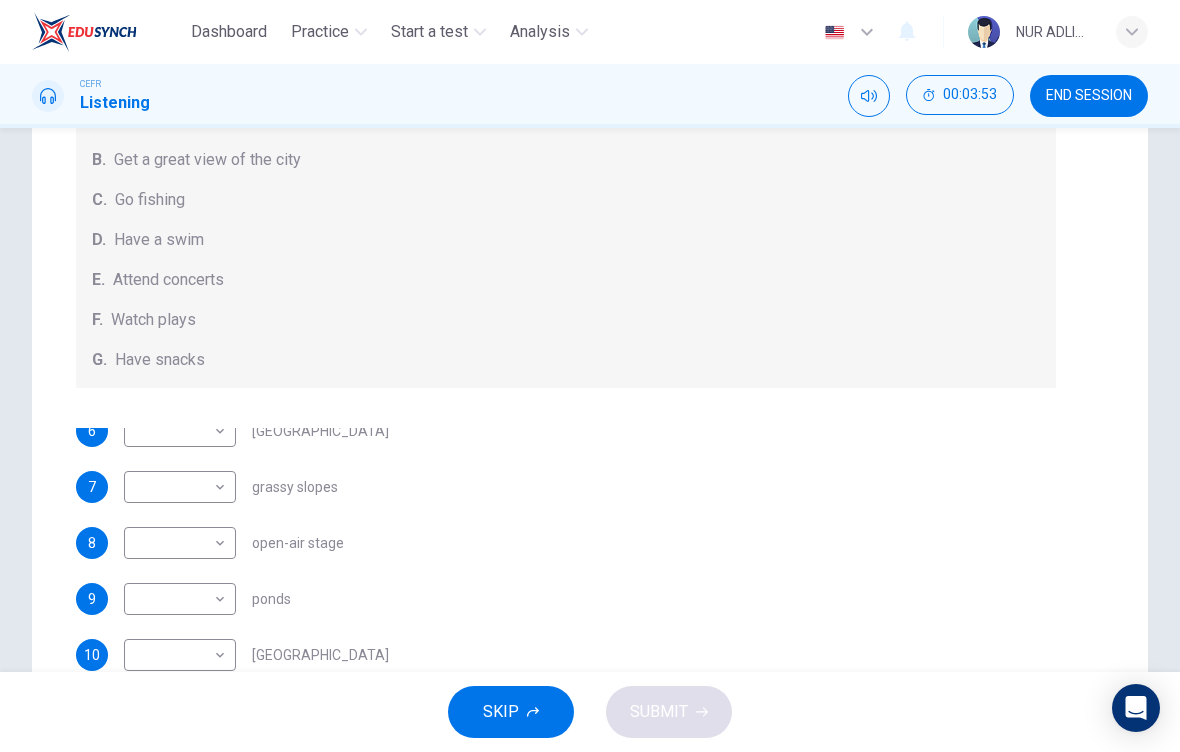 scroll, scrollTop: 204, scrollLeft: 0, axis: vertical 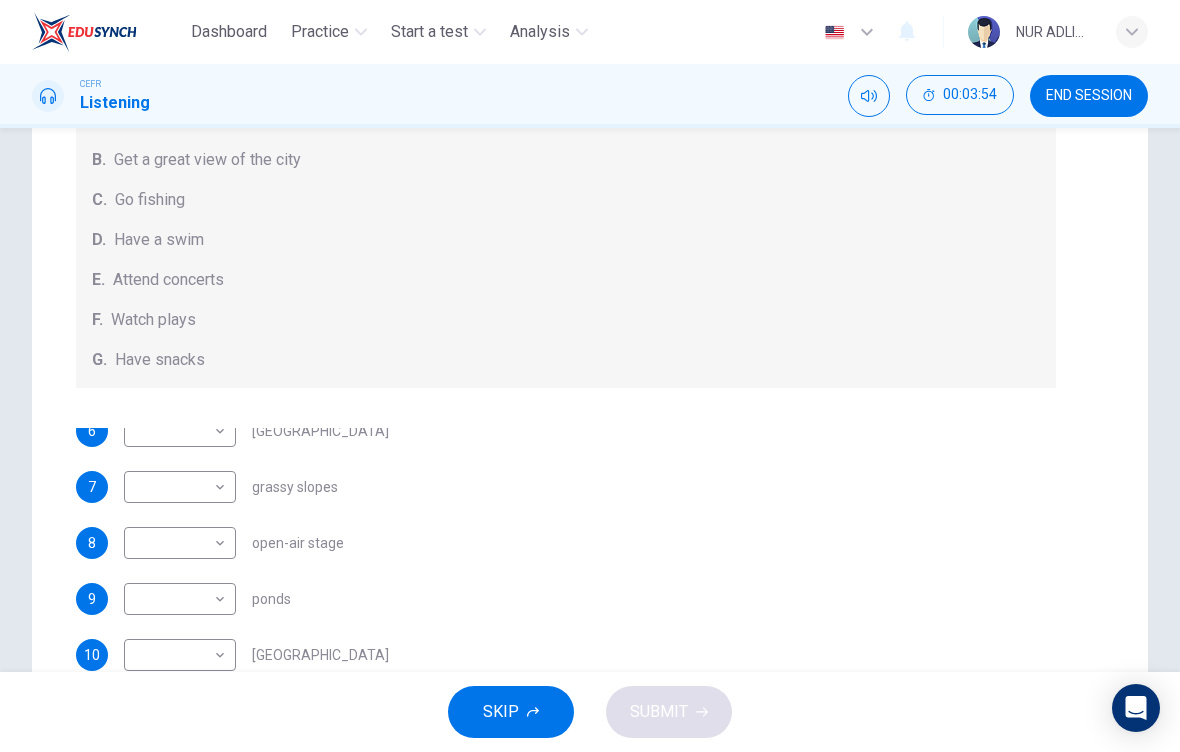 click on "Dashboard Practice Start a test Analysis English en ​ NUR ADLINA [PERSON_NAME] Listening 00:03:54 END SESSION Questions 6 - 10 Which activity can be done at each of the following locations on the heath? Choose  FIVE  answers below and select the correct letter,  A-G , next to the questions. Activities A. Have picnics B. Get a great view of the city C. Go fishing D. Have a swim E. Attend concerts F. Watch plays G. Have snacks 6 ​ ​ [GEOGRAPHIC_DATA] 7 ​ ​ grassy slopes 8 ​ ​ open-air stage 9 ​ ​ ponds 10 ​ ​ [GEOGRAPHIC_DATA] Audio Tour 01m 03s SKIP SUBMIT EduSynch - Online Language Proficiency Testing
Dashboard Practice Start a test Analysis Notifications © Copyright  2025" at bounding box center (590, 376) 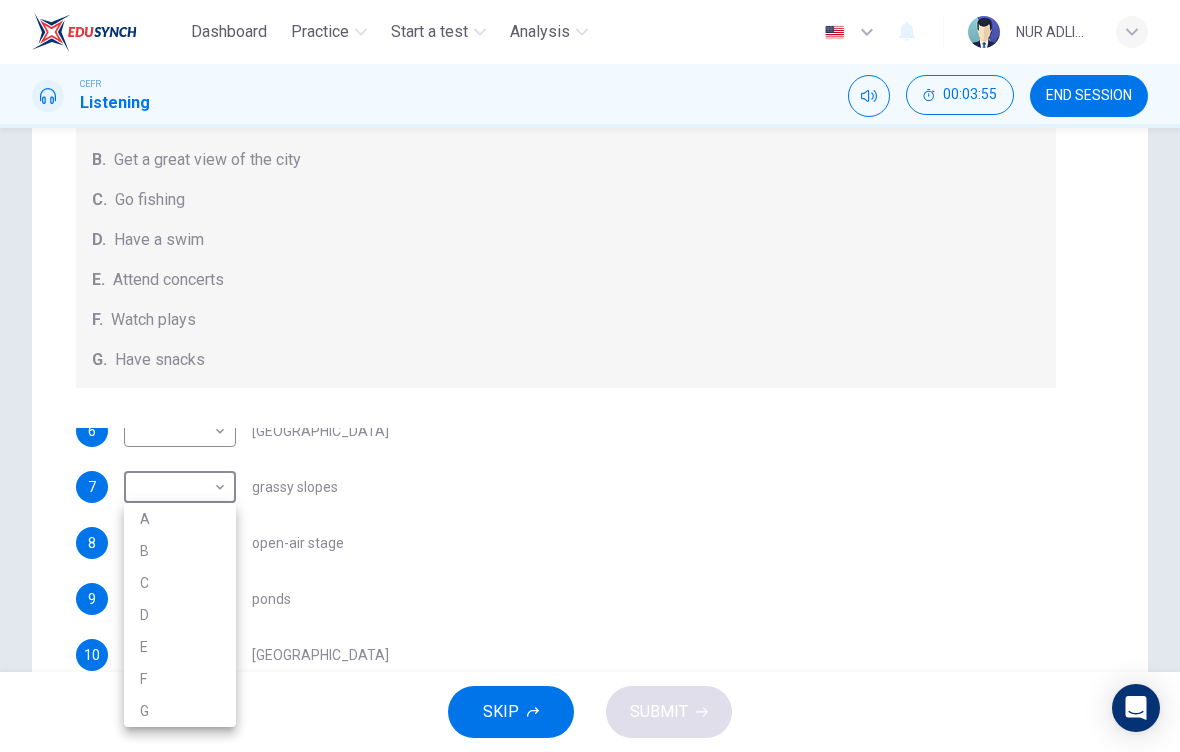 click at bounding box center [590, 376] 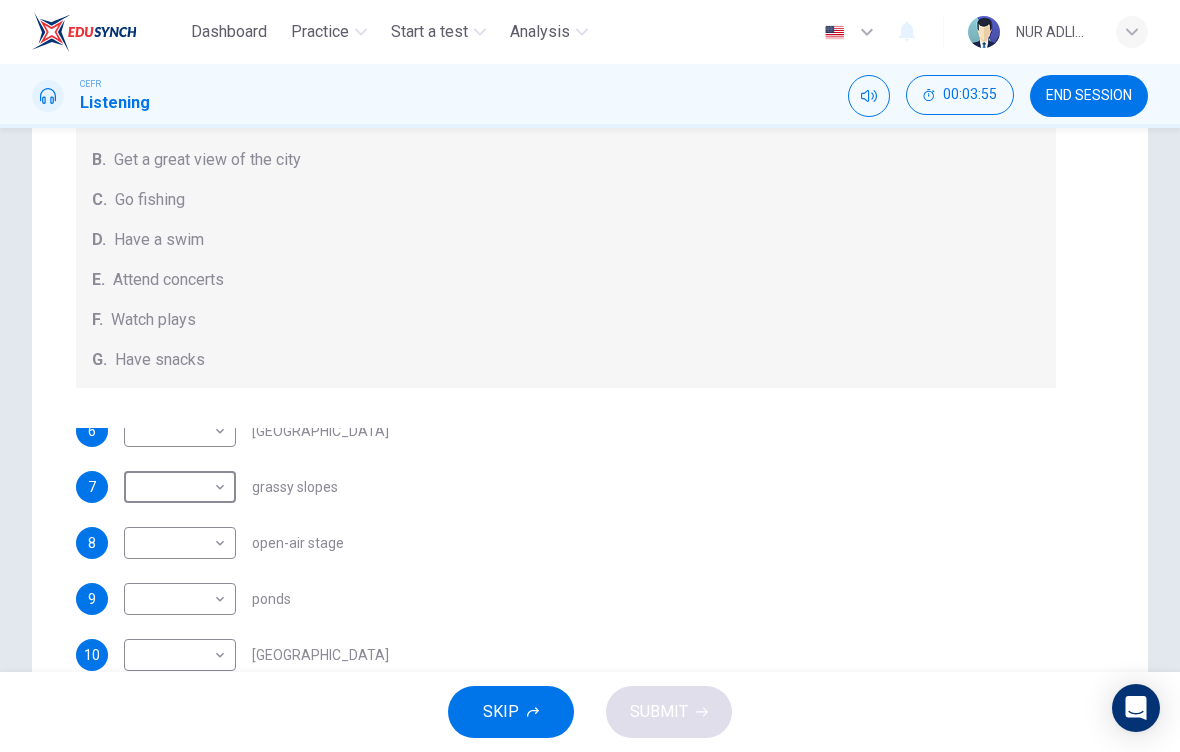 click on "Questions 6 - 10 Which activity can be done at each of the following locations on the heath? Choose  FIVE  answers below and select the correct letter,  A-G , next to the questions. Activities A. Have picnics B. Get a great view of the city C. Go fishing D. Have a swim E. Attend concerts F. Watch plays G. Have snacks 6 ​ ​ [GEOGRAPHIC_DATA] 7 ​ ​ grassy slopes 8 ​ ​ open-air stage 9 ​ ​ ponds 10 ​ ​ [GEOGRAPHIC_DATA]" at bounding box center [566, 284] 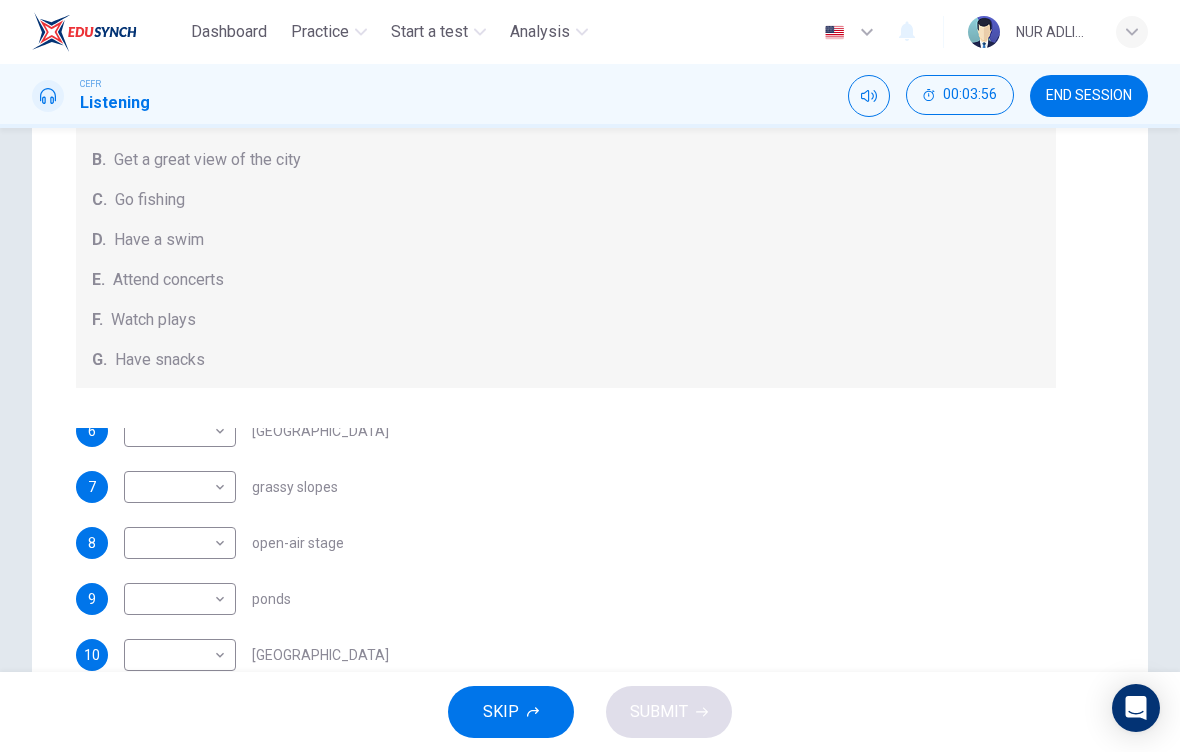 click on "​ ​" at bounding box center (180, 431) 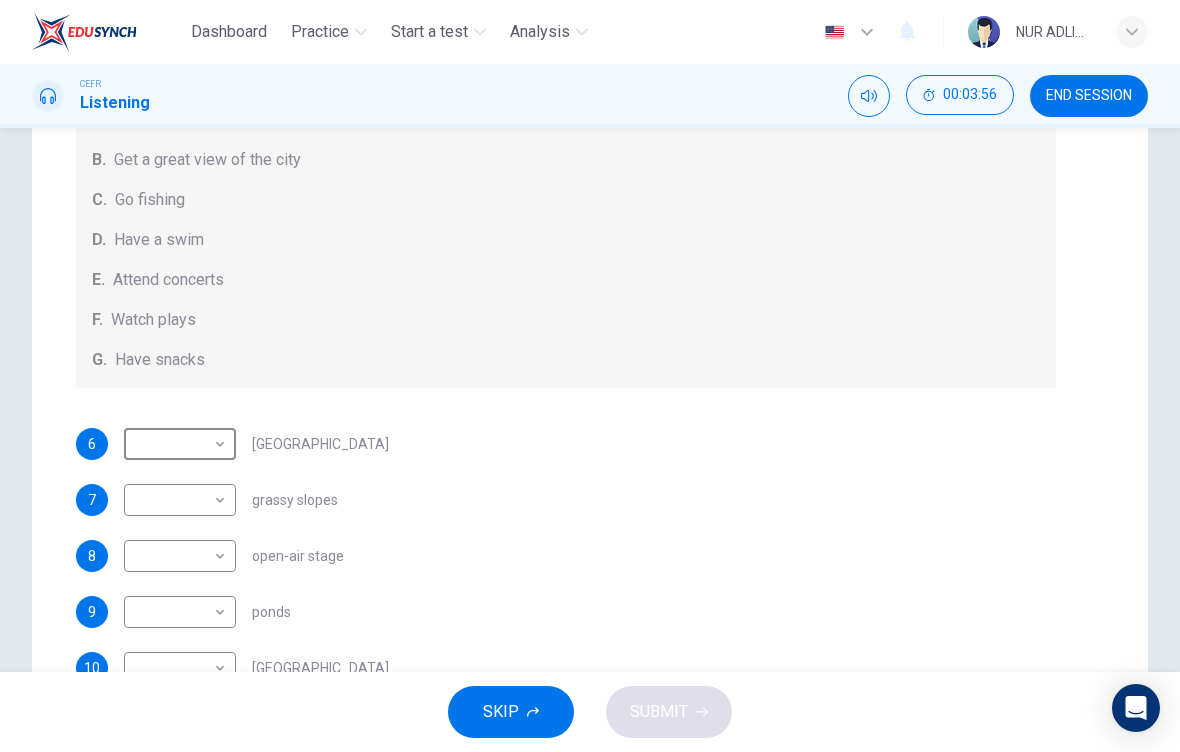 click on "Dashboard Practice Start a test Analysis English en ​ NUR ADLINA [PERSON_NAME] Listening 00:03:56 END SESSION Questions 6 - 10 Which activity can be done at each of the following locations on the heath? Choose  FIVE  answers below and select the correct letter,  A-G , next to the questions. Activities A. Have picnics B. Get a great view of the city C. Go fishing D. Have a swim E. Attend concerts F. Watch plays G. Have snacks 6 ​ ​ [GEOGRAPHIC_DATA] 7 ​ ​ grassy slopes 8 ​ ​ open-air stage 9 ​ ​ ponds 10 ​ ​ [GEOGRAPHIC_DATA] Audio Tour 01m 01s SKIP SUBMIT EduSynch - Online Language Proficiency Testing
Dashboard Practice Start a test Analysis Notifications © Copyright  2025" at bounding box center (590, 376) 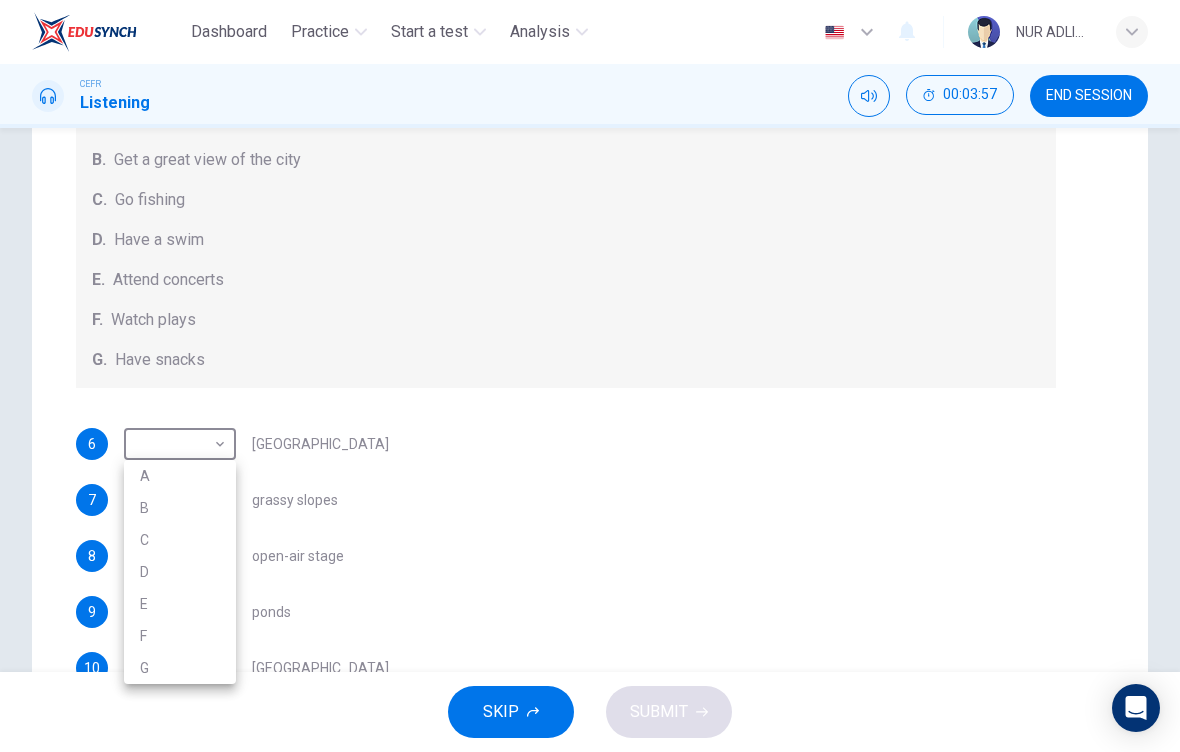 click on "B" at bounding box center [180, 508] 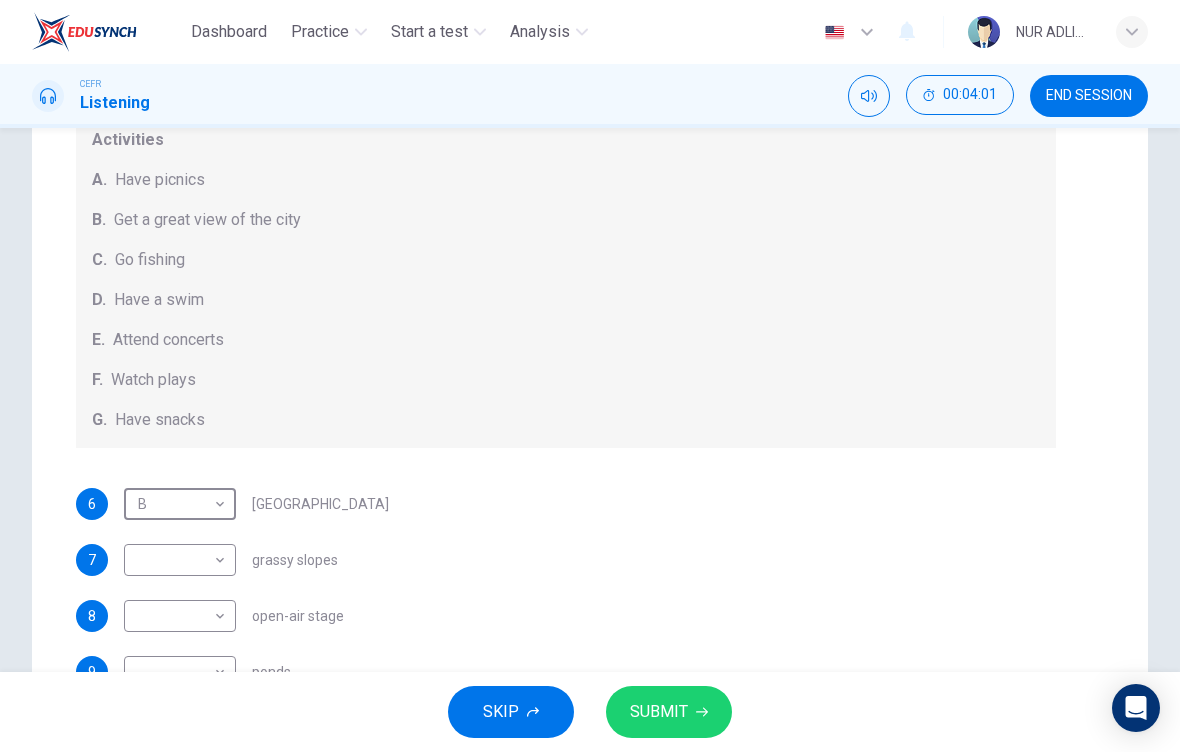 scroll, scrollTop: 130, scrollLeft: 0, axis: vertical 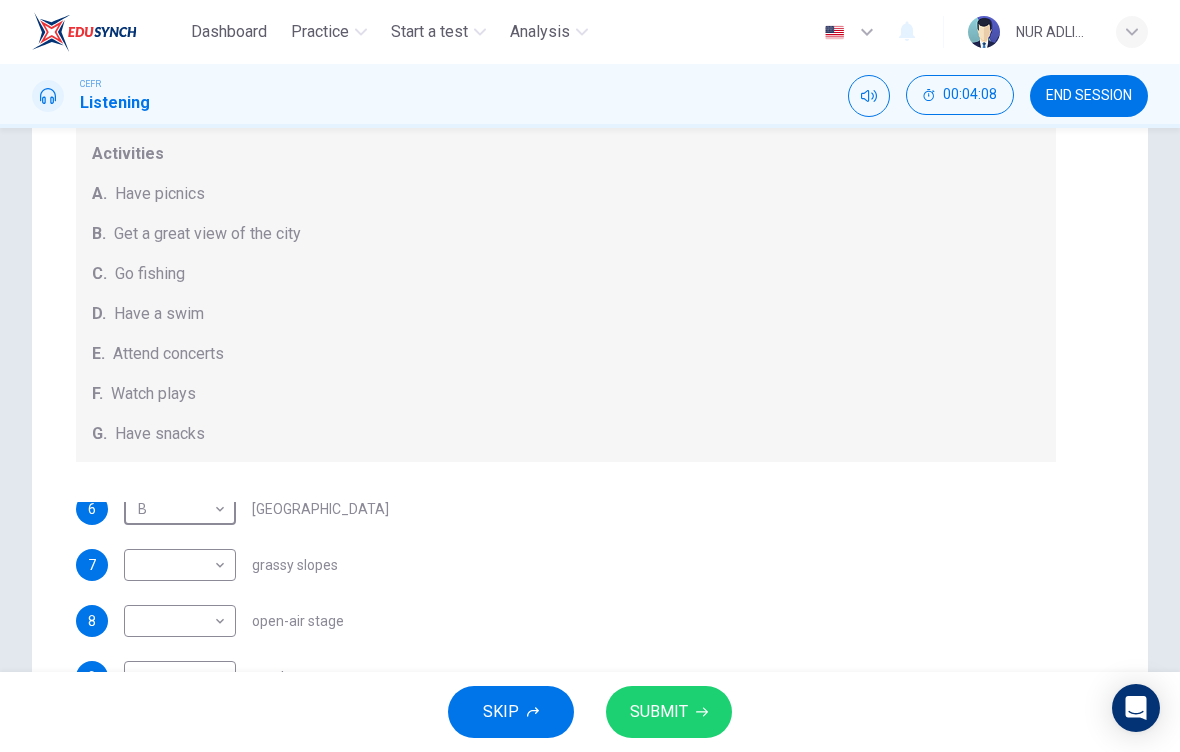 click on "Dashboard Practice Start a test Analysis English en ​ NUR ADLINA [PERSON_NAME] Listening 00:04:08 END SESSION Questions 6 - 10 Which activity can be done at each of the following locations on the heath? Choose  FIVE  answers below and select the correct letter,  A-G , next to the questions. Activities A. Have picnics B. Get a great view of the city C. Go fishing D. Have a swim E. Attend concerts F. Watch plays G. Have snacks 6 B B ​ [GEOGRAPHIC_DATA] 7 ​ ​ grassy slopes 8 ​ ​ open-air stage 9 ​ ​ ponds 10 ​ ​ [GEOGRAPHIC_DATA] Audio Tour 00m 49s SKIP SUBMIT EduSynch - Online Language Proficiency Testing
Dashboard Practice Start a test Analysis Notifications © Copyright  2025" at bounding box center [590, 376] 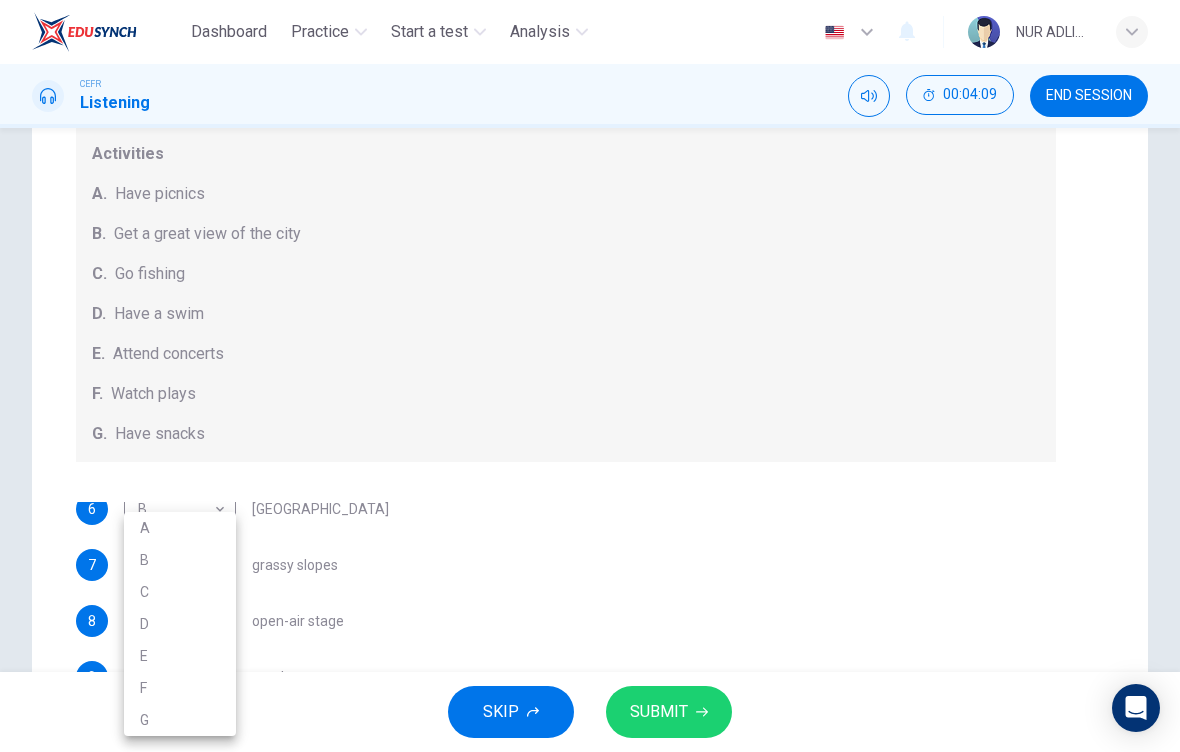 click on "A" at bounding box center (180, 528) 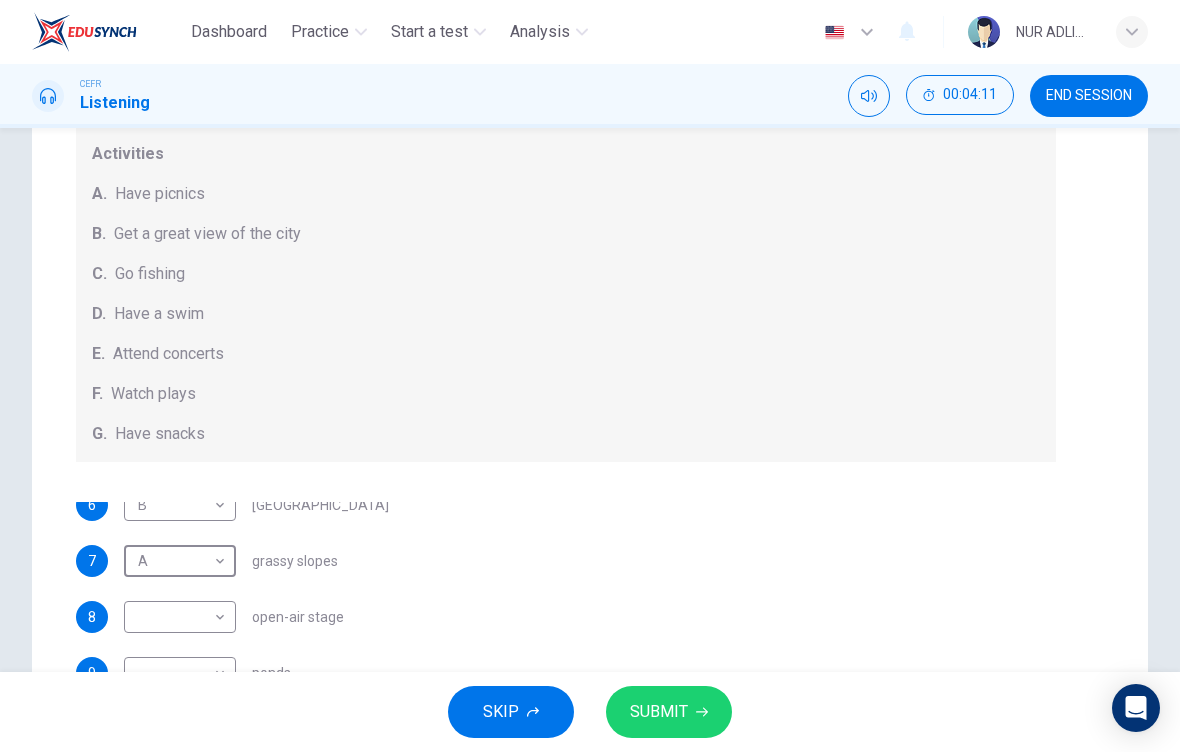 scroll, scrollTop: 13, scrollLeft: 0, axis: vertical 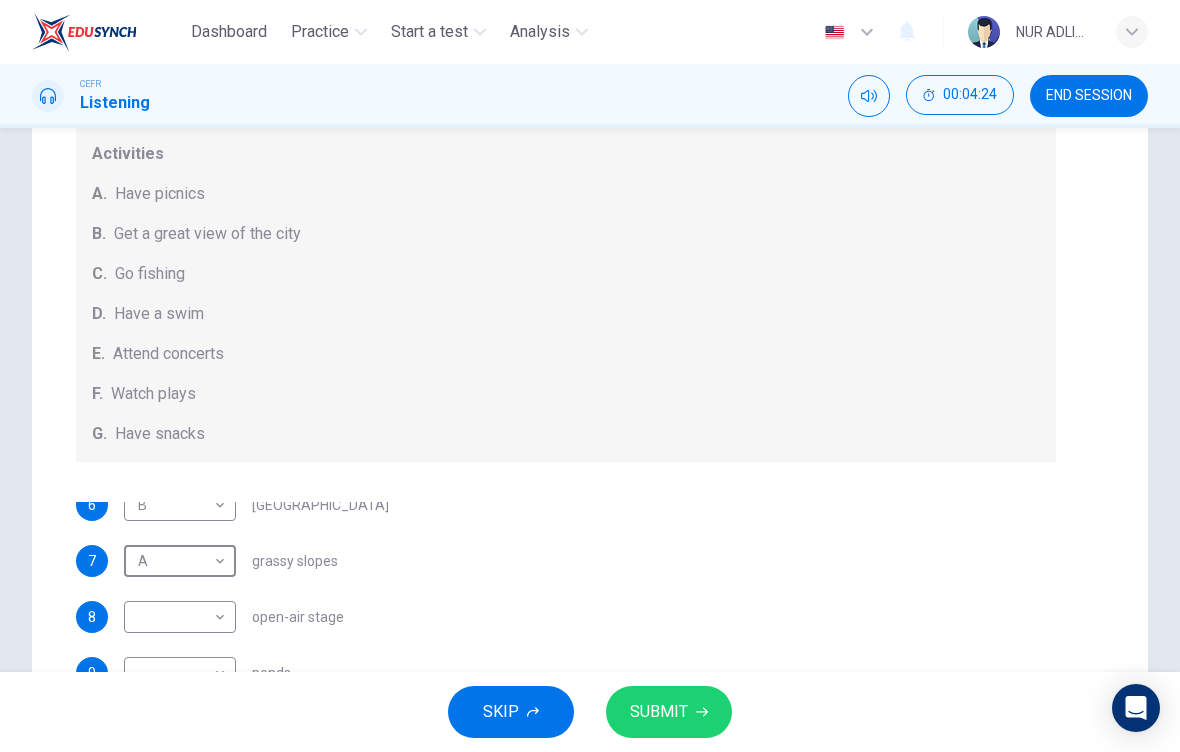 click on "Dashboard Practice Start a test Analysis English en ​ NUR ADLINA [PERSON_NAME] Listening 00:04:24 END SESSION Questions 6 - 10 Which activity can be done at each of the following locations on the heath? Choose  FIVE  answers below and select the correct letter,  A-G , next to the questions. Activities A. Have picnics B. Get a great view of the city C. Go fishing D. Have a swim E. Attend concerts F. Watch plays G. Have snacks 6 B B ​ [GEOGRAPHIC_DATA] 7 A A ​ grassy slopes 8 ​ ​ open-air stage 9 ​ ​ ponds 10 ​ ​ [GEOGRAPHIC_DATA] Audio Tour 00m 33s SKIP SUBMIT EduSynch - Online Language Proficiency Testing
Dashboard Practice Start a test Analysis Notifications © Copyright  2025" at bounding box center [590, 376] 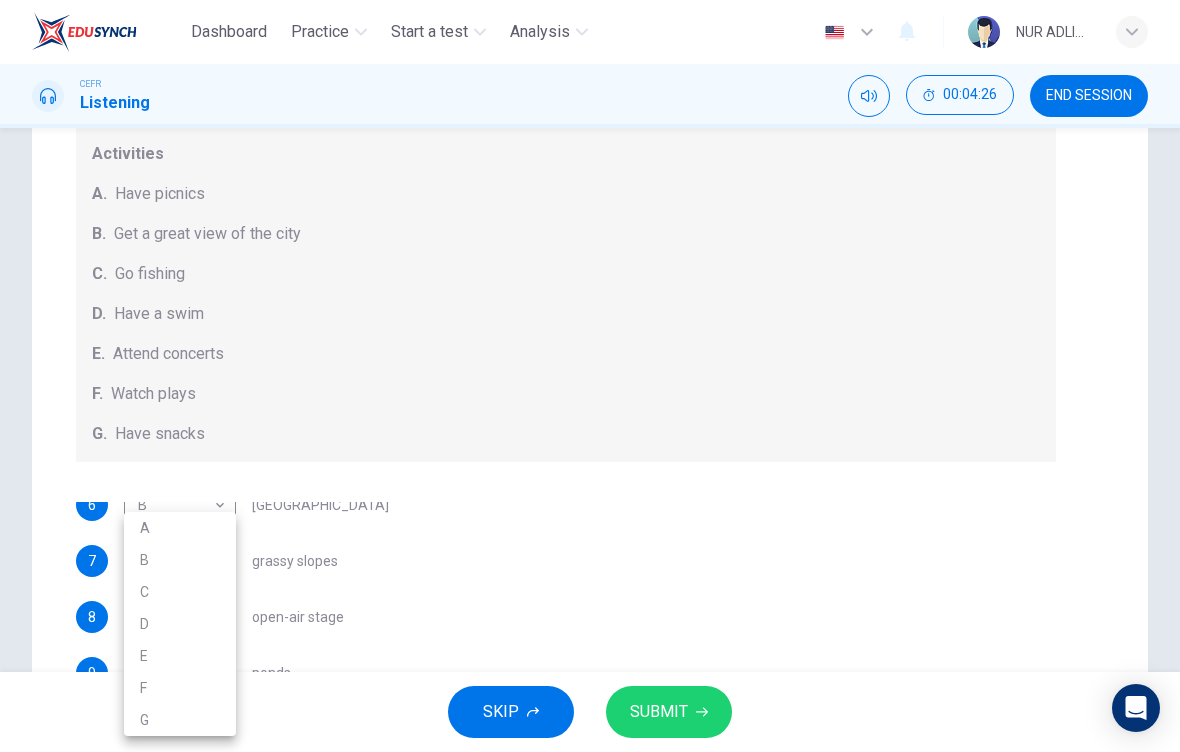 click on "E" at bounding box center (180, 656) 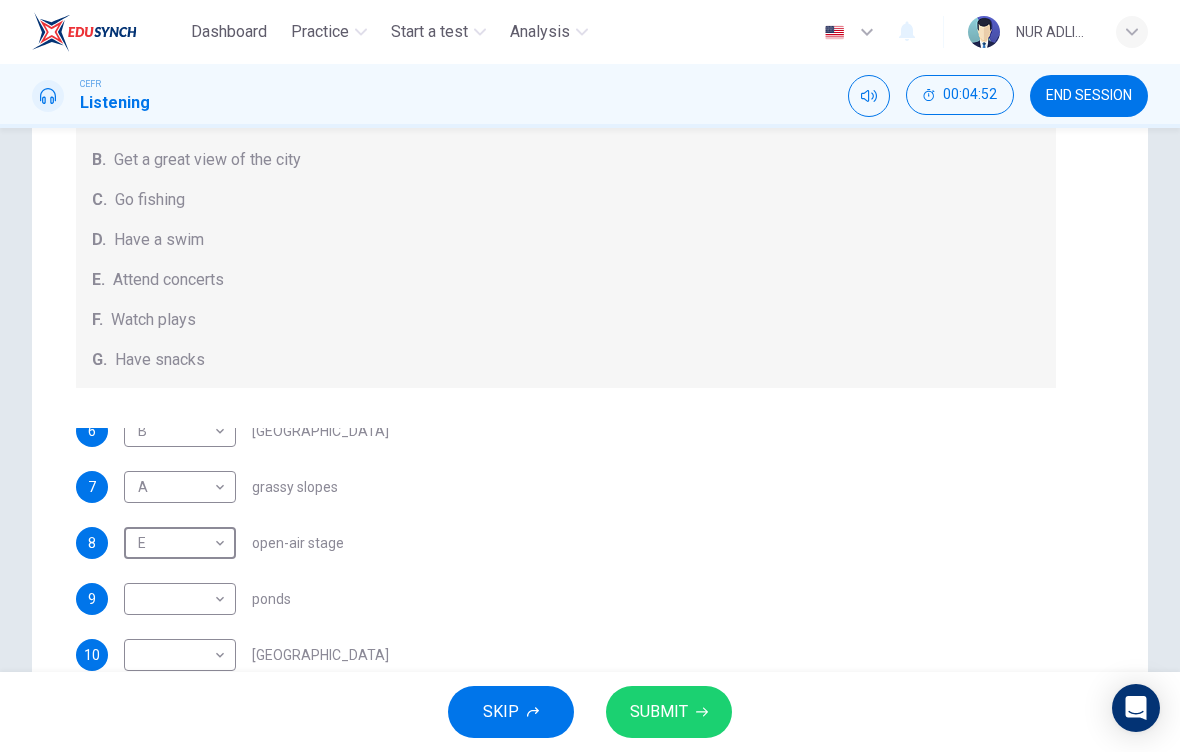 scroll, scrollTop: 204, scrollLeft: 0, axis: vertical 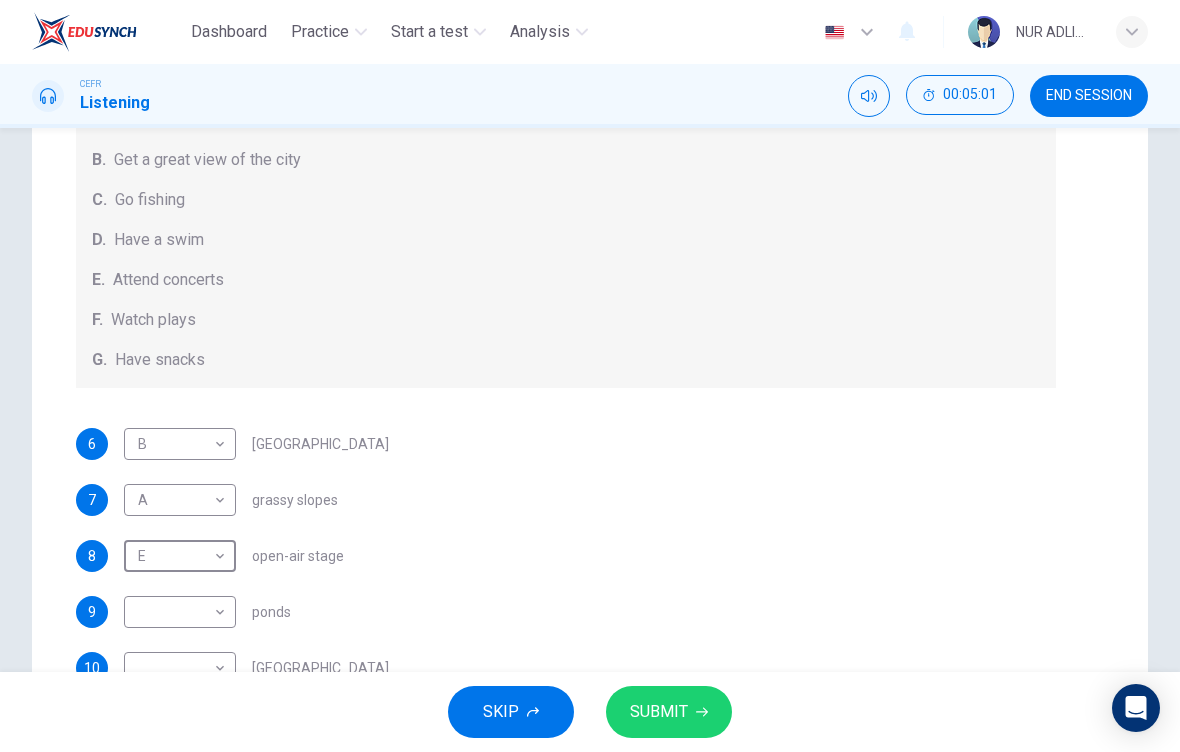 click on "Dashboard Practice Start a test Analysis English en ​ NUR ADLINA [PERSON_NAME] Listening 00:05:01 END SESSION Questions 6 - 10 Which activity can be done at each of the following locations on the heath? Choose  FIVE  answers below and select the correct letter,  A-G , next to the questions. Activities A. Have picnics B. Get a great view of the city C. Go fishing D. Have a swim E. Attend concerts F. Watch plays G. Have snacks 6 B B ​ [GEOGRAPHIC_DATA] 7 A A ​ grassy slopes 8 E E ​ open-air stage 9 ​ ​ ponds 10 ​ ​ [GEOGRAPHIC_DATA] Audio Tour 05m 13s SKIP SUBMIT EduSynch - Online Language Proficiency Testing
Dashboard Practice Start a test Analysis Notifications © Copyright  2025" at bounding box center (590, 376) 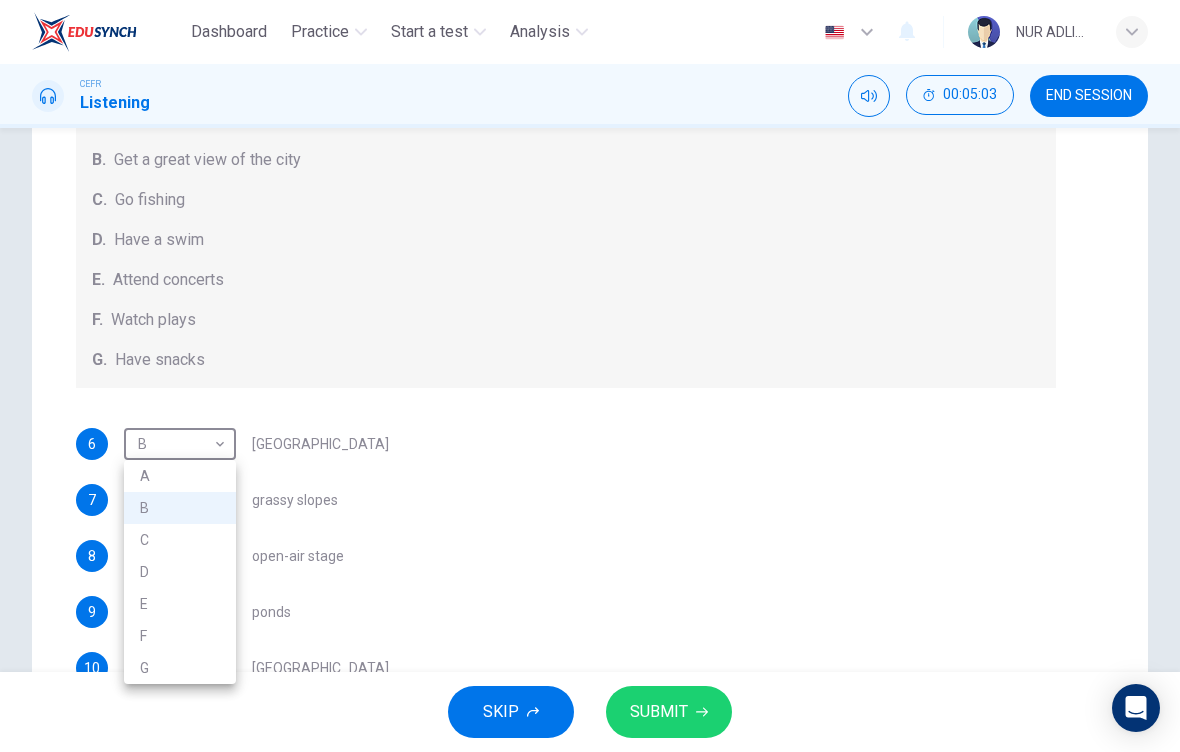 click on "G" at bounding box center [180, 668] 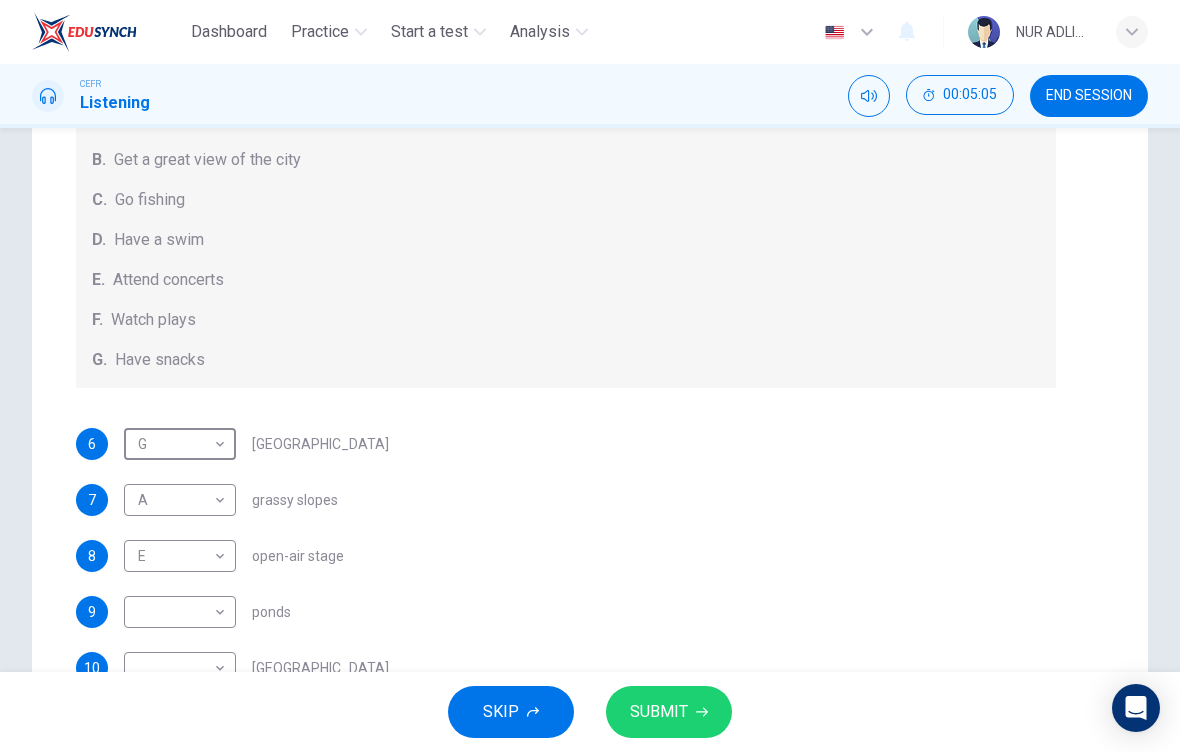 scroll, scrollTop: 239, scrollLeft: 0, axis: vertical 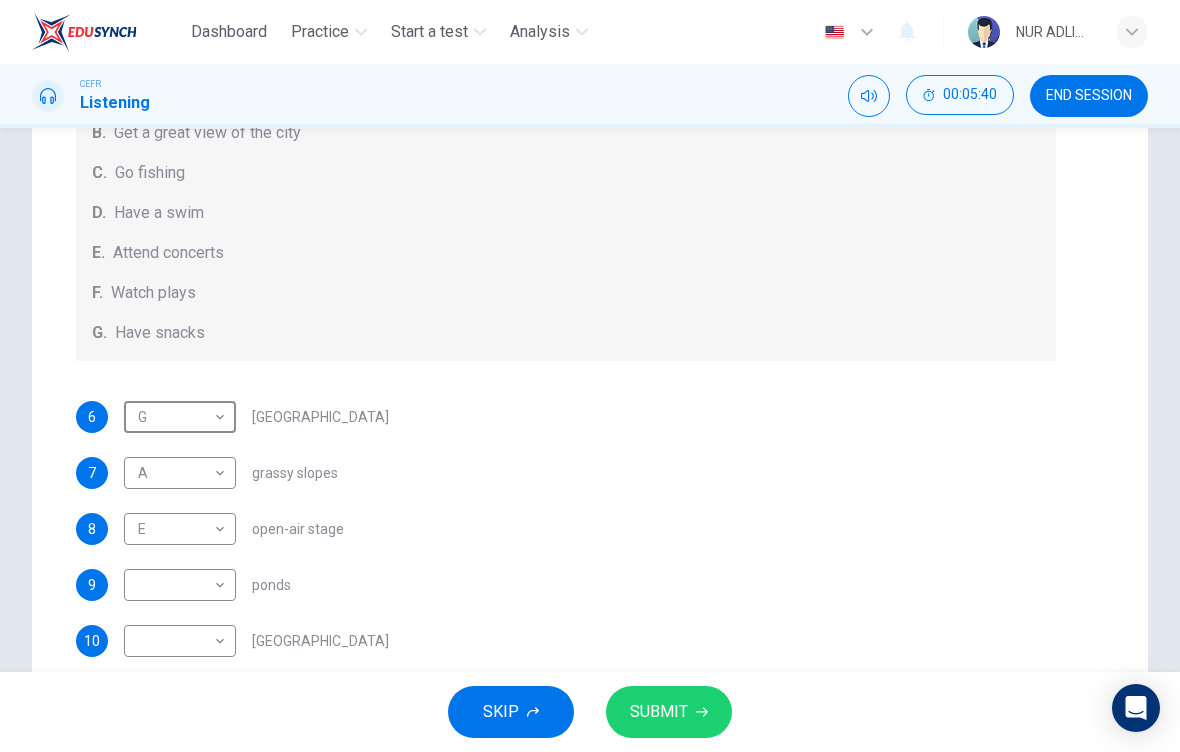 click on "Dashboard Practice Start a test Analysis English en ​ NUR ADLINA [PERSON_NAME] Listening 00:05:40 END SESSION Questions 6 - 10 Which activity can be done at each of the following locations on the heath? Choose  FIVE  answers below and select the correct letter,  A-G , next to the questions. Activities A. Have picnics B. Get a great view of the city C. Go fishing D. Have a swim E. Attend concerts F. Watch plays G. Have snacks 6 G G ​ [GEOGRAPHIC_DATA] 7 A A ​ grassy slopes 8 E E ​ open-air stage 9 ​ ​ ponds 10 ​ ​ [GEOGRAPHIC_DATA] Audio Tour 05m 13s SKIP SUBMIT EduSynch - Online Language Proficiency Testing
Dashboard Practice Start a test Analysis Notifications © Copyright  2025" at bounding box center (590, 376) 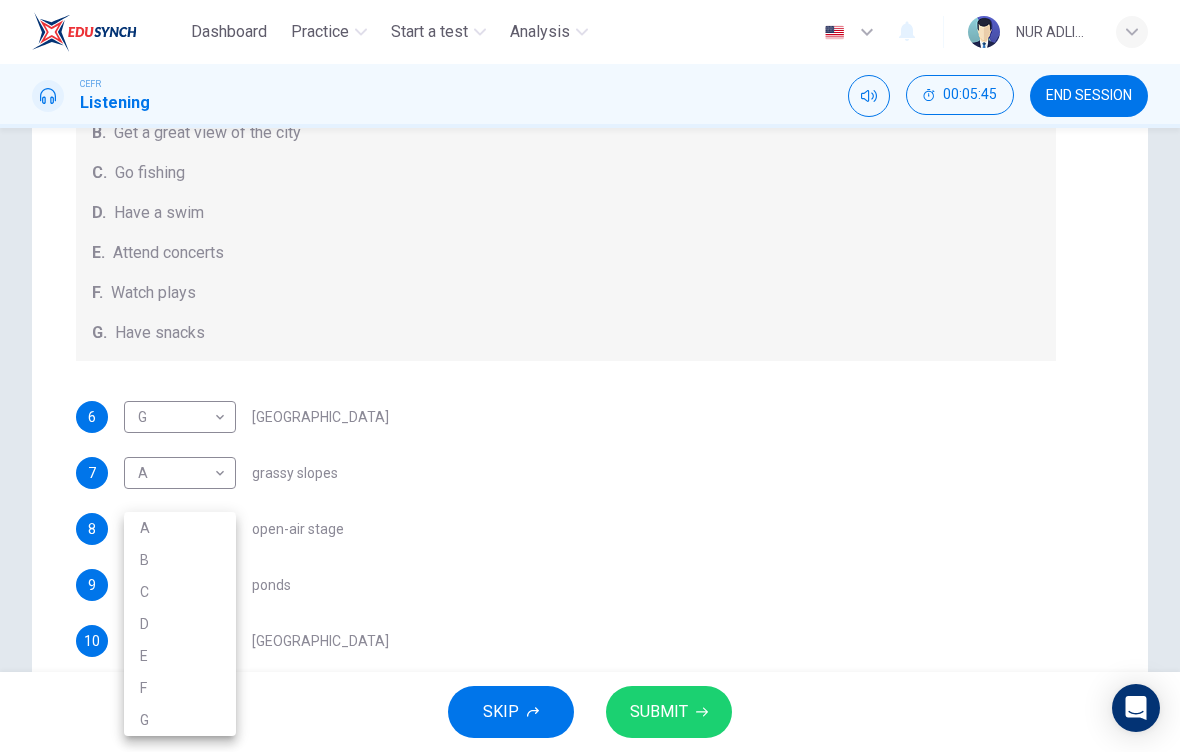 click at bounding box center (590, 376) 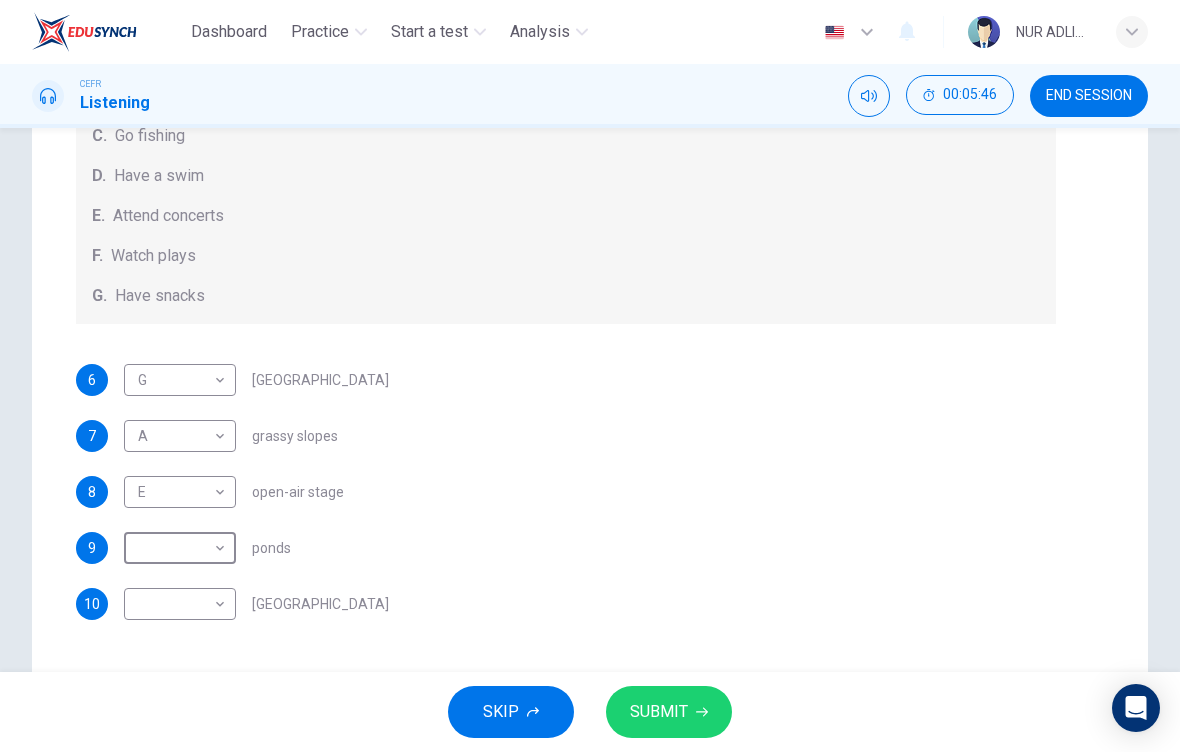 scroll, scrollTop: 282, scrollLeft: 0, axis: vertical 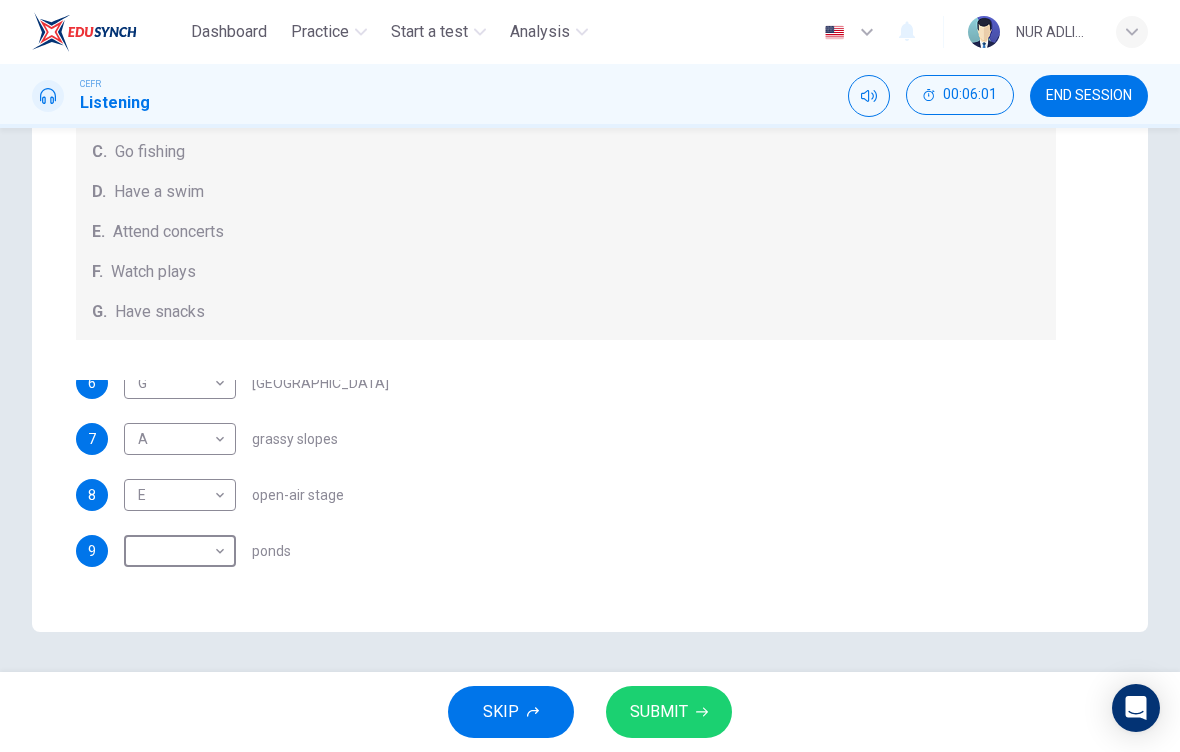 click on "Dashboard Practice Start a test Analysis English en ​ NUR ADLINA [PERSON_NAME] Listening 00:06:01 END SESSION Questions 6 - 10 Which activity can be done at each of the following locations on the heath? Choose  FIVE  answers below and select the correct letter,  A-G , next to the questions. Activities A. Have picnics B. Get a great view of the city C. Go fishing D. Have a swim E. Attend concerts F. Watch plays G. Have snacks 6 G G ​ [GEOGRAPHIC_DATA] 7 A A ​ grassy slopes 8 E E ​ open-air stage 9 ​ ​ ponds 10 ​ ​ [GEOGRAPHIC_DATA] Audio Tour 05m 13s SKIP SUBMIT EduSynch - Online Language Proficiency Testing
Dashboard Practice Start a test Analysis Notifications © Copyright  2025" at bounding box center [590, 376] 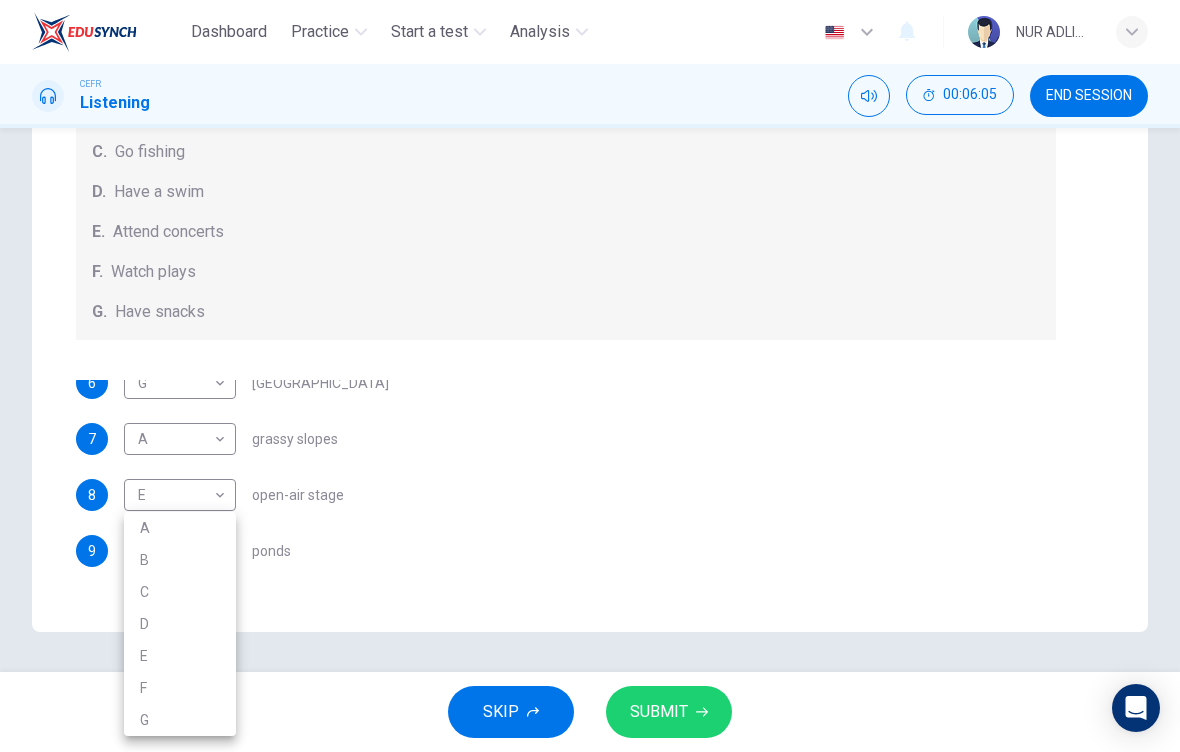 click at bounding box center [590, 376] 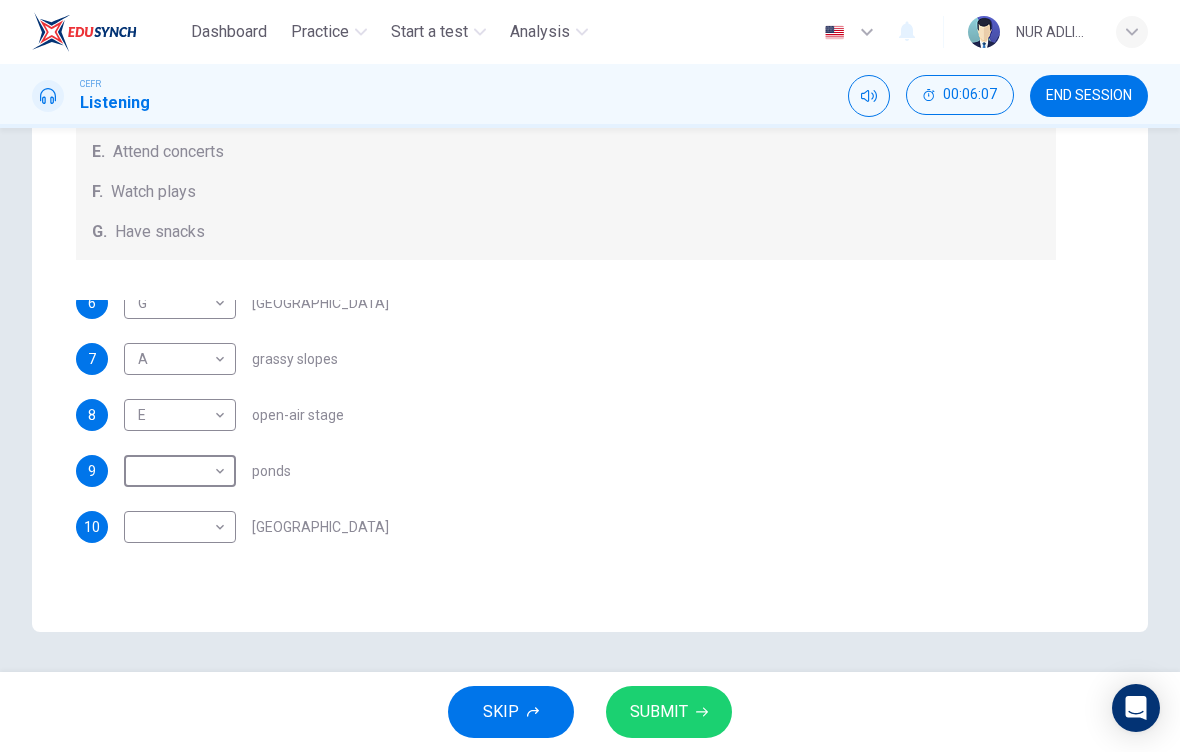 scroll, scrollTop: 204, scrollLeft: 0, axis: vertical 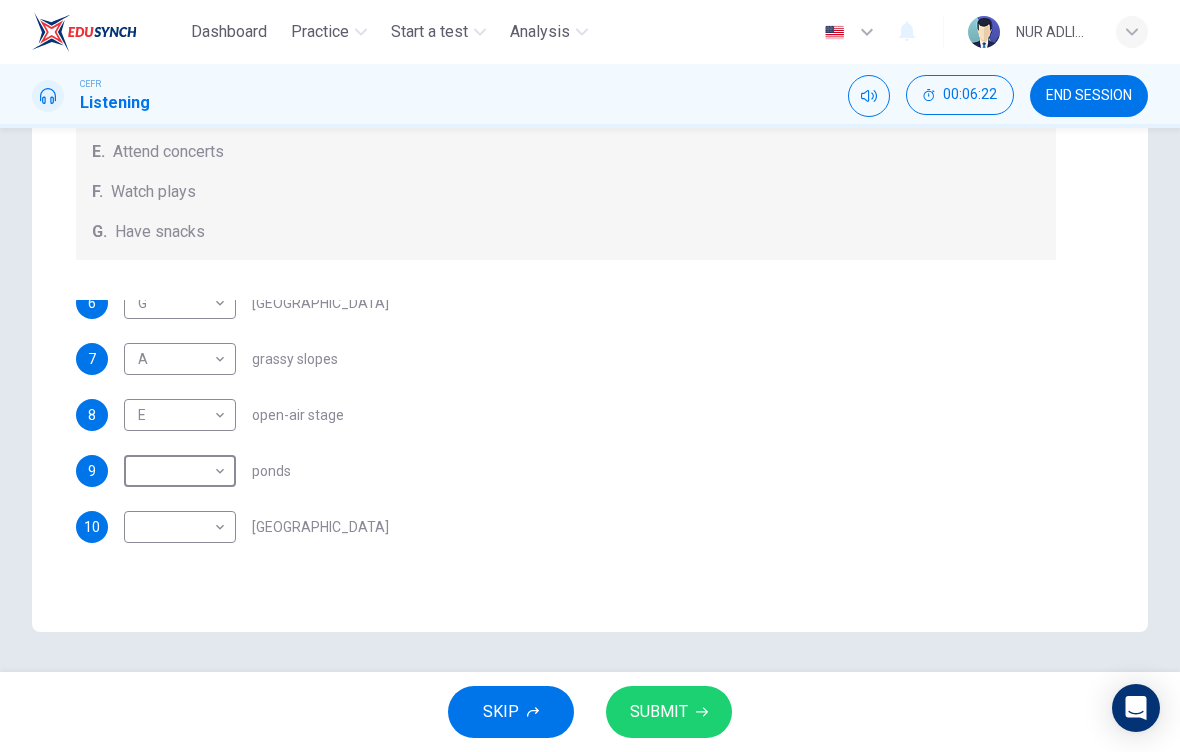 click on "Dashboard Practice Start a test Analysis English en ​ NUR ADLINA [PERSON_NAME] Listening 00:06:22 END SESSION Questions 6 - 10 Which activity can be done at each of the following locations on the heath? Choose  FIVE  answers below and select the correct letter,  A-G , next to the questions. Activities A. Have picnics B. Get a great view of the city C. Go fishing D. Have a swim E. Attend concerts F. Watch plays G. Have snacks 6 G G ​ [GEOGRAPHIC_DATA] 7 A A ​ grassy slopes 8 E E ​ open-air stage 9 ​ ​ ponds 10 ​ ​ [GEOGRAPHIC_DATA] Audio Tour 05m 13s SKIP SUBMIT EduSynch - Online Language Proficiency Testing
Dashboard Practice Start a test Analysis Notifications © Copyright  2025" at bounding box center [590, 376] 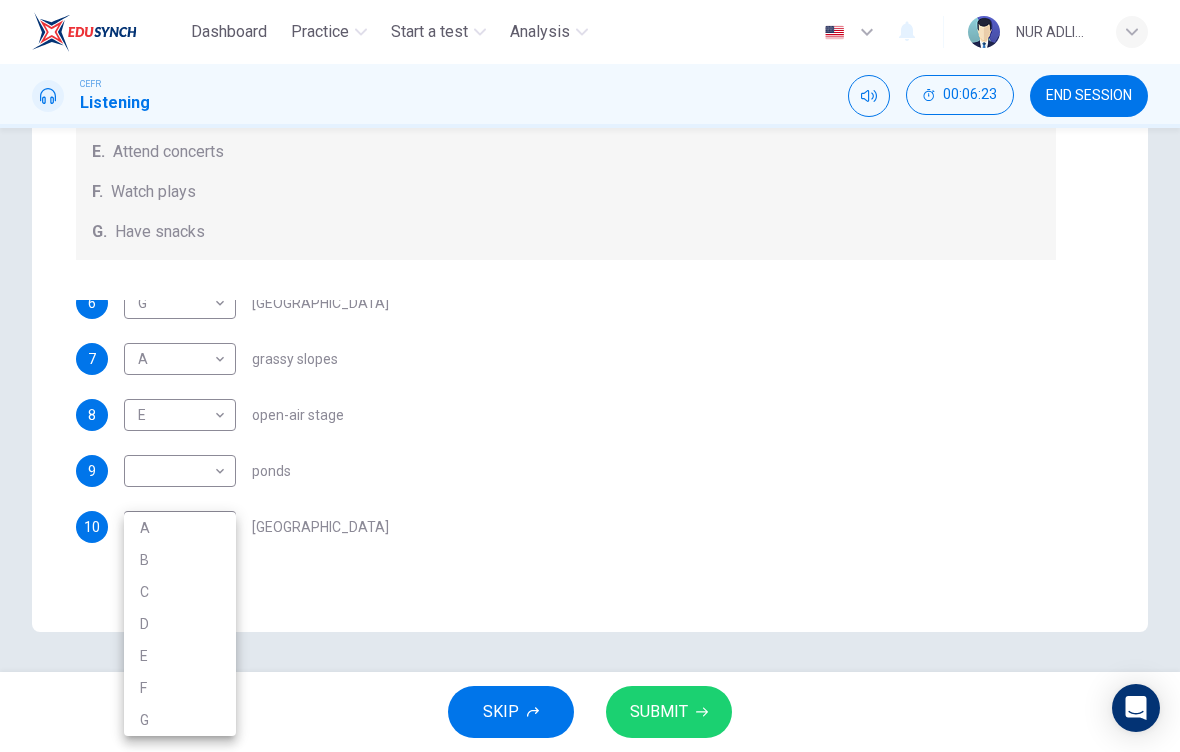 click on "B" at bounding box center [180, 560] 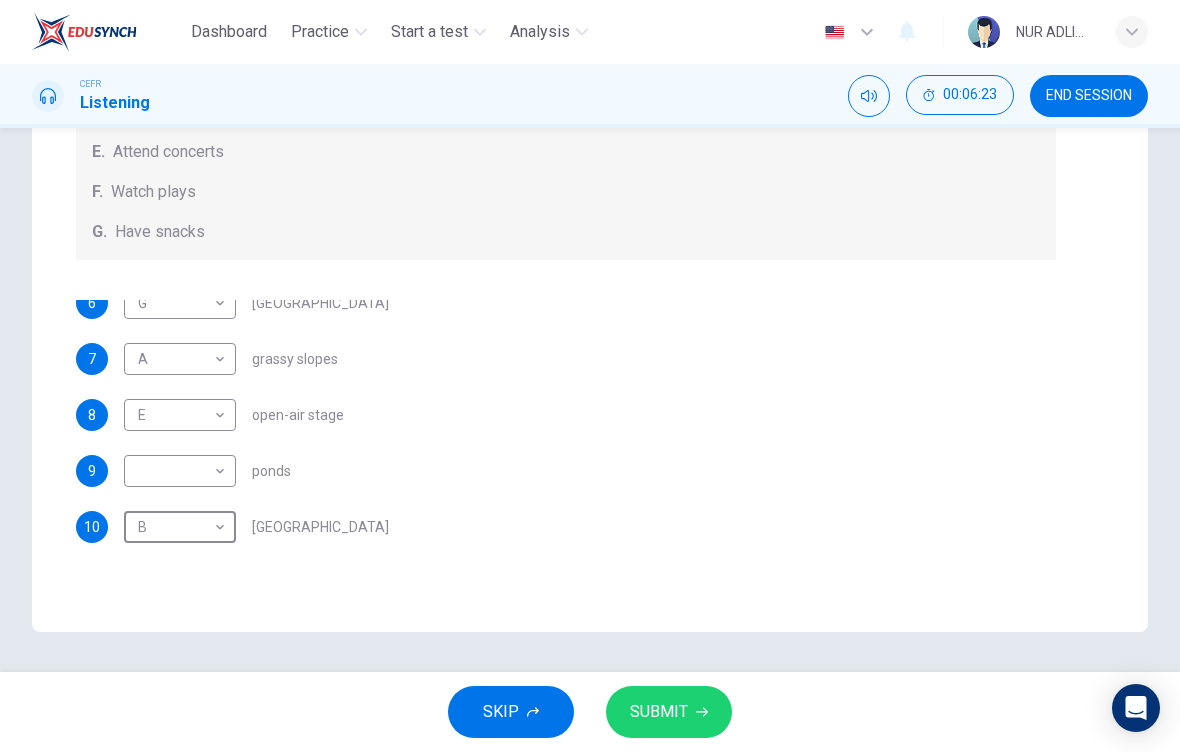 type on "B" 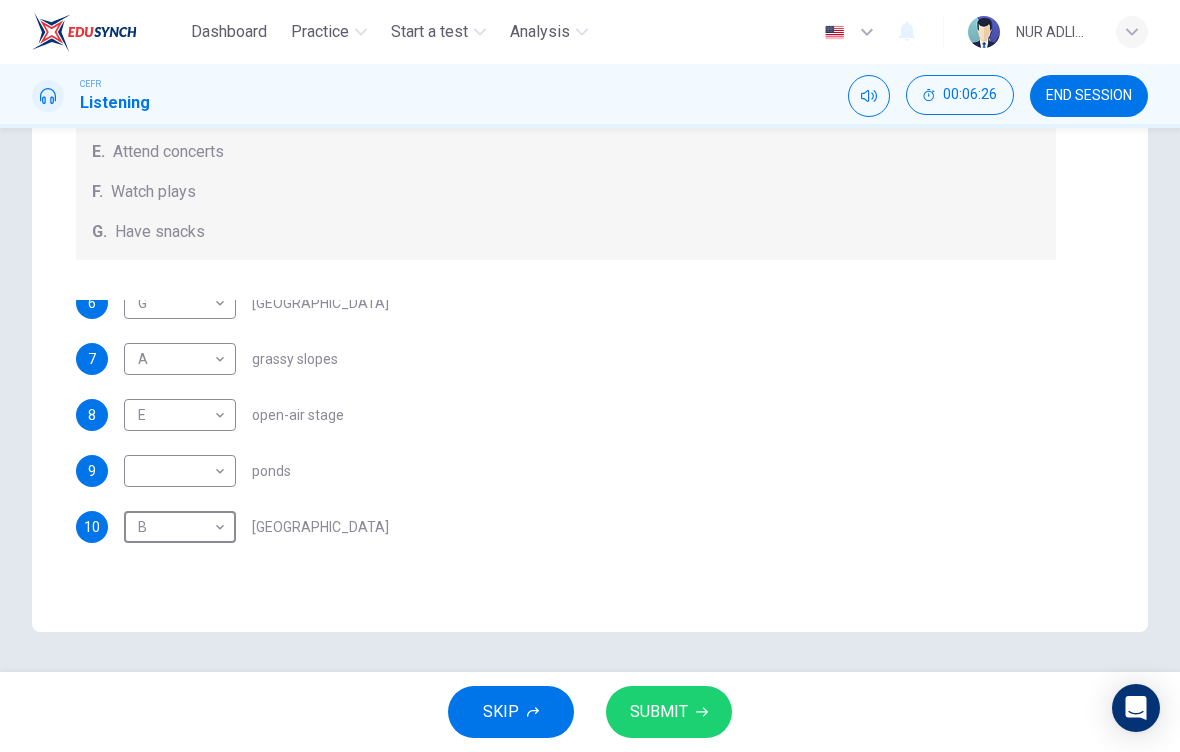 click on "Dashboard Practice Start a test Analysis English en ​ NUR ADLINA [PERSON_NAME] Listening 00:06:26 END SESSION Questions 6 - 10 Which activity can be done at each of the following locations on the heath? Choose  FIVE  answers below and select the correct letter,  A-G , next to the questions. Activities A. Have picnics B. Get a great view of the city C. Go fishing D. Have a swim E. Attend concerts F. Watch plays G. Have snacks 6 G G ​ [GEOGRAPHIC_DATA] 7 A A ​ grassy slopes 8 E E ​ open-air stage 9 ​ ​ ponds 10 B B ​ [GEOGRAPHIC_DATA] Audio Tour 05m 13s SKIP SUBMIT EduSynch - Online Language Proficiency Testing
Dashboard Practice Start a test Analysis Notifications © Copyright  2025" at bounding box center (590, 376) 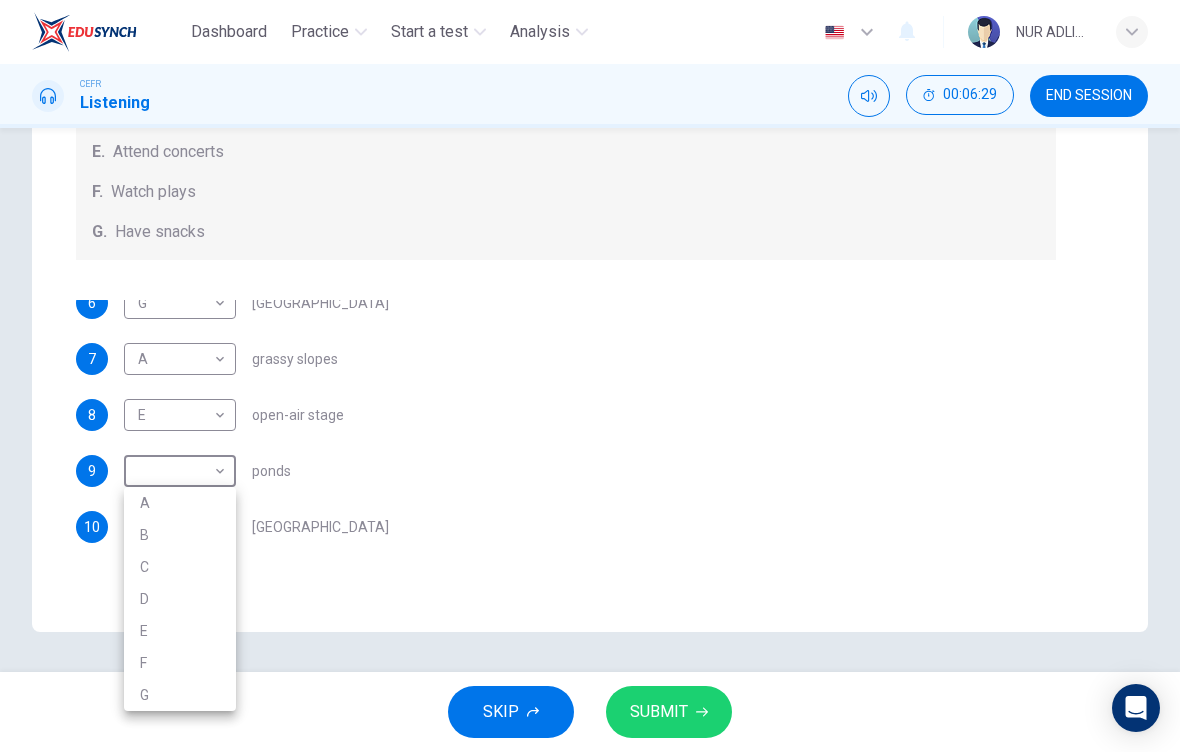 click at bounding box center [590, 376] 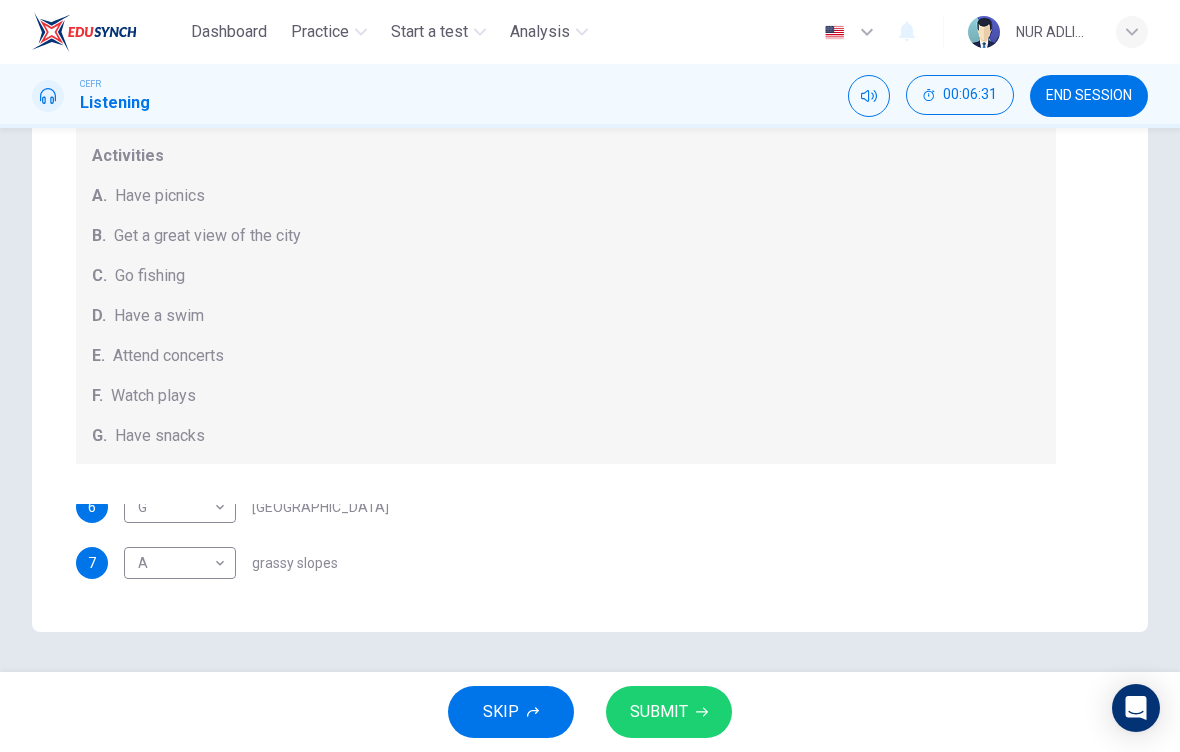 scroll, scrollTop: 0, scrollLeft: 0, axis: both 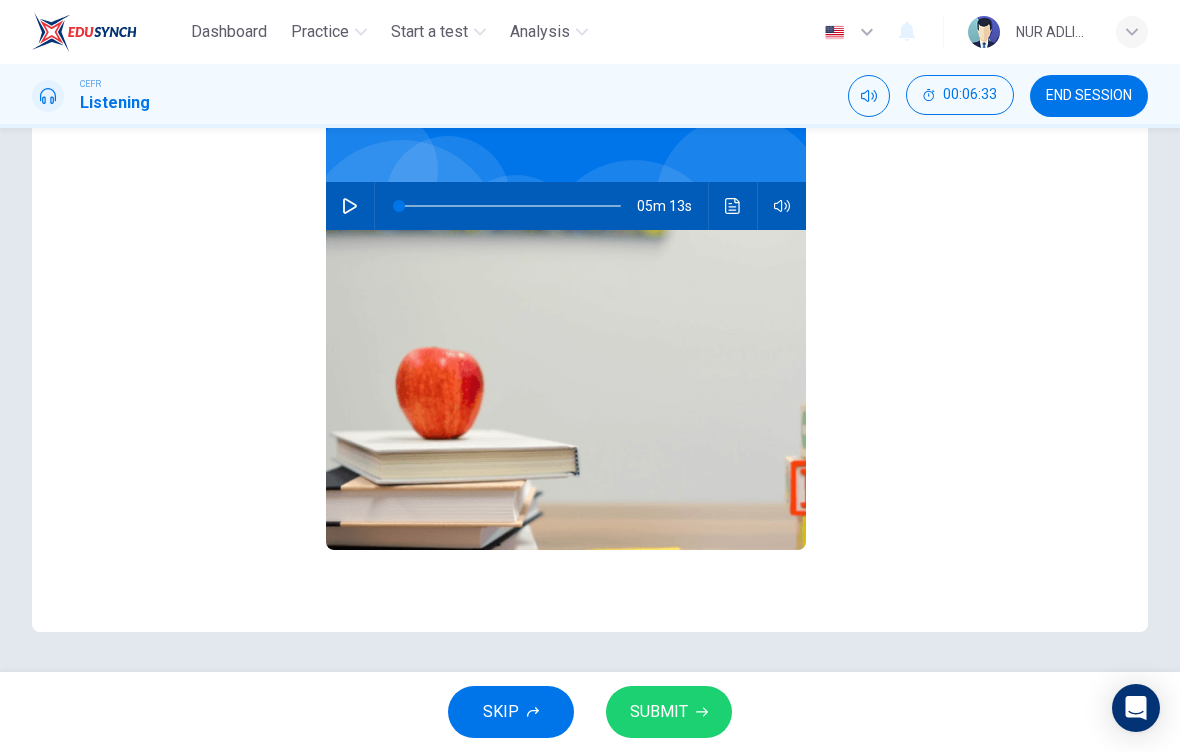 checkbox on "false" 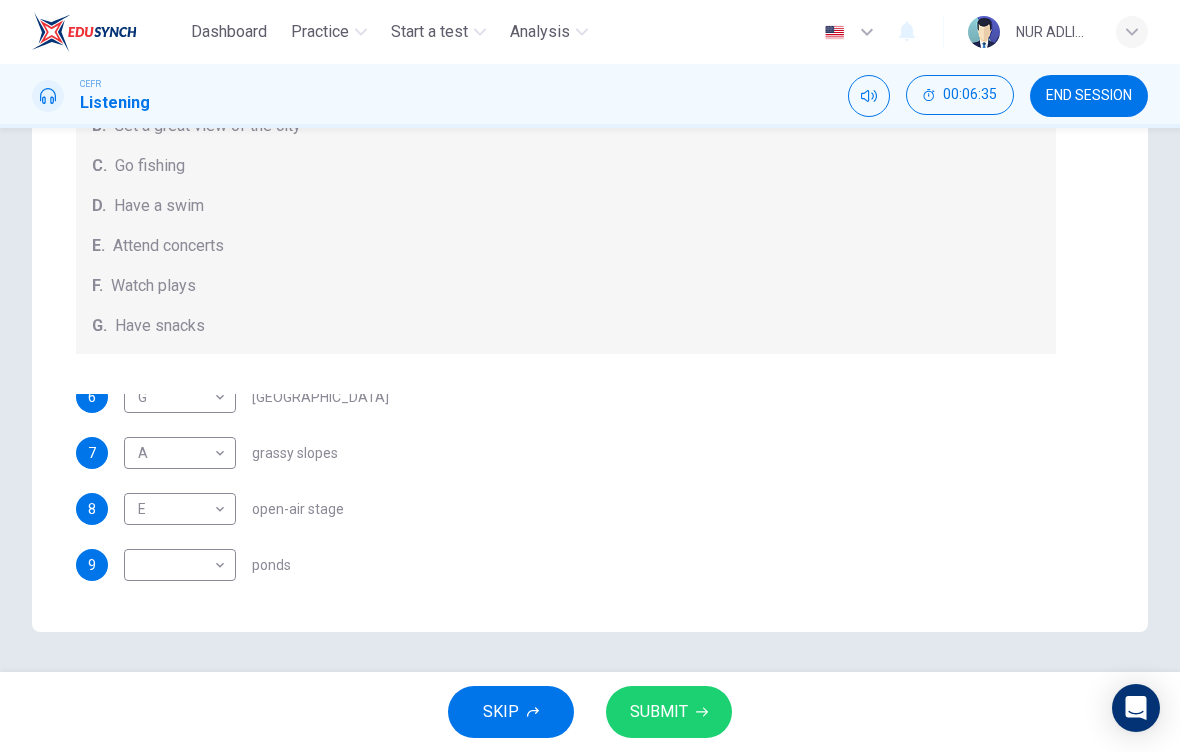 scroll, scrollTop: 119, scrollLeft: 0, axis: vertical 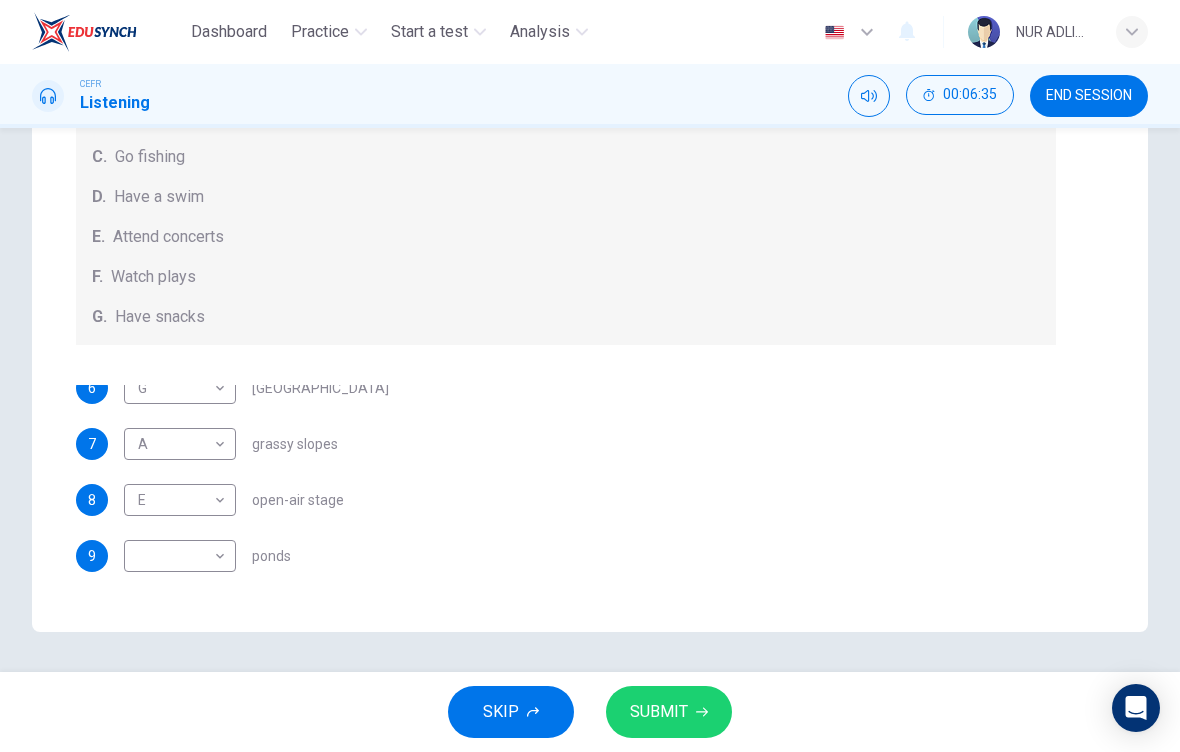 click on "Dashboard Practice Start a test Analysis English en ​ NUR ADLINA [PERSON_NAME] Listening 00:06:35 END SESSION Questions 6 - 10 Which activity can be done at each of the following locations on the heath? Choose  FIVE  answers below and select the correct letter,  A-G , next to the questions. Activities A. Have picnics B. Get a great view of the city C. Go fishing D. Have a swim E. Attend concerts F. Watch plays G. Have snacks 6 G G ​ [GEOGRAPHIC_DATA] 7 A A ​ grassy slopes 8 E E ​ open-air stage 9 ​ ​ ponds 10 B B ​ [GEOGRAPHIC_DATA] Audio Tour 05m 13s SKIP SUBMIT EduSynch - Online Language Proficiency Testing
Dashboard Practice Start a test Analysis Notifications © Copyright  2025" at bounding box center [590, 376] 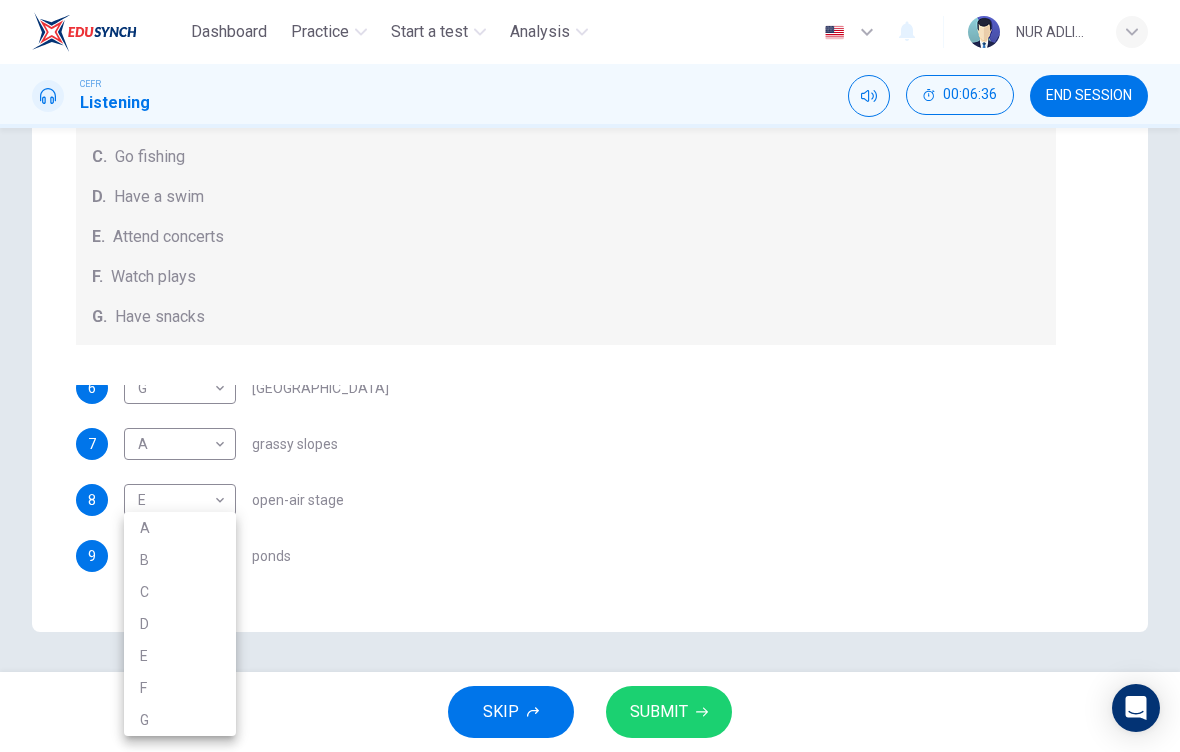 click on "C" at bounding box center (180, 592) 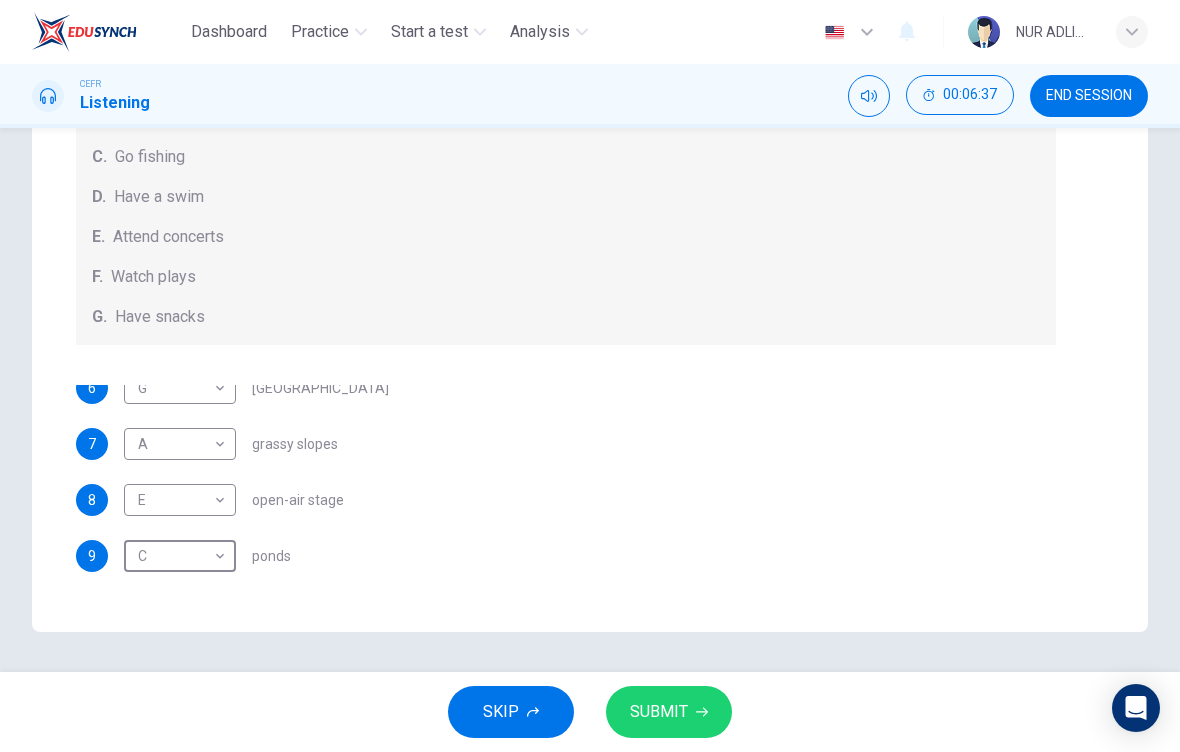click on "SUBMIT" at bounding box center [669, 712] 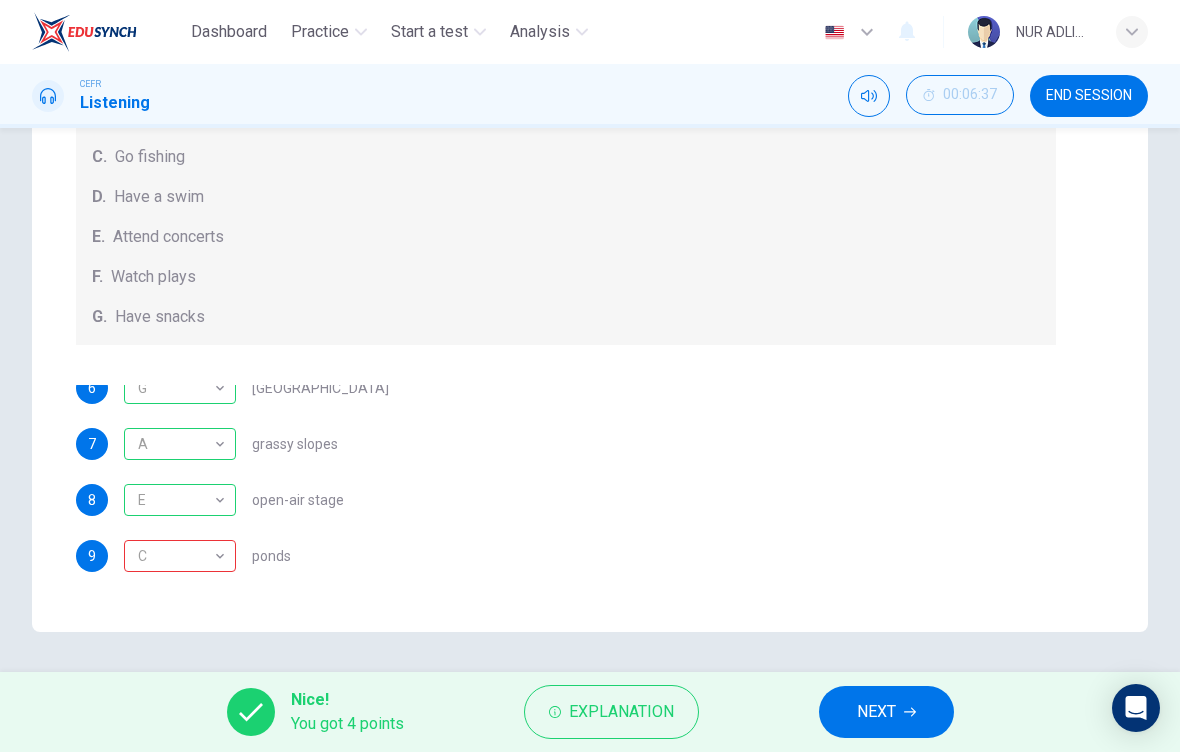 scroll, scrollTop: 176, scrollLeft: 0, axis: vertical 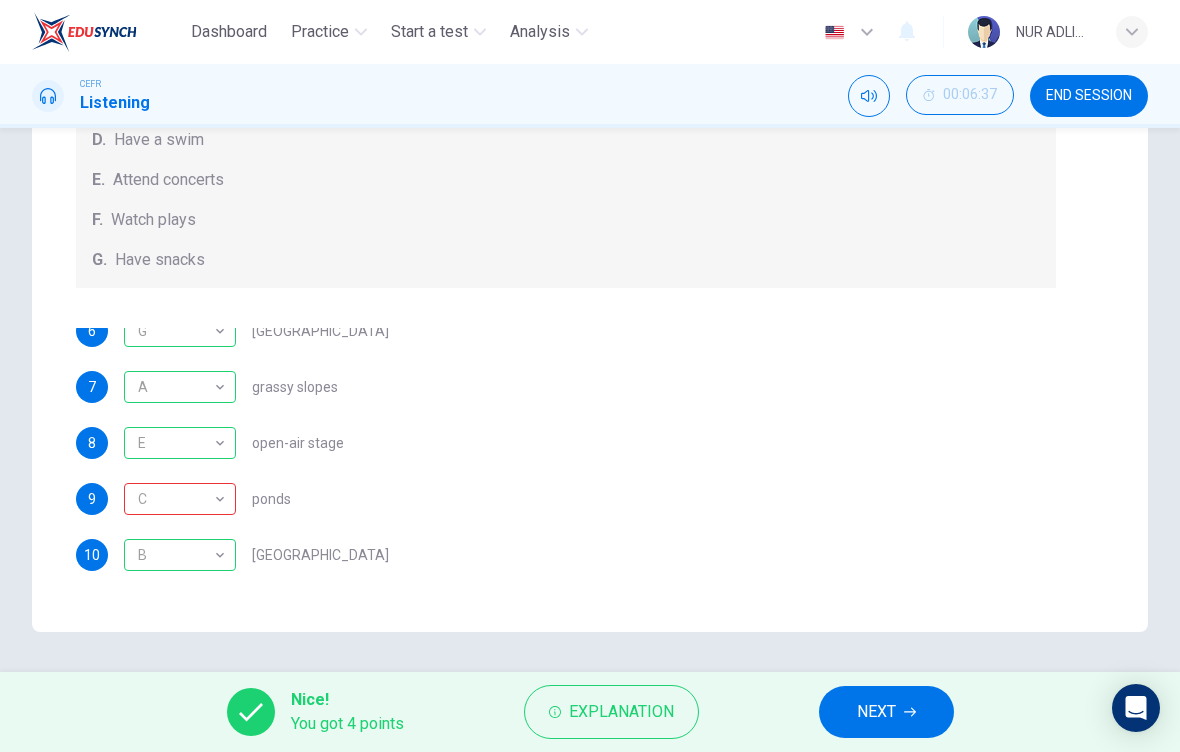 click on "C" at bounding box center [176, 499] 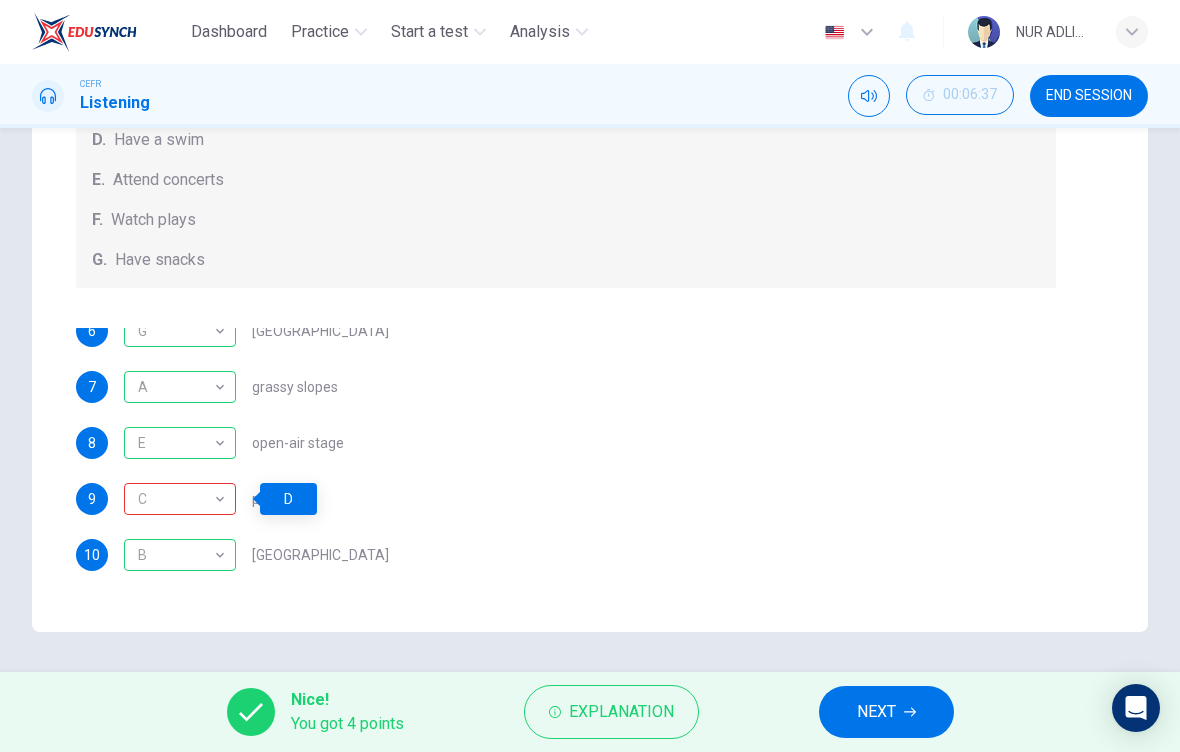 click on "NEXT" at bounding box center (886, 712) 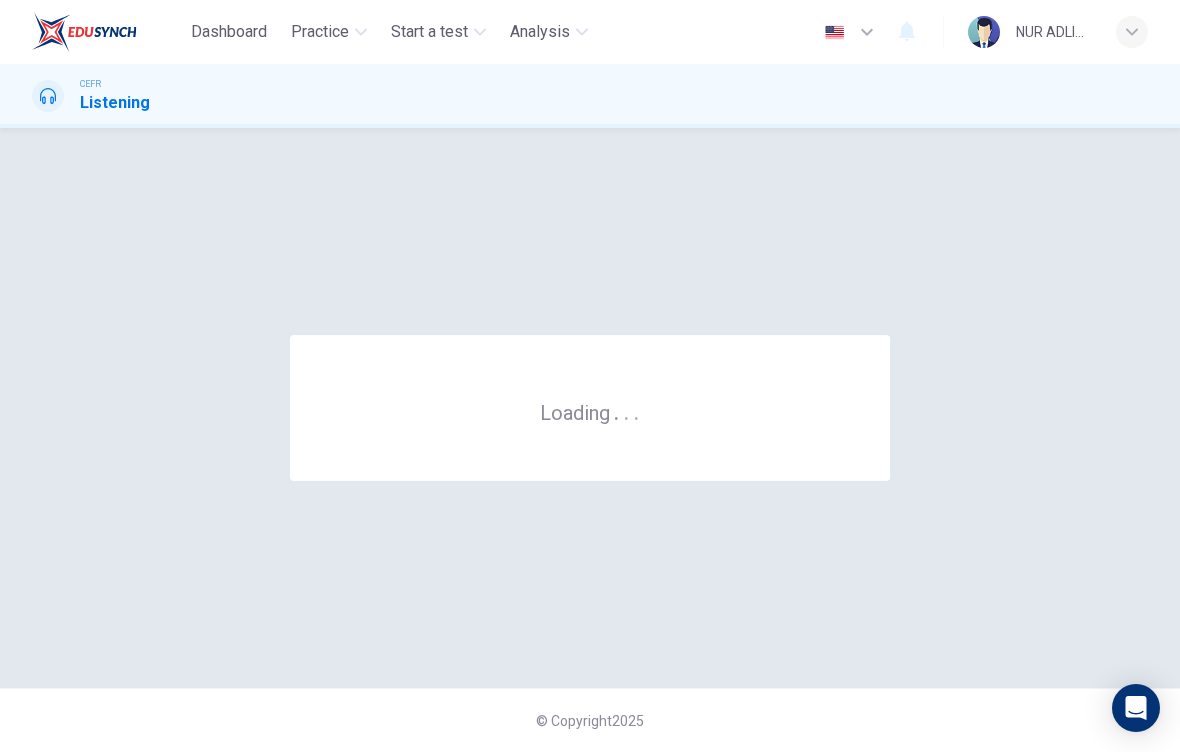 scroll, scrollTop: 0, scrollLeft: 0, axis: both 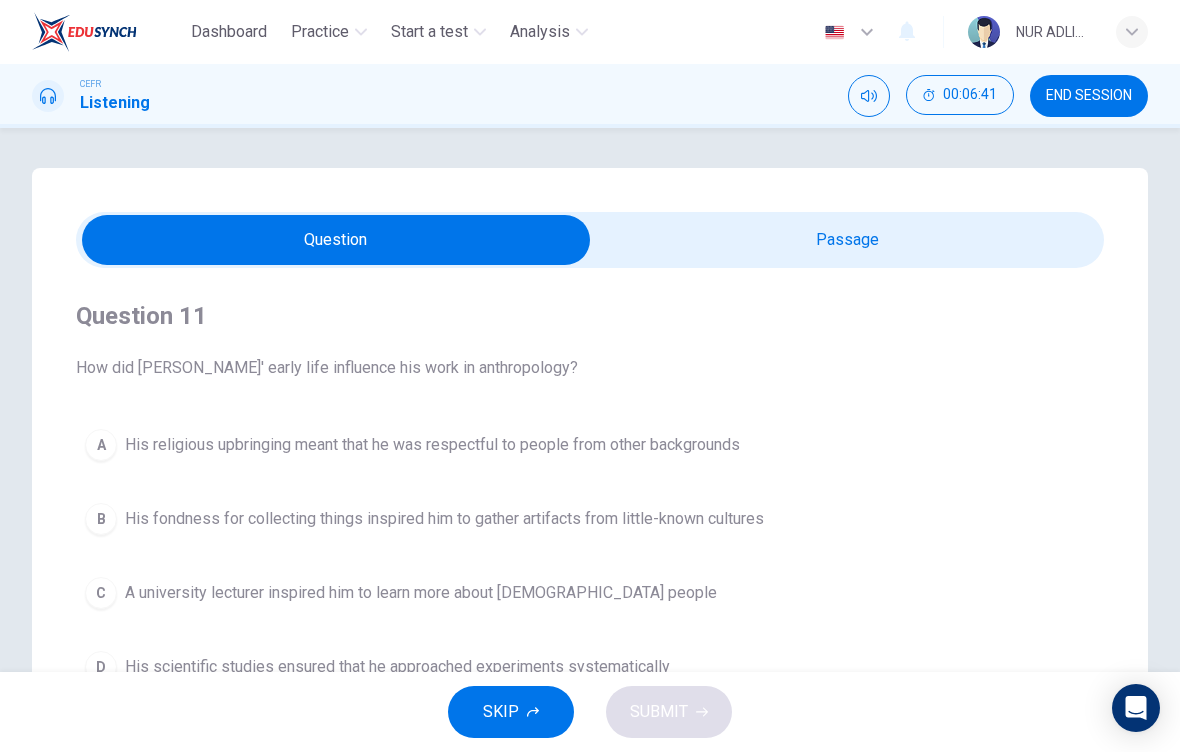 click at bounding box center (336, 240) 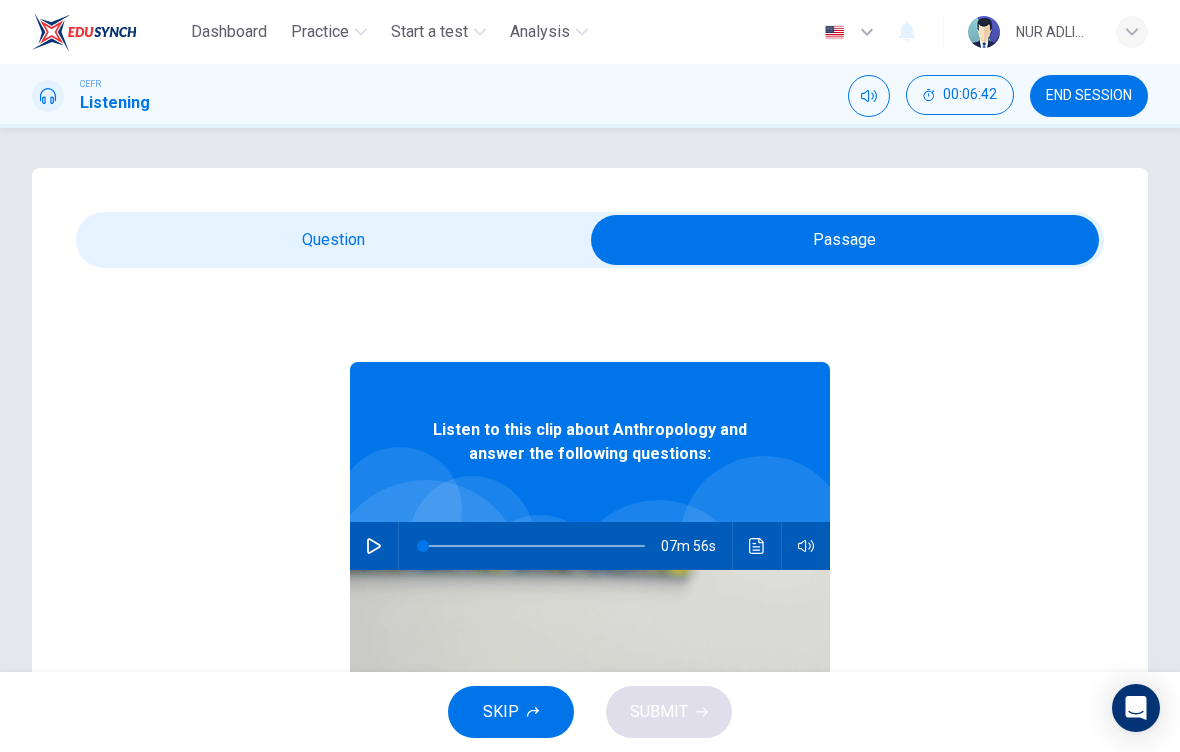 click at bounding box center (530, 546) 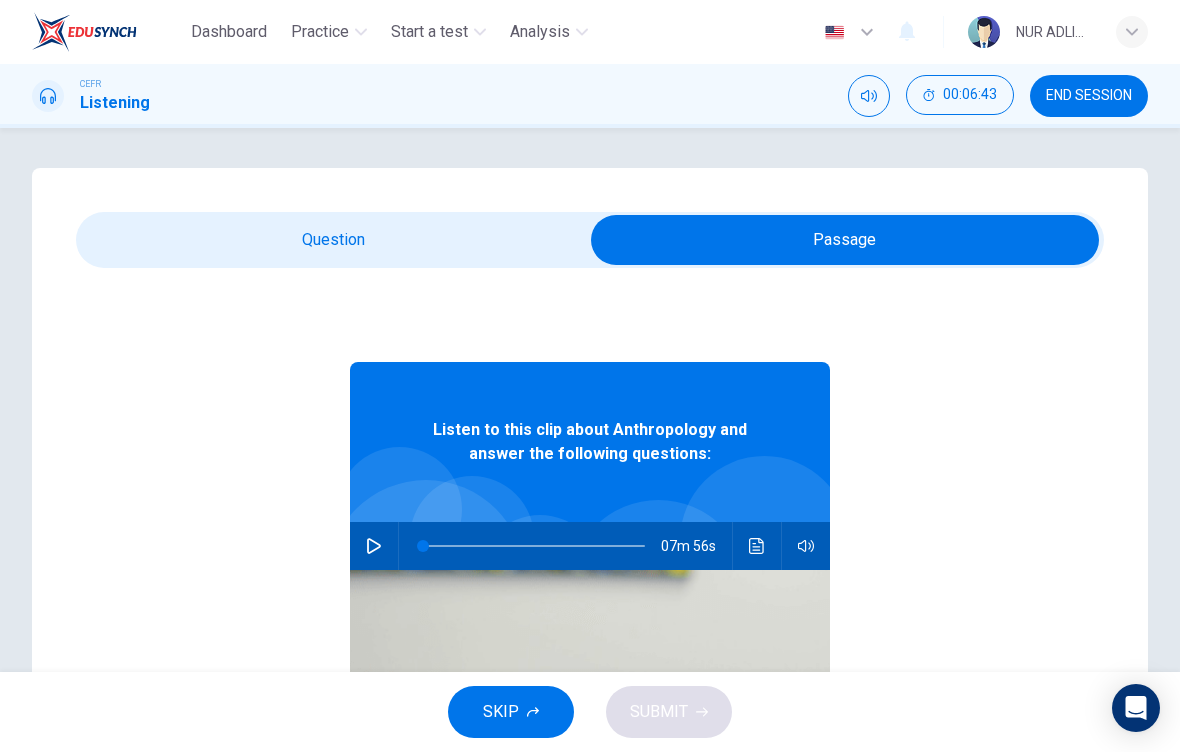 click 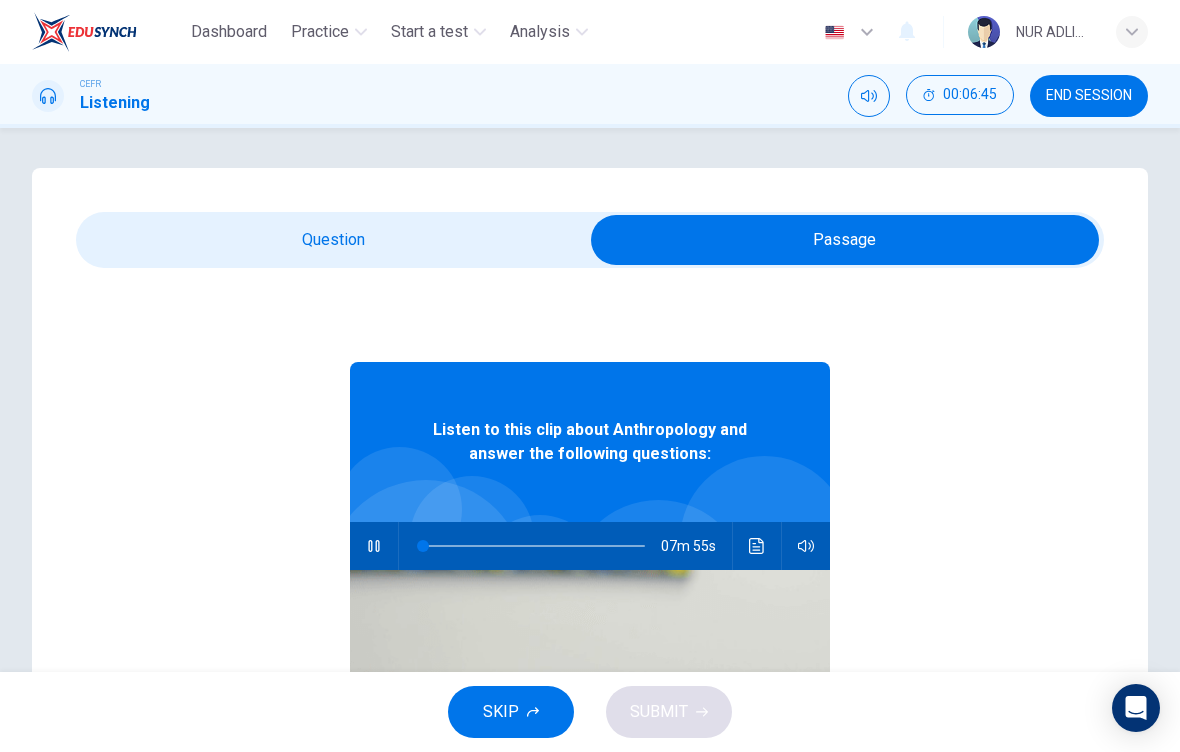 click at bounding box center [845, 240] 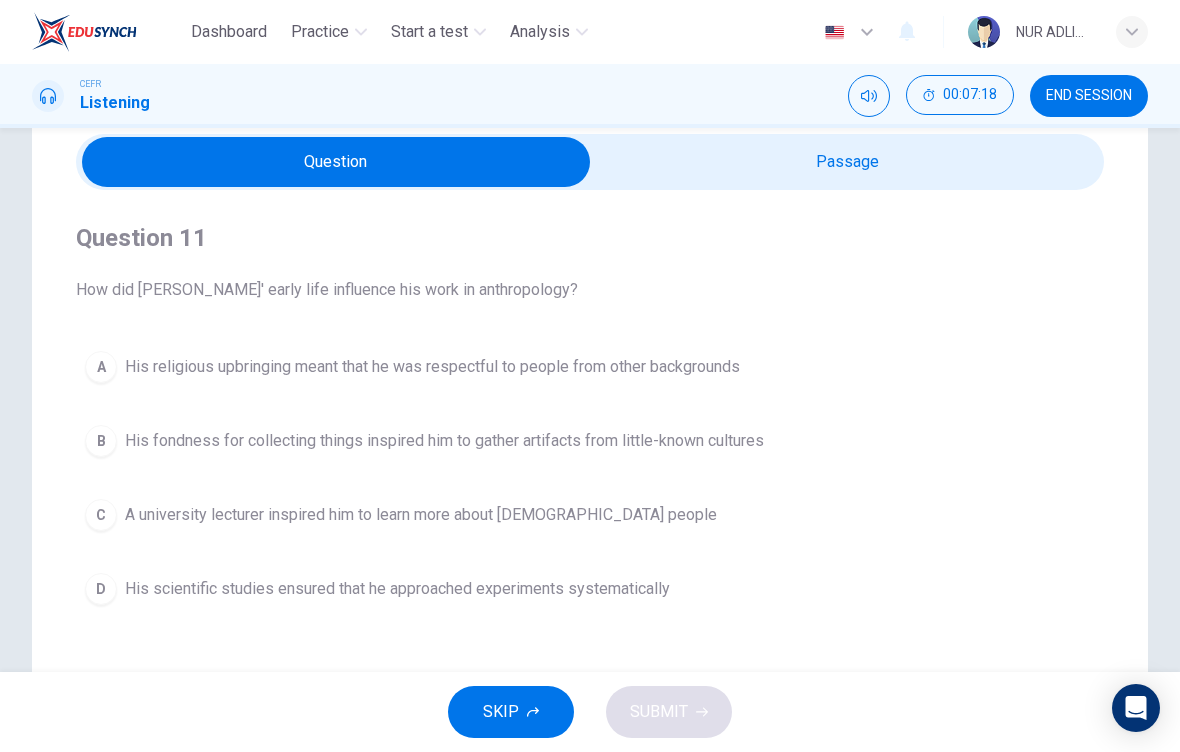 scroll, scrollTop: 82, scrollLeft: 0, axis: vertical 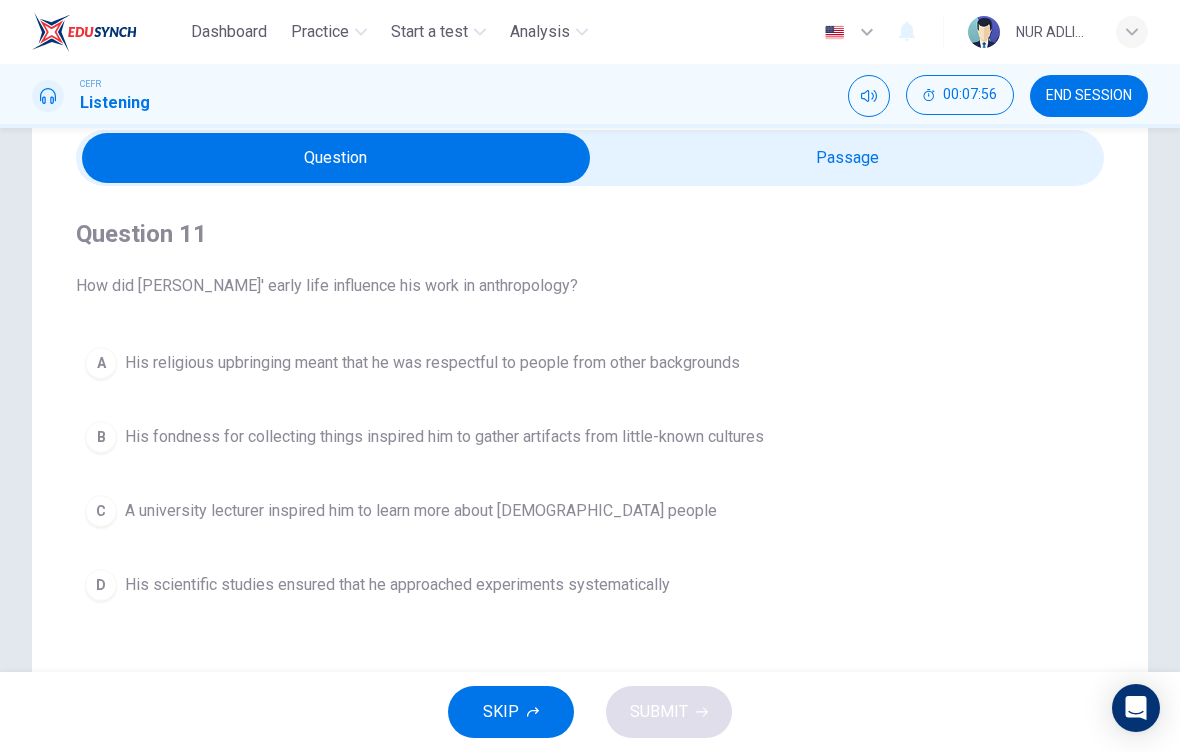 click on "His religious upbringing meant that he was respectful to people from other backgrounds" at bounding box center [432, 363] 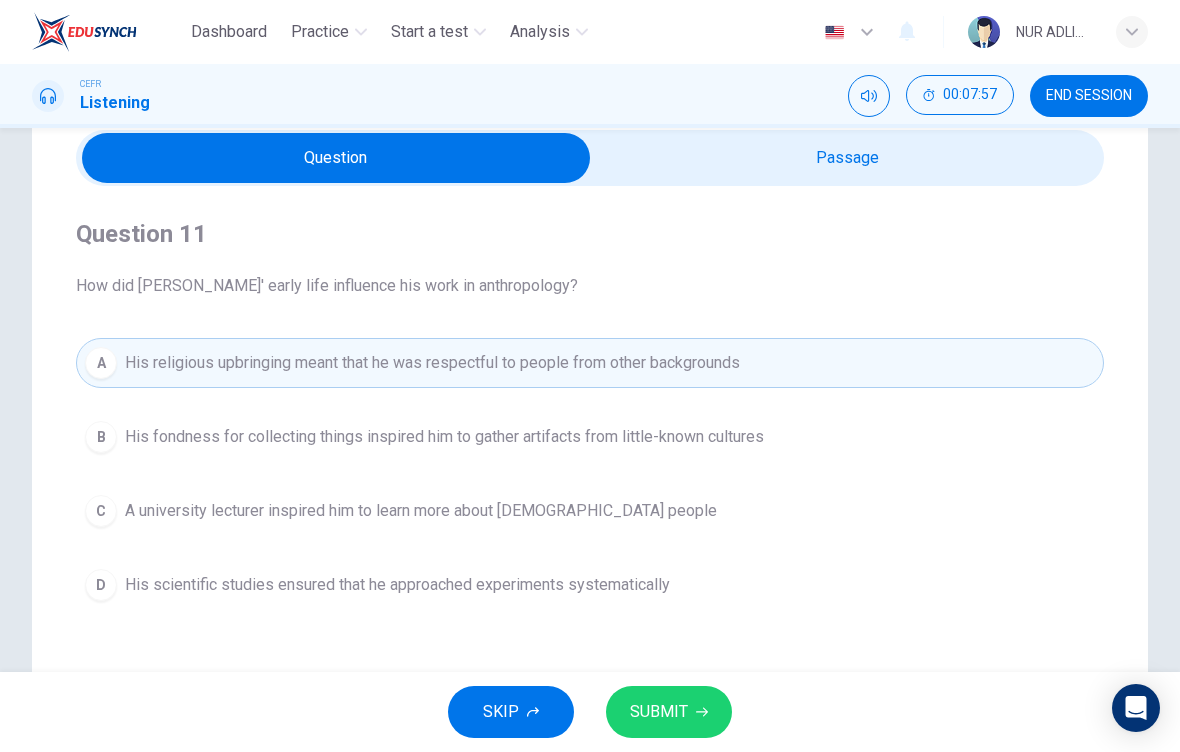 click on "SUBMIT" at bounding box center (669, 712) 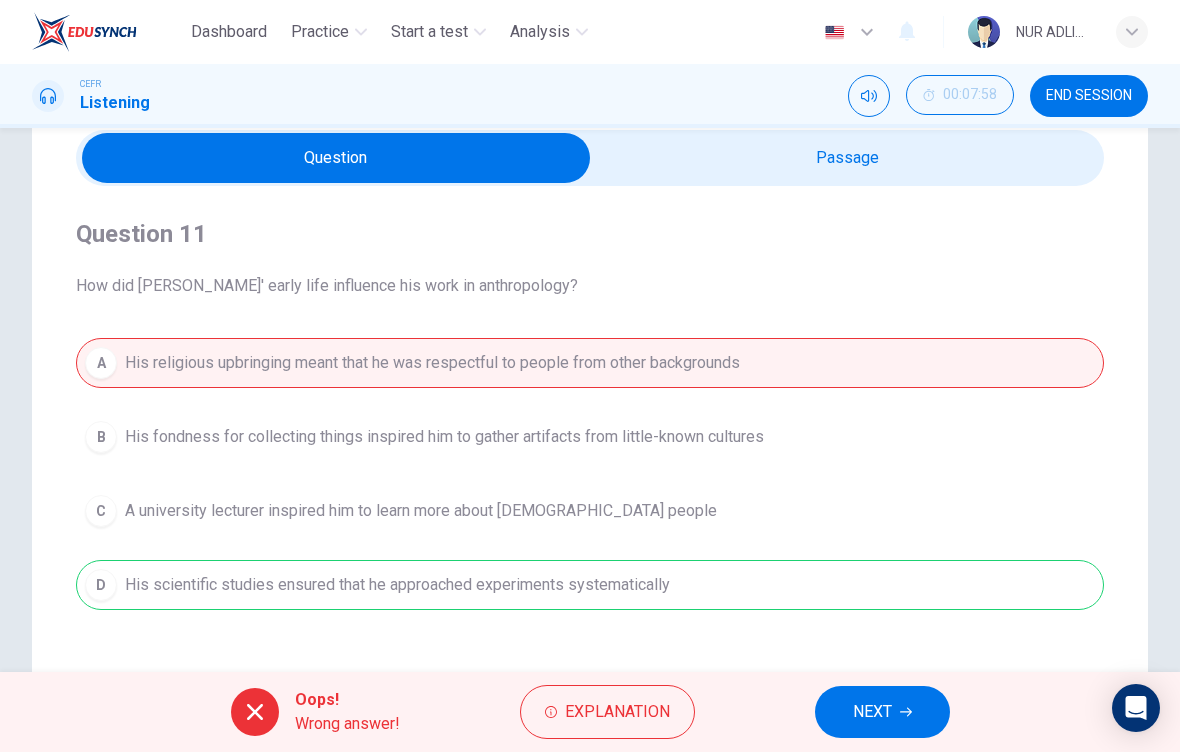 click on "NEXT" at bounding box center (882, 712) 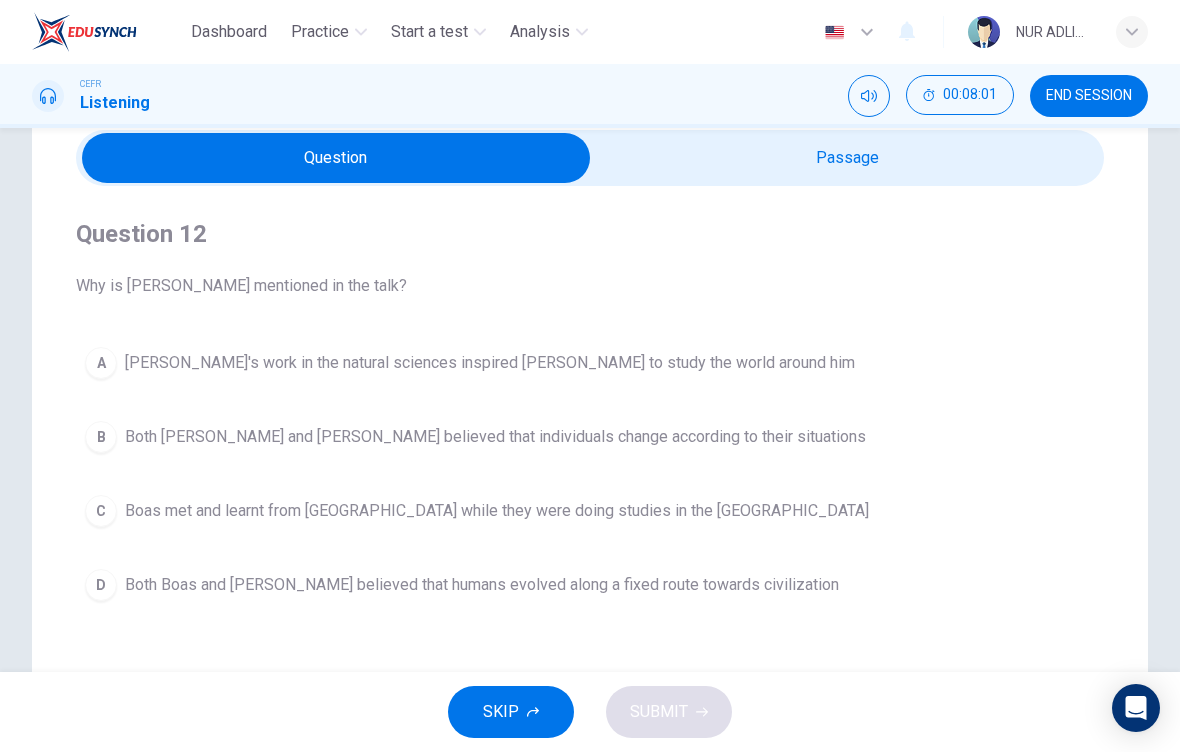 click on "Practice" at bounding box center [320, 32] 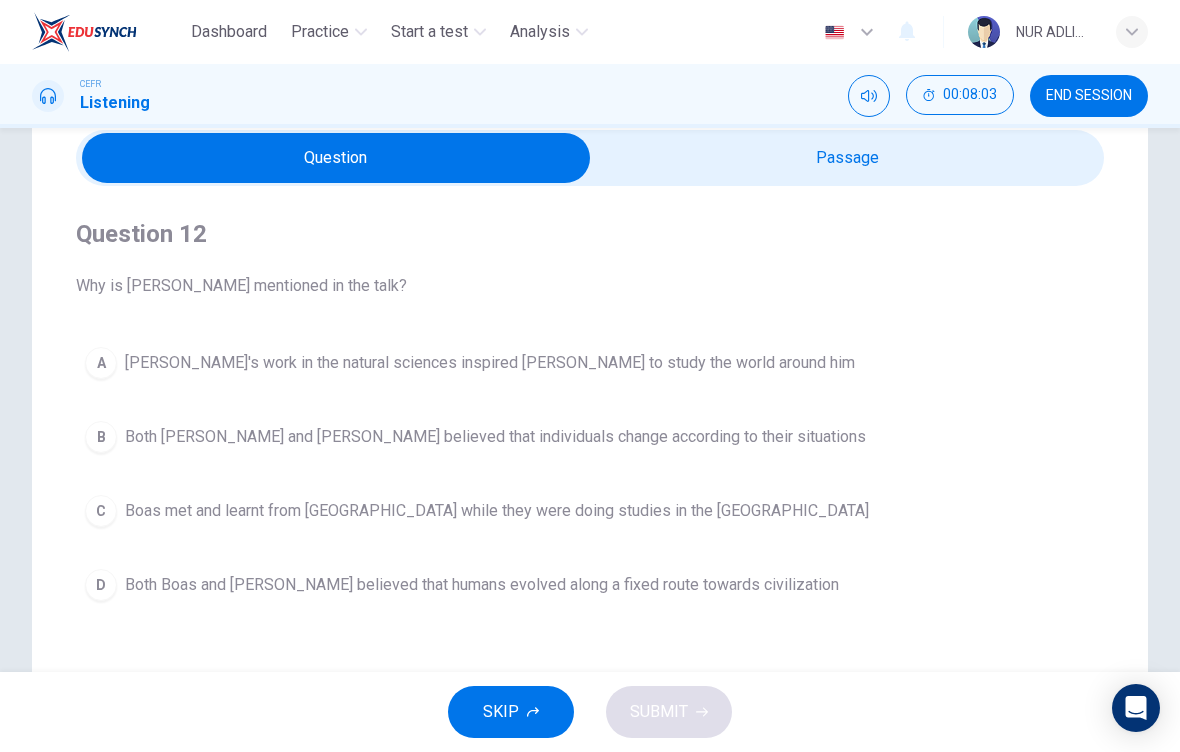 click on "Practice" at bounding box center [320, 32] 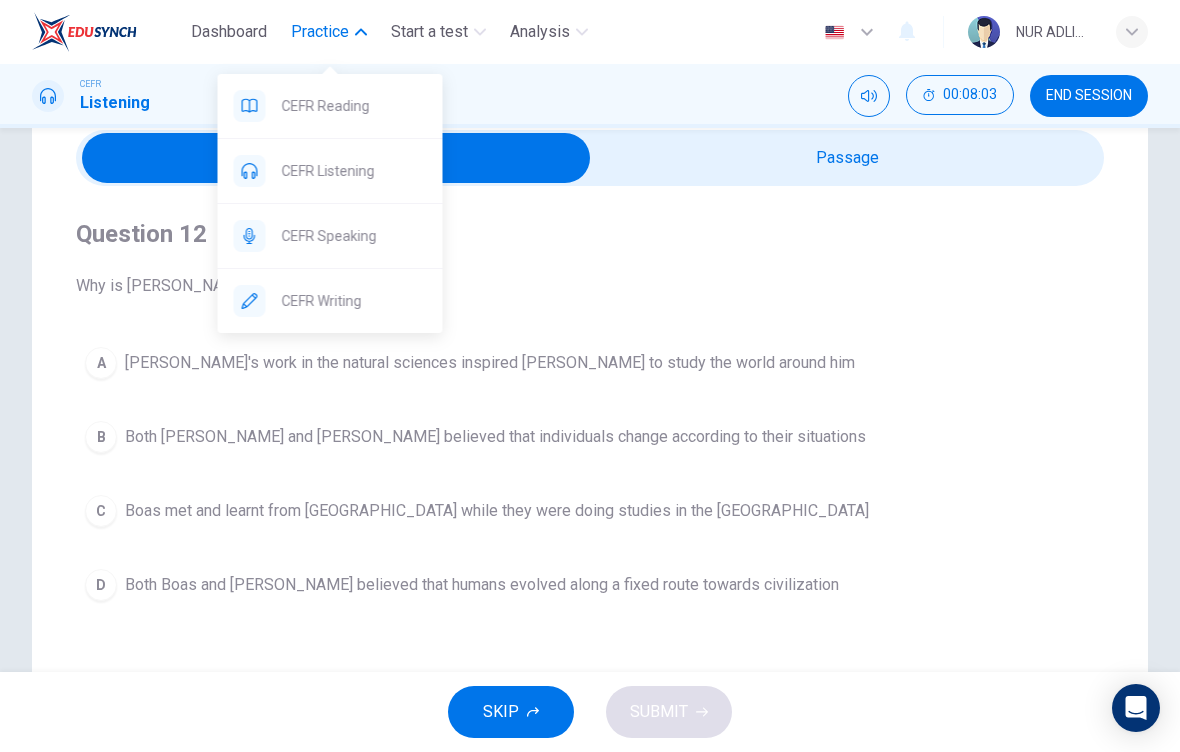 click on "CEFR Reading" at bounding box center [346, 106] 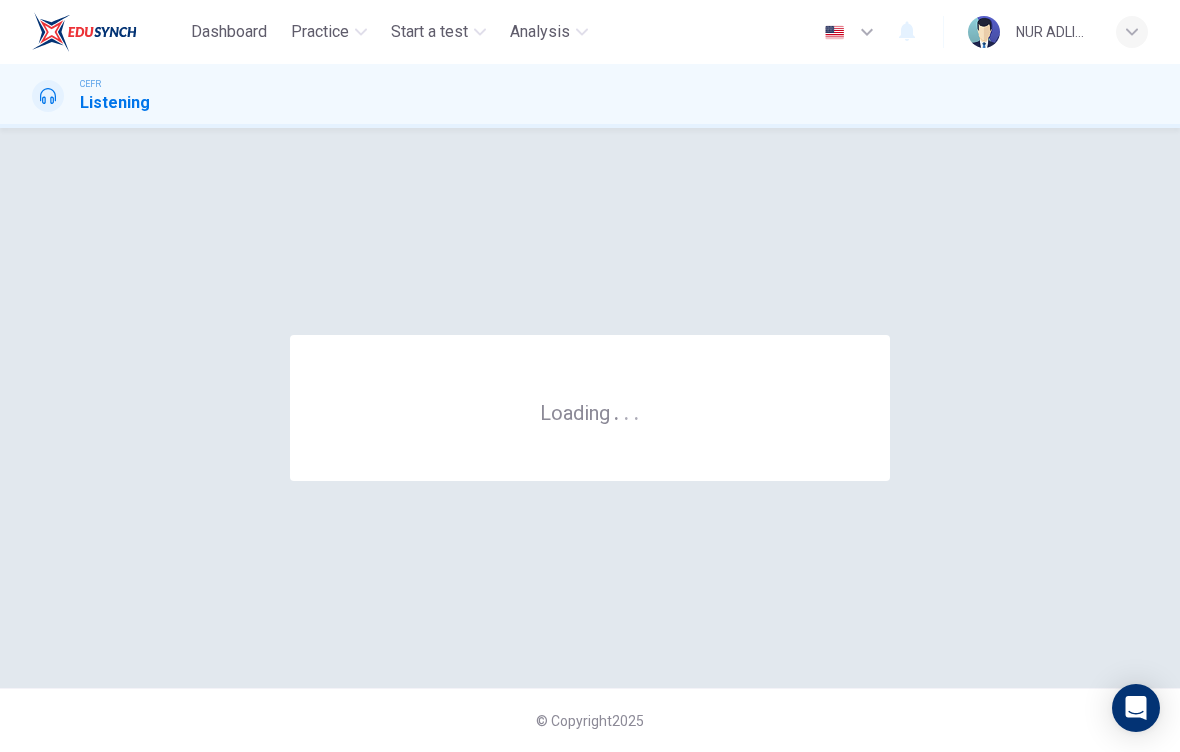 scroll, scrollTop: 0, scrollLeft: 0, axis: both 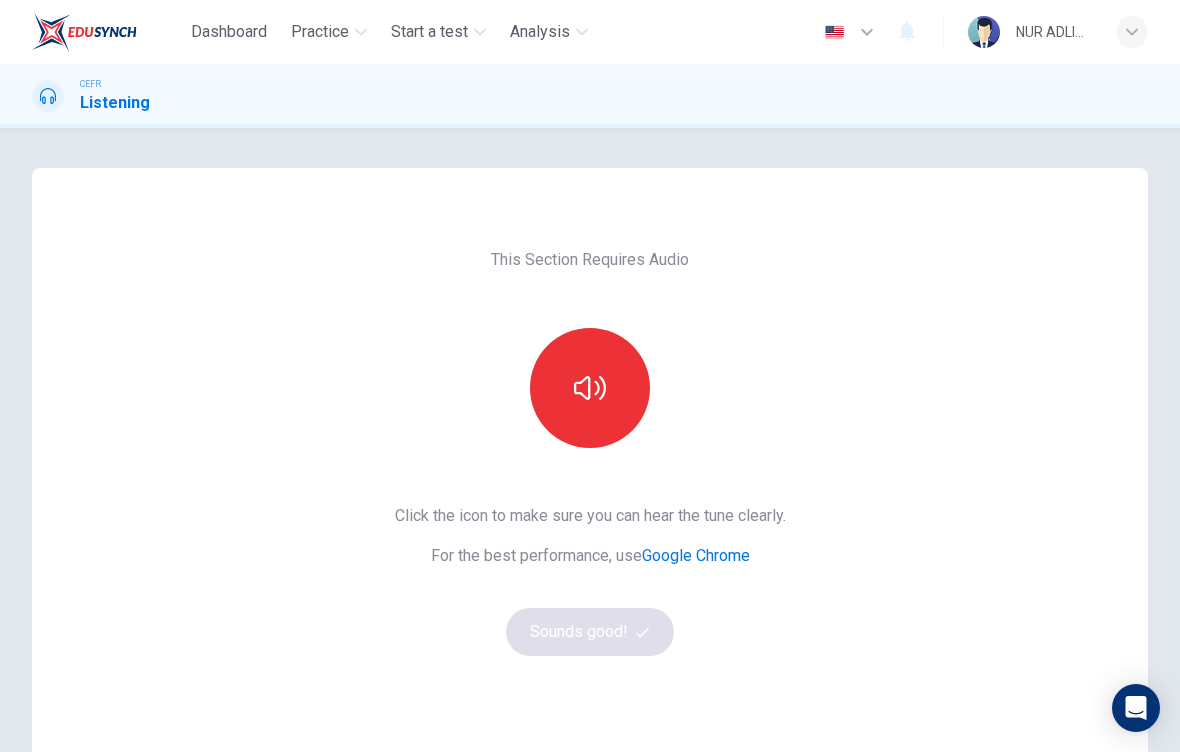 click at bounding box center [590, 388] 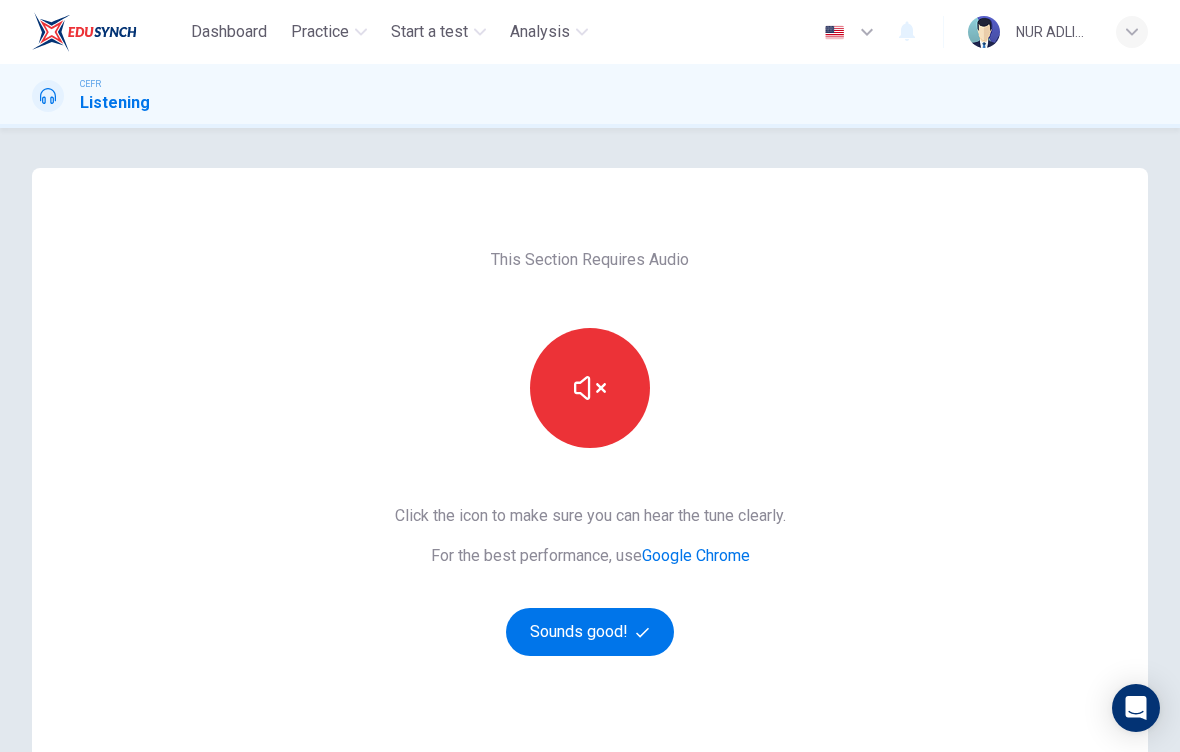 click on "Sounds good!" at bounding box center (590, 632) 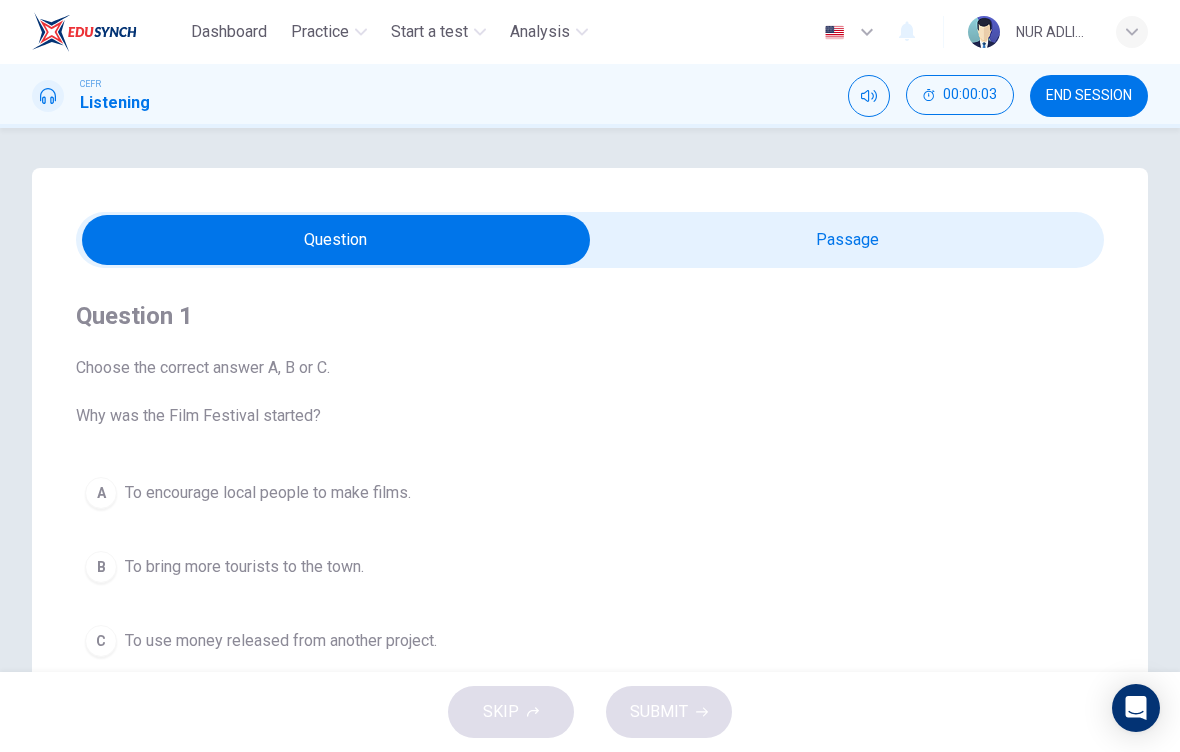 click at bounding box center (336, 240) 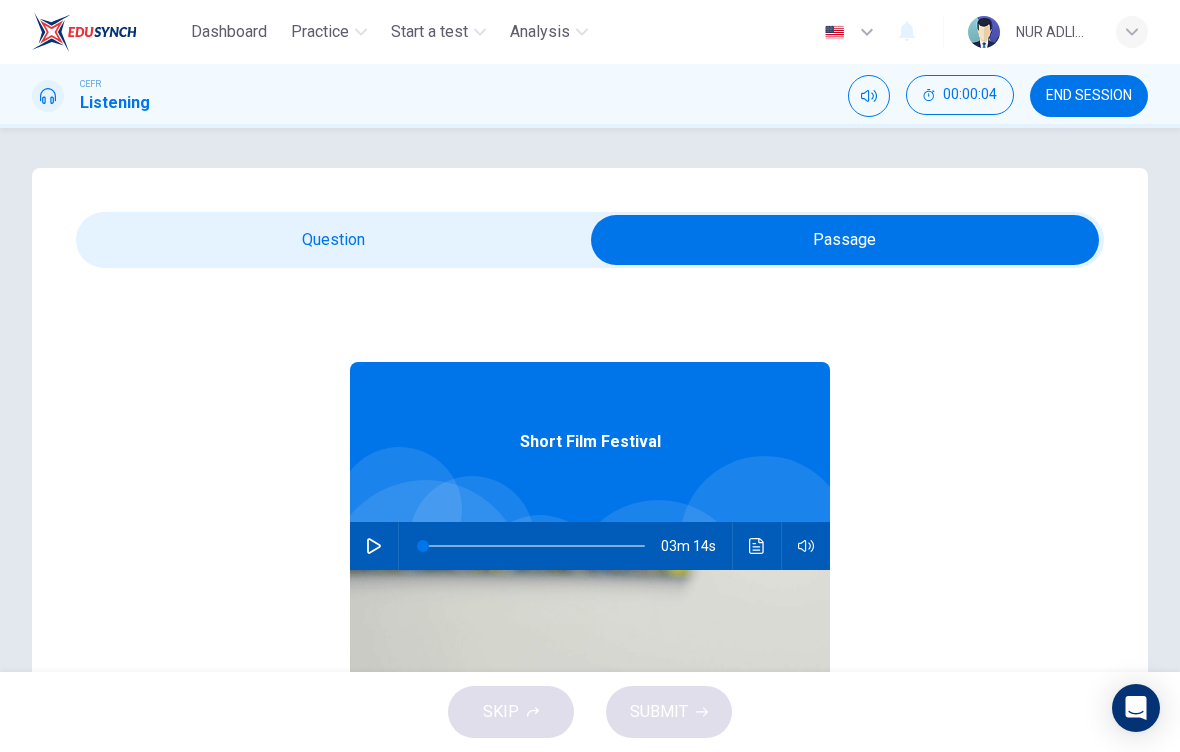 click 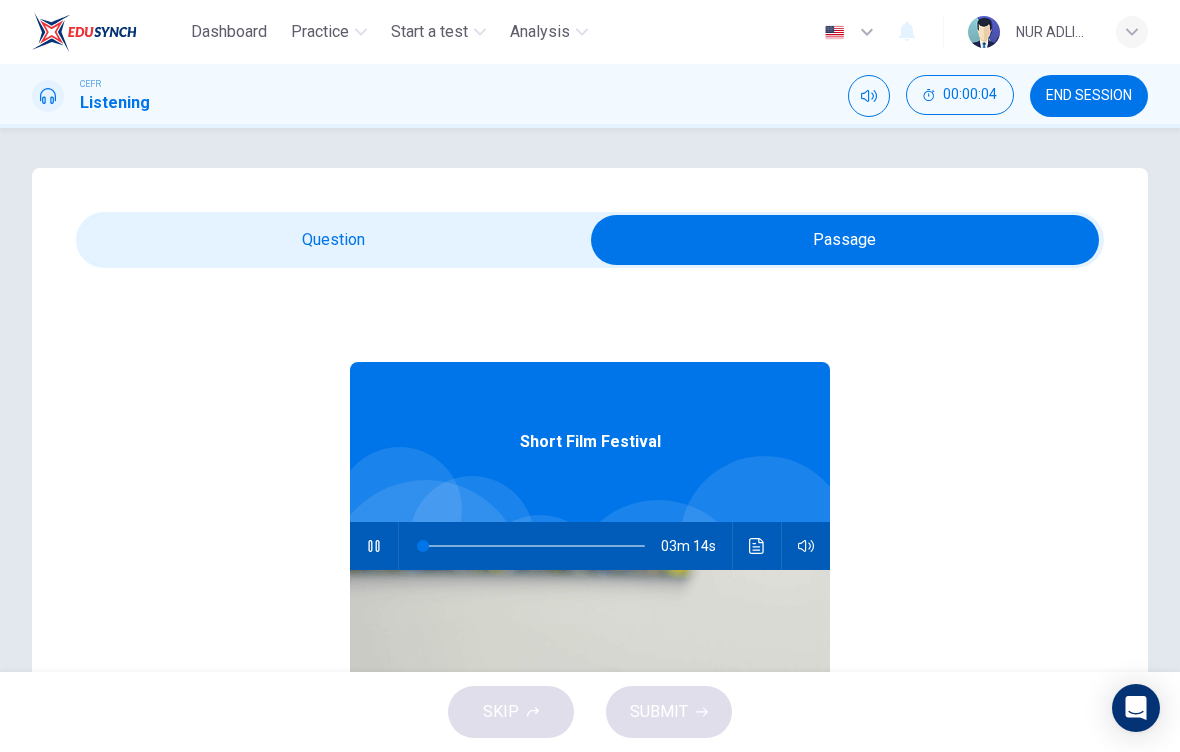 click at bounding box center [845, 240] 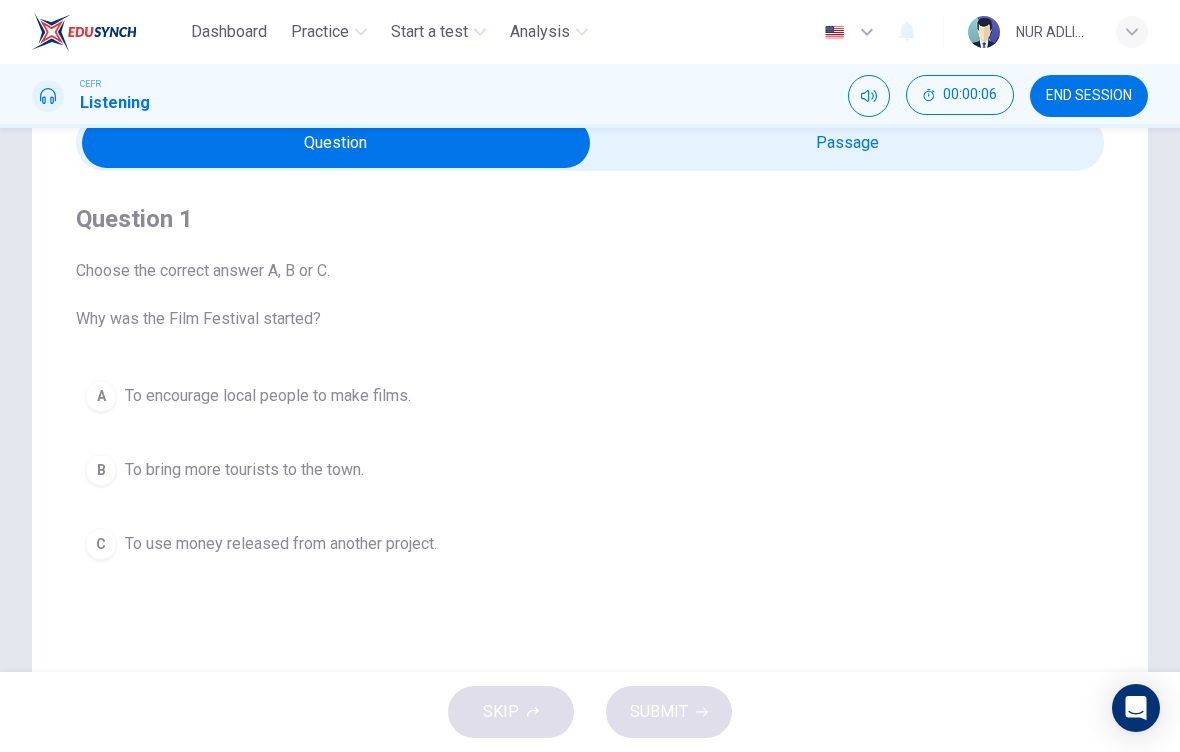 scroll, scrollTop: 98, scrollLeft: 0, axis: vertical 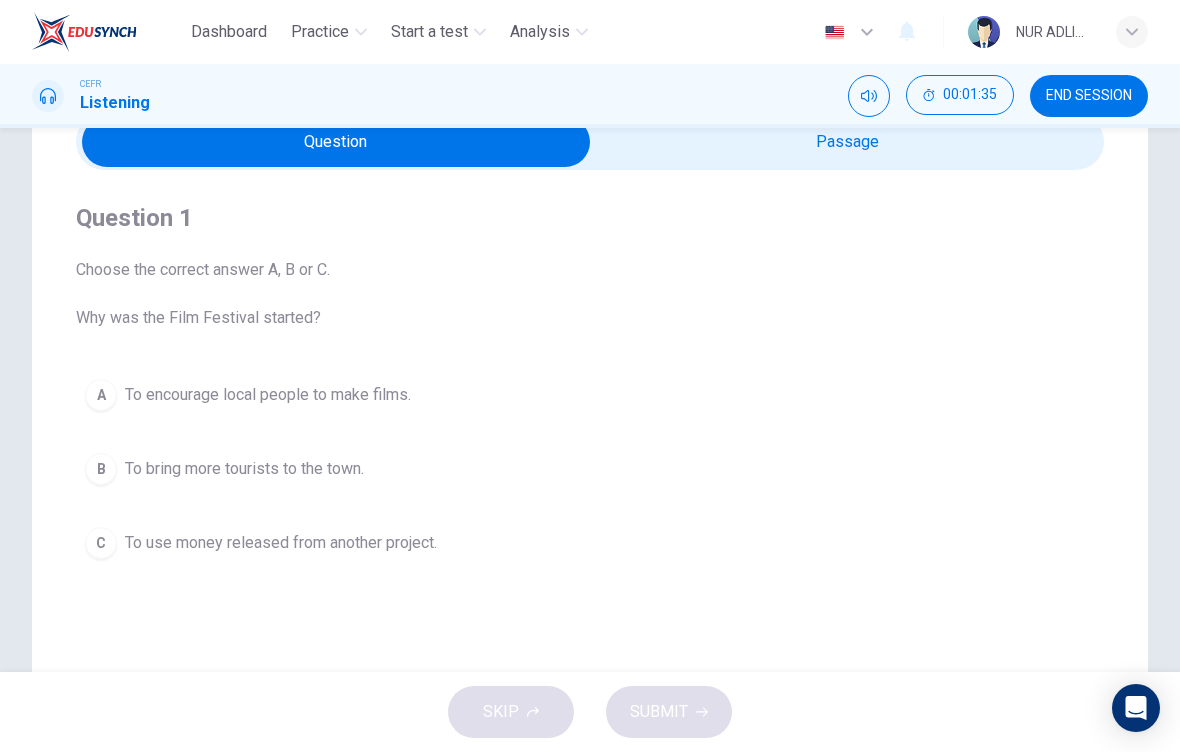 click on "B" at bounding box center (101, 469) 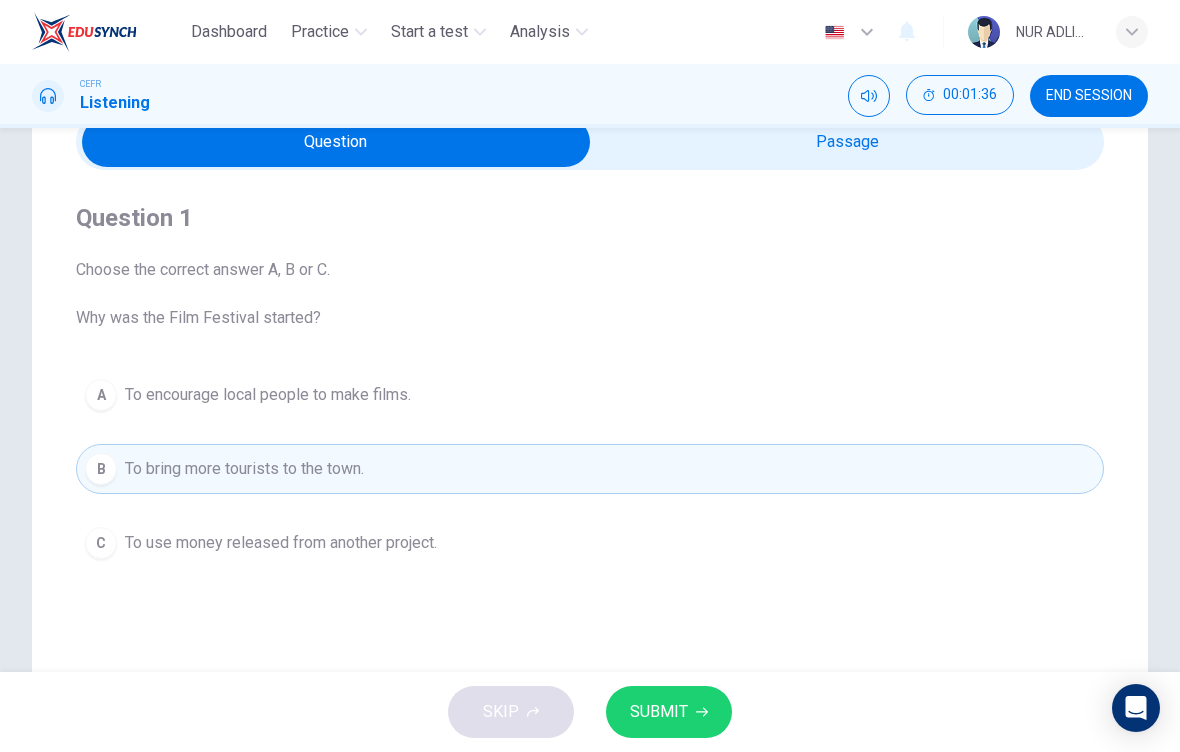 click on "SUBMIT" at bounding box center (659, 712) 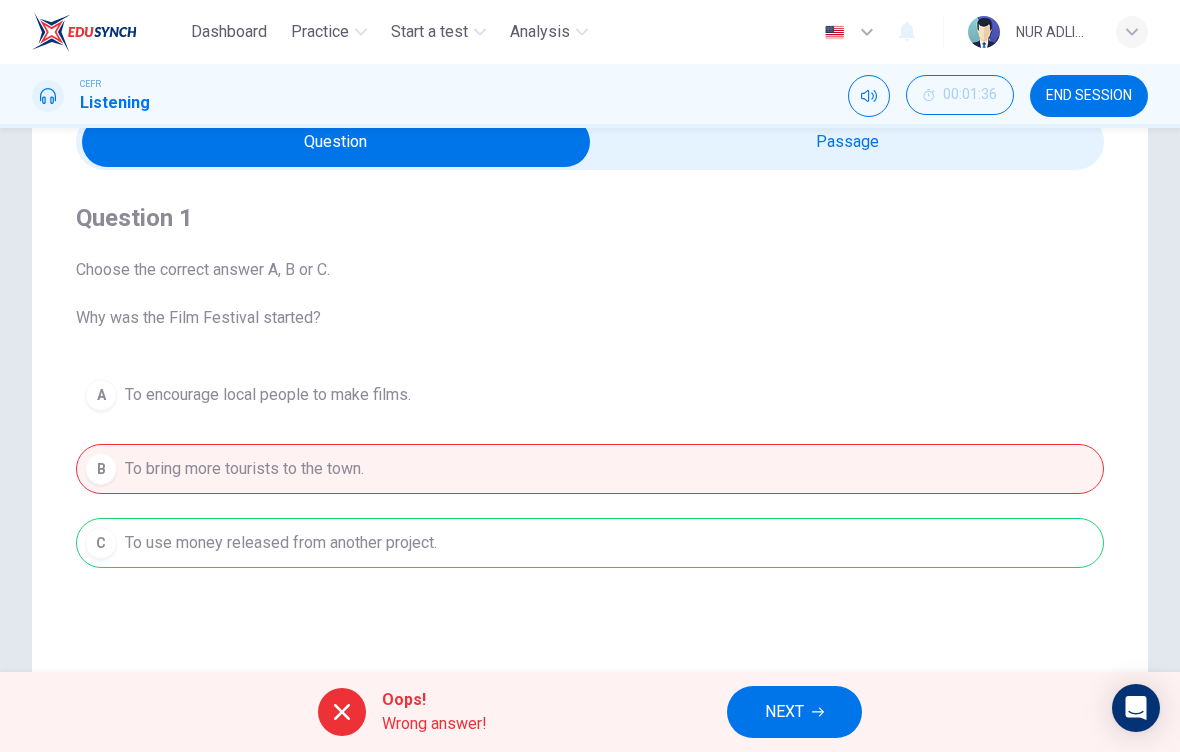 click on "Practice" at bounding box center (320, 32) 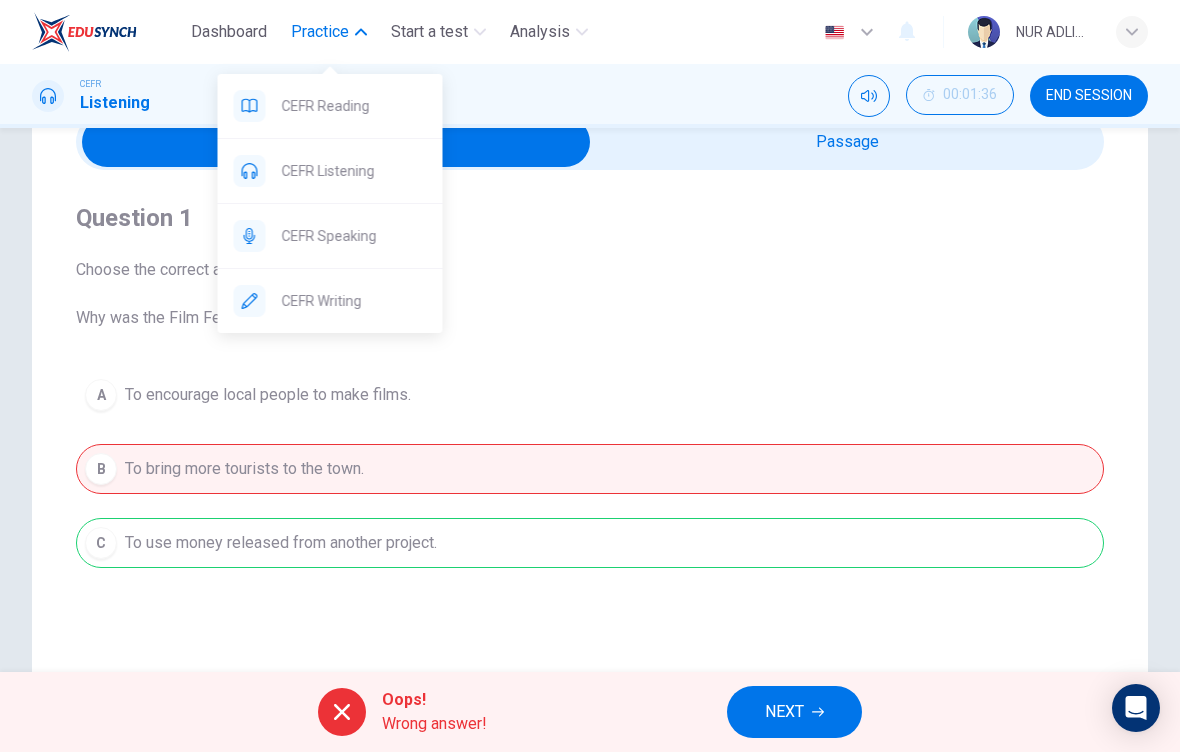 click on "CEFR Reading" at bounding box center [354, 106] 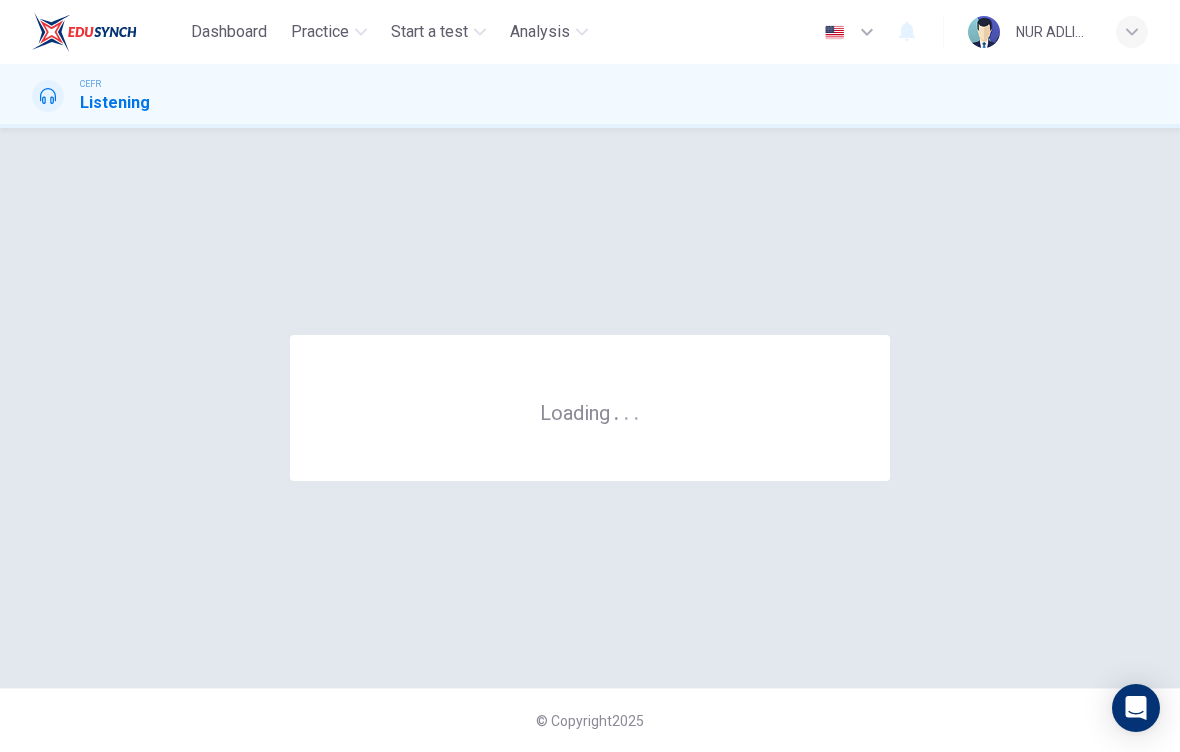 scroll, scrollTop: 0, scrollLeft: 0, axis: both 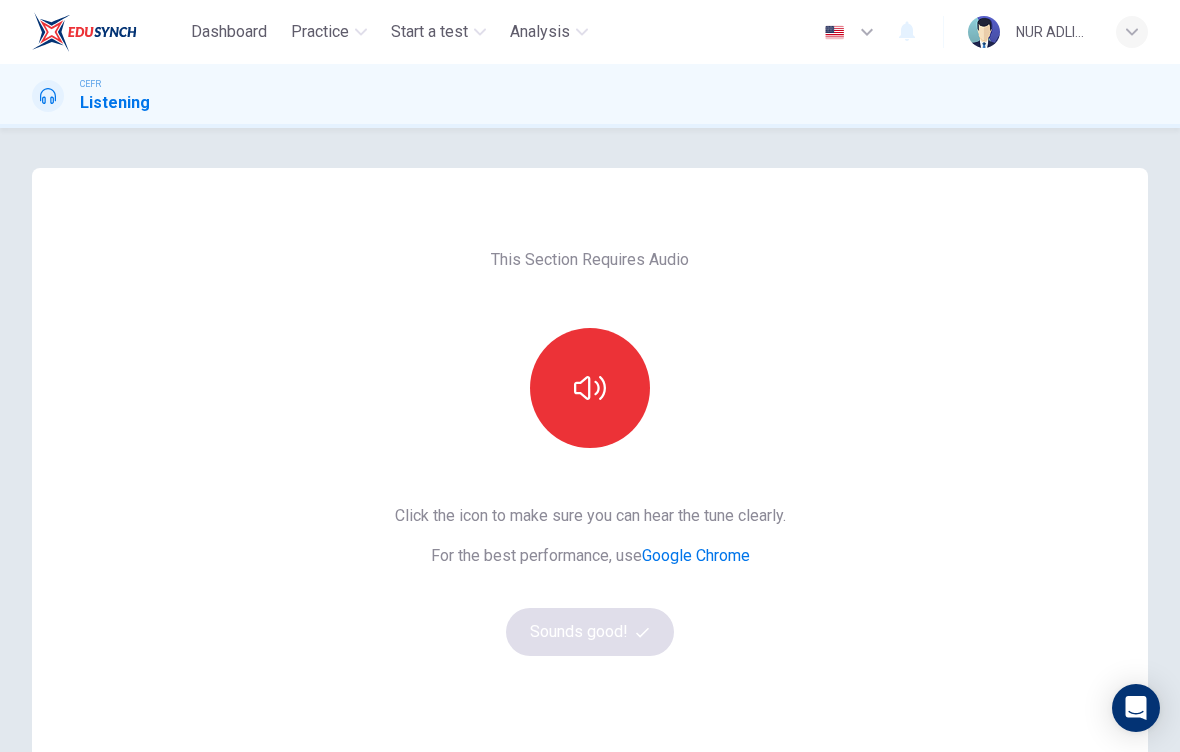 click at bounding box center [590, 388] 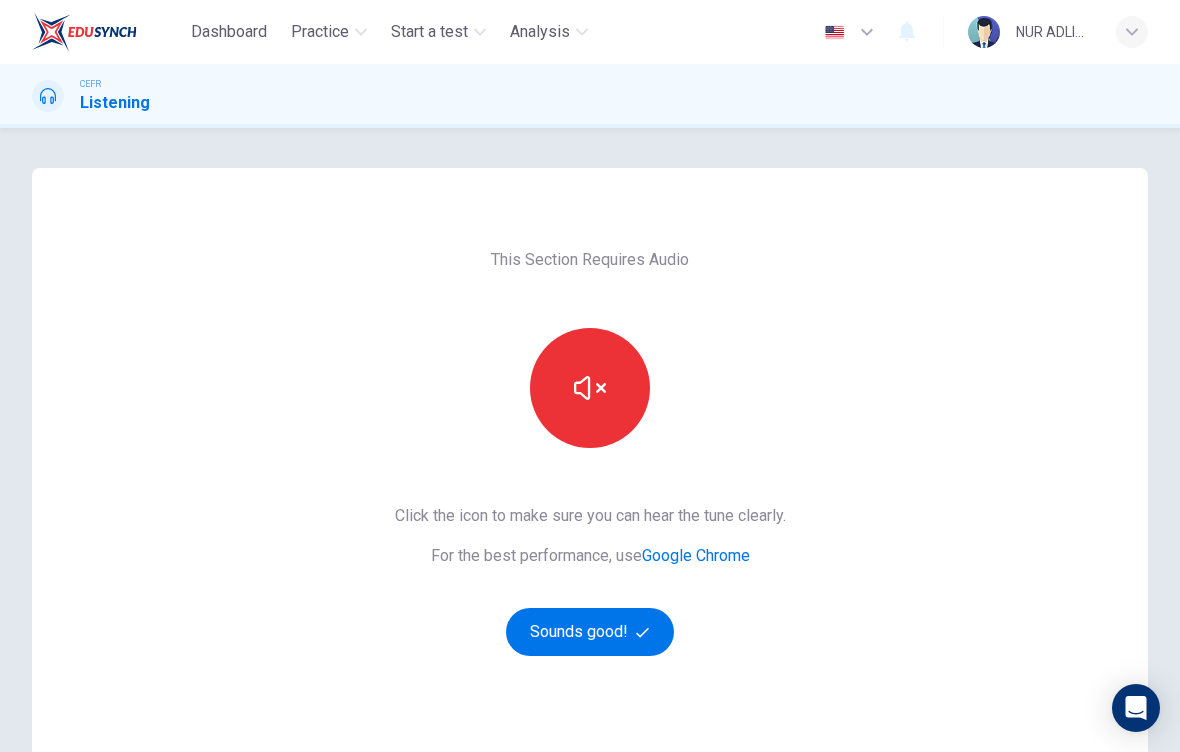 click on "Sounds good!" at bounding box center (590, 632) 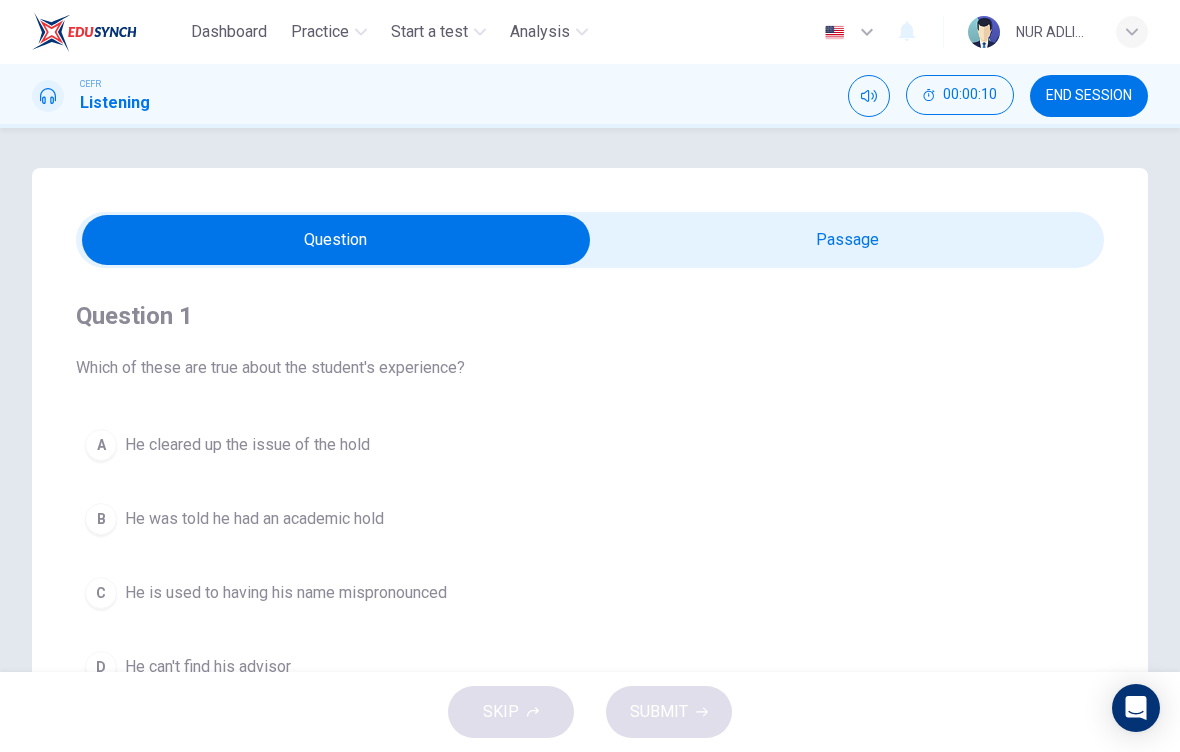 click at bounding box center (336, 240) 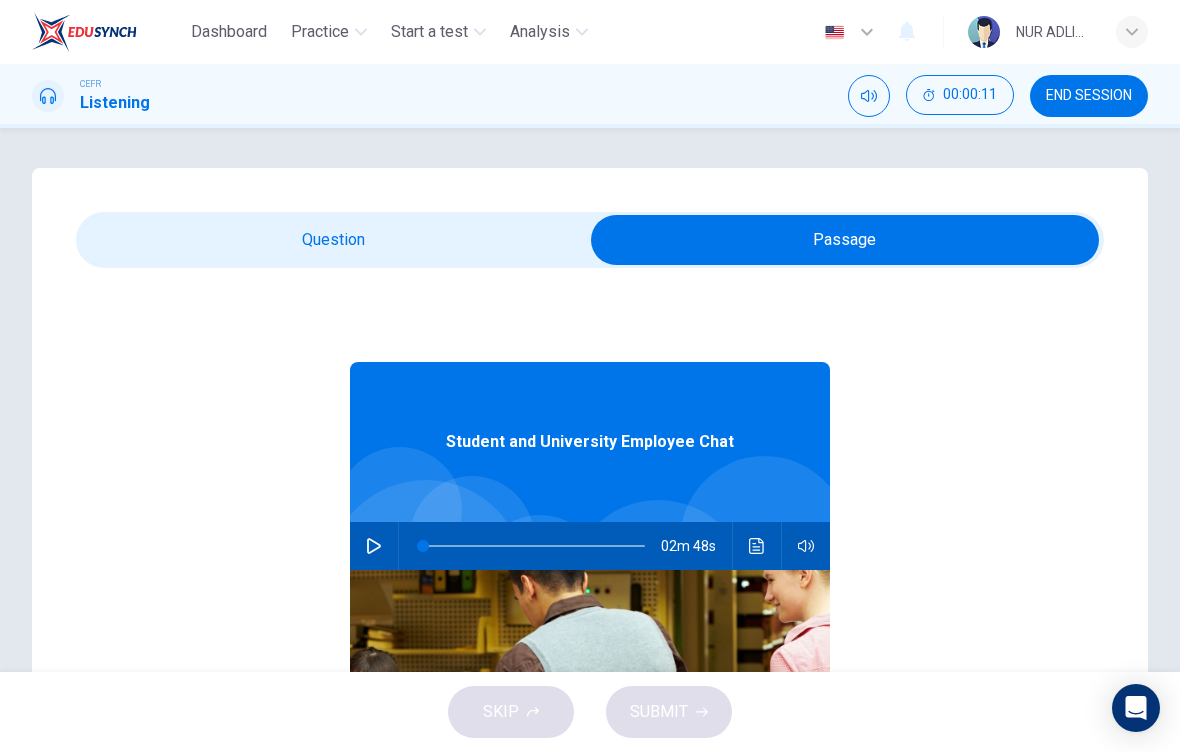click at bounding box center (374, 546) 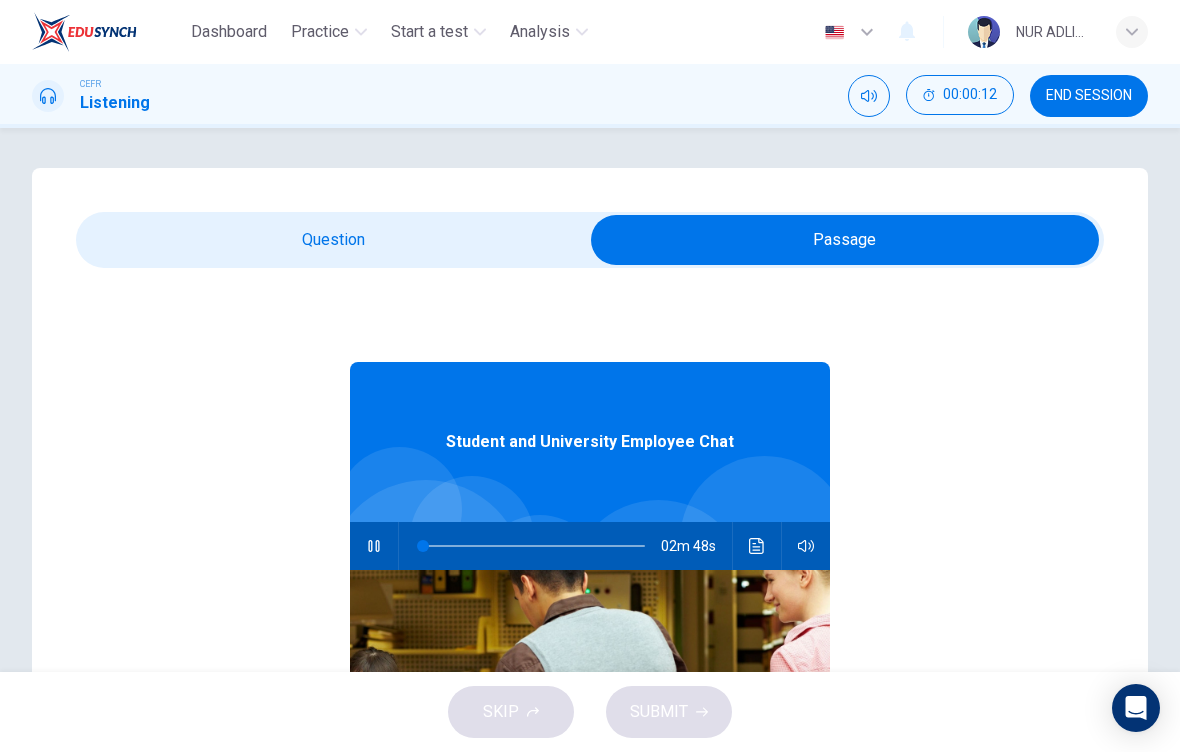 click at bounding box center (845, 240) 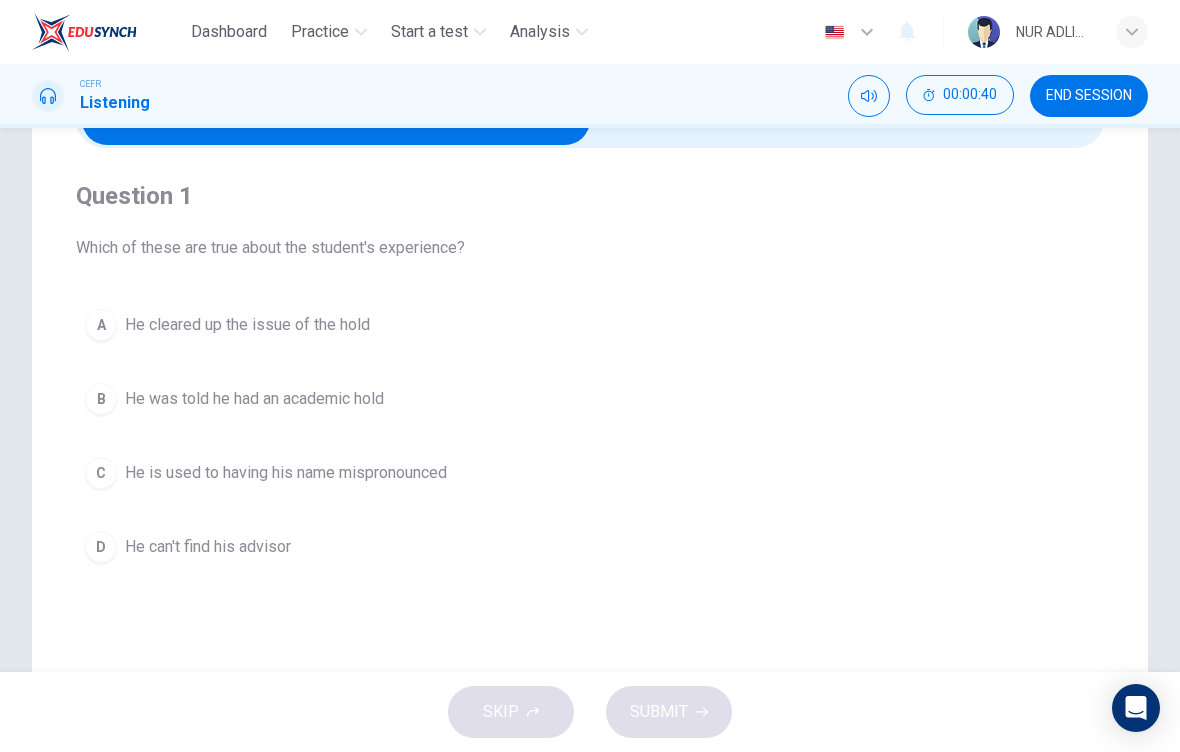 scroll, scrollTop: 133, scrollLeft: 0, axis: vertical 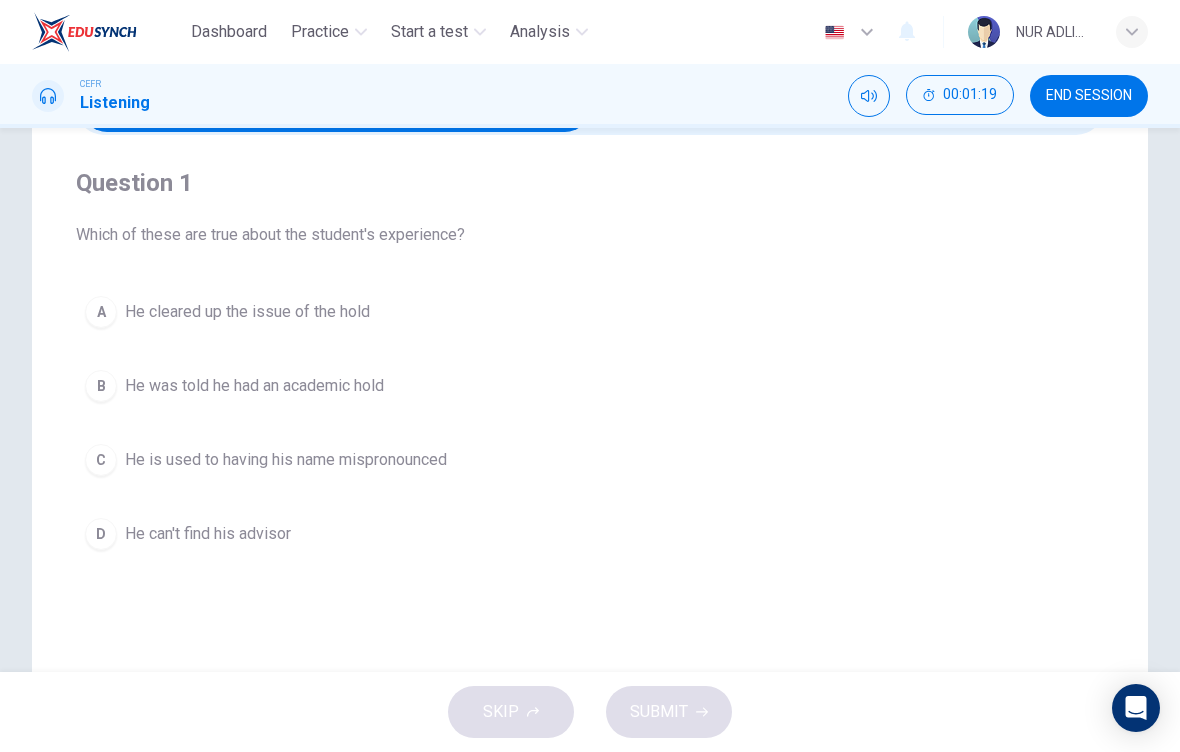 click on "A" at bounding box center [101, 312] 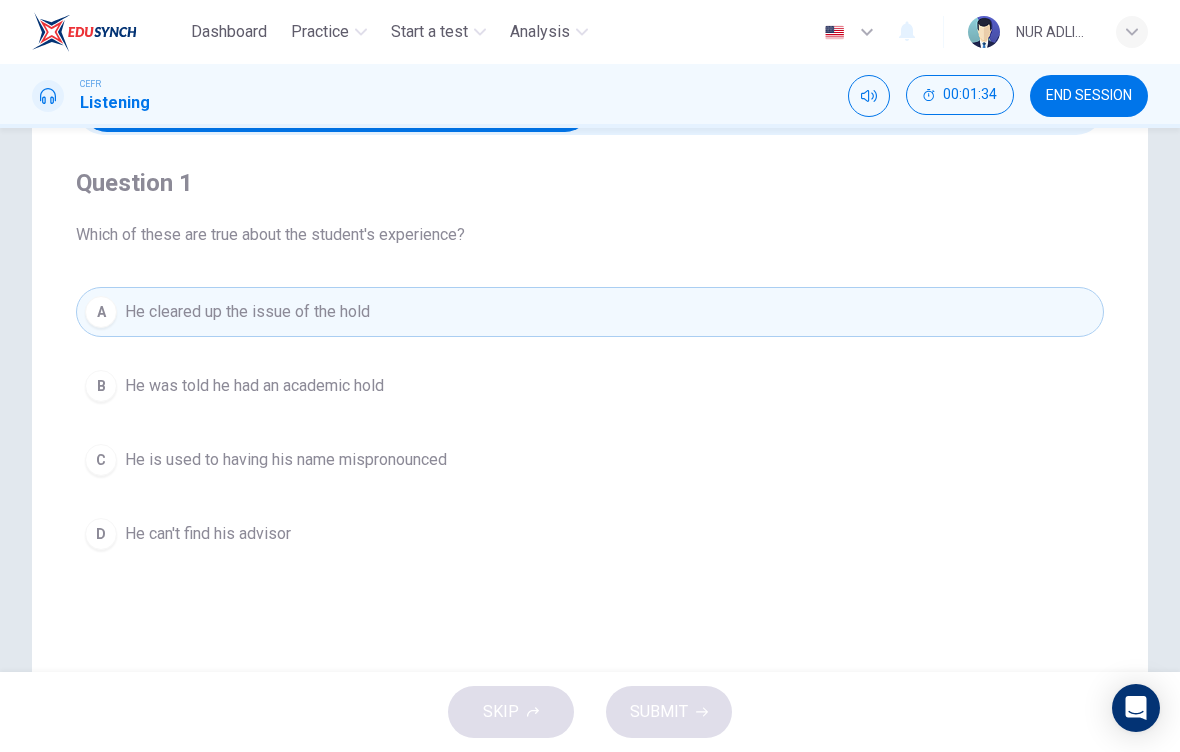 click on "C He is used to having his name mispronounced" at bounding box center [590, 460] 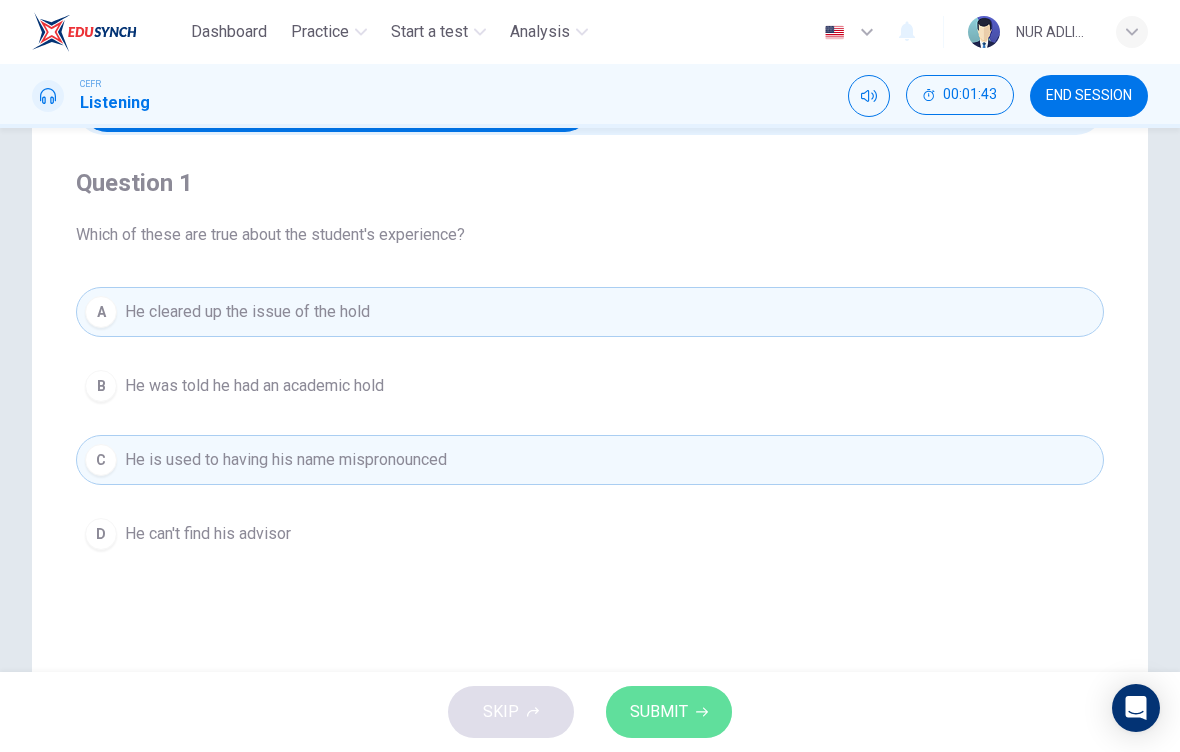 click on "SUBMIT" at bounding box center (659, 712) 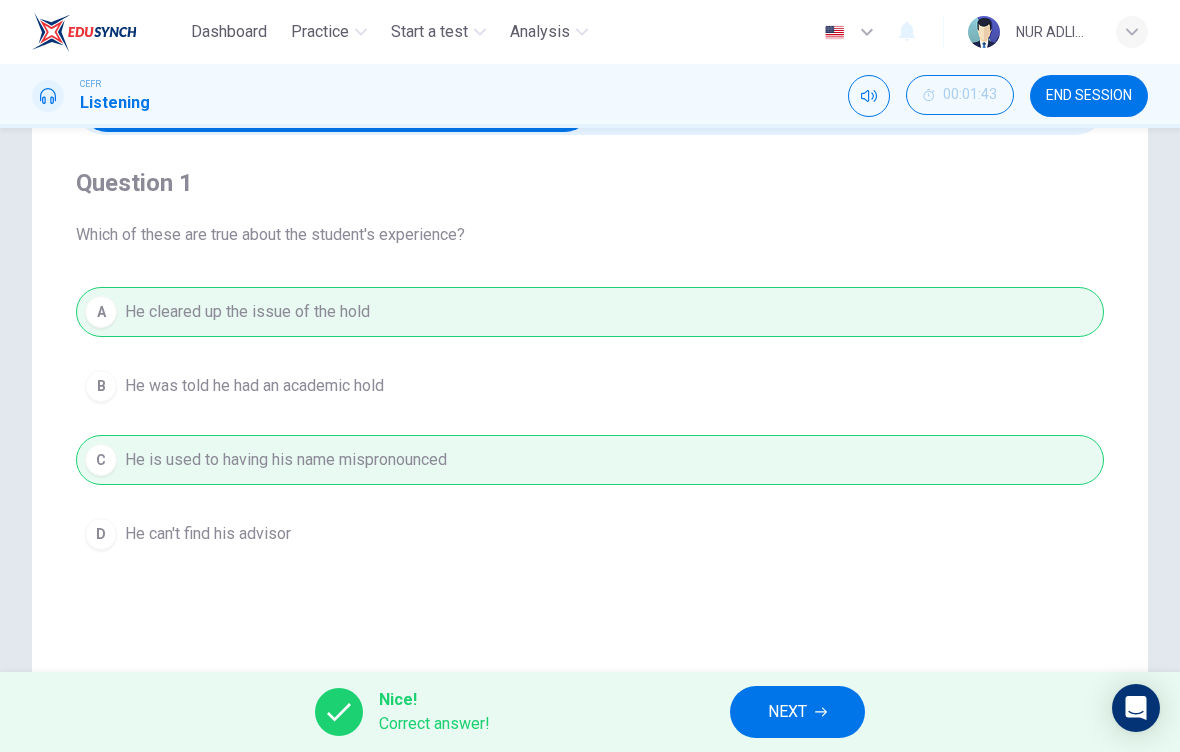 click on "NEXT" at bounding box center [797, 712] 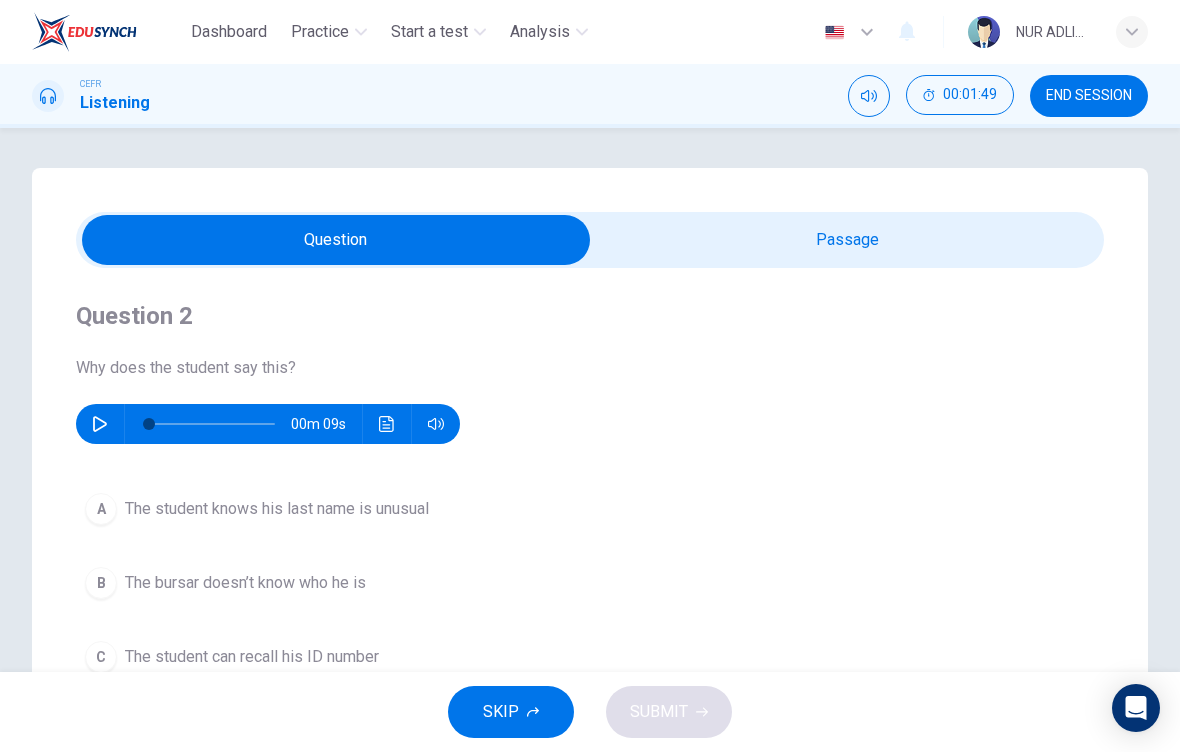 scroll, scrollTop: 0, scrollLeft: 0, axis: both 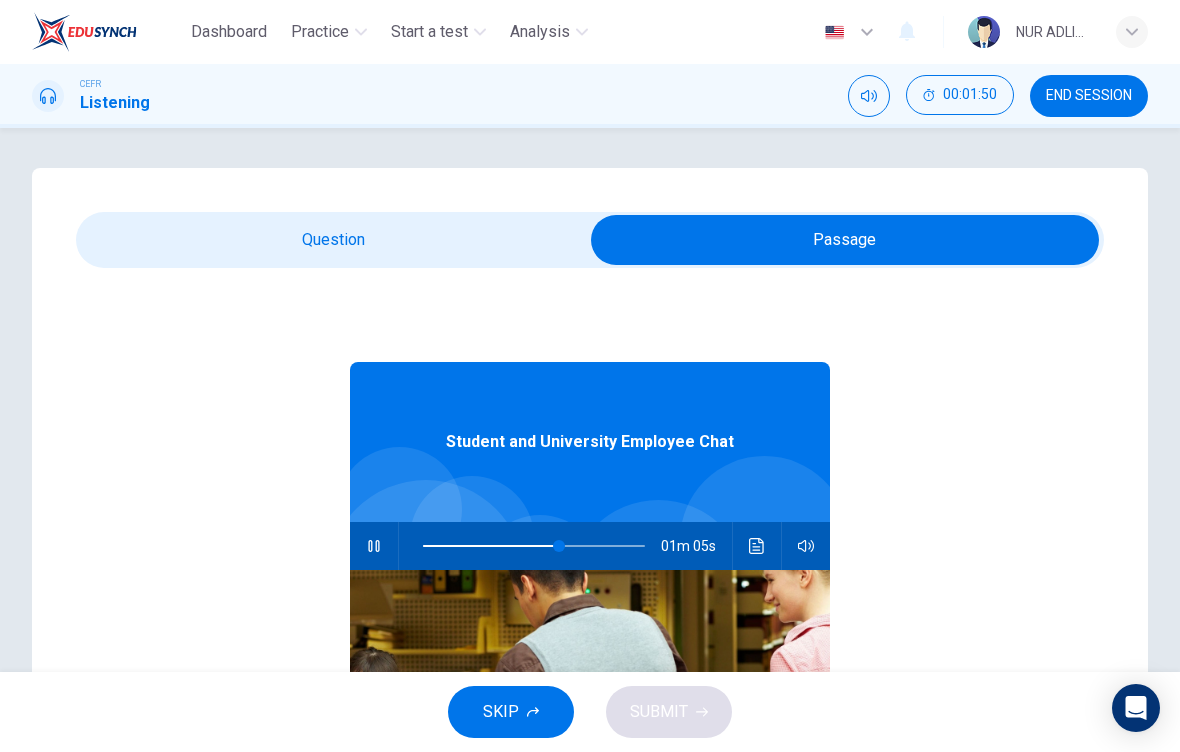 click at bounding box center (374, 546) 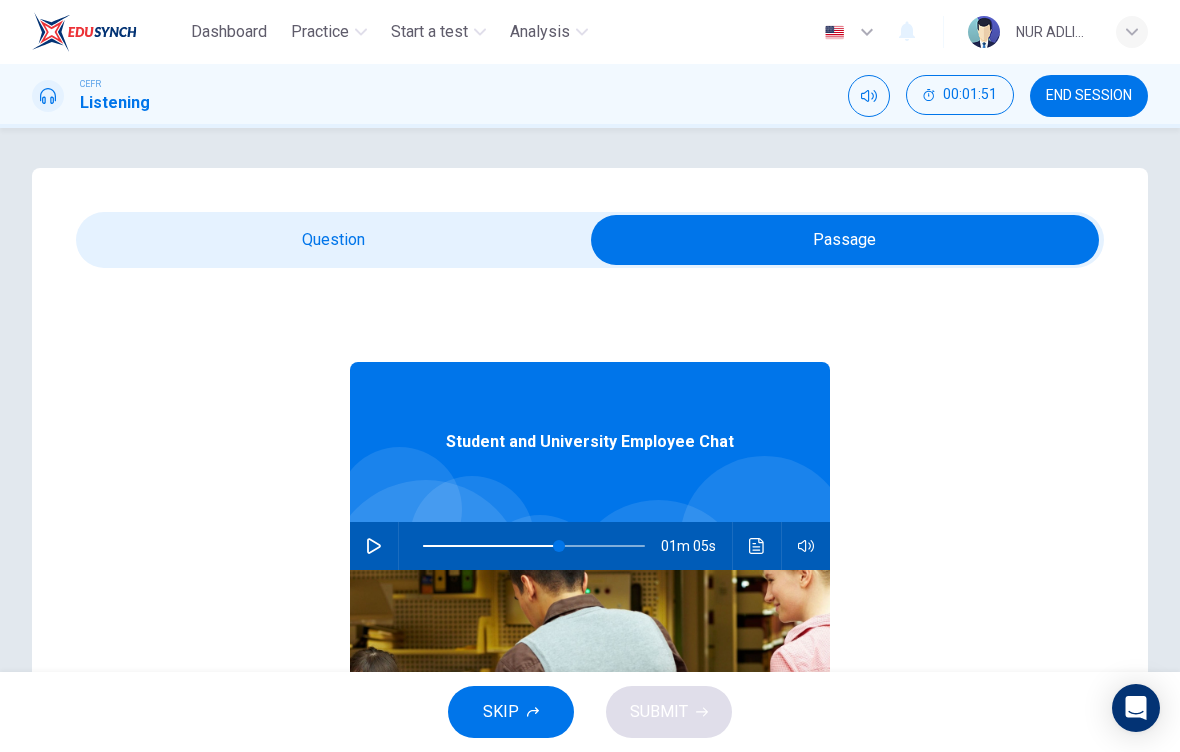 click at bounding box center (845, 240) 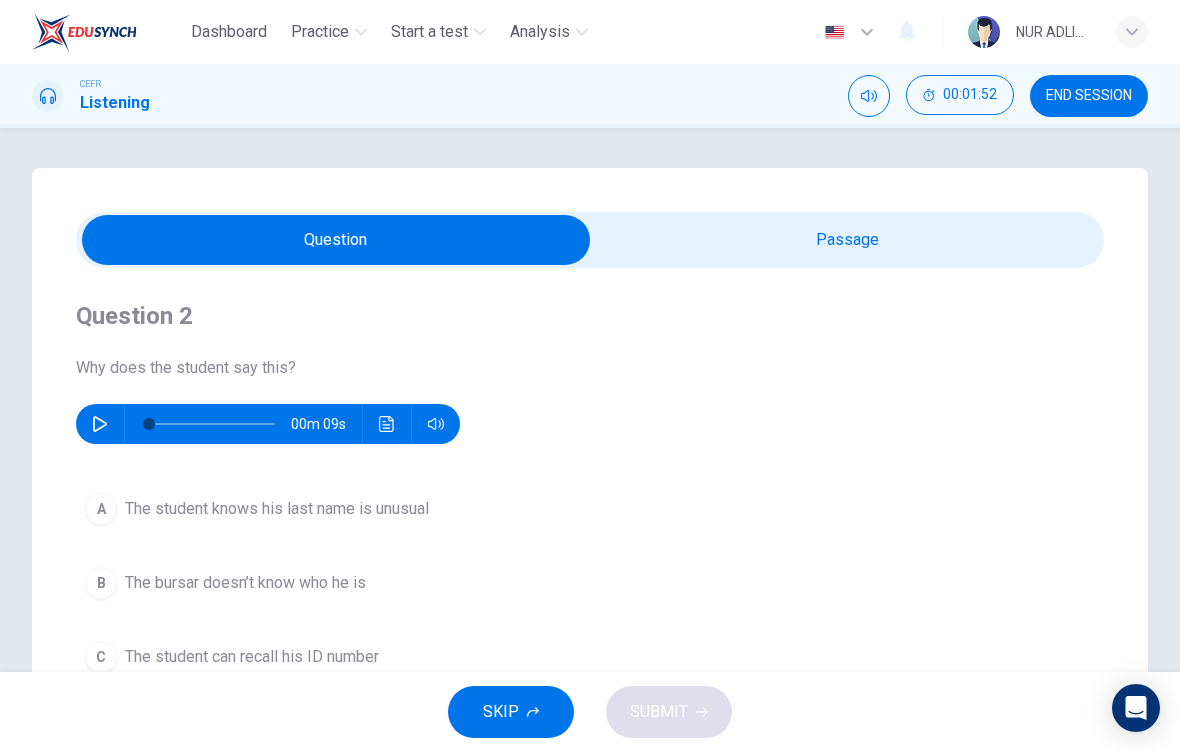 click at bounding box center (100, 424) 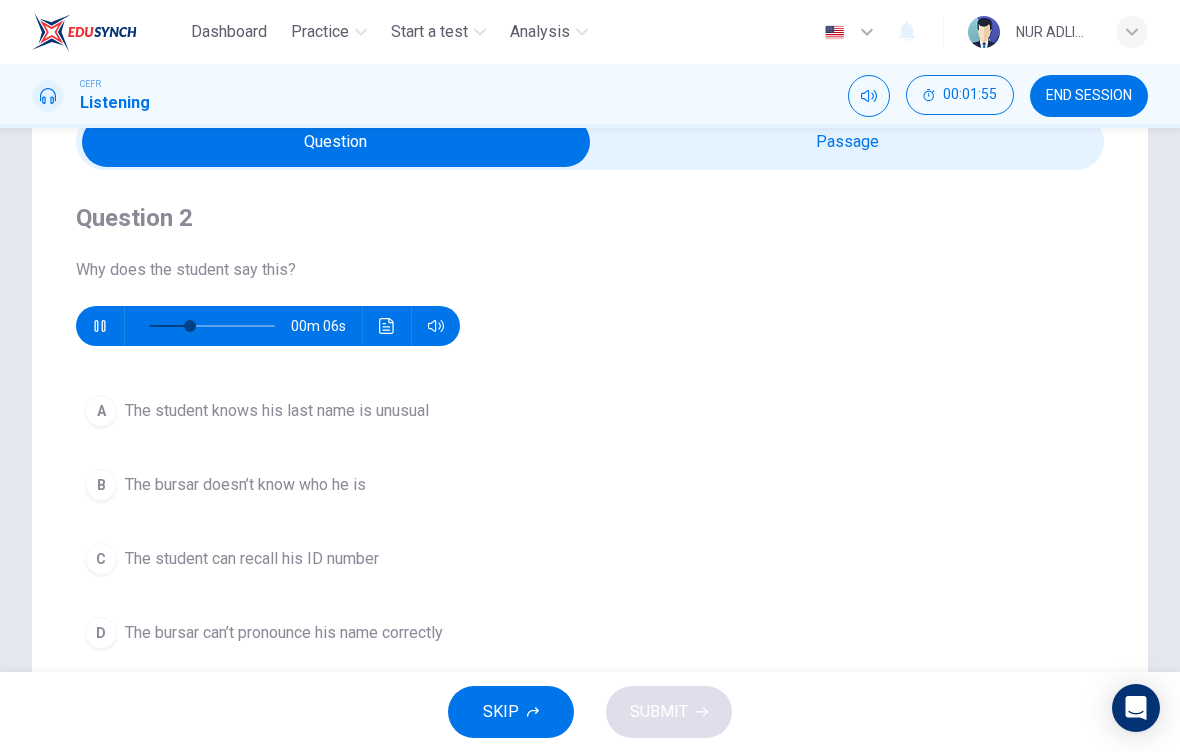 scroll, scrollTop: 108, scrollLeft: 0, axis: vertical 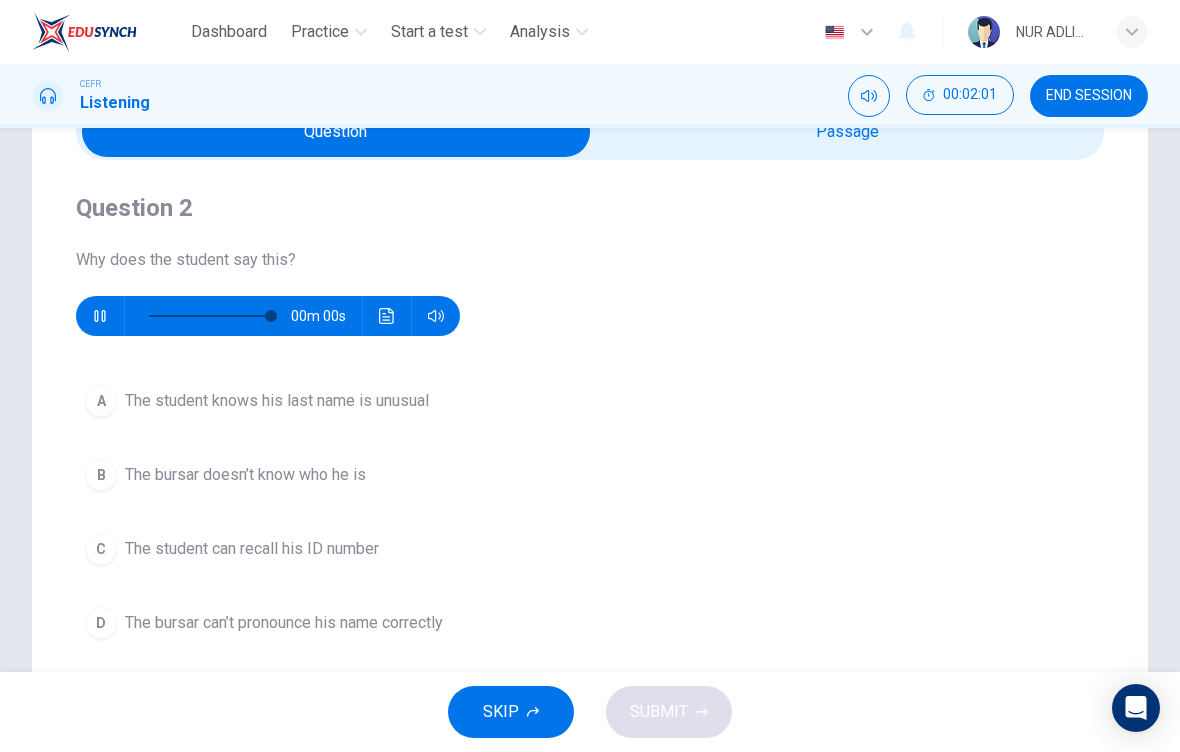 type on "0" 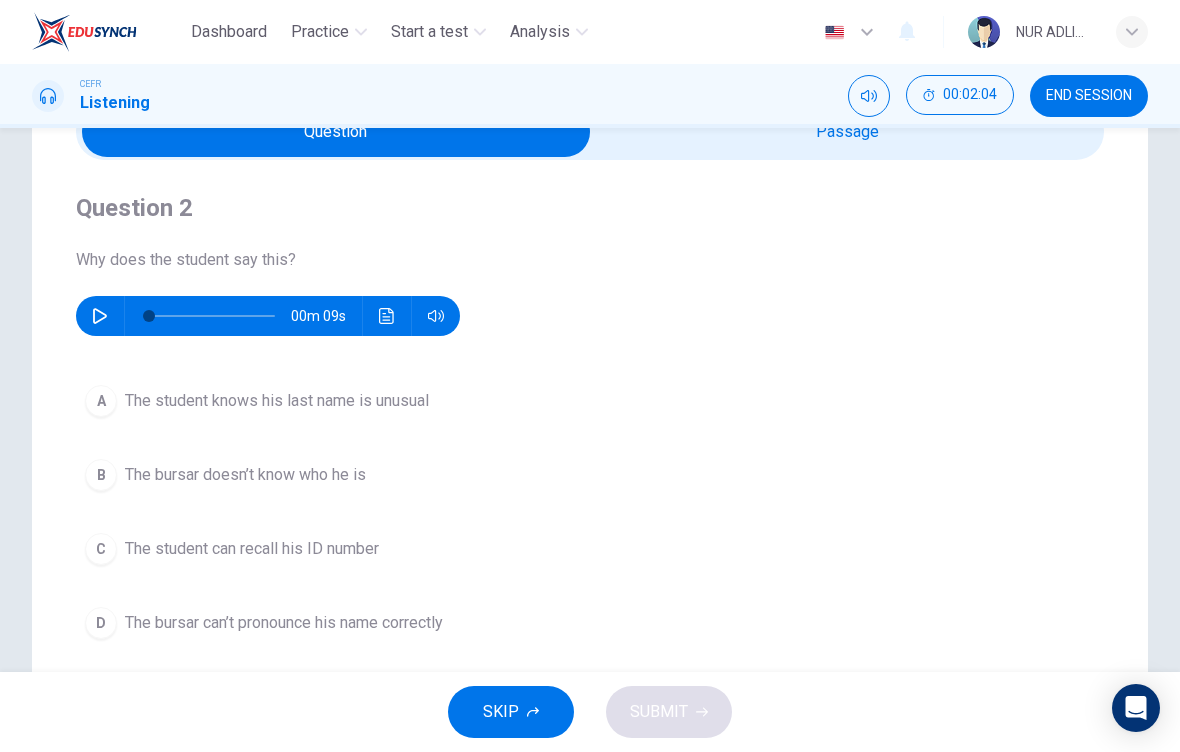 click on "C The student can recall his ID number" at bounding box center [590, 549] 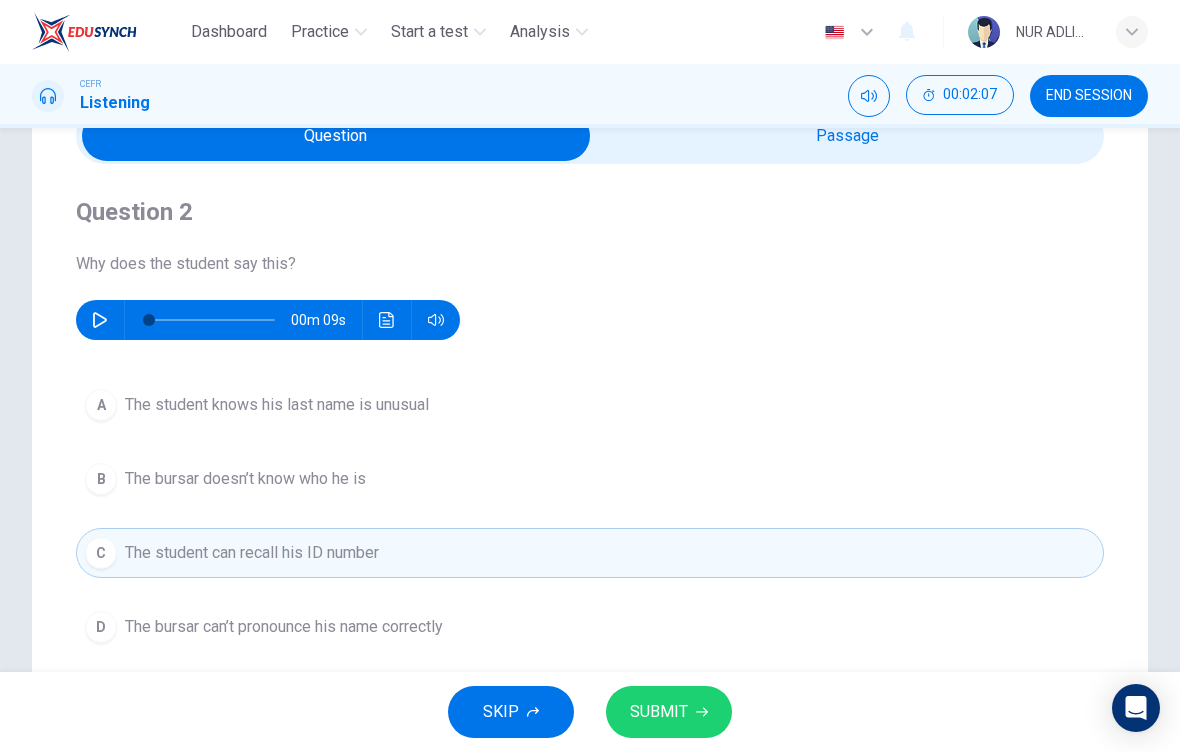 scroll, scrollTop: 103, scrollLeft: 0, axis: vertical 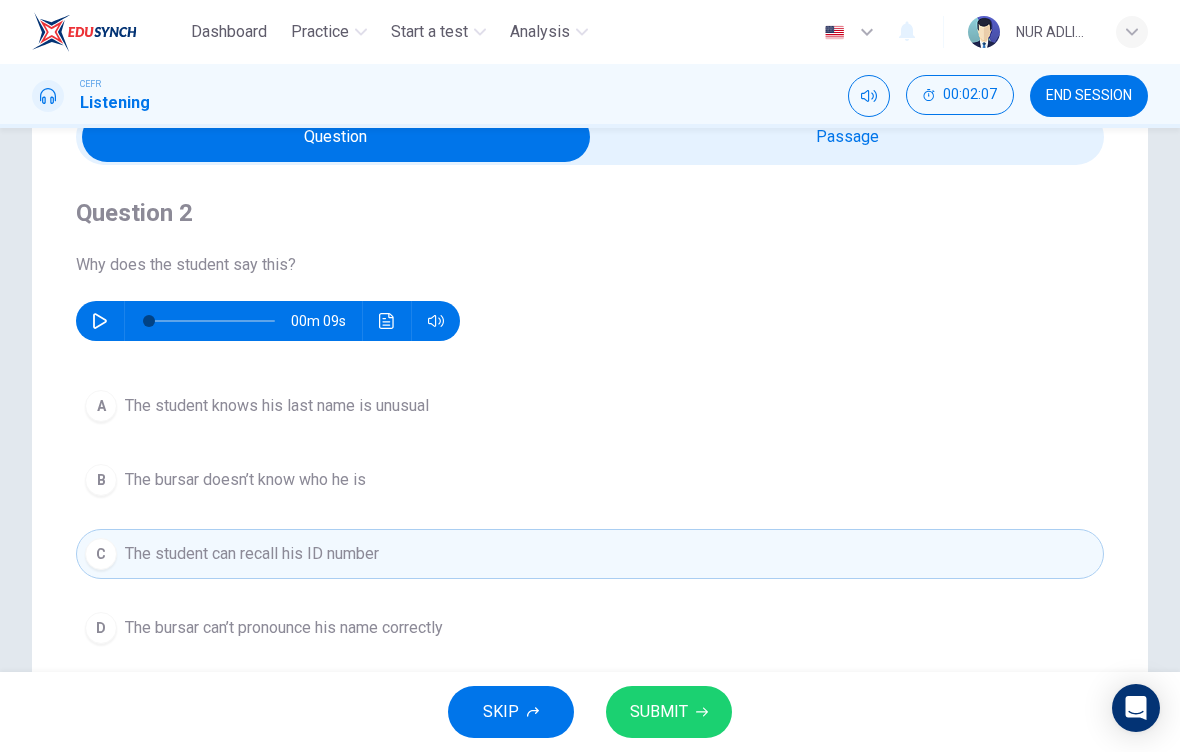 click on "SUBMIT" at bounding box center (659, 712) 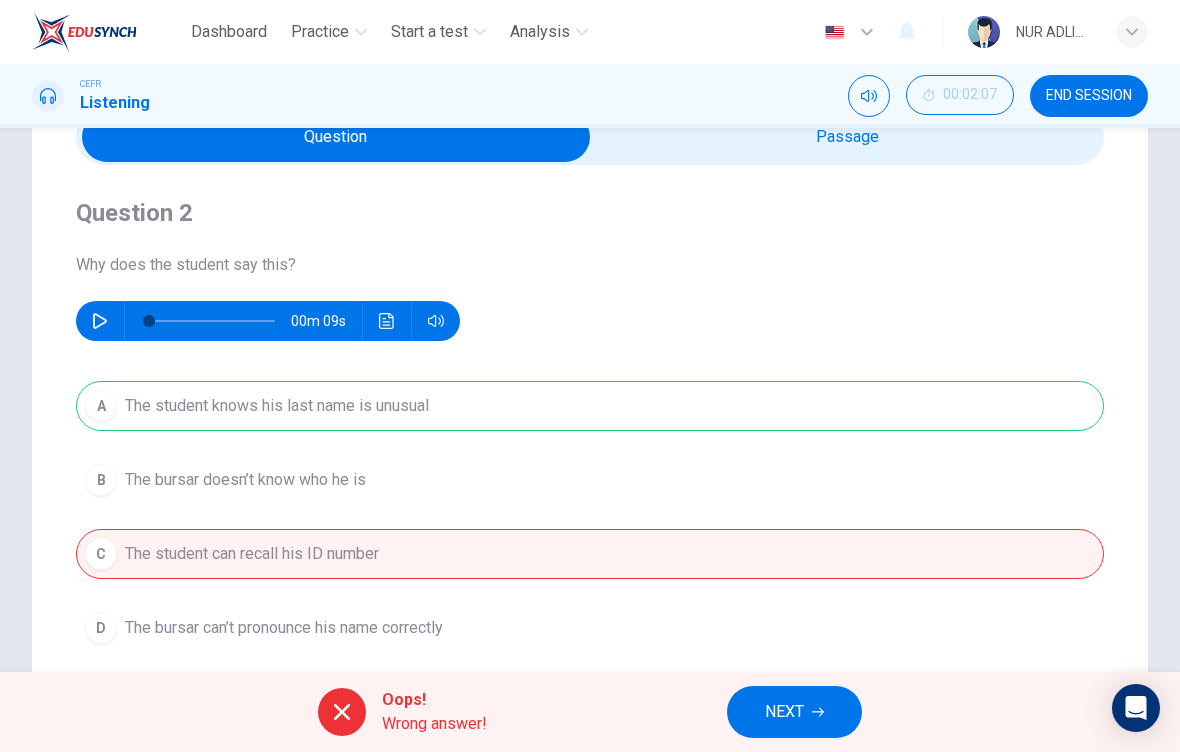 click on "NEXT" at bounding box center [794, 712] 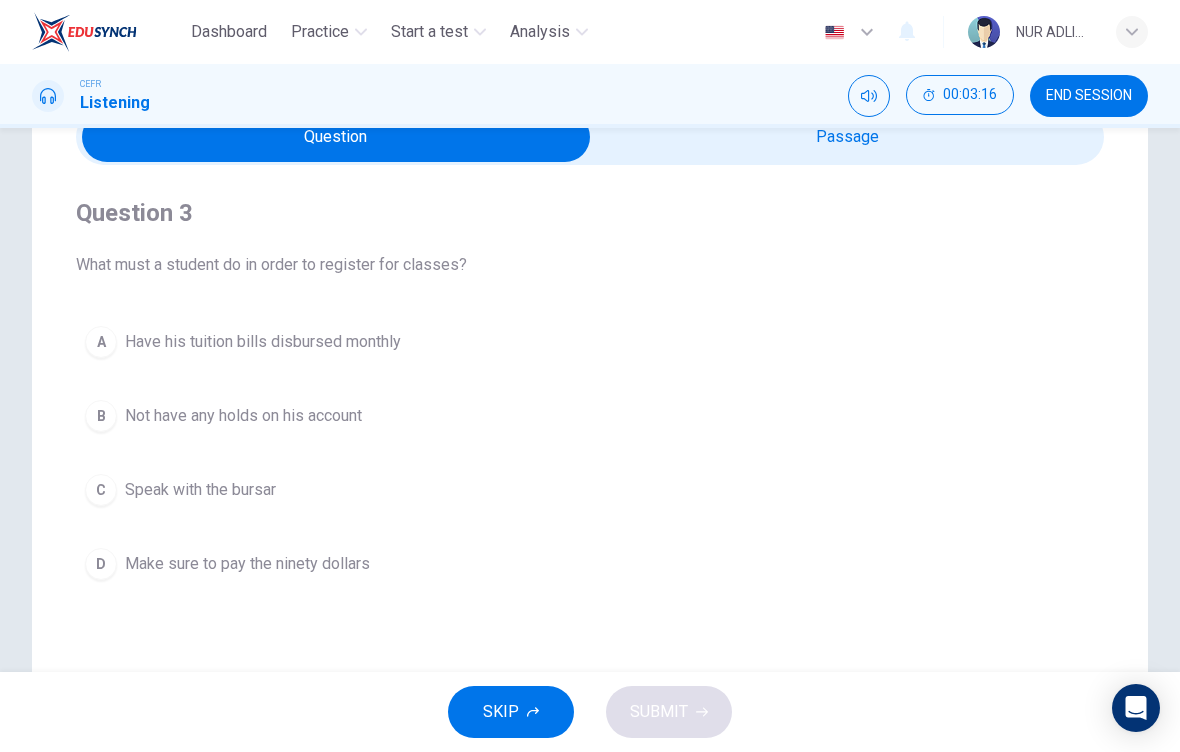 click on "A Have his tuition bills disbursed monthly" at bounding box center [590, 342] 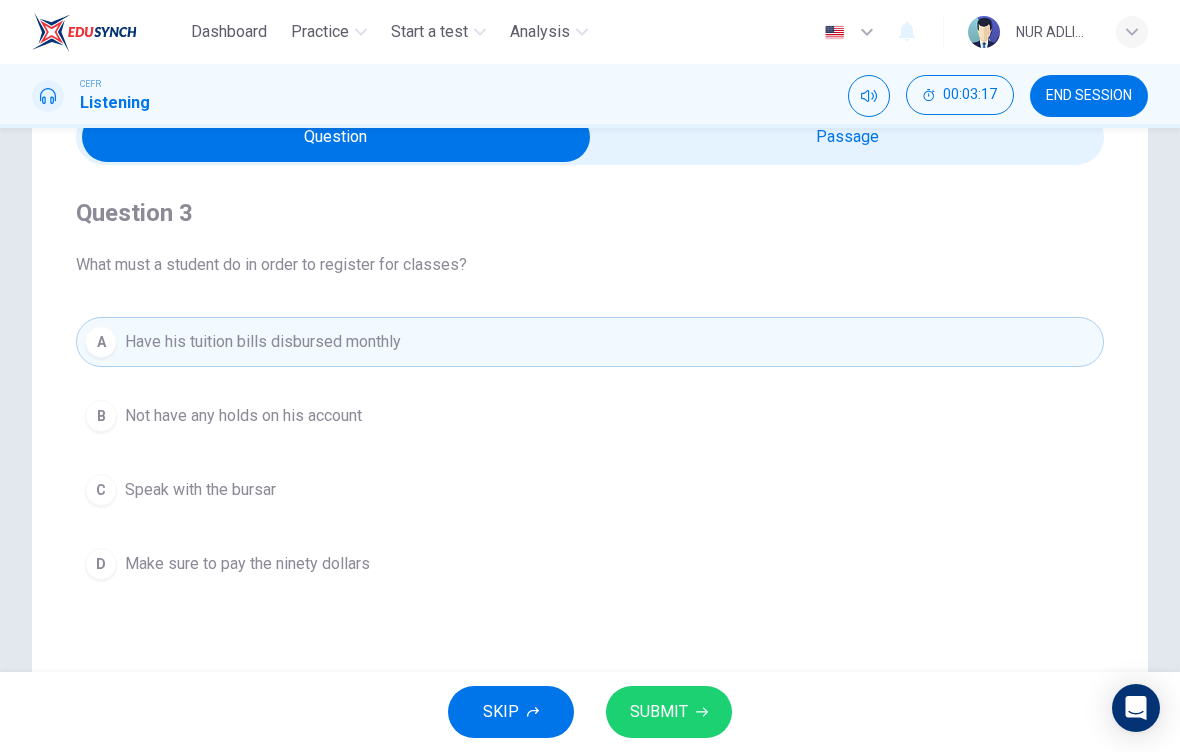 click on "SUBMIT" at bounding box center (659, 712) 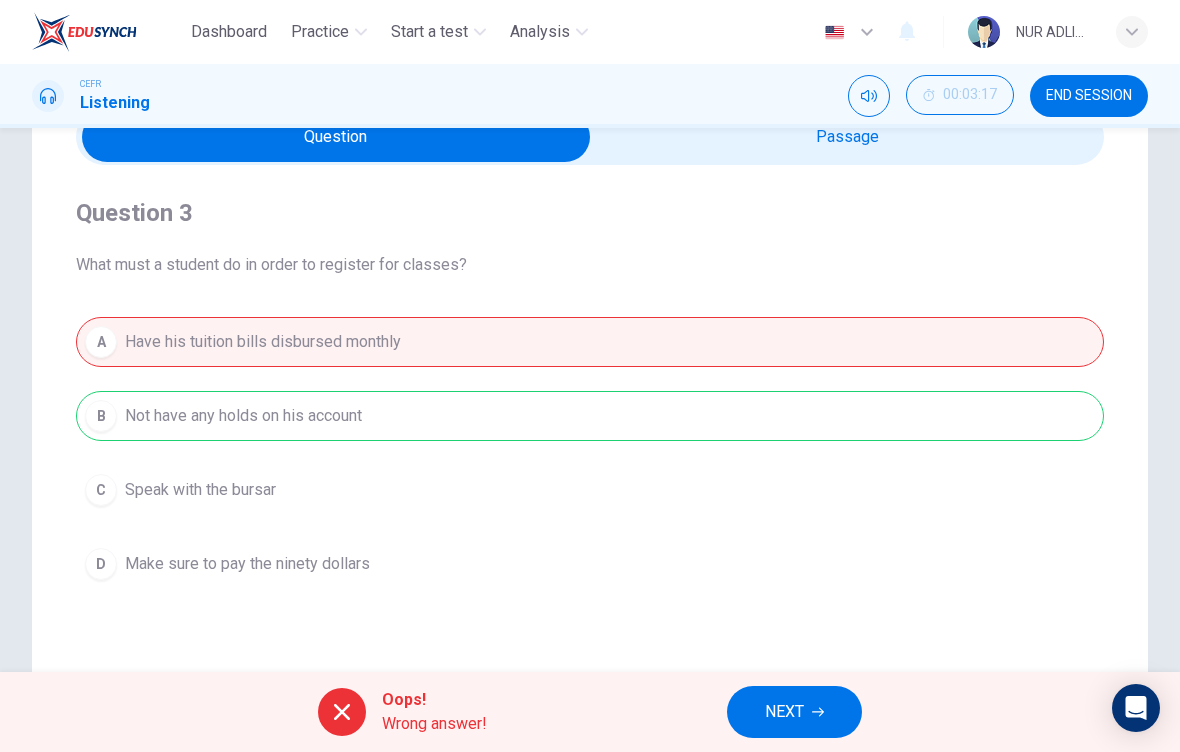 click on "NEXT" at bounding box center [794, 712] 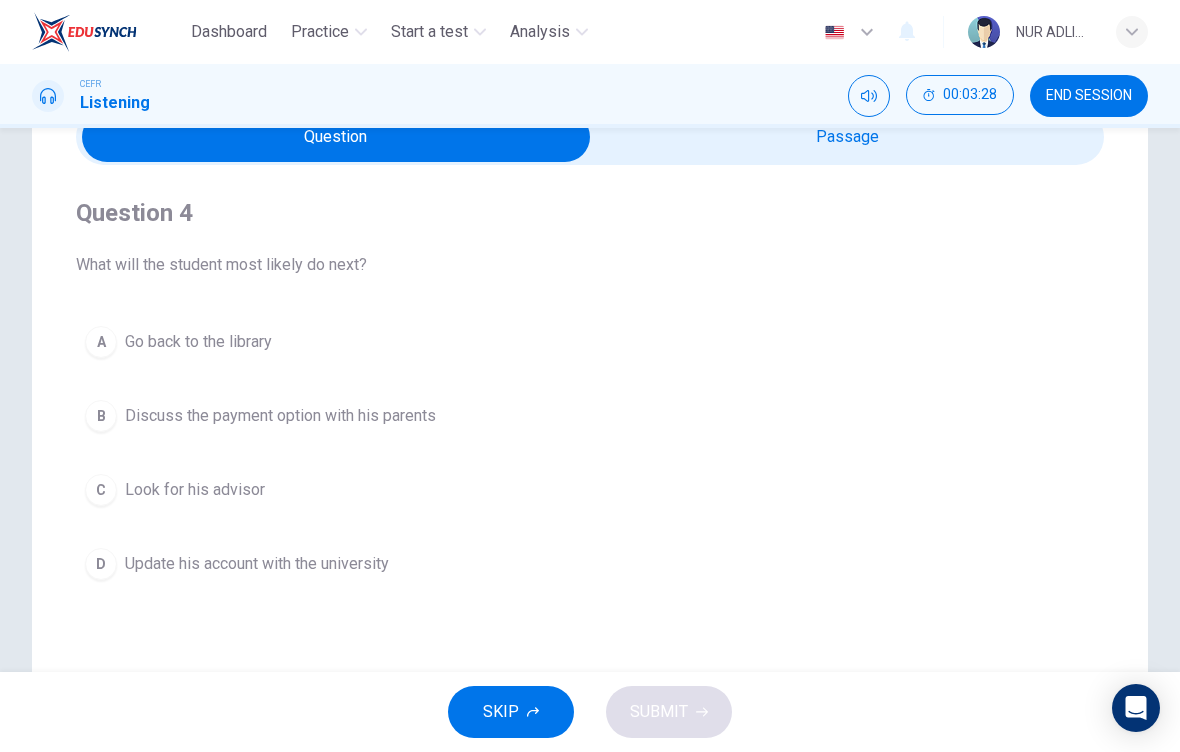 click on "D Update his account with the university" at bounding box center (590, 564) 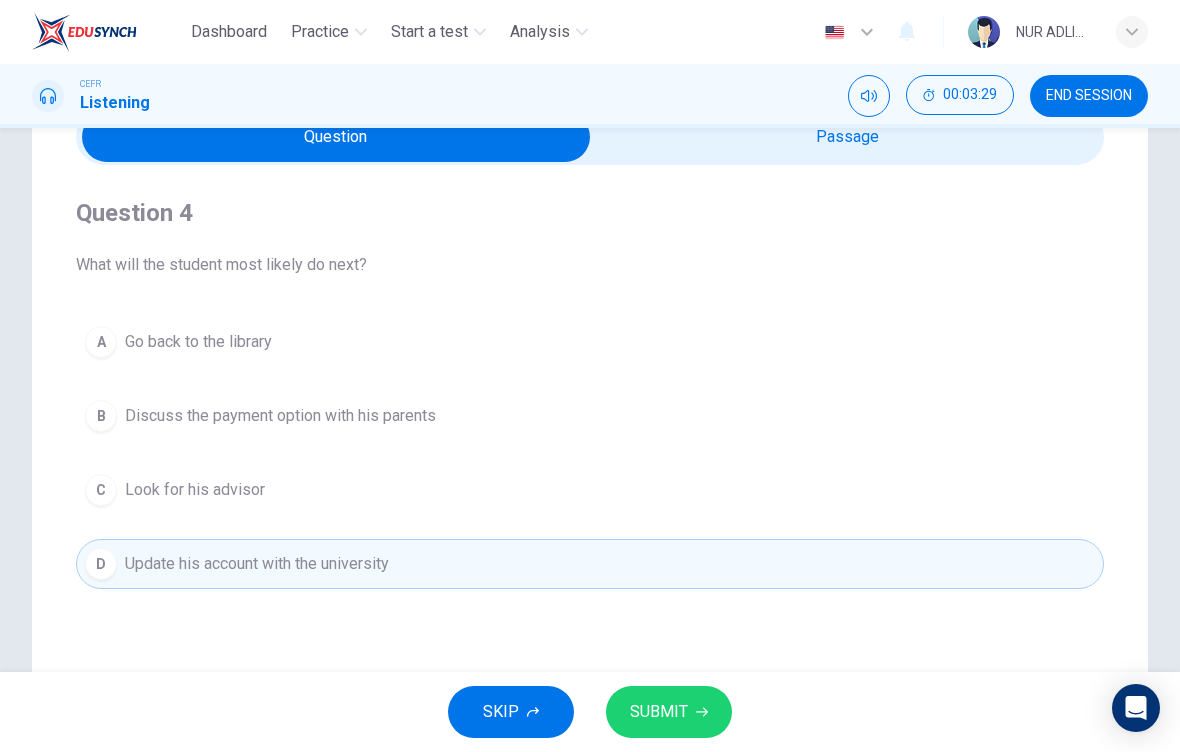 click on "SUBMIT" at bounding box center (659, 712) 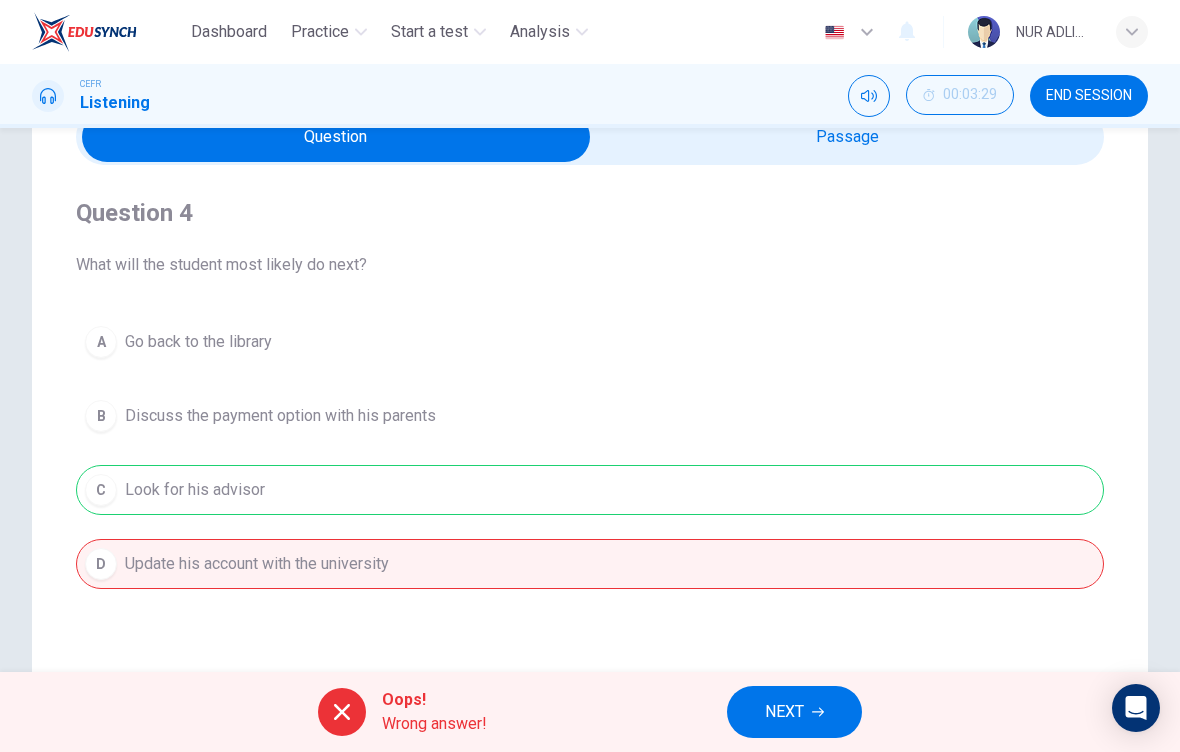 click on "Practice" at bounding box center [320, 32] 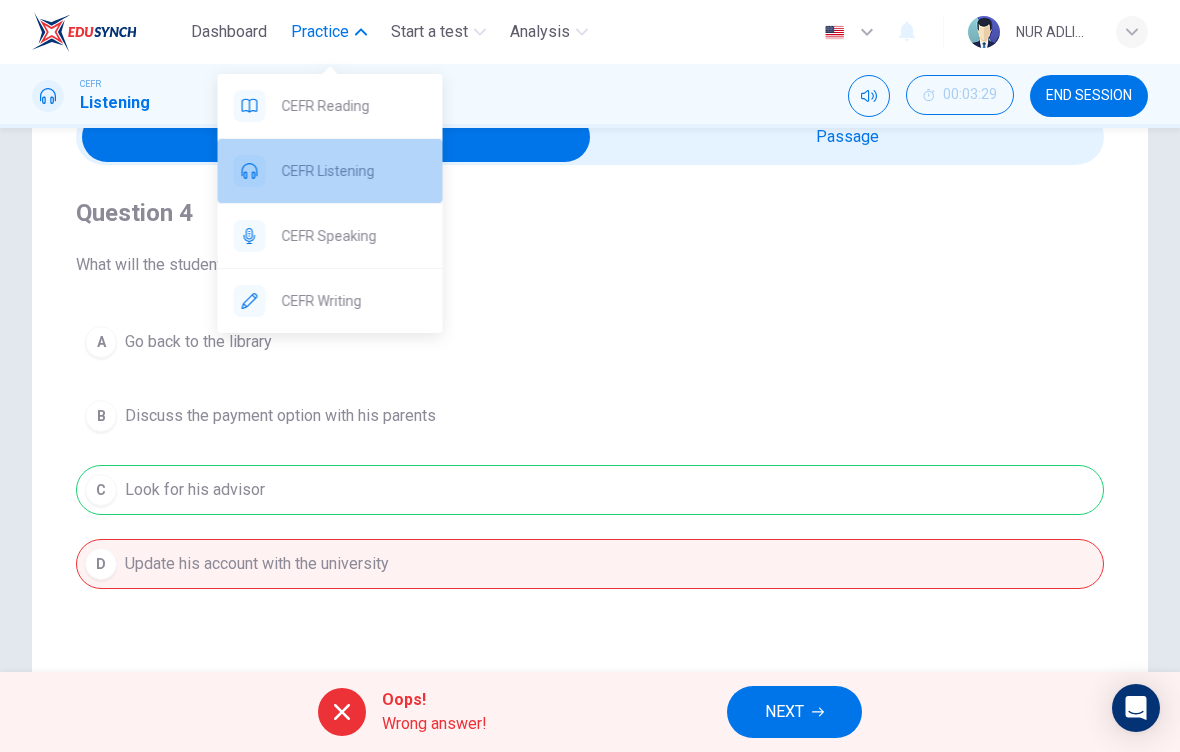 click on "CEFR Listening" at bounding box center (354, 171) 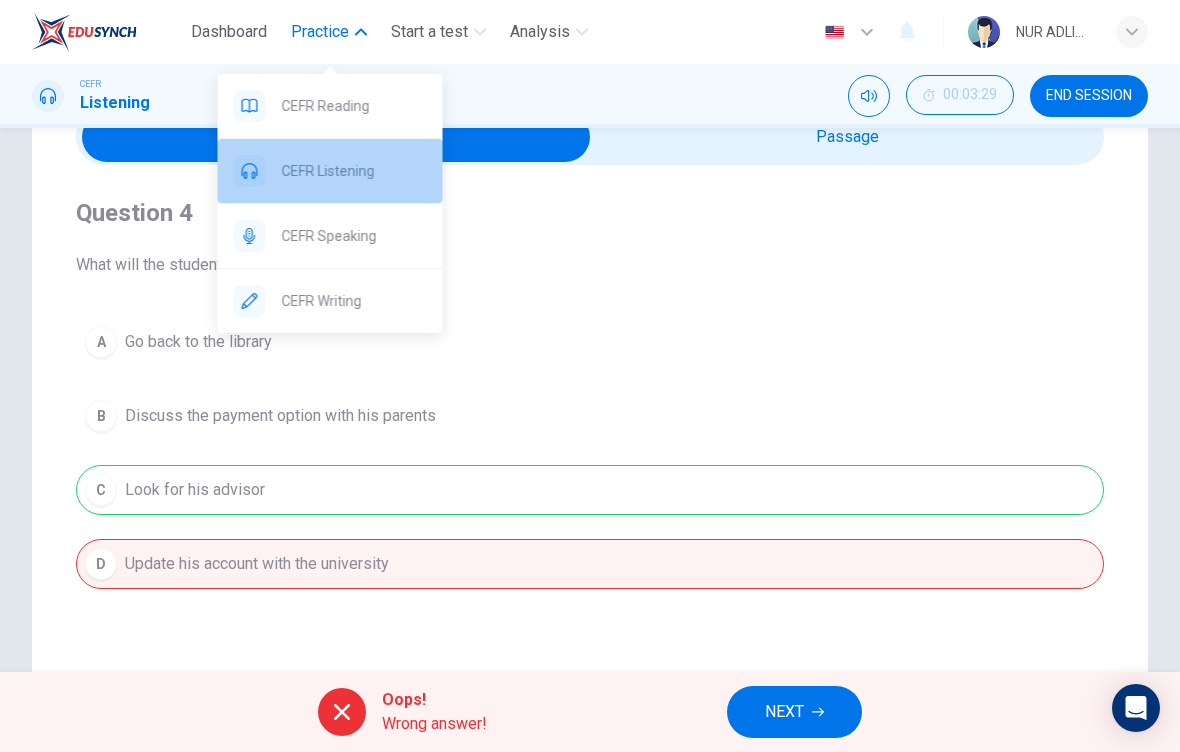 scroll, scrollTop: 0, scrollLeft: 0, axis: both 